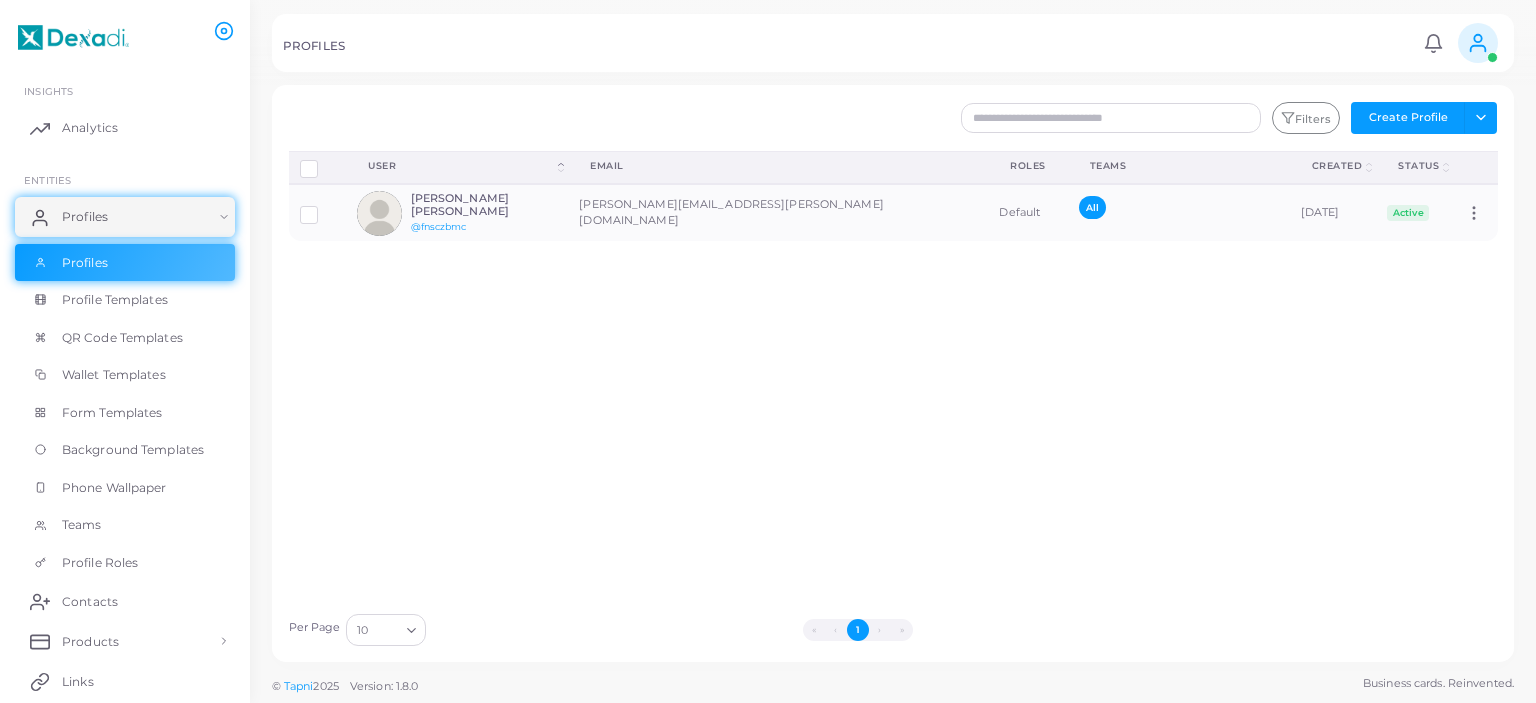 scroll, scrollTop: 0, scrollLeft: 0, axis: both 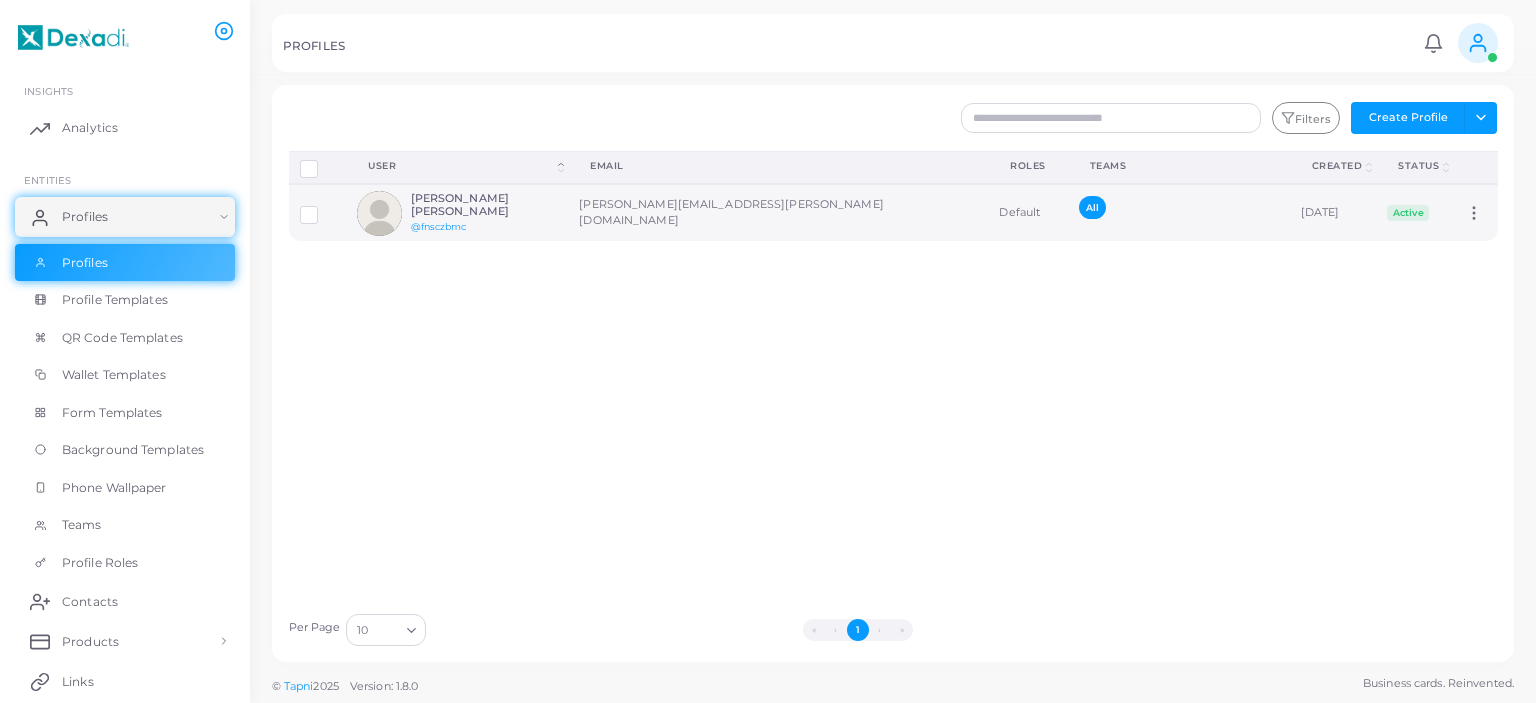 click on "Blanca Leticia Sepulveda Flores  @fnsczbmc" at bounding box center (457, 212) 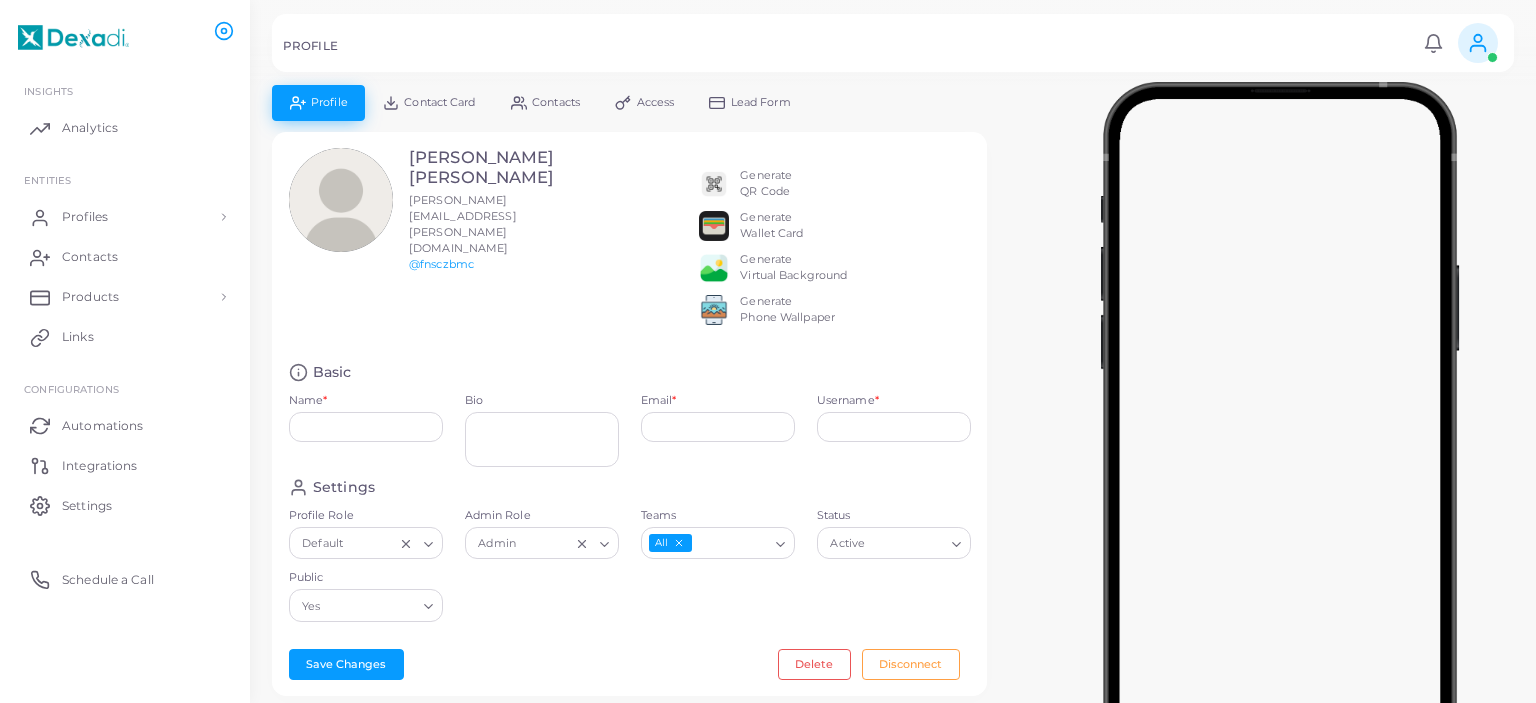 type on "**********" 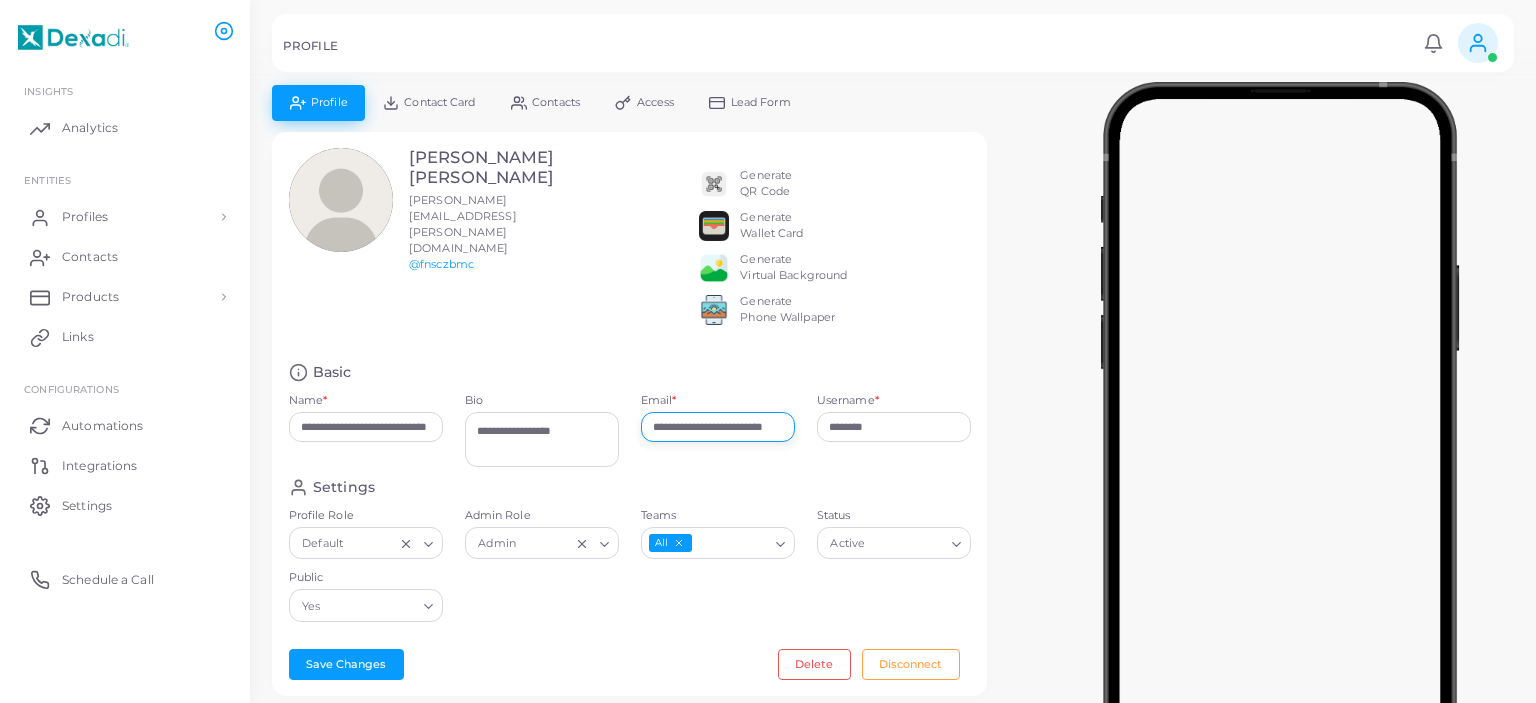 click on "**********" at bounding box center (718, 427) 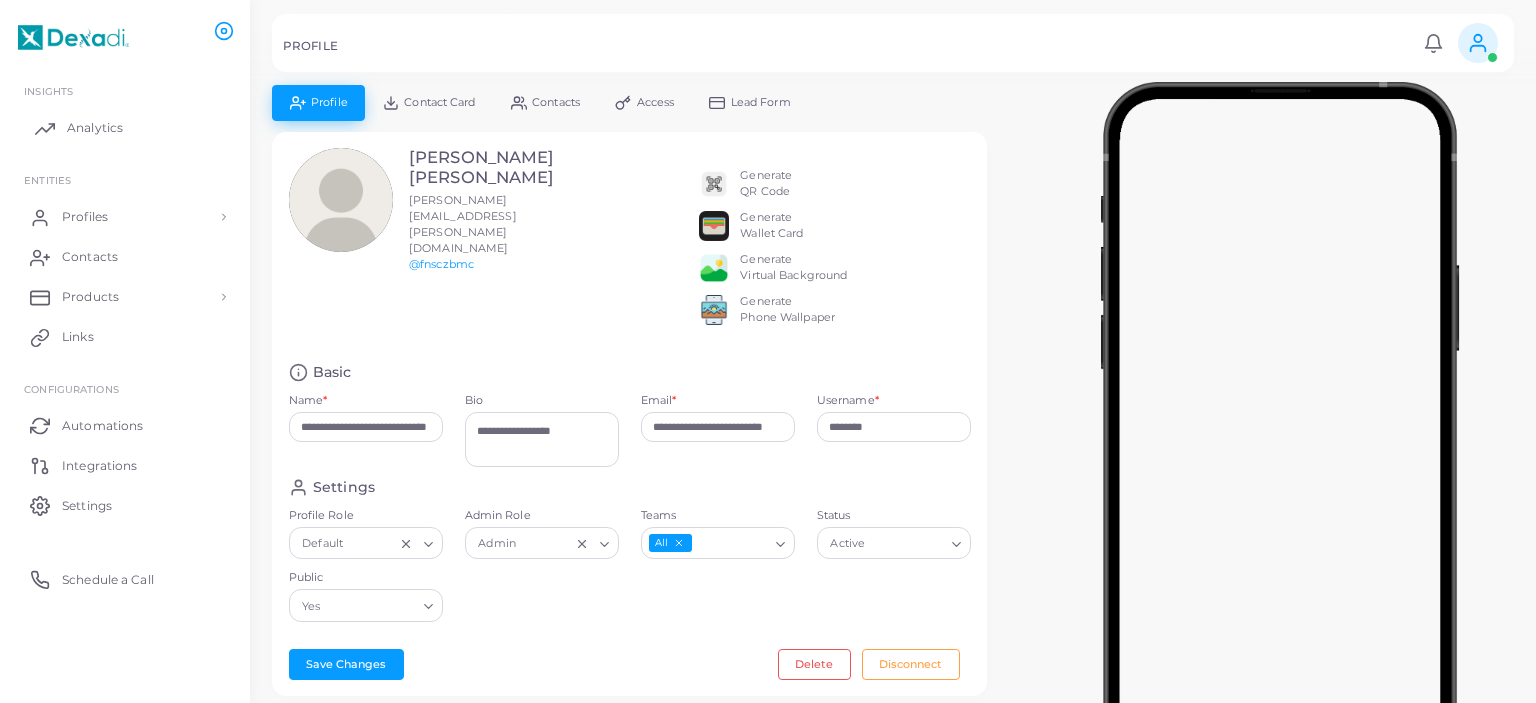 click on "Analytics" at bounding box center [95, 128] 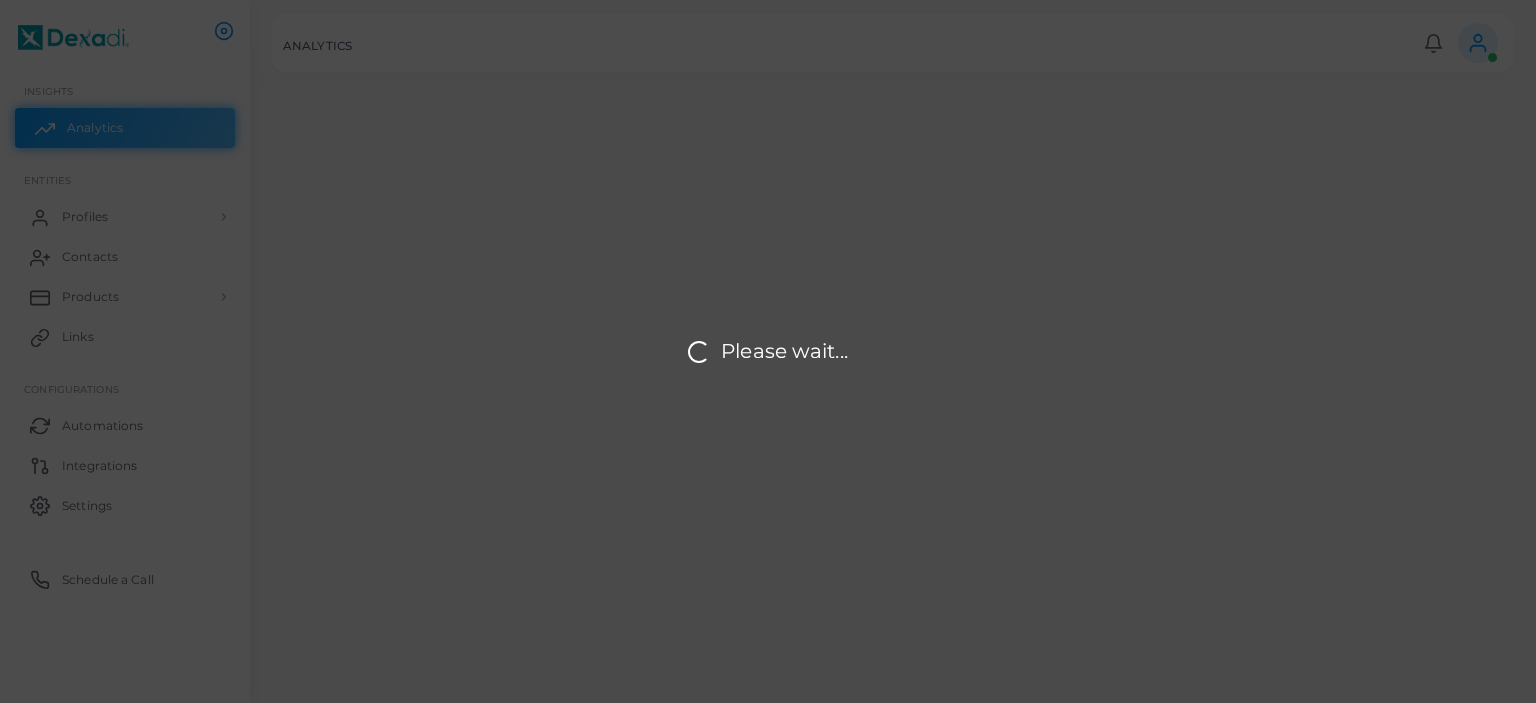 scroll, scrollTop: 163, scrollLeft: 293, axis: both 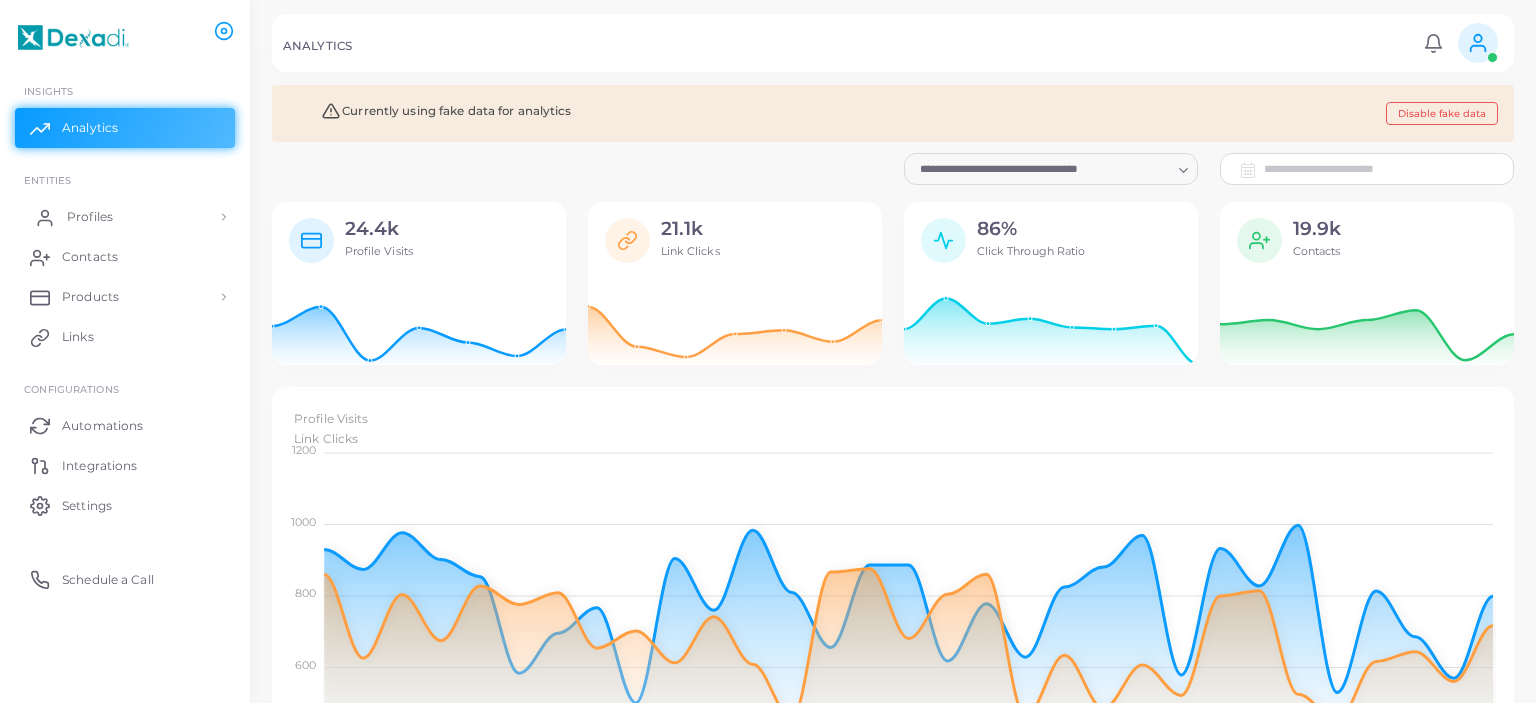 click on "Profiles" at bounding box center [125, 217] 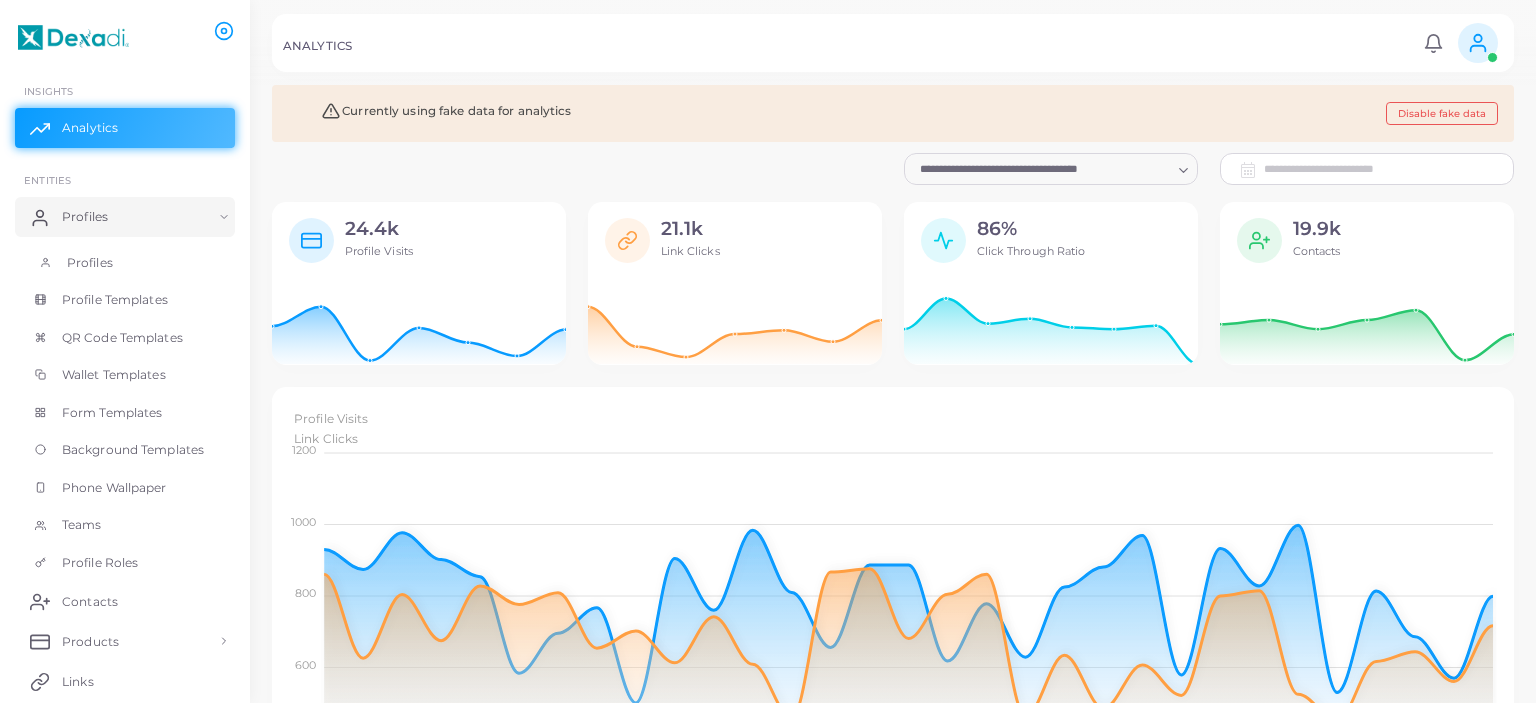 click on "Profiles" at bounding box center [90, 263] 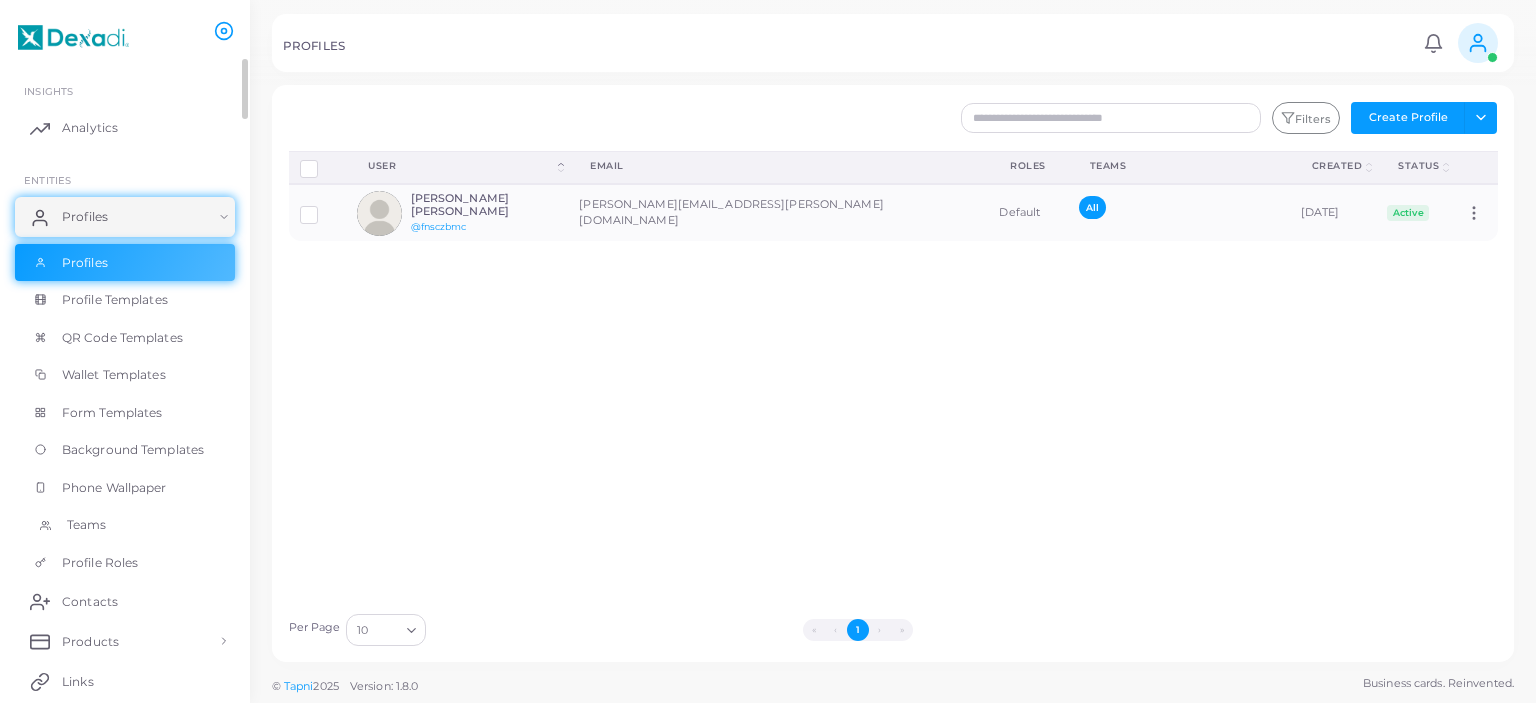 scroll, scrollTop: 130, scrollLeft: 0, axis: vertical 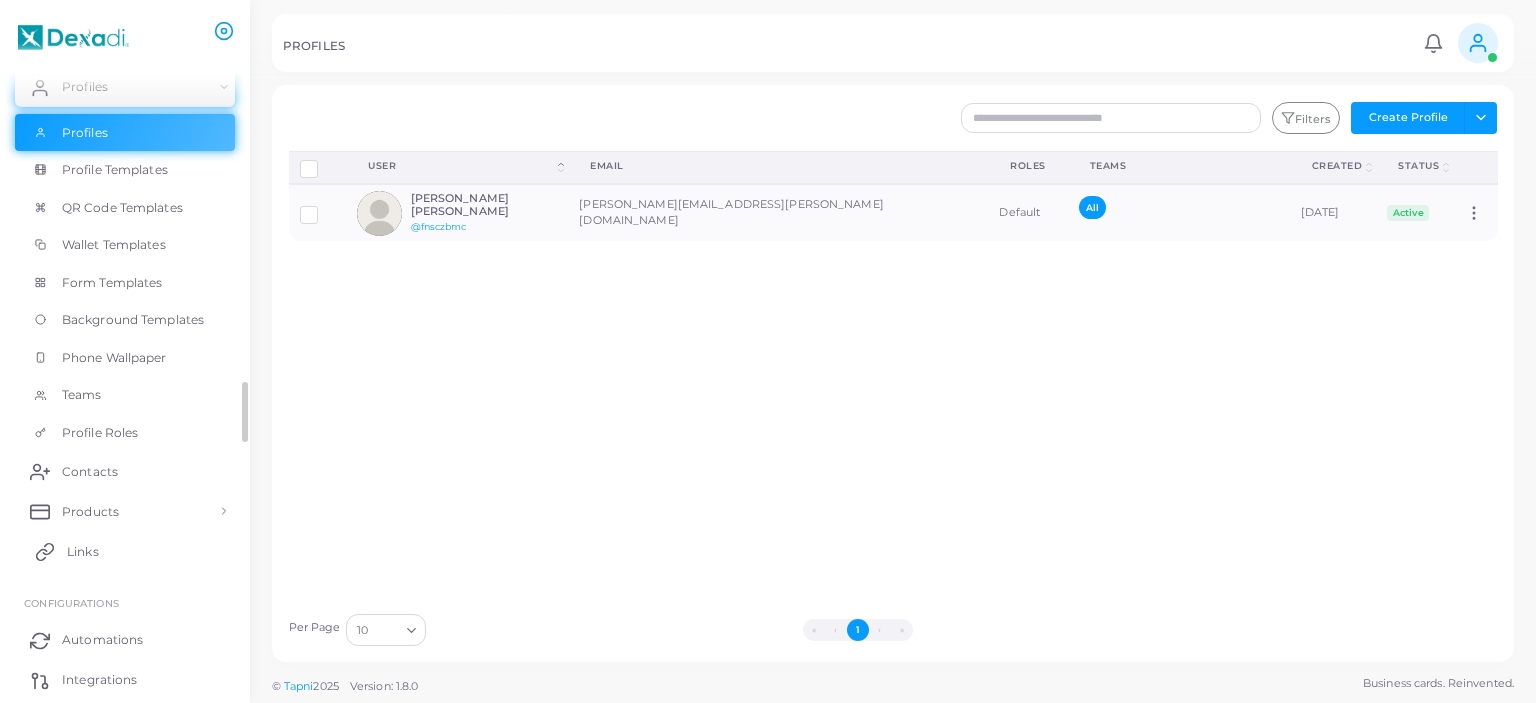 click on "Links" at bounding box center [125, 551] 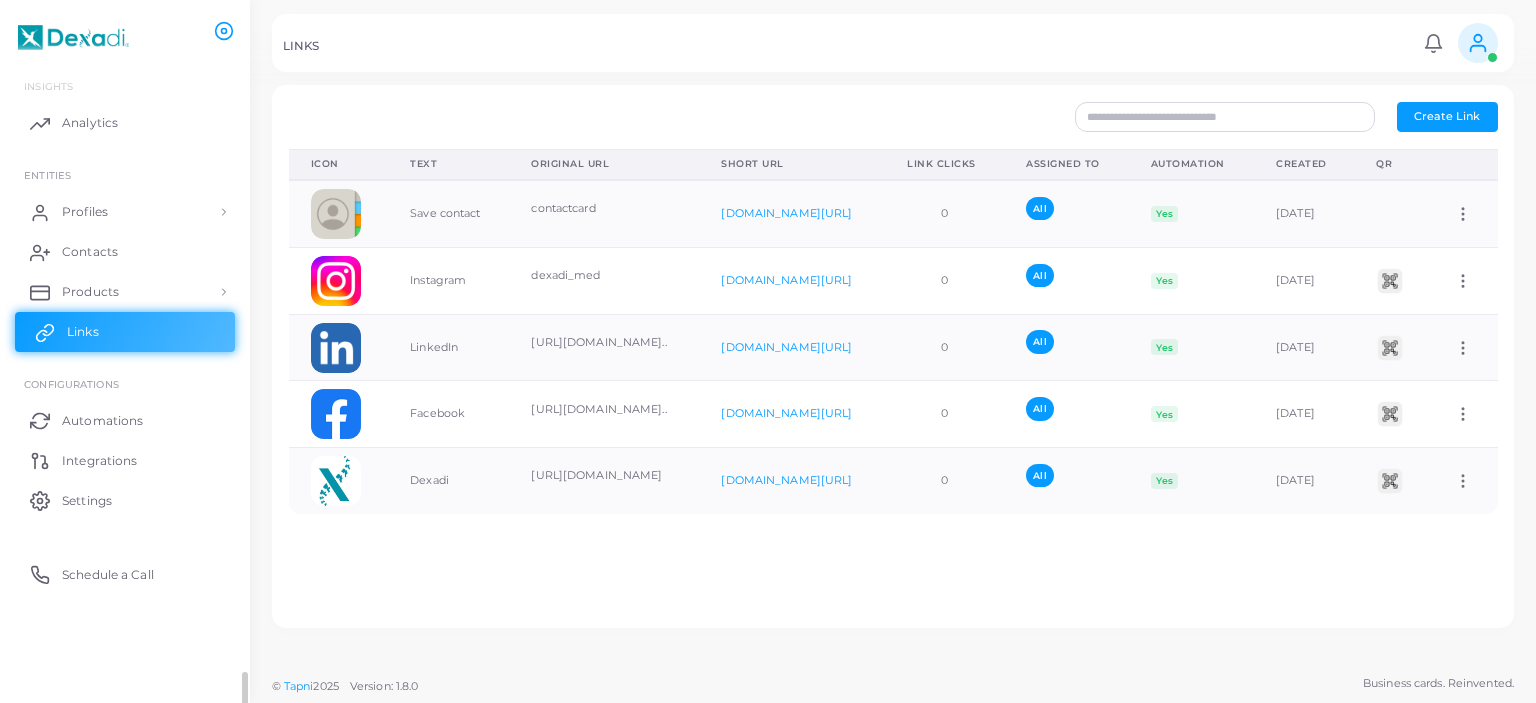 scroll, scrollTop: 0, scrollLeft: 0, axis: both 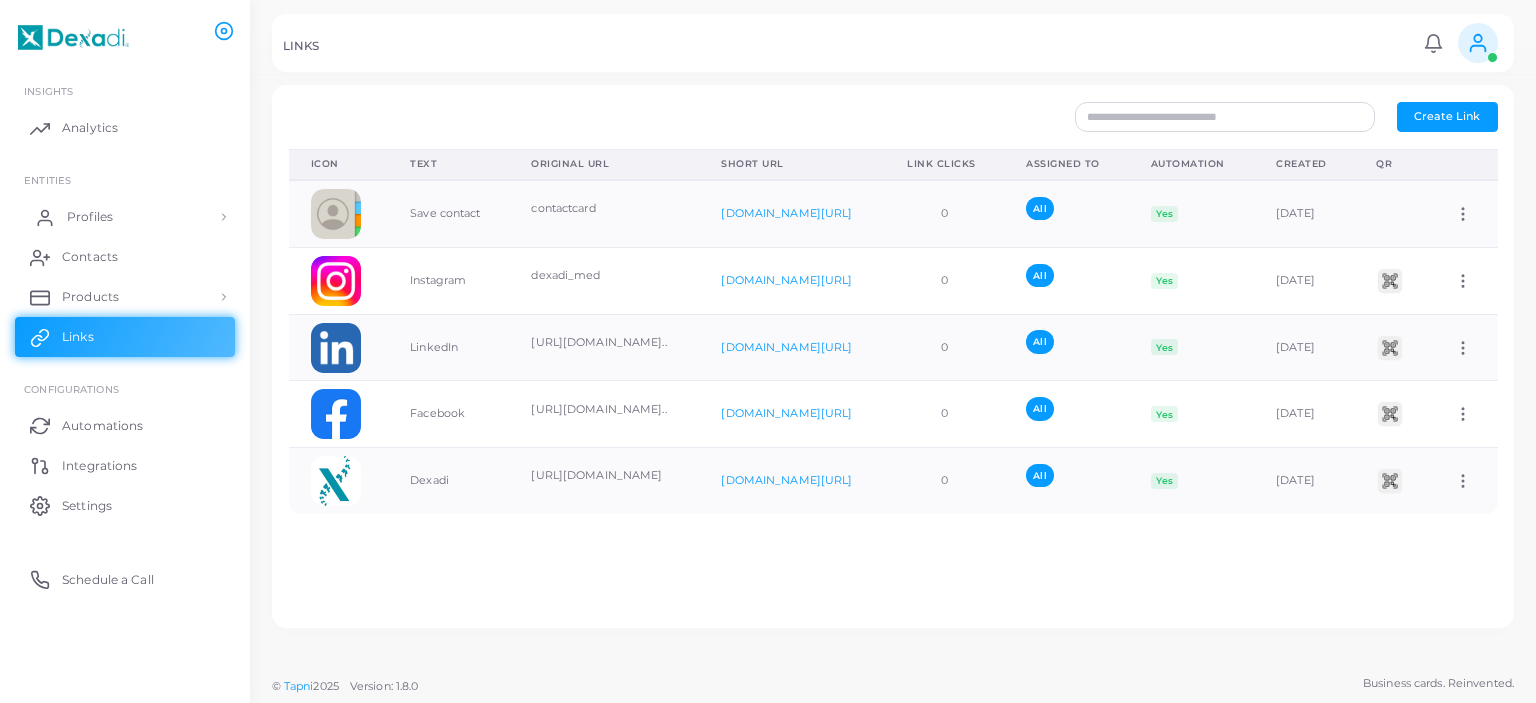 click on "Profiles" at bounding box center (125, 217) 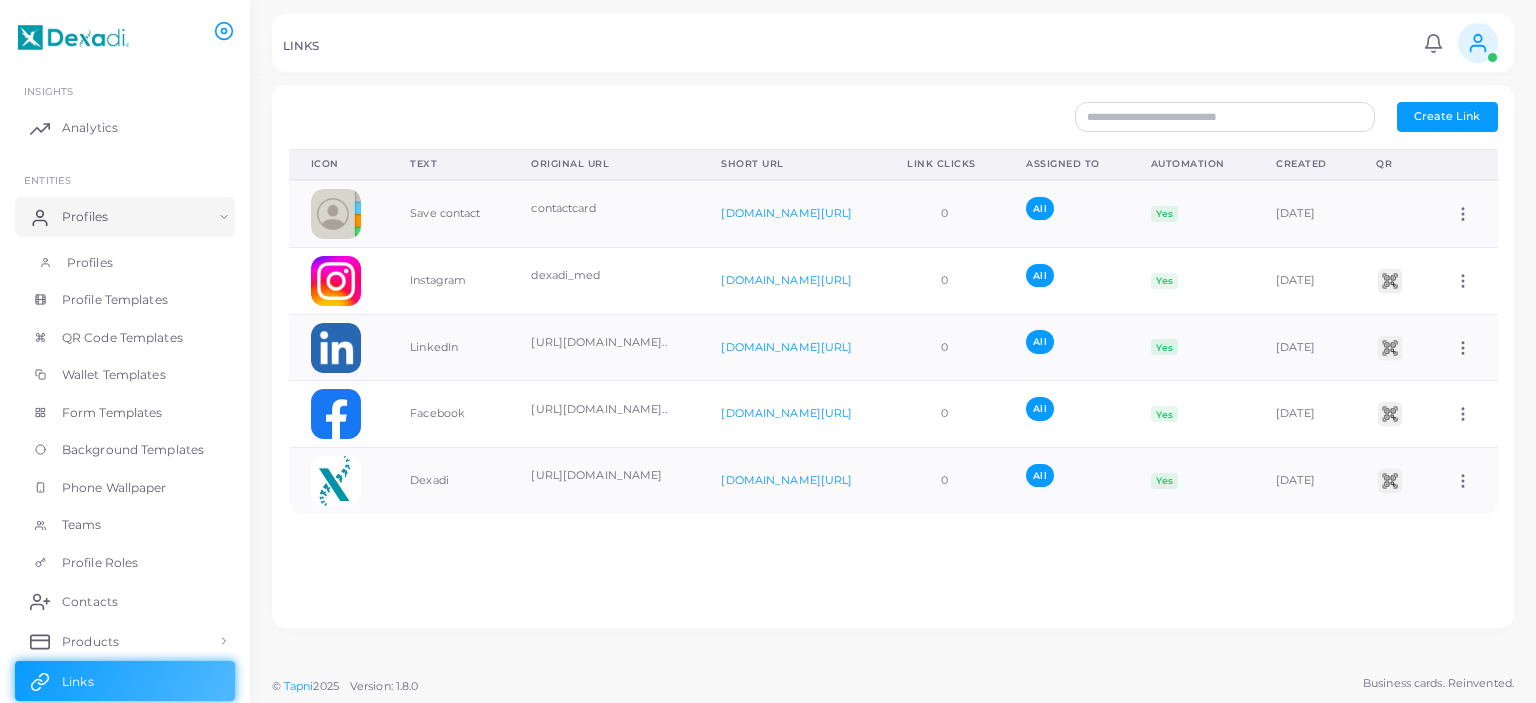 click on "Profiles" at bounding box center [125, 263] 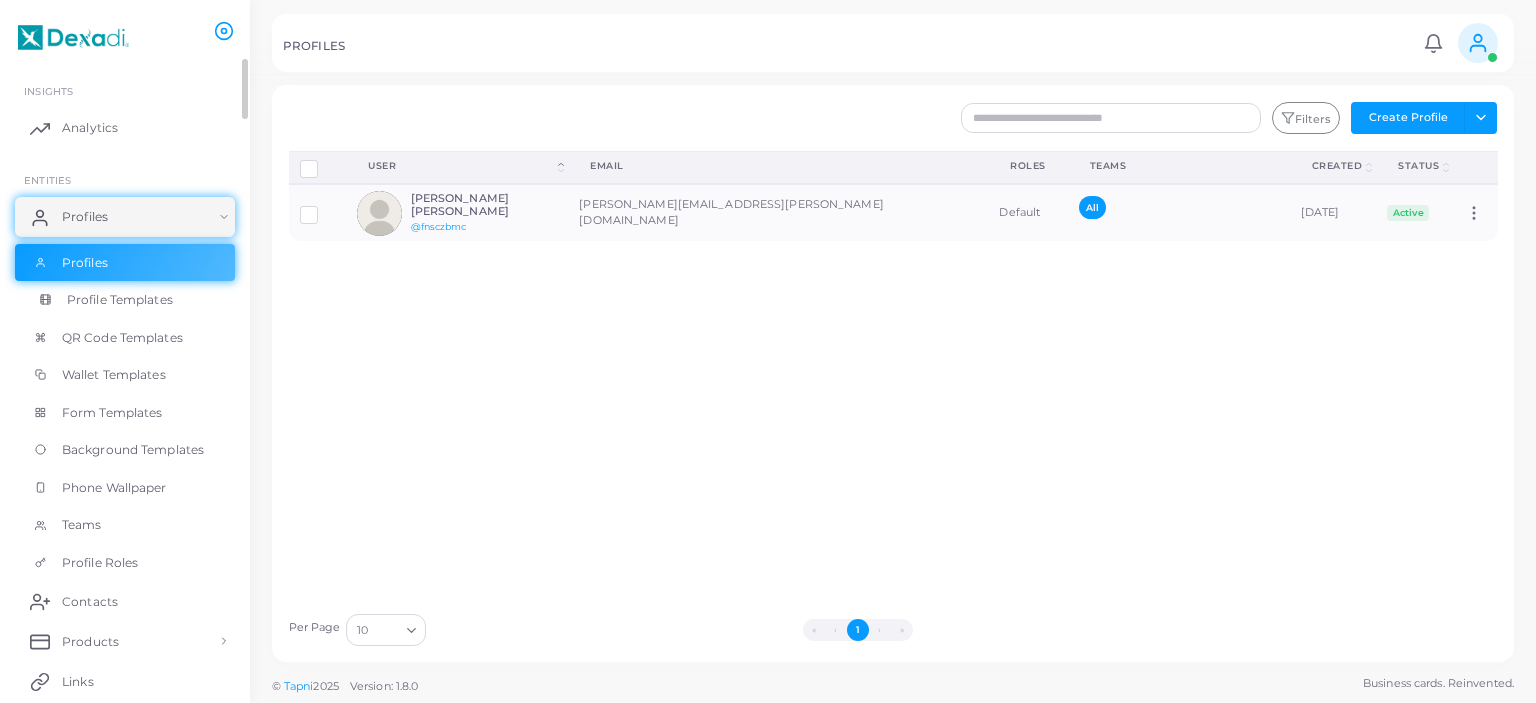 click on "Profile Templates" at bounding box center [120, 300] 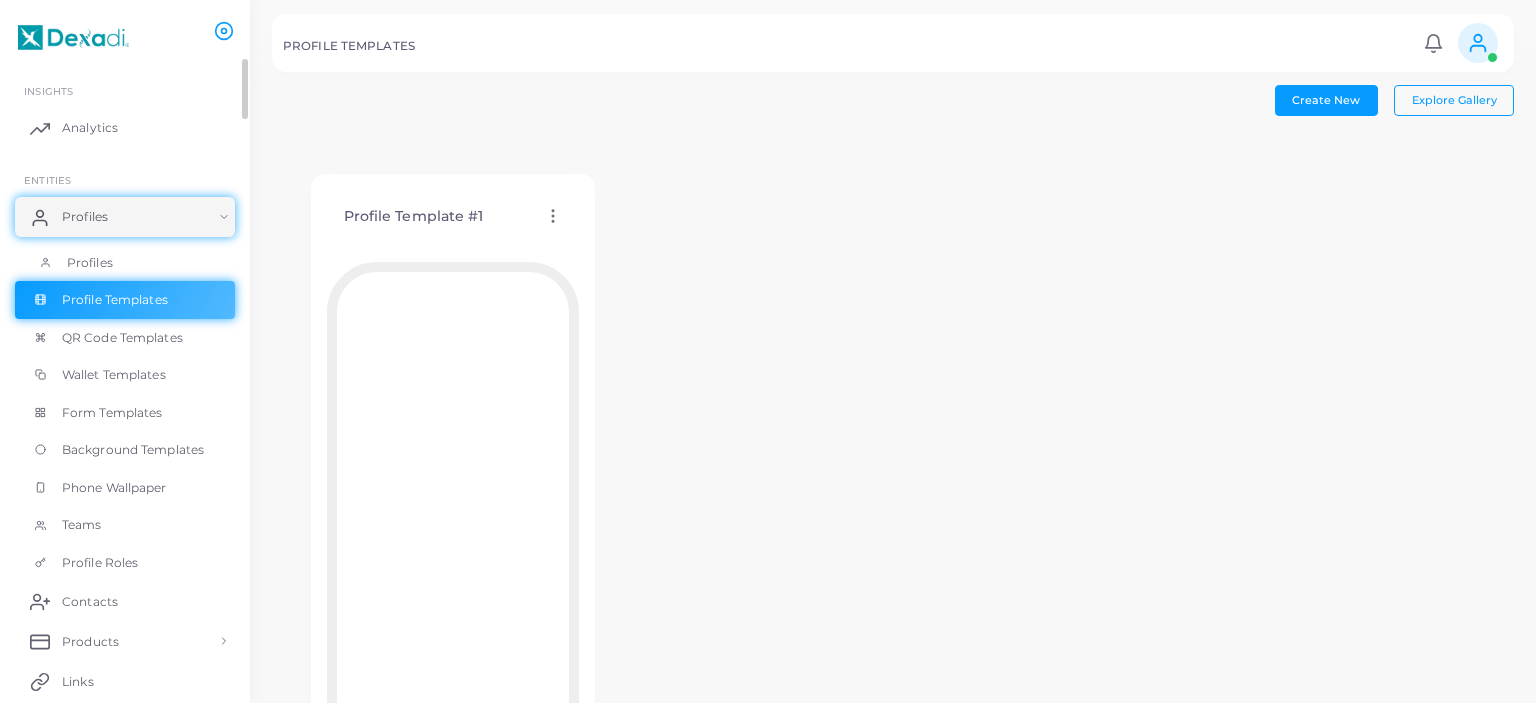 click on "Profiles" at bounding box center [125, 263] 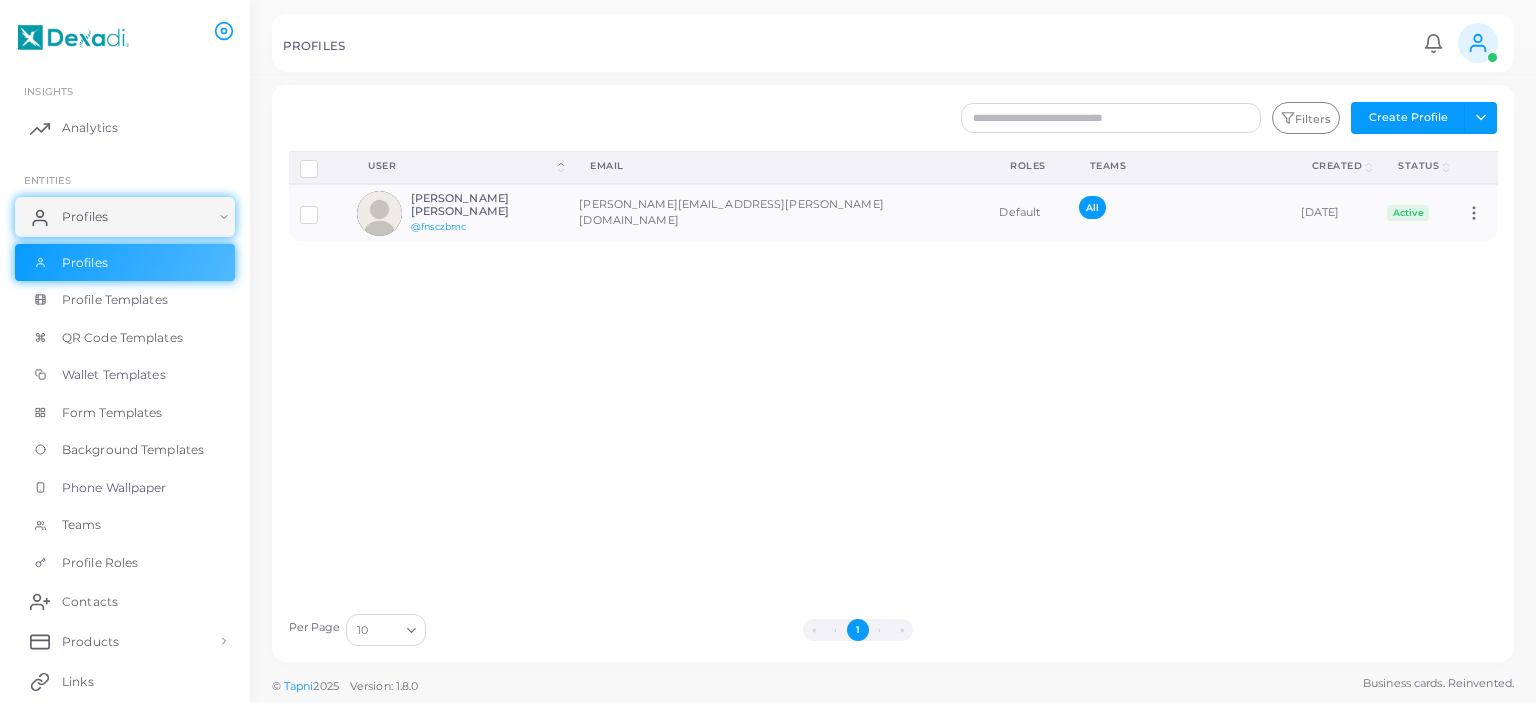 click 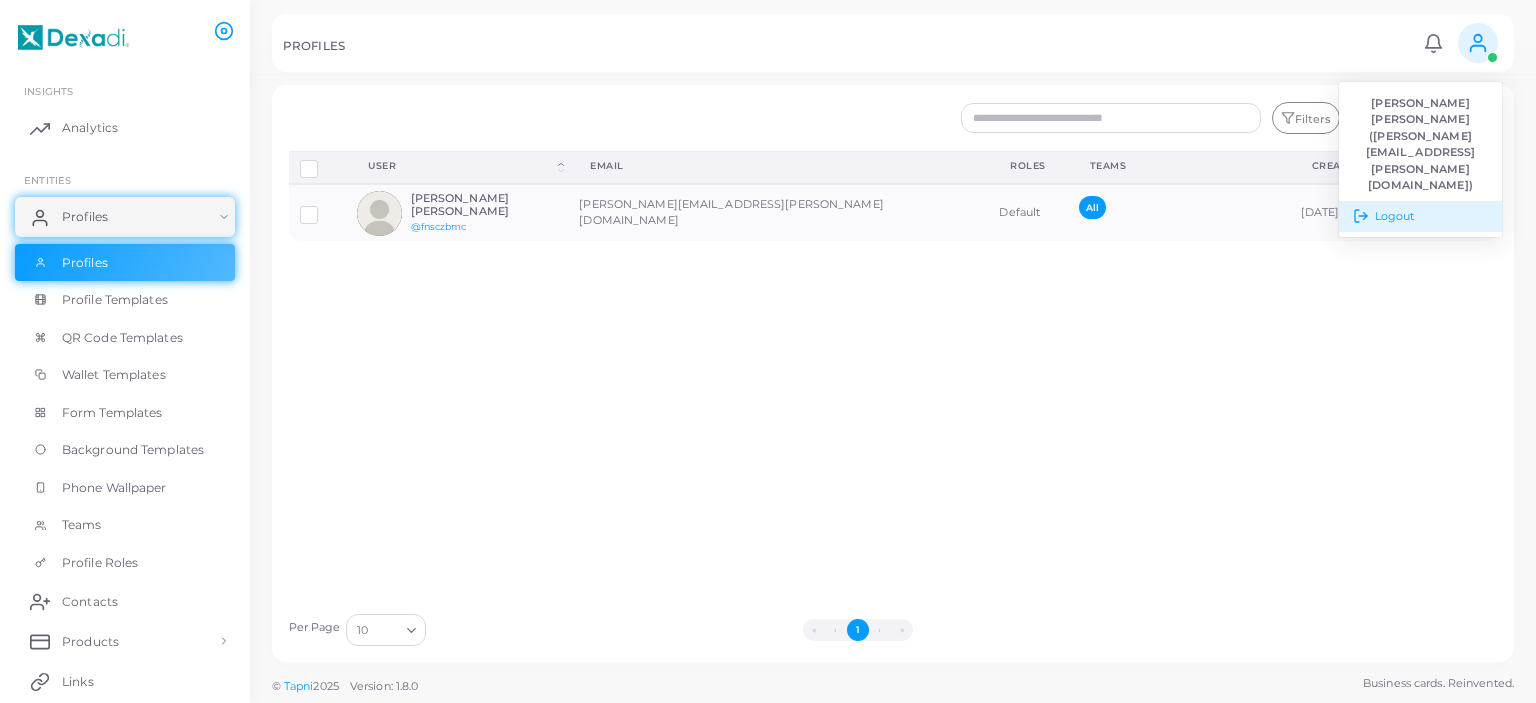 click on "Logout" at bounding box center [1420, 216] 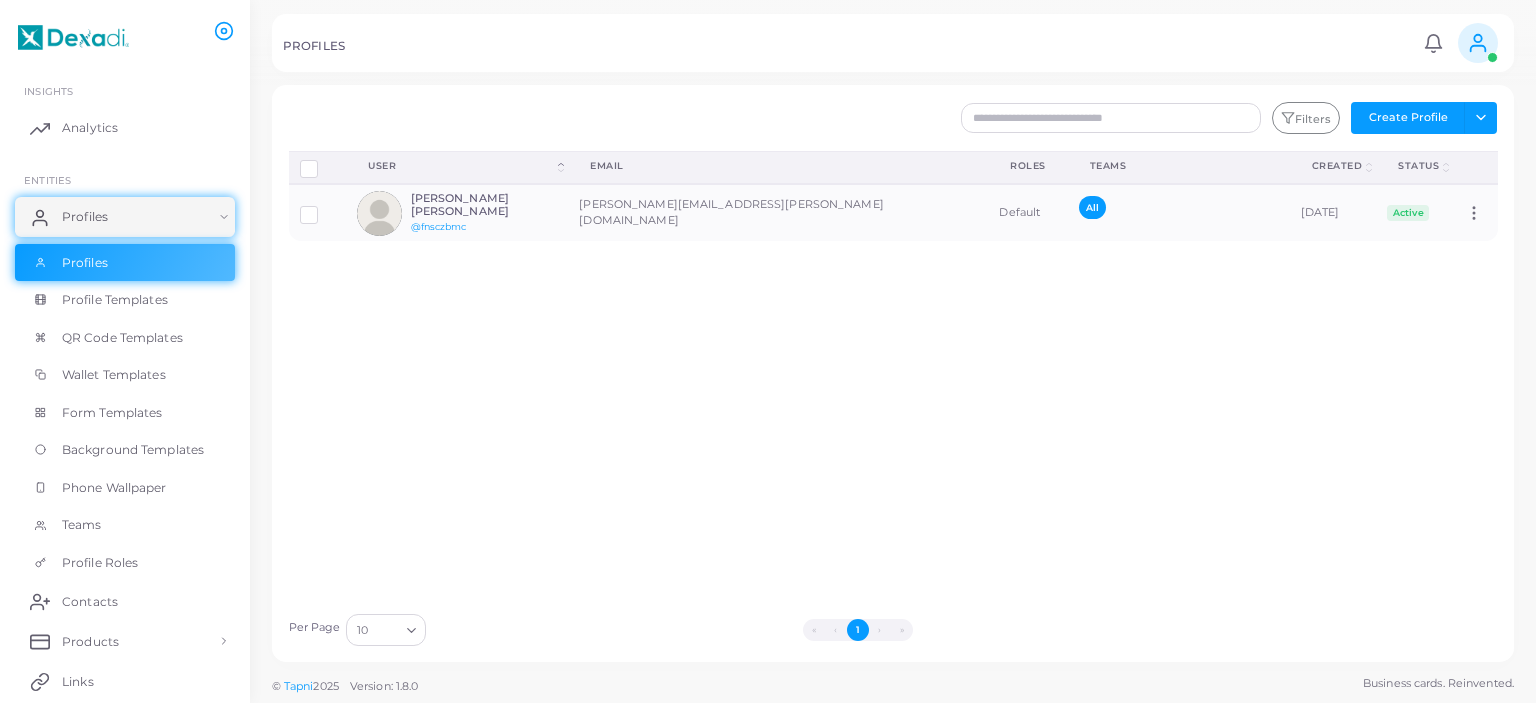 click 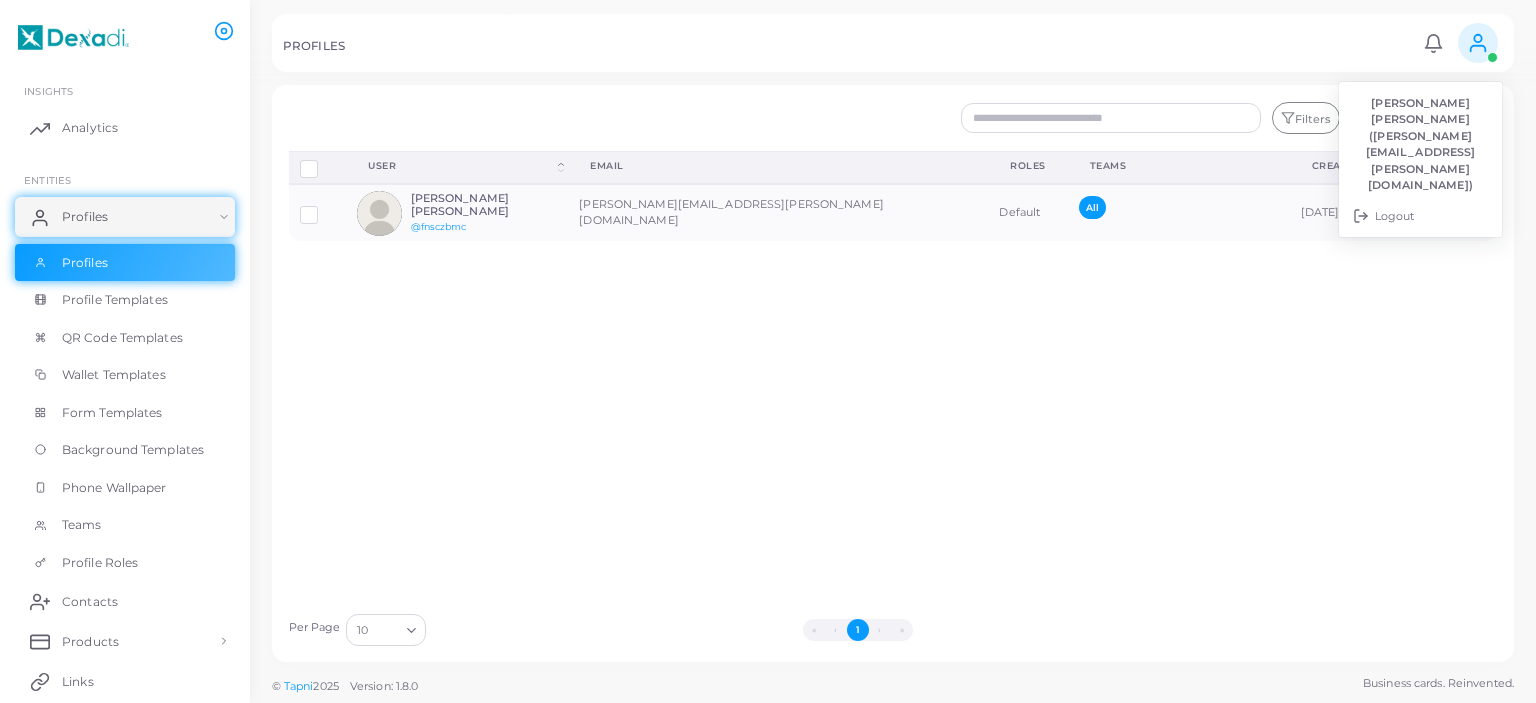 click on "Disconnect Profiles Delete Profile  Show Selections  Download QRs  User  (Click to sort Descending) Email Roles Teams Created  (Click to sort Descending) Status  (Click to sort Descending)  Blanca Leticia Sepulveda Flores  @fnsczbmc blanca.sepulveda@dexadi.com  Default  All  July 11th, 2025   Active  Assign Product" at bounding box center (893, 377) 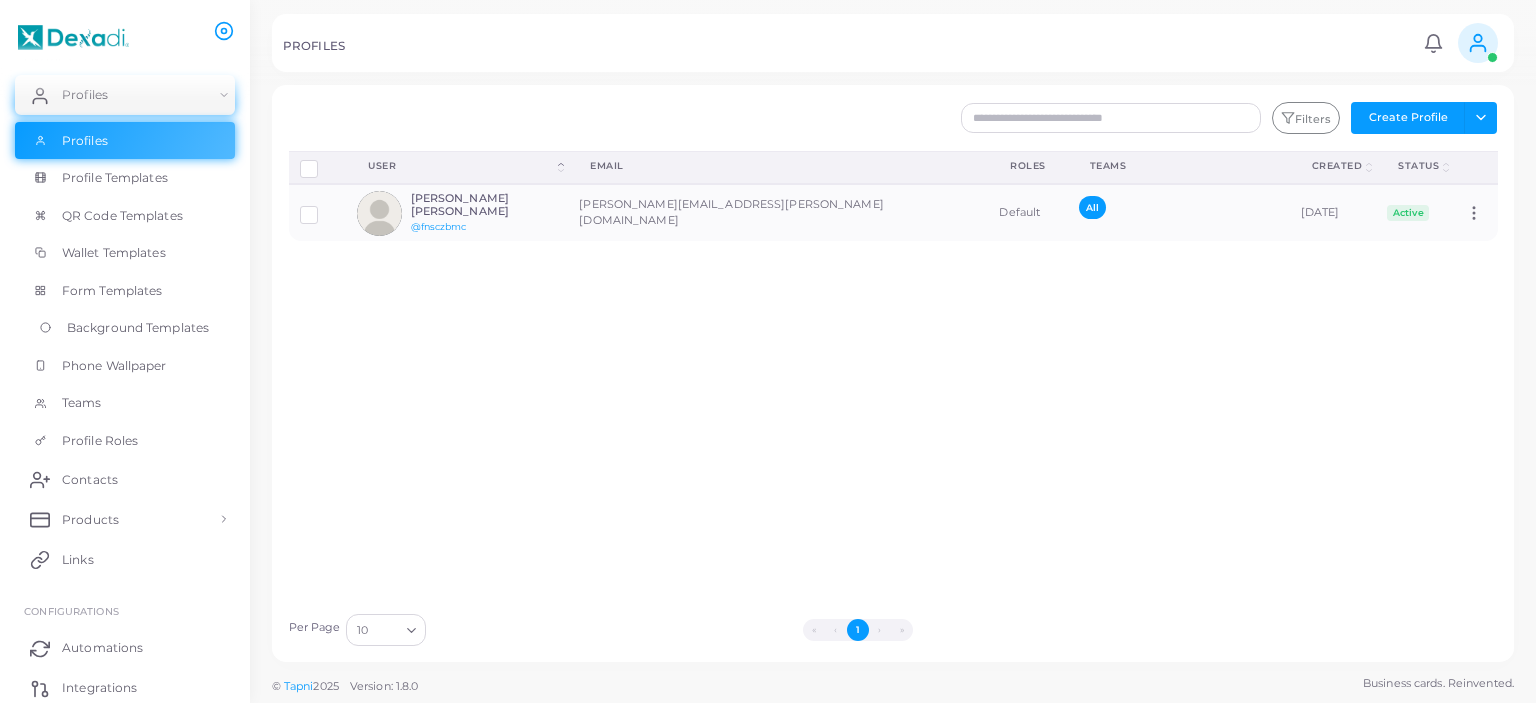 scroll, scrollTop: 0, scrollLeft: 0, axis: both 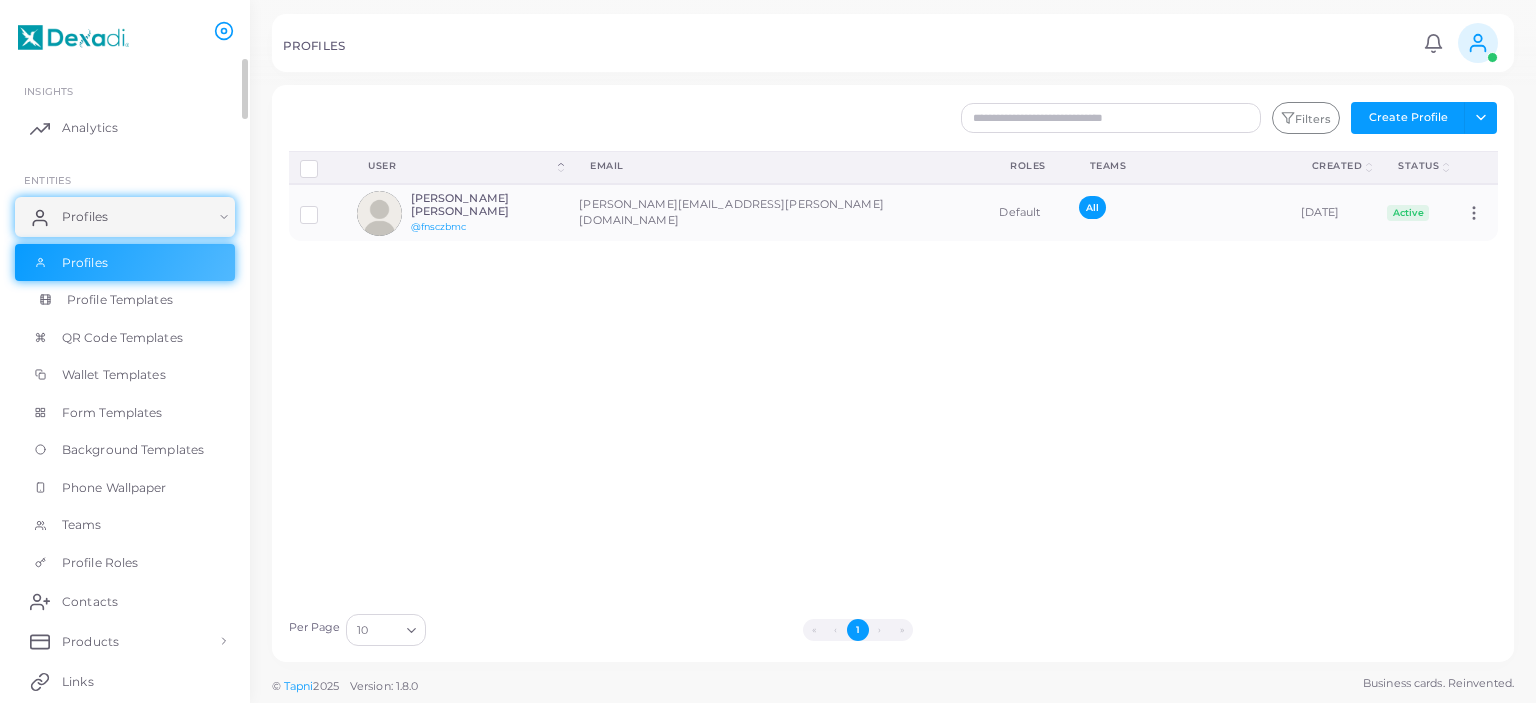 click on "Profile Templates" at bounding box center (120, 300) 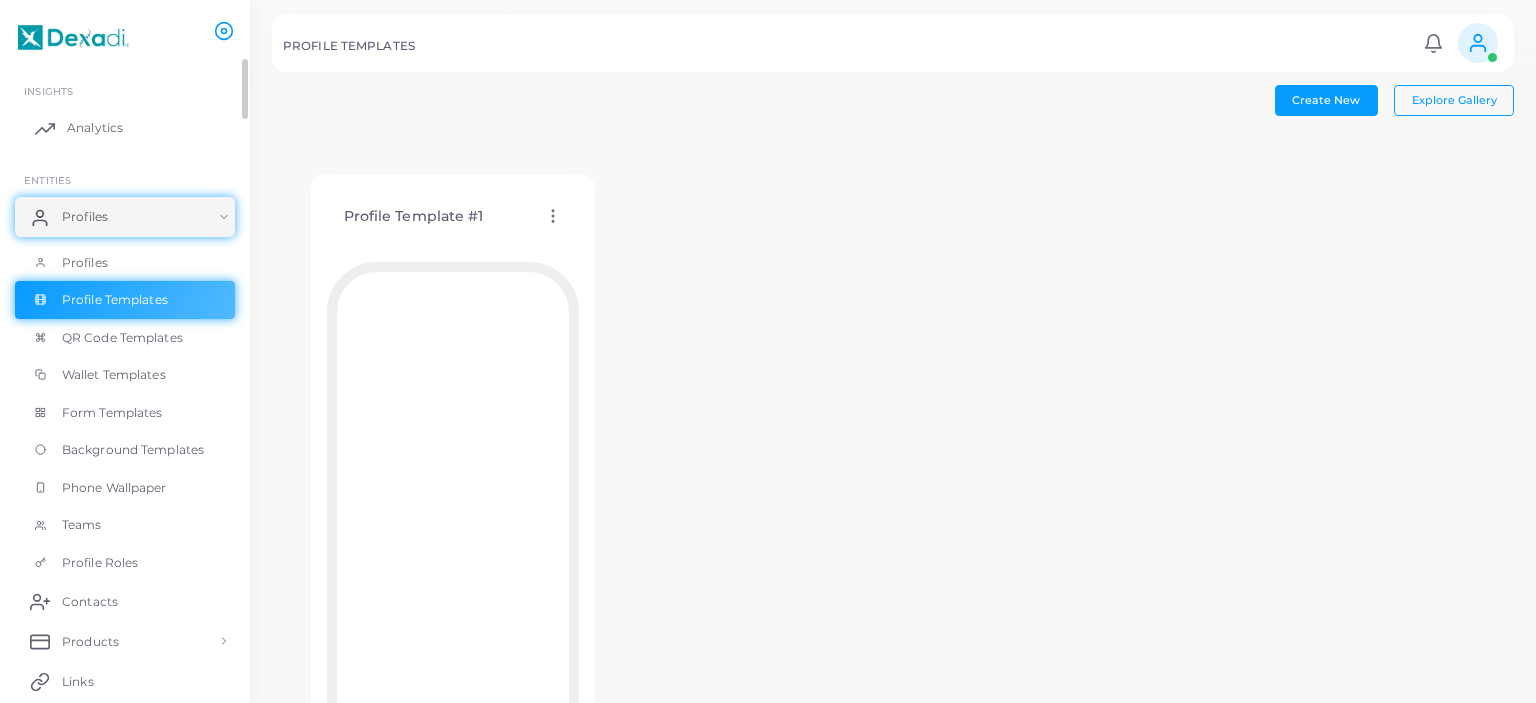 click on "Analytics" at bounding box center (95, 128) 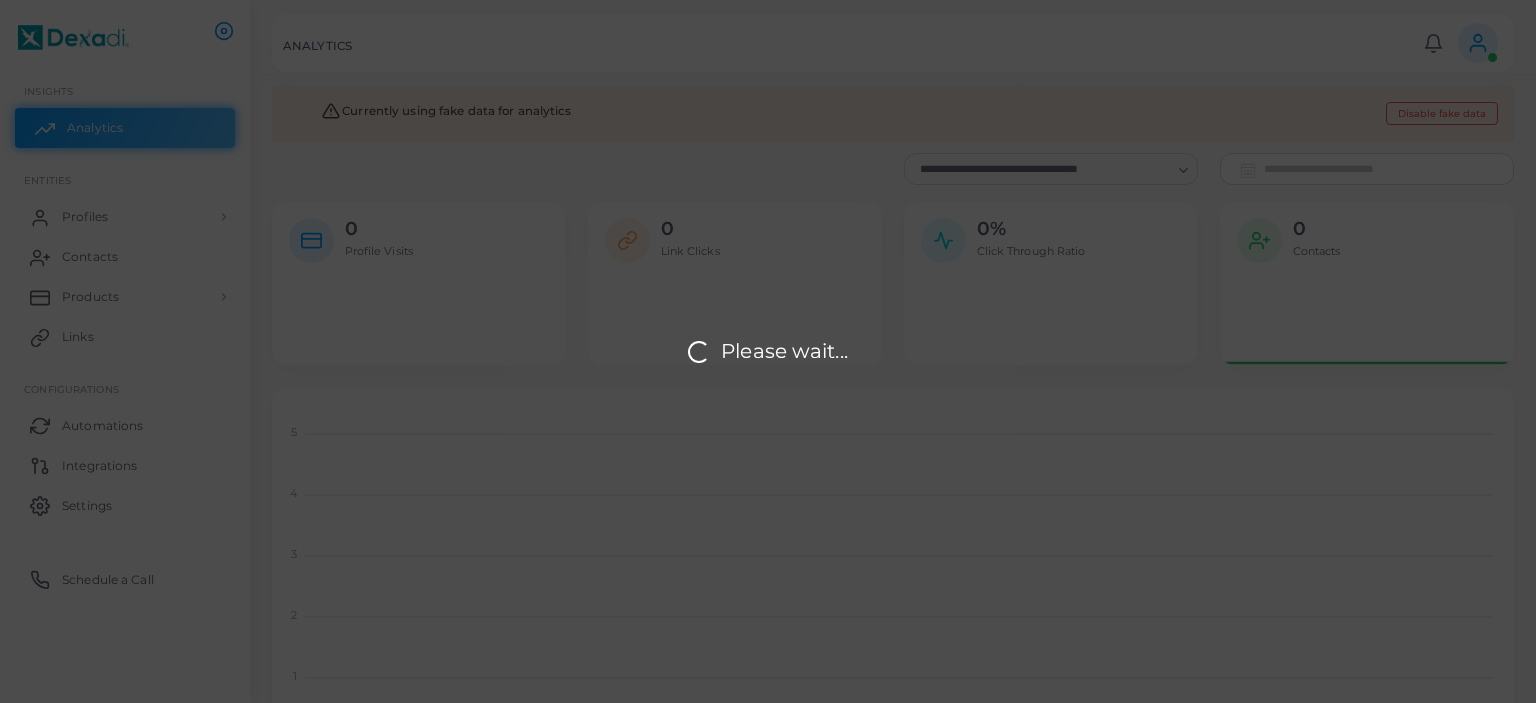 scroll, scrollTop: 1, scrollLeft: 0, axis: vertical 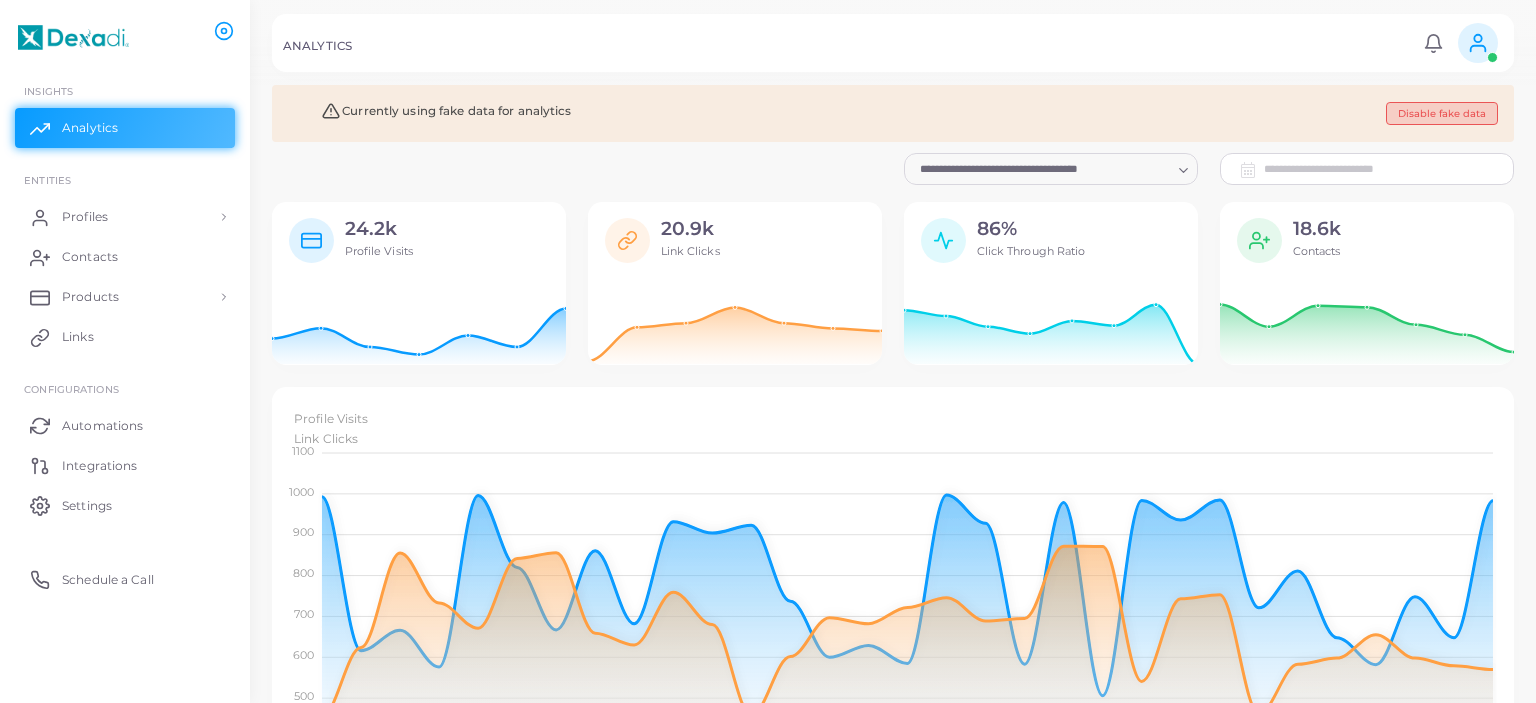 click on "Disable fake data" at bounding box center [1442, 113] 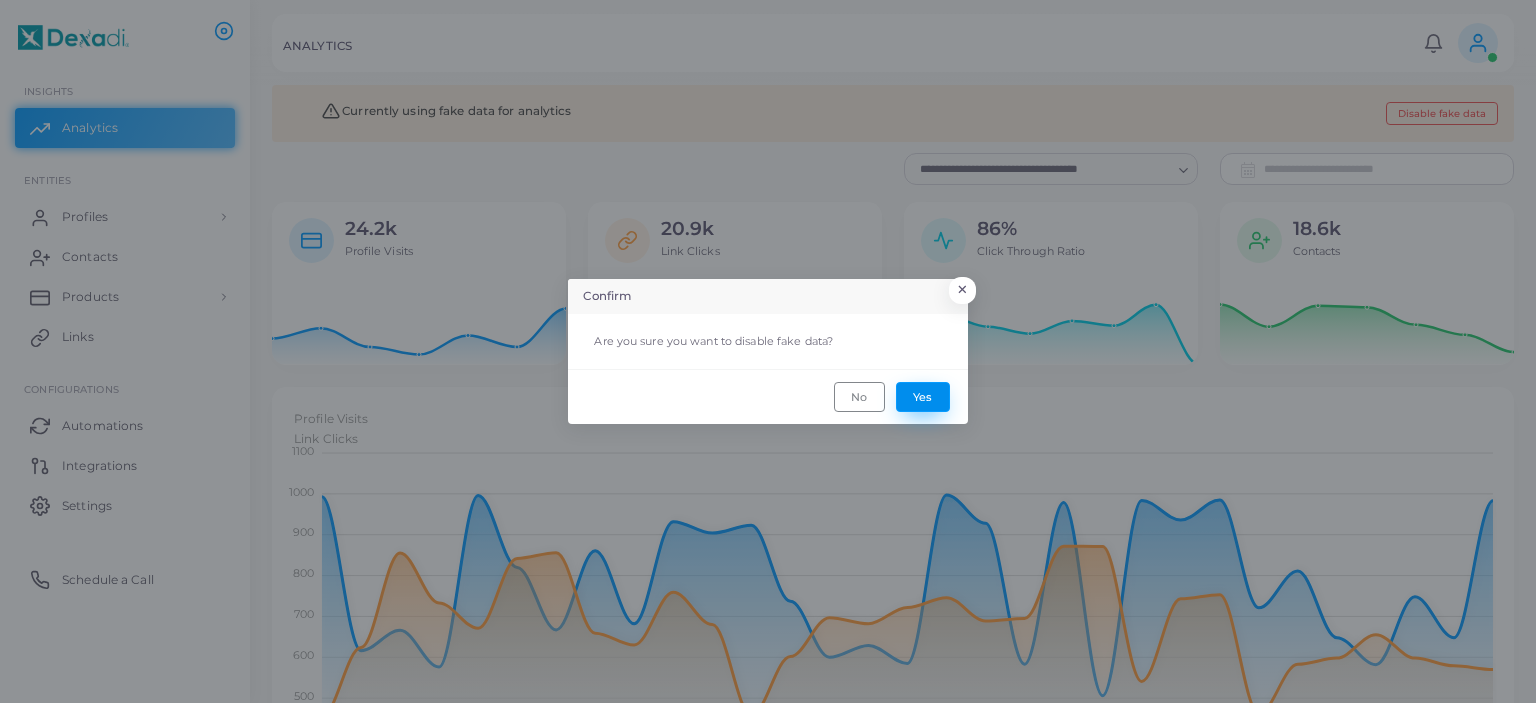 click on "Yes" at bounding box center (923, 397) 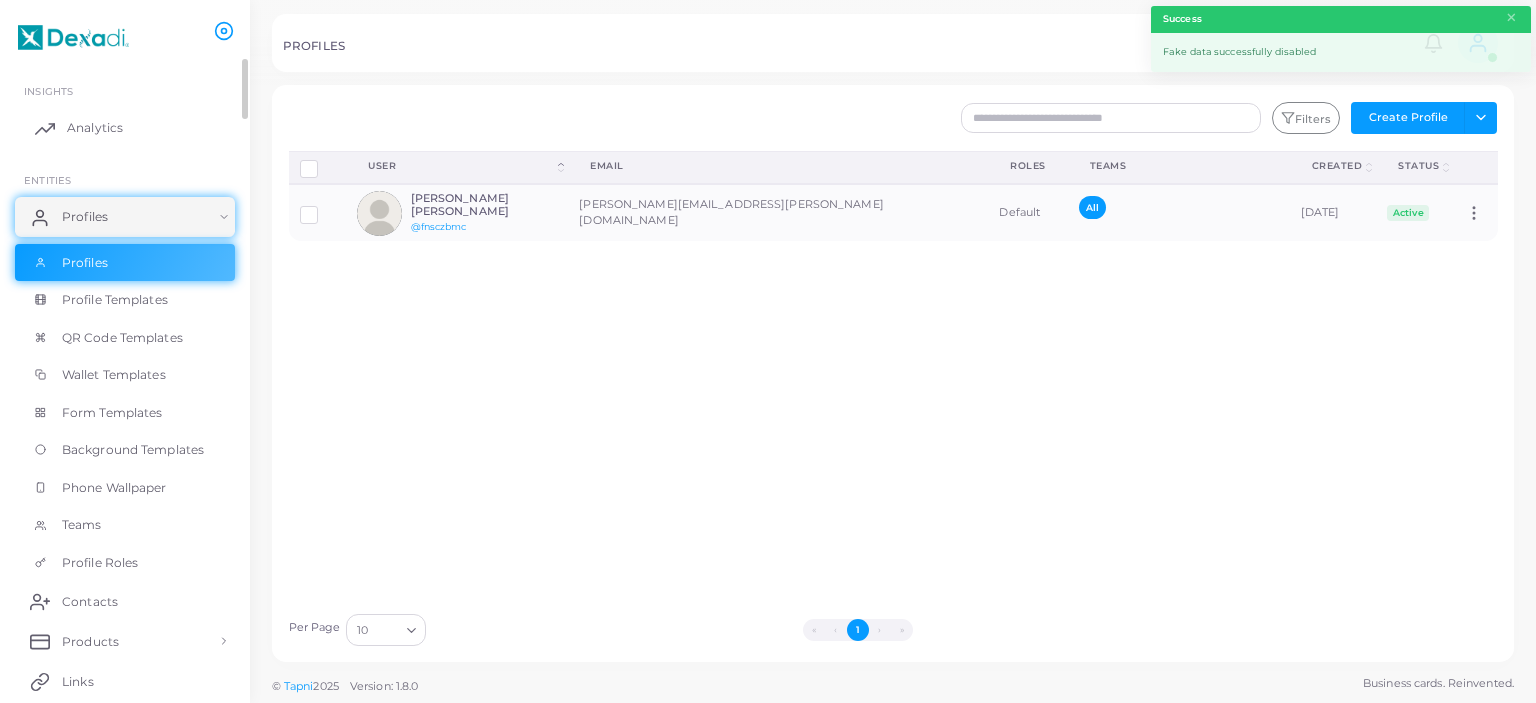 click on "Analytics" at bounding box center [125, 128] 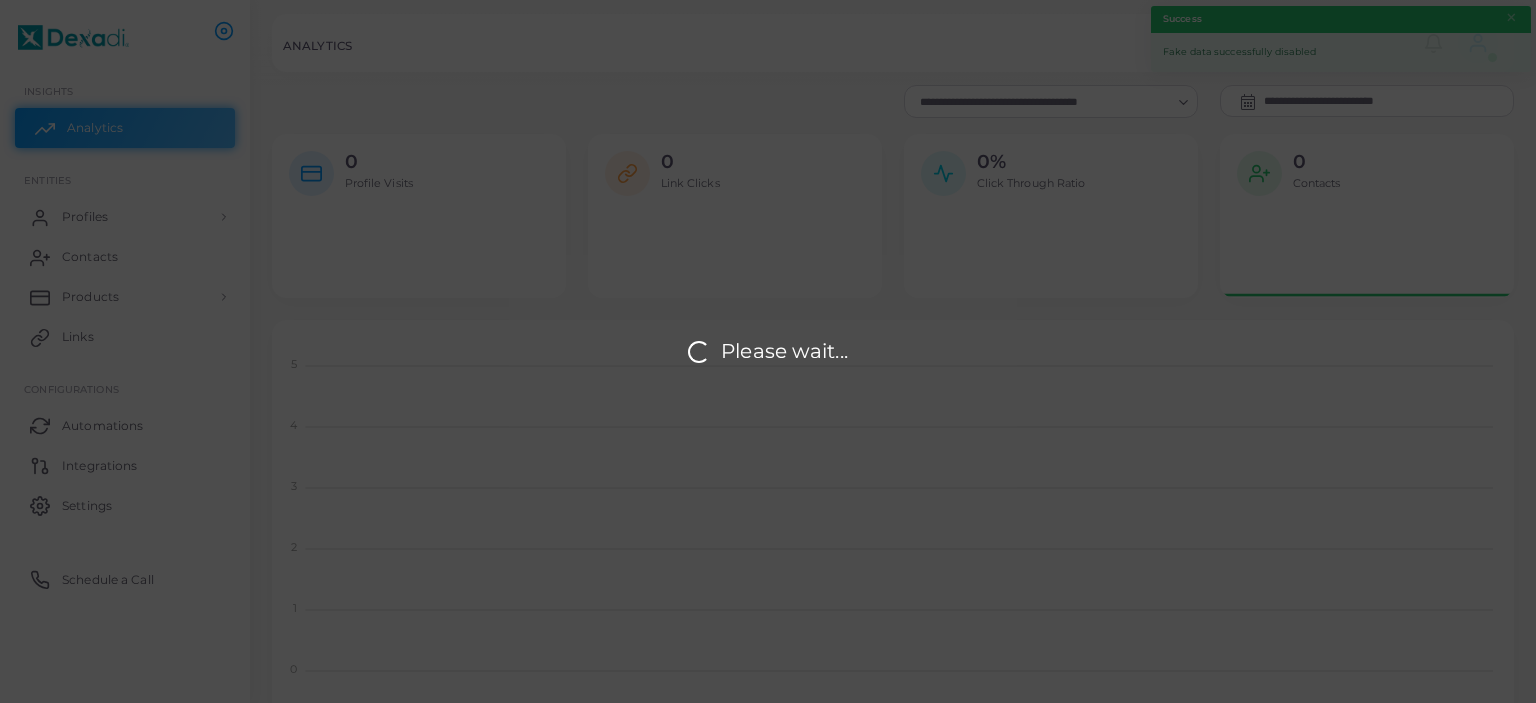 scroll, scrollTop: 1, scrollLeft: 0, axis: vertical 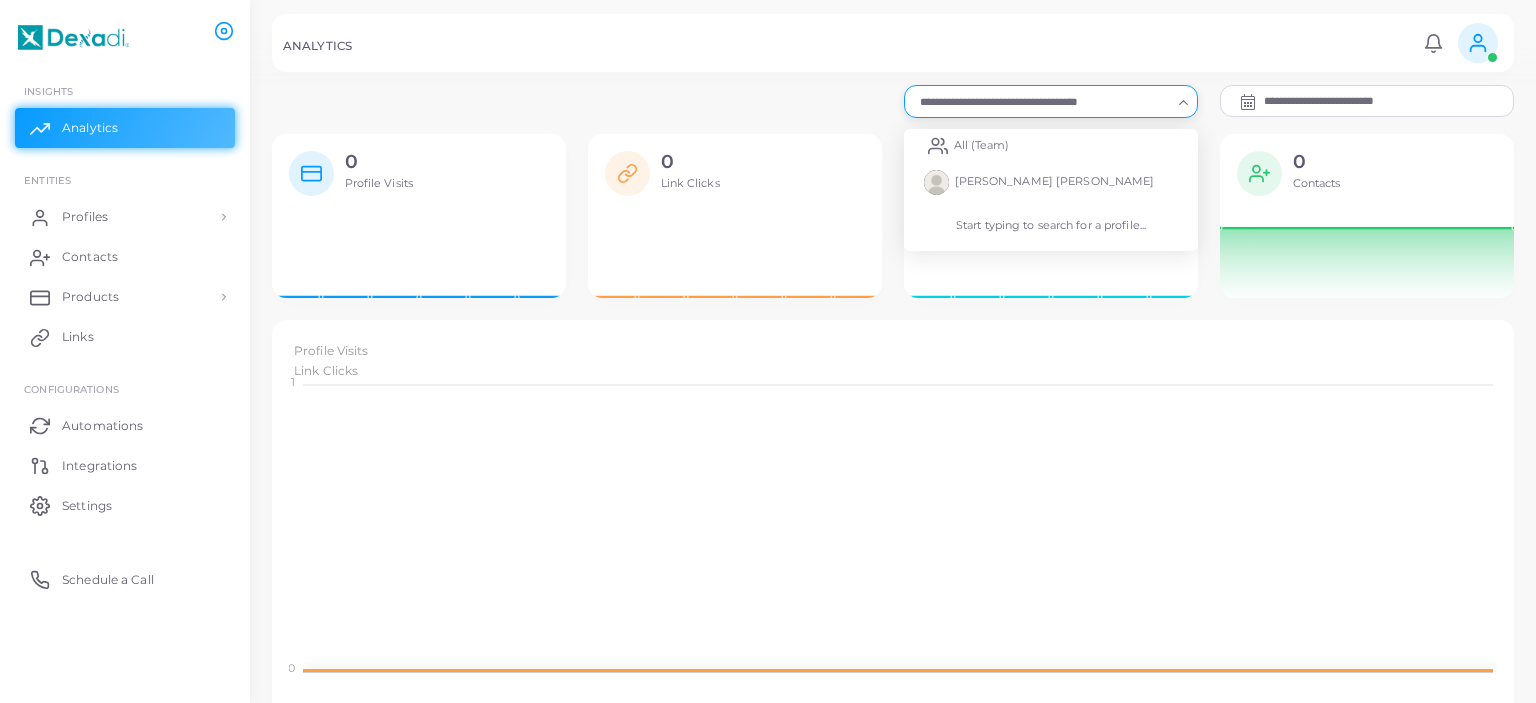 click at bounding box center [1042, 102] 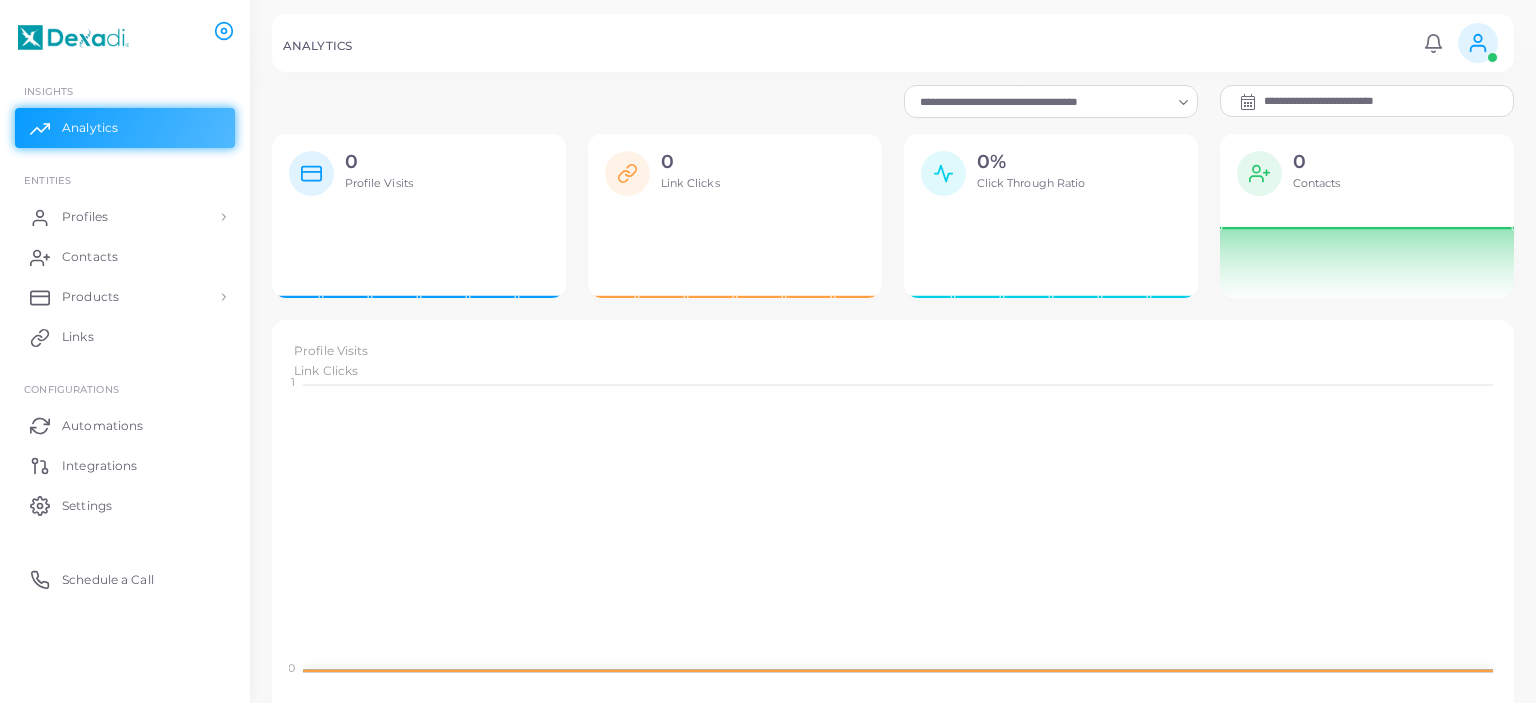 click on "**********" at bounding box center (1388, 101) 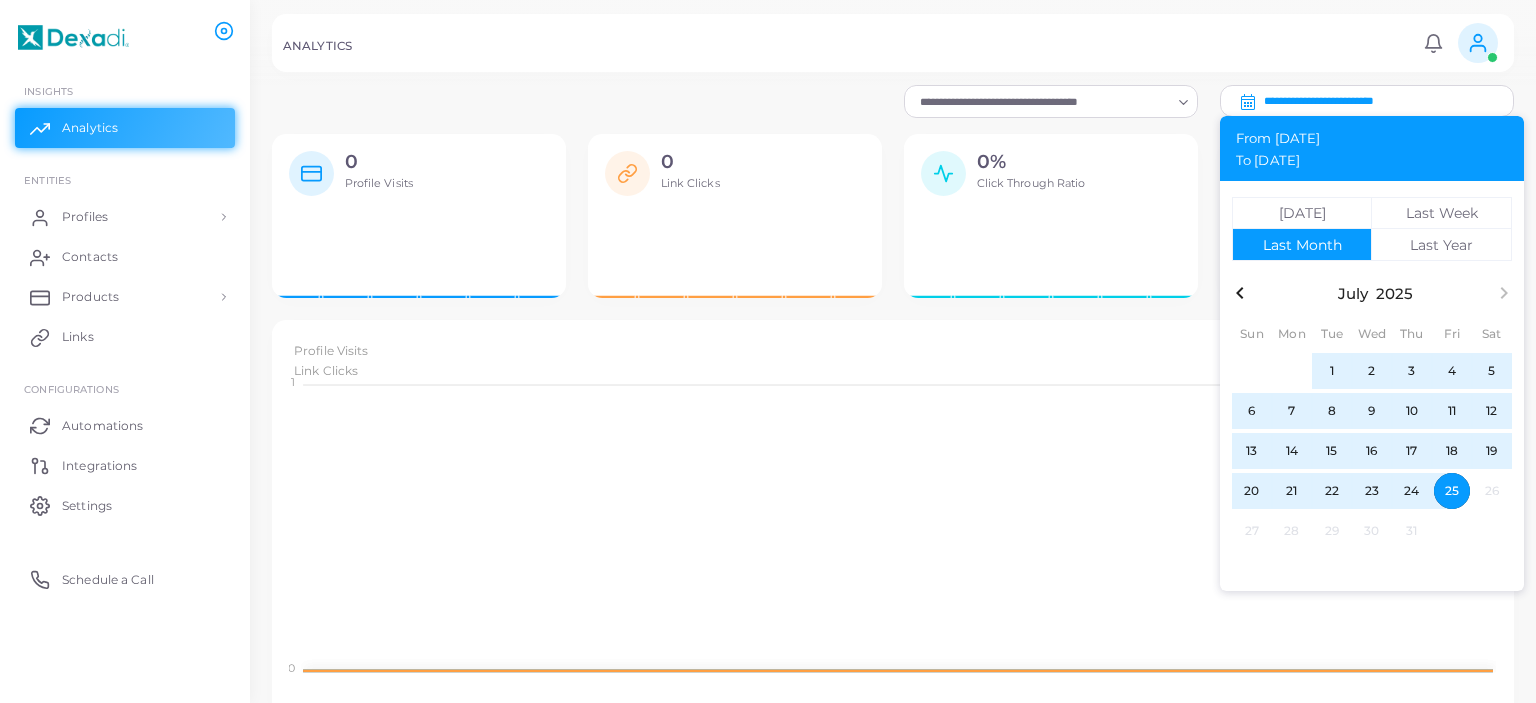 click on "Profile Visits Link Clicks" 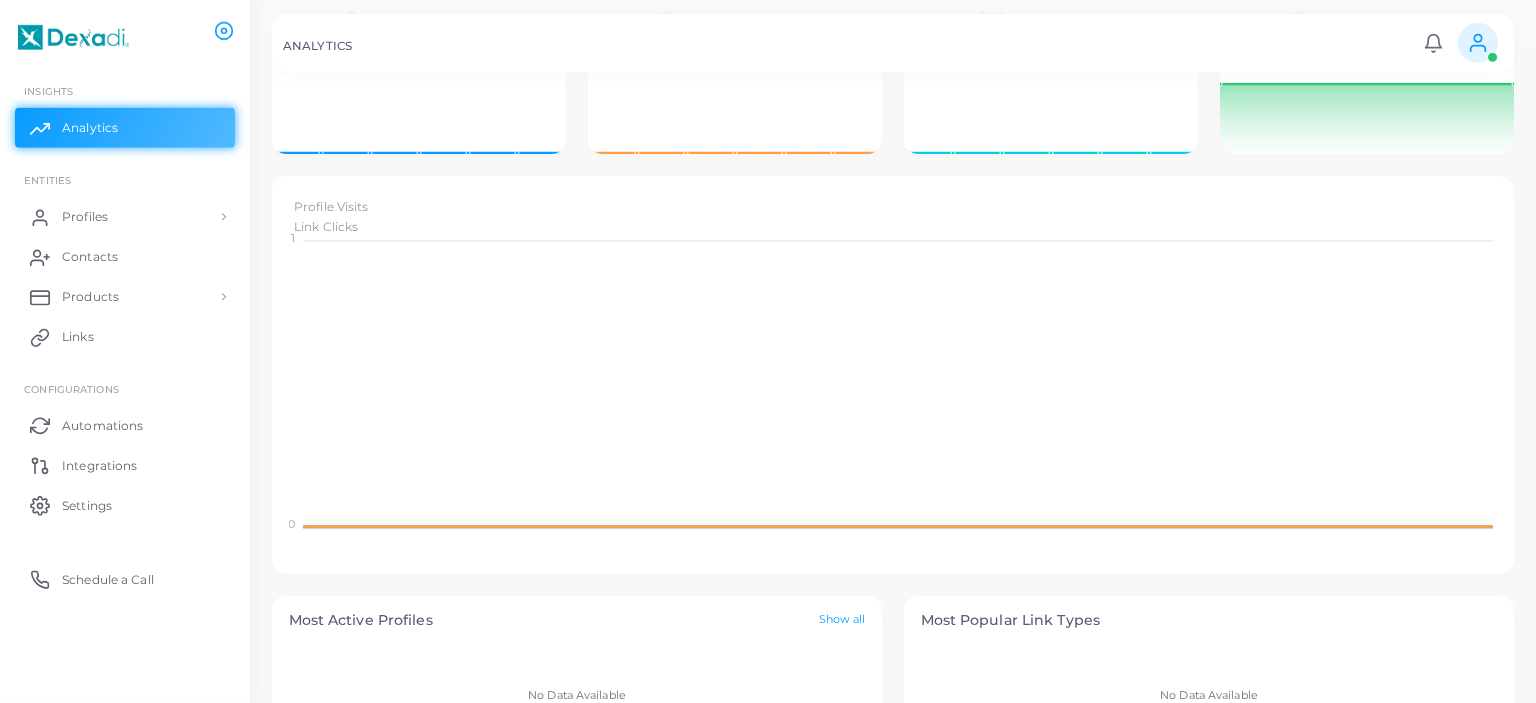 scroll, scrollTop: 0, scrollLeft: 0, axis: both 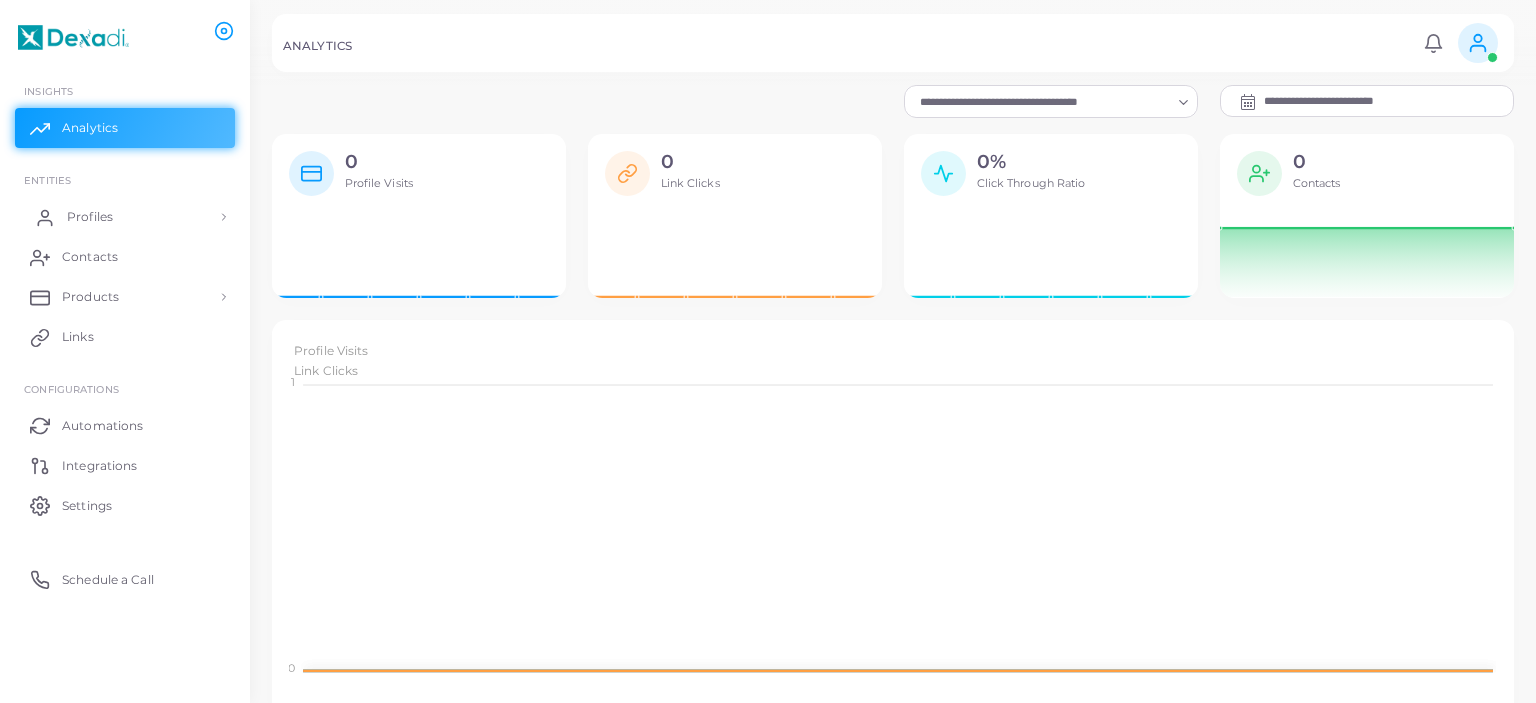 click on "Profiles" at bounding box center (125, 217) 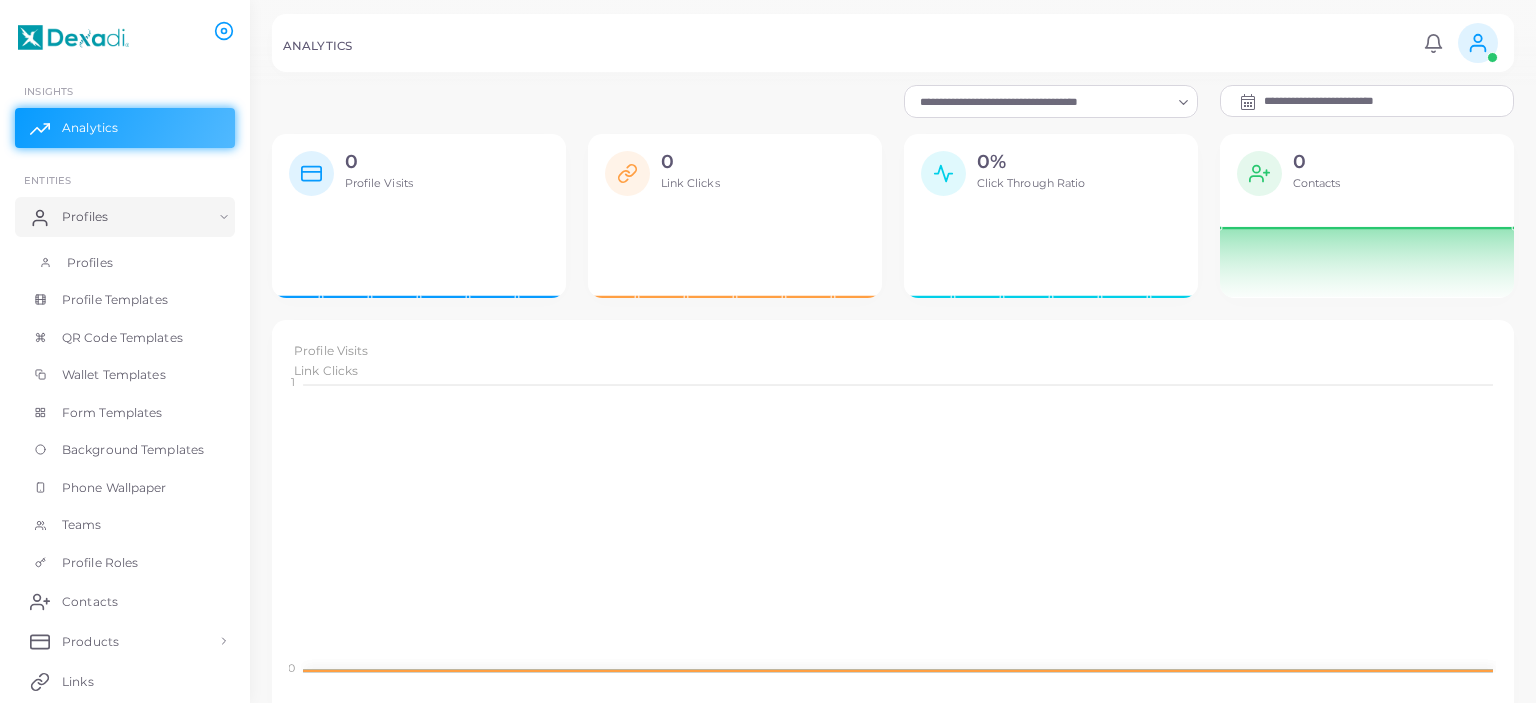 click on "Profiles" at bounding box center (125, 263) 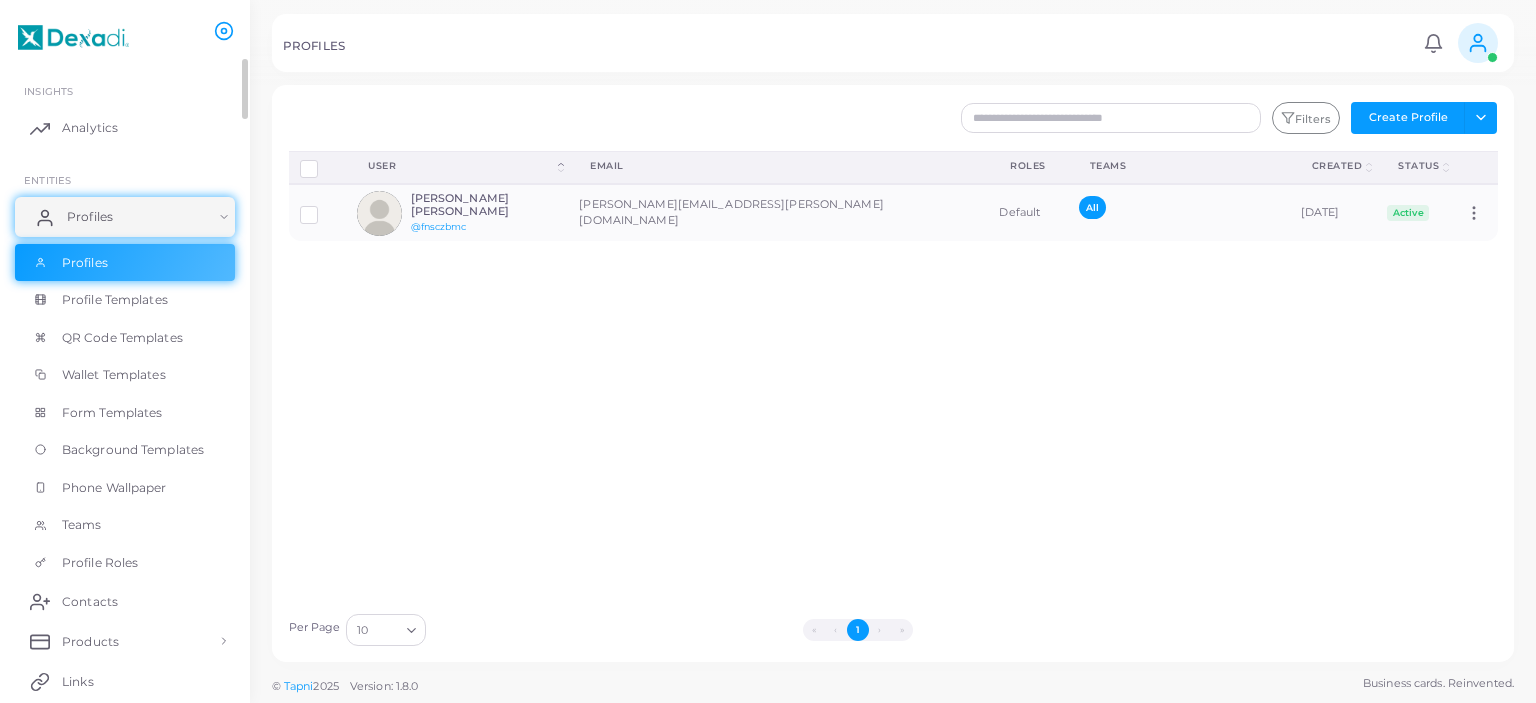 click on "Profiles" at bounding box center (125, 217) 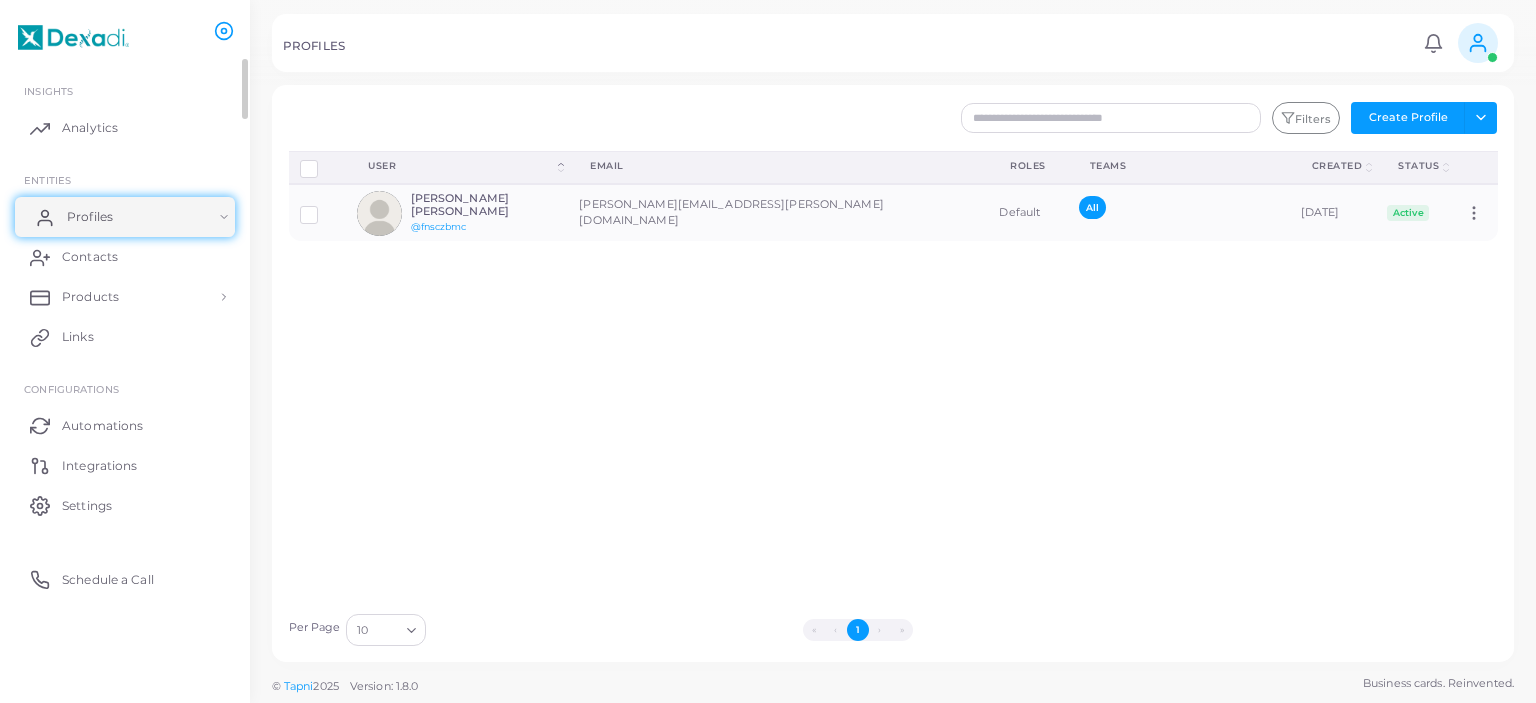 click on "Profiles" at bounding box center (125, 217) 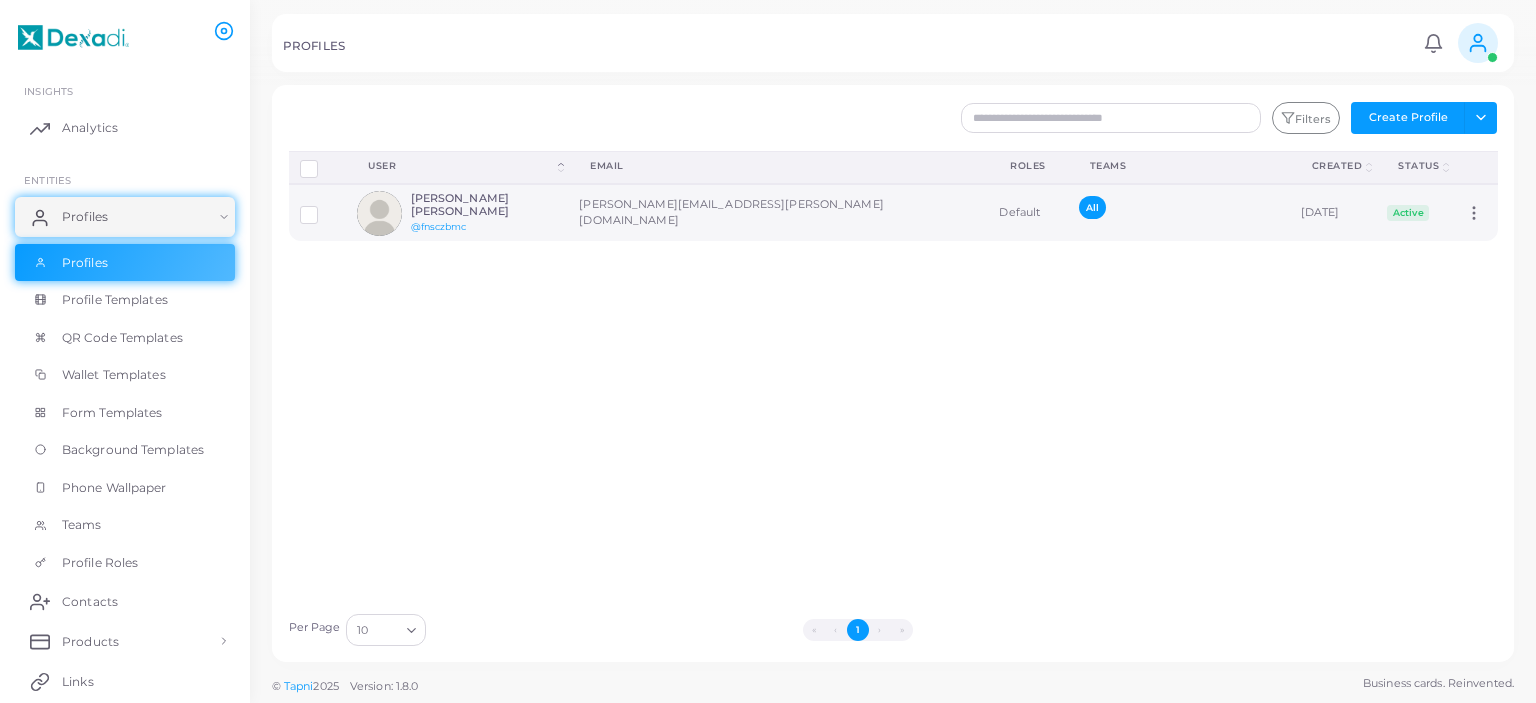 click on "[PERSON_NAME][EMAIL_ADDRESS][PERSON_NAME][DOMAIN_NAME]" at bounding box center (778, 212) 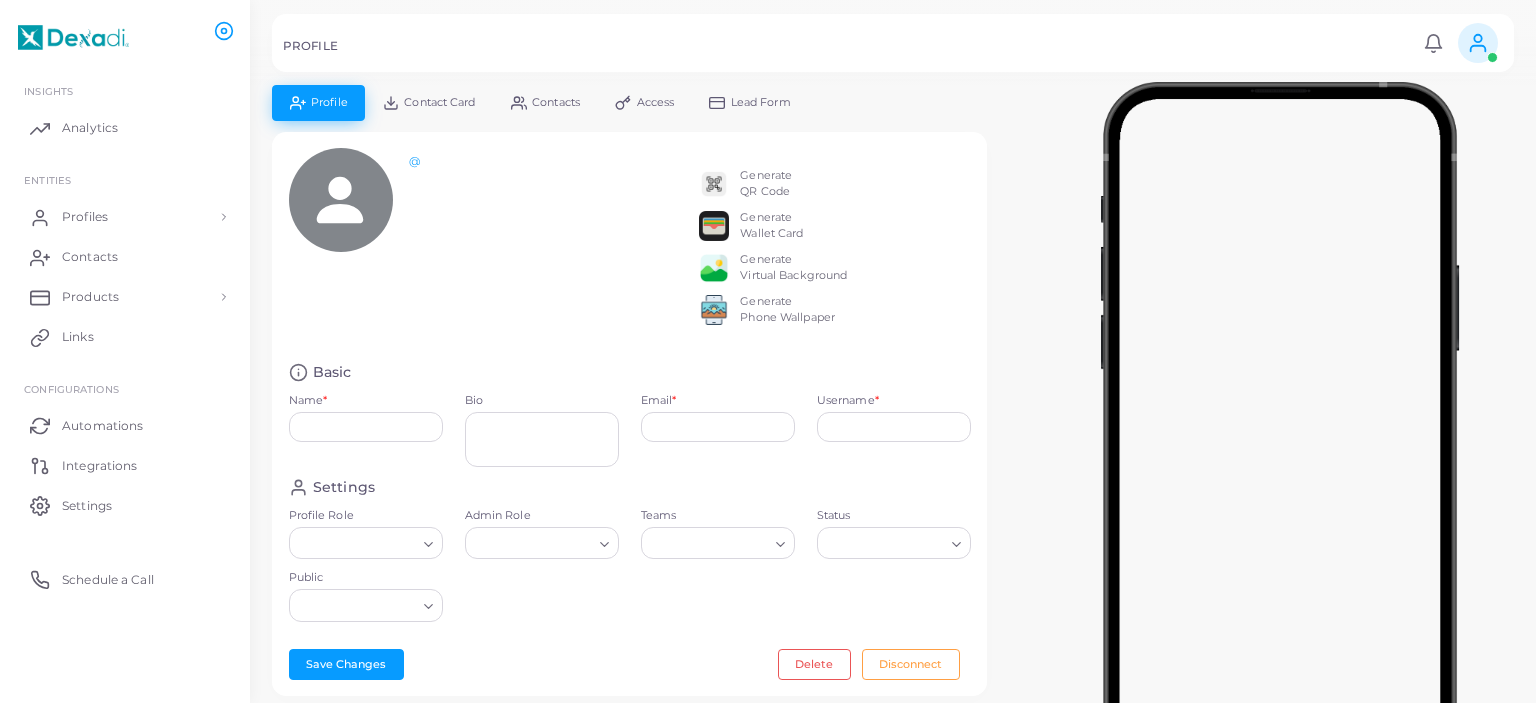 type on "**********" 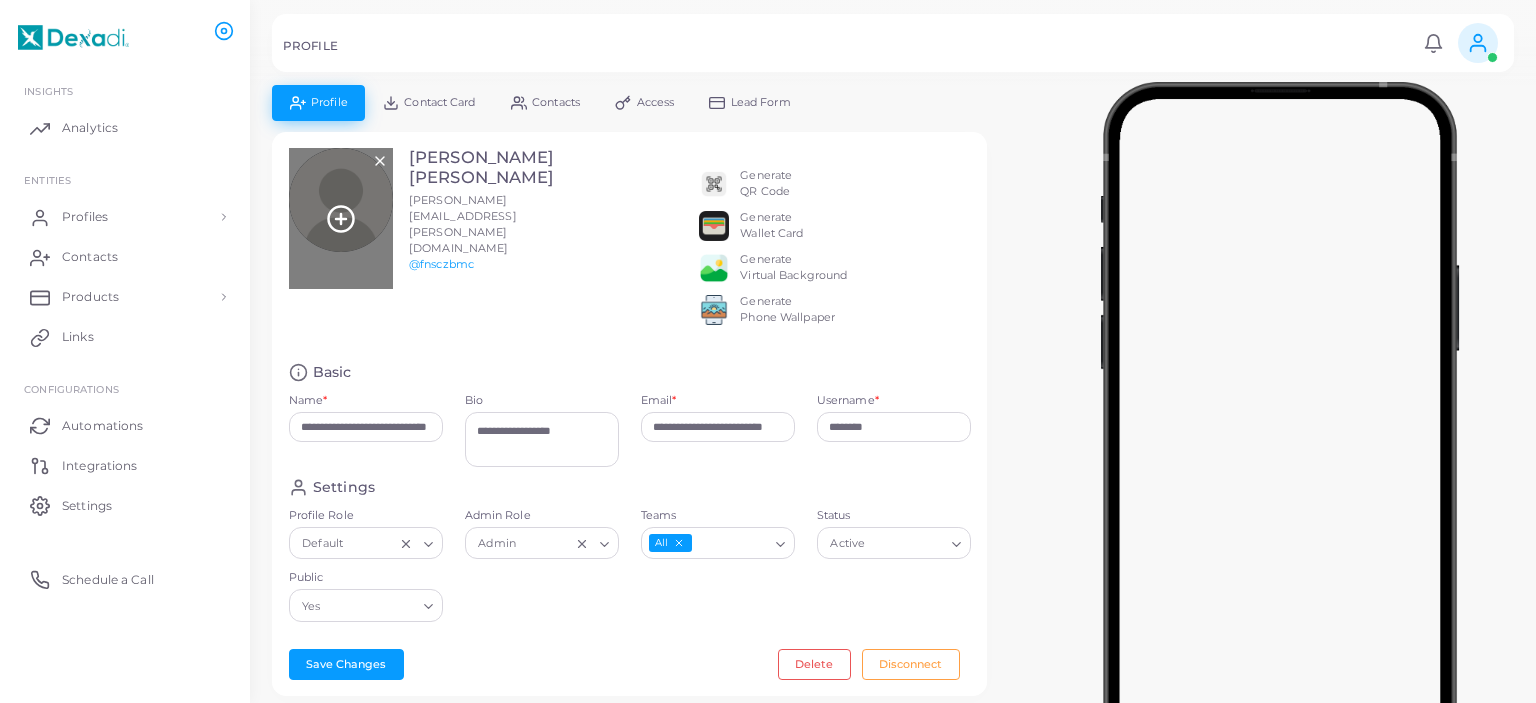 click 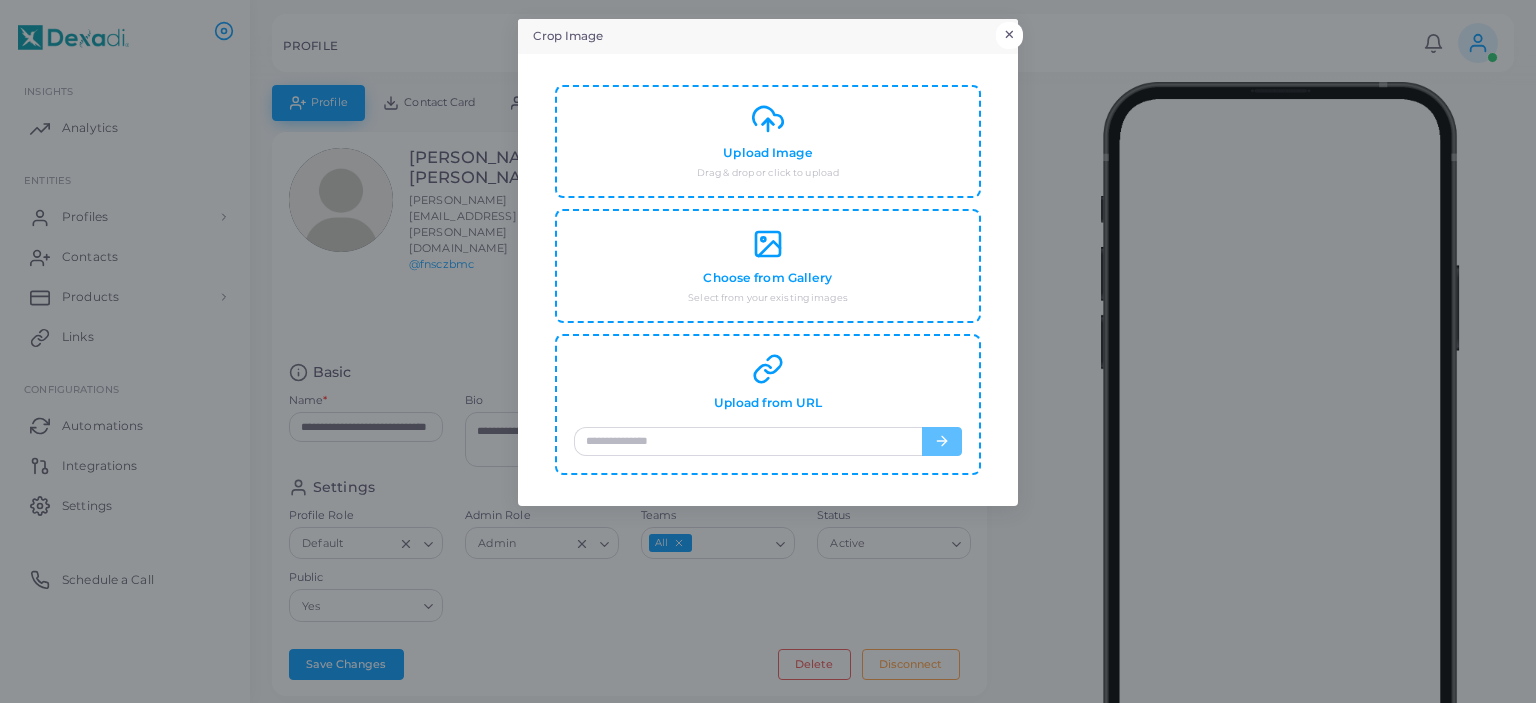 click on "×" at bounding box center [1009, 35] 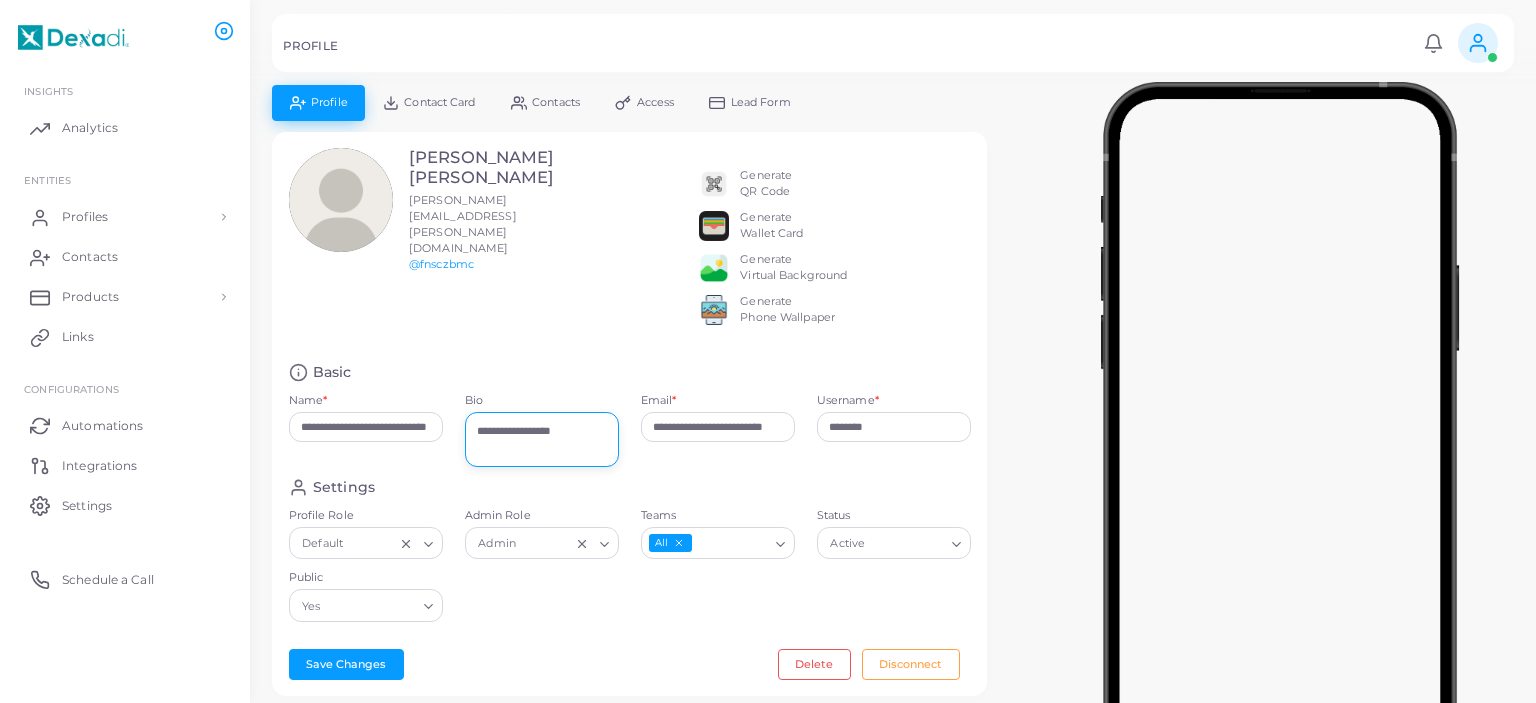 drag, startPoint x: 601, startPoint y: 458, endPoint x: 426, endPoint y: 443, distance: 175.64168 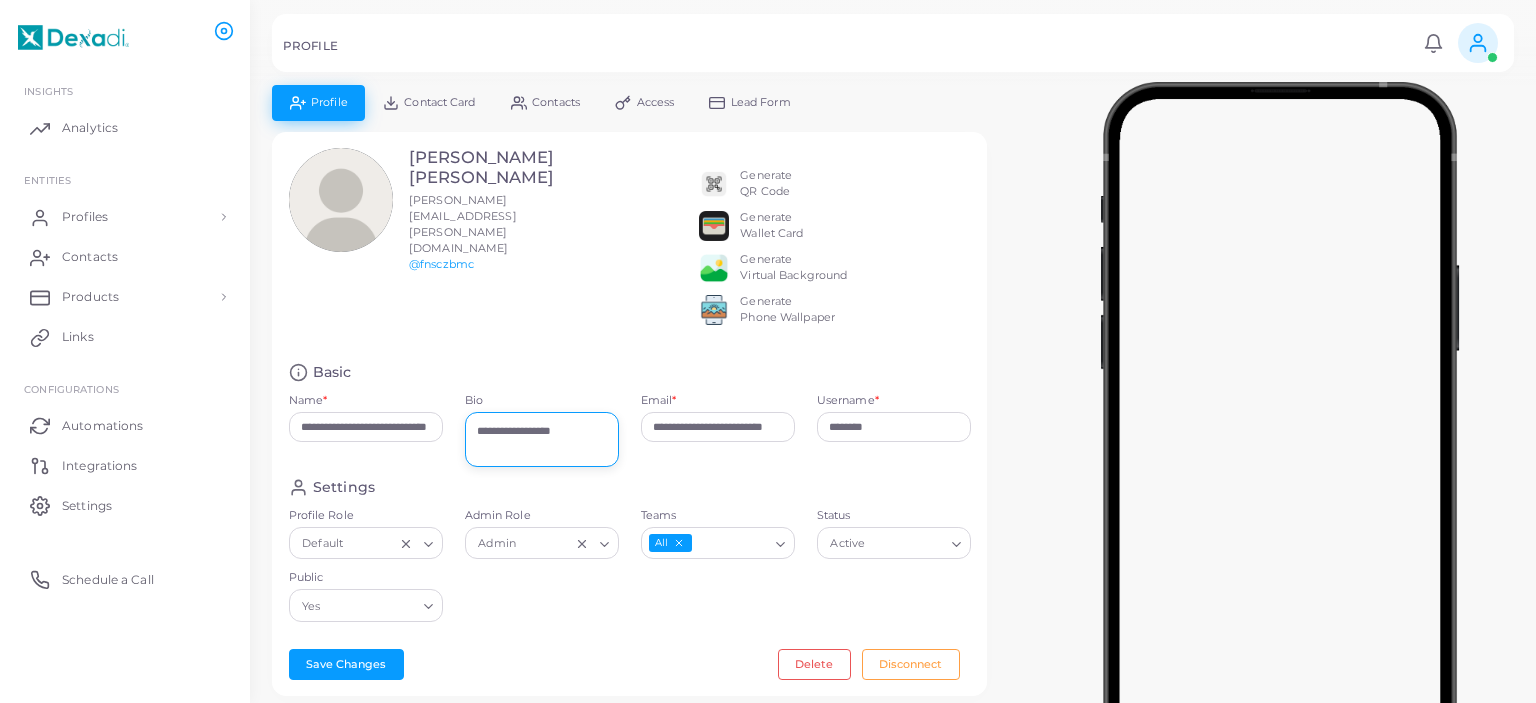 click on "**********" at bounding box center (542, 439) 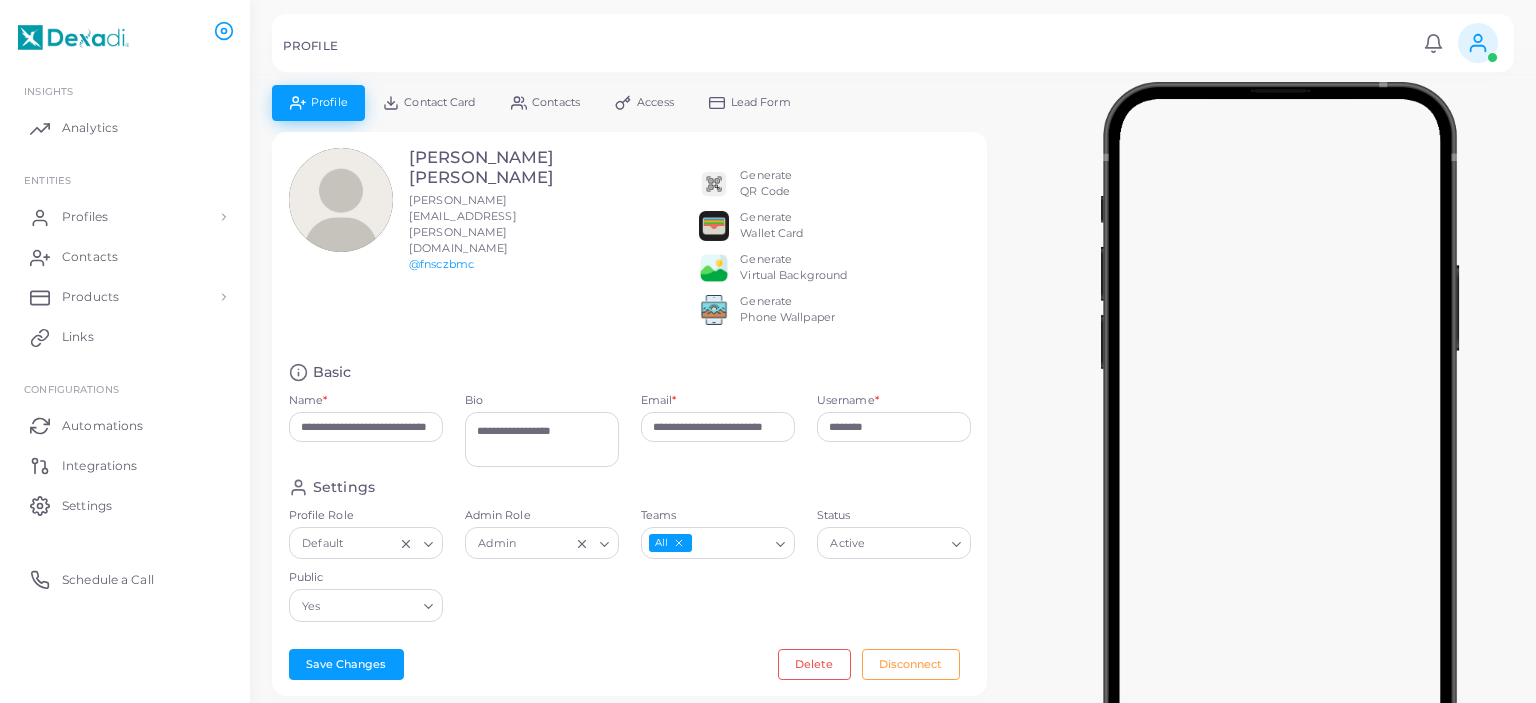 click on "Basic" at bounding box center (630, 372) 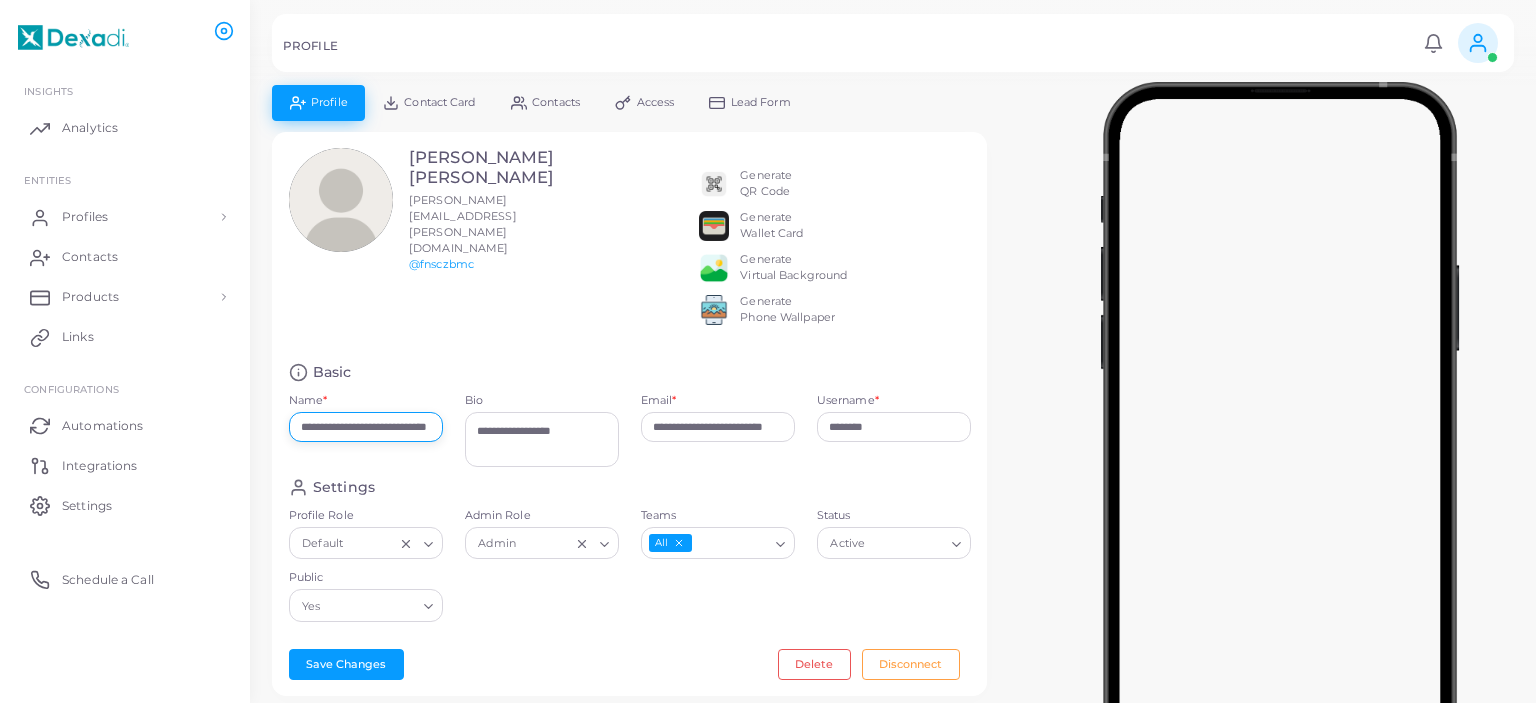 click on "**********" at bounding box center [366, 427] 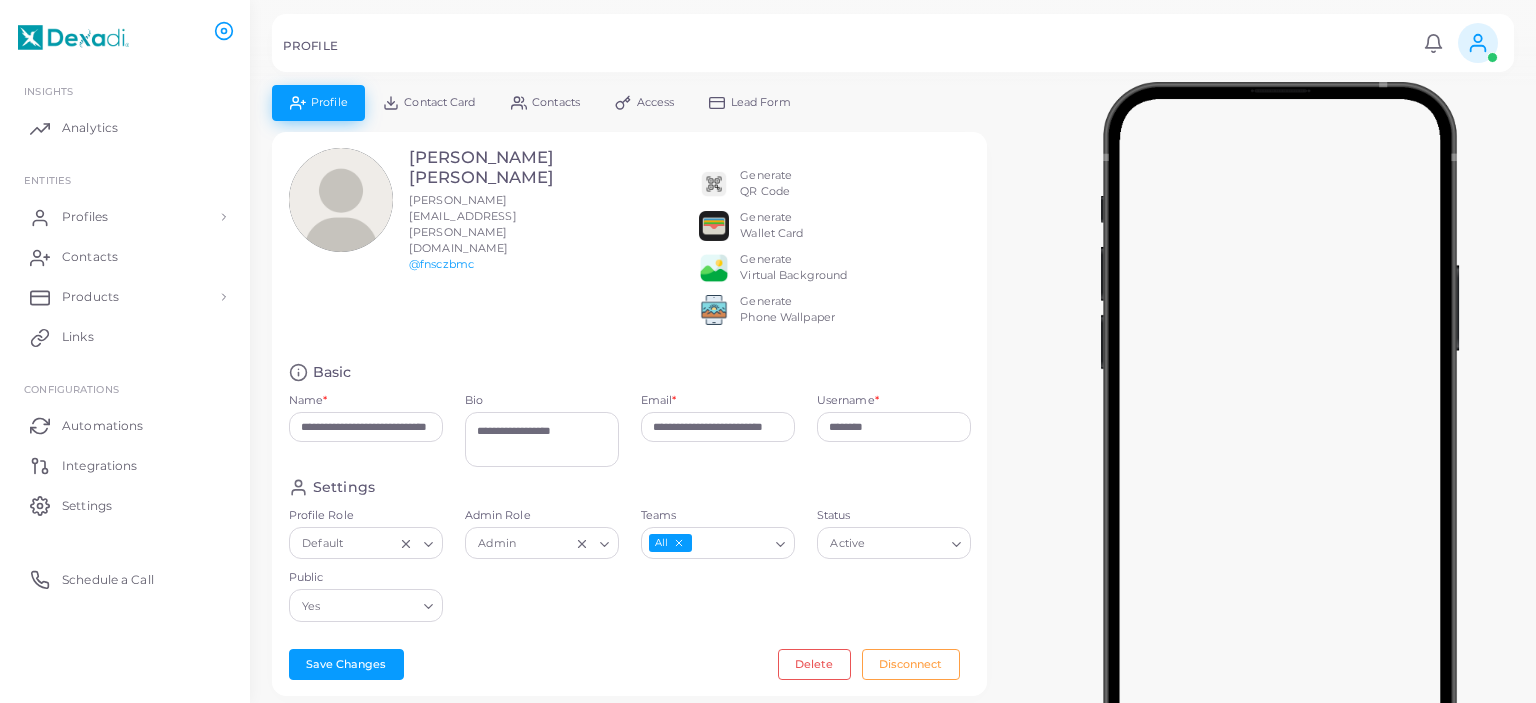 click on "Settings" at bounding box center (630, 487) 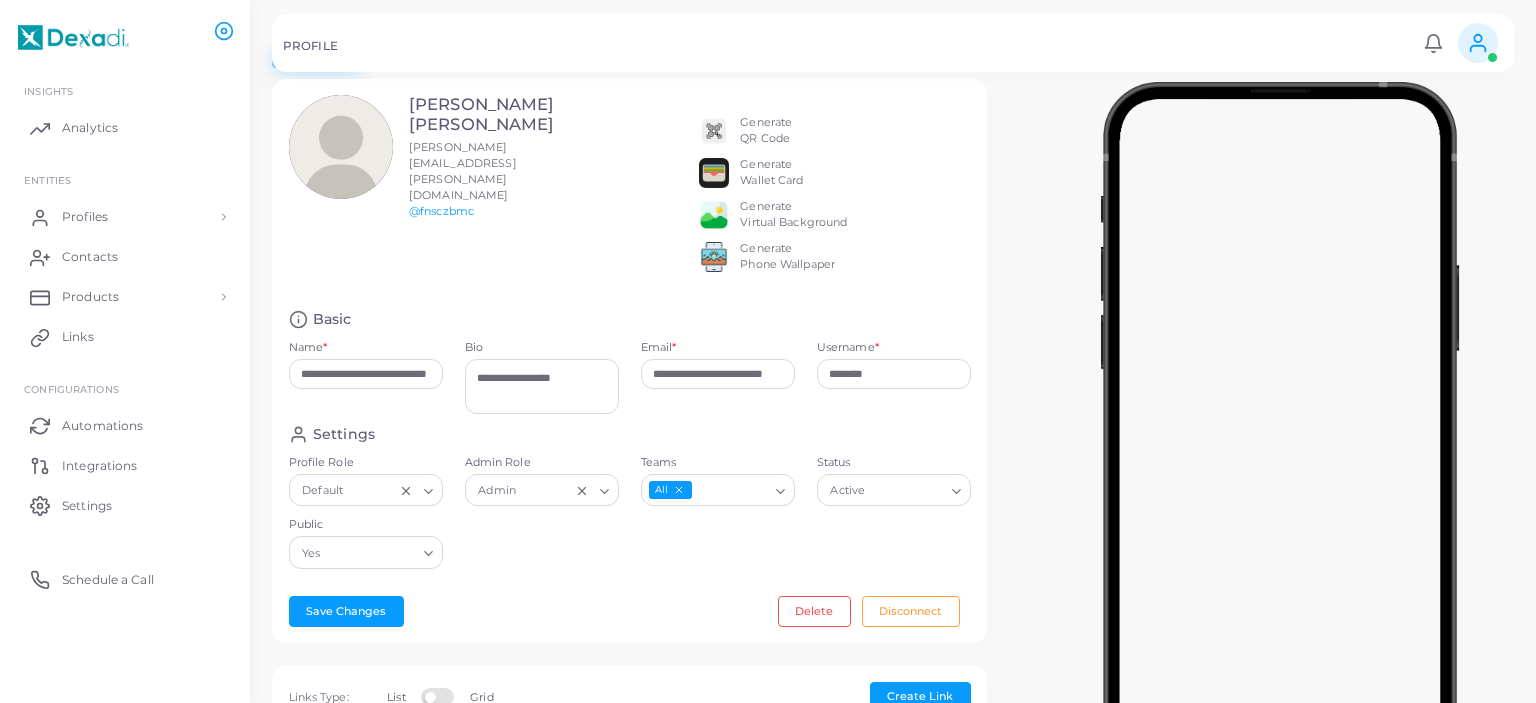 scroll, scrollTop: 60, scrollLeft: 0, axis: vertical 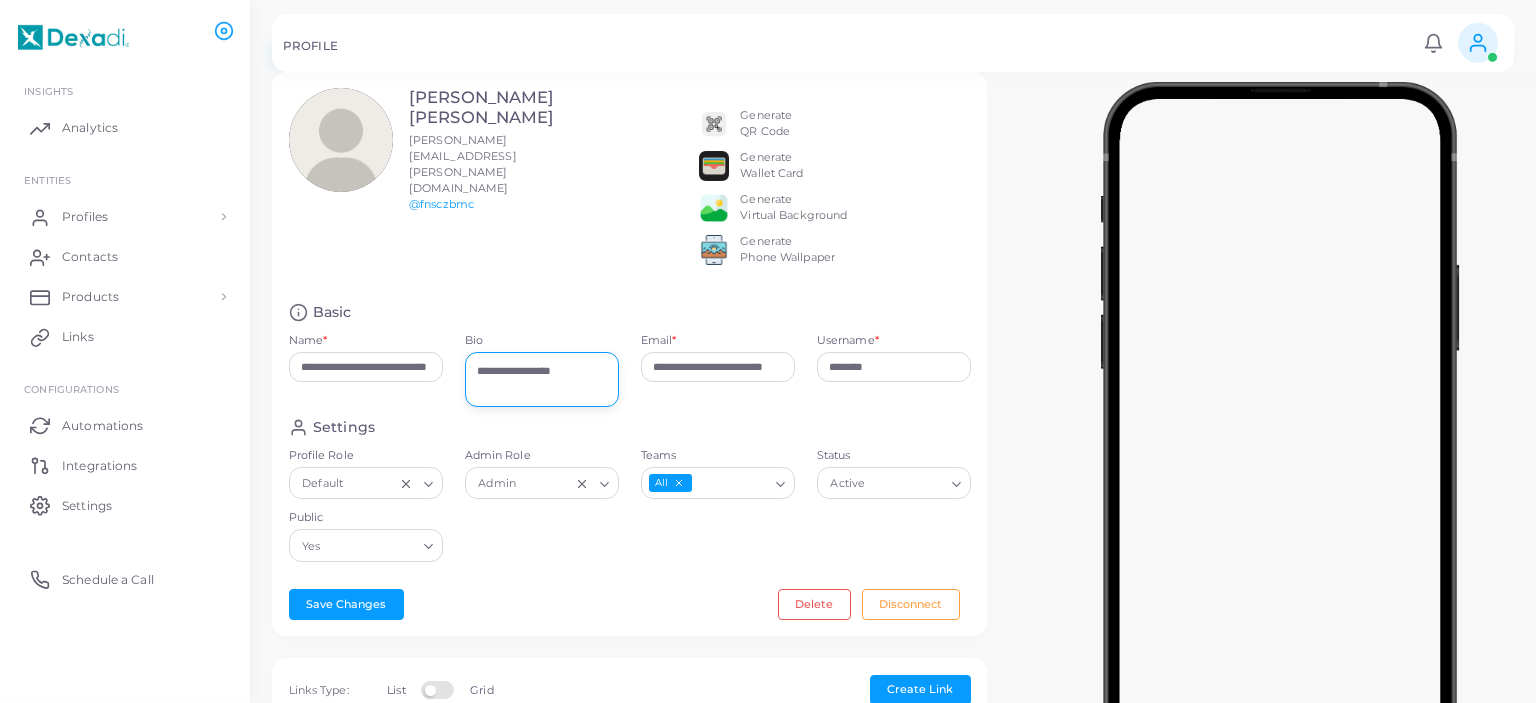 drag, startPoint x: 576, startPoint y: 393, endPoint x: 483, endPoint y: 388, distance: 93.13431 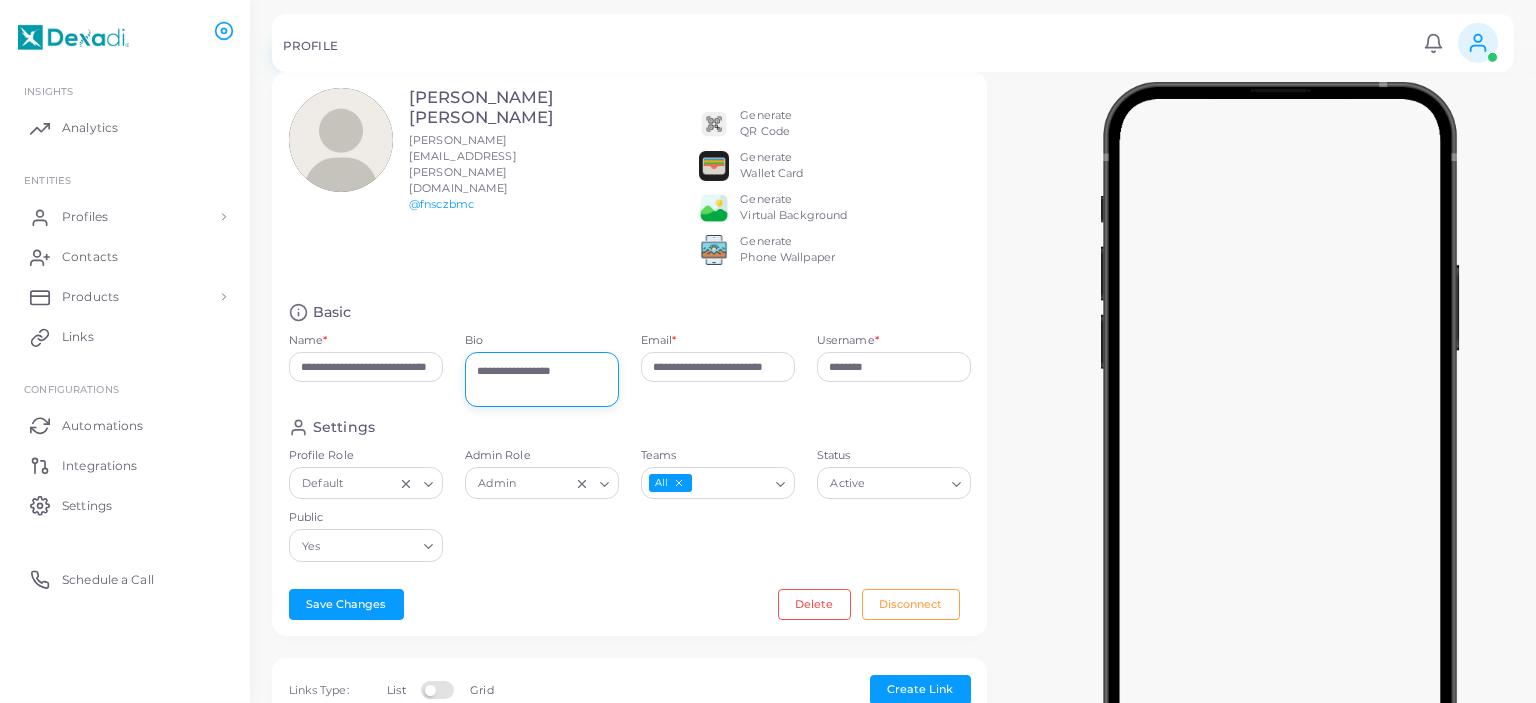 click on "**********" at bounding box center (542, 379) 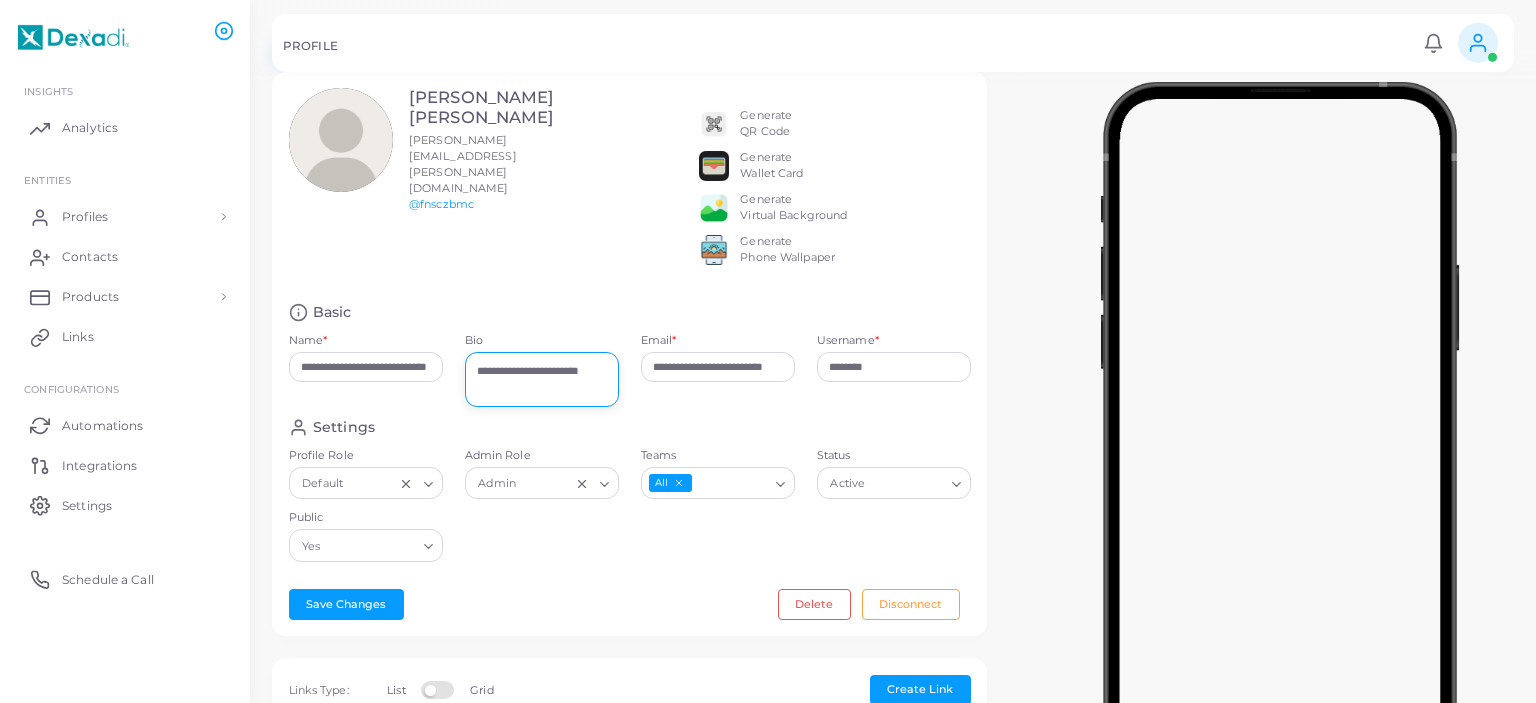 type on "**********" 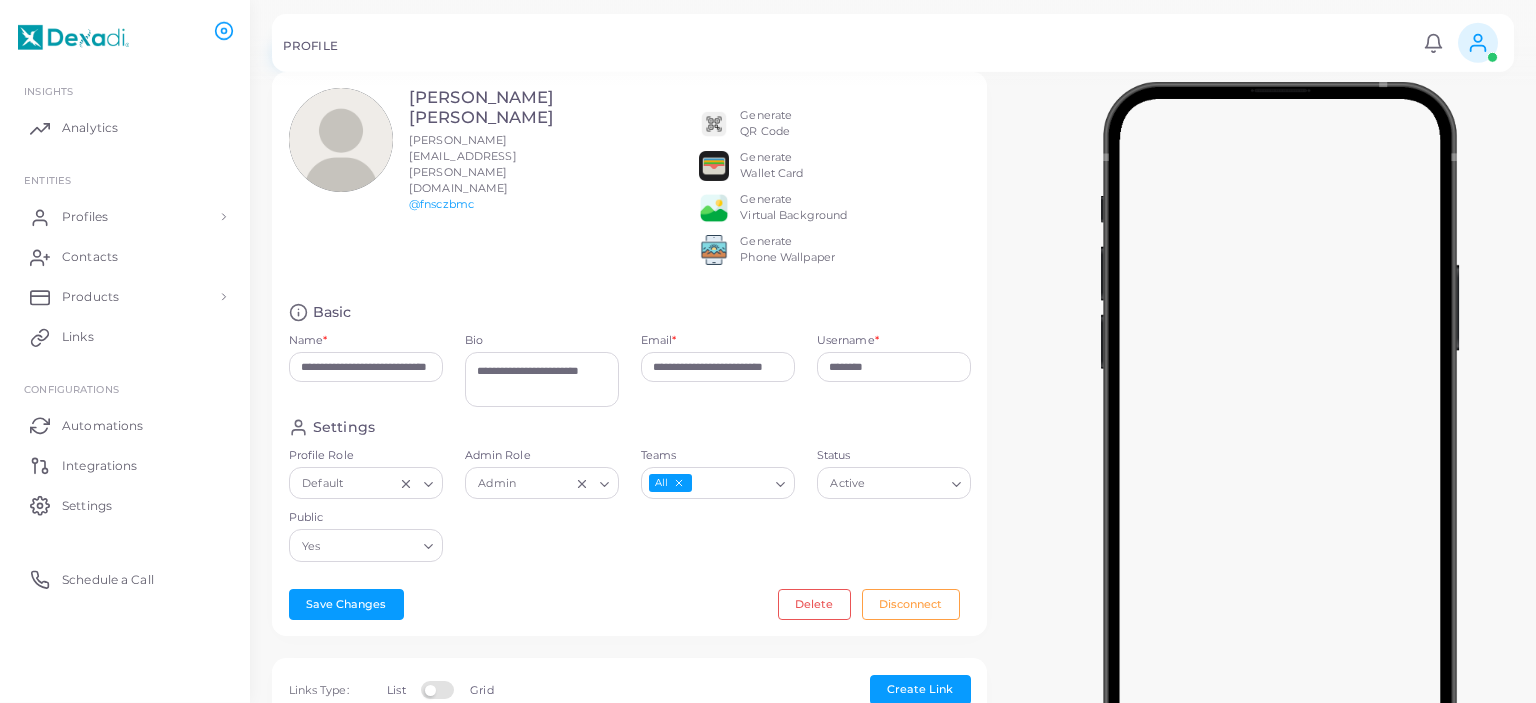 click on "Settings" at bounding box center (630, 427) 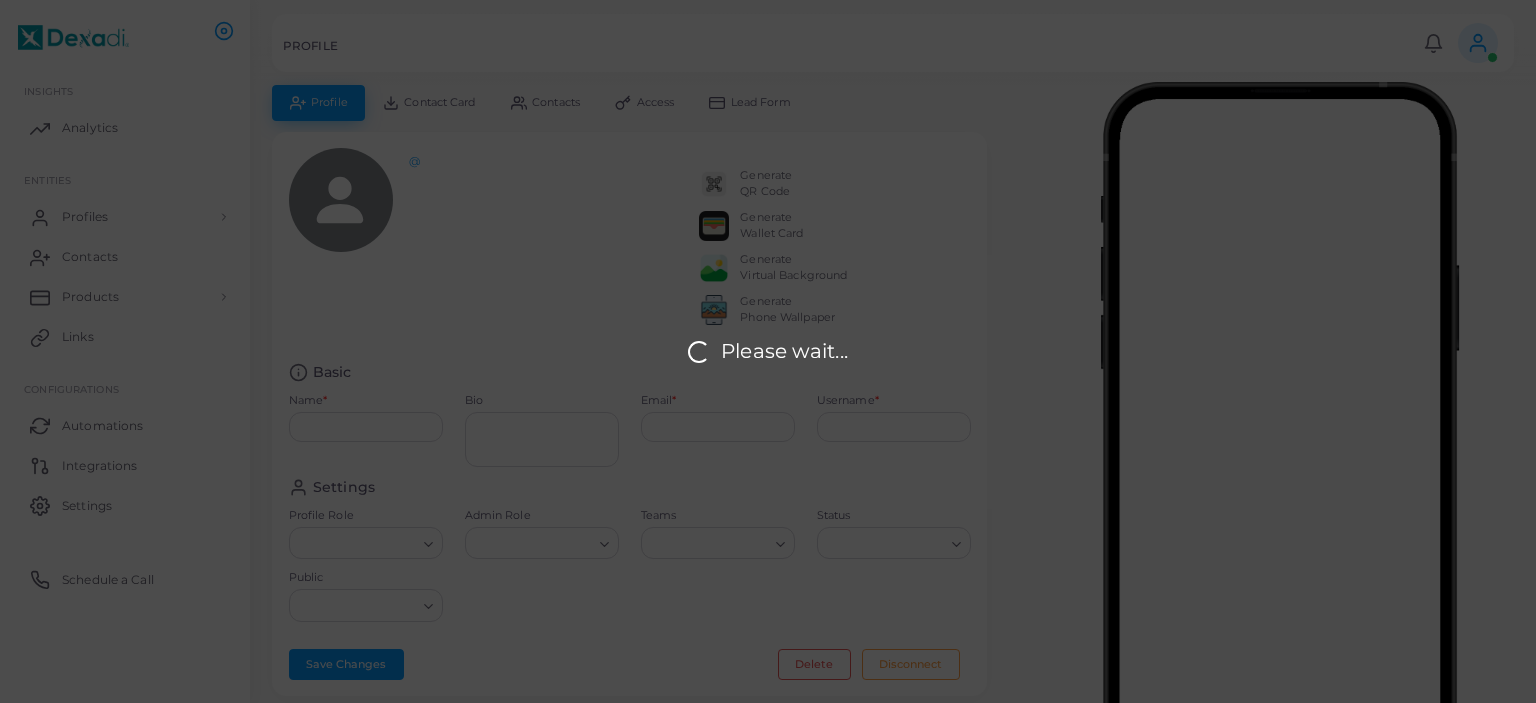 scroll, scrollTop: 0, scrollLeft: 0, axis: both 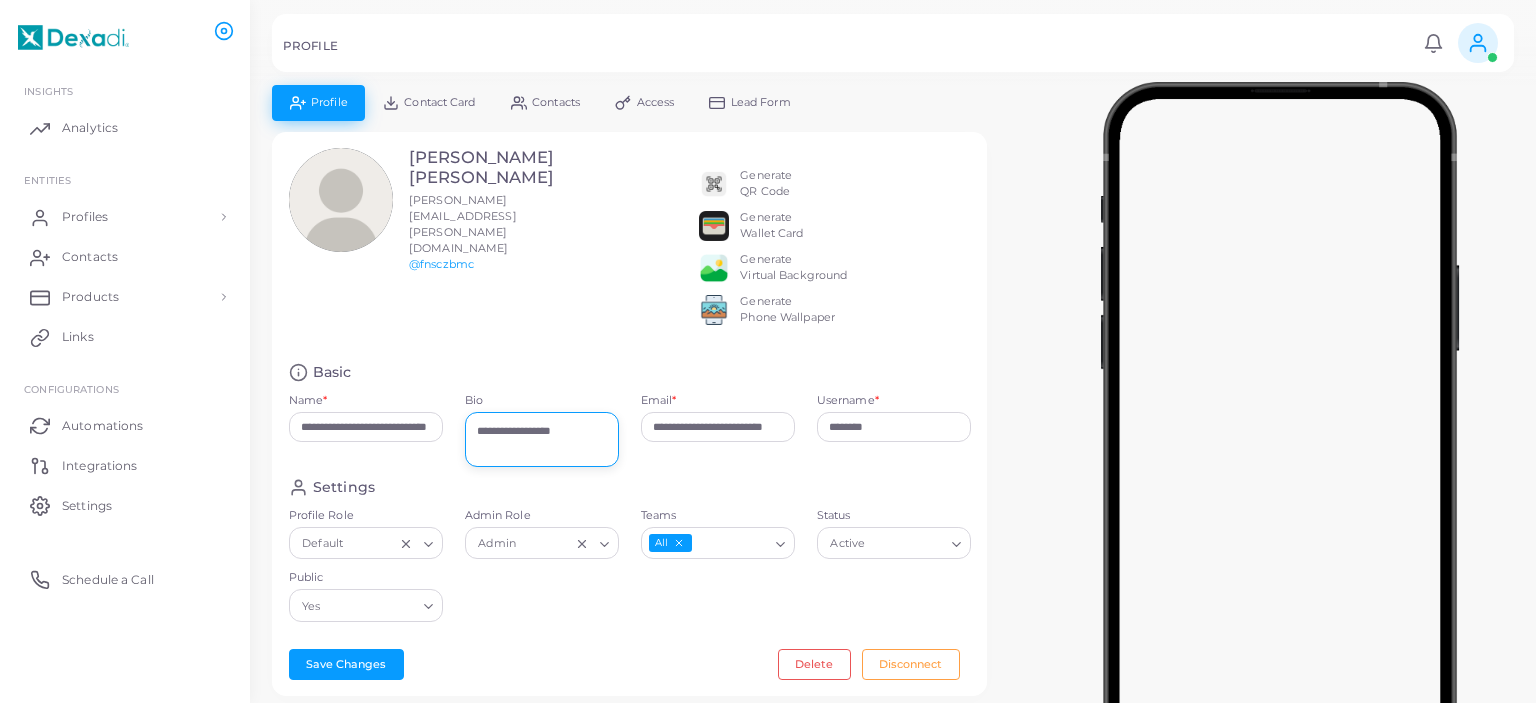 click on "**********" at bounding box center [542, 439] 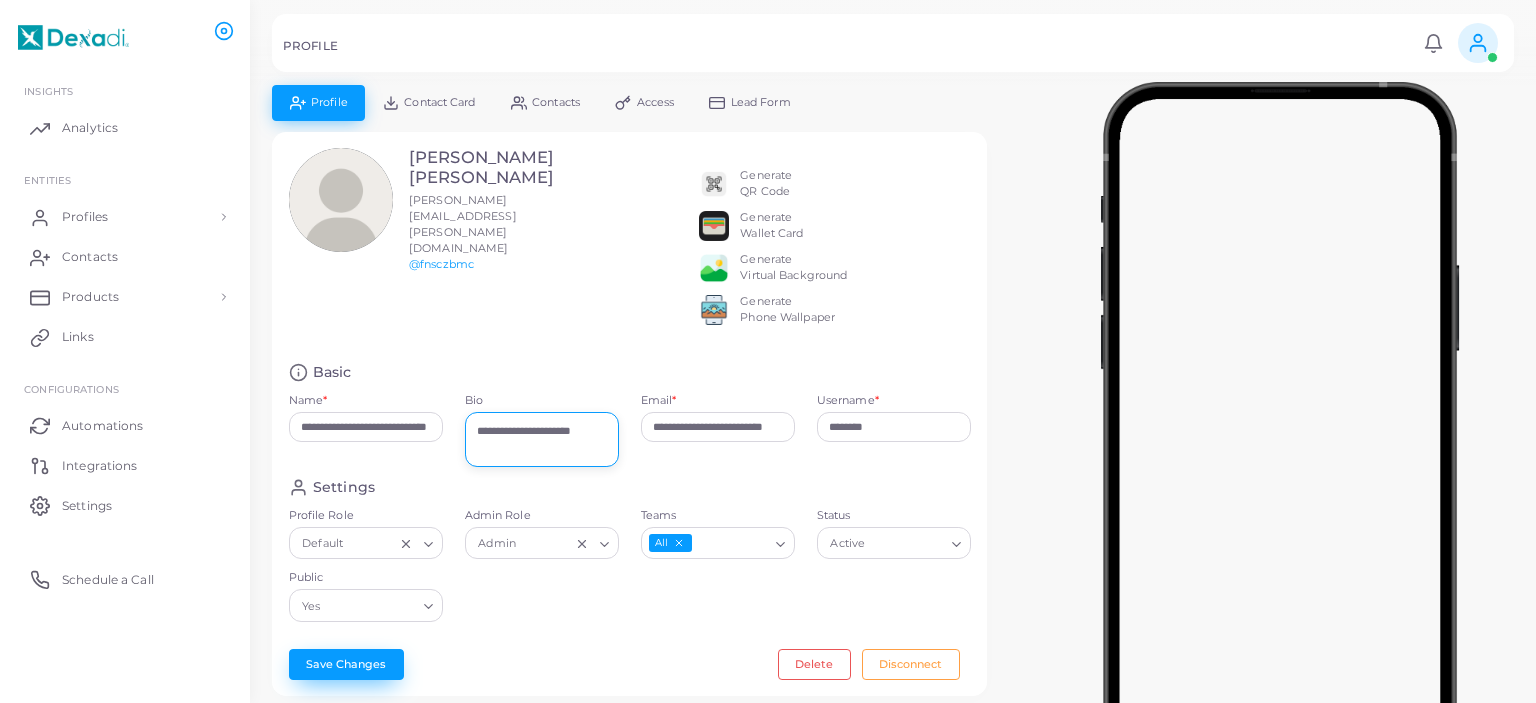 type on "**********" 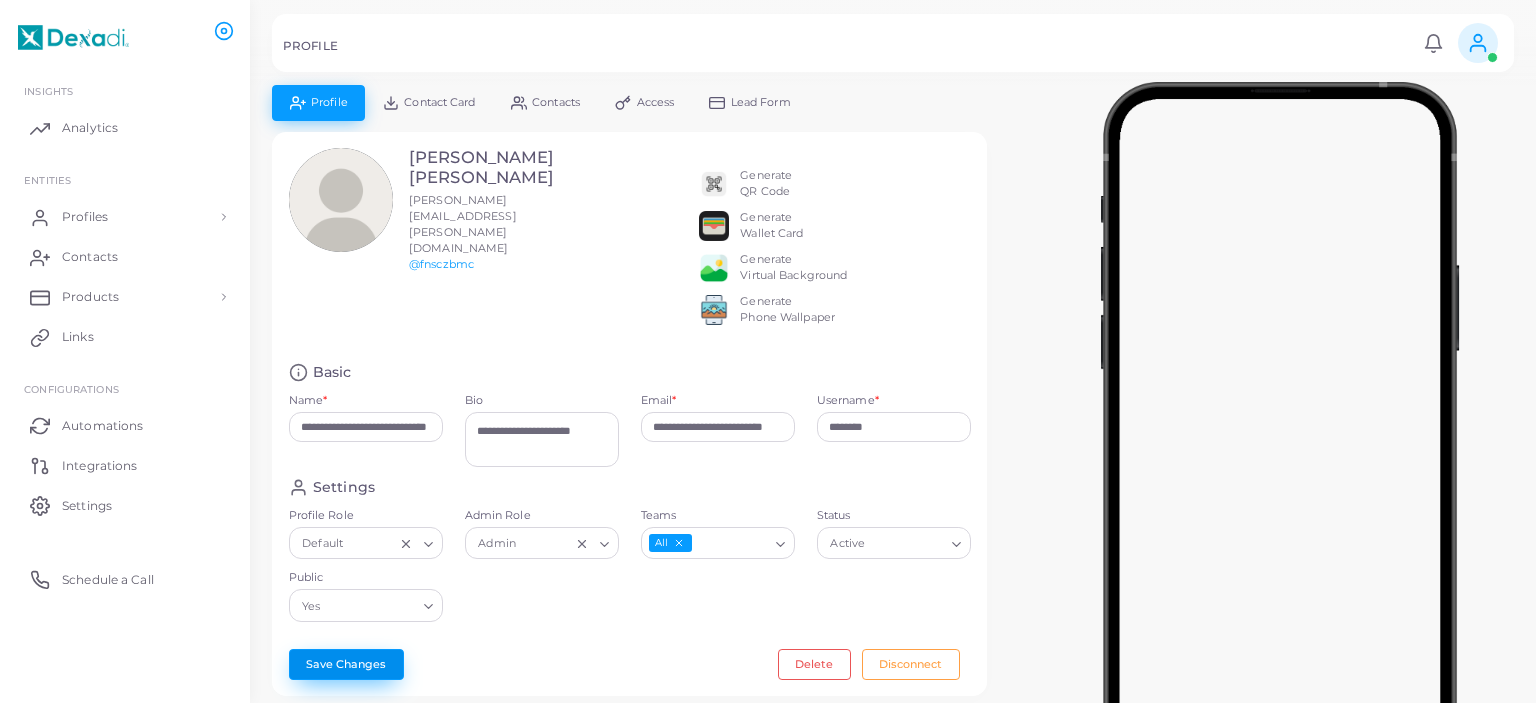click on "Save Changes" at bounding box center [346, 664] 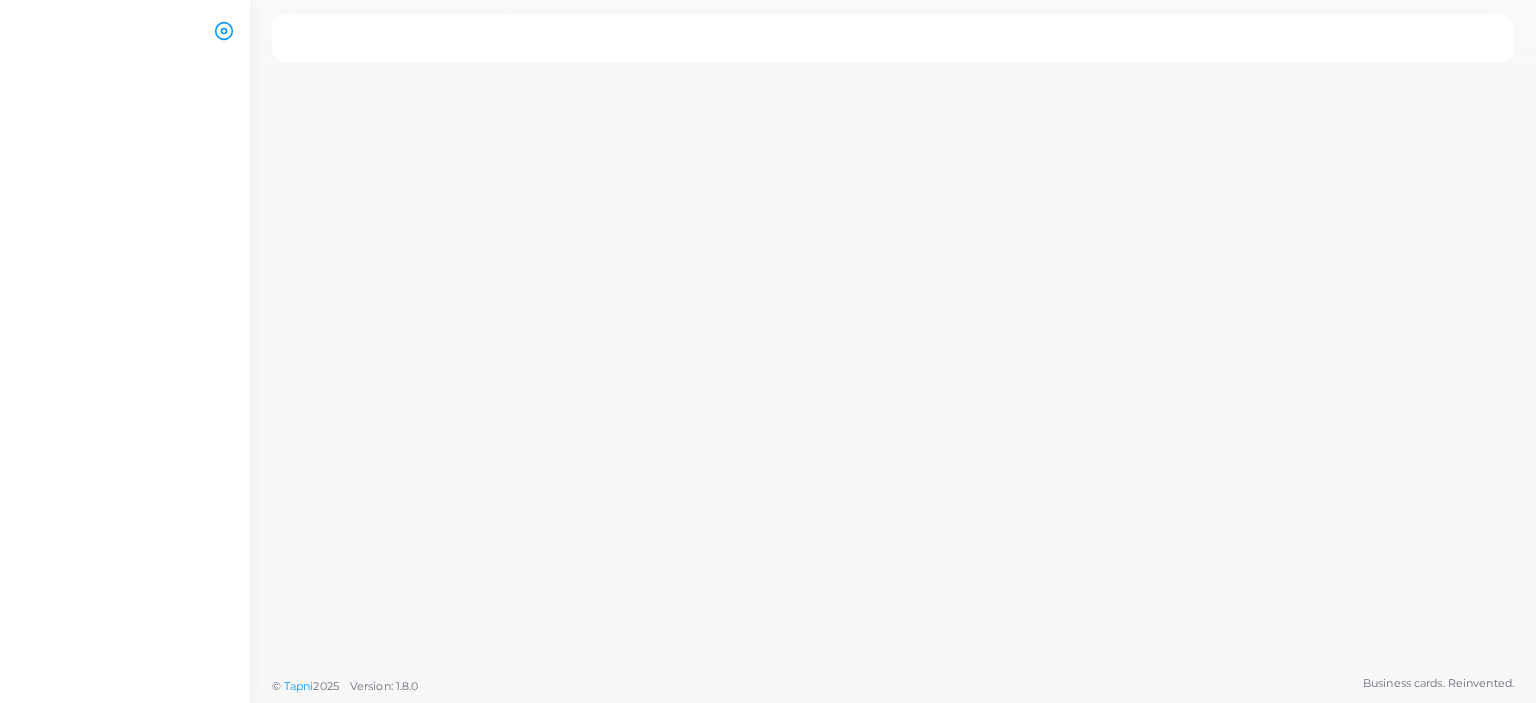 scroll, scrollTop: 0, scrollLeft: 0, axis: both 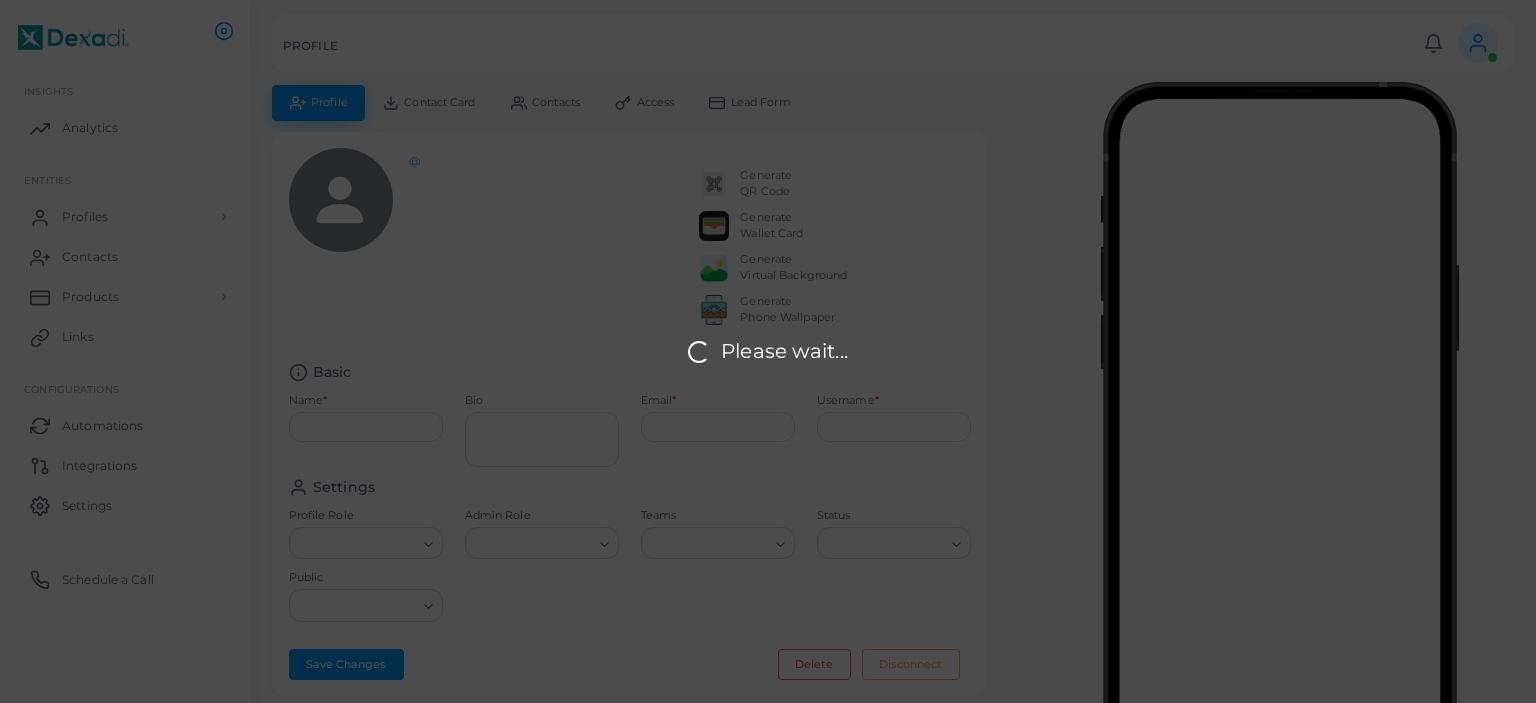 type on "**********" 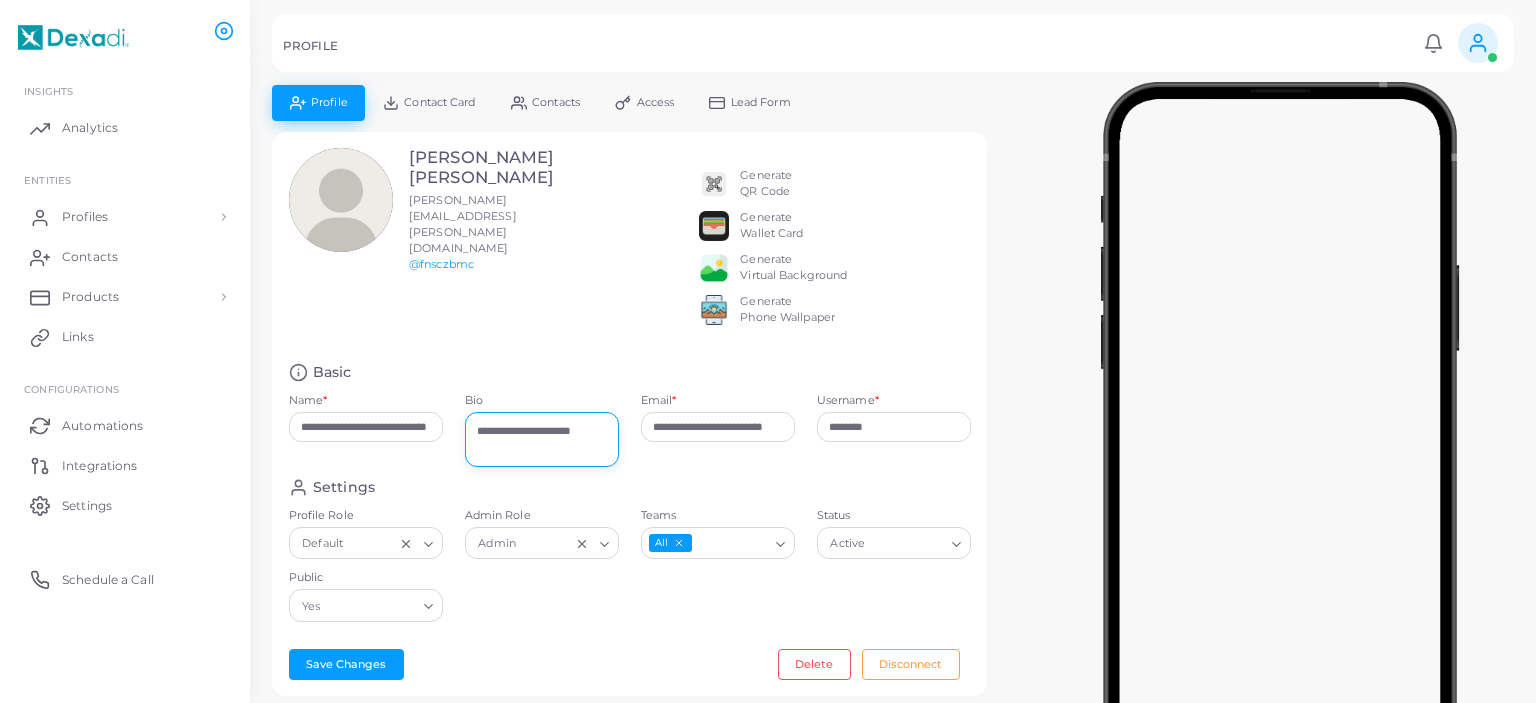 click on "**********" at bounding box center [542, 439] 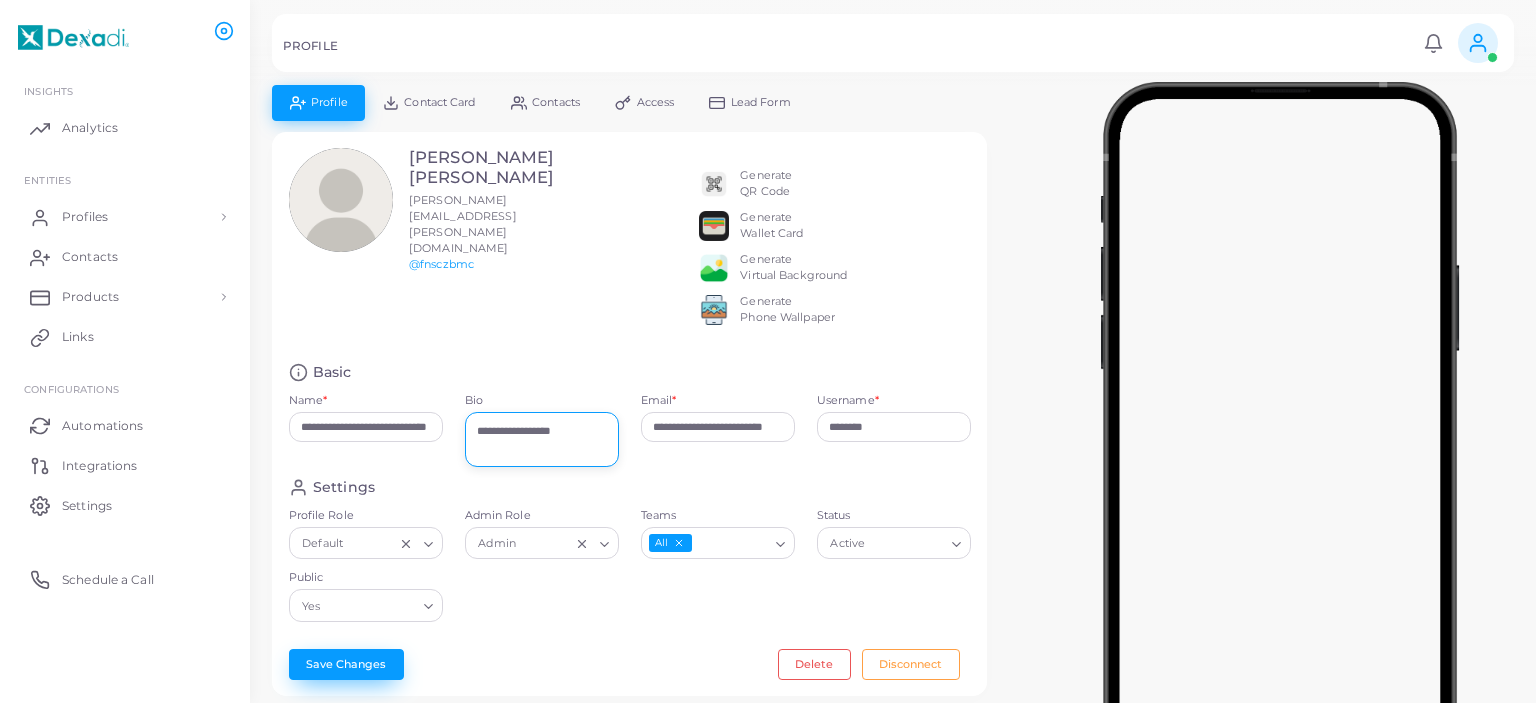 type on "**********" 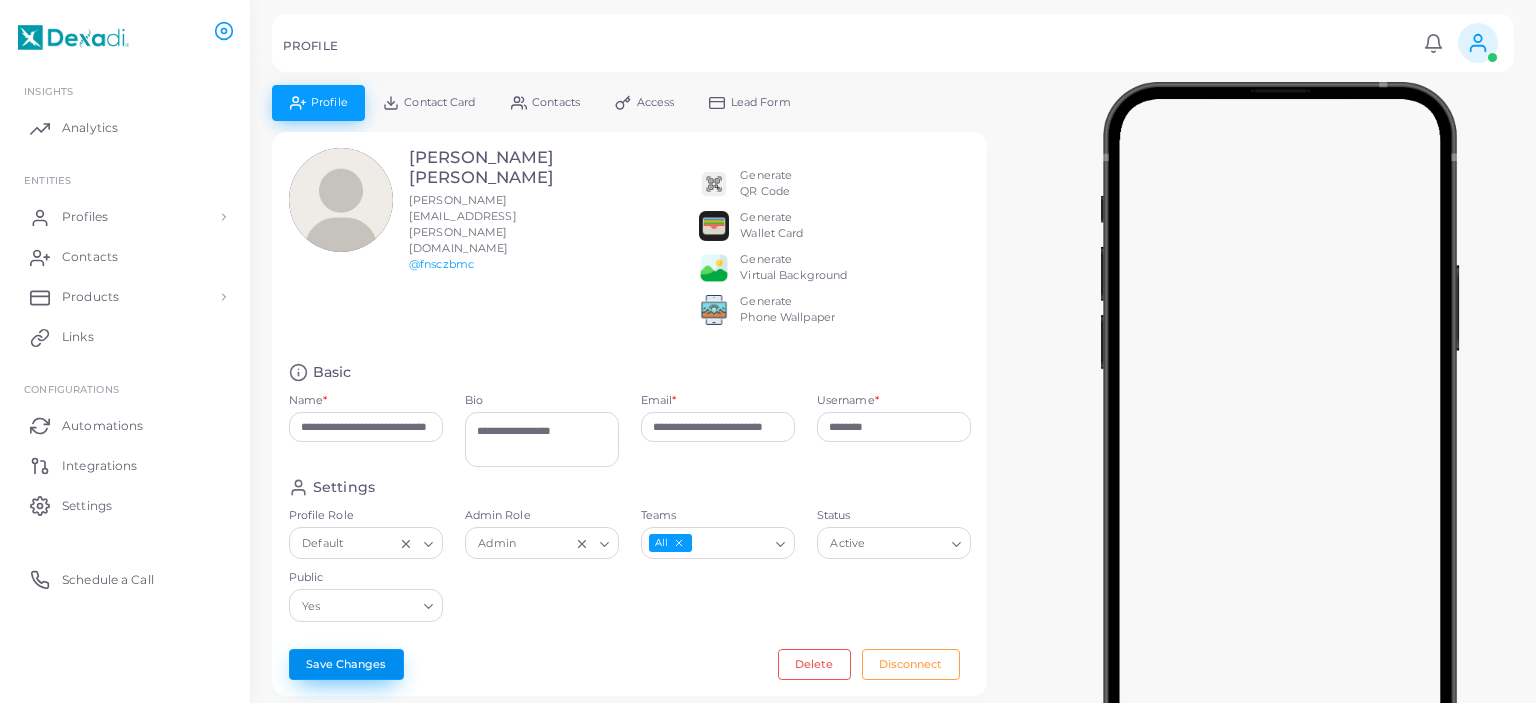 click on "Save Changes" at bounding box center (346, 664) 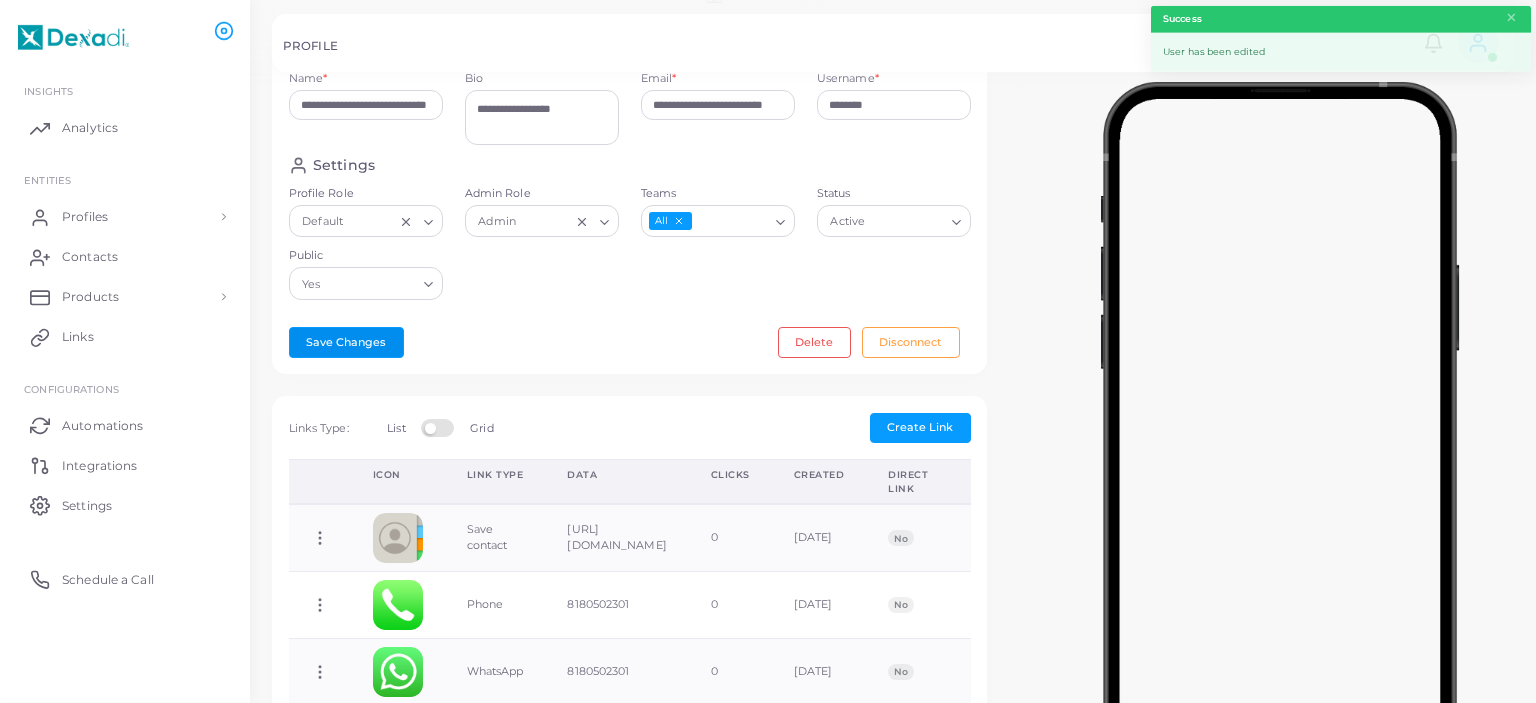 scroll, scrollTop: 323, scrollLeft: 0, axis: vertical 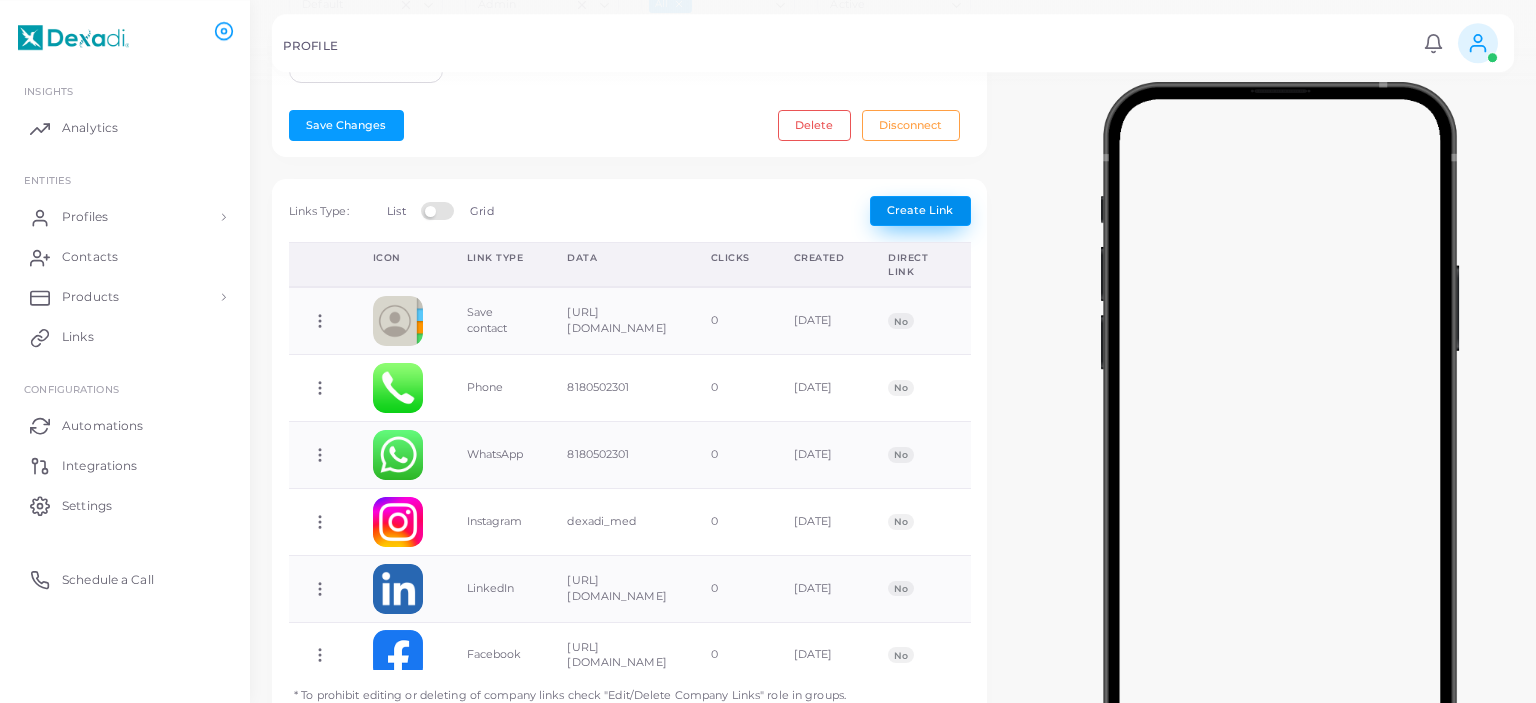 click on "Create Link" at bounding box center [920, 210] 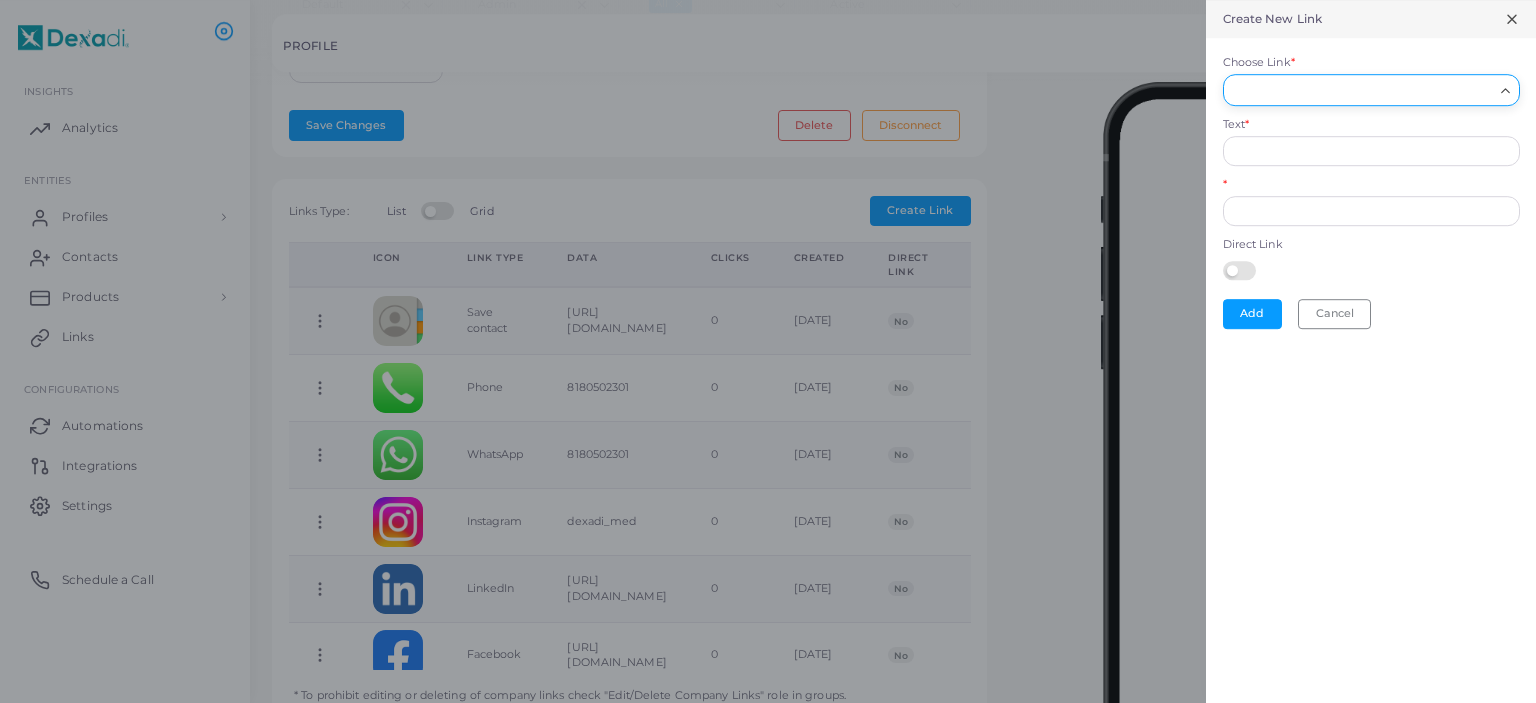 click on "Choose Link  *" at bounding box center [1362, 90] 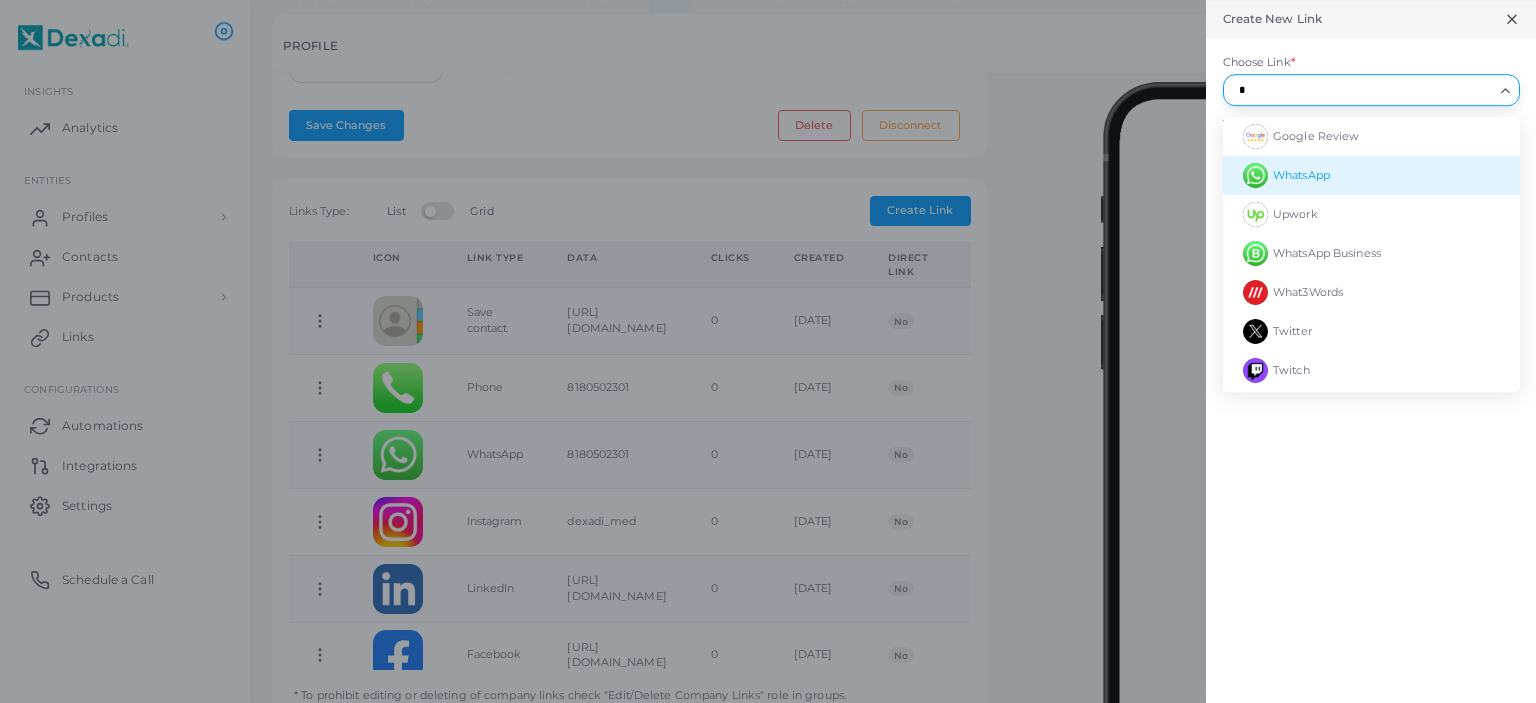 click on "WhatsApp" at bounding box center [1371, 175] 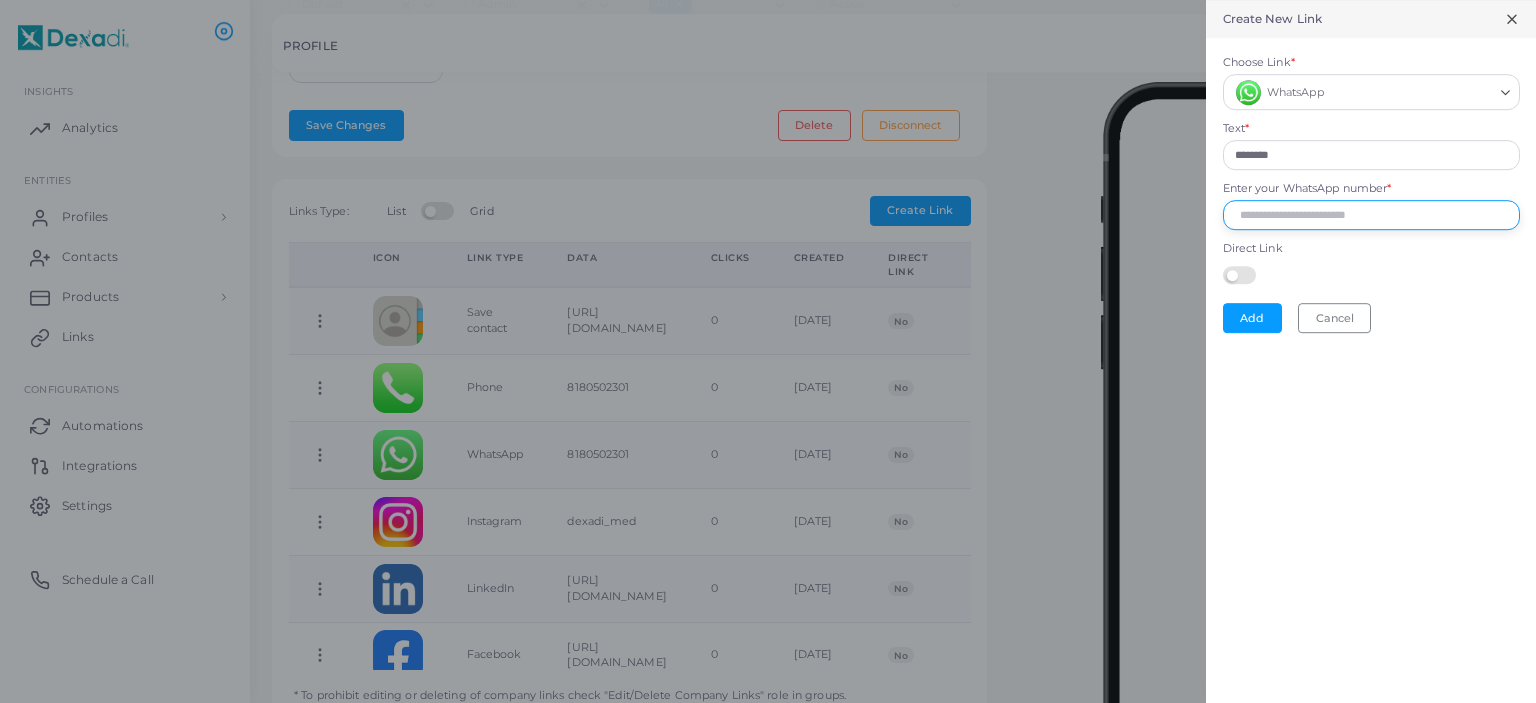 click on "Enter your WhatsApp number  *" at bounding box center (1371, 215) 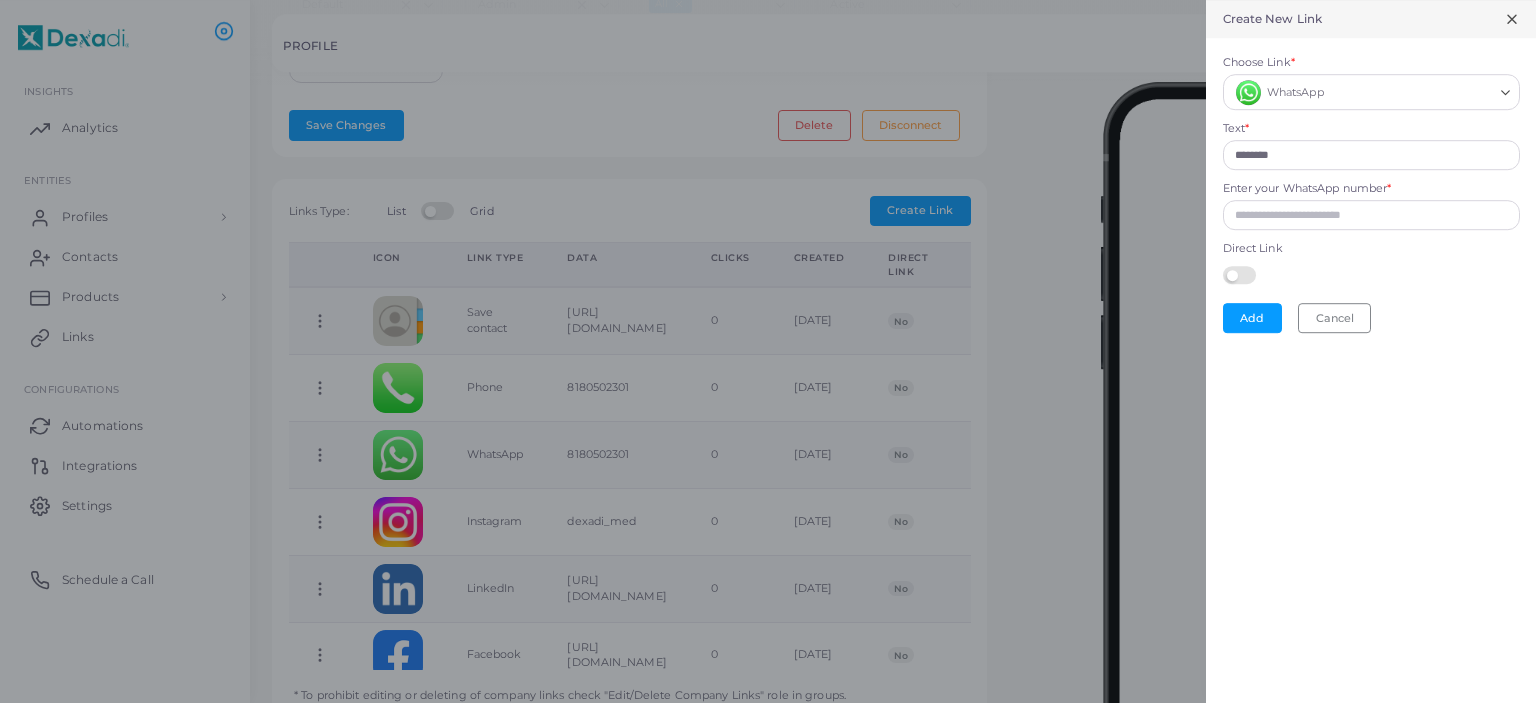 click on "Enter your WhatsApp number  *" at bounding box center [1307, 189] 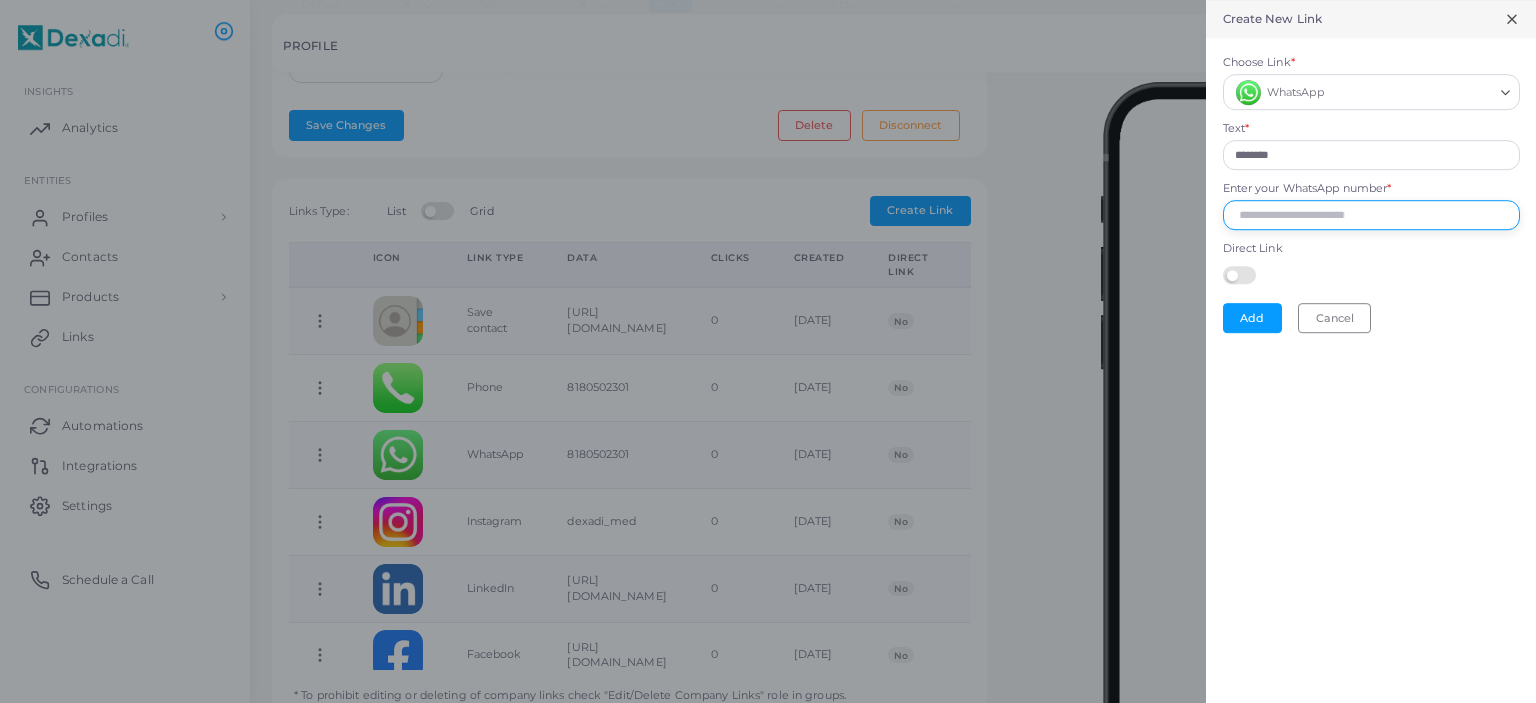 click on "Enter your WhatsApp number  *" at bounding box center (1371, 215) 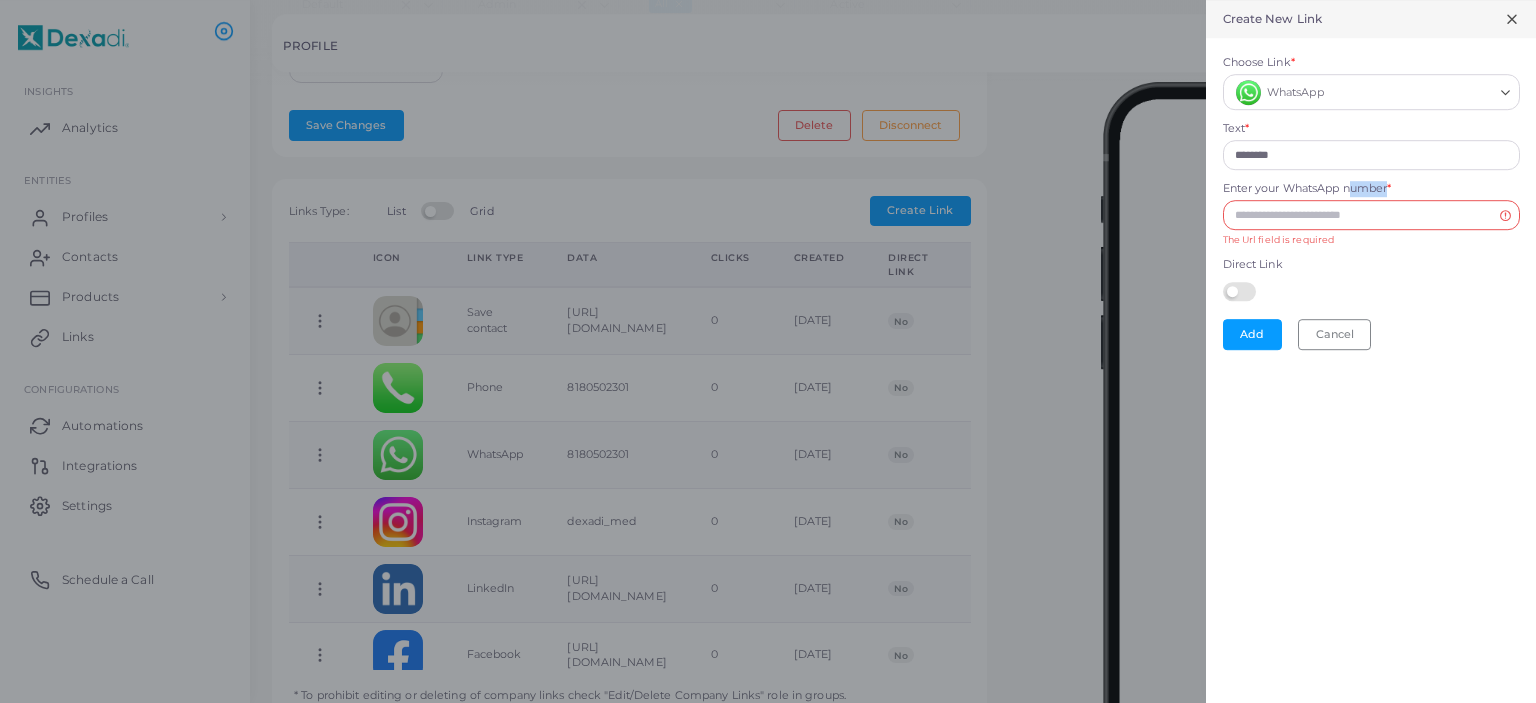 click on "Enter your WhatsApp number  *" at bounding box center [1307, 189] 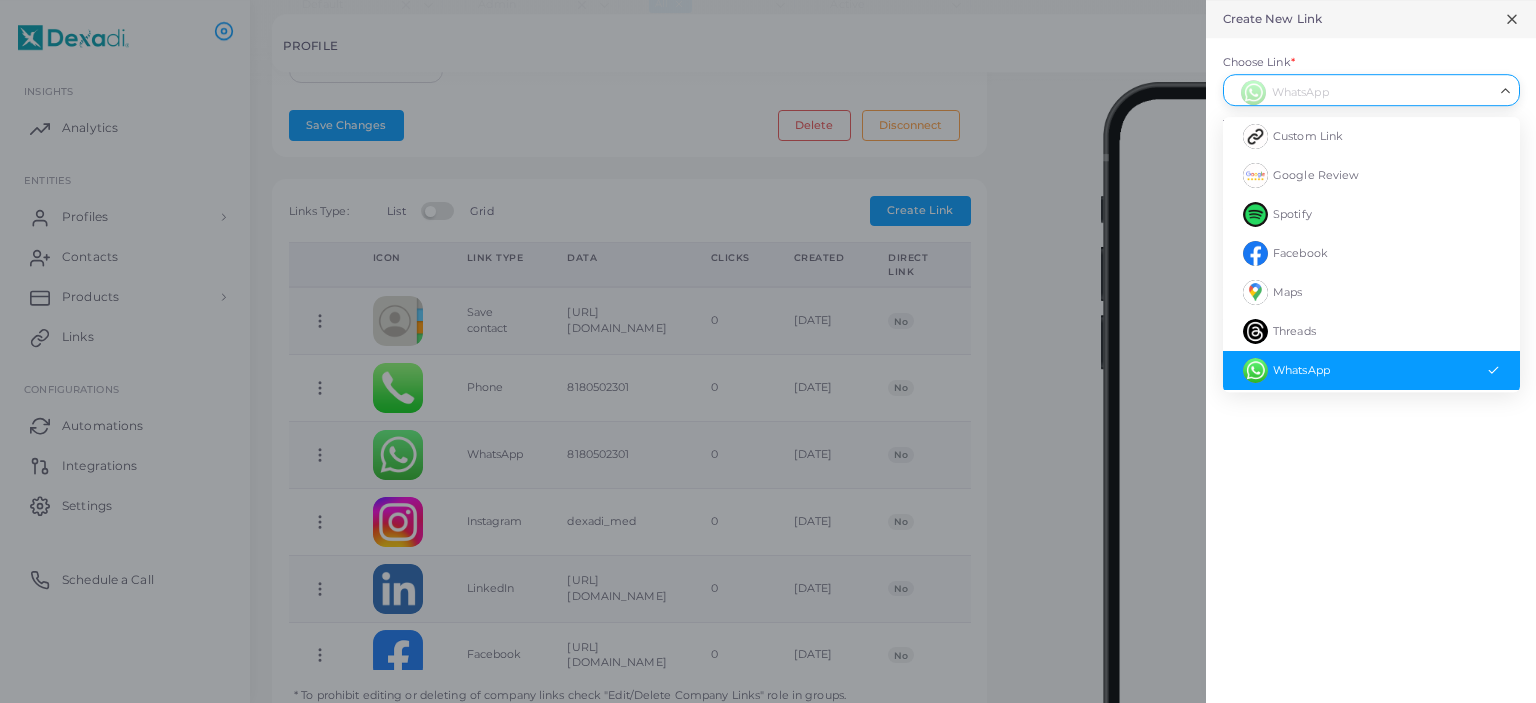 click on "Choose Link  *" at bounding box center (1362, 90) 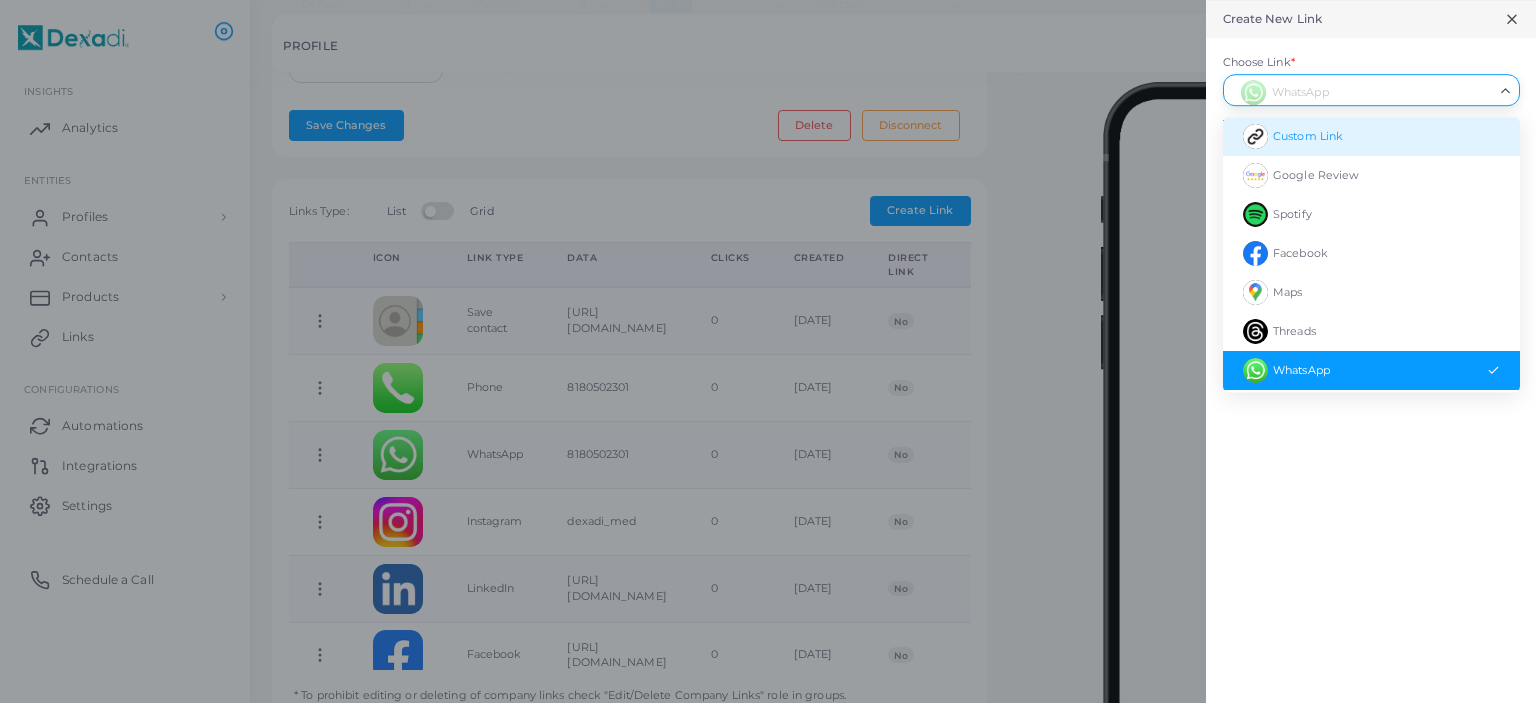 click on "Custom Link" at bounding box center (1371, 136) 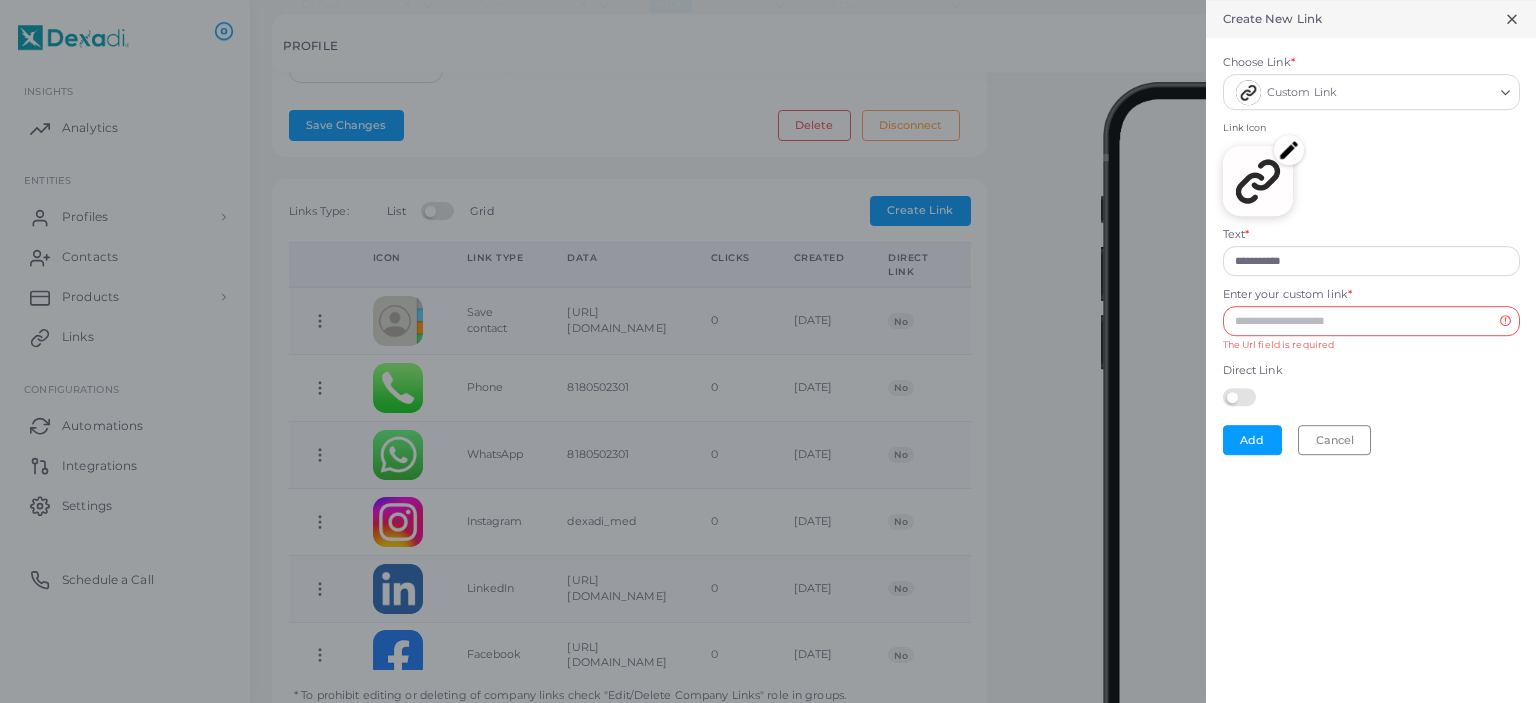 click at bounding box center (1289, 150) 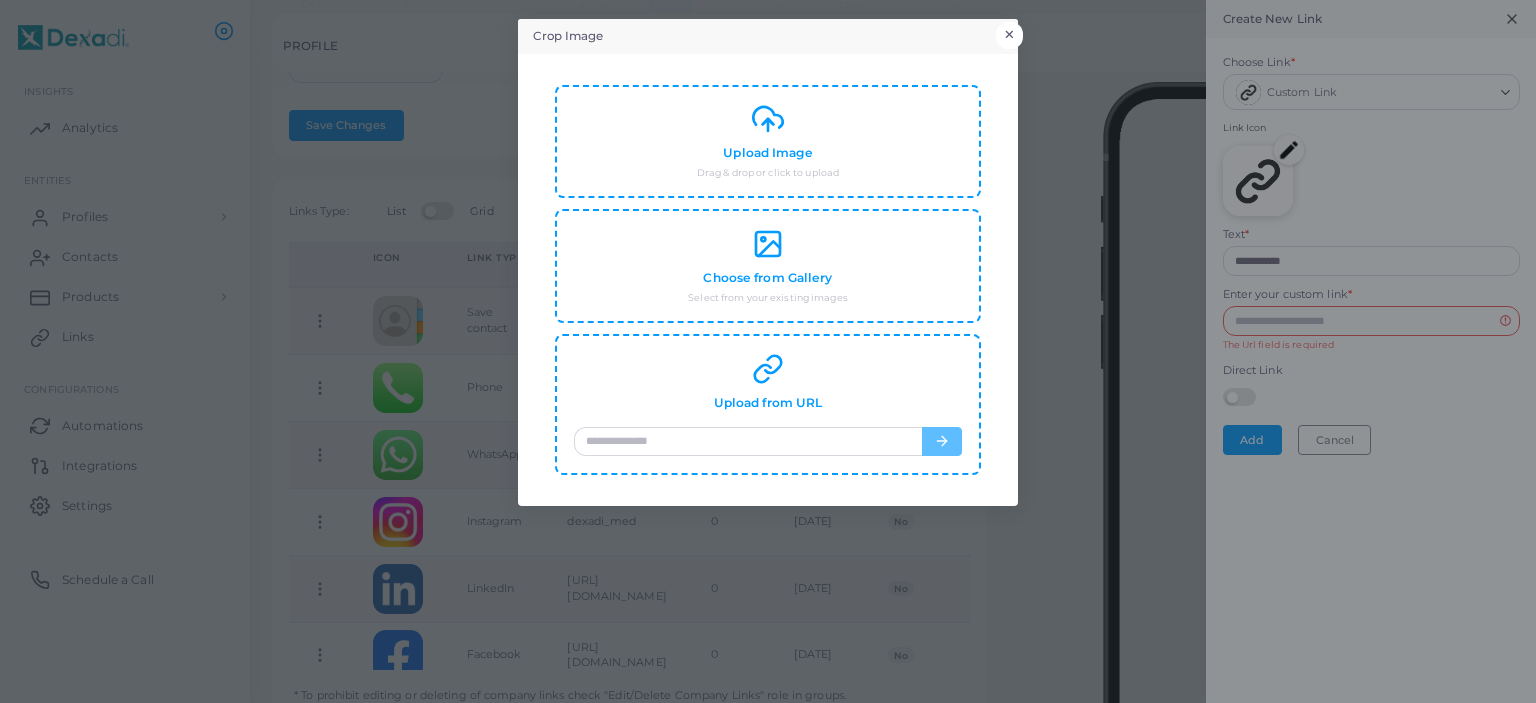 click on "×" at bounding box center [1009, 35] 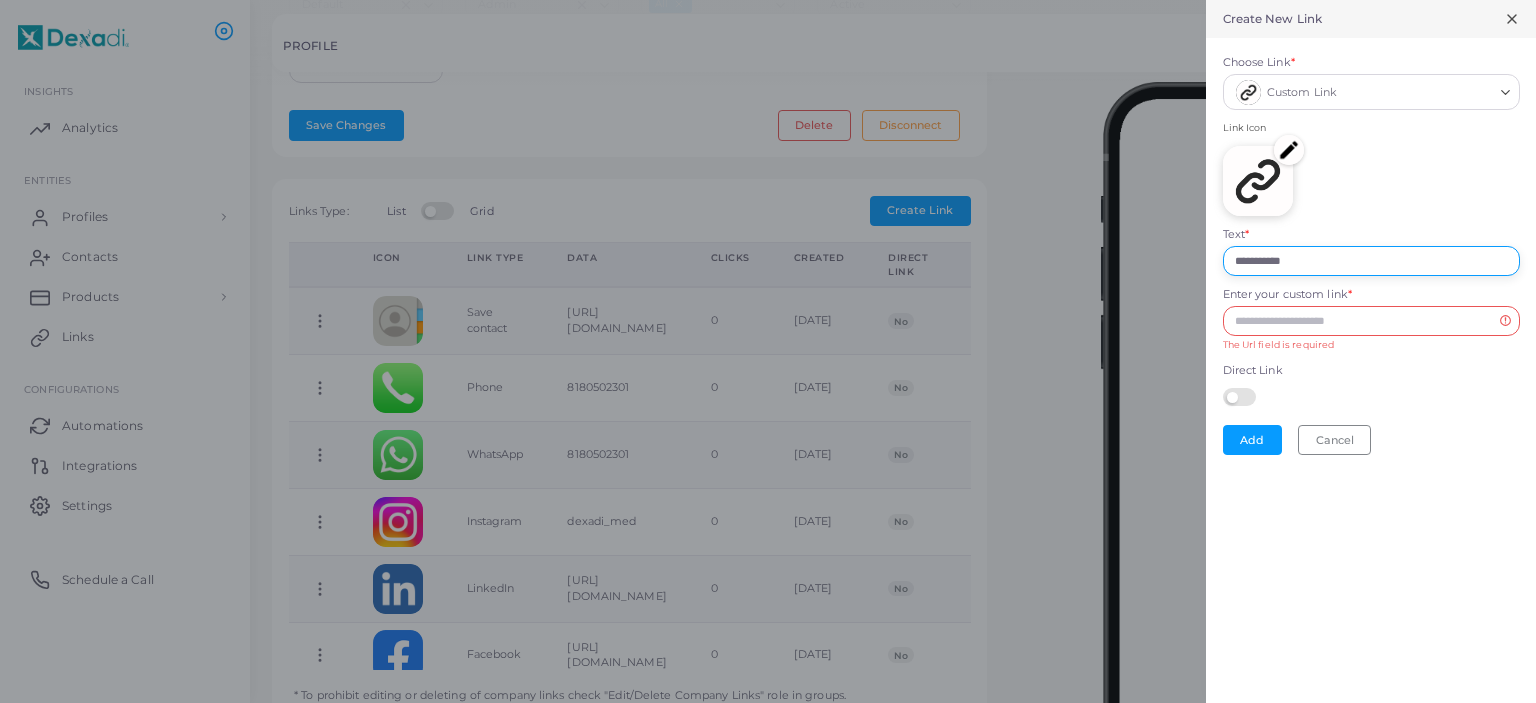 drag, startPoint x: 1320, startPoint y: 258, endPoint x: 1121, endPoint y: 243, distance: 199.56453 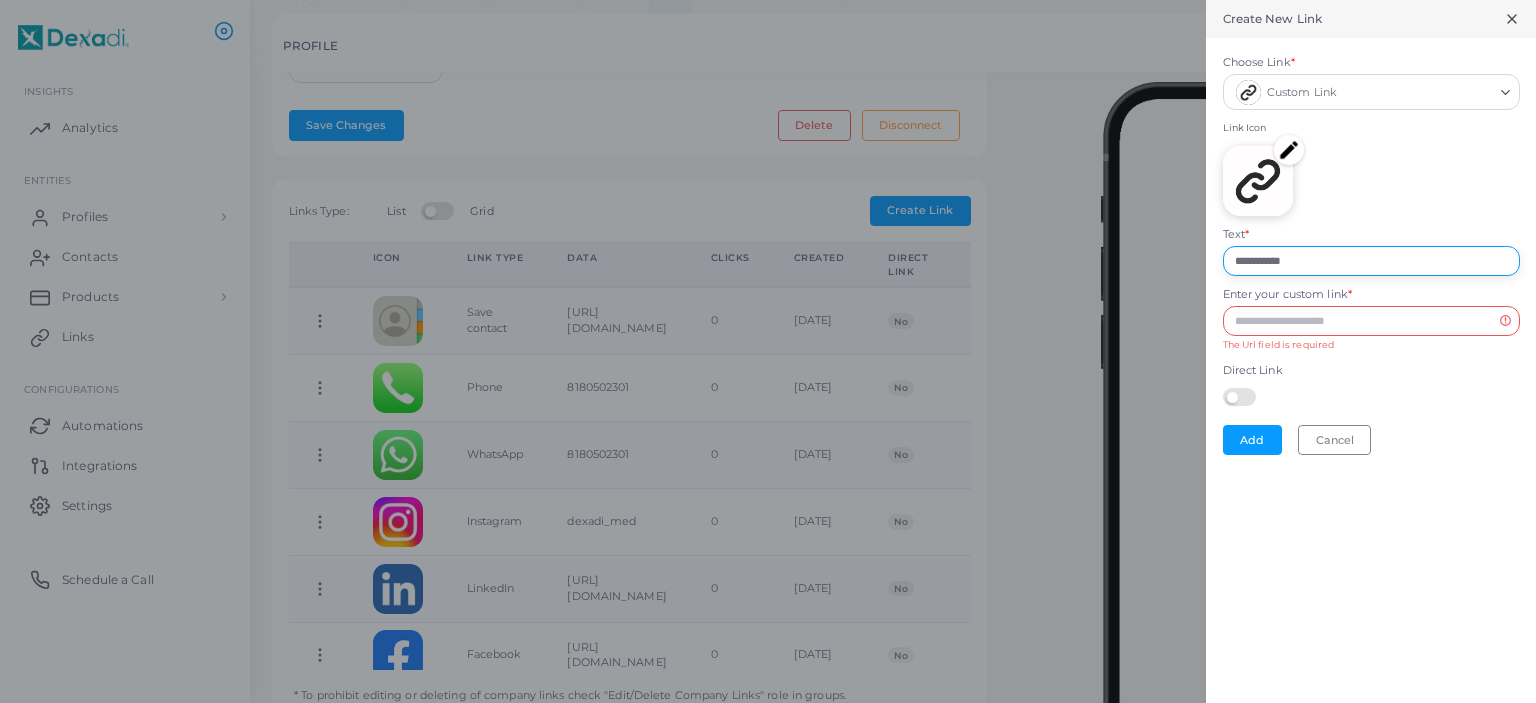 click on "**********" at bounding box center (1371, 261) 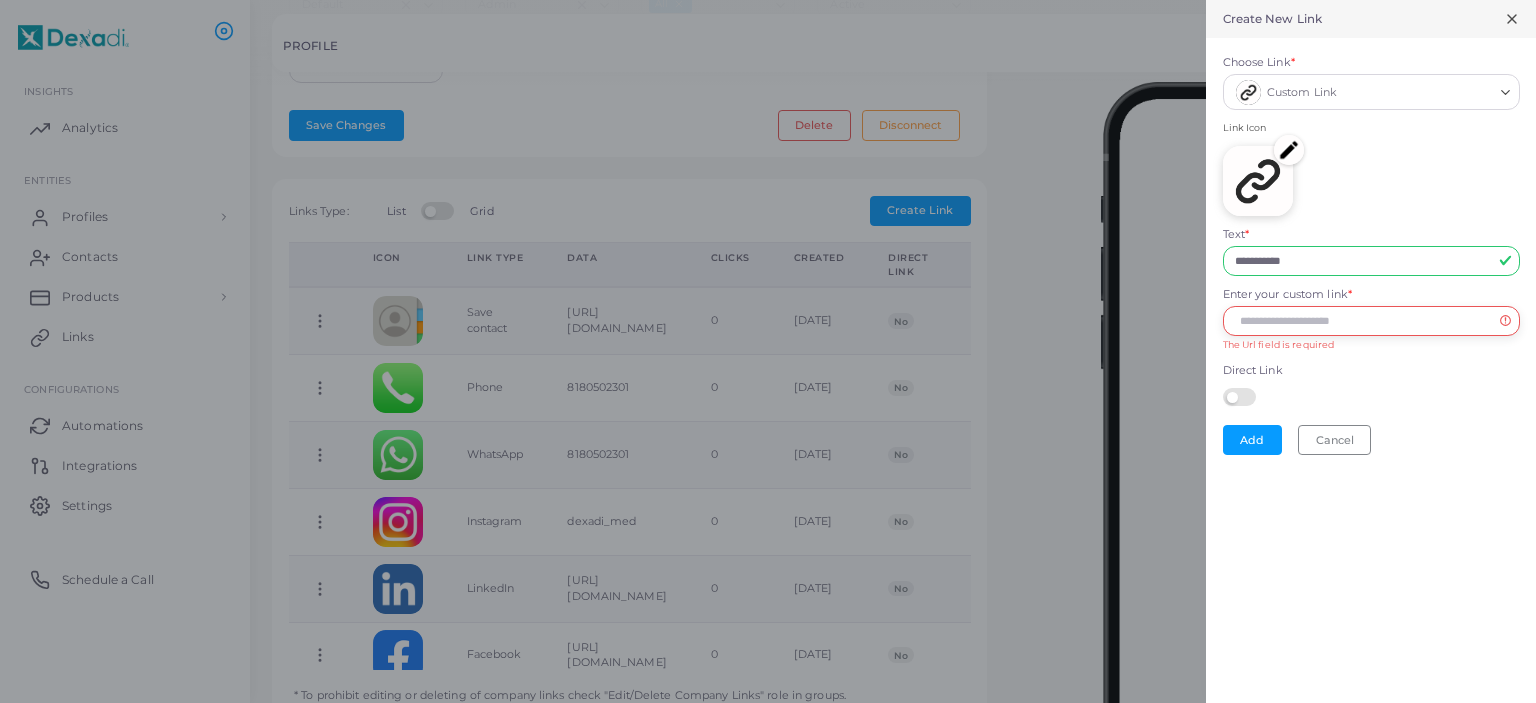 click on "Enter your custom link  *" at bounding box center [1371, 321] 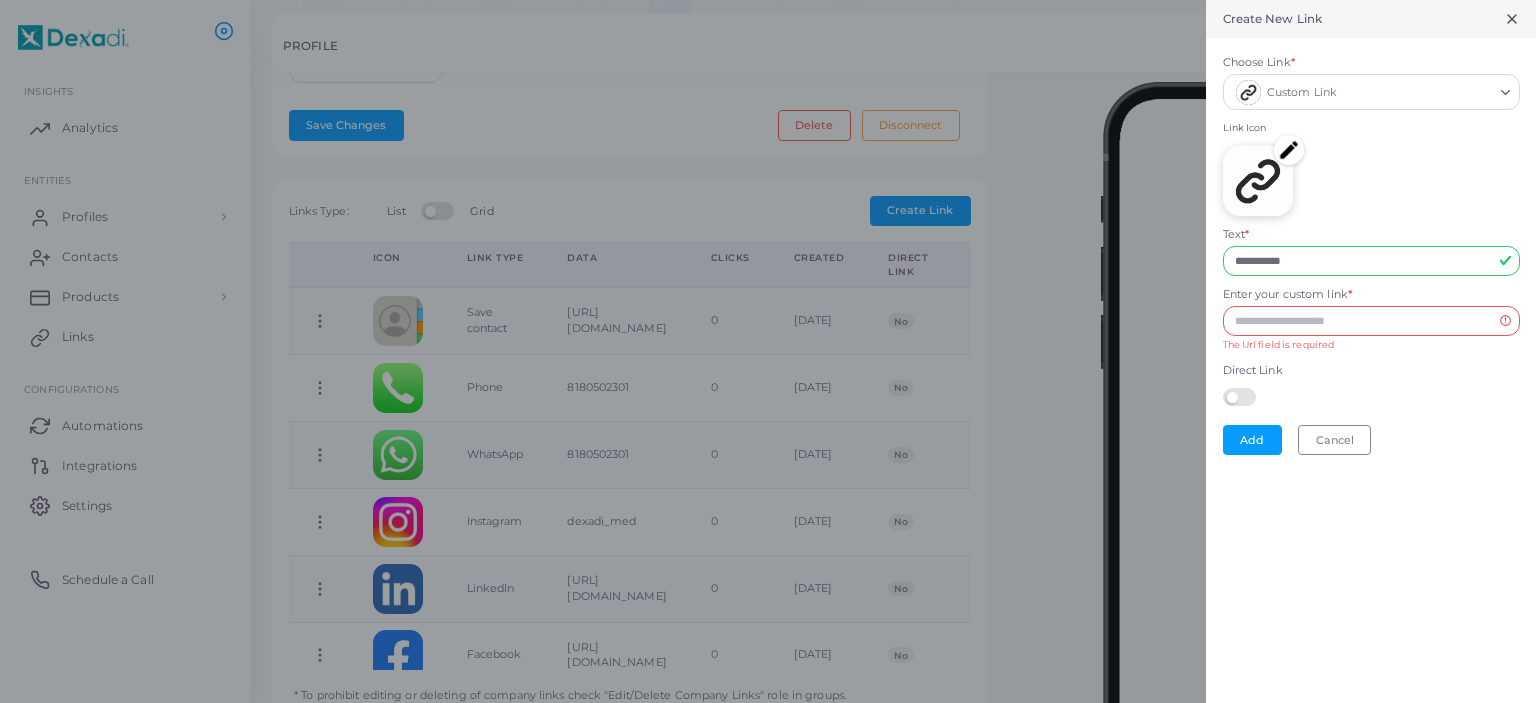 click on "Enter your custom link  *" at bounding box center (1288, 295) 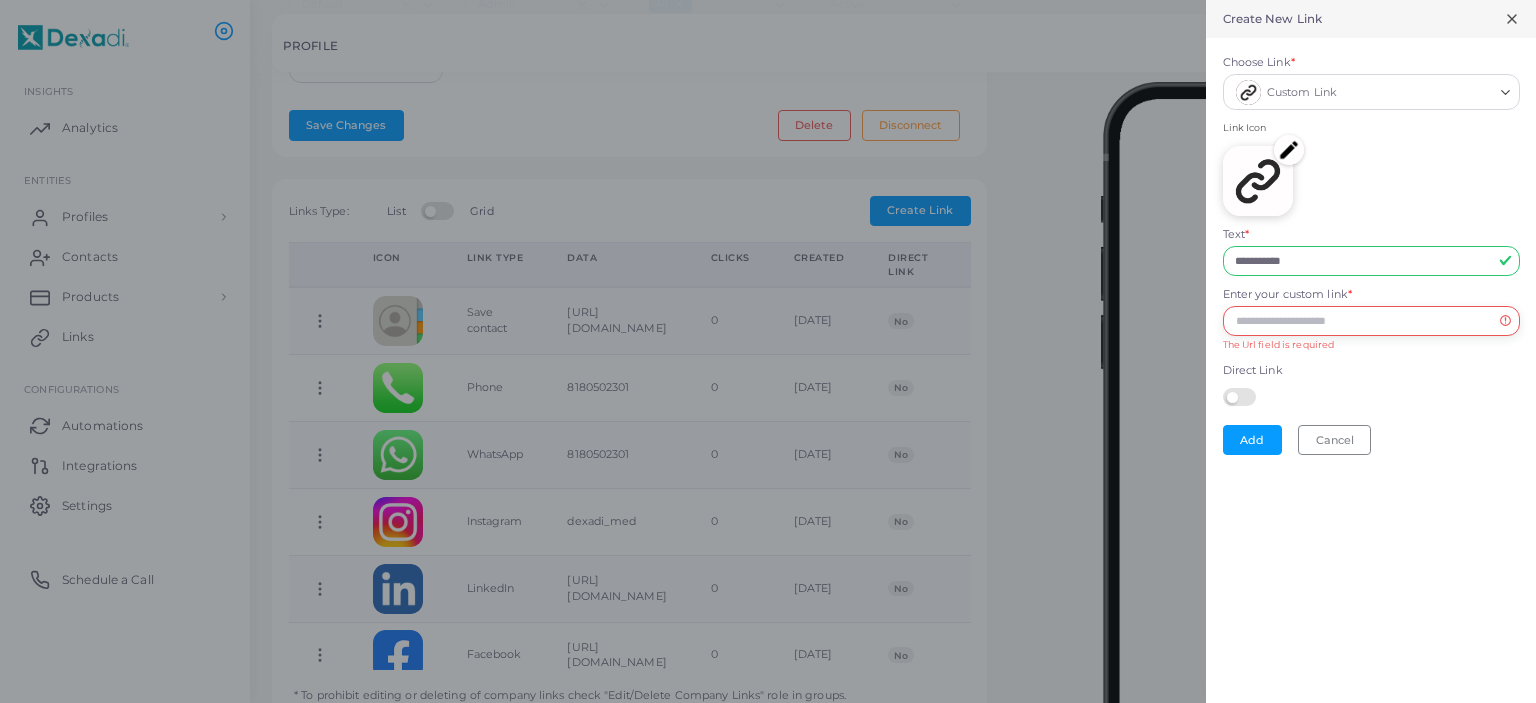 click on "Enter your custom link  *" at bounding box center (1371, 321) 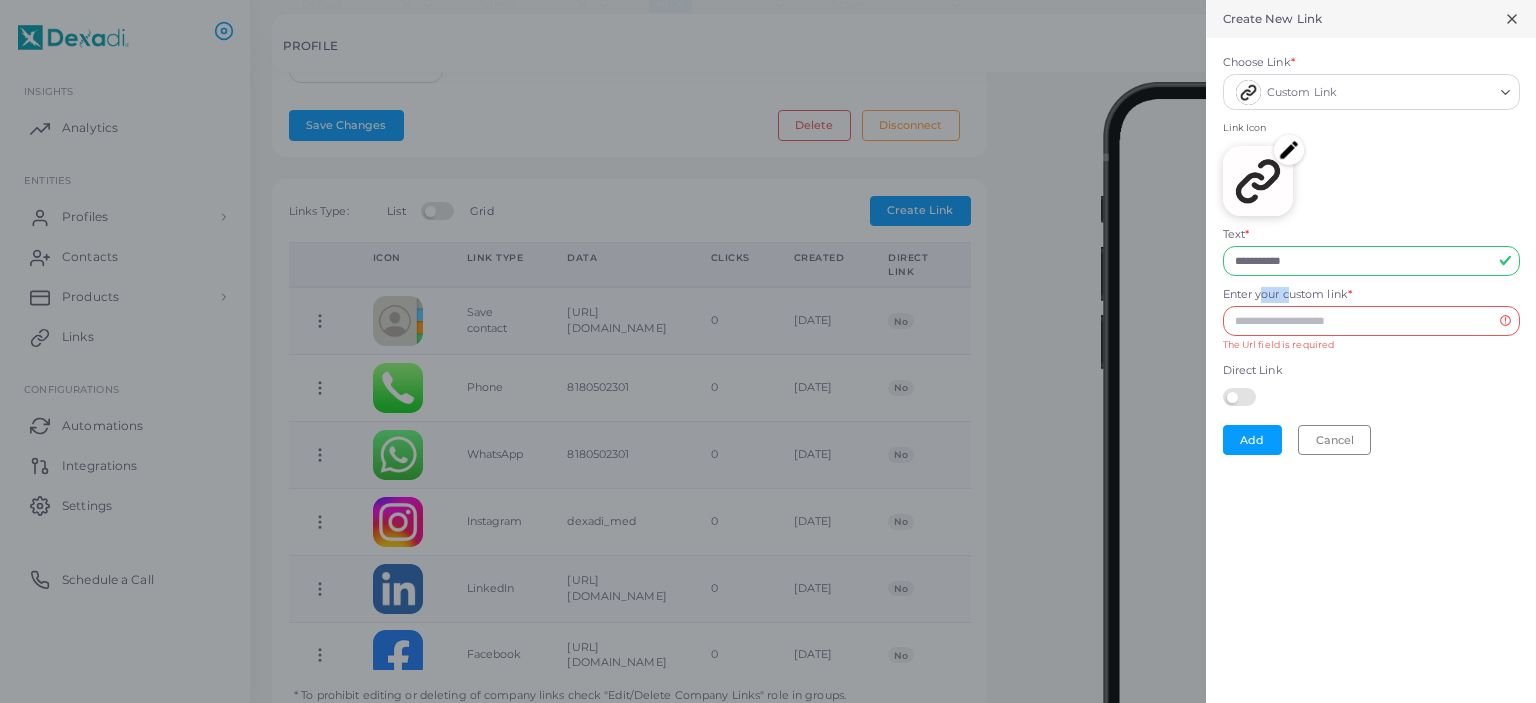 click on "Enter your custom link  *" at bounding box center [1288, 295] 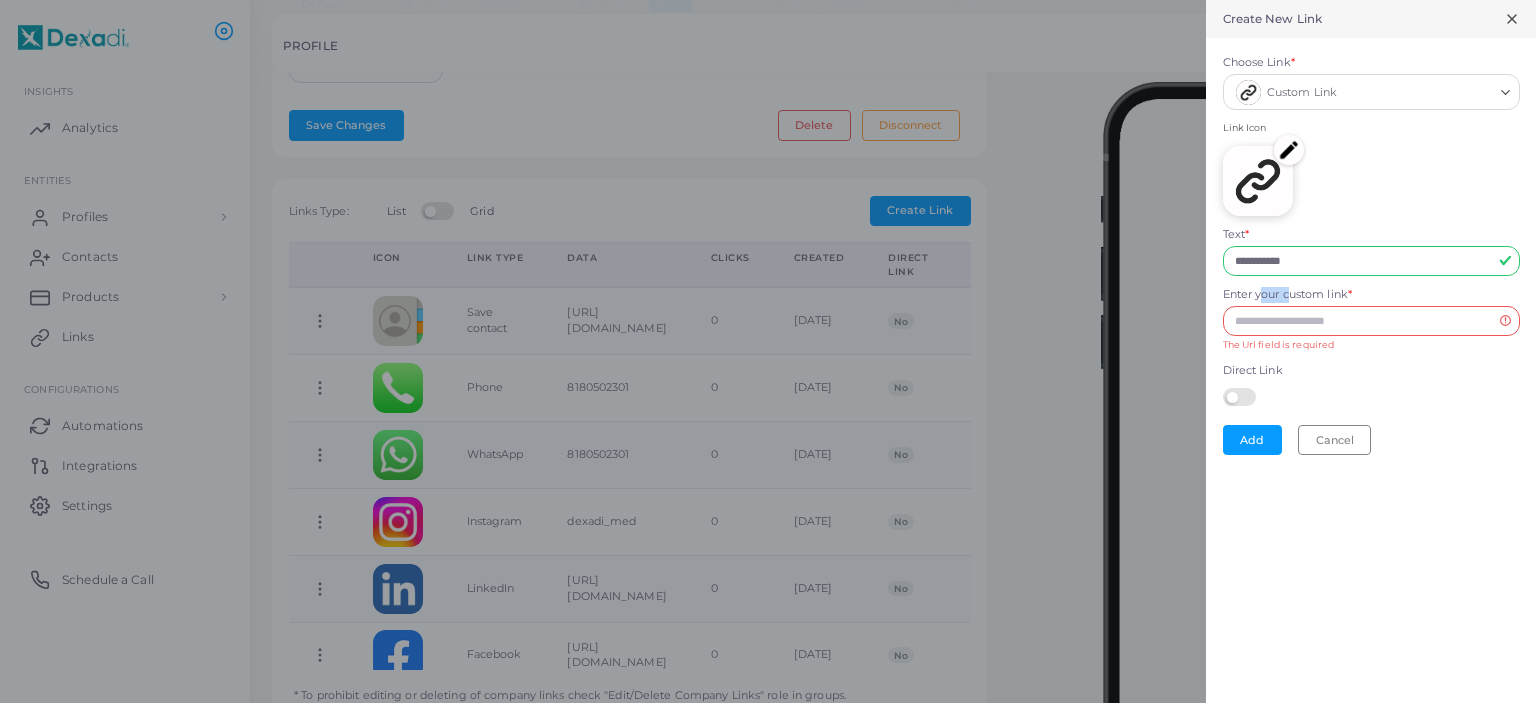 click on "Enter your custom link  *" at bounding box center [1371, 321] 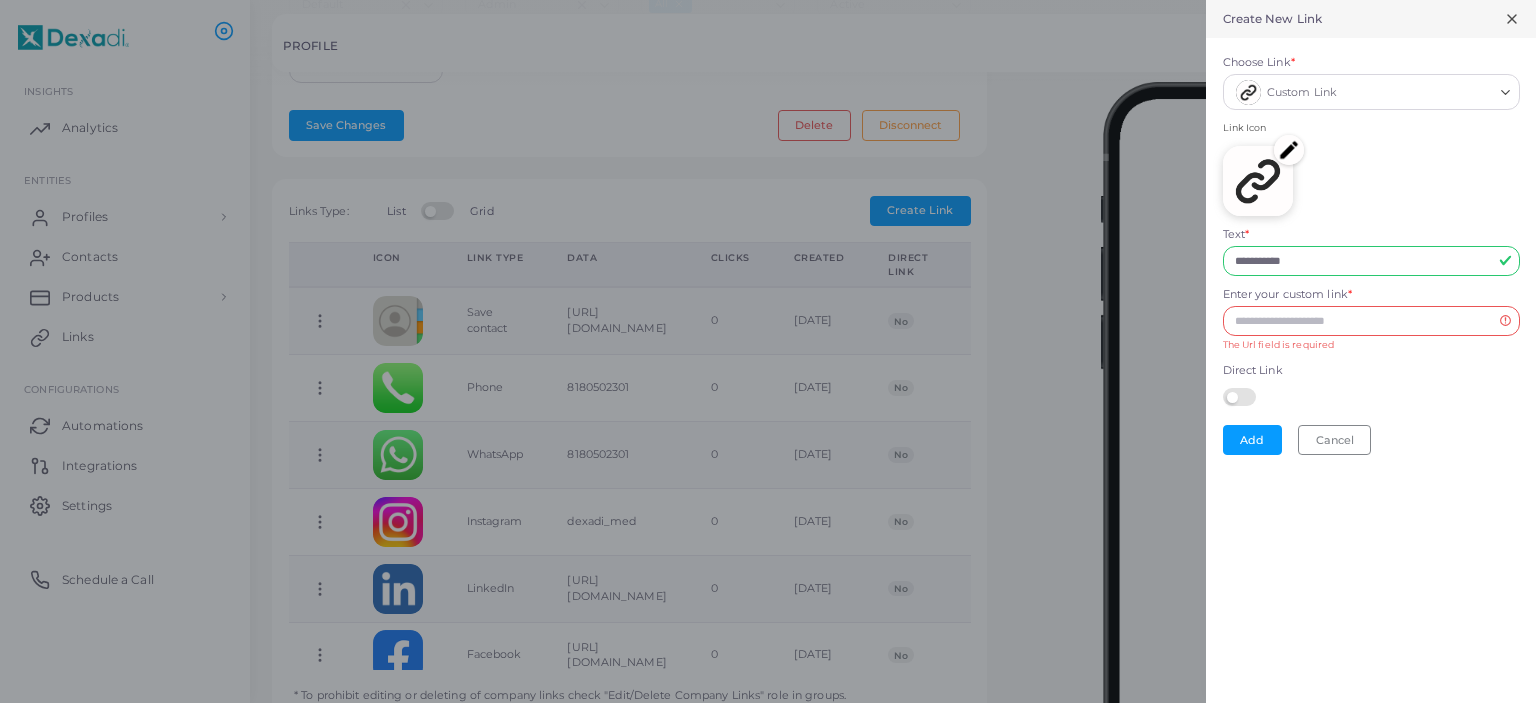 click on "Enter your custom link  *" at bounding box center [1288, 295] 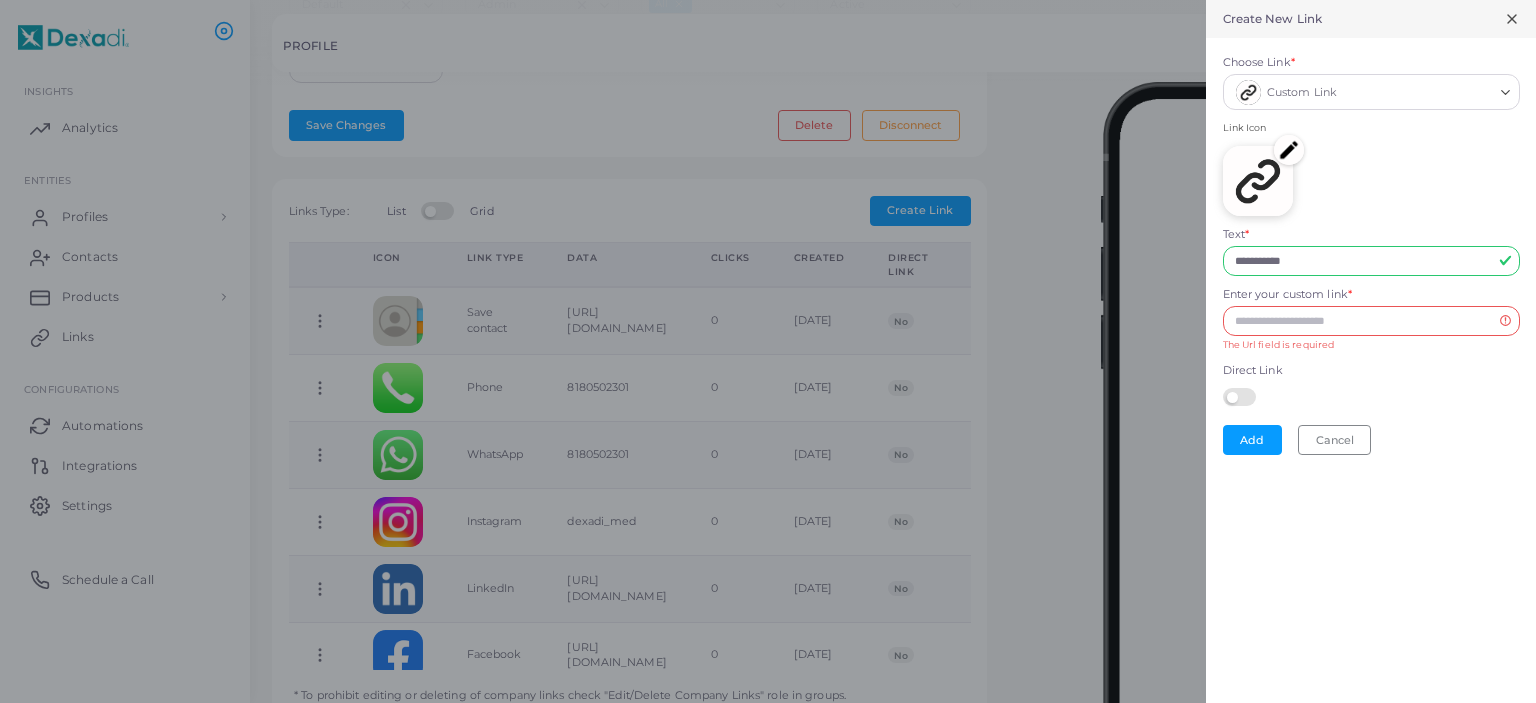 click on "Enter your custom link  *" at bounding box center [1371, 321] 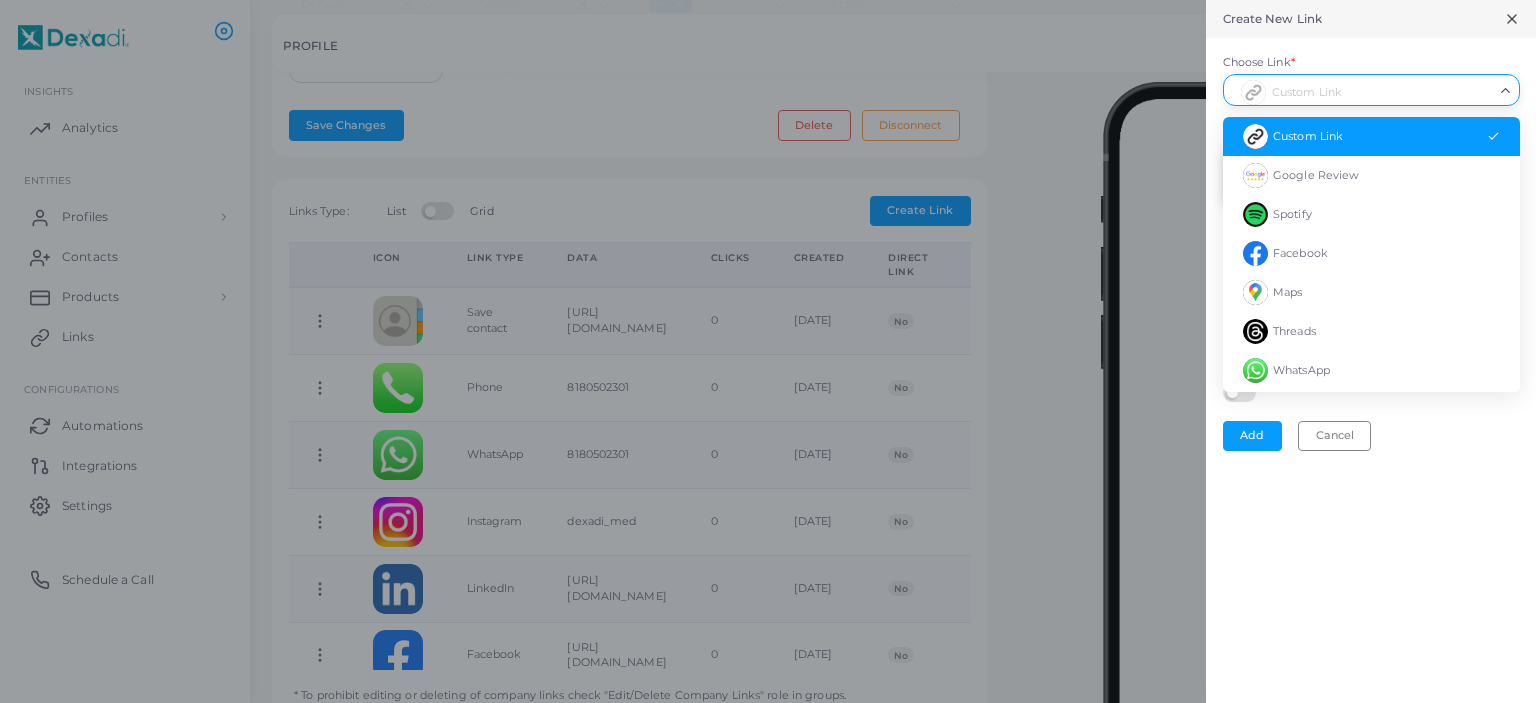 click on "Choose Link  *" at bounding box center (1362, 90) 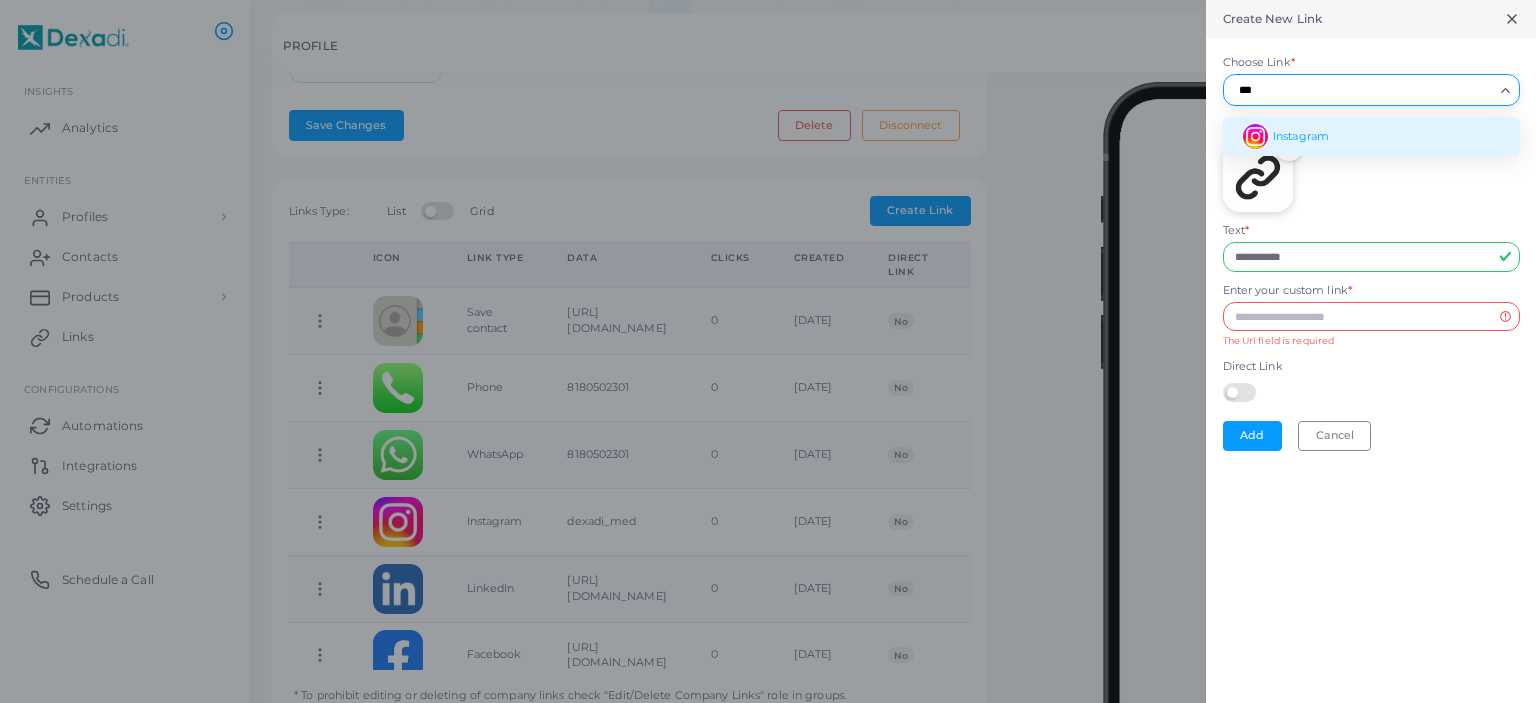 click on "Instagram" at bounding box center (1371, 136) 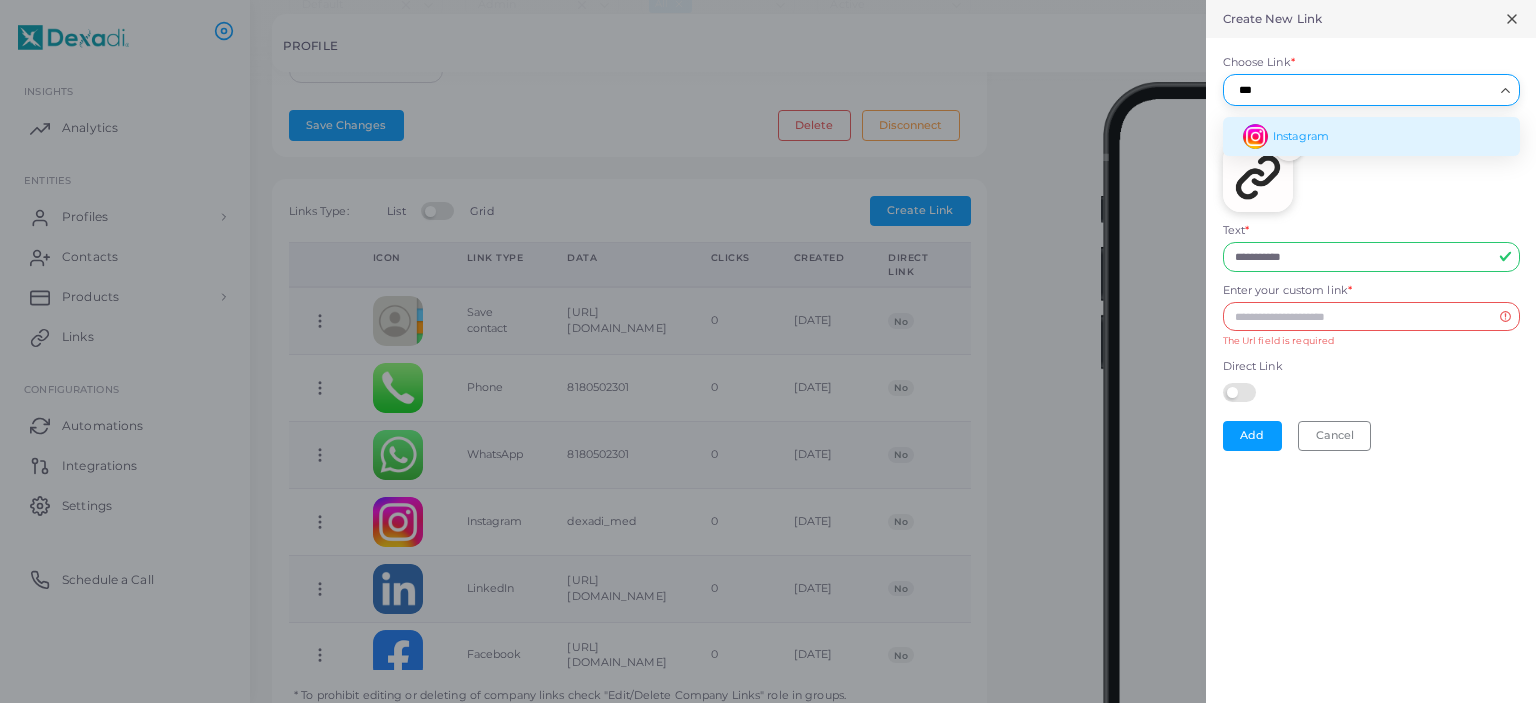 type on "***" 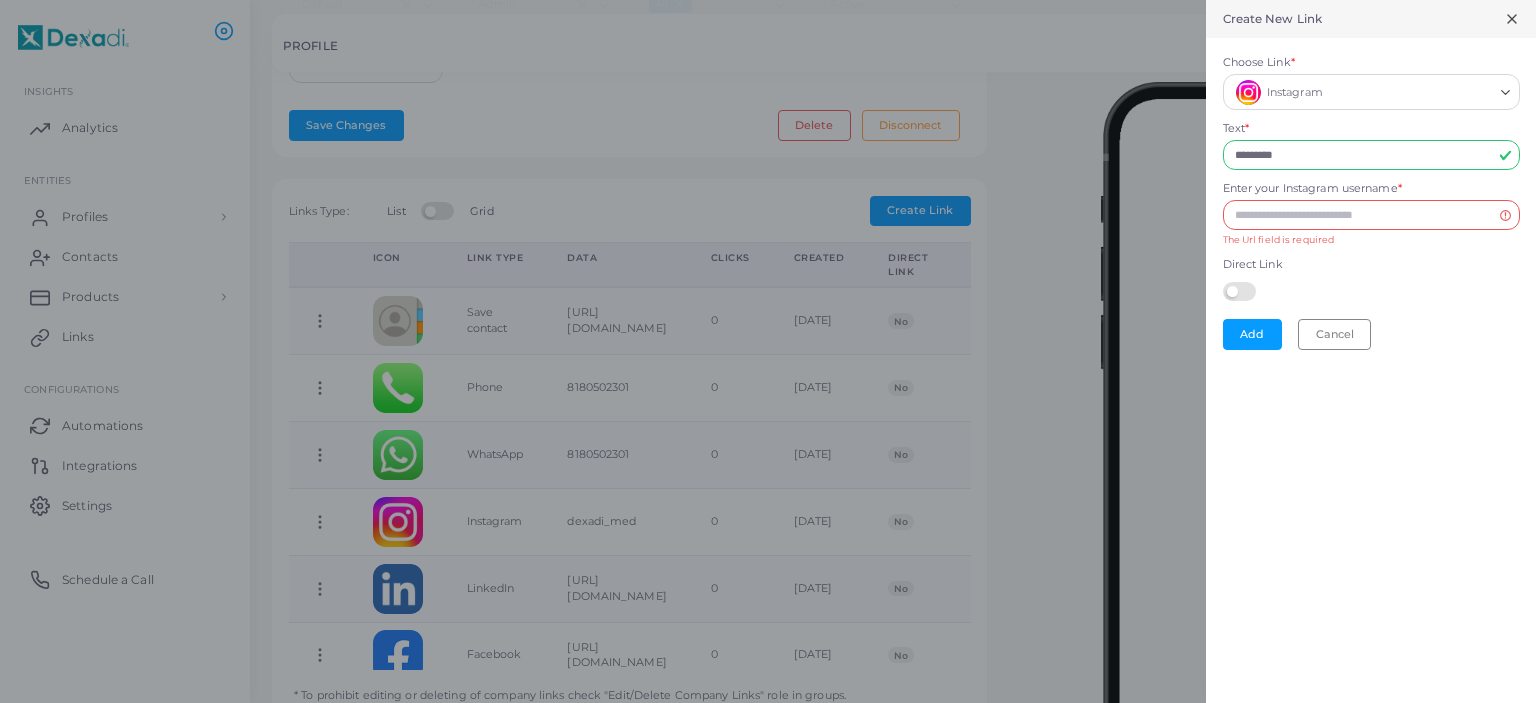 click on "Enter your Instagram username  *" at bounding box center (1312, 189) 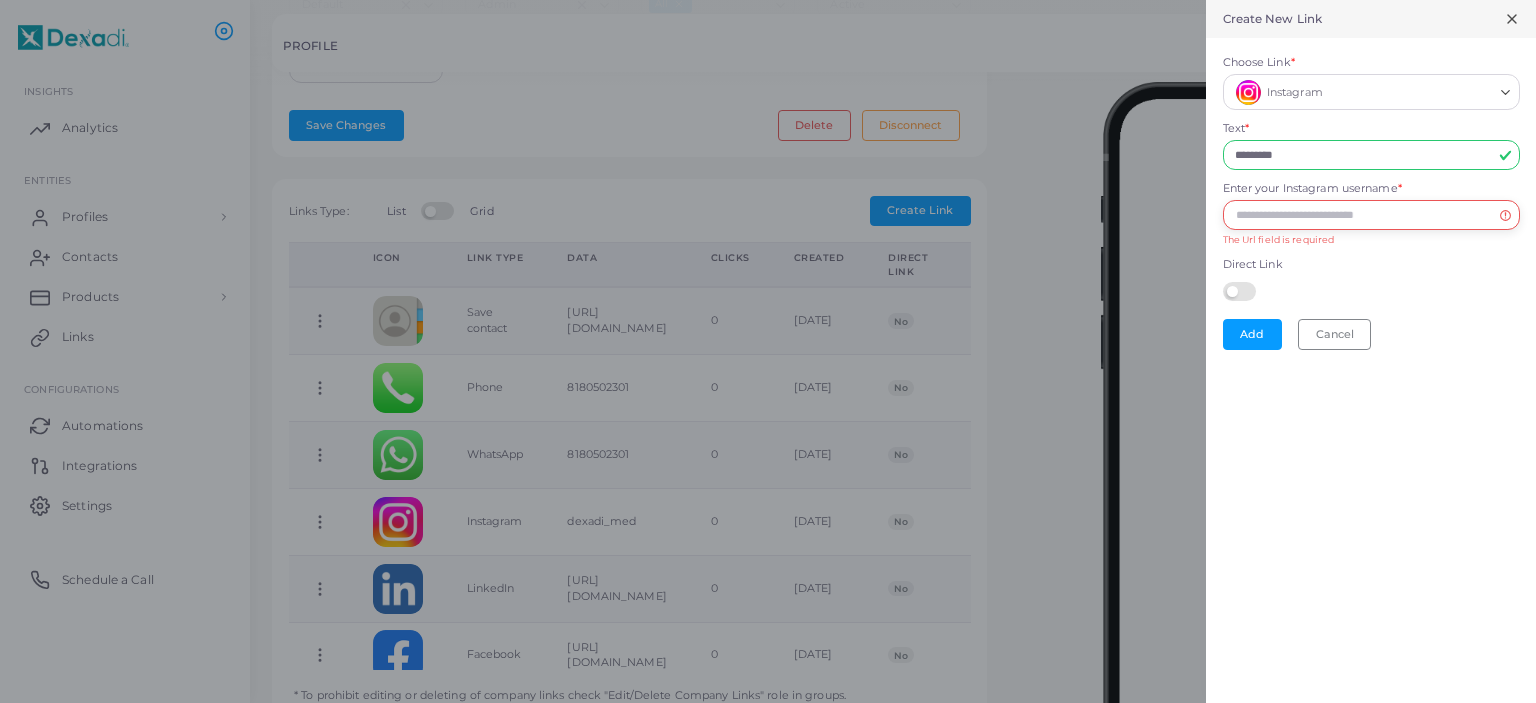 click on "Enter your Instagram username  *" at bounding box center (1371, 215) 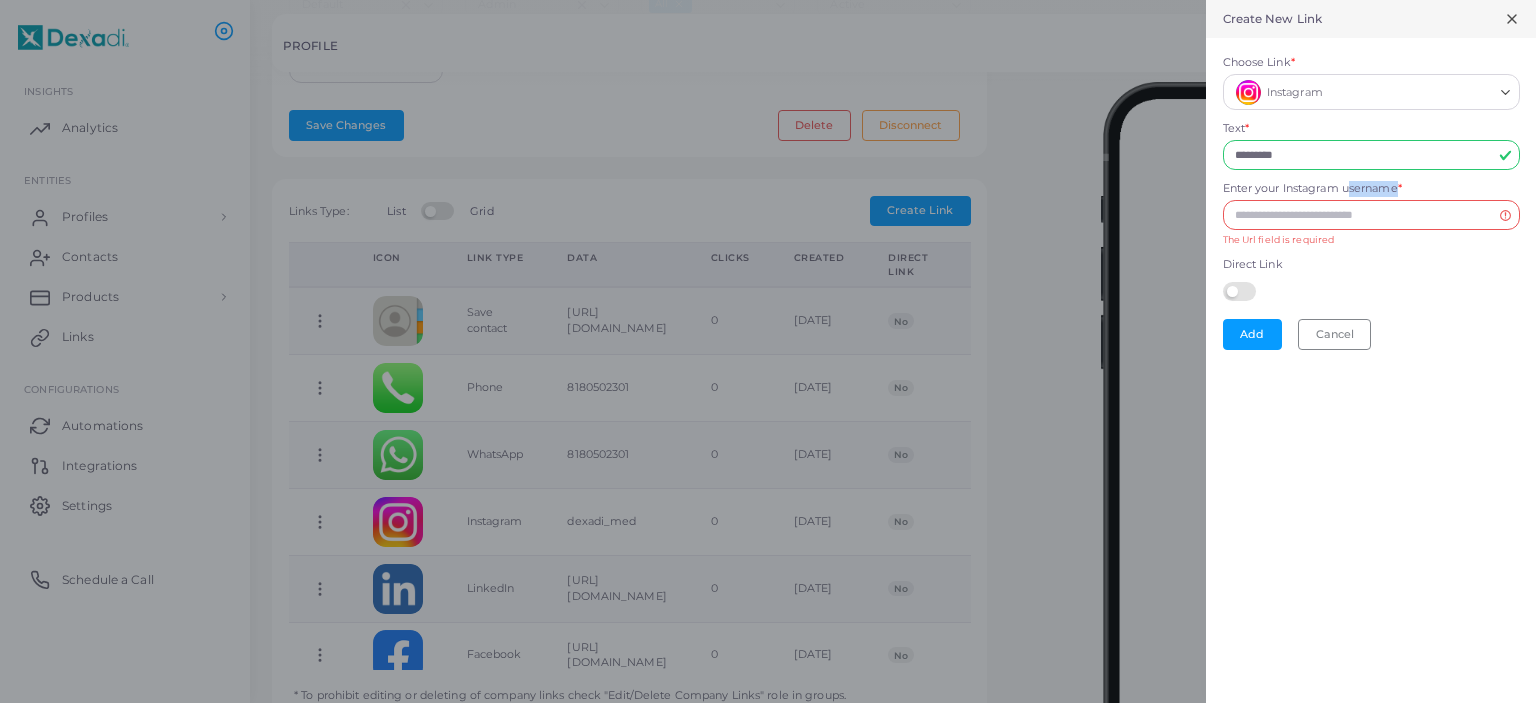 click on "Enter your Instagram username  *" at bounding box center (1312, 189) 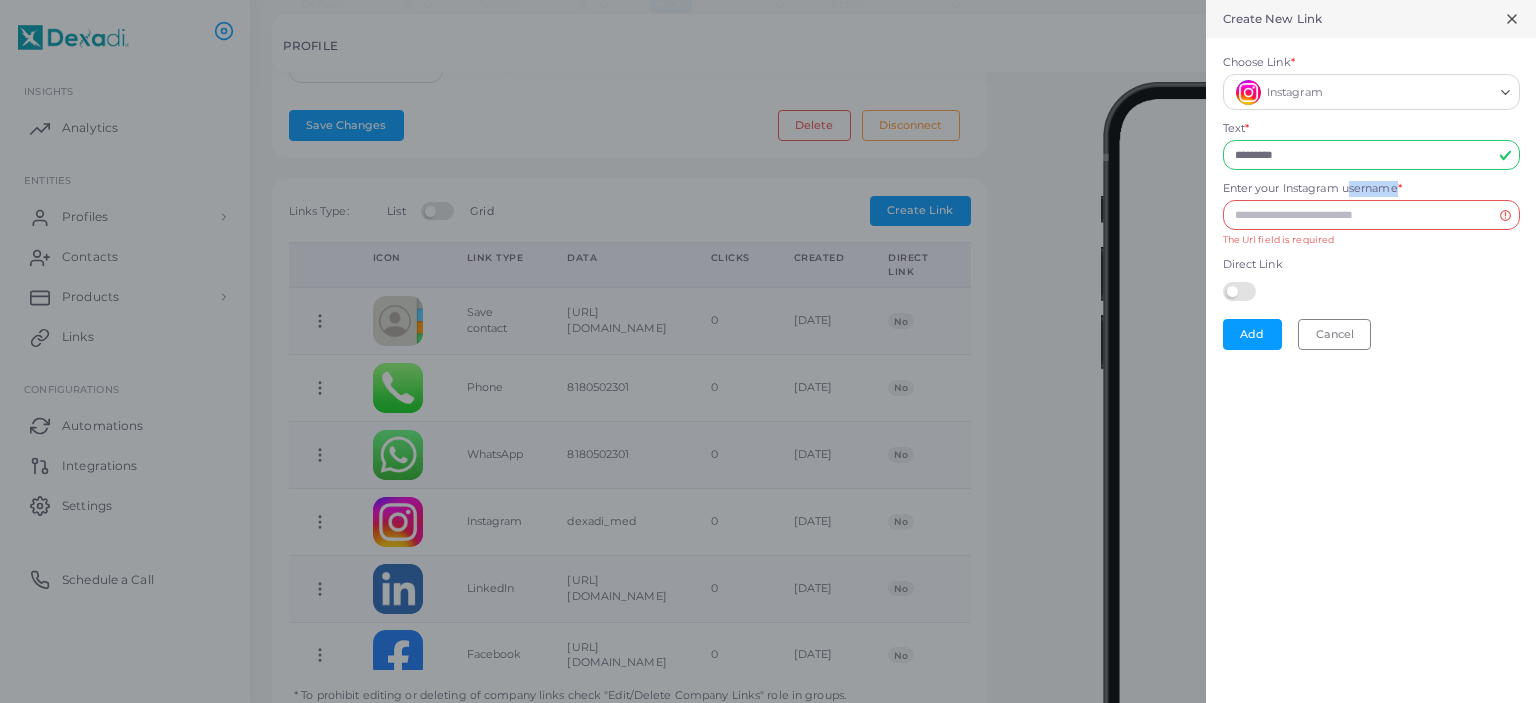 click on "Enter your Instagram username  *" at bounding box center (1371, 215) 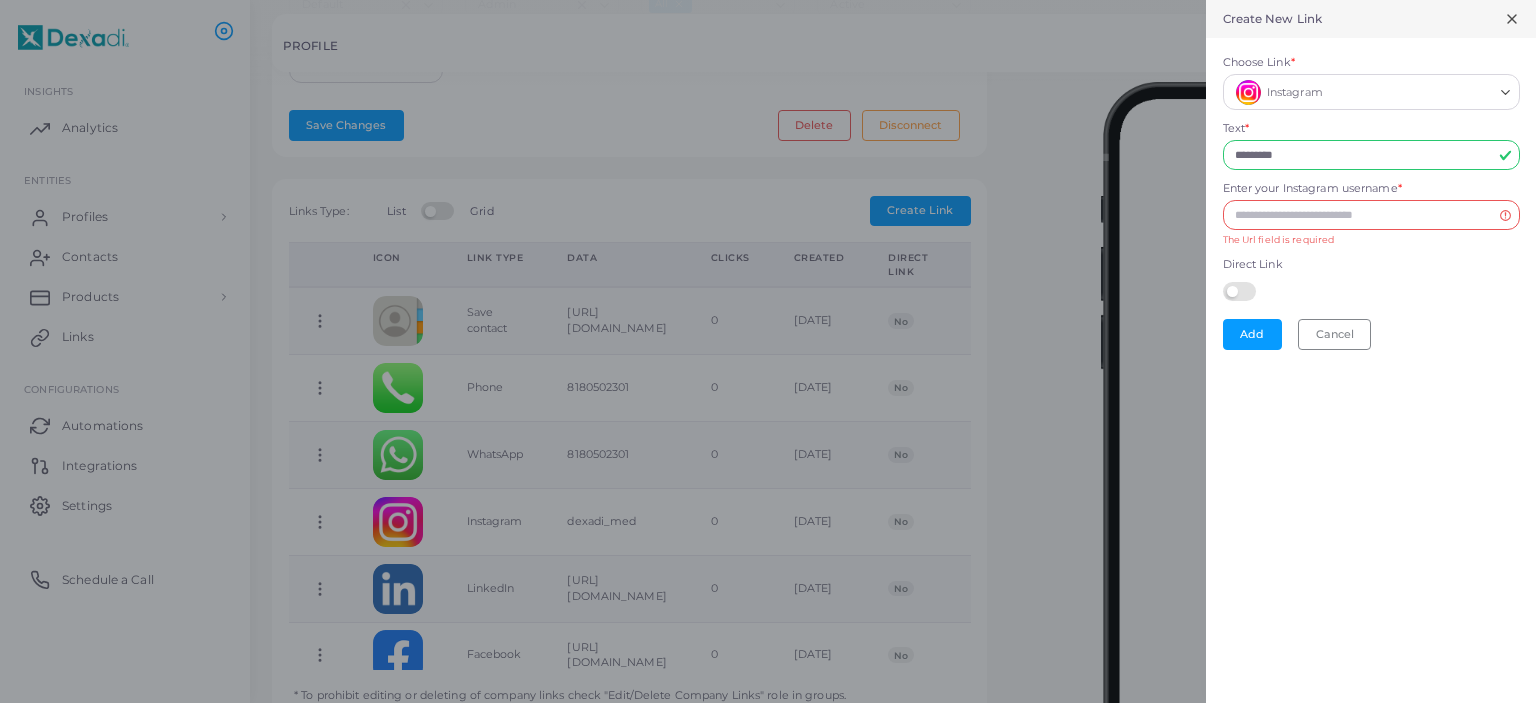 click on "Enter your Instagram username  *  The Url field is required" at bounding box center [1371, 213] 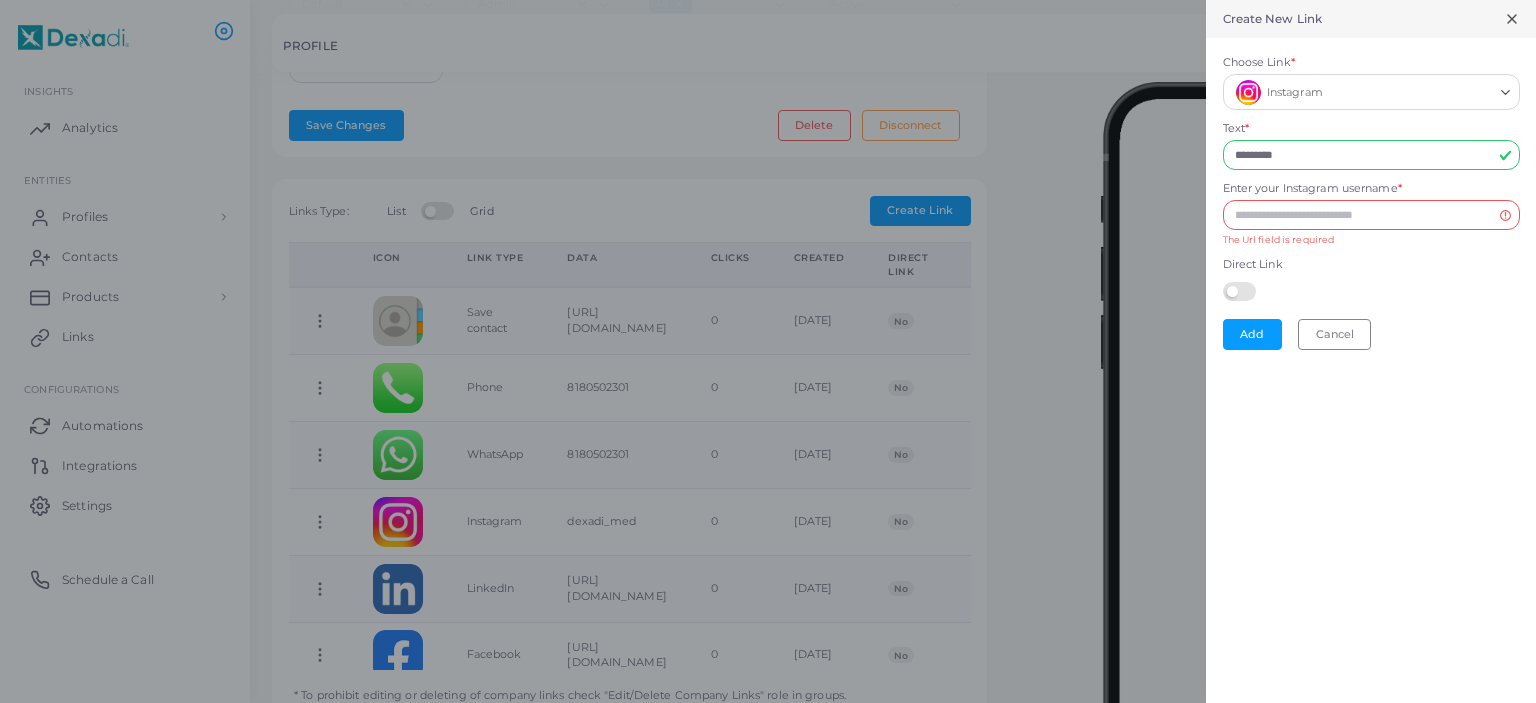 click at bounding box center [1242, 290] 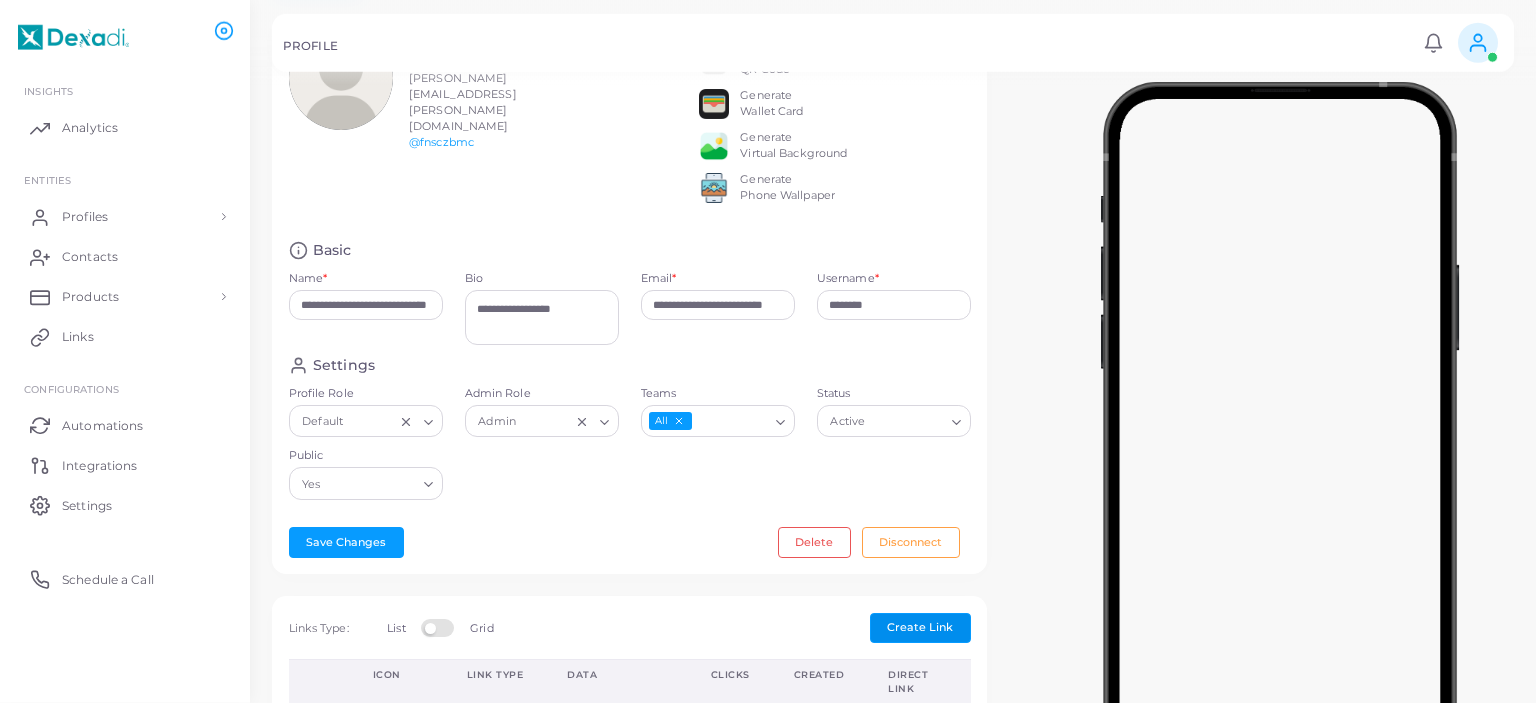 scroll, scrollTop: 120, scrollLeft: 0, axis: vertical 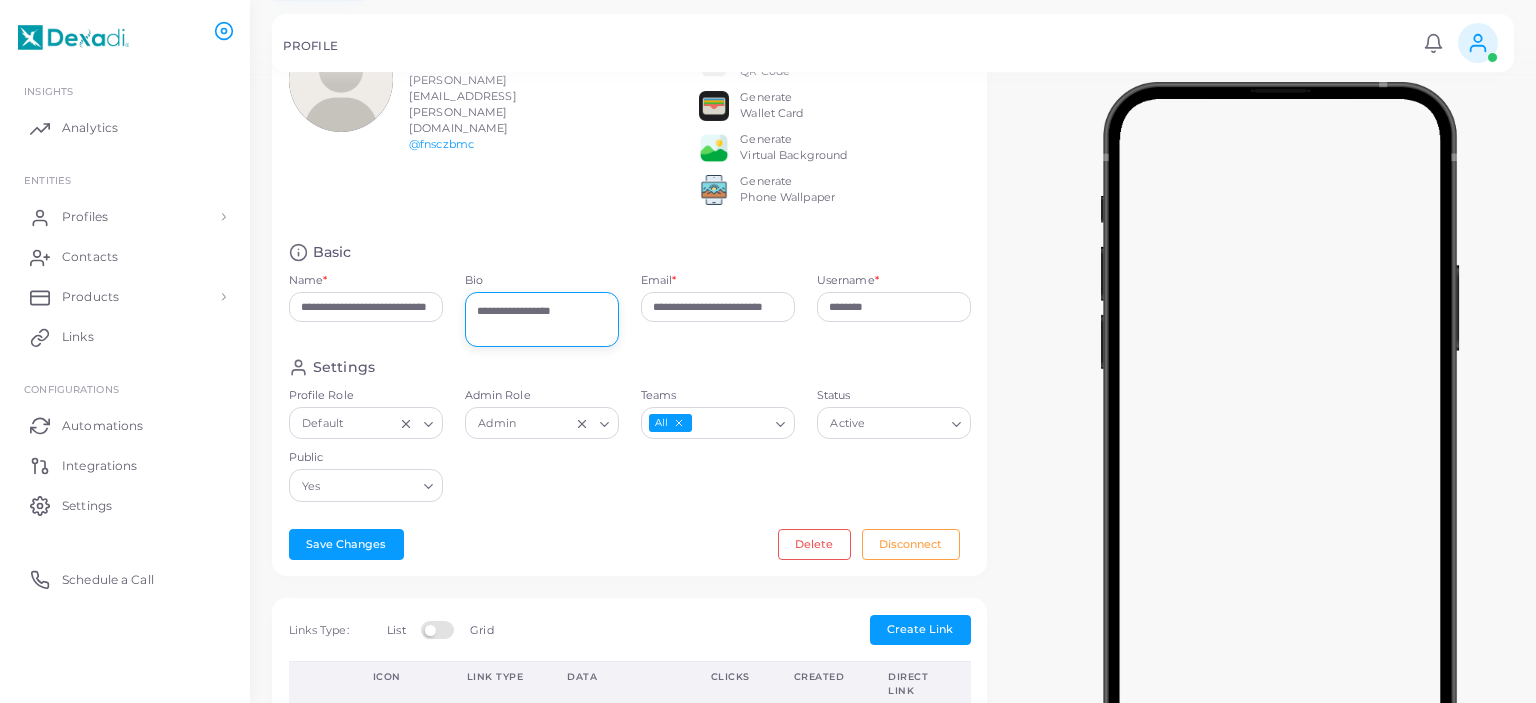 click on "**********" at bounding box center (542, 319) 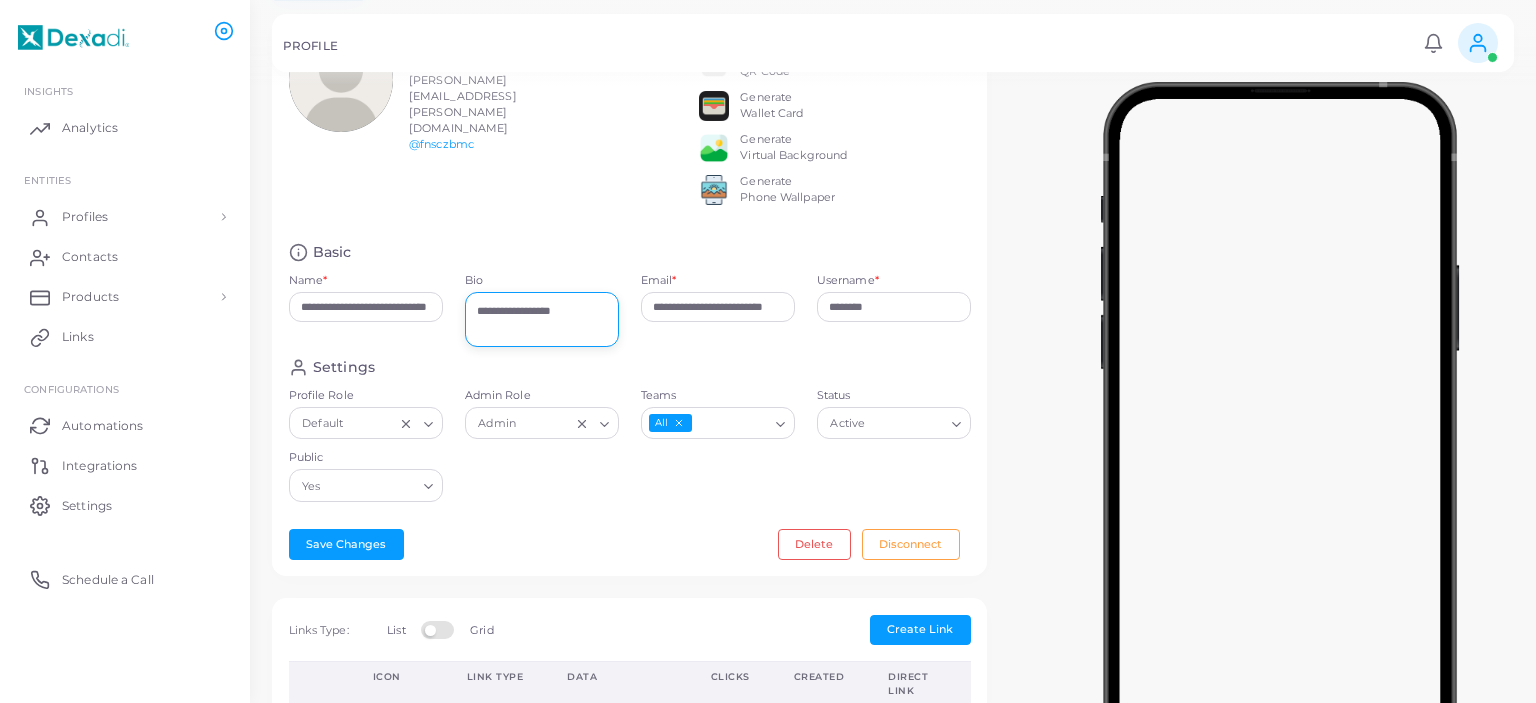 click on "**********" at bounding box center [542, 319] 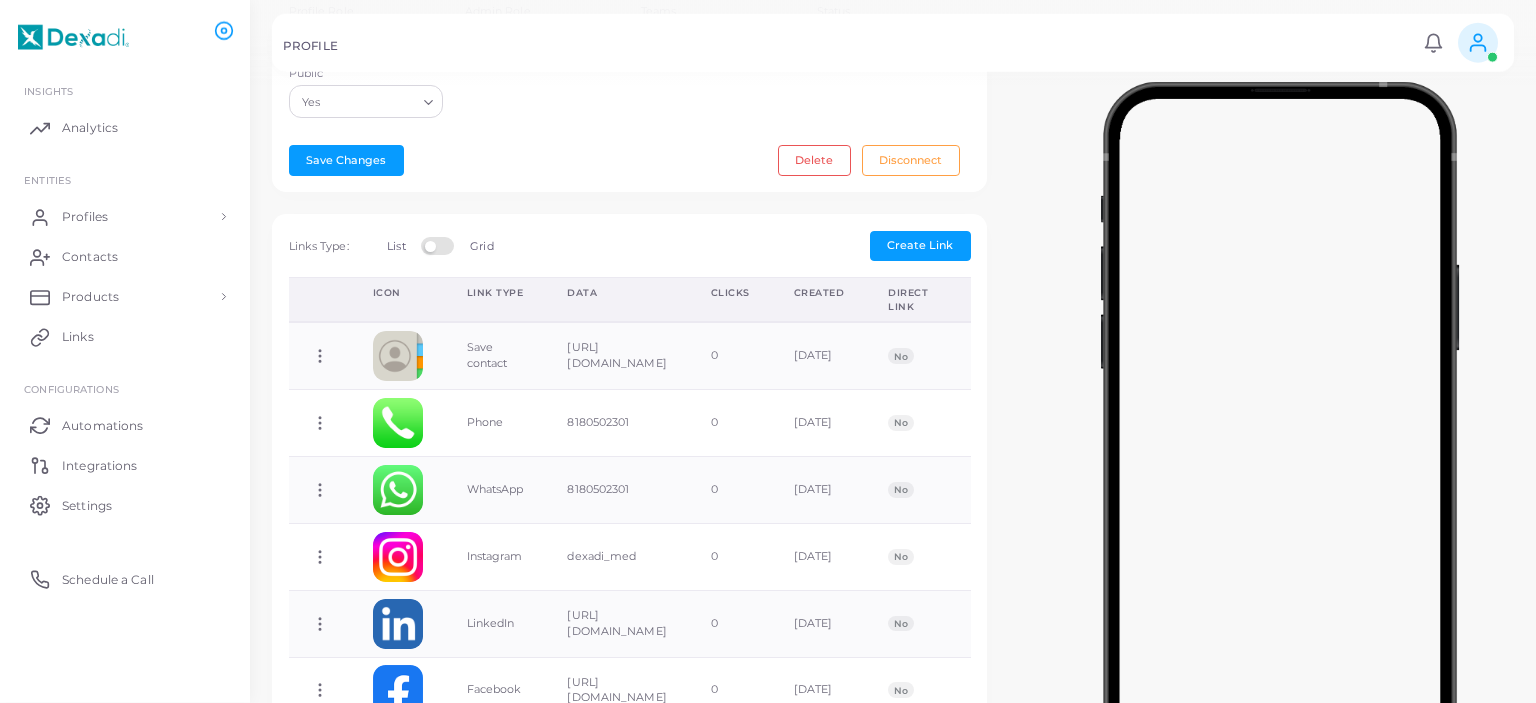 scroll, scrollTop: 602, scrollLeft: 0, axis: vertical 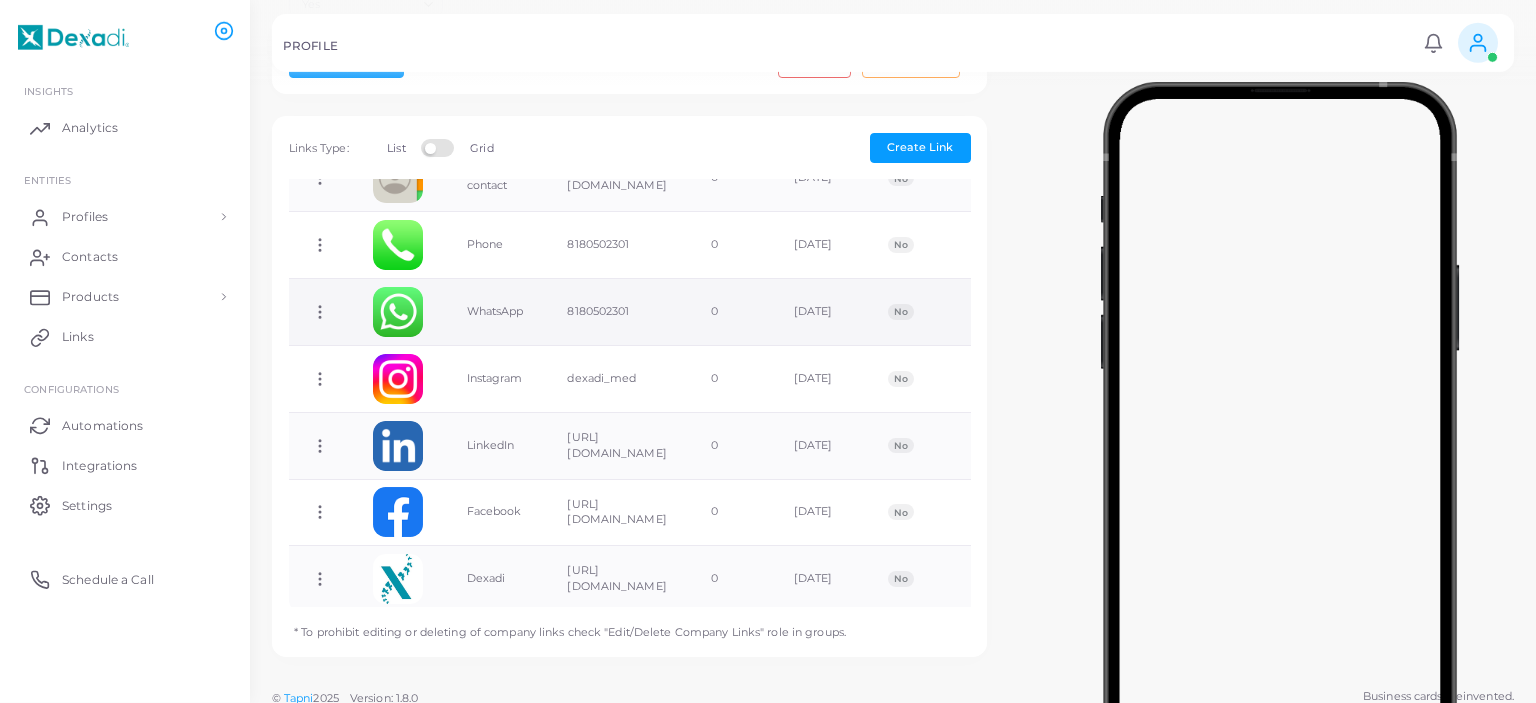 click 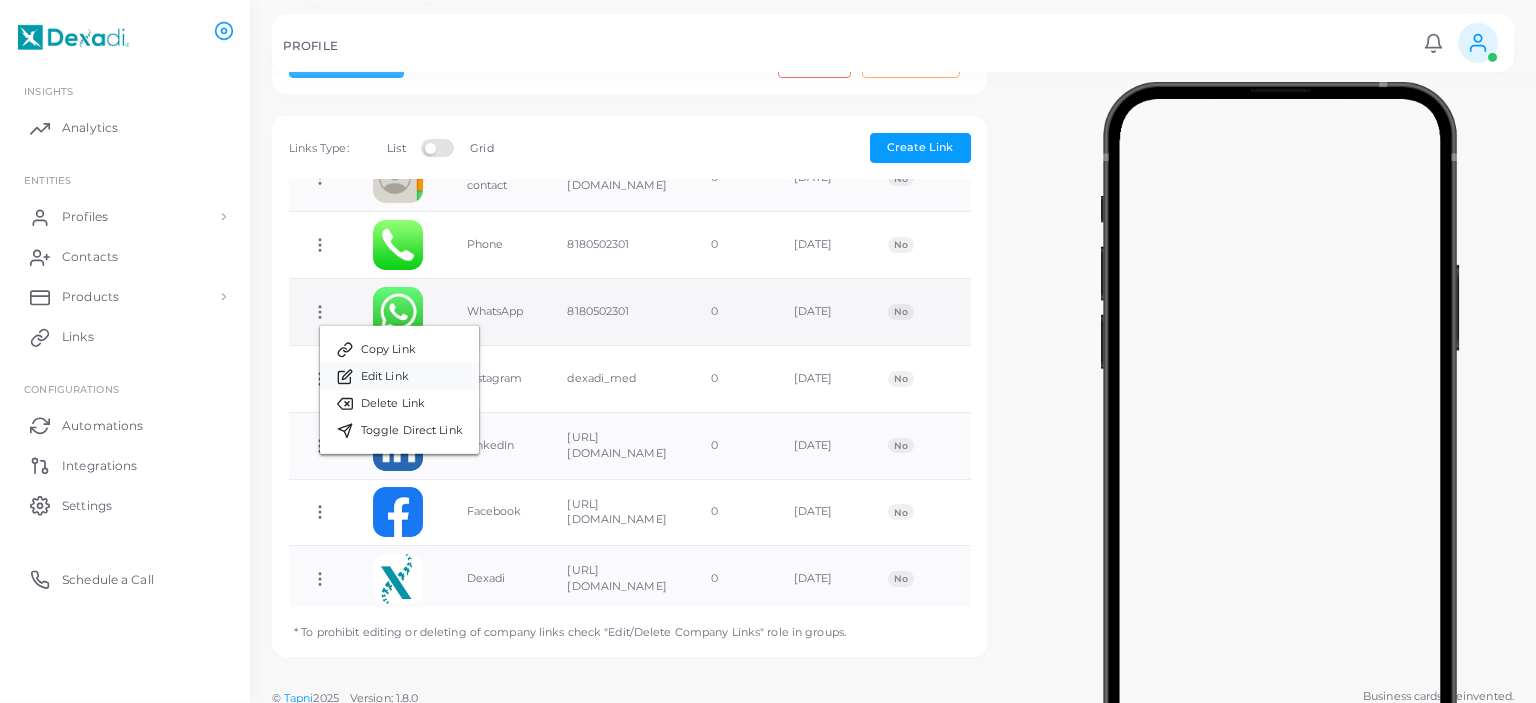 click on "Edit Link" at bounding box center (385, 377) 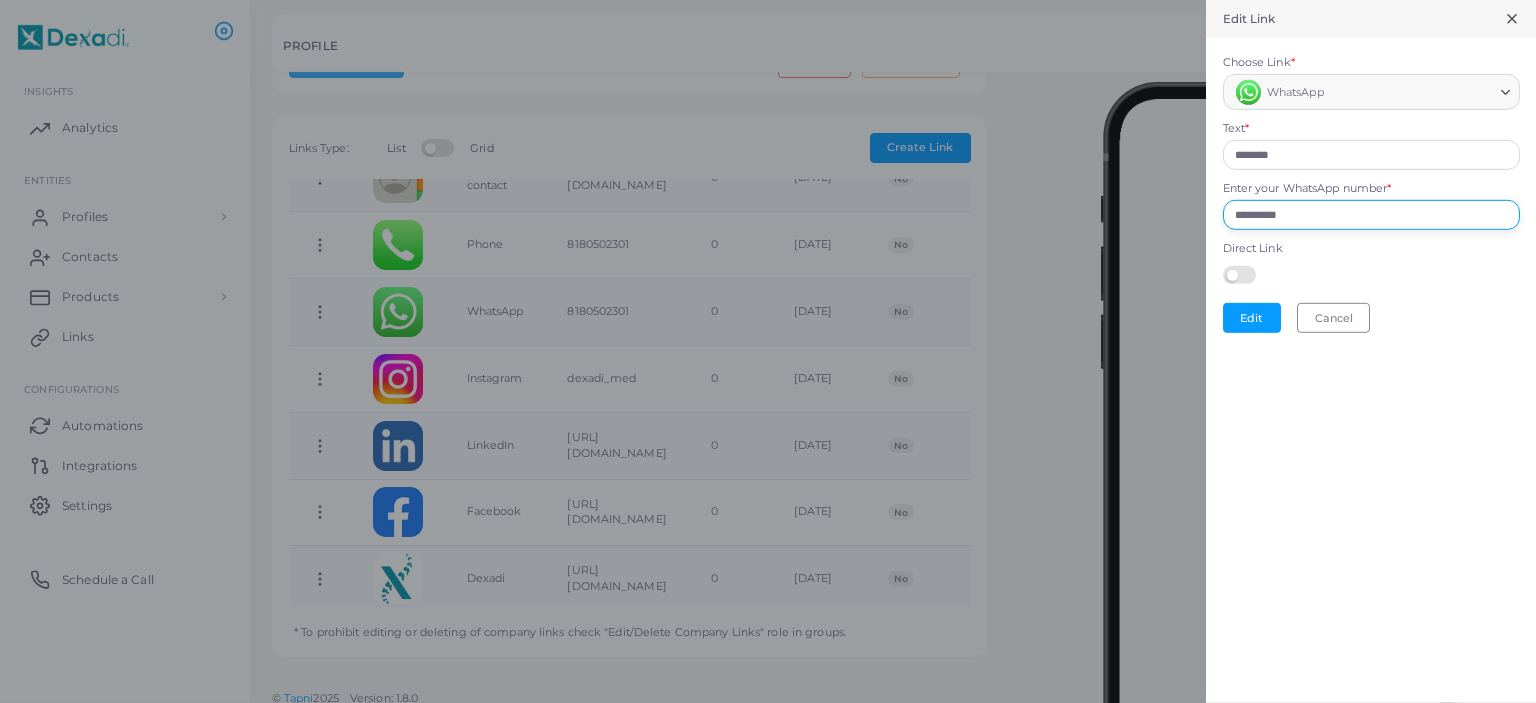 click on "**********" at bounding box center [1371, 215] 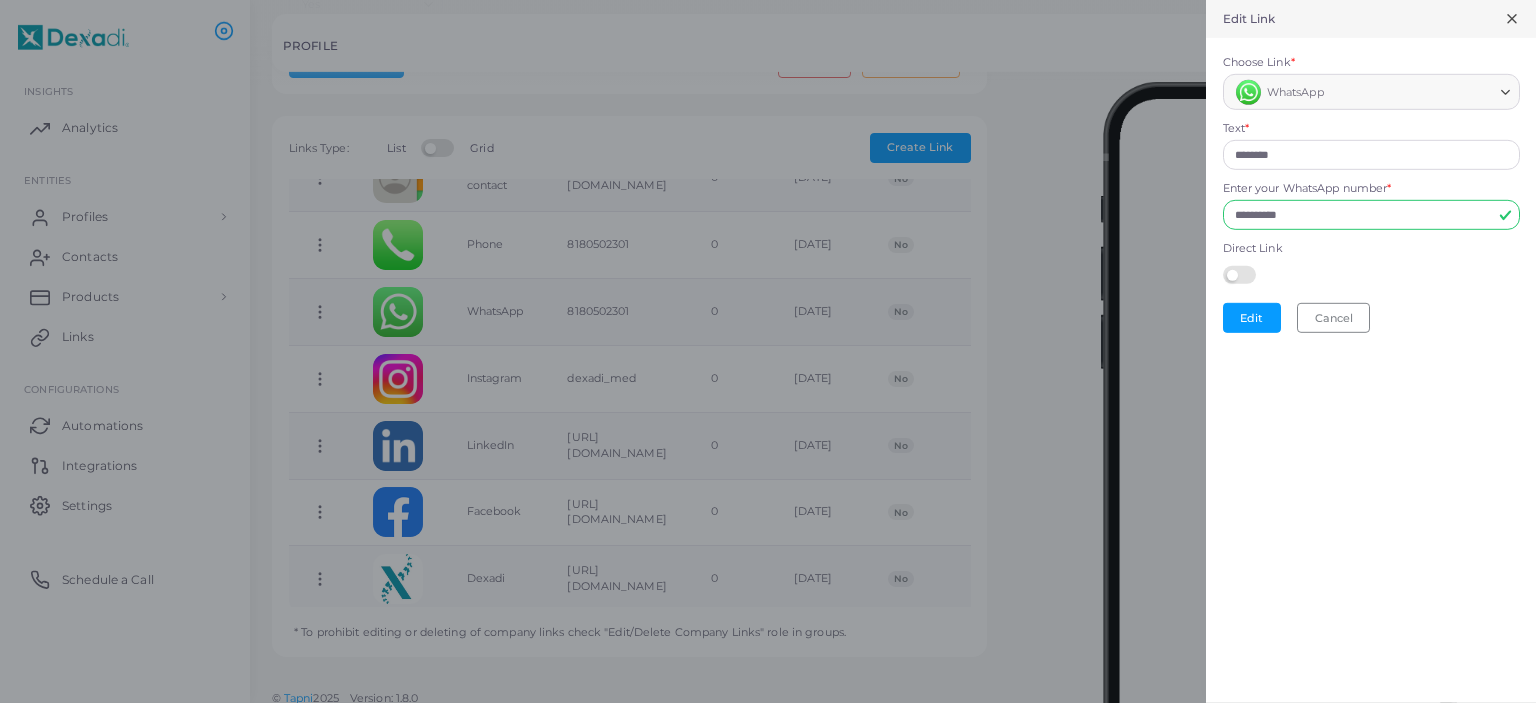 click 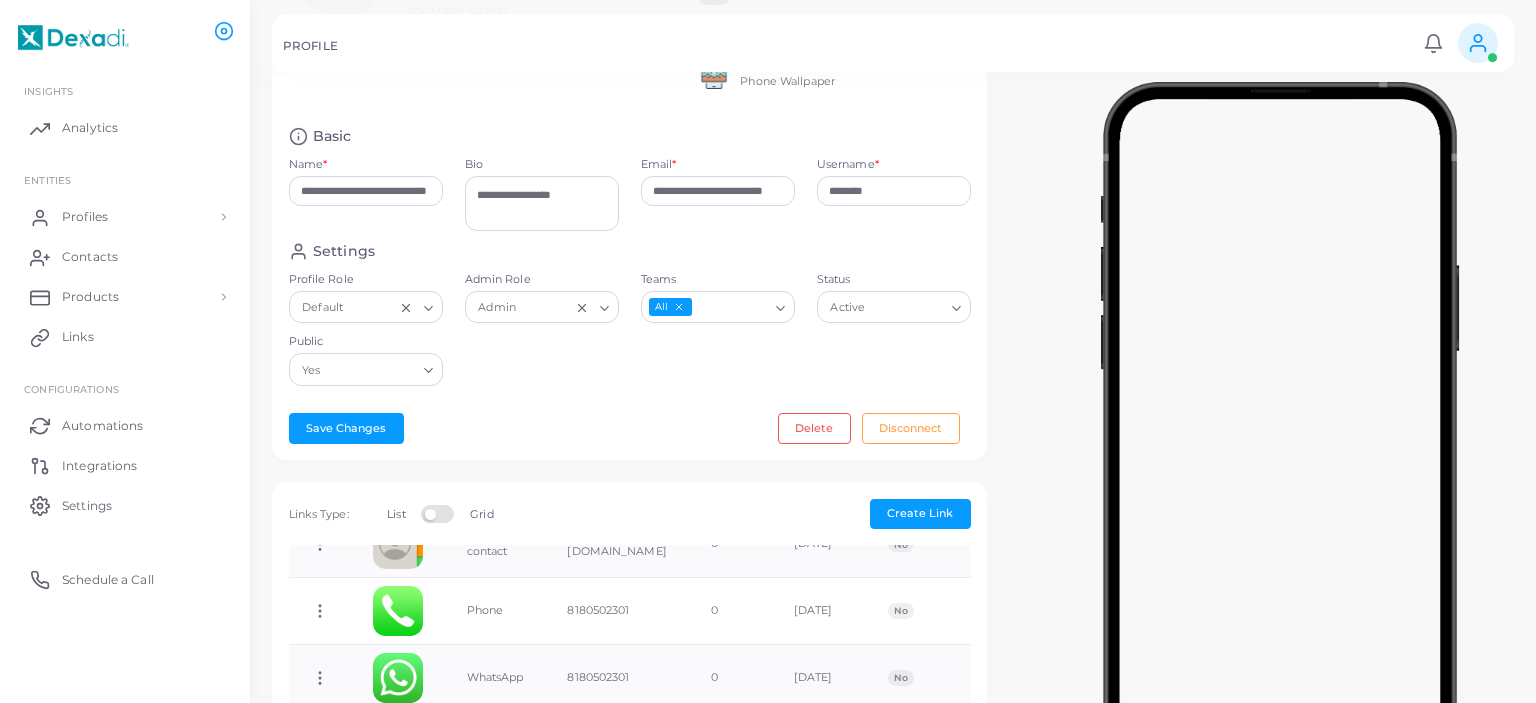 scroll, scrollTop: 0, scrollLeft: 0, axis: both 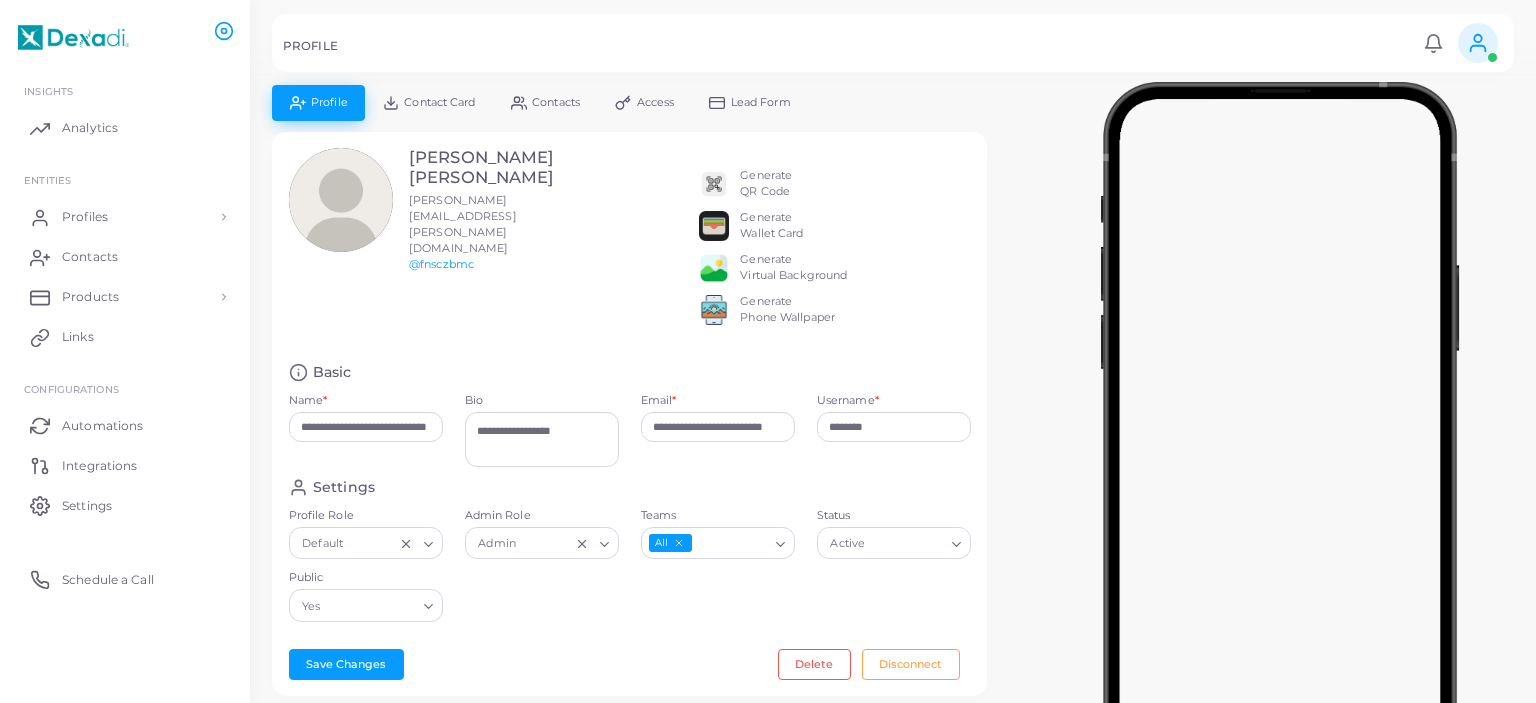 click on "Generate  QR Code" at bounding box center [766, 184] 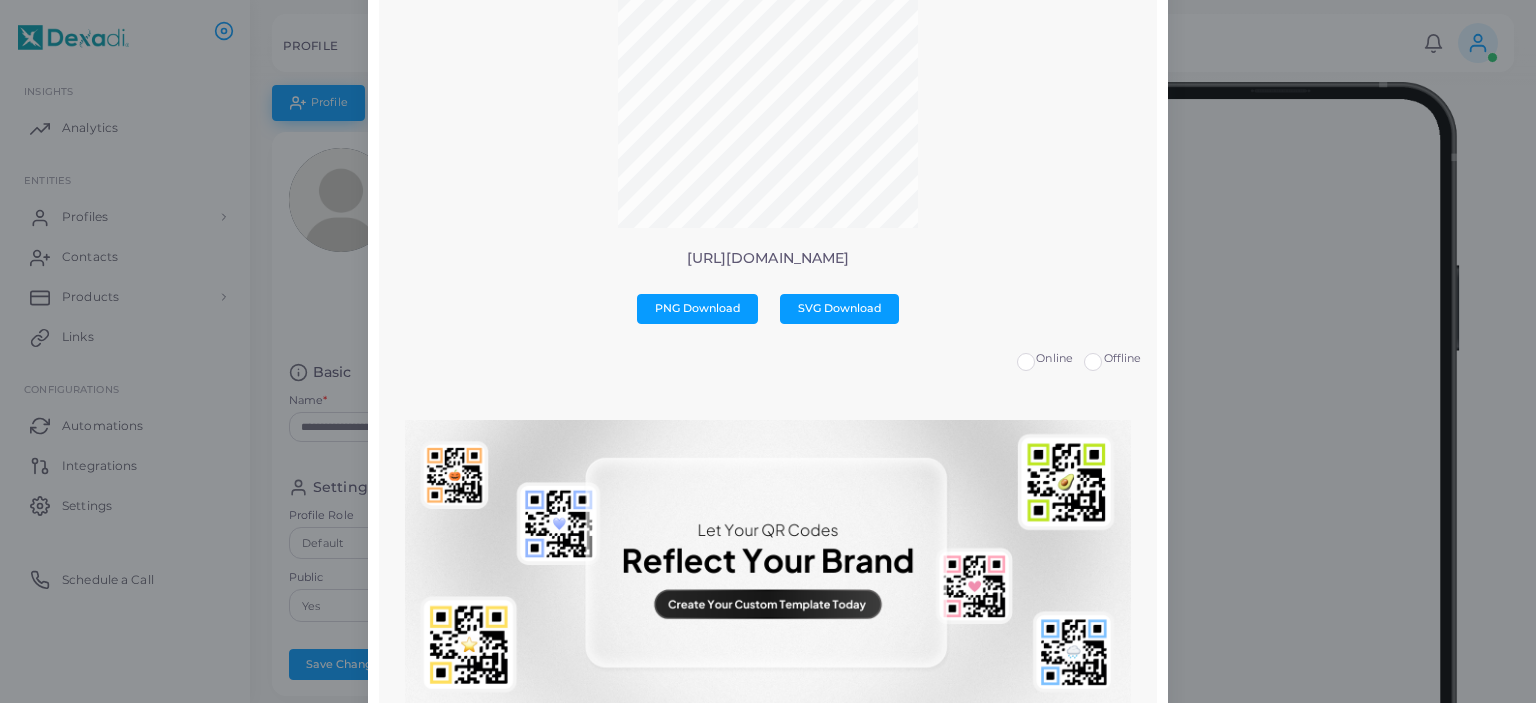 scroll, scrollTop: 0, scrollLeft: 0, axis: both 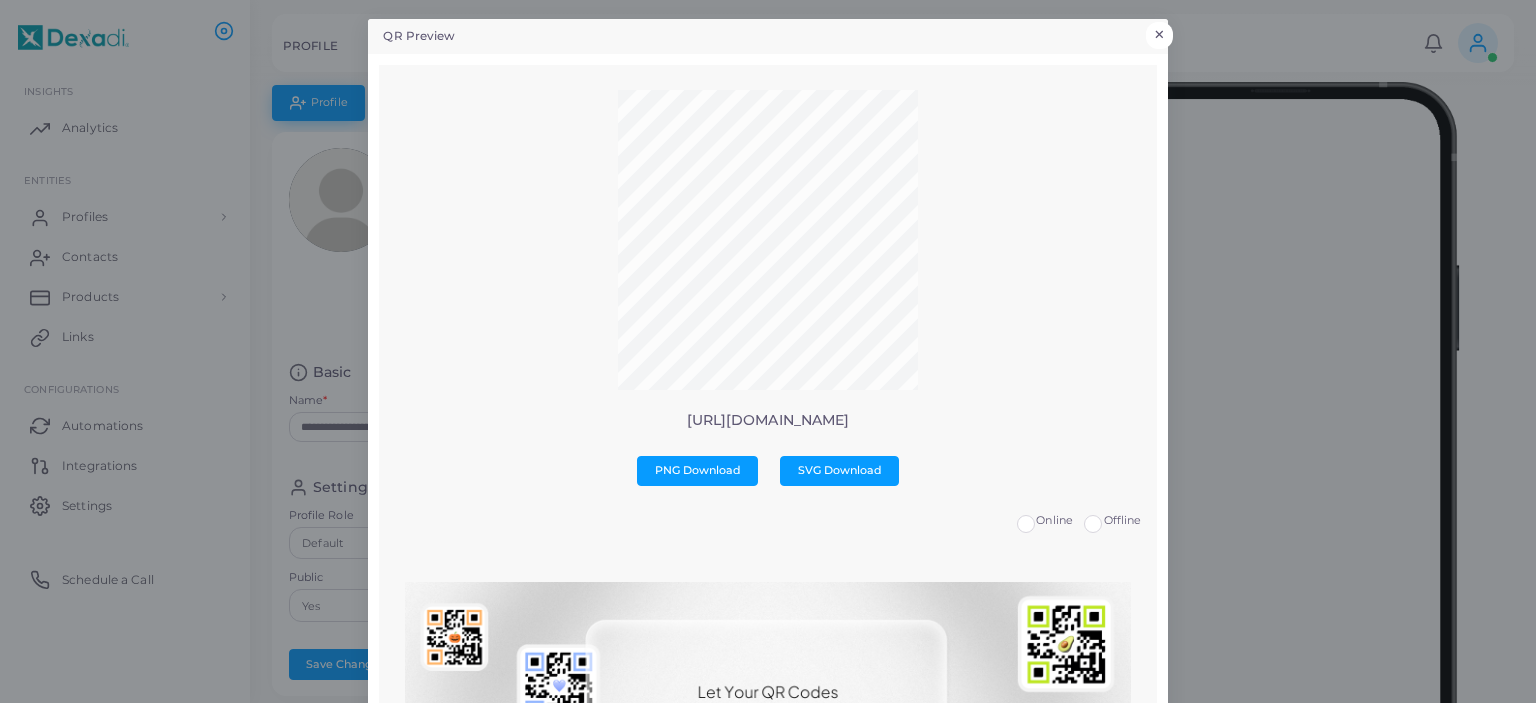 click on "×" at bounding box center (1159, 35) 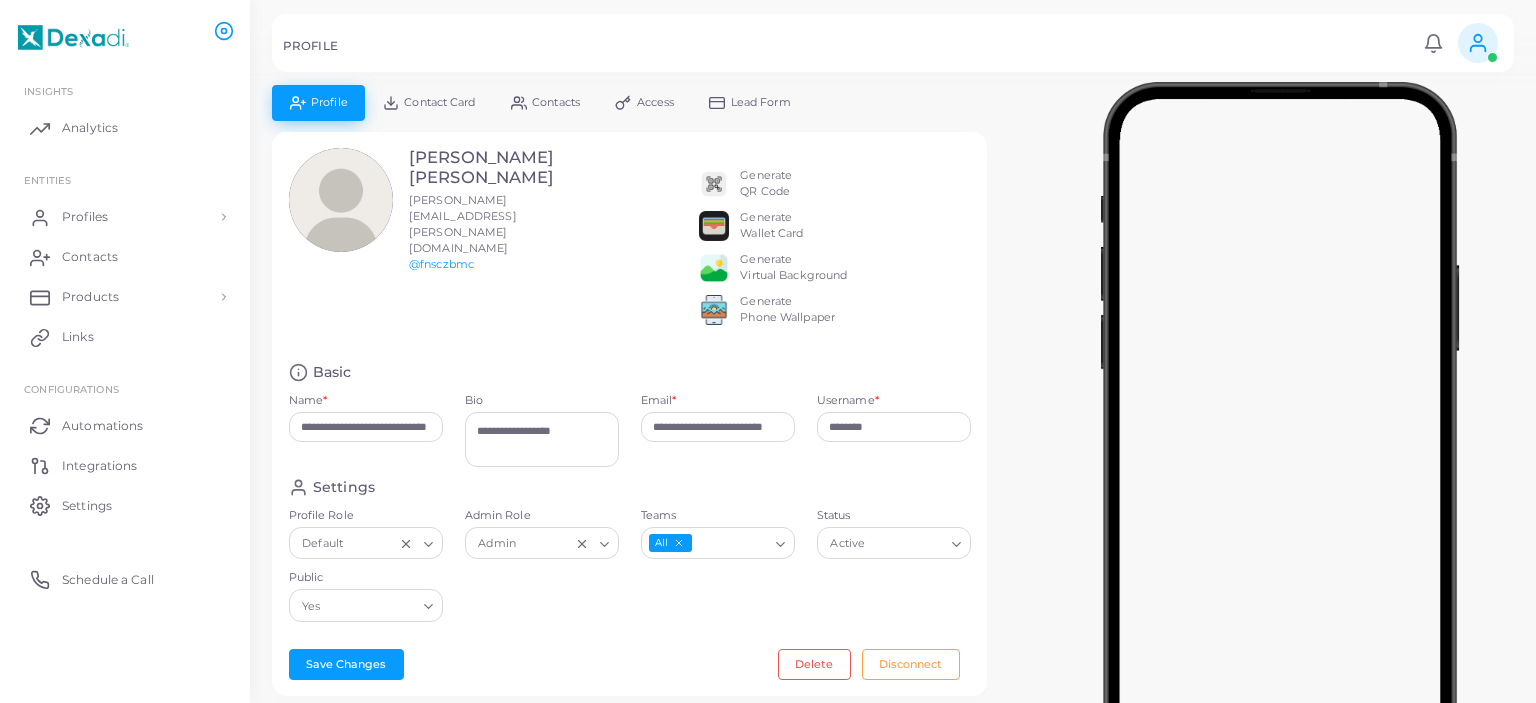 click on "Generate  Wallet Card" at bounding box center (771, 226) 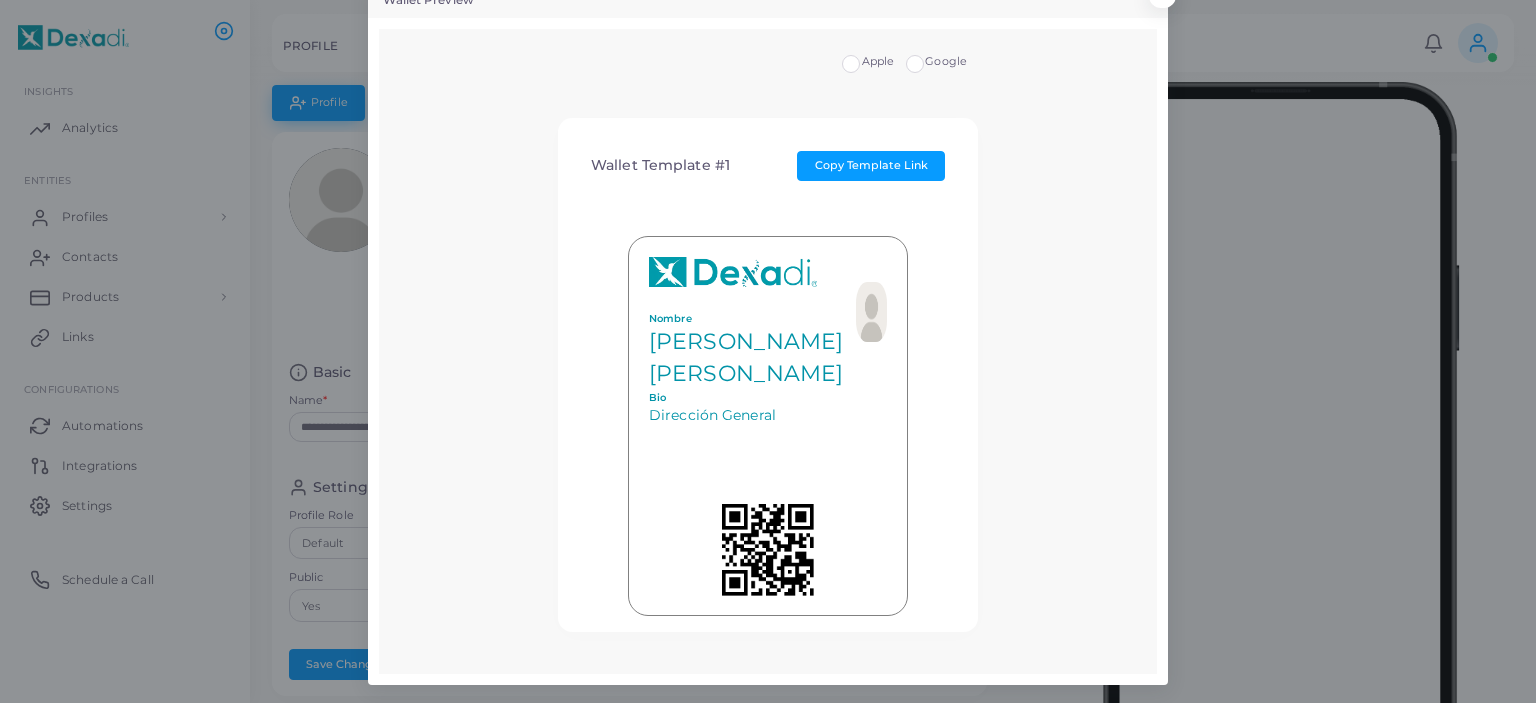scroll, scrollTop: 0, scrollLeft: 0, axis: both 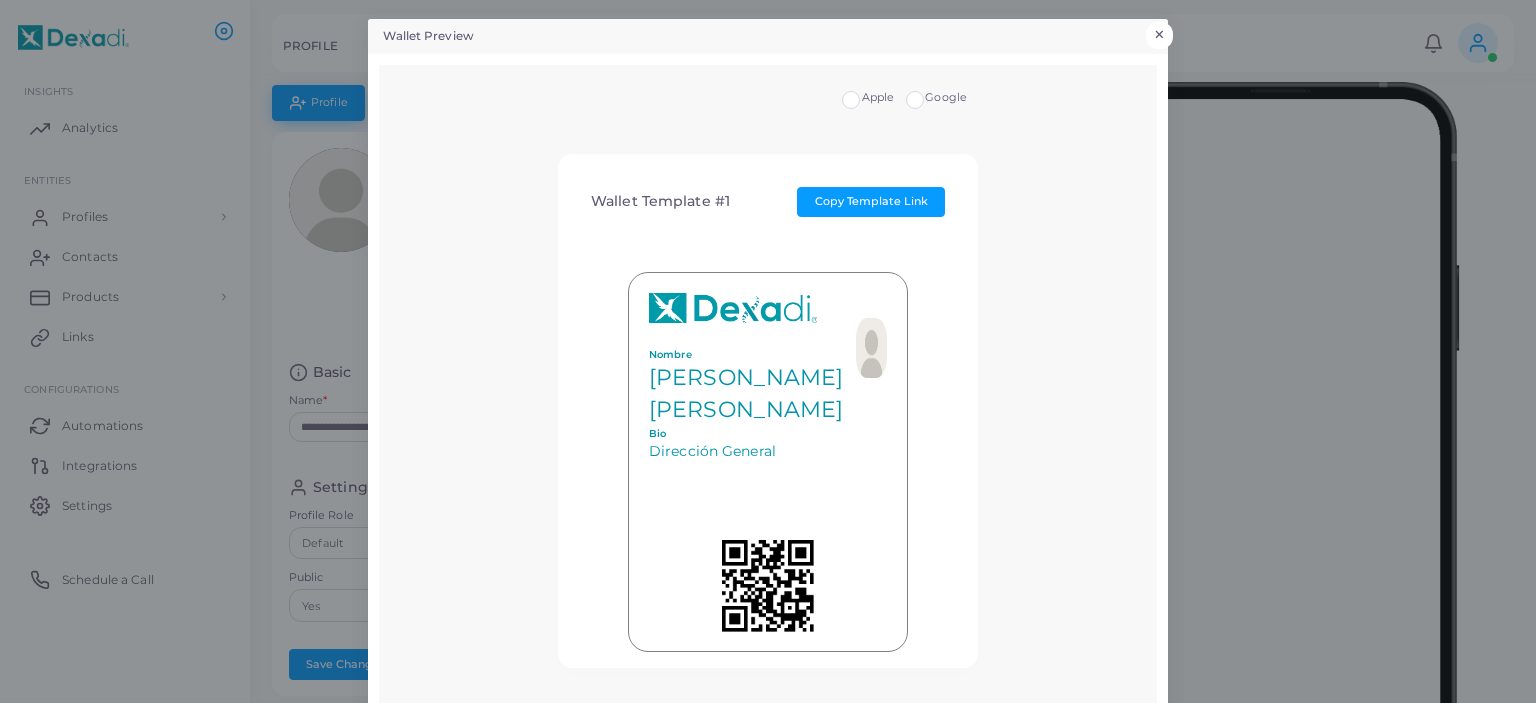 click on "Wallet Preview × Apple Google  Wallet Template #1  Copy Template Link Nombre Blanca Leticia Sepulveda Flores Bio Dirección General
MORE" at bounding box center (768, 351) 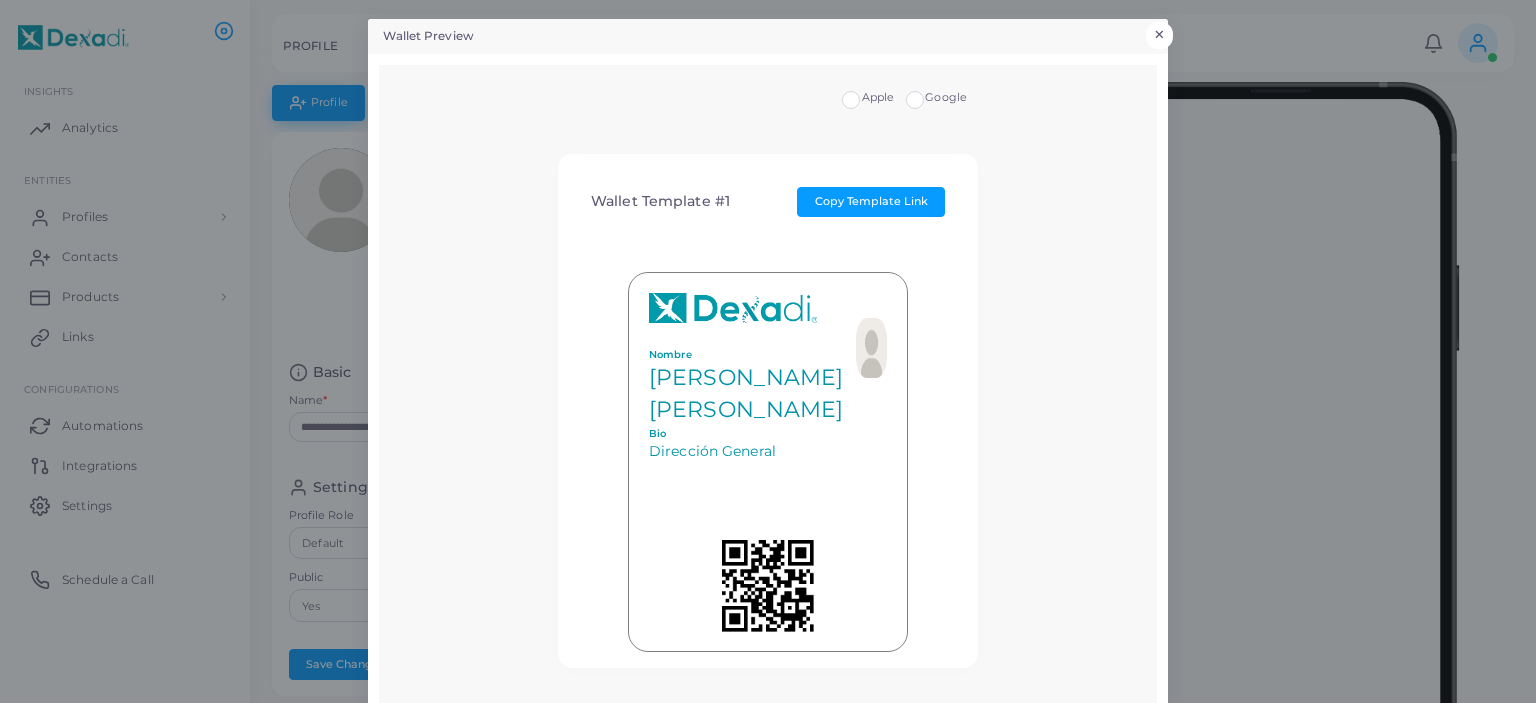 click on "×" at bounding box center [1159, 35] 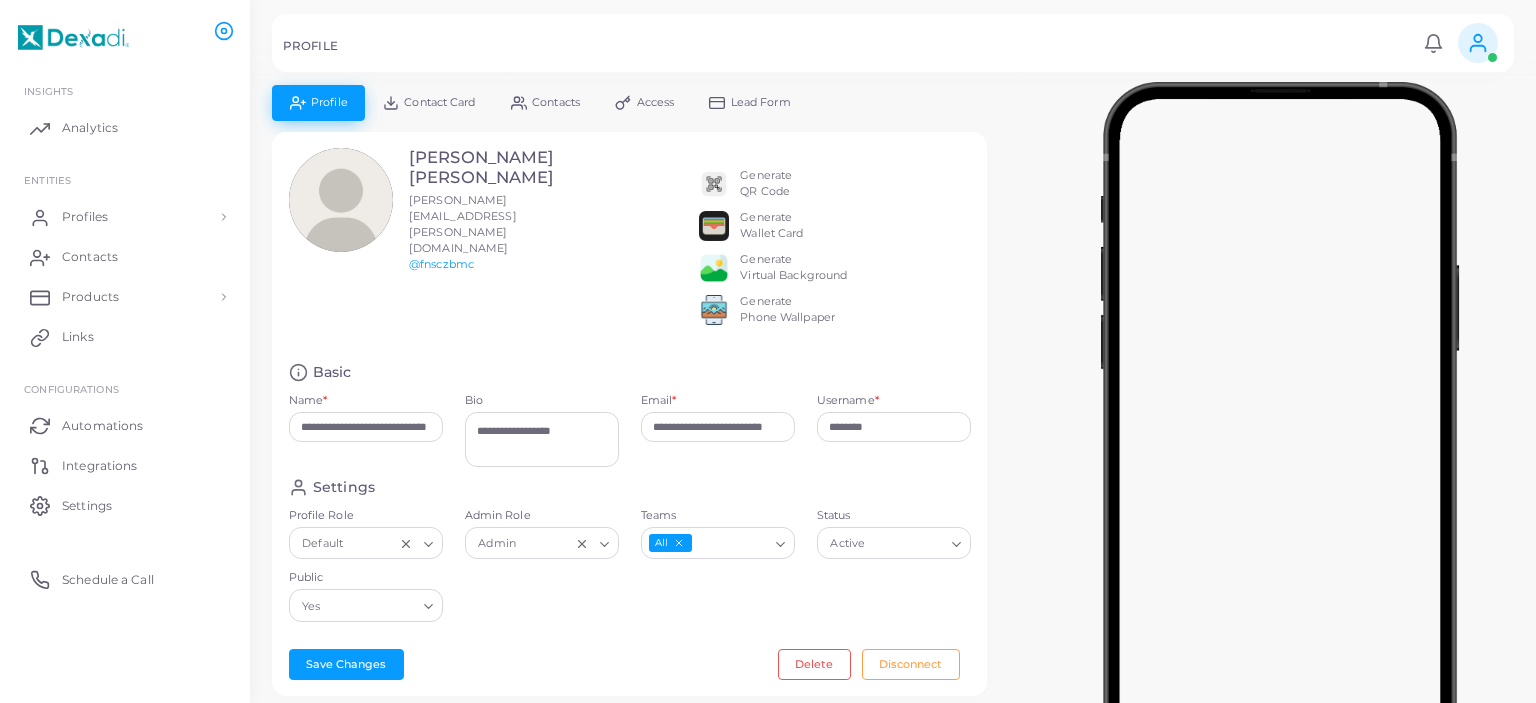 click on "Generate  Virtual Background" at bounding box center [793, 268] 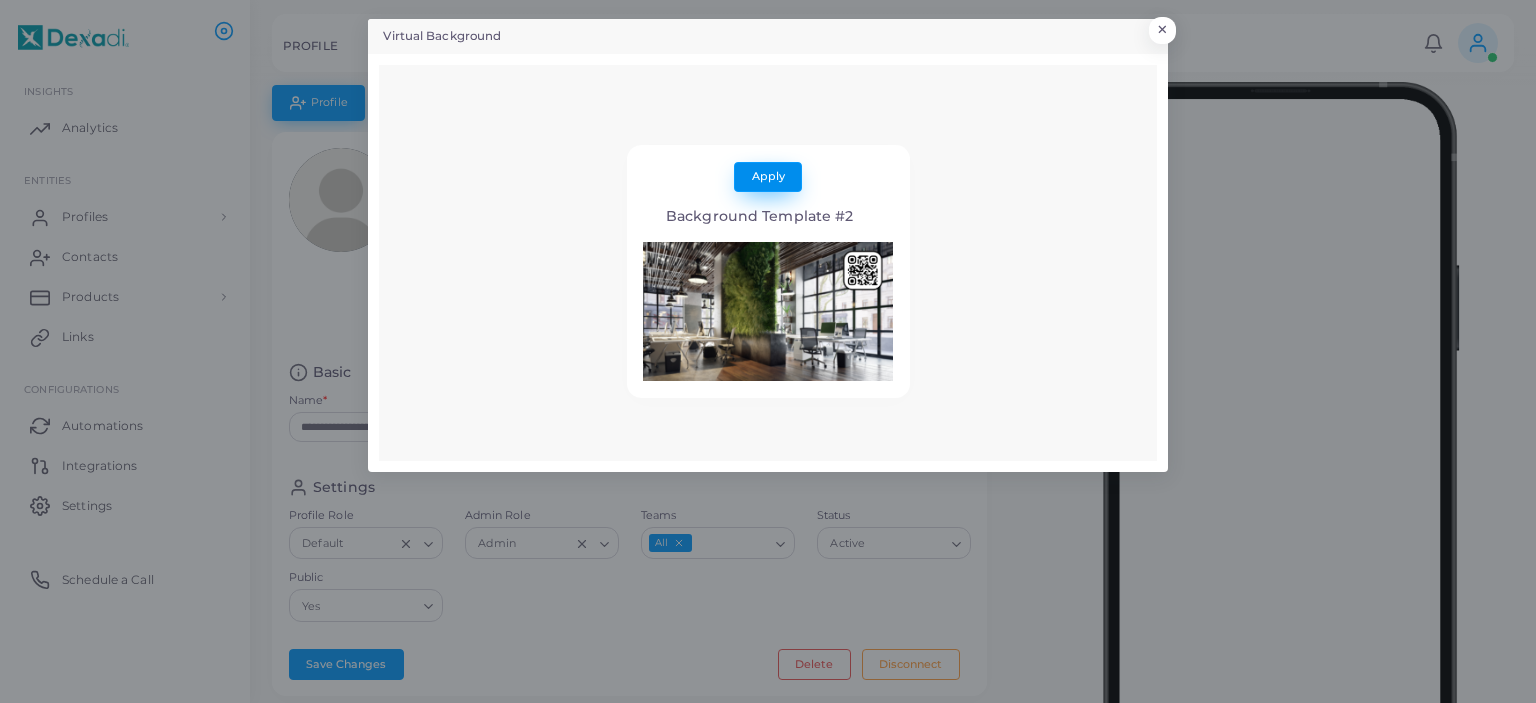 click on "Apply" at bounding box center [768, 176] 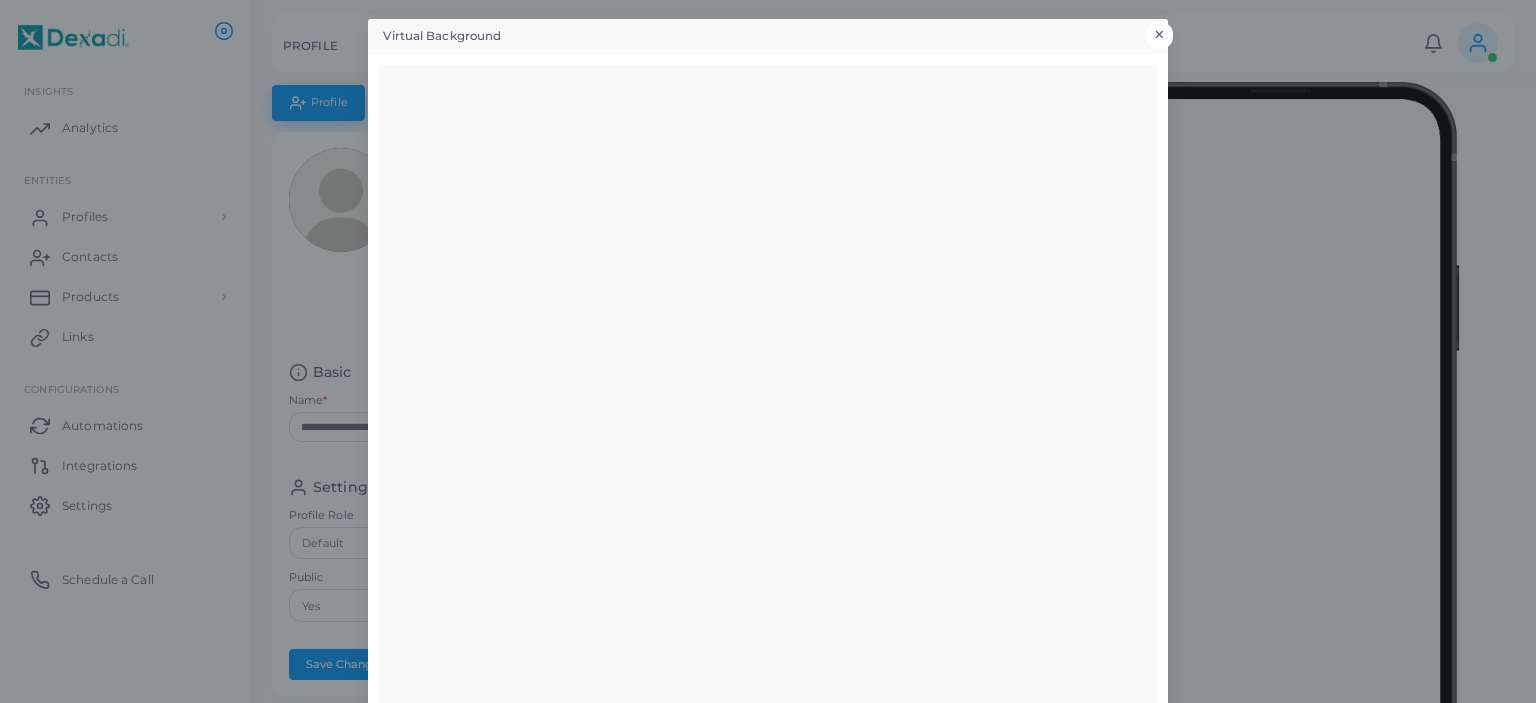 click on "Virtual Background × Apply  Background Template #2" at bounding box center (768, 351) 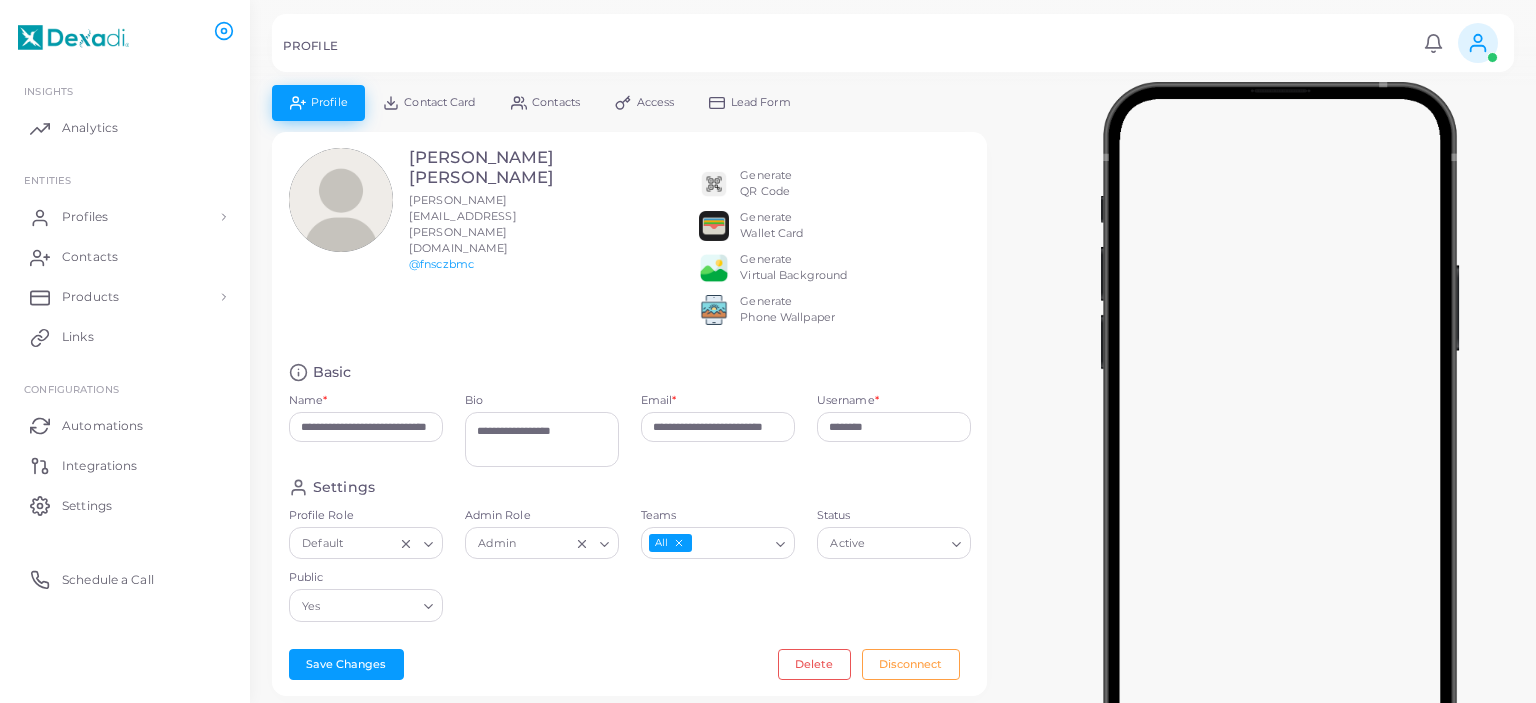 click on "Generate  Phone Wallpaper" at bounding box center [787, 310] 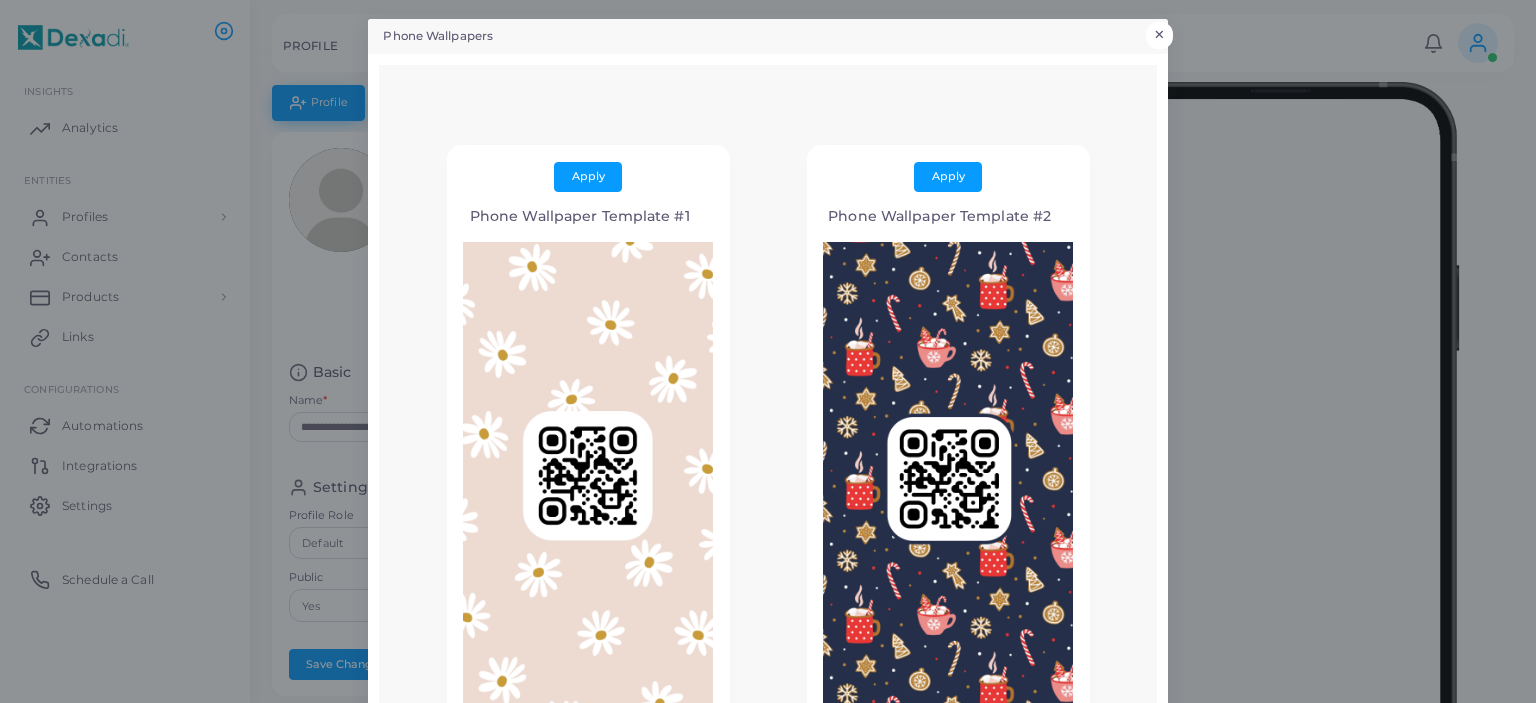 click on "×" at bounding box center (1159, 35) 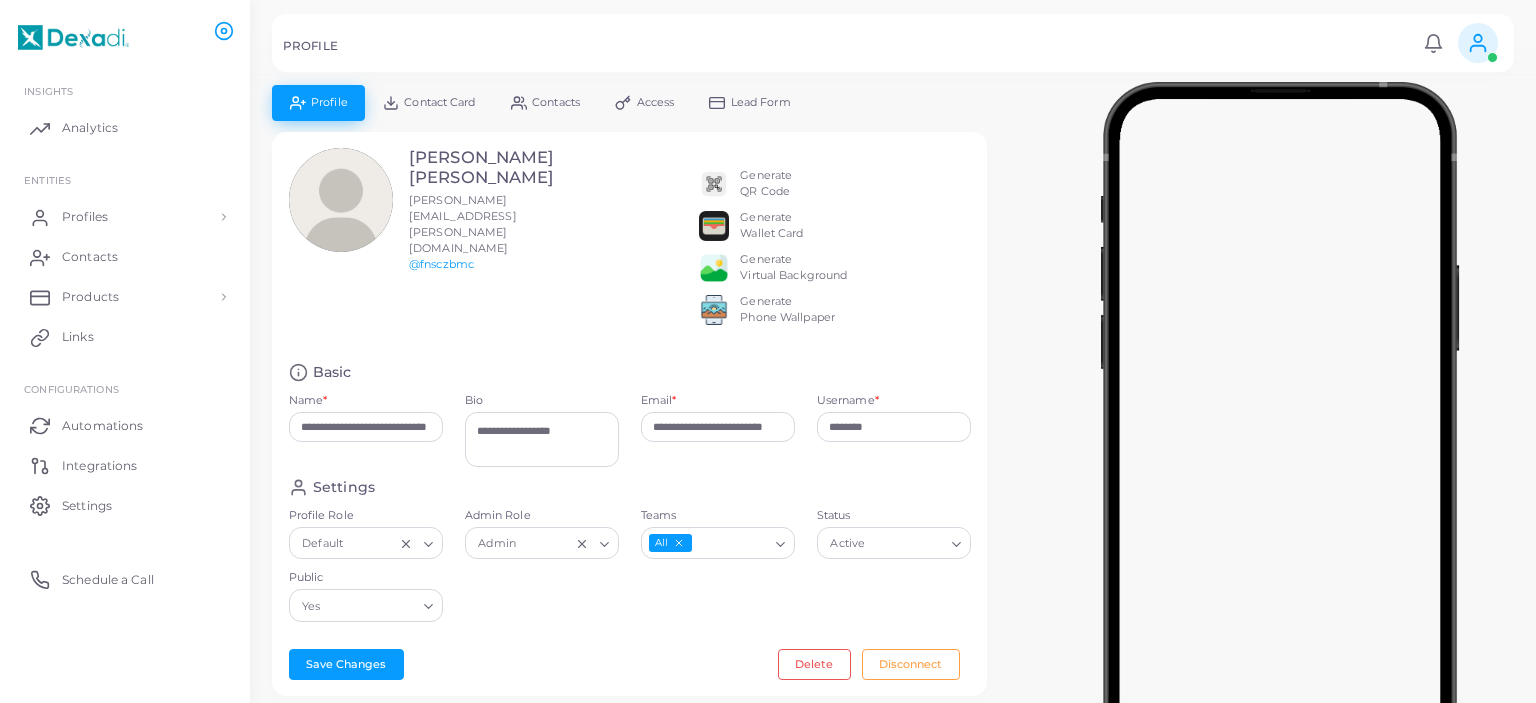 click on "Contact Card" at bounding box center [439, 102] 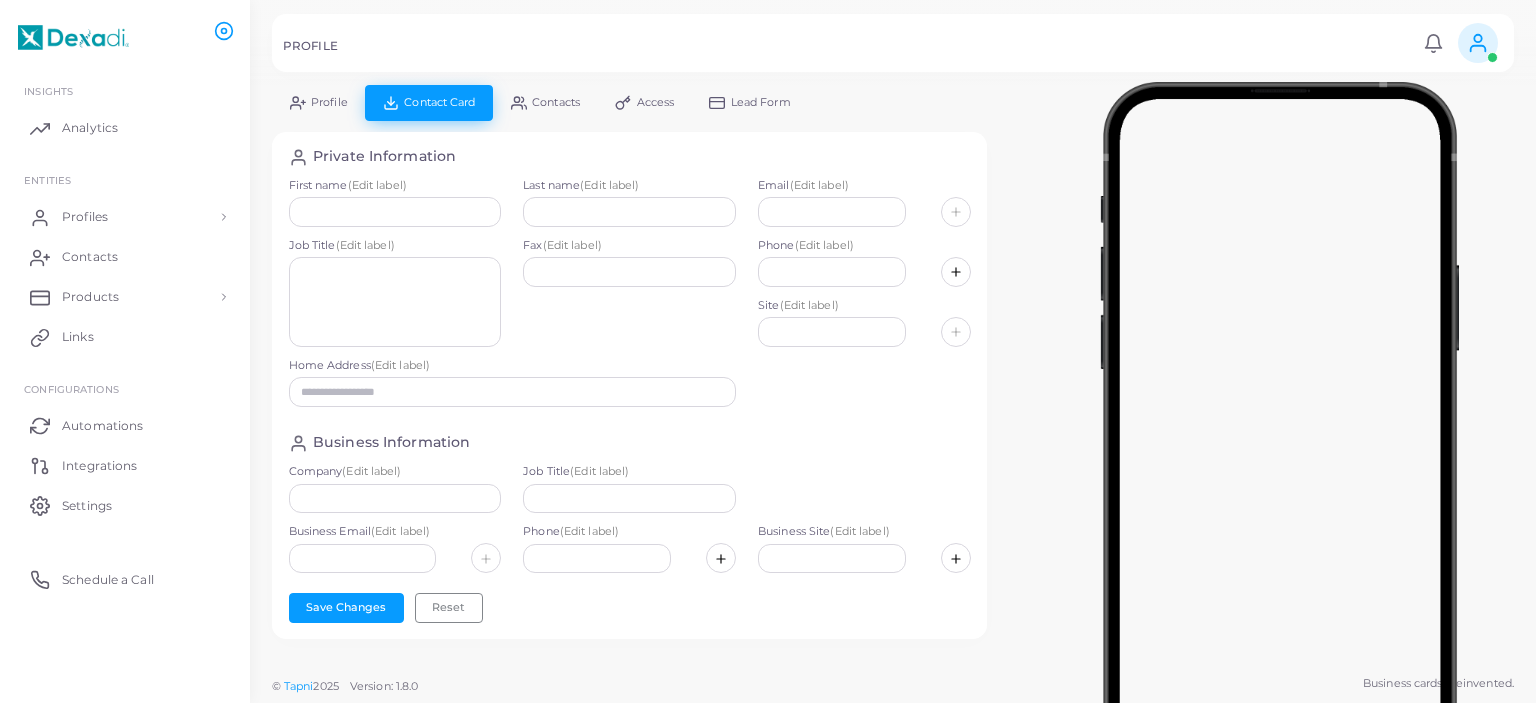 click at bounding box center [1280, 435] 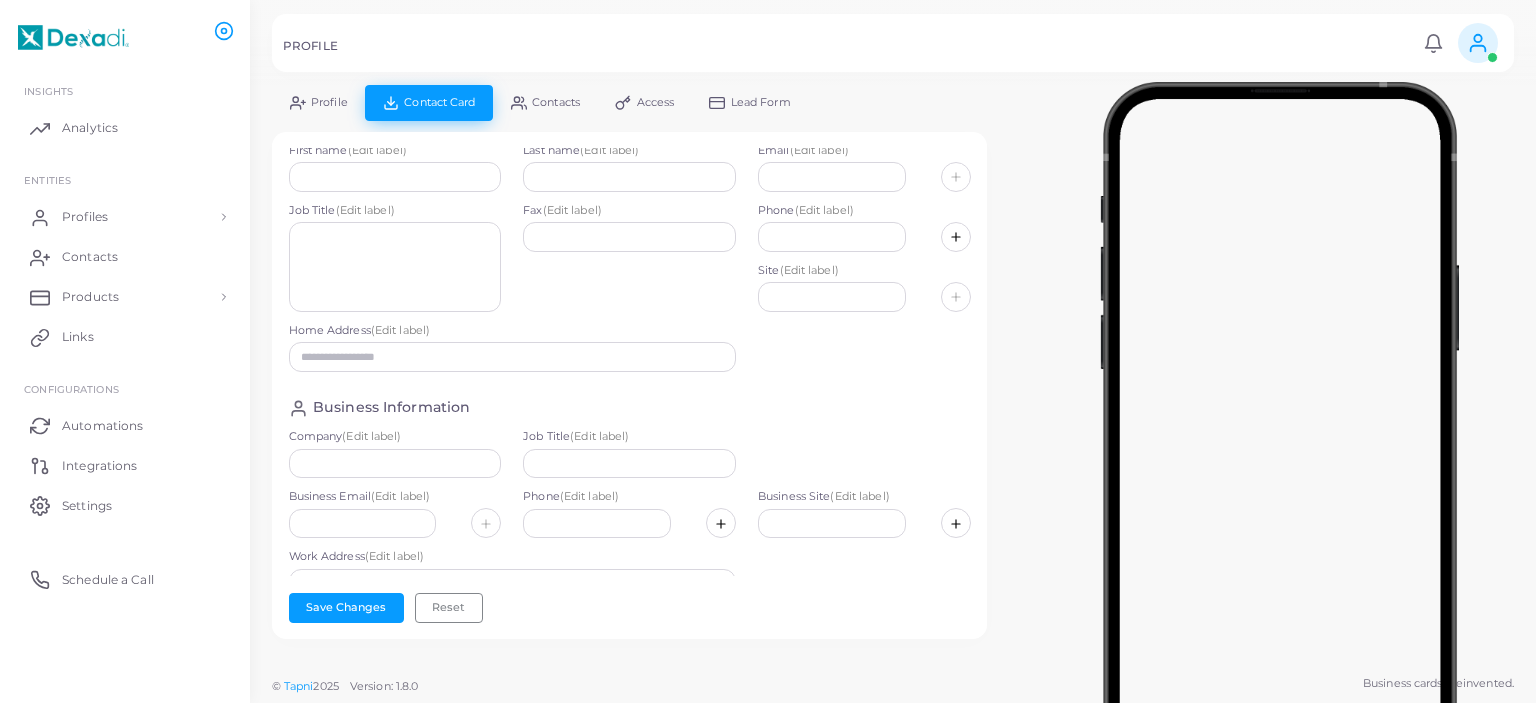 scroll, scrollTop: 0, scrollLeft: 0, axis: both 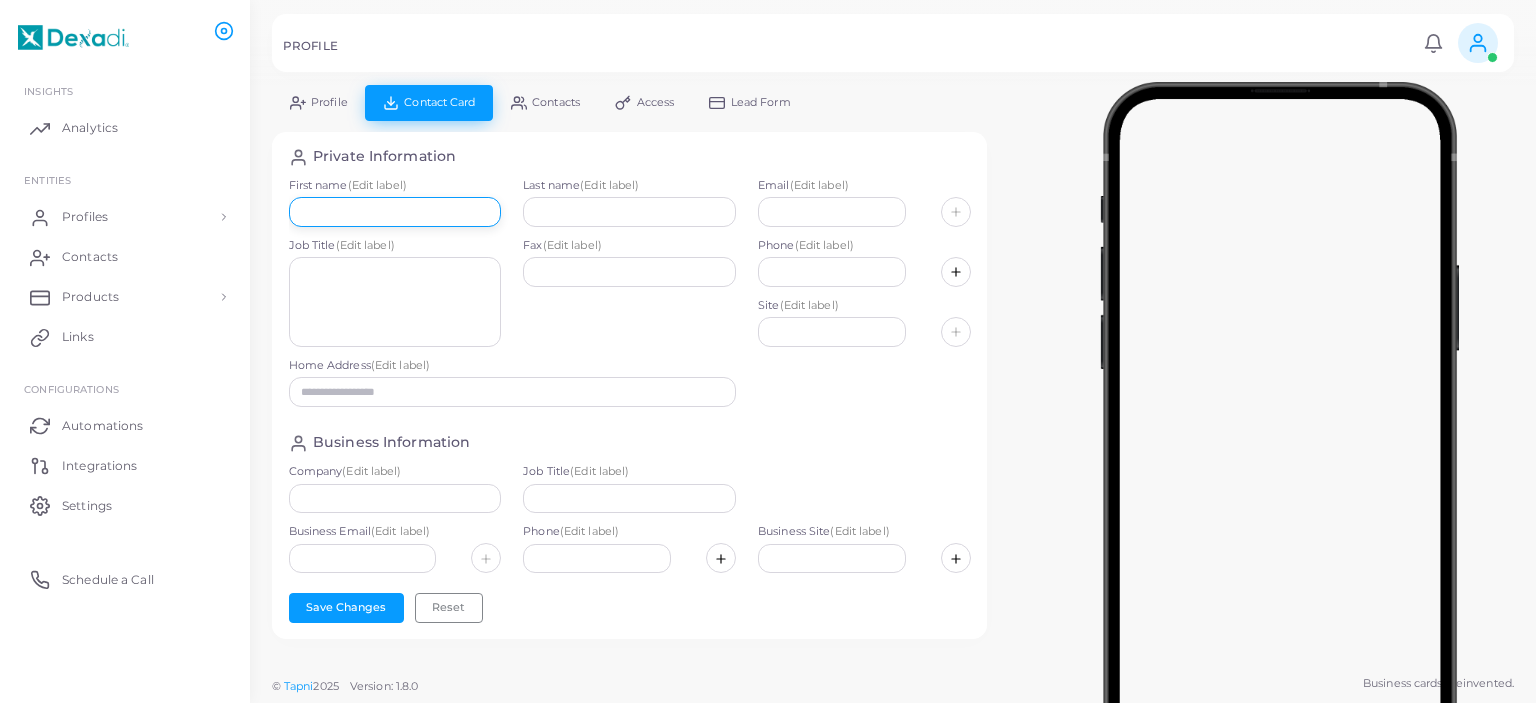 click at bounding box center (395, 212) 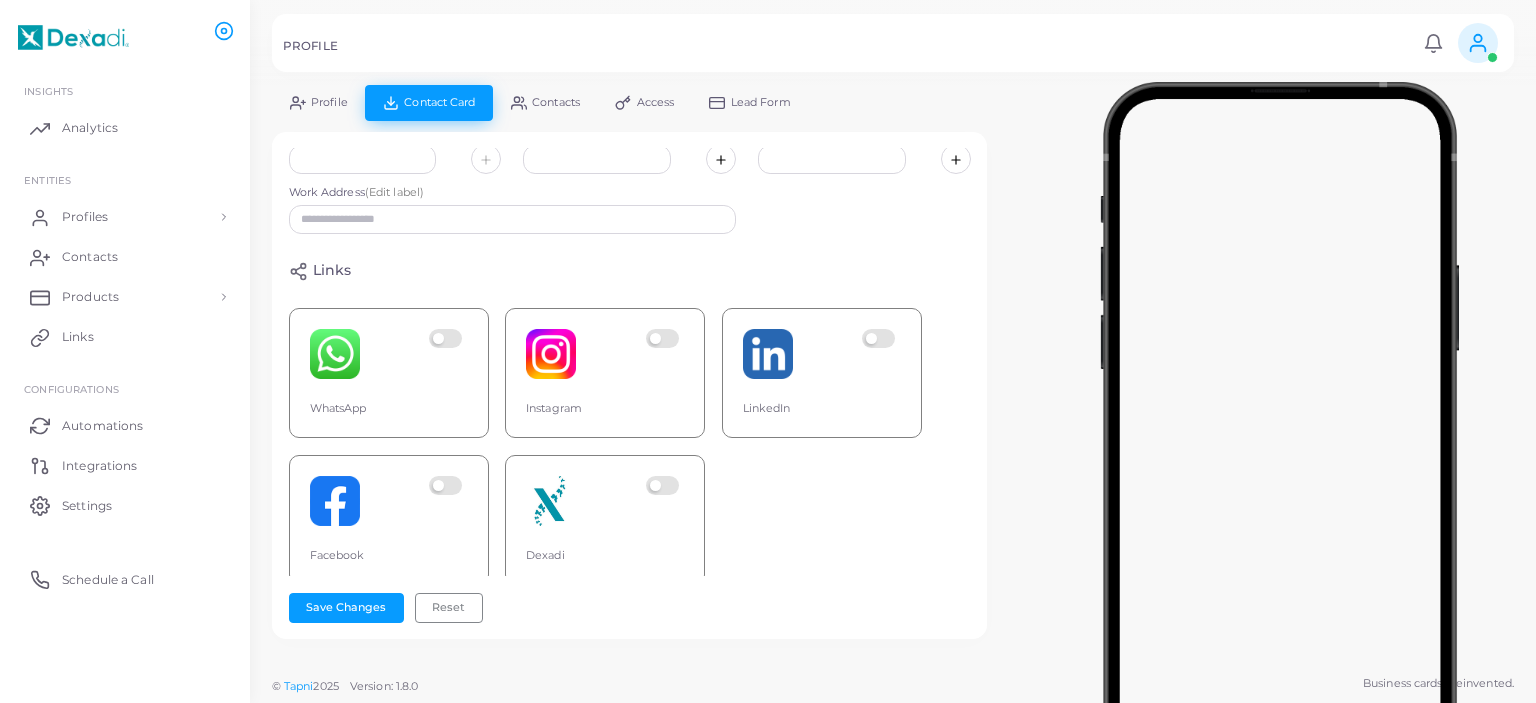 scroll, scrollTop: 400, scrollLeft: 0, axis: vertical 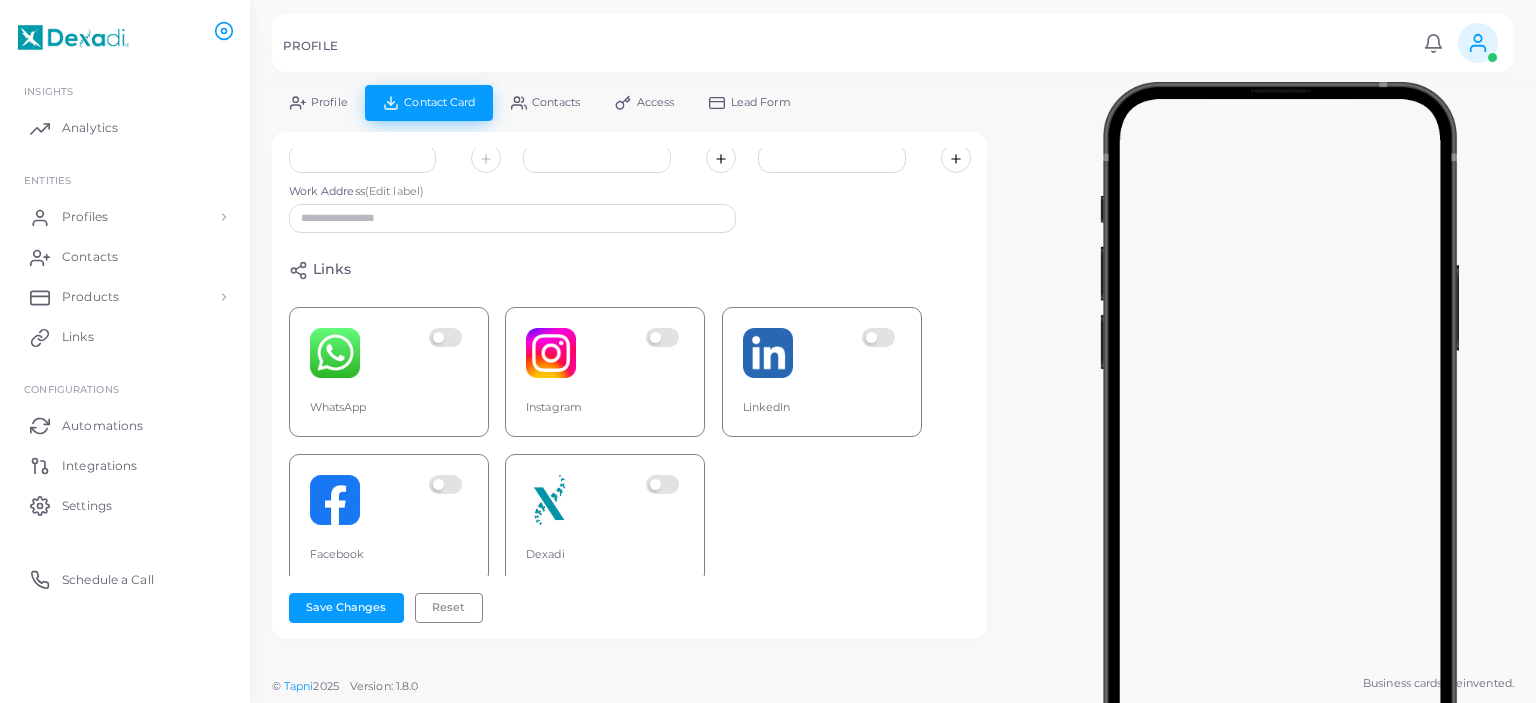 click at bounding box center (448, 353) 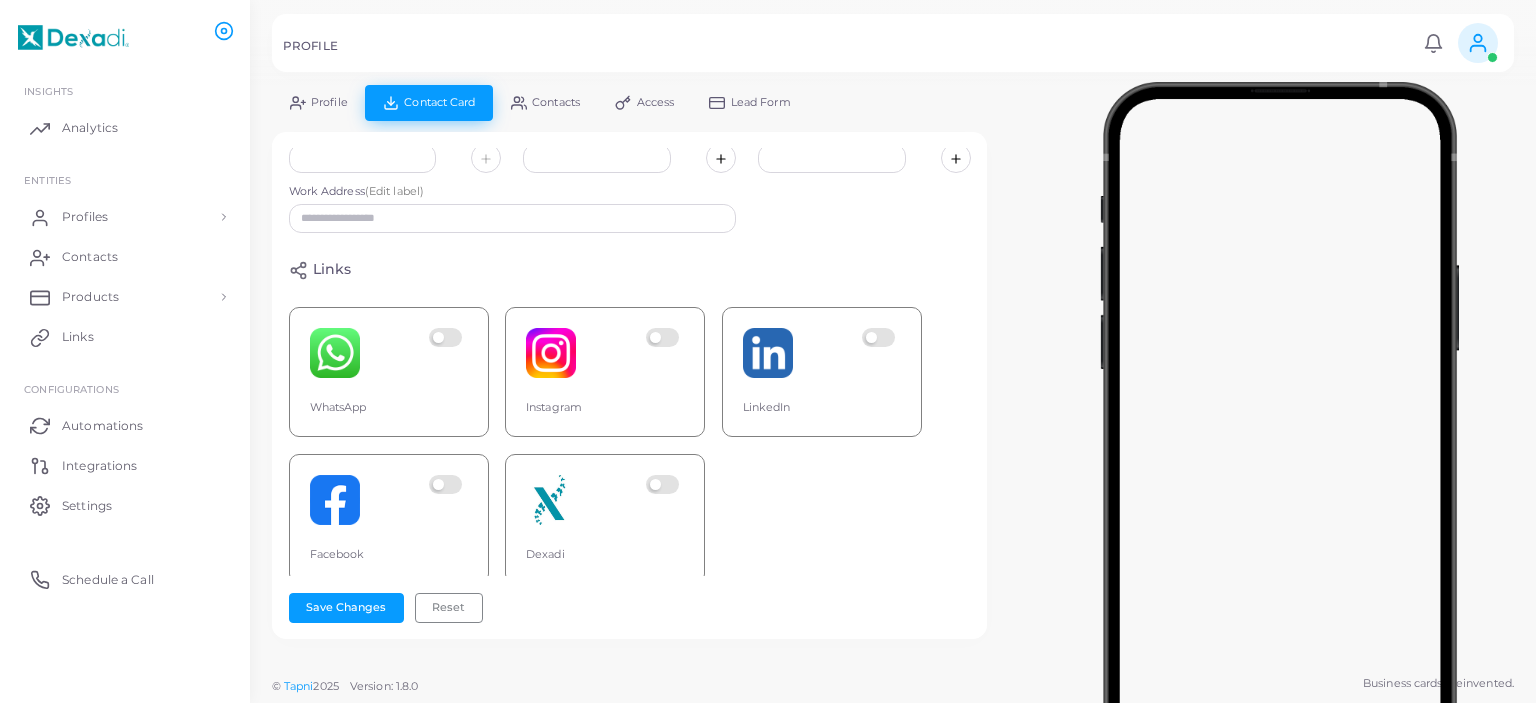 scroll, scrollTop: 0, scrollLeft: 0, axis: both 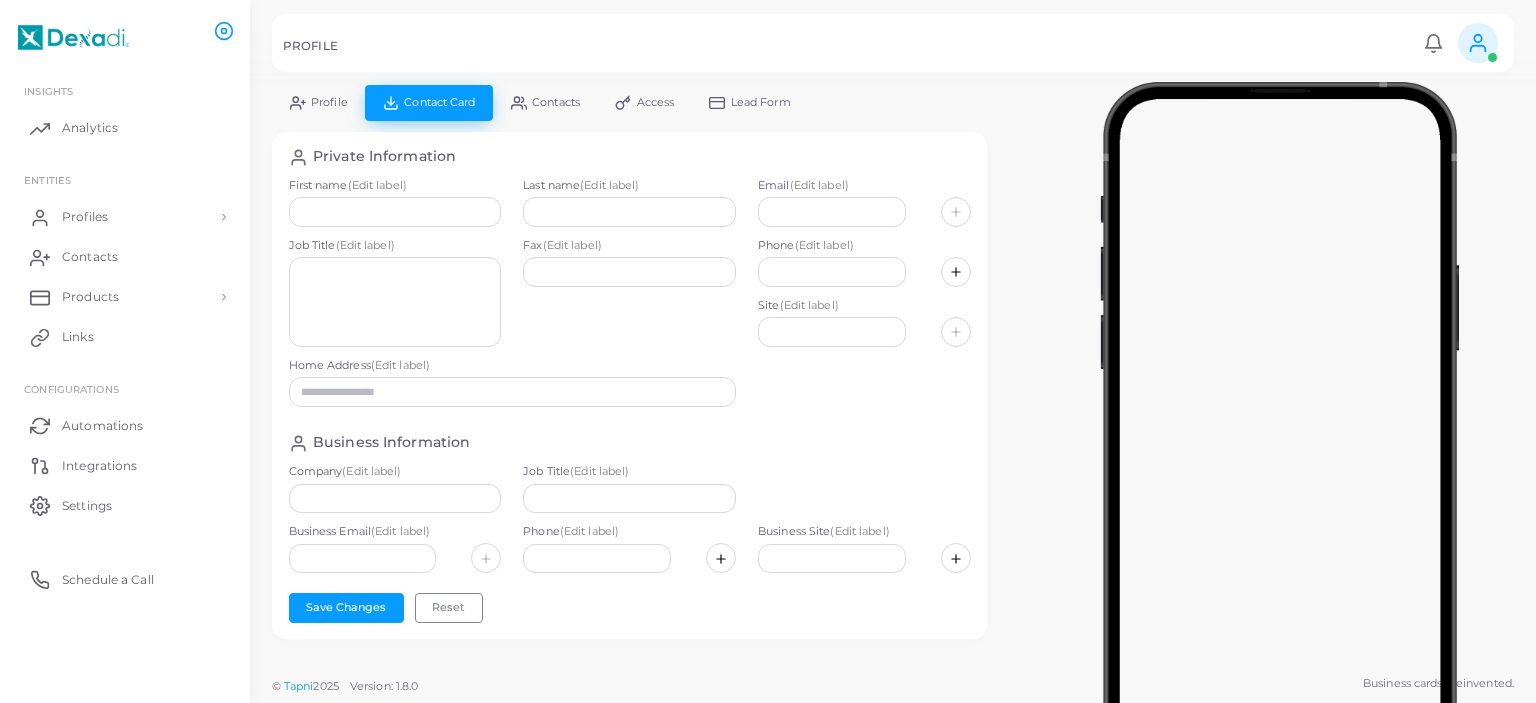 click on "Contacts" at bounding box center [556, 102] 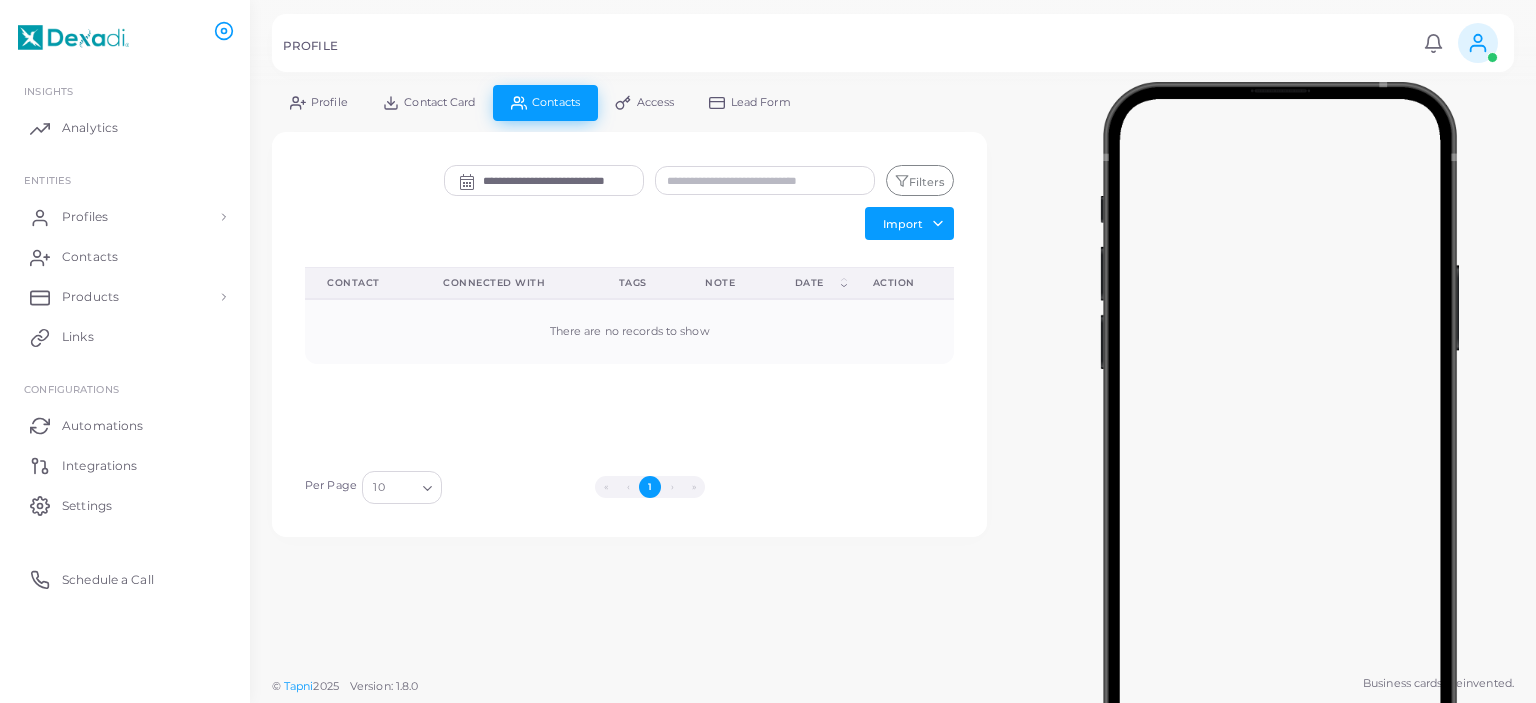click on "Access" at bounding box center (656, 102) 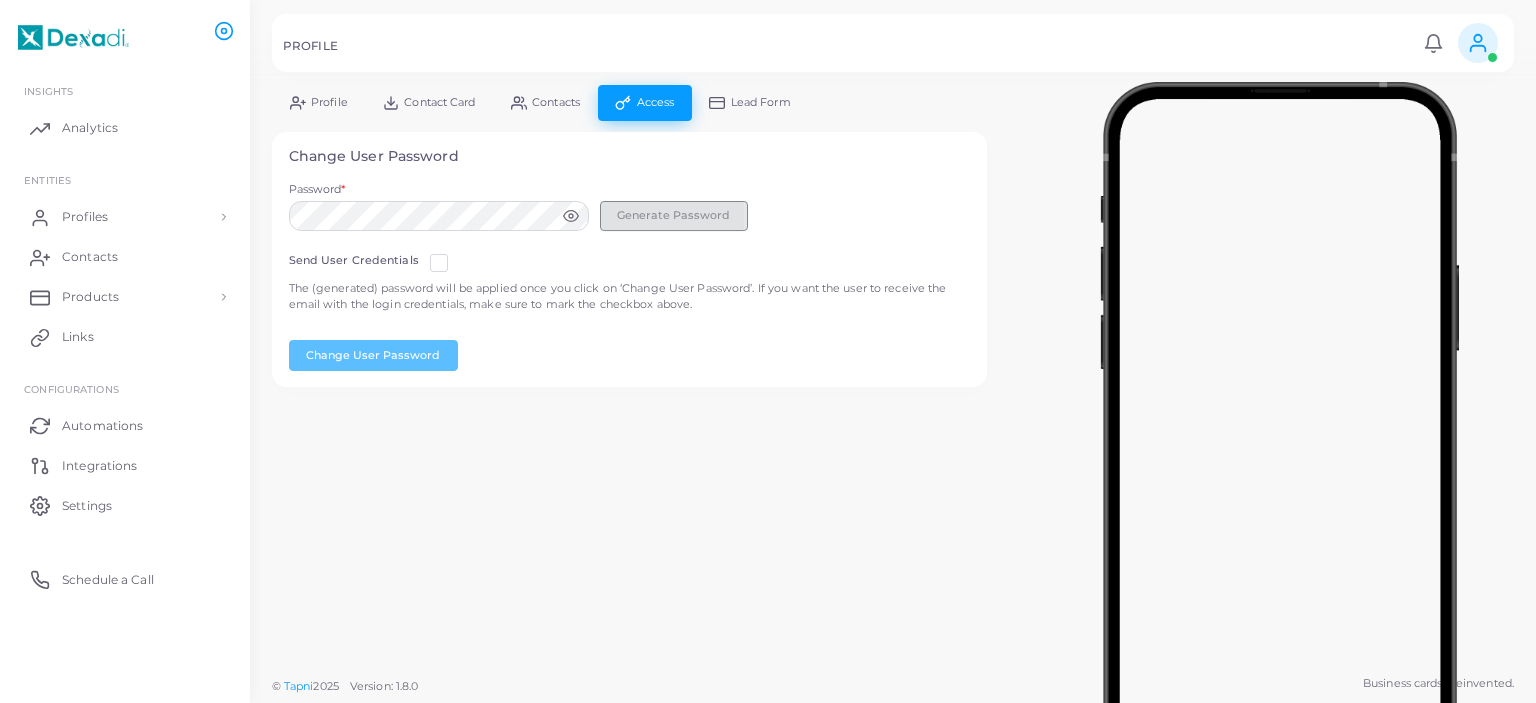click on "Generate Password" at bounding box center [674, 216] 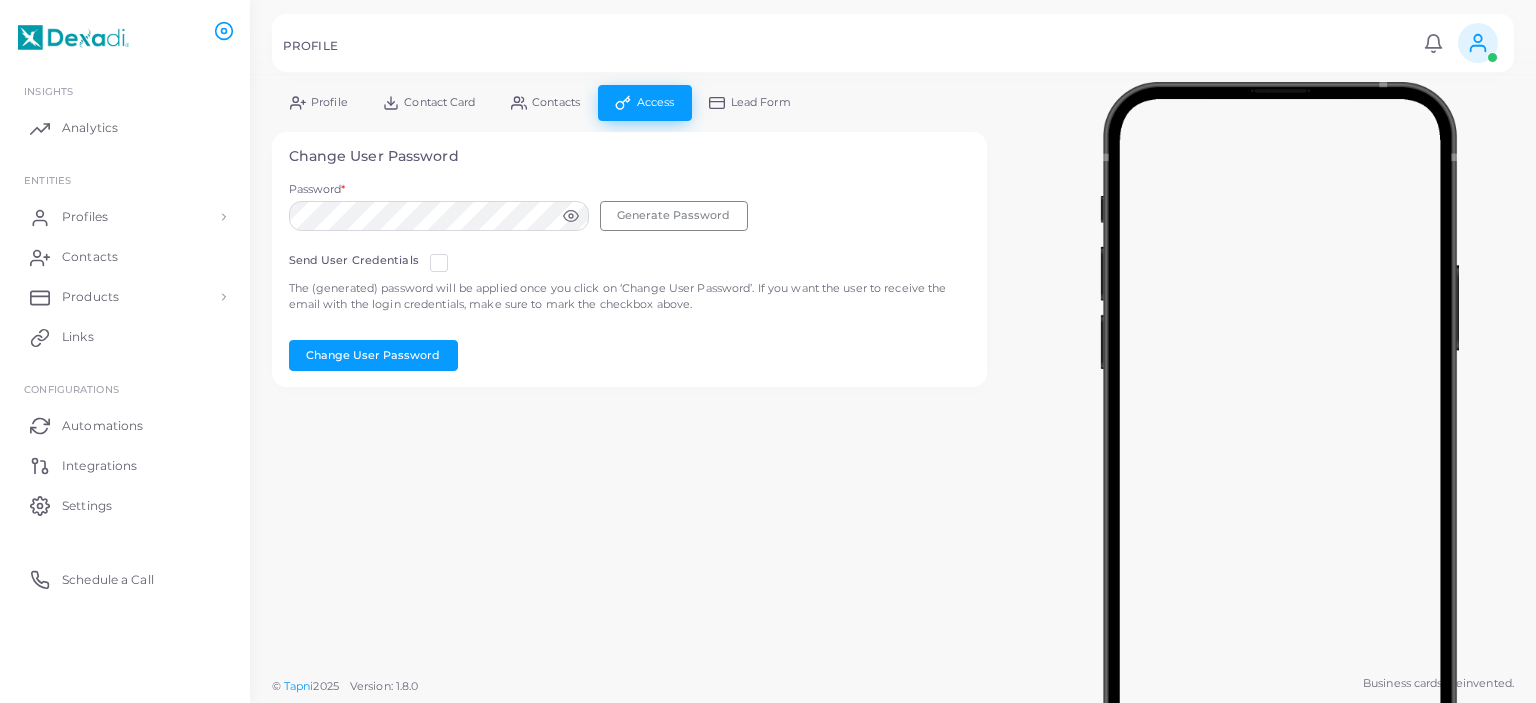 click 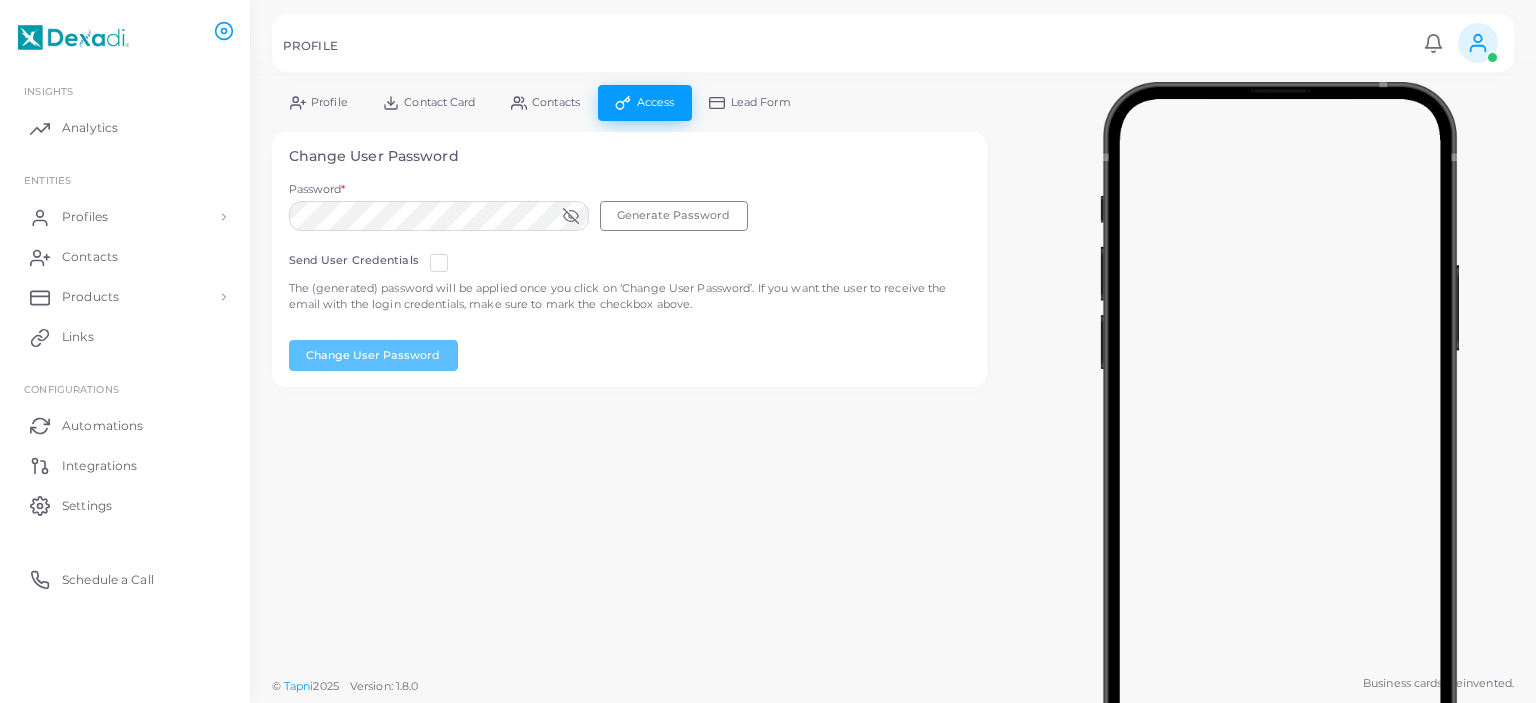 click on "Change User Password  Password  * Generate Password  Send User Credentials   The (generated) password will be applied once you click on ‘Change User Password’. If you want the user to receive the email with the login credentials, make sure to mark the checkbox above.   Change User Password" at bounding box center [630, 259] 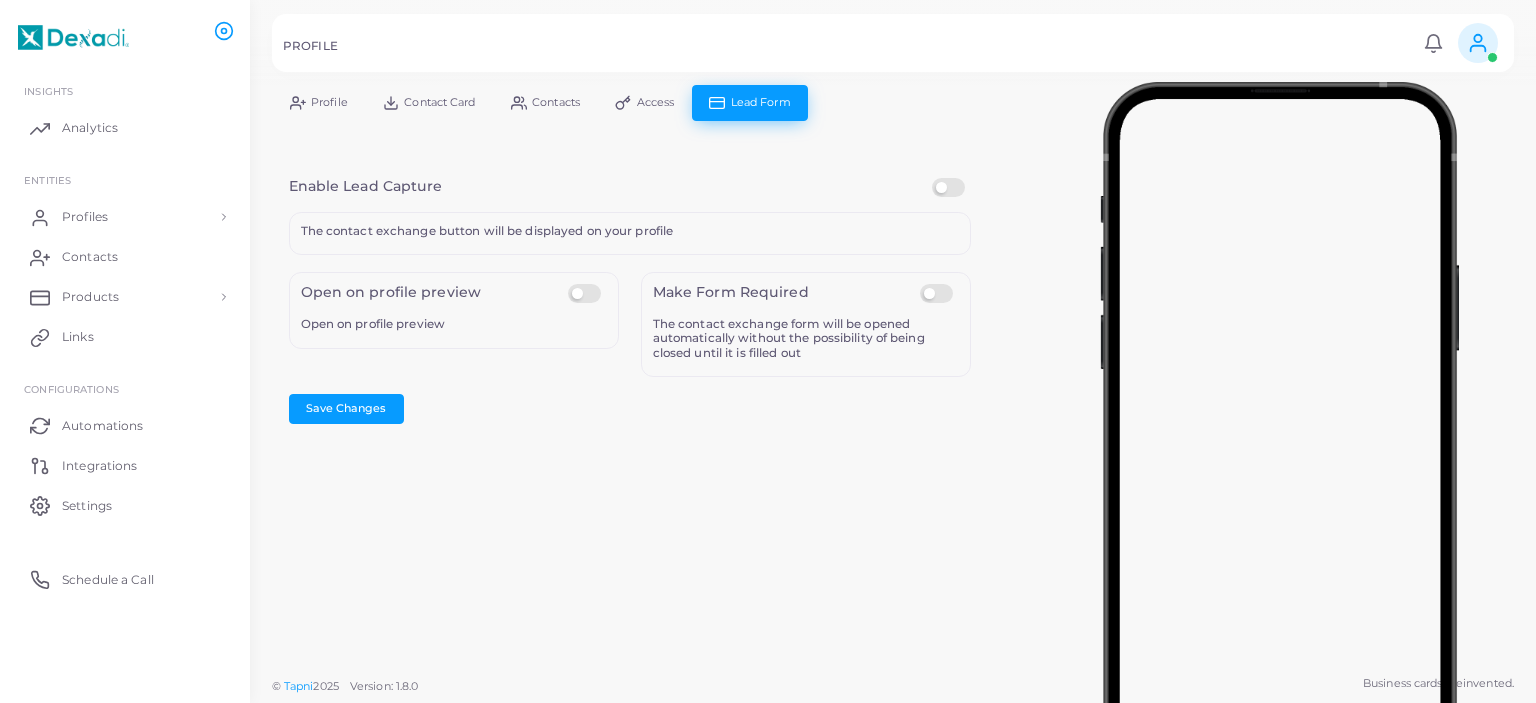 click at bounding box center [587, 284] 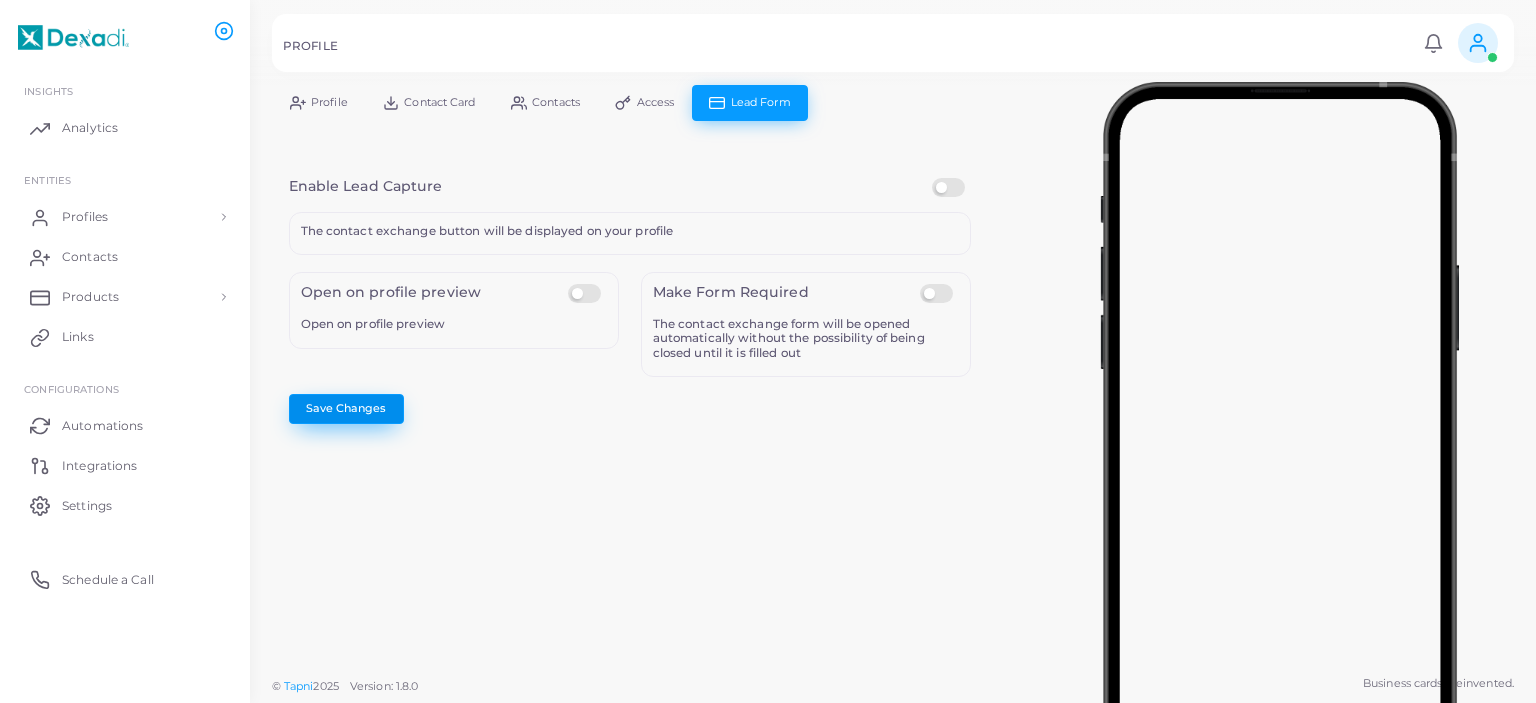 click on "Save Changes" at bounding box center (346, 409) 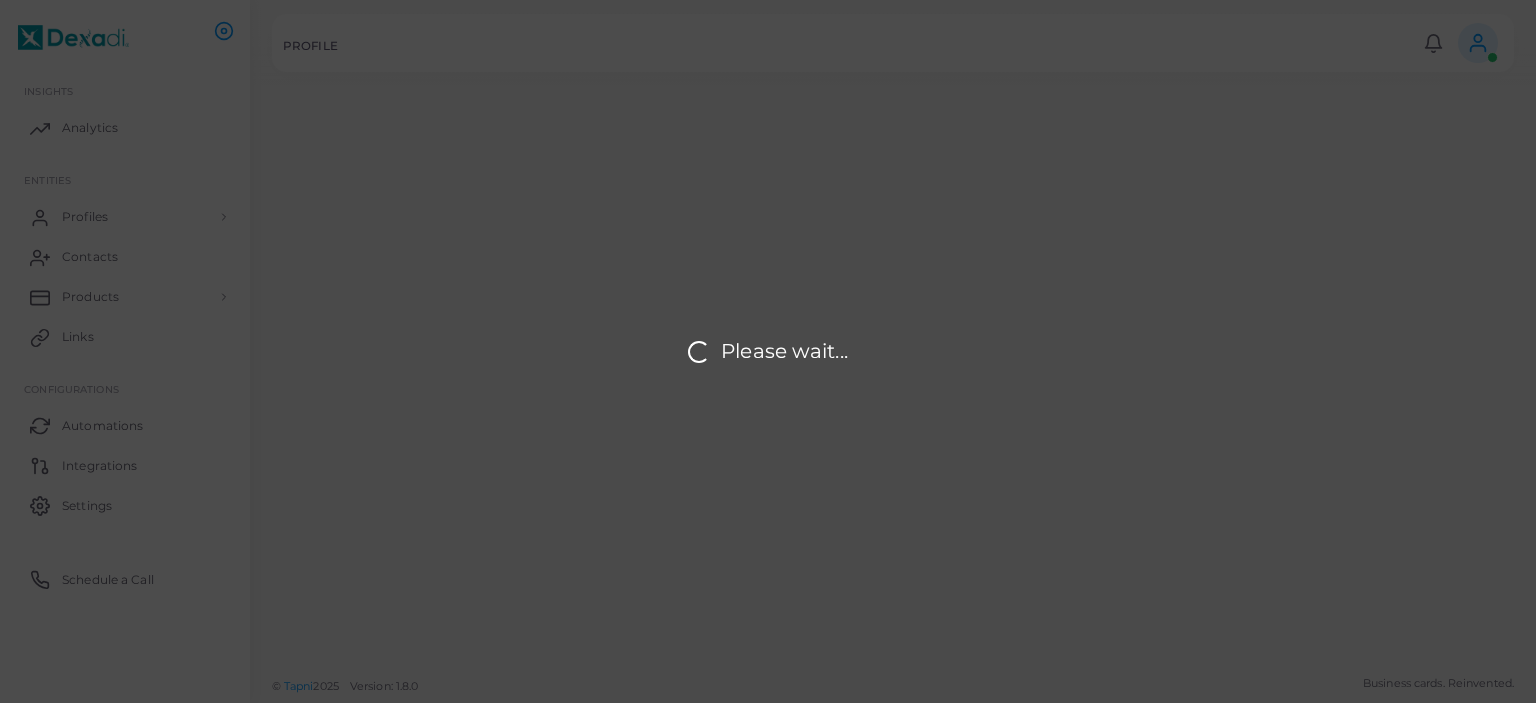 scroll, scrollTop: 0, scrollLeft: 0, axis: both 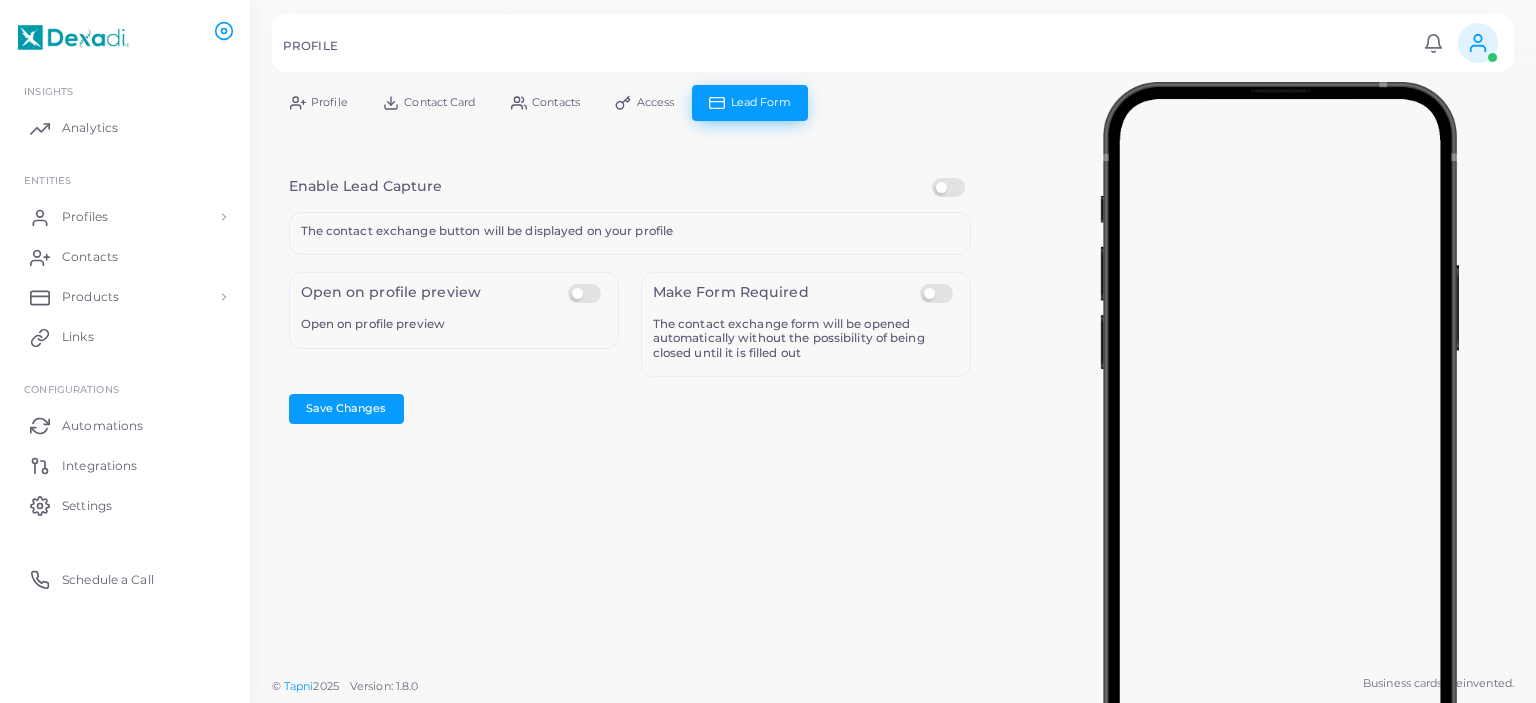 click at bounding box center (939, 284) 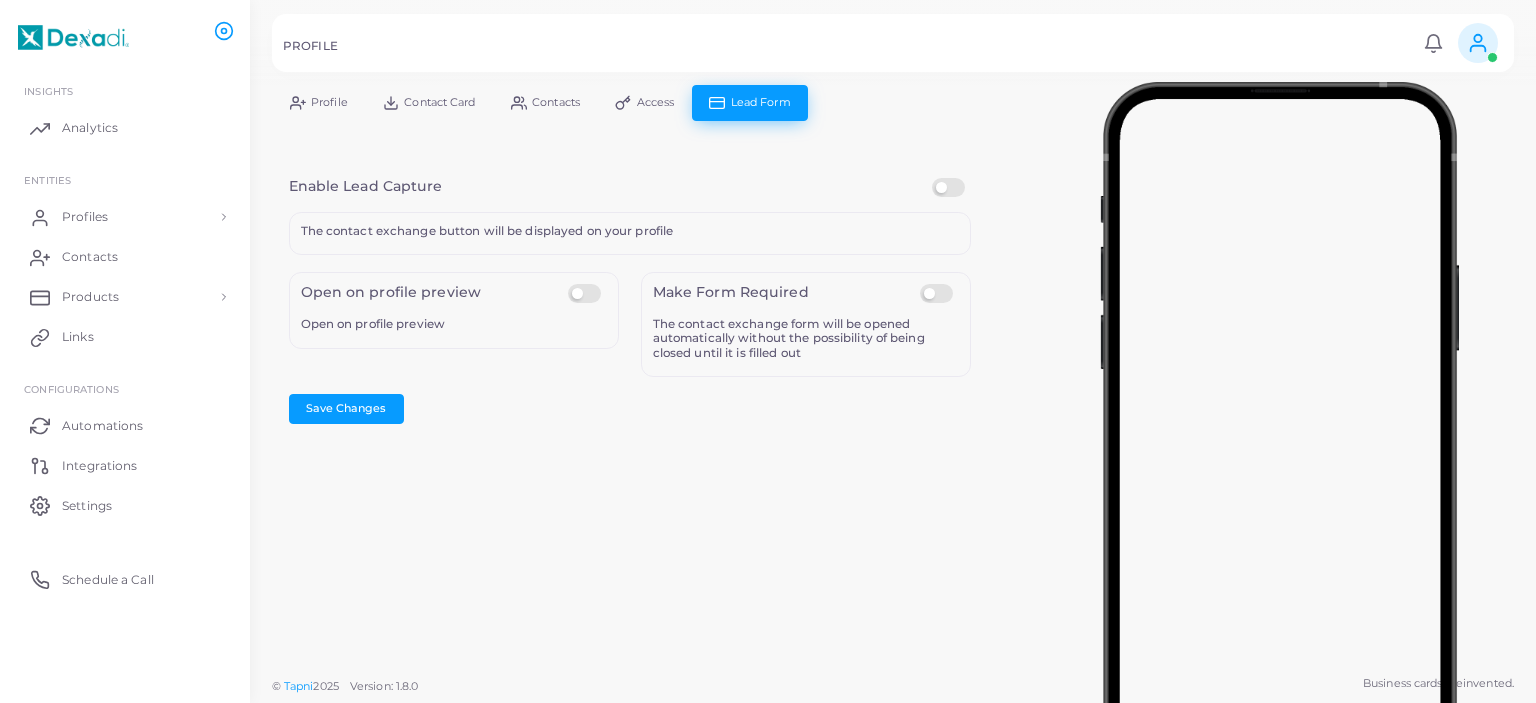 click at bounding box center [939, 284] 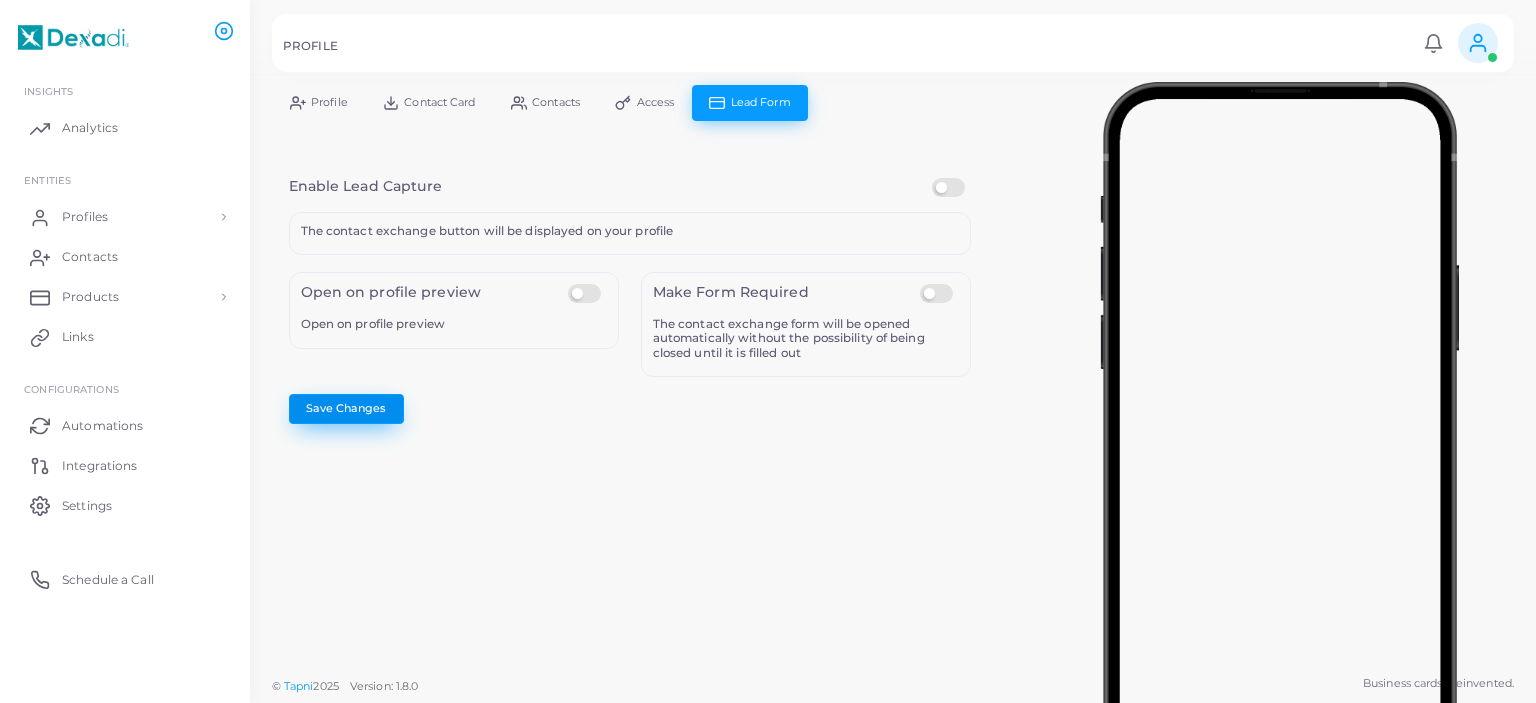 click on "Save Changes" at bounding box center [346, 409] 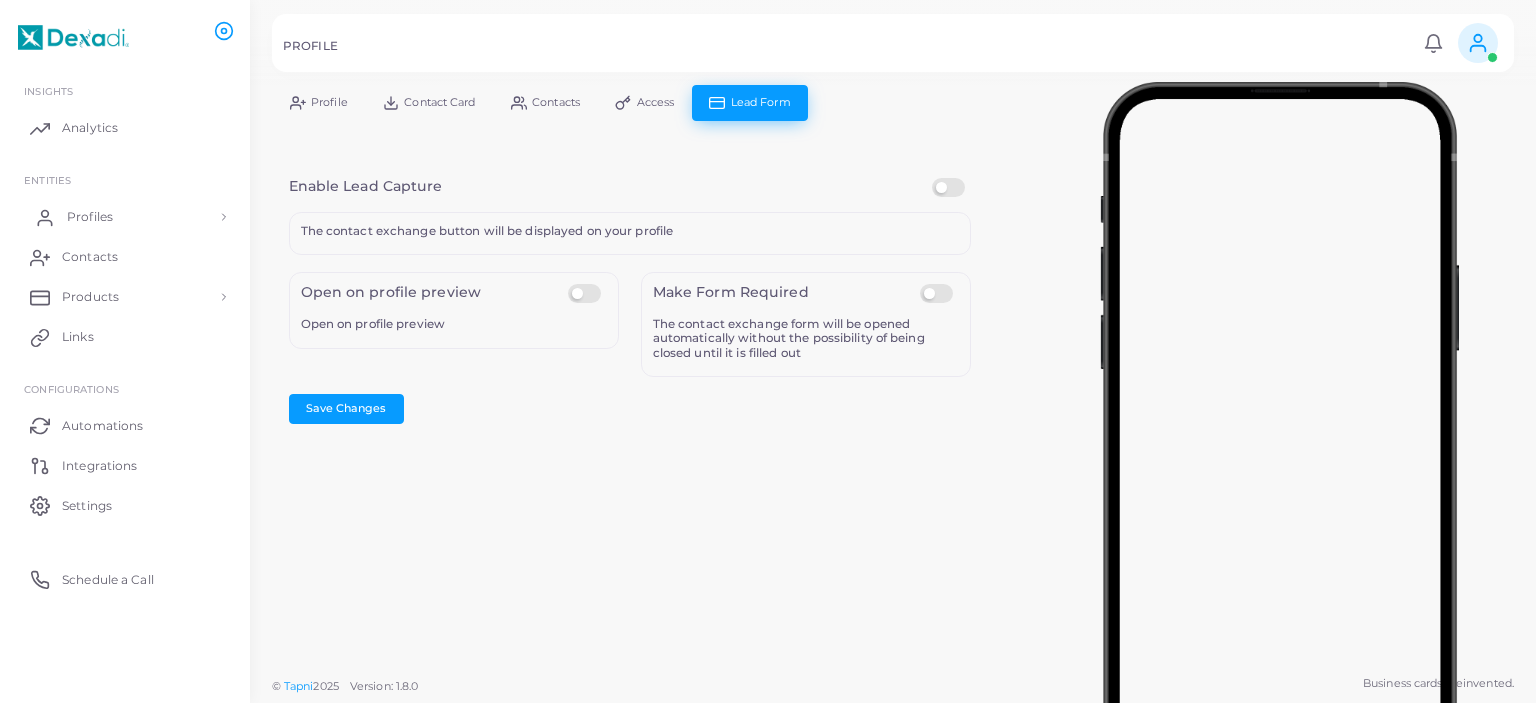 click on "Profiles" at bounding box center [125, 217] 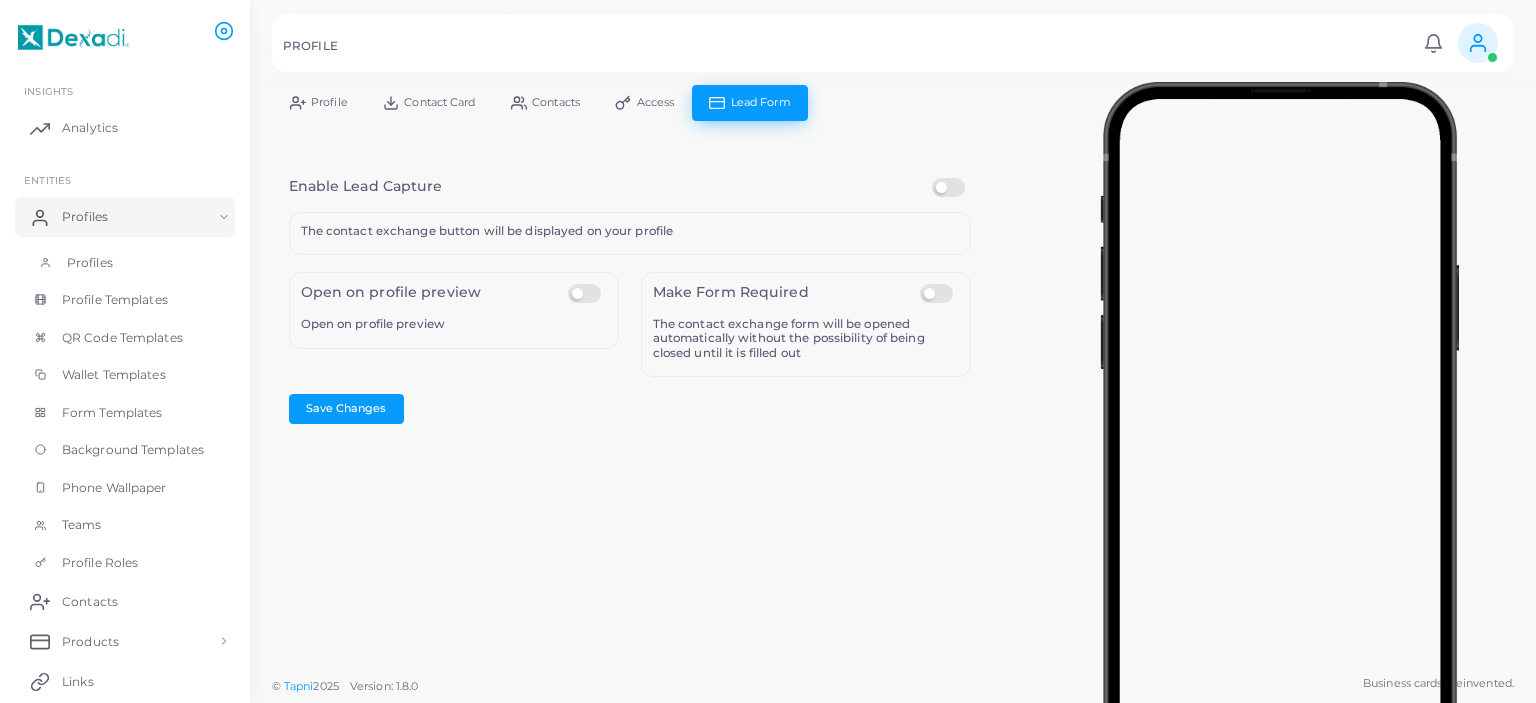 click on "Profiles" at bounding box center (90, 263) 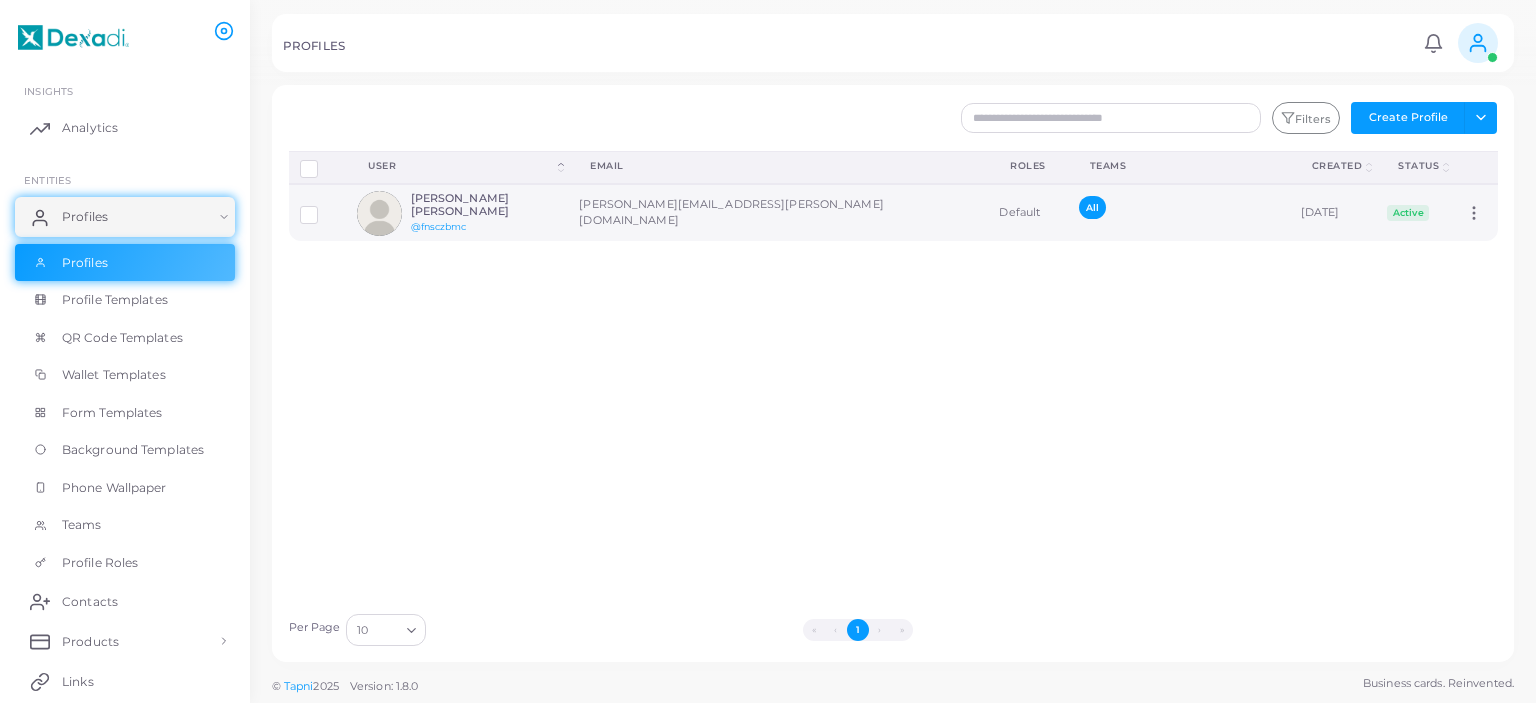click on "[PERSON_NAME][EMAIL_ADDRESS][PERSON_NAME][DOMAIN_NAME]" at bounding box center [778, 212] 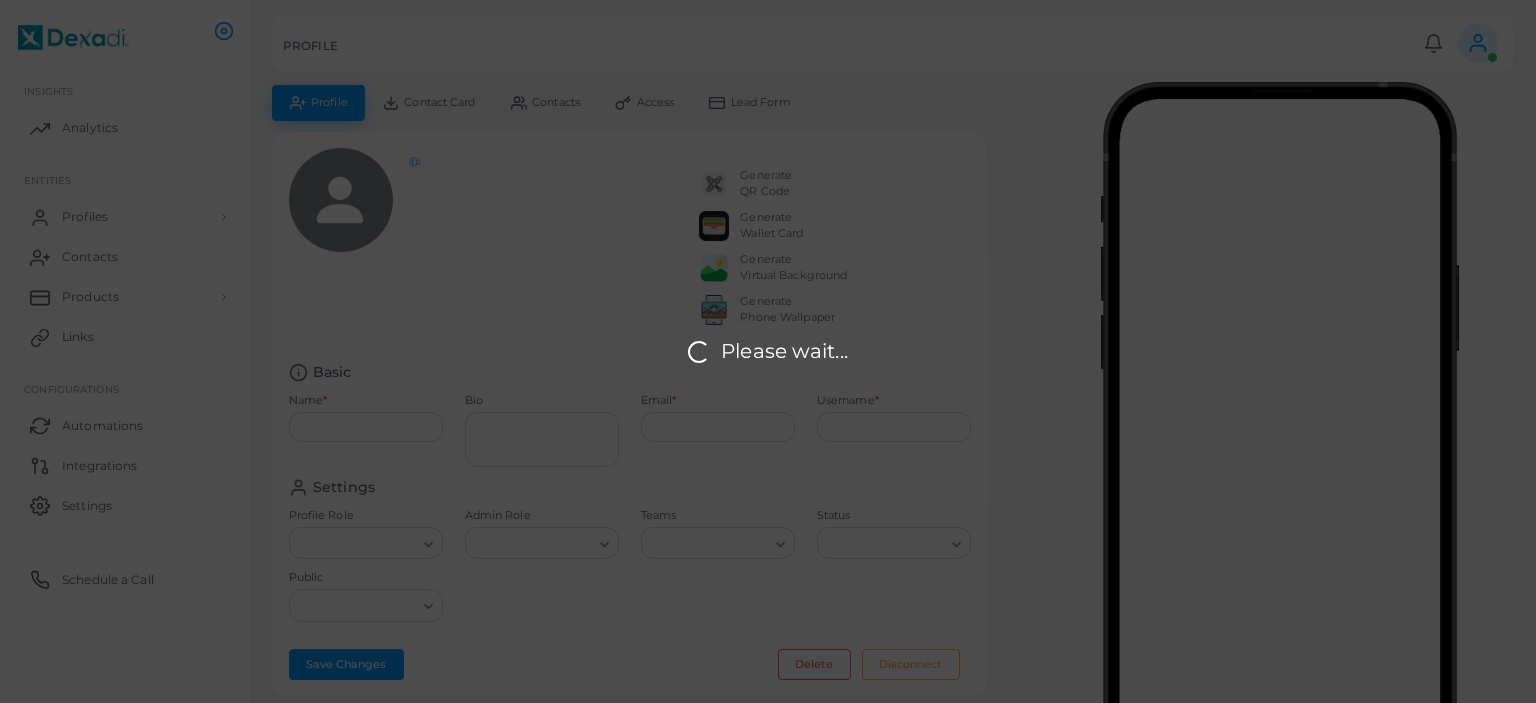 type on "**********" 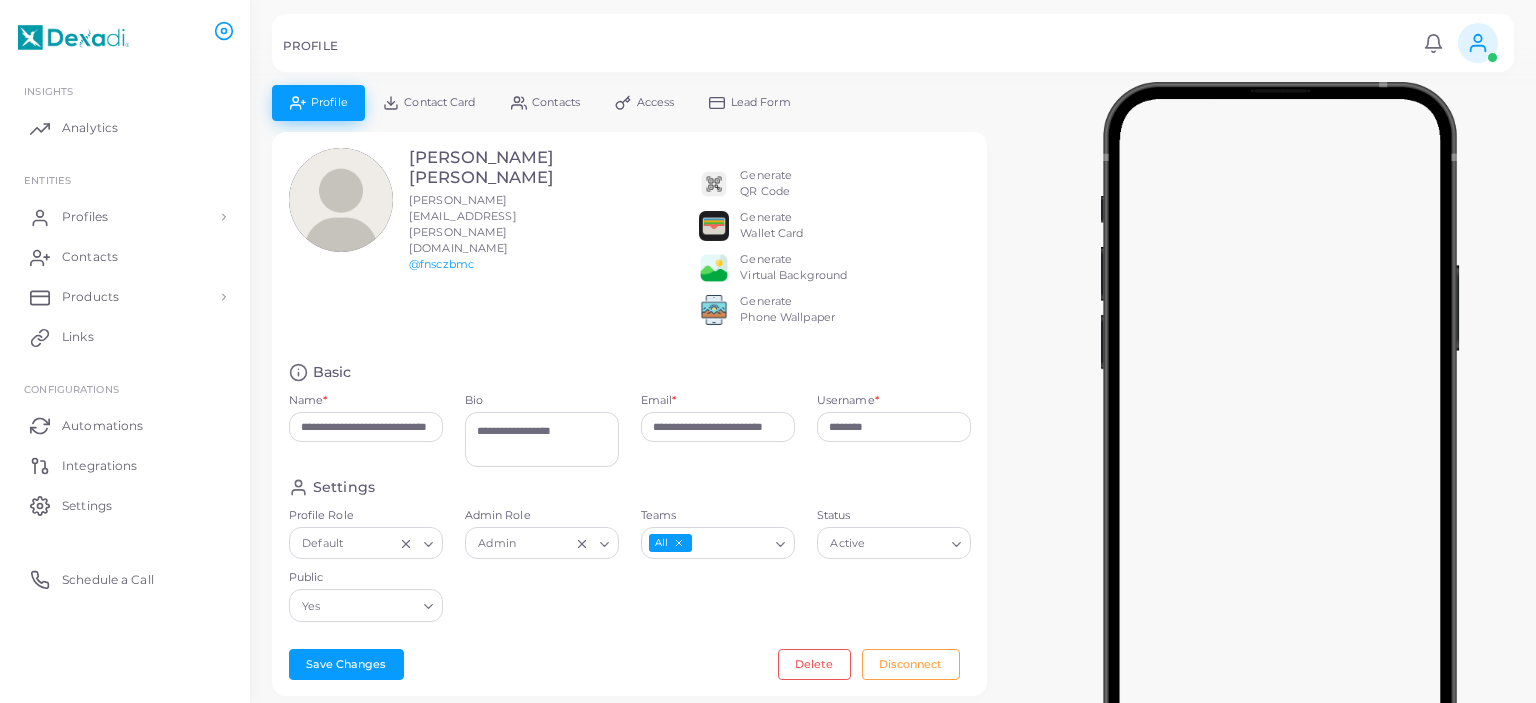 click on "Contacts" at bounding box center (545, 102) 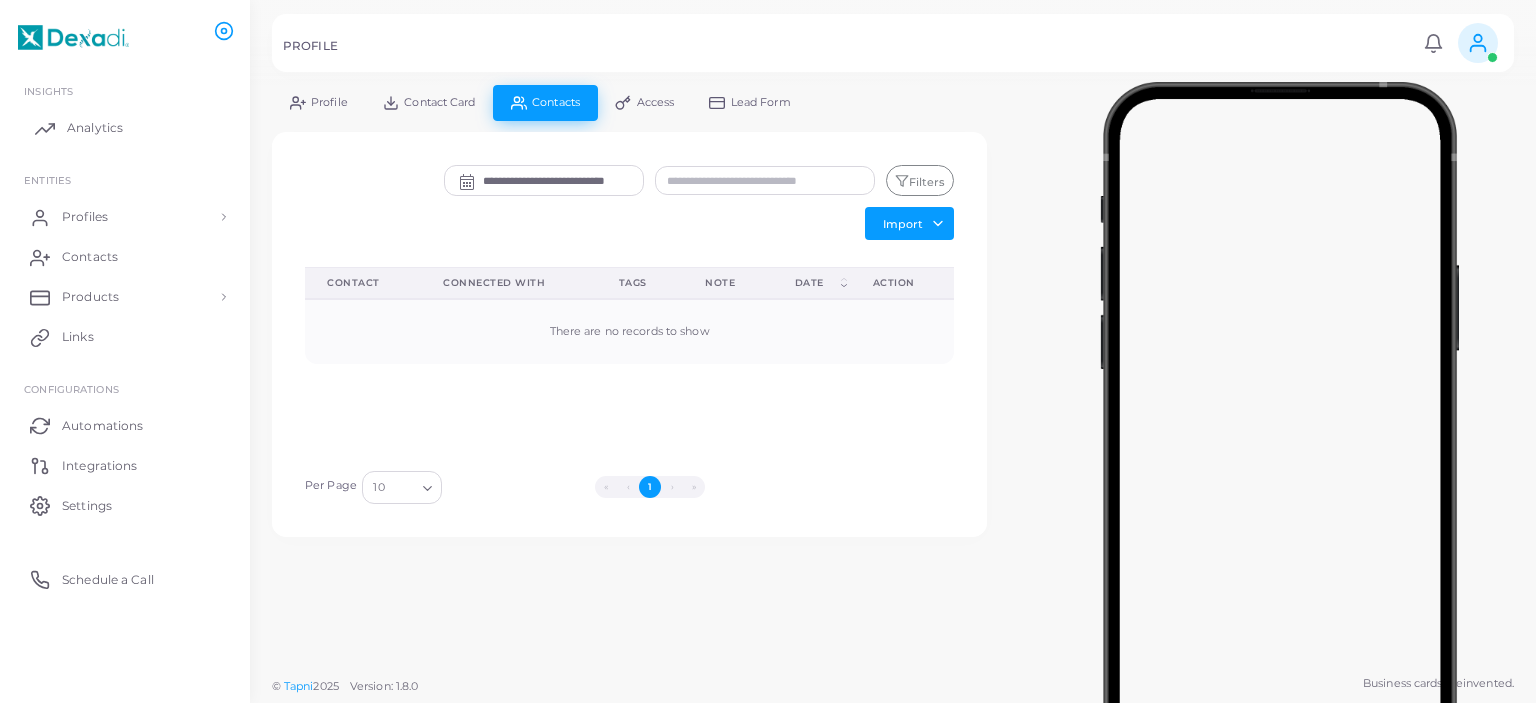 click on "Analytics" at bounding box center [125, 128] 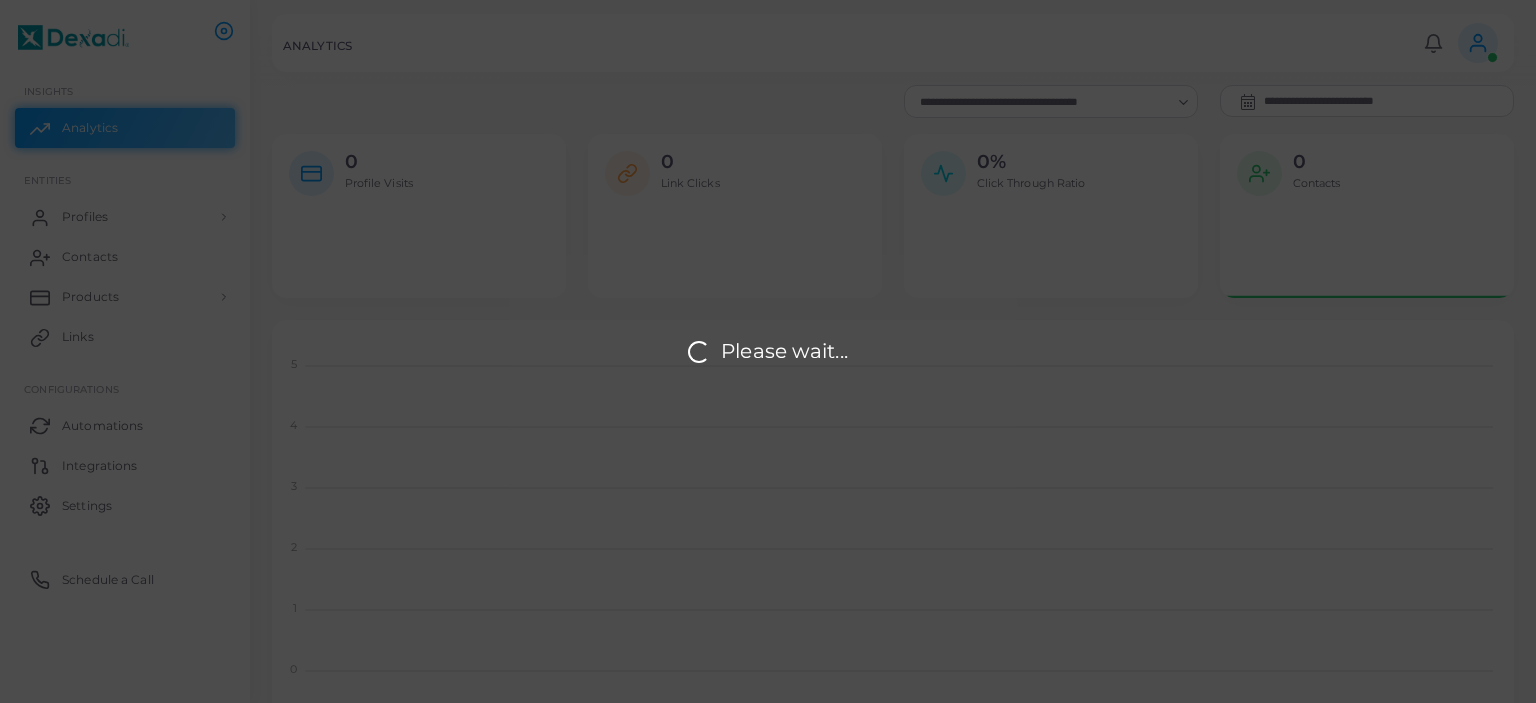 scroll, scrollTop: 1, scrollLeft: 0, axis: vertical 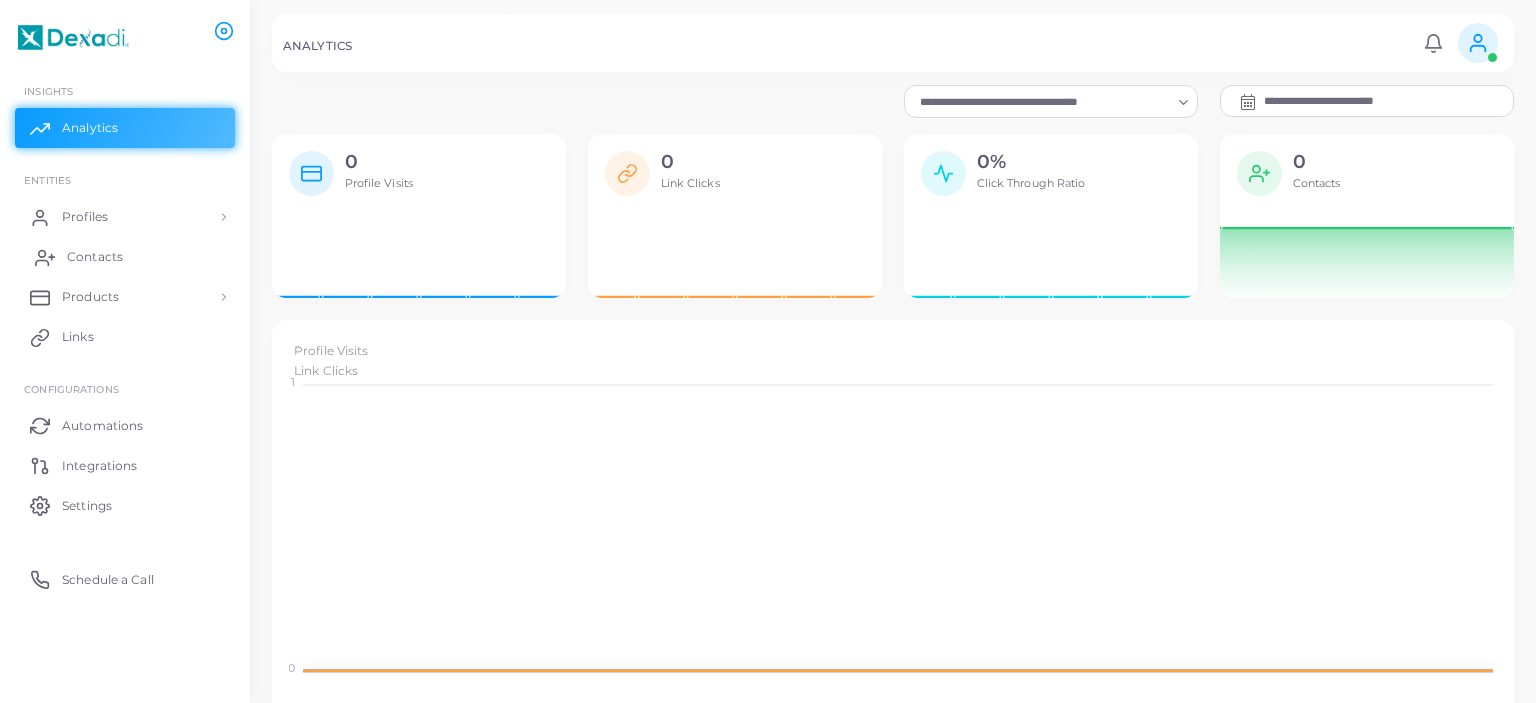 click on "Contacts" at bounding box center [125, 257] 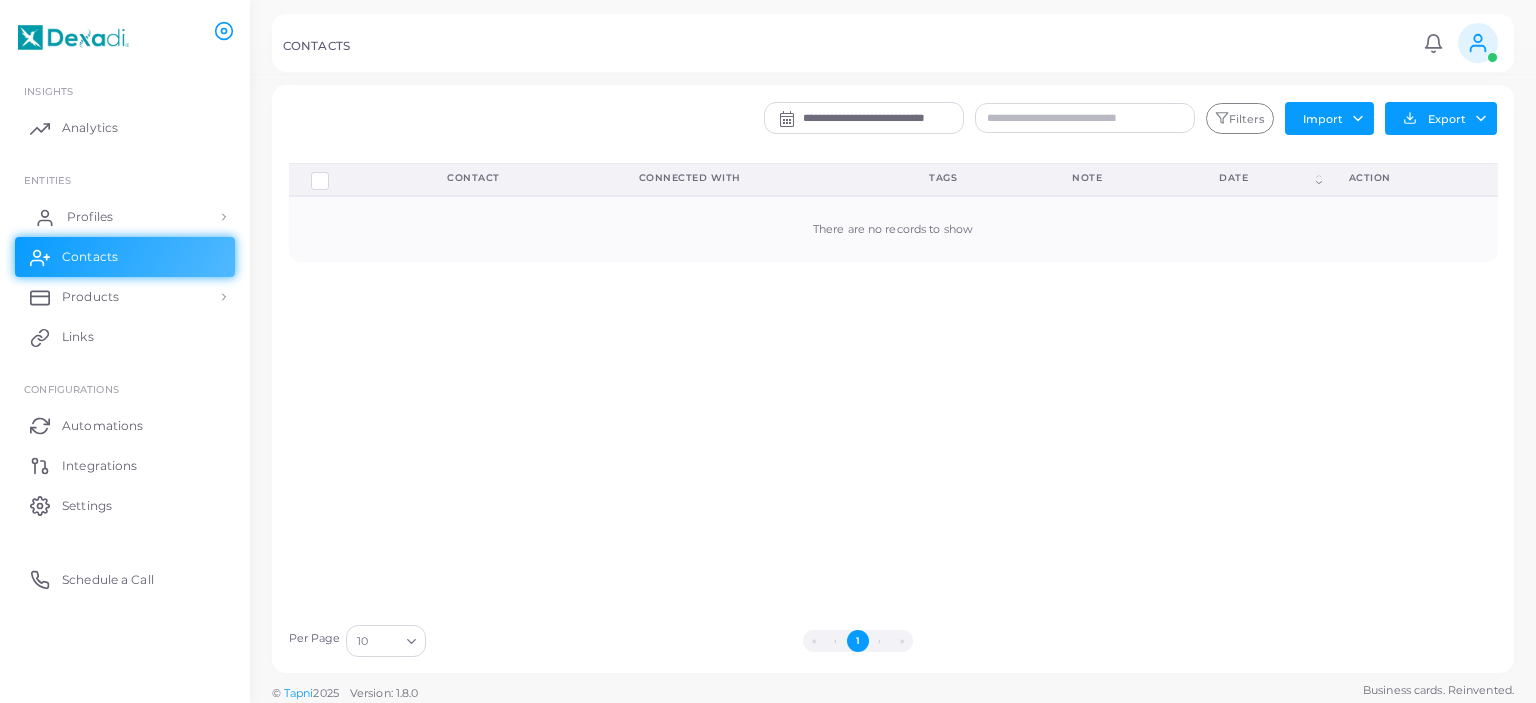click on "Profiles" at bounding box center (125, 217) 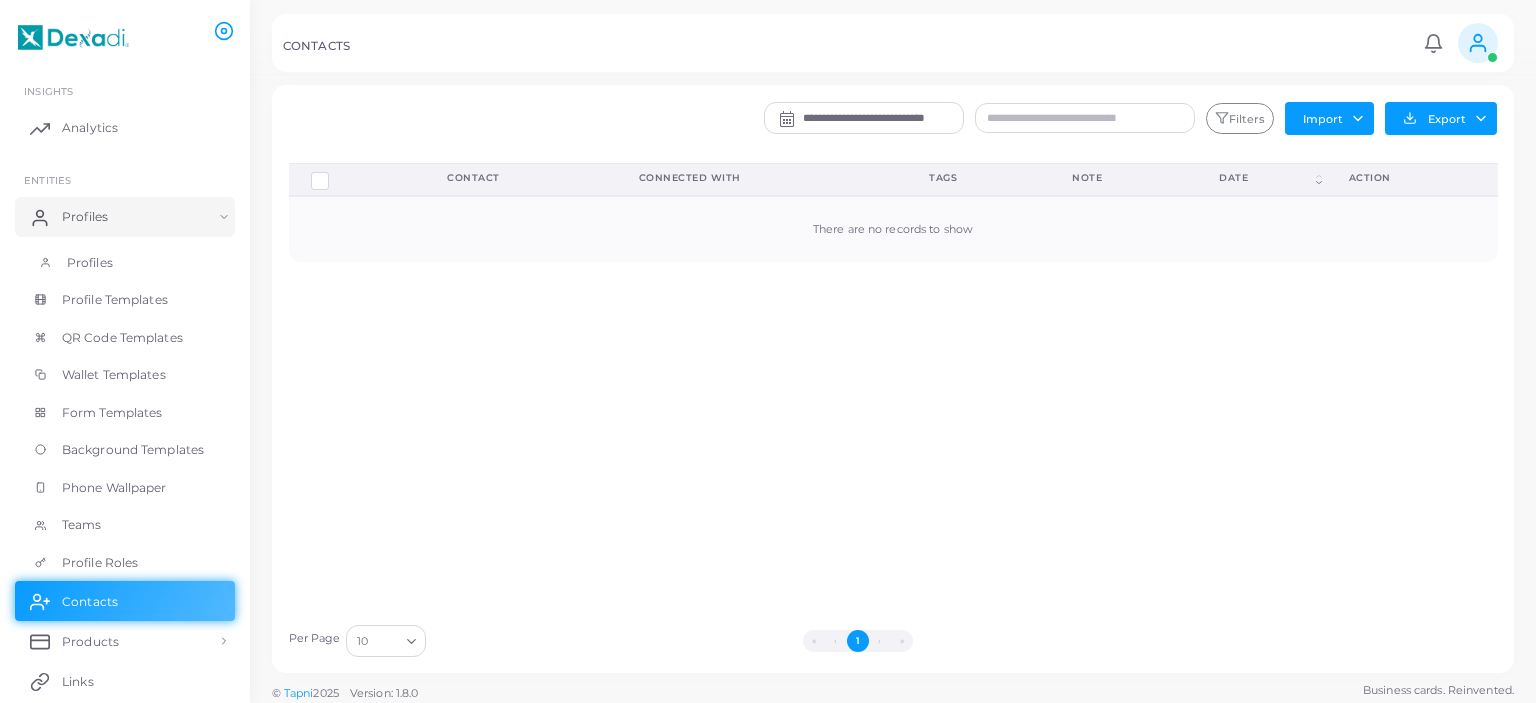 click on "Profiles" at bounding box center (125, 263) 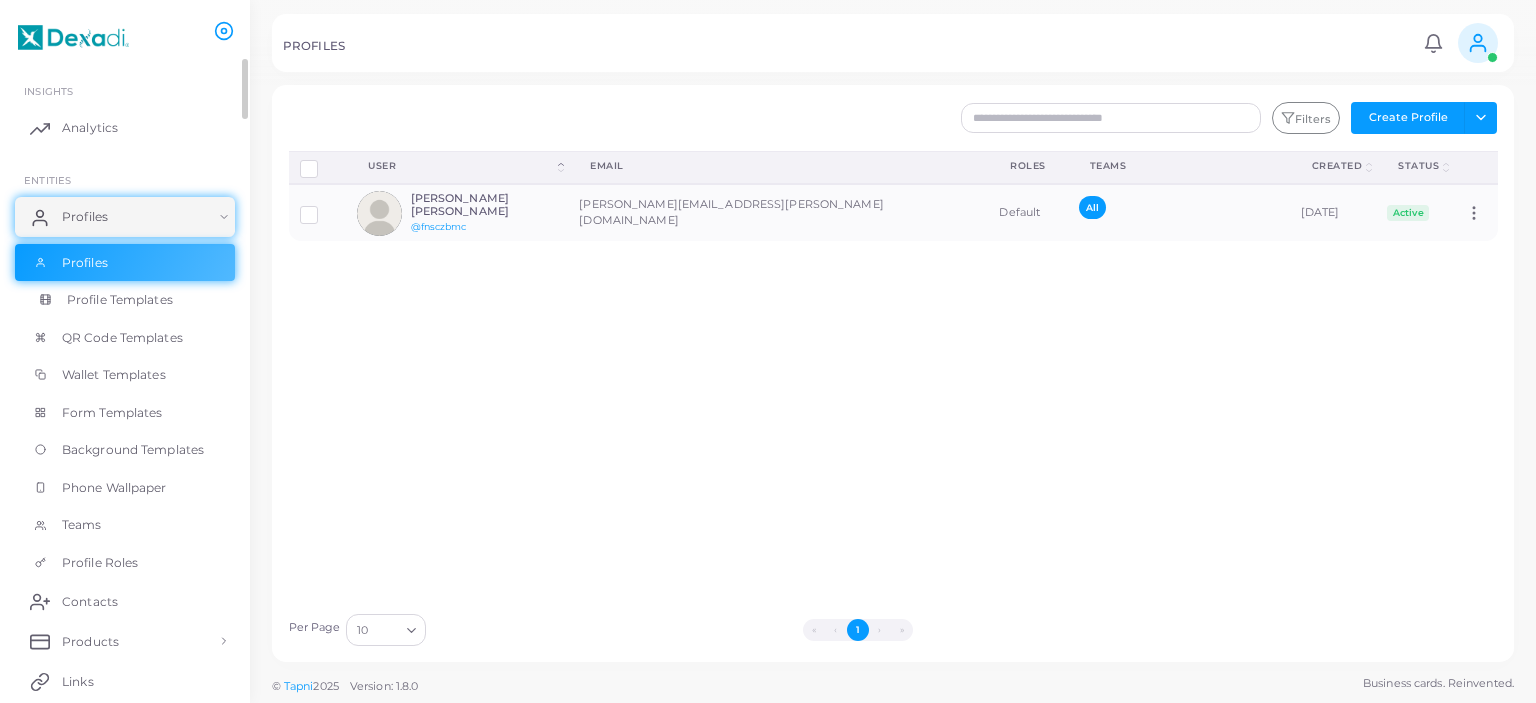 click on "Profile Templates" at bounding box center [120, 300] 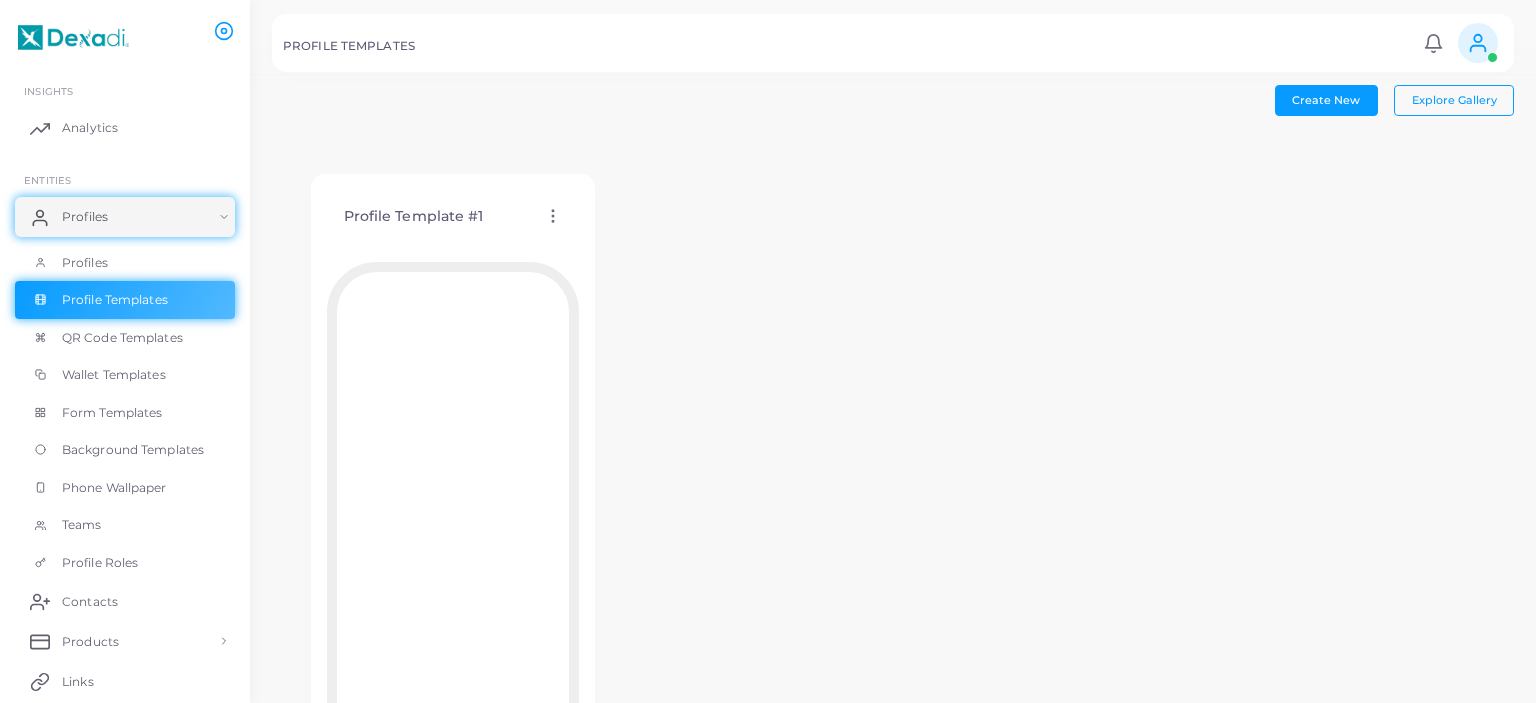 click on "Profile Template #1  Edit Template Assign template Duplicate Template Delete Template Copy Template ID" at bounding box center [893, 490] 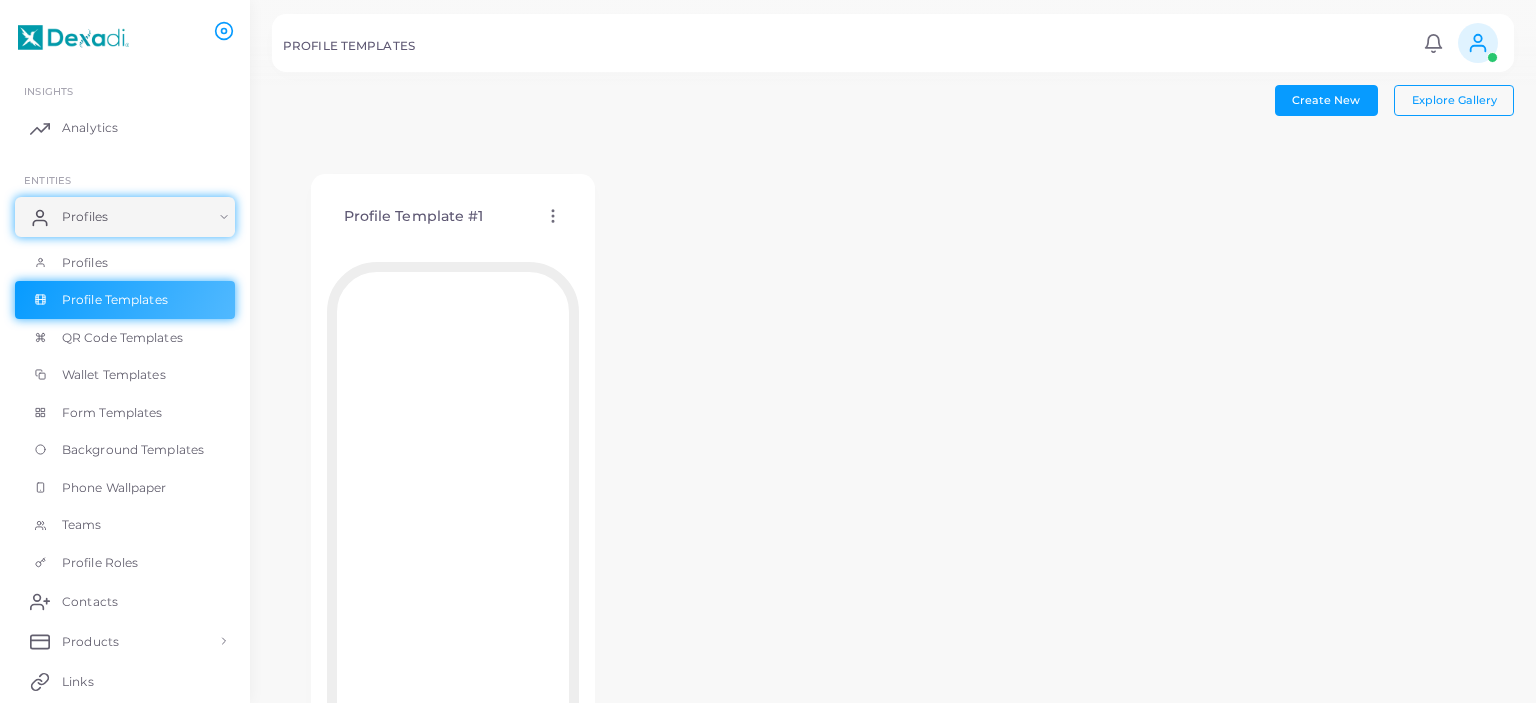click 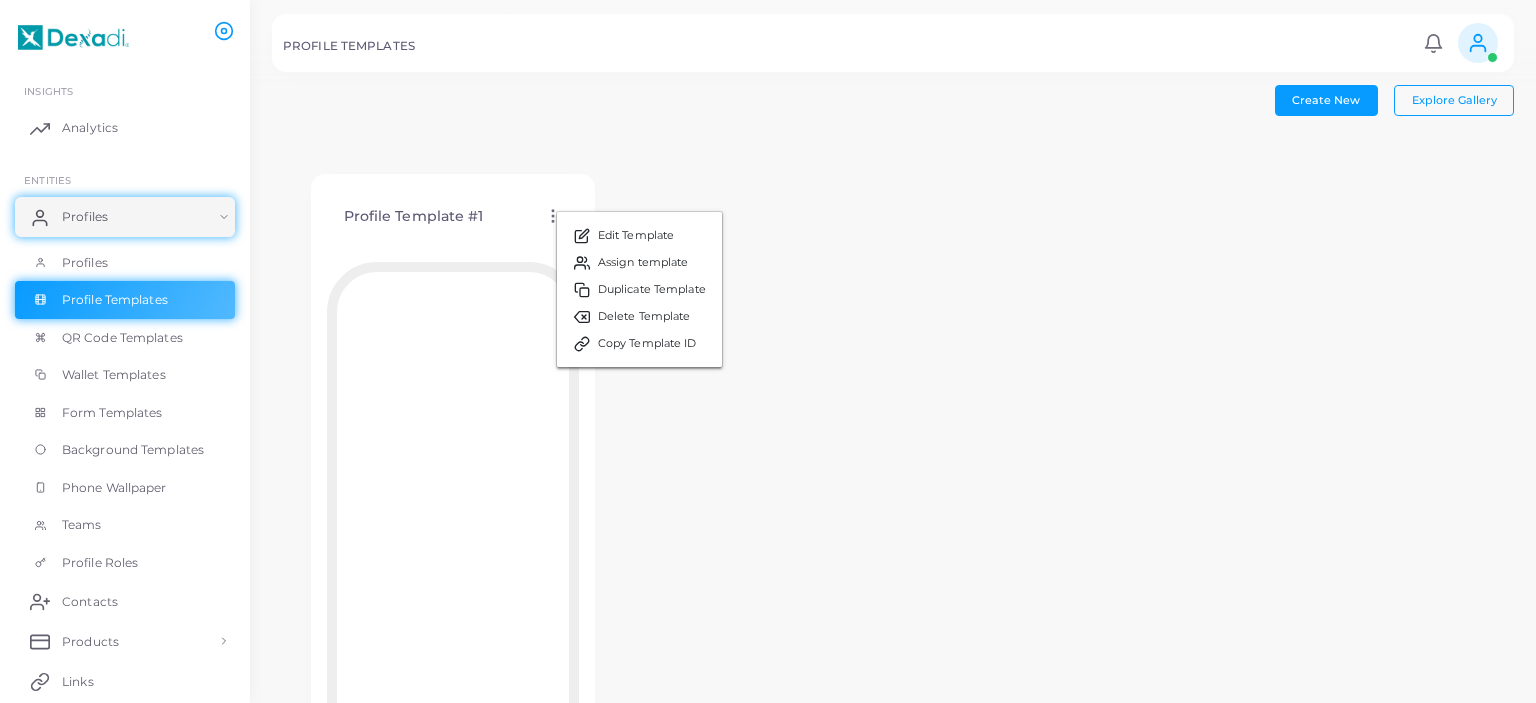 click on "Profile Template #1  Edit Template Assign template Duplicate Template Delete Template Copy Template ID" at bounding box center (453, 490) 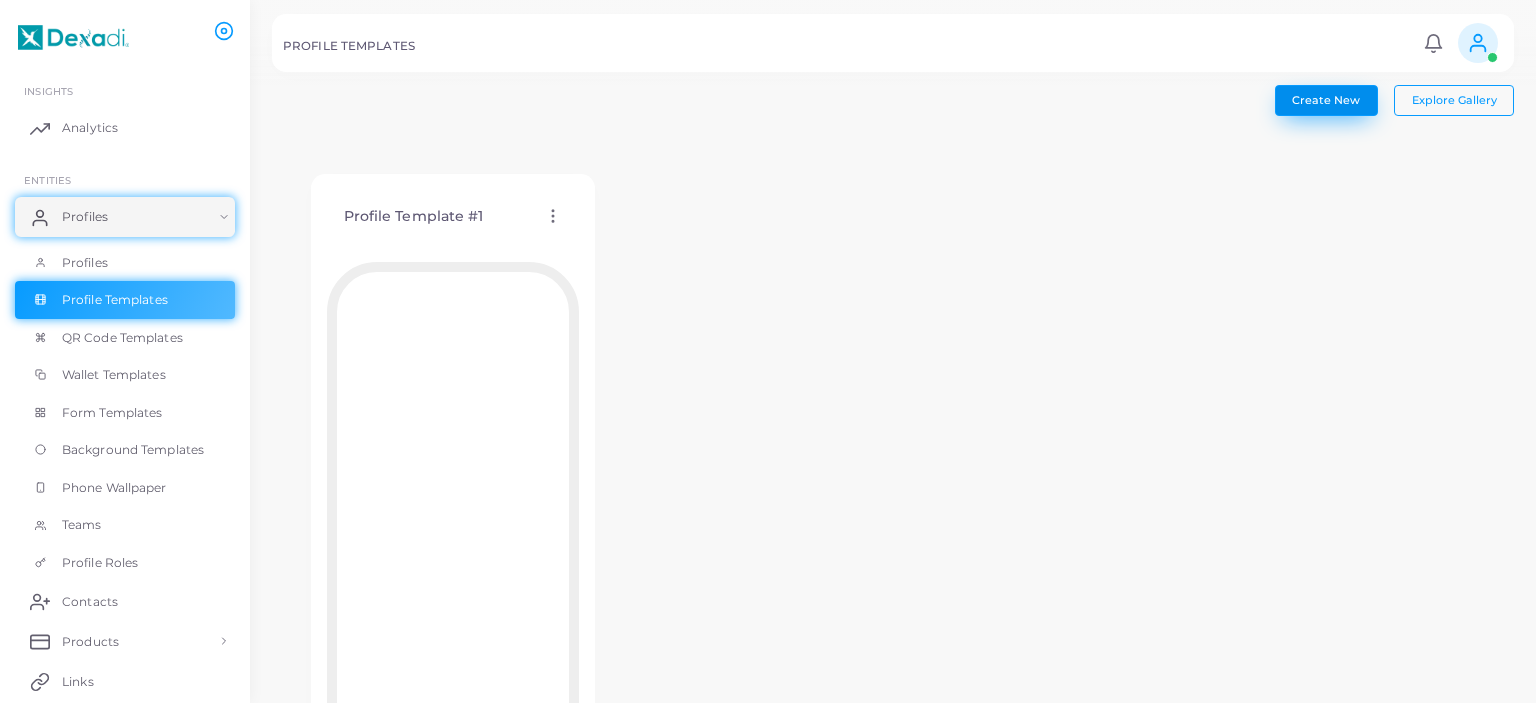 click on "Create New" at bounding box center [1326, 100] 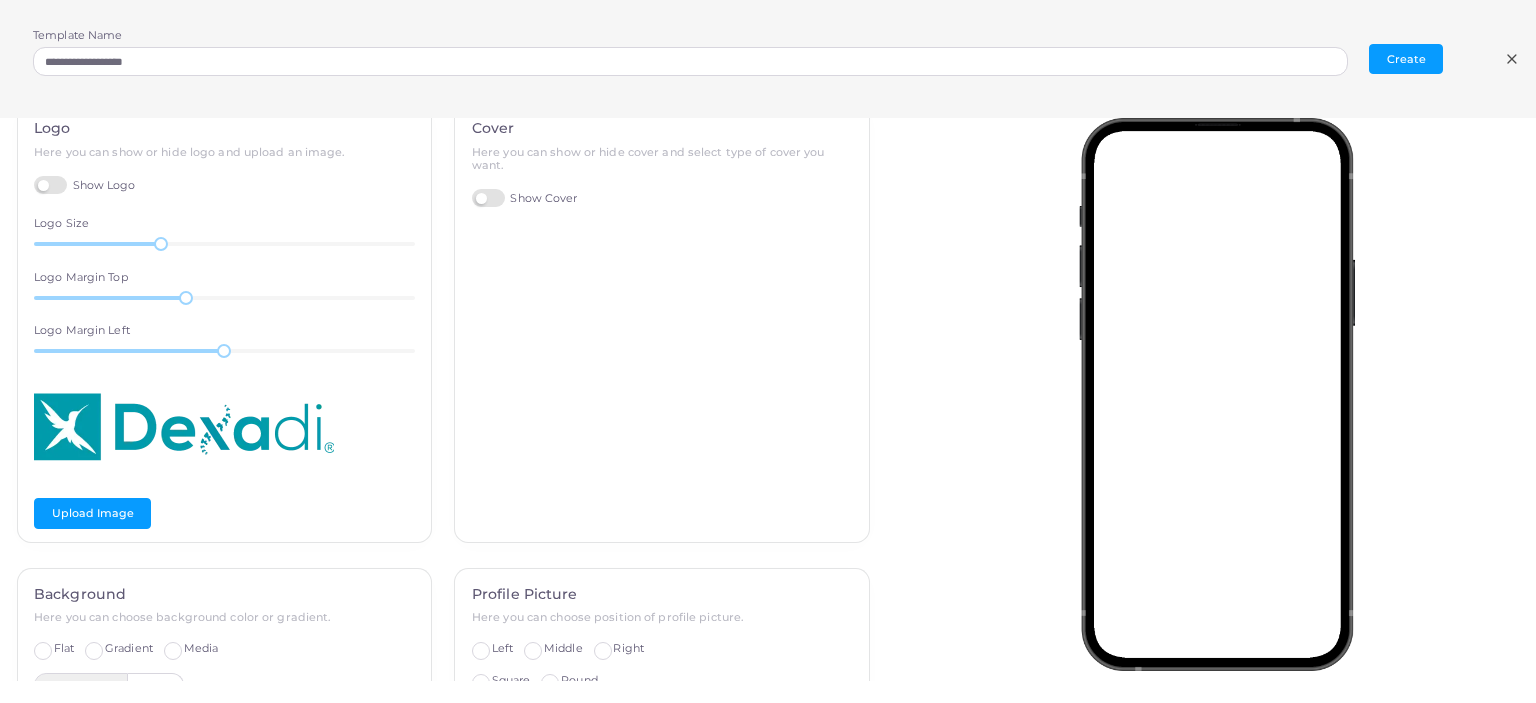 scroll, scrollTop: 0, scrollLeft: 0, axis: both 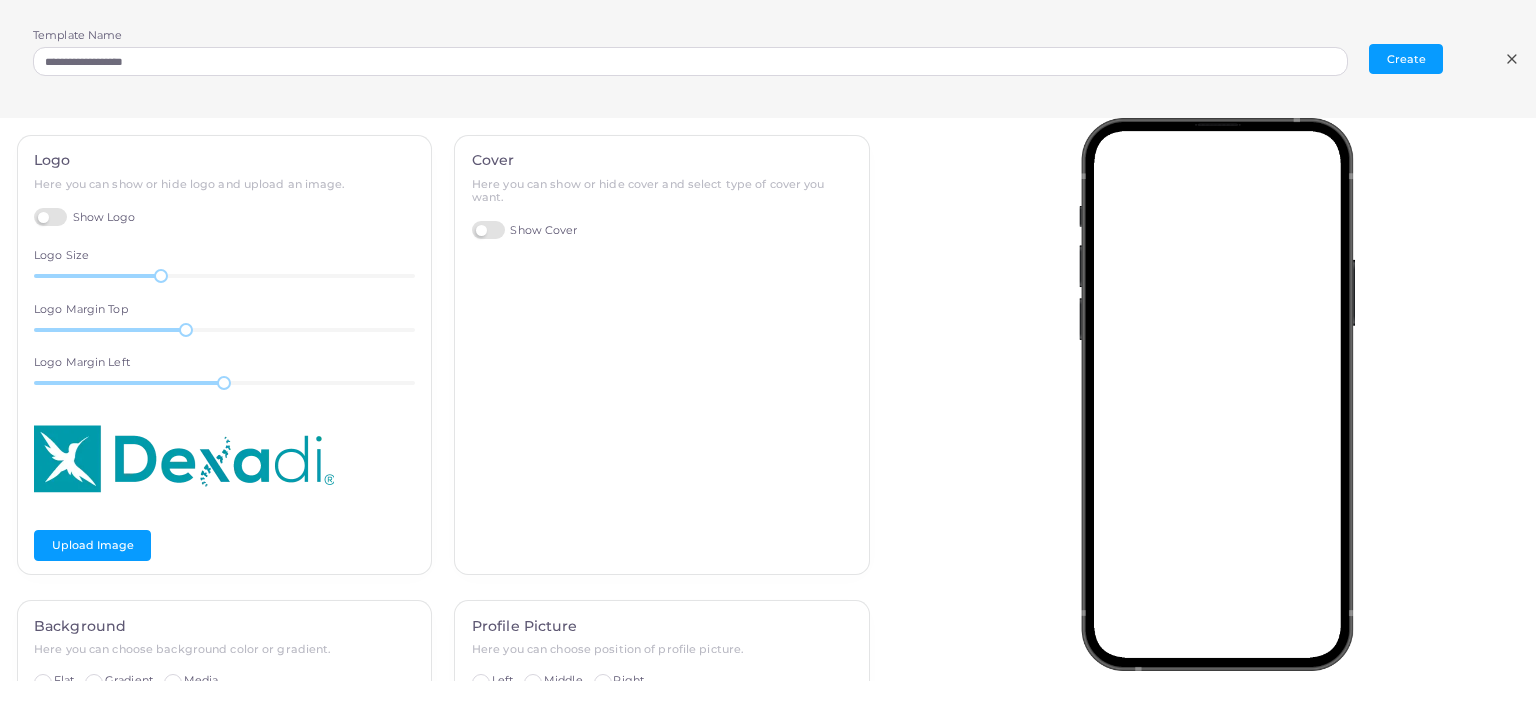 click on "Cover Here you can show or hide cover and select type of cover you want.  Show Cover" at bounding box center (662, 355) 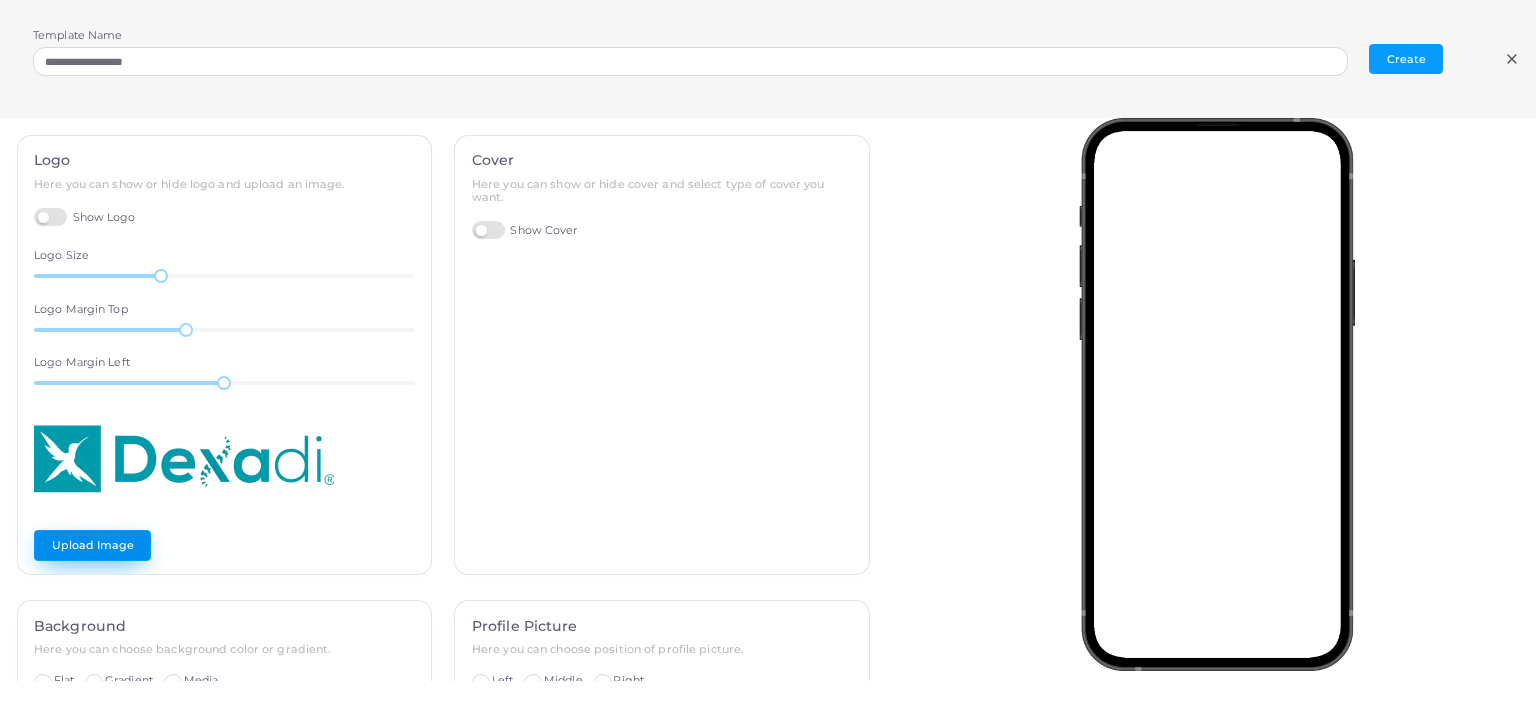 click on "Upload Image" at bounding box center (92, 545) 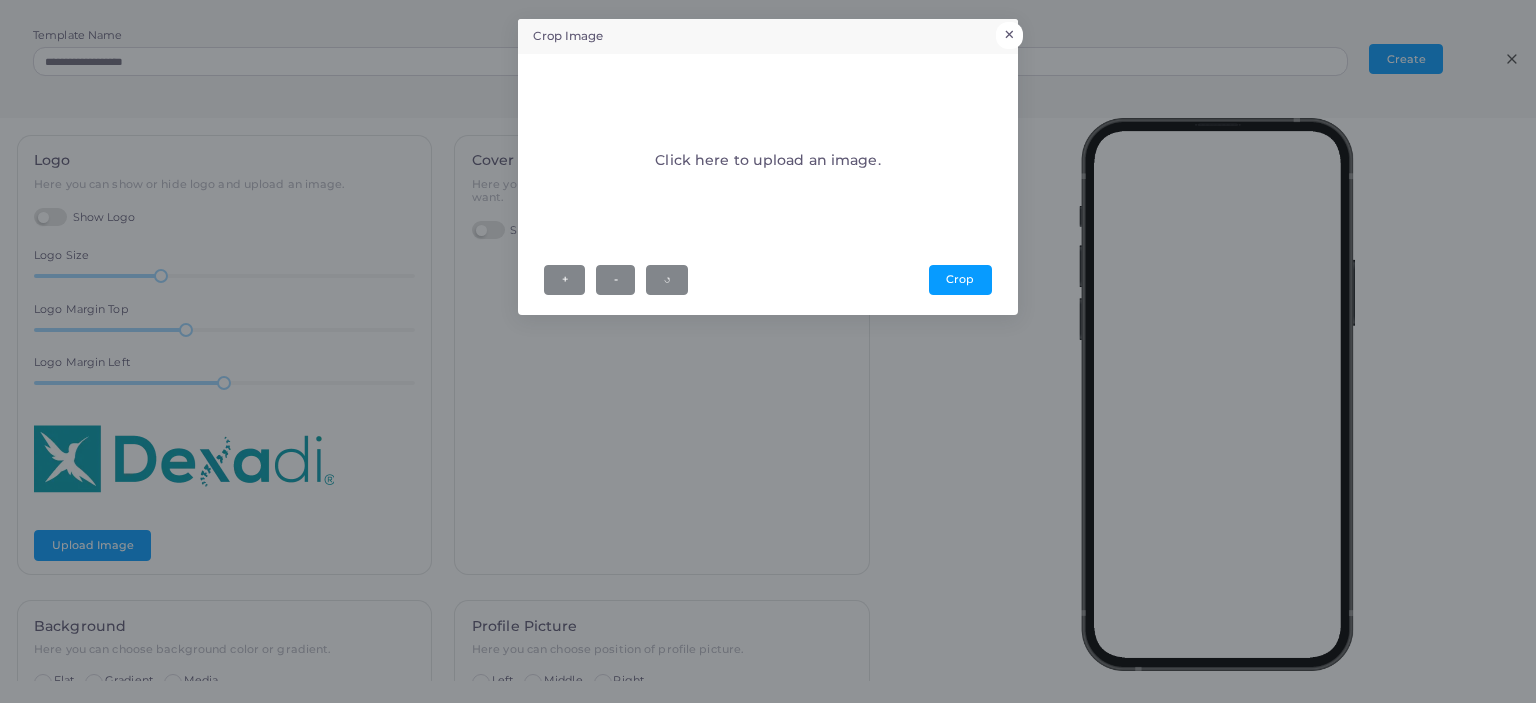 click on "Crop Image × Click here to upload an image. + - ↺ [GEOGRAPHIC_DATA]" at bounding box center (768, 351) 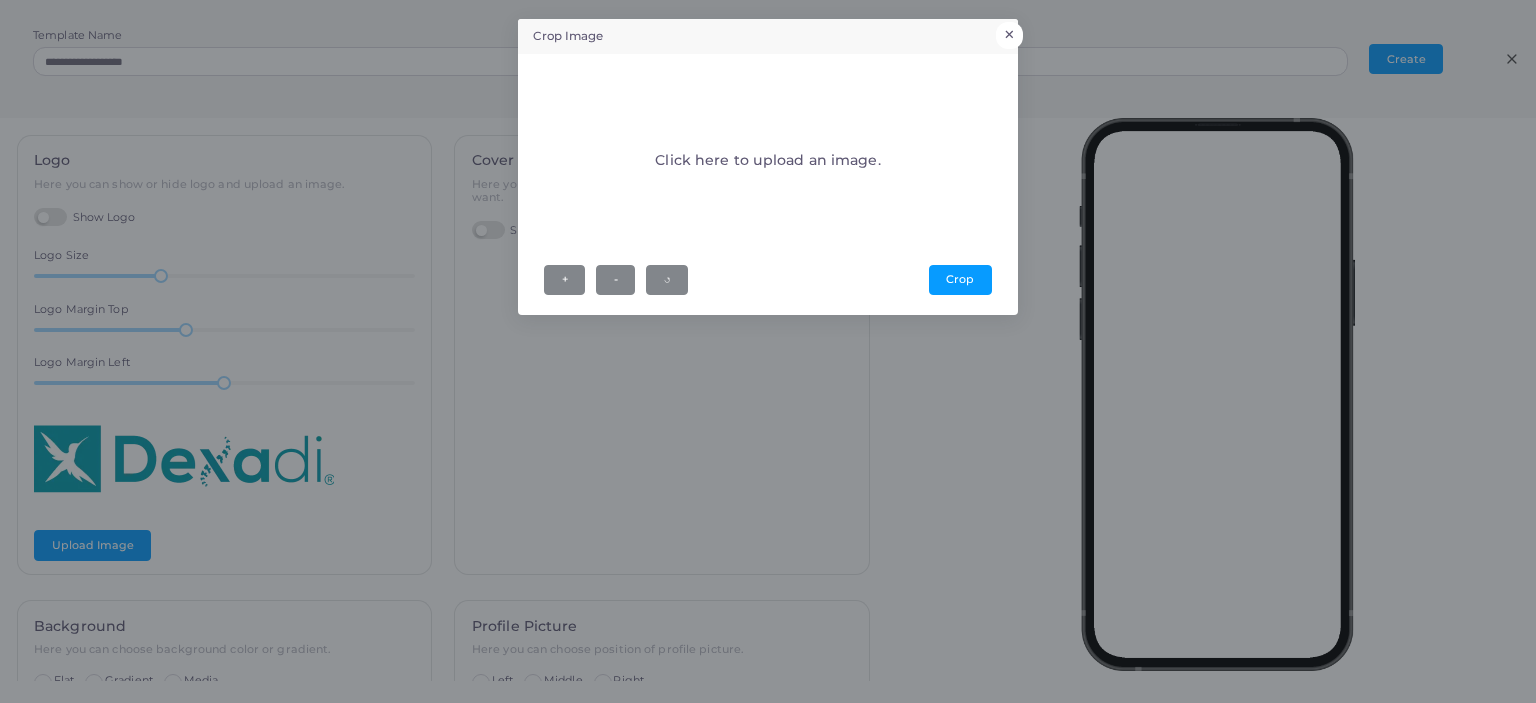 click on "×" at bounding box center (1009, 35) 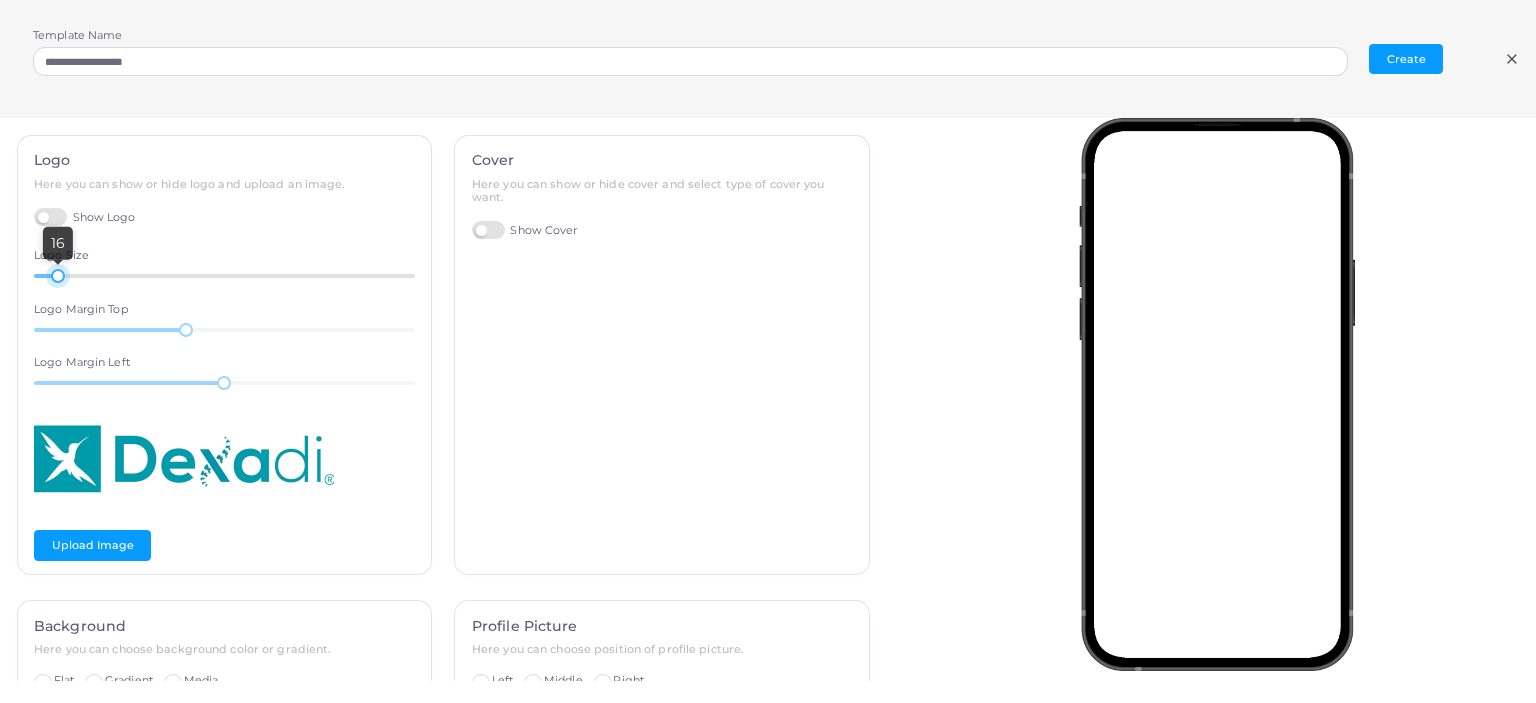 drag, startPoint x: 158, startPoint y: 275, endPoint x: 86, endPoint y: 284, distance: 72.56032 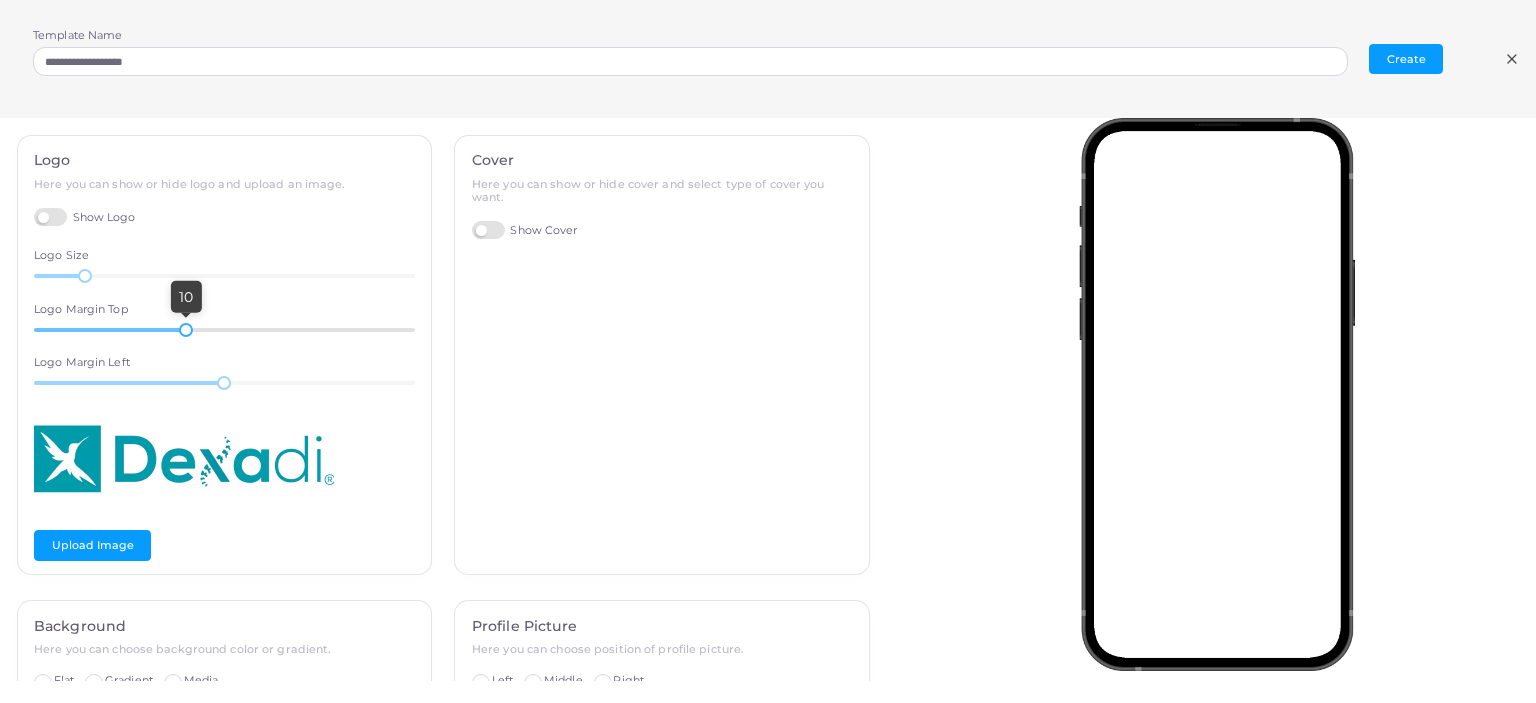 click on "10" at bounding box center [224, 330] 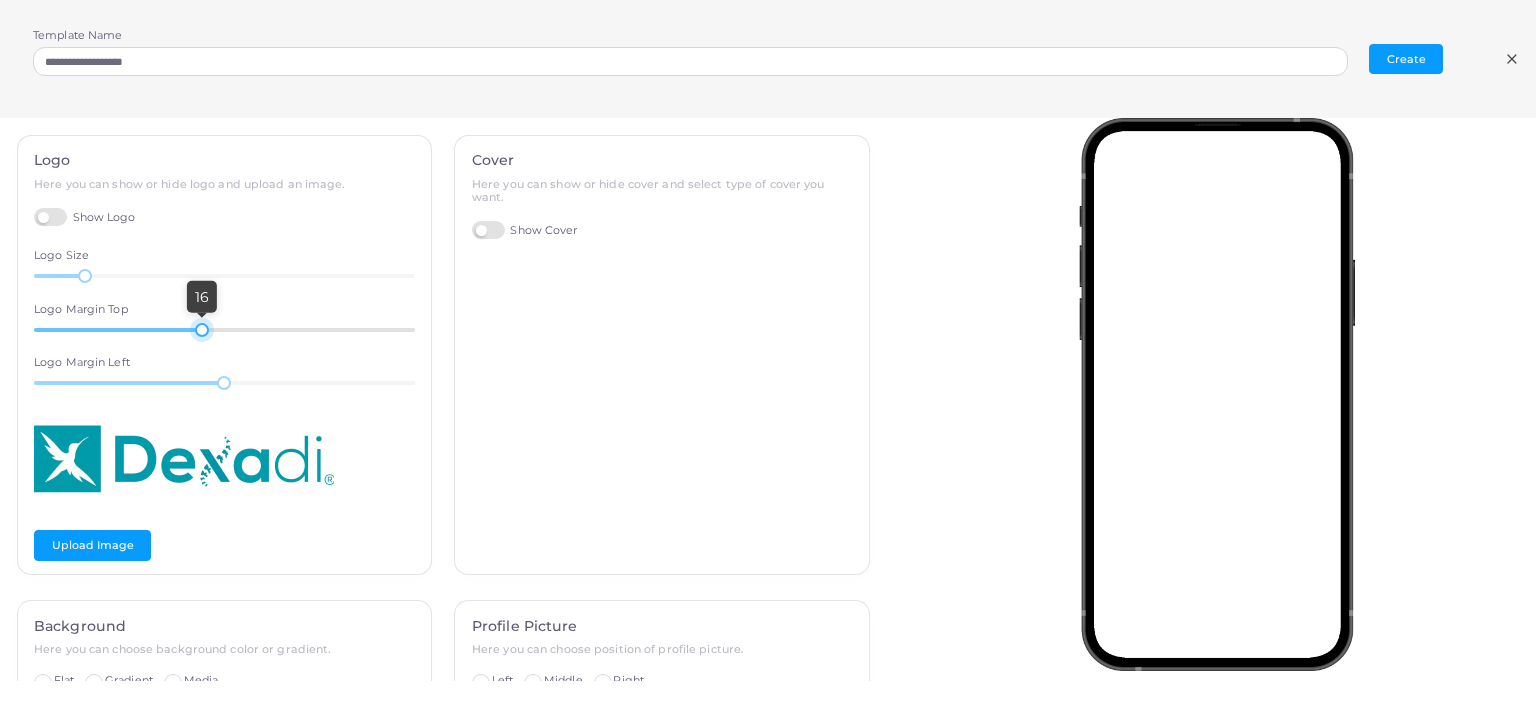 drag, startPoint x: 182, startPoint y: 326, endPoint x: 201, endPoint y: 324, distance: 19.104973 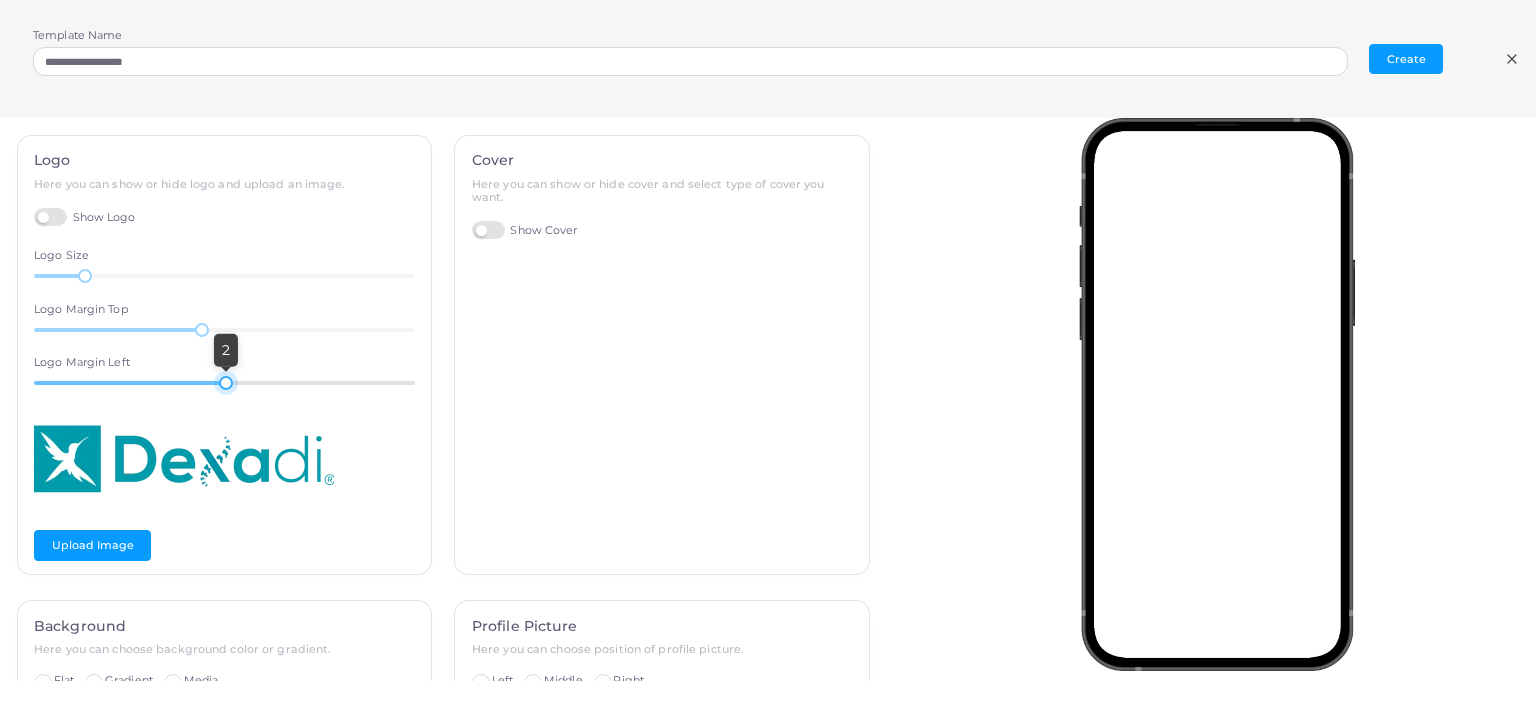 click at bounding box center (226, 383) 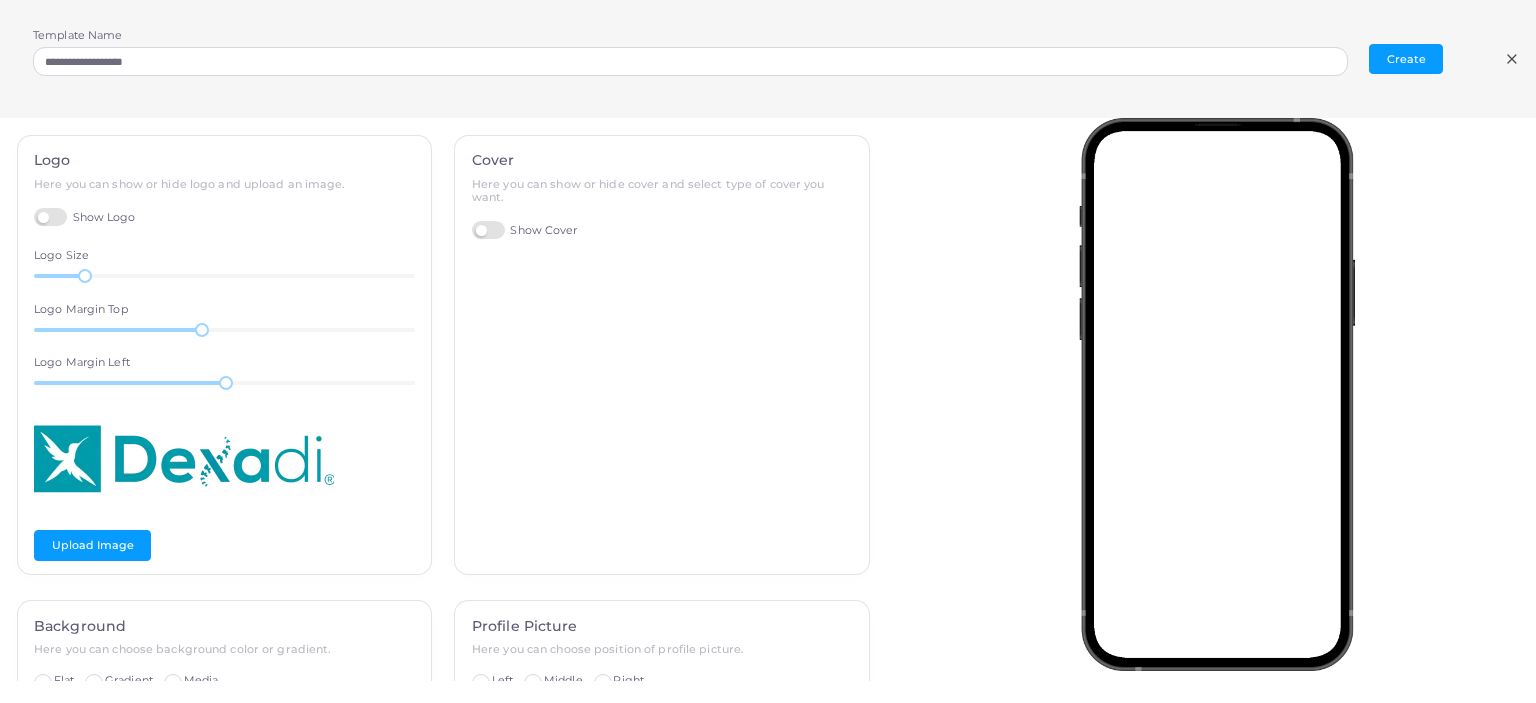 click on "Show Cover" at bounding box center (525, 230) 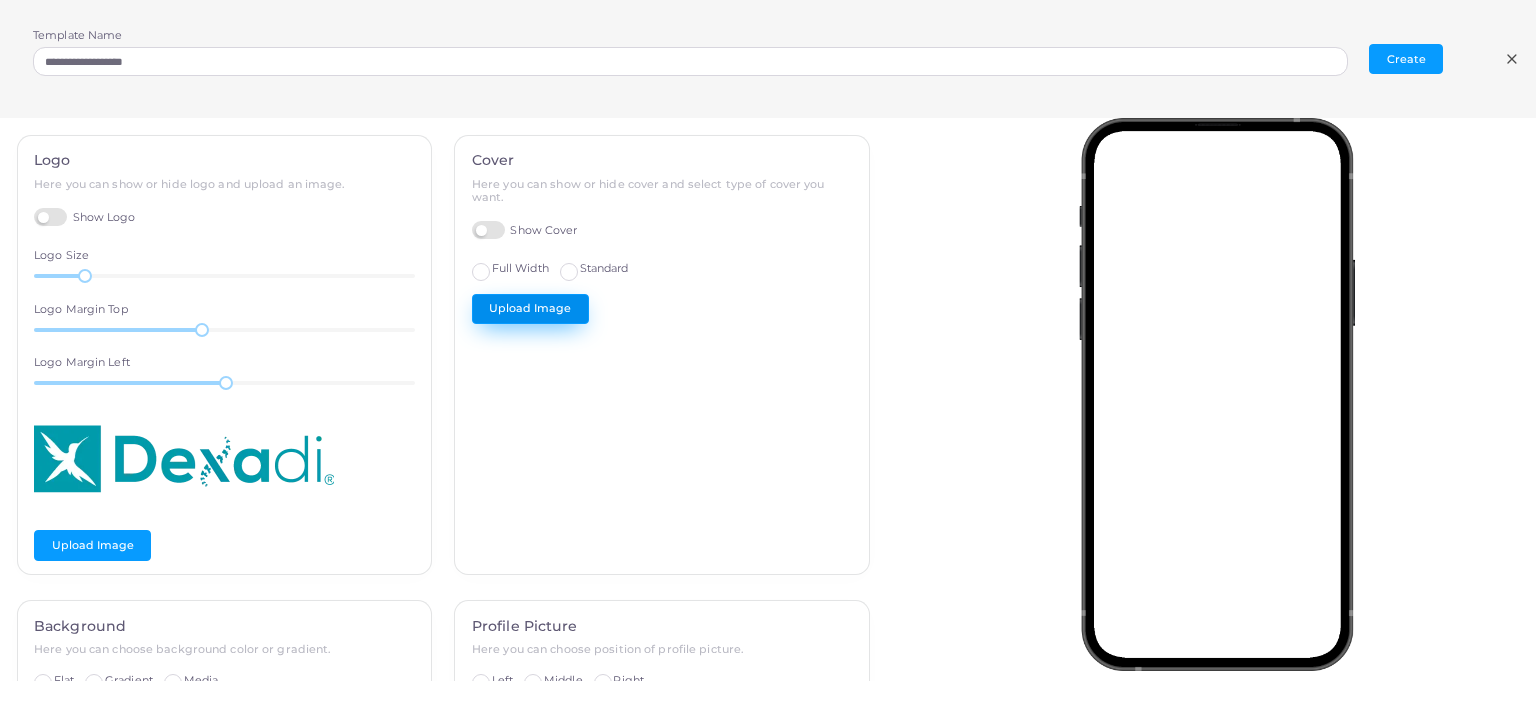 click on "Upload Image" at bounding box center (530, 309) 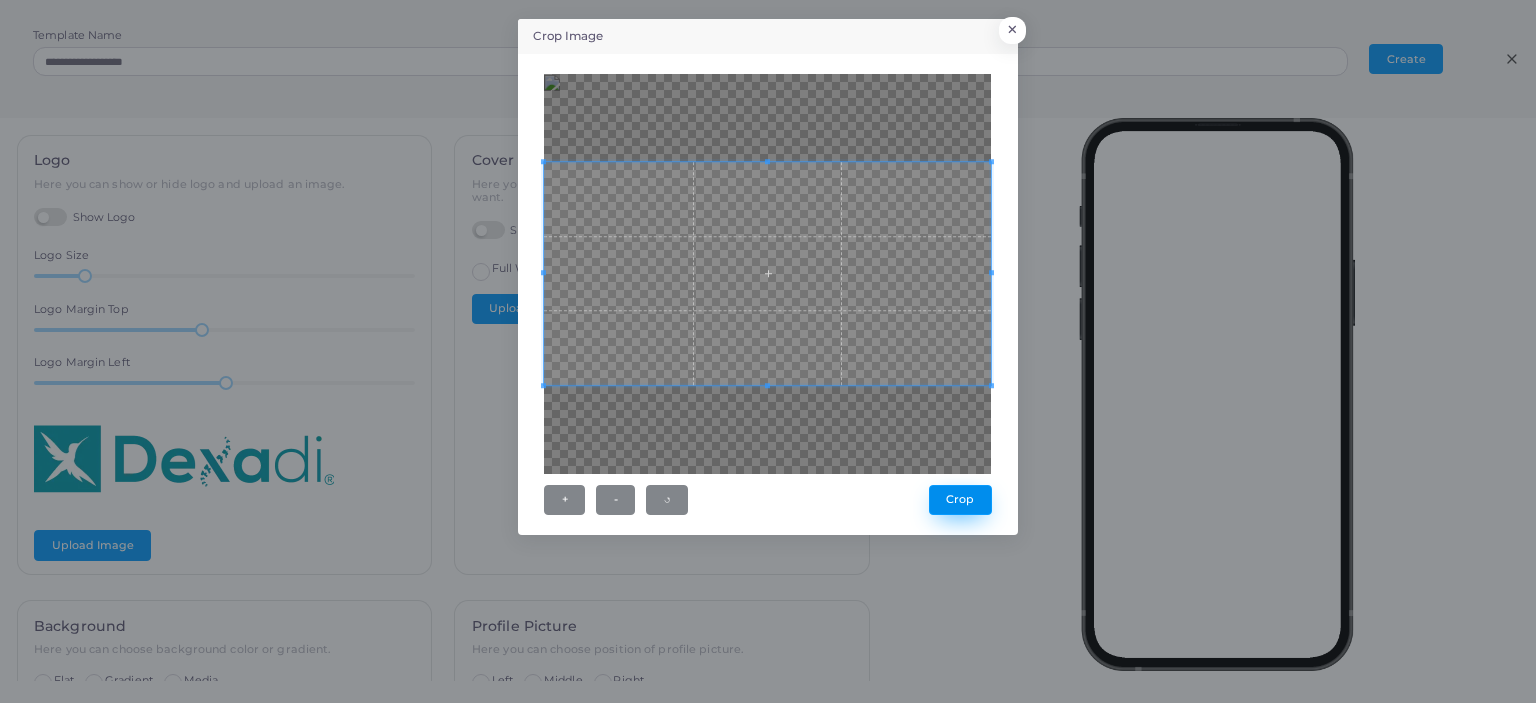 click on "Crop" at bounding box center [960, 500] 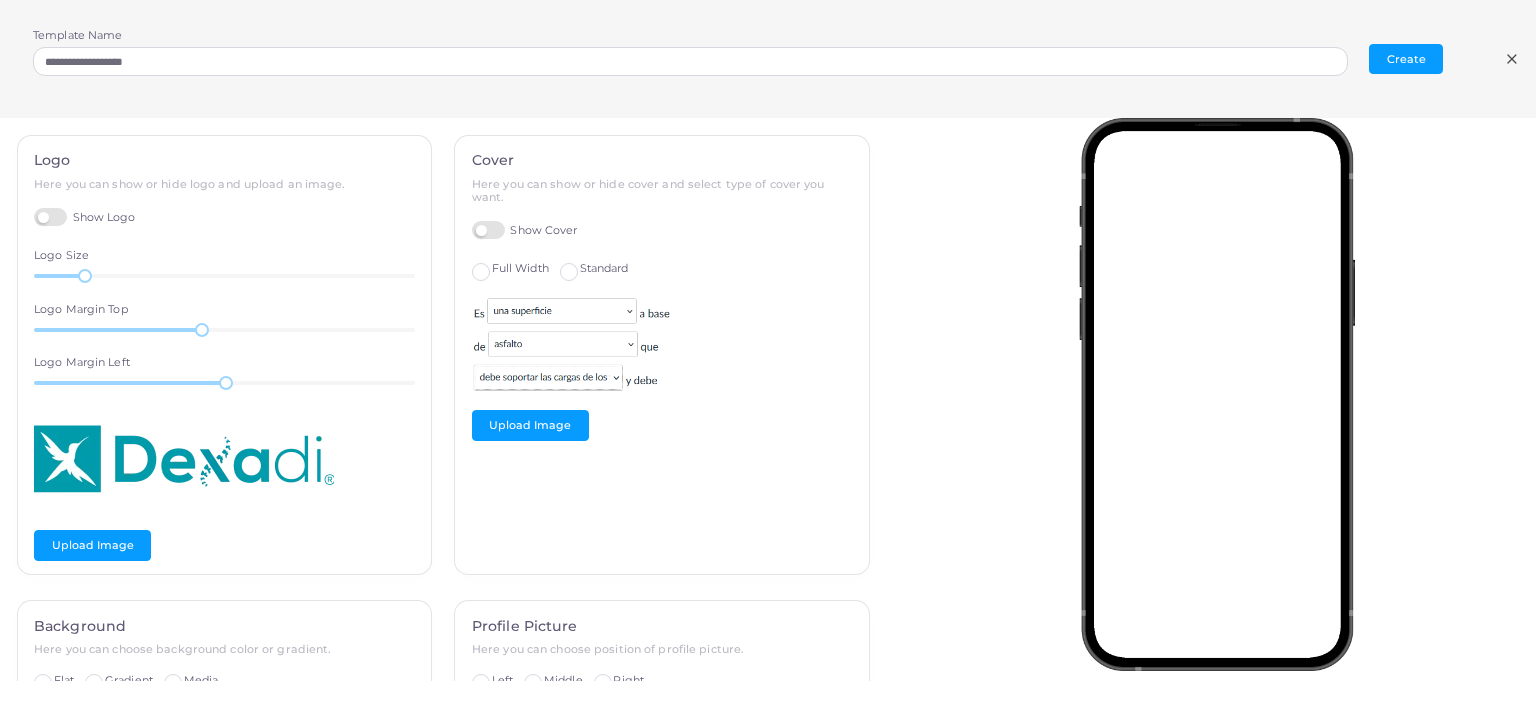 click on "Standard" at bounding box center [604, 269] 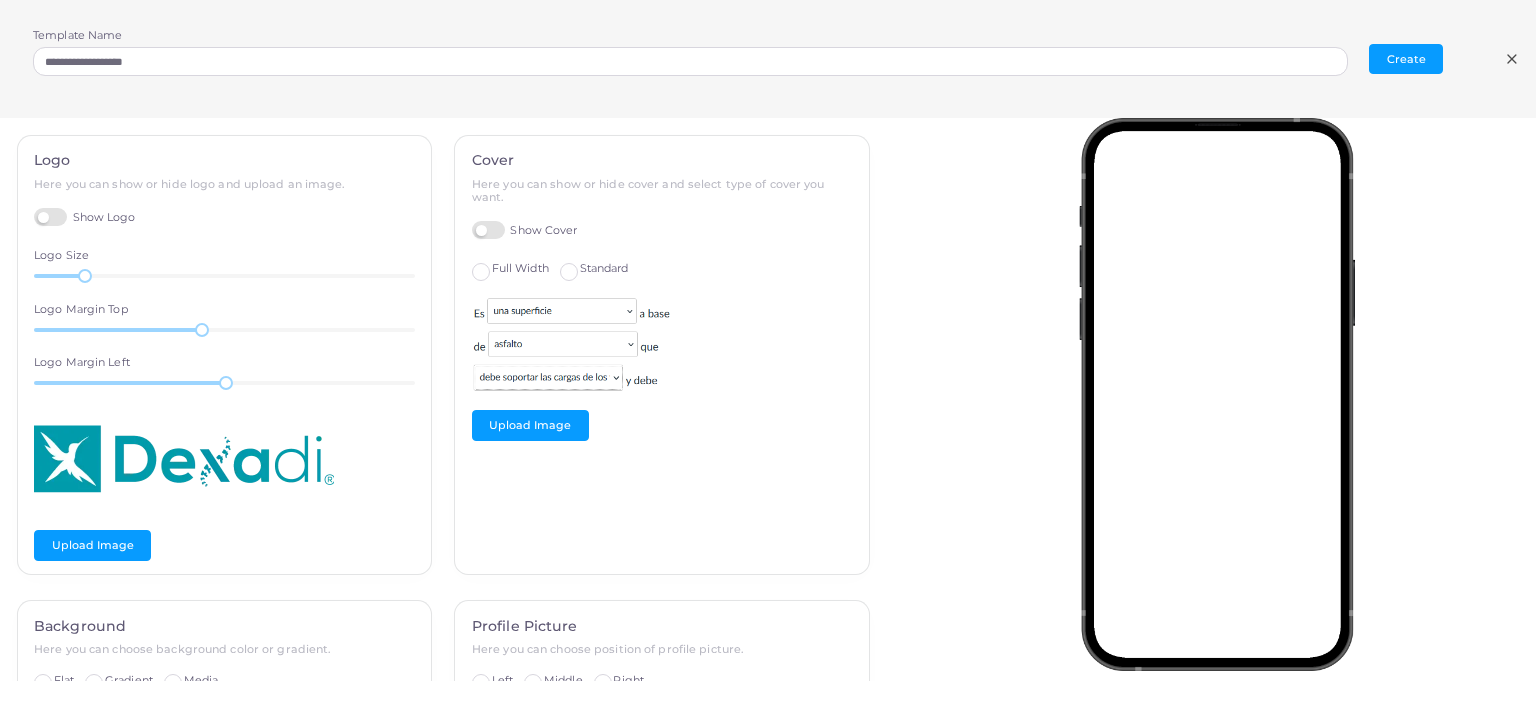 click on "Full Width" at bounding box center [520, 269] 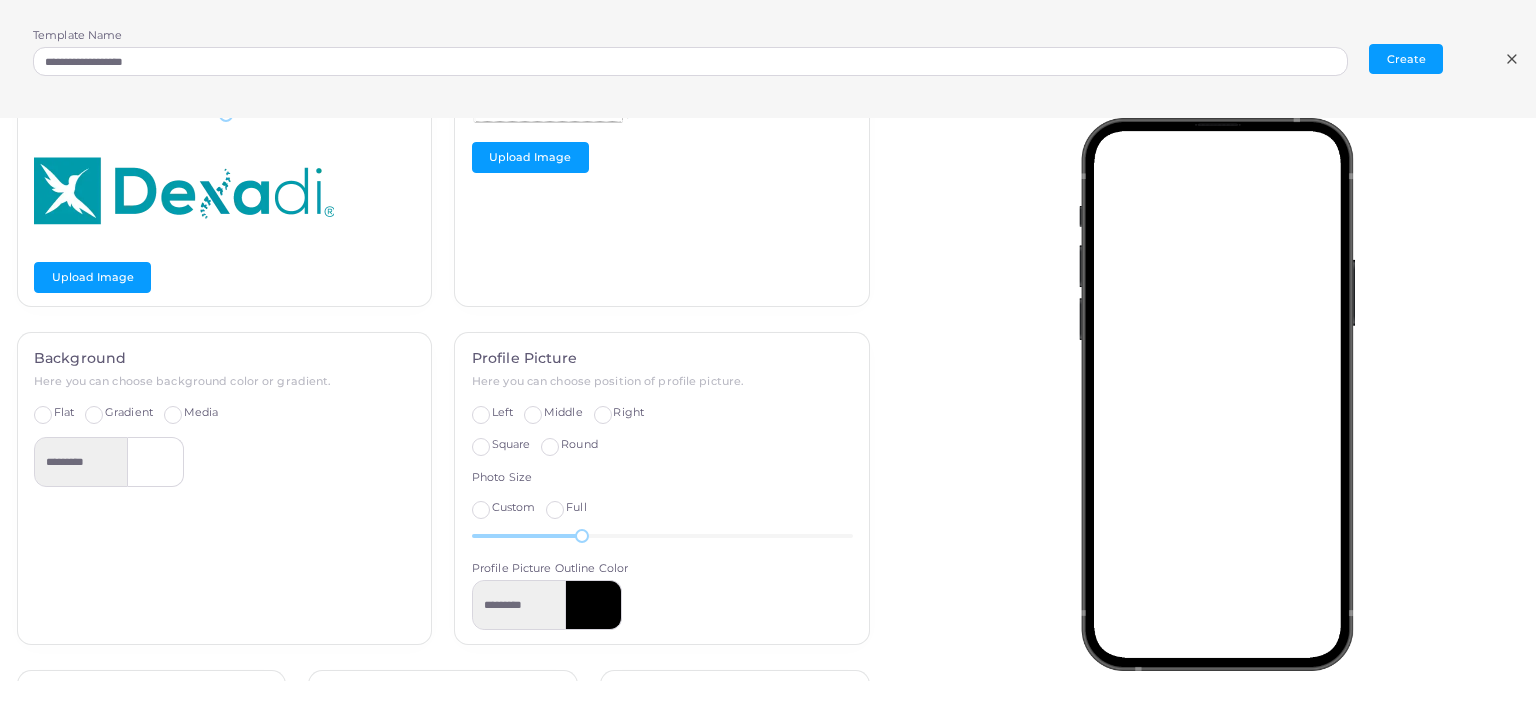 scroll, scrollTop: 269, scrollLeft: 0, axis: vertical 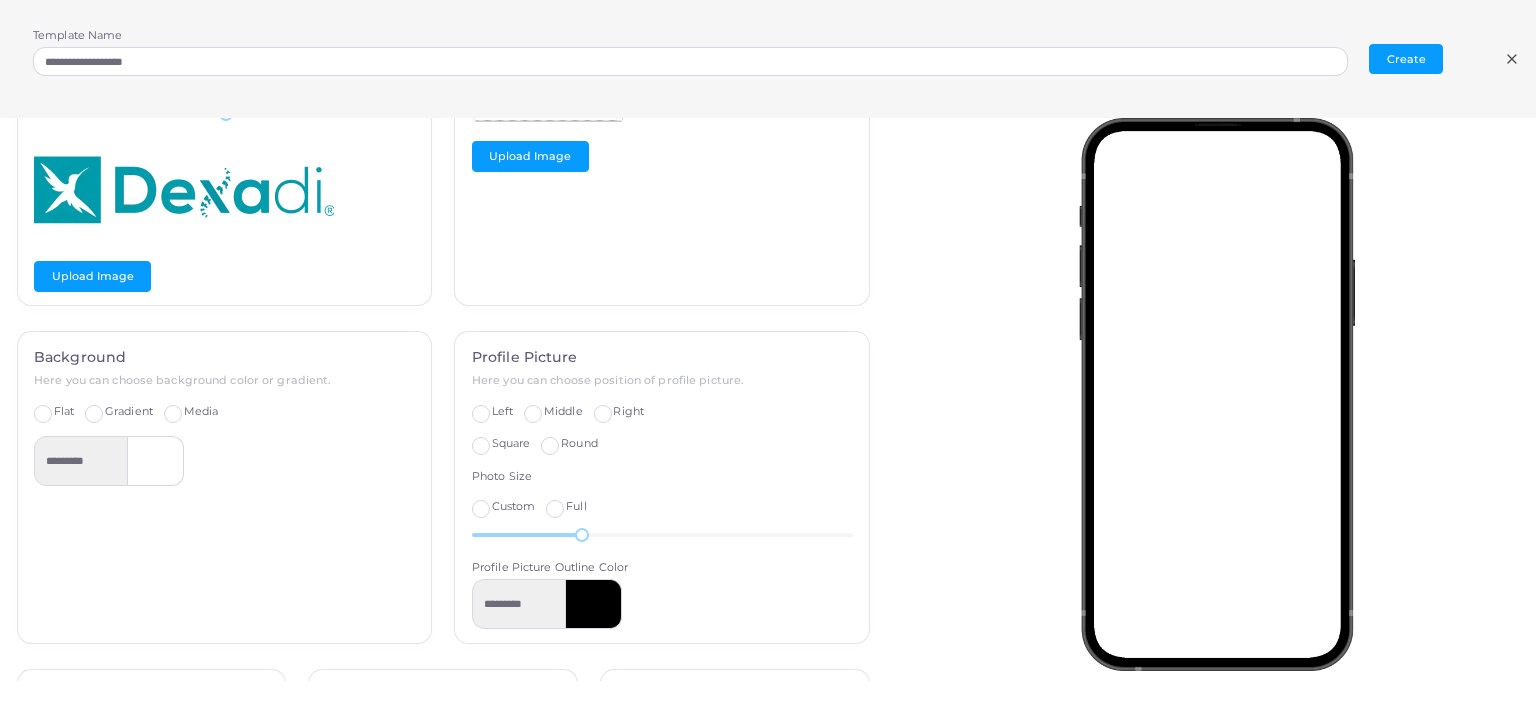 click on "Gradient" at bounding box center [129, 412] 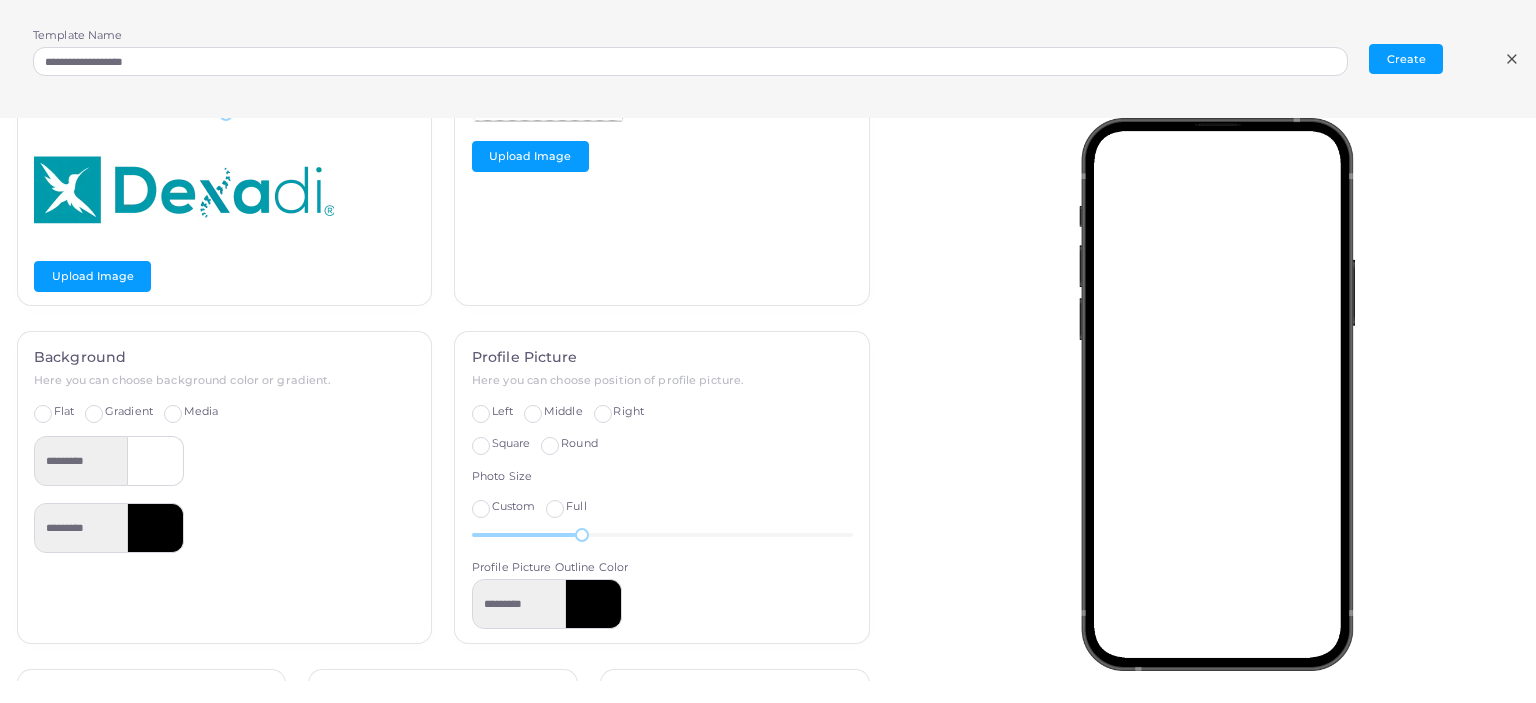 click on "Media" at bounding box center [201, 412] 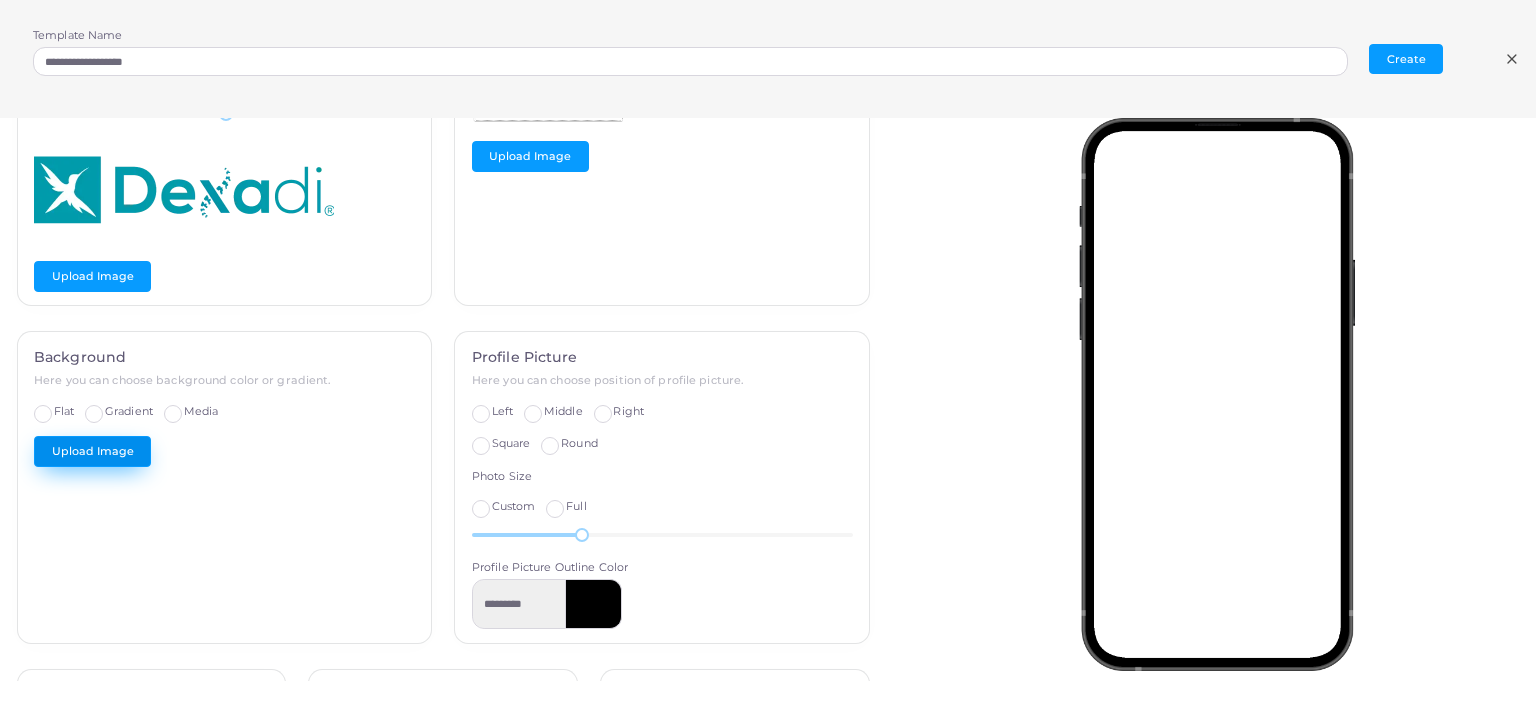 click on "Upload Image" at bounding box center (92, 451) 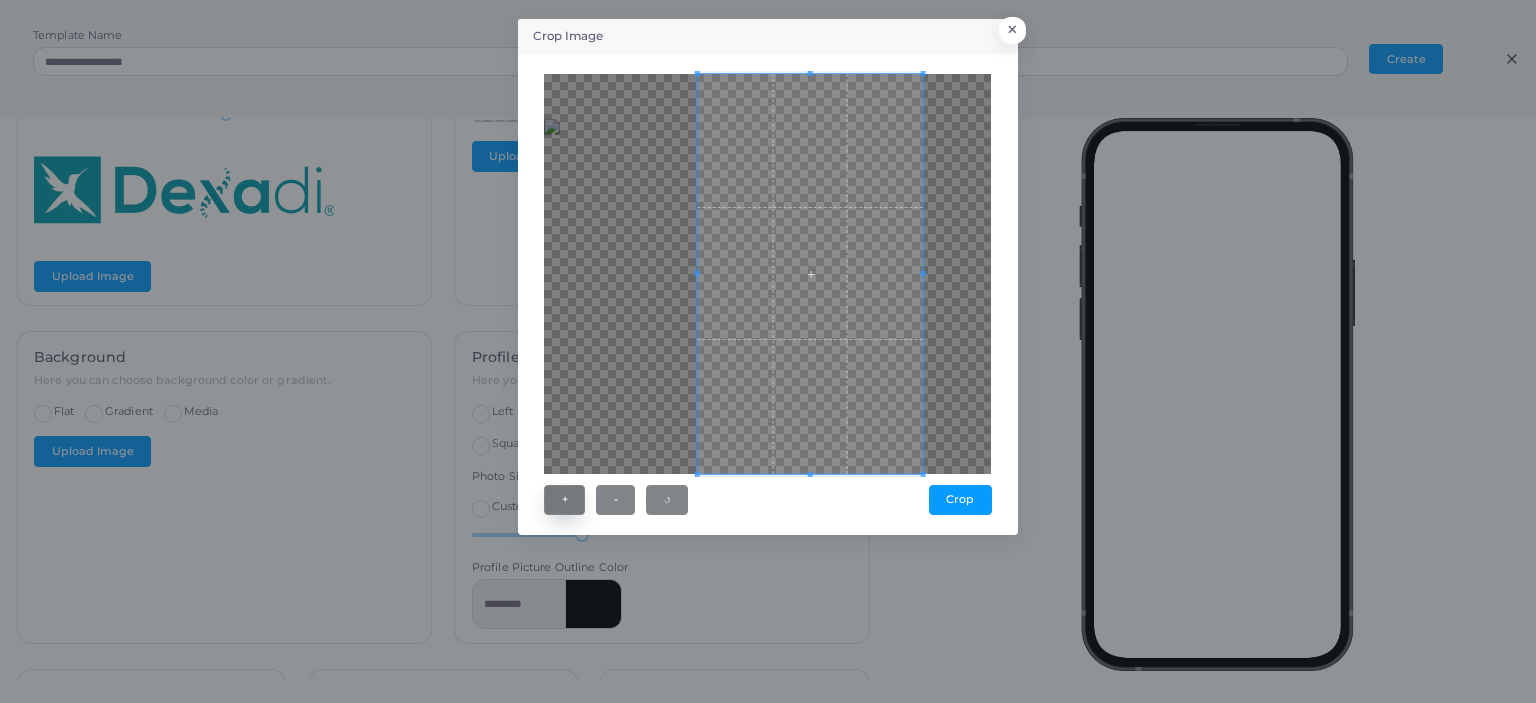 click on "+" at bounding box center (564, 500) 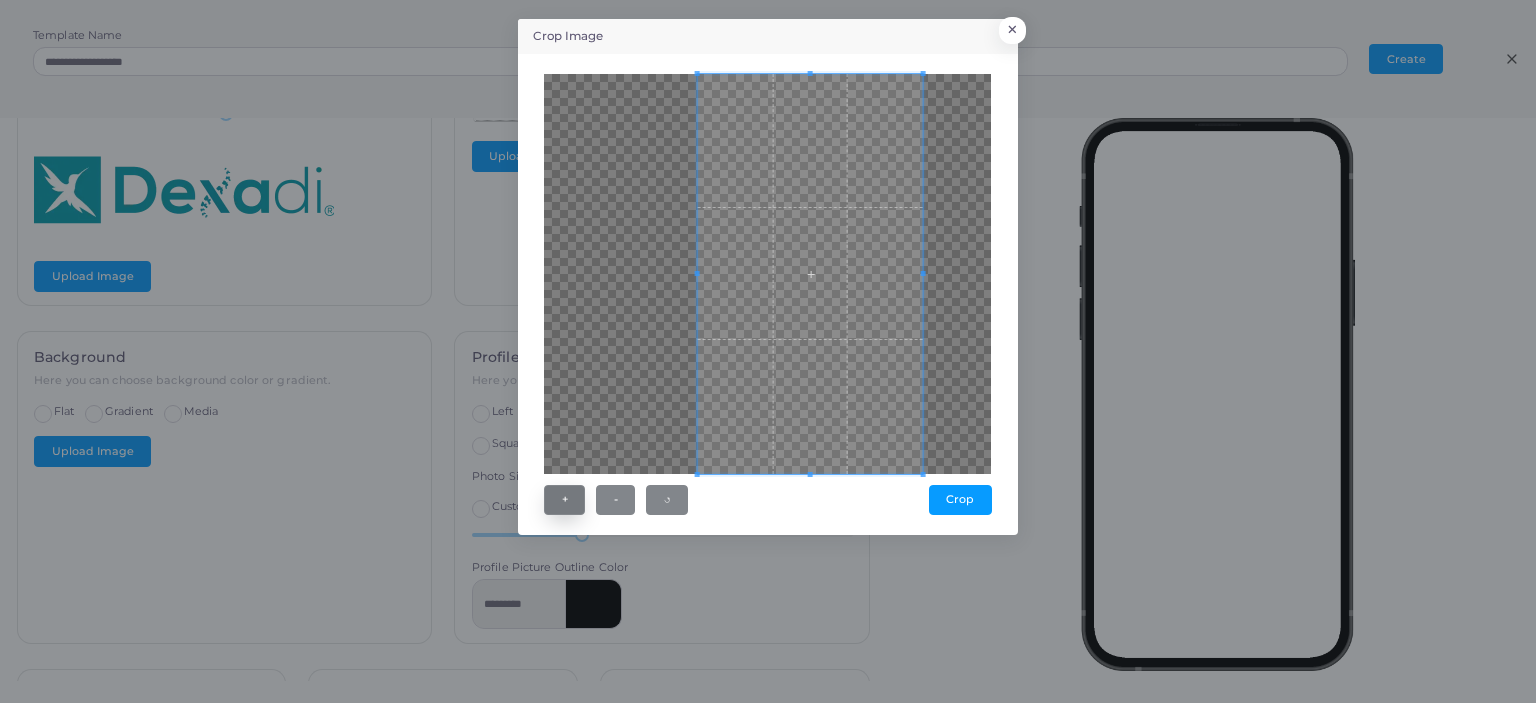 click on "+" at bounding box center [564, 500] 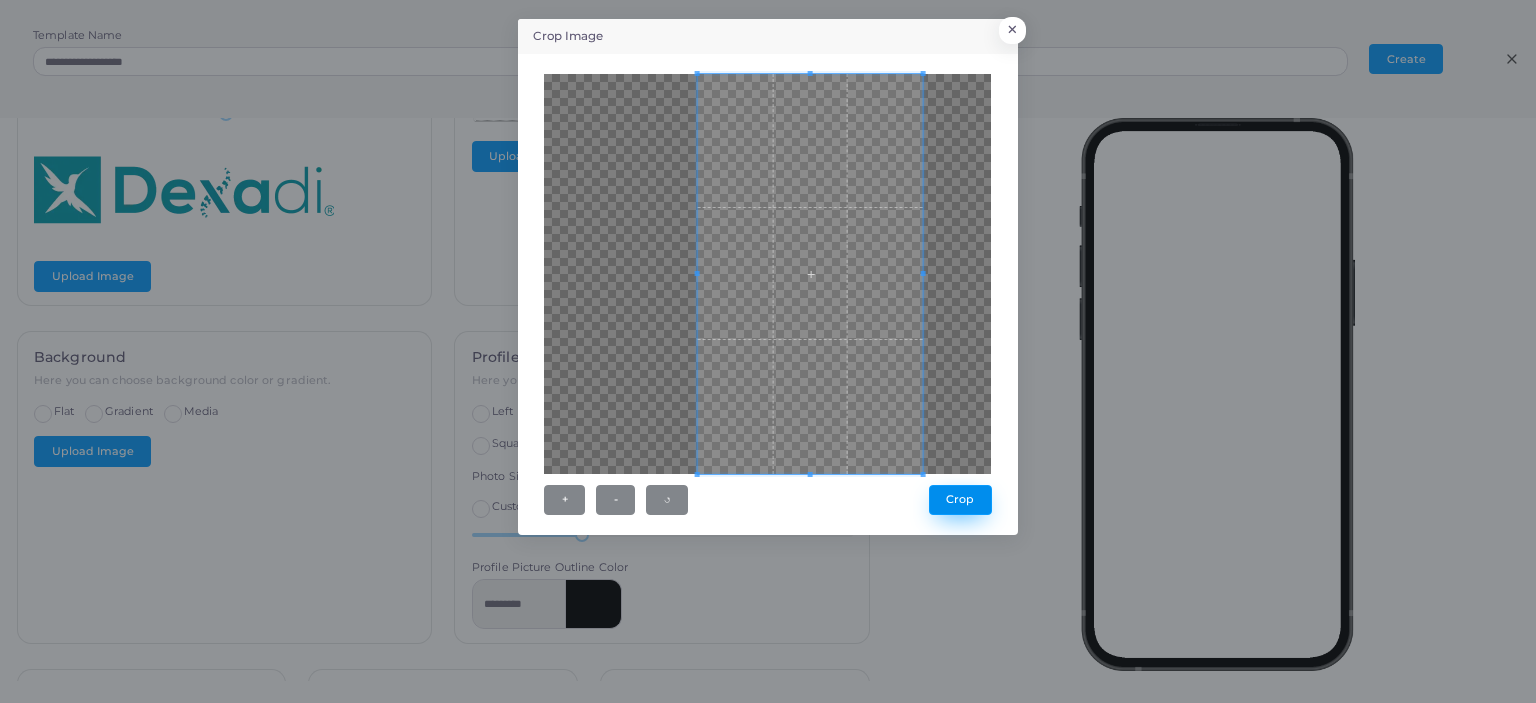 click on "Crop" at bounding box center (960, 500) 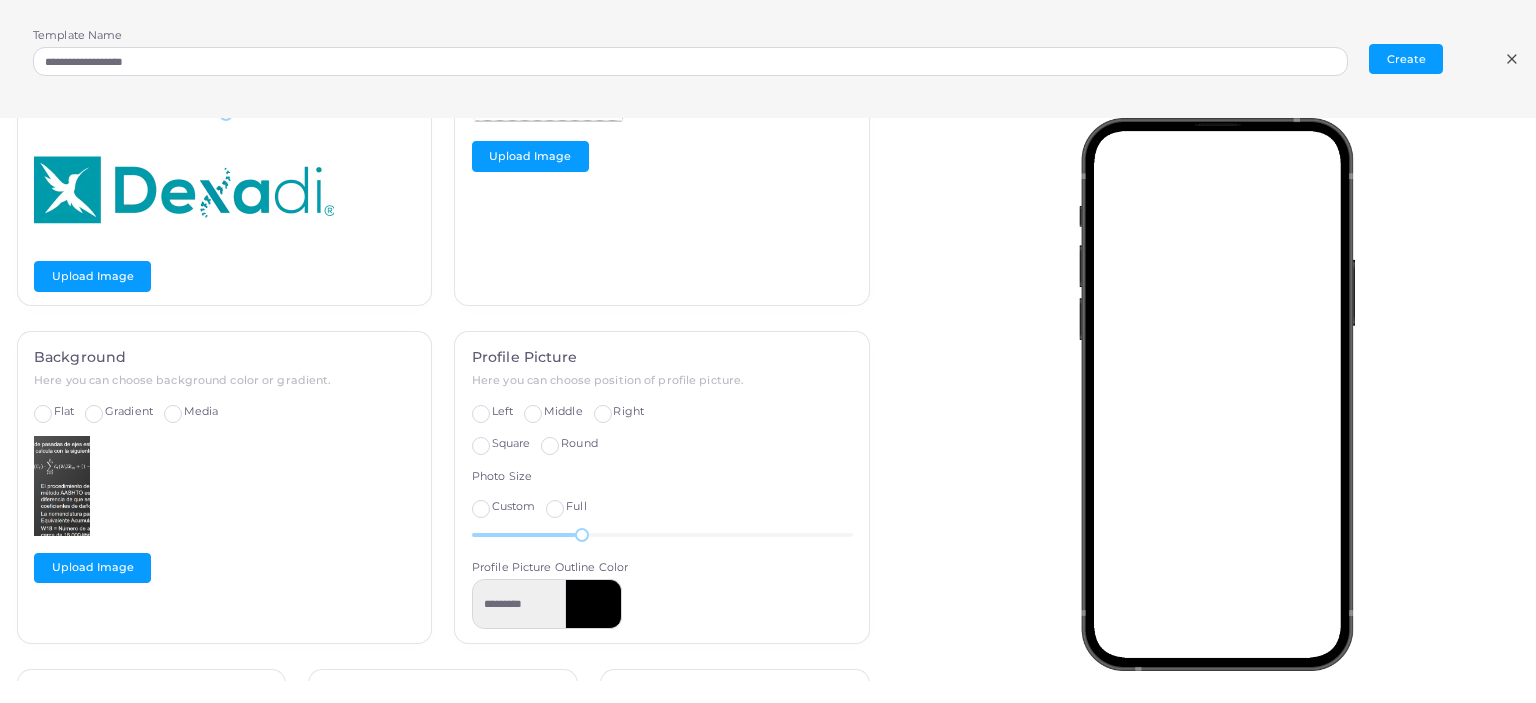 click on "Gradient" at bounding box center (129, 412) 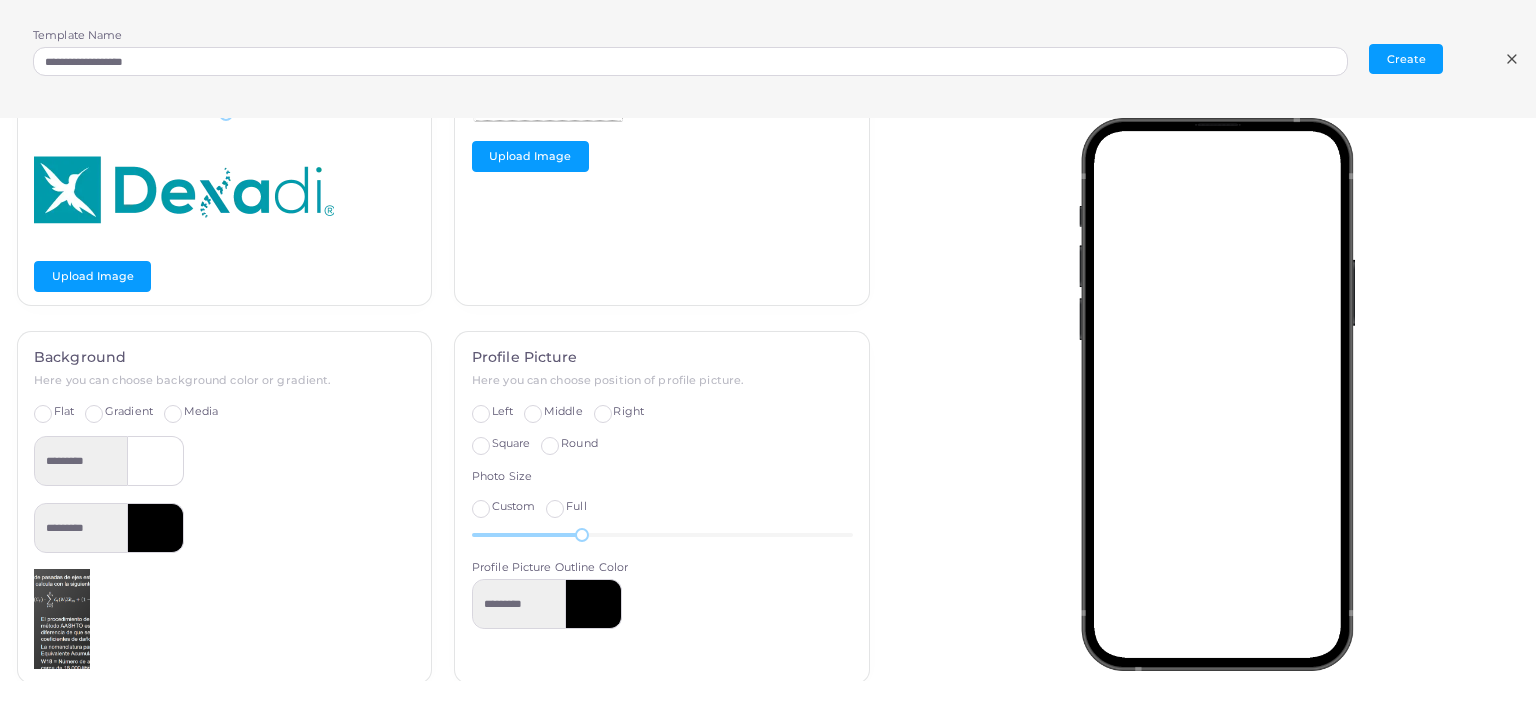 click on "Background Here you can choose background color or gradient. Flat Gradient Media ********* *********" at bounding box center [225, 507] 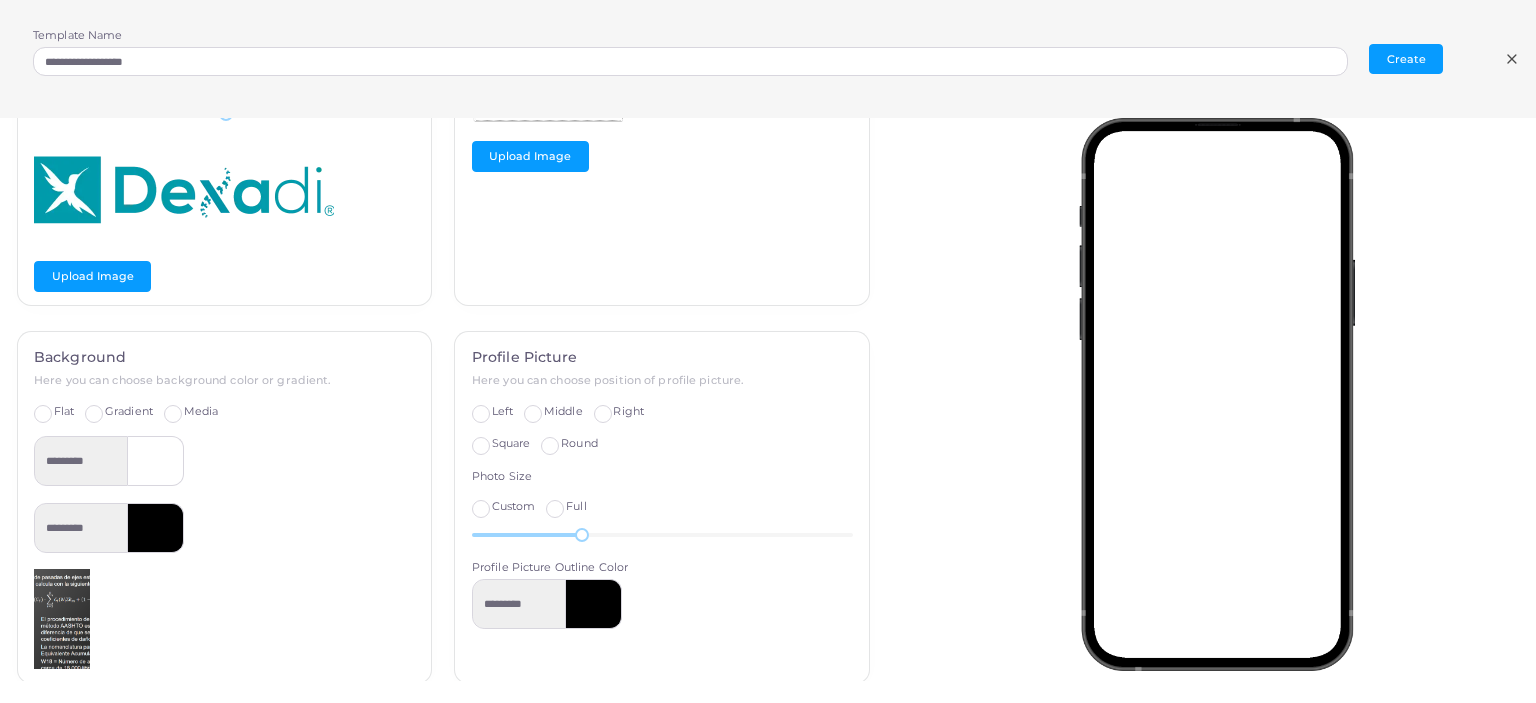 click on "Flat" at bounding box center (64, 412) 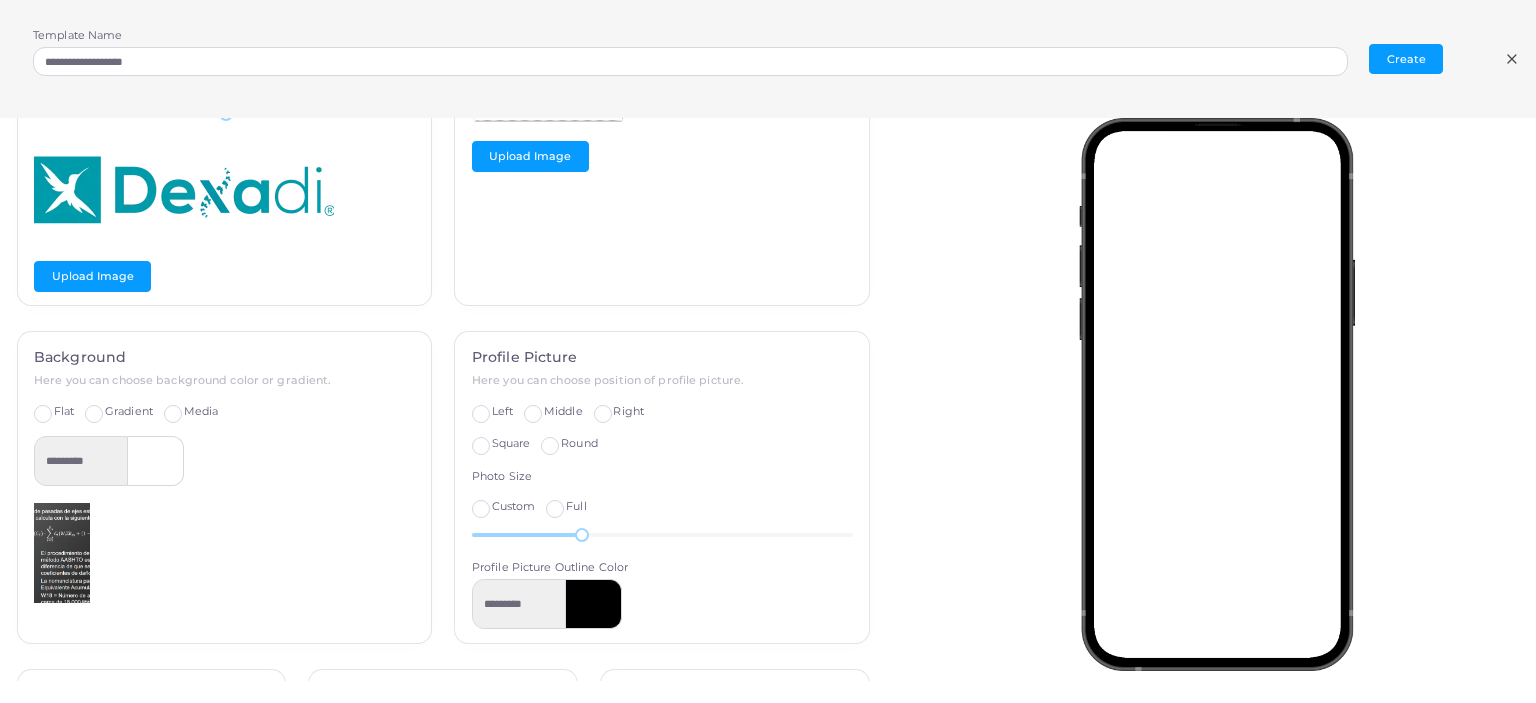 click on "Left" at bounding box center (502, 412) 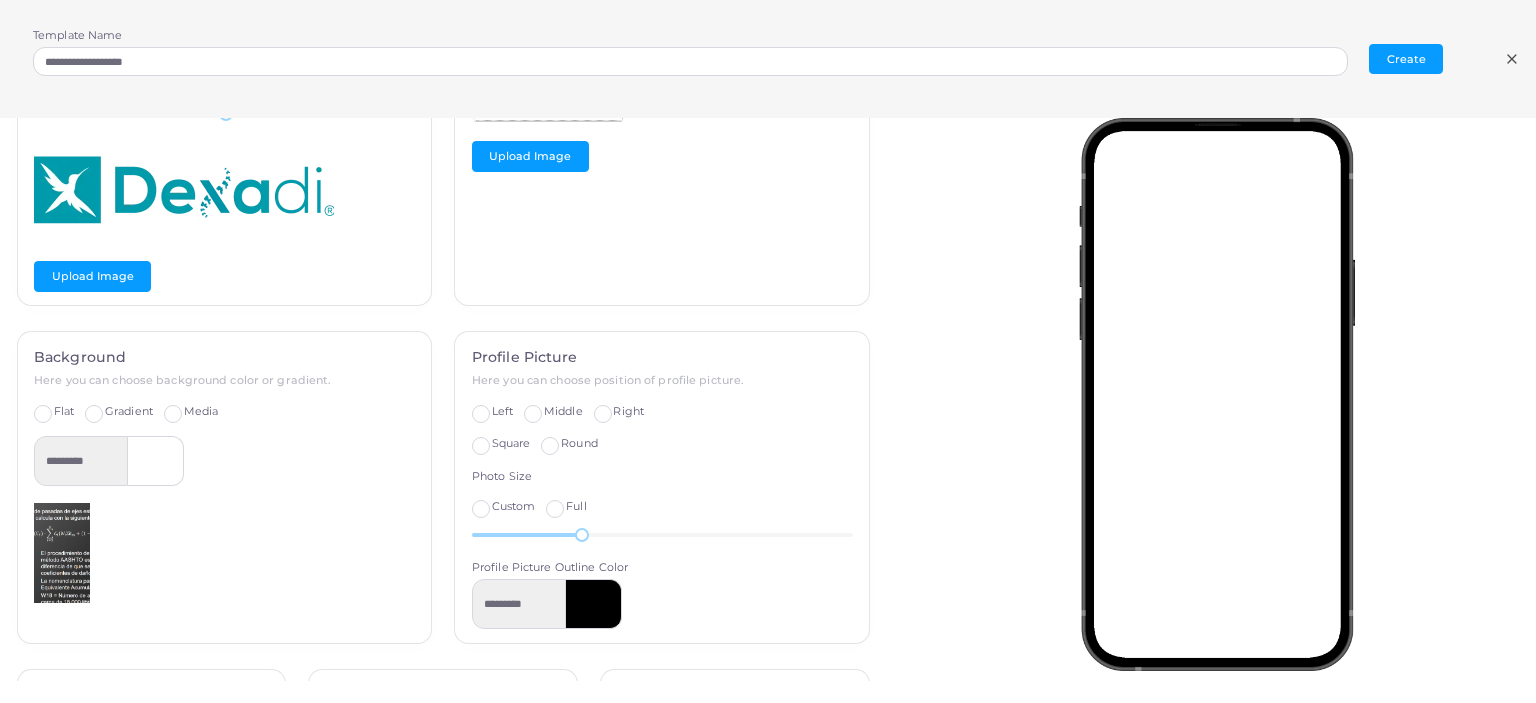 click on "Right" at bounding box center [628, 412] 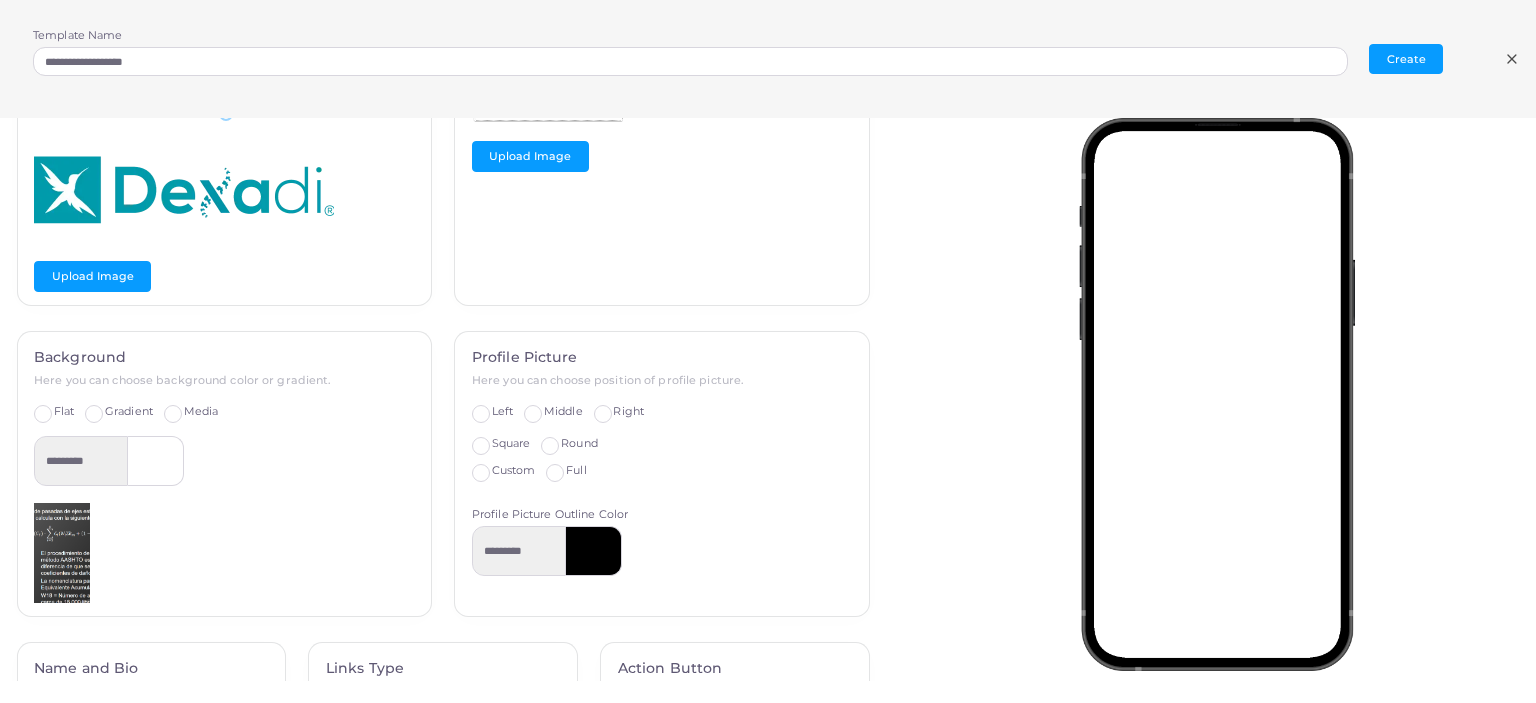 click on "Custom" at bounding box center (514, 471) 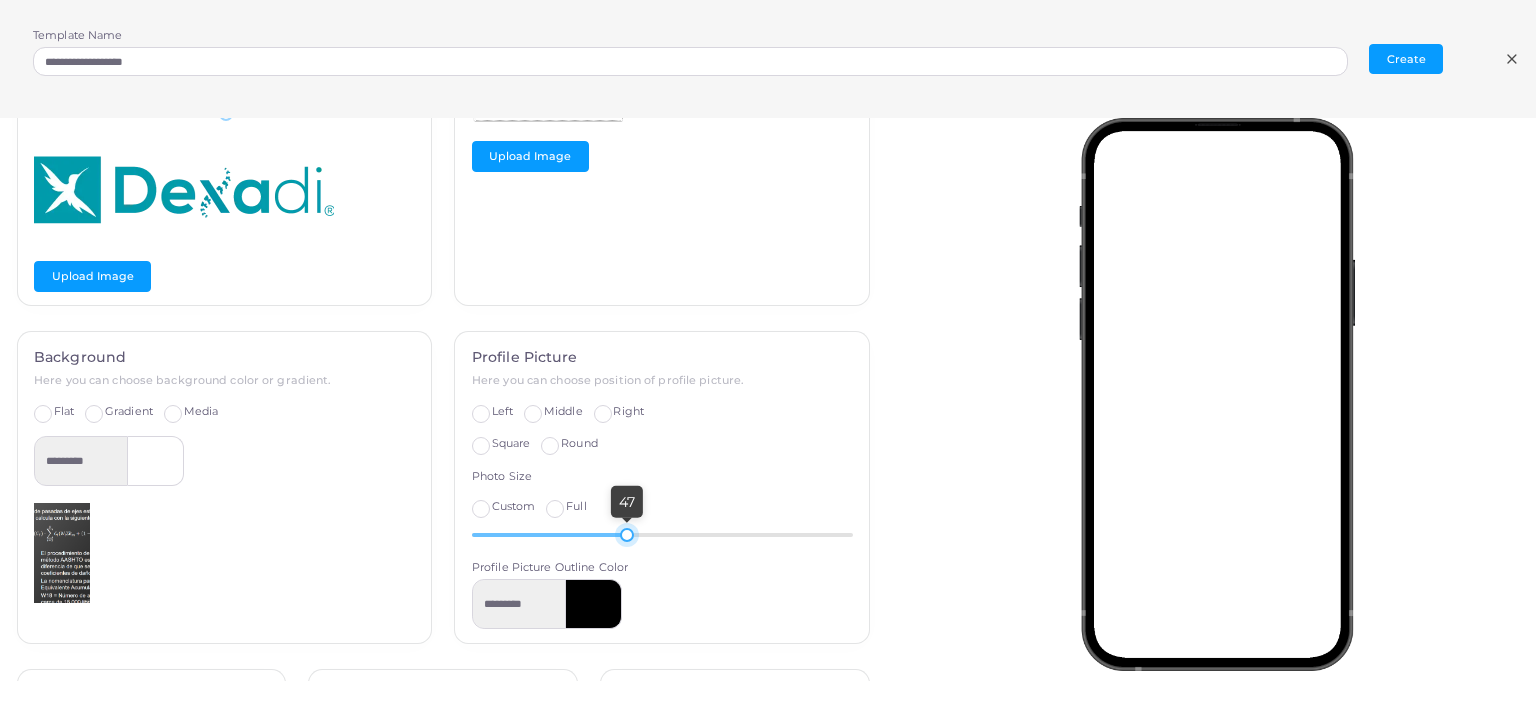 drag, startPoint x: 580, startPoint y: 528, endPoint x: 634, endPoint y: 513, distance: 56.044624 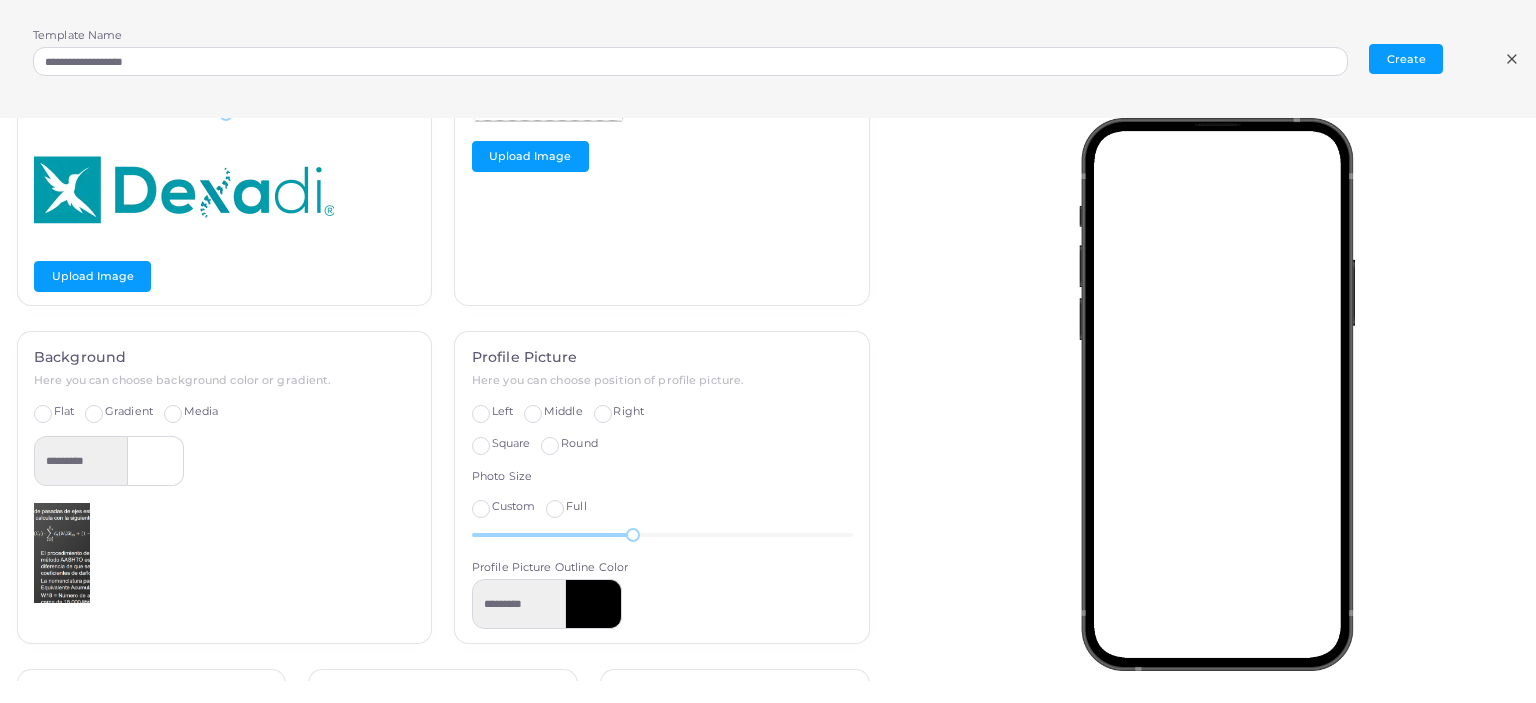click at bounding box center [594, 604] 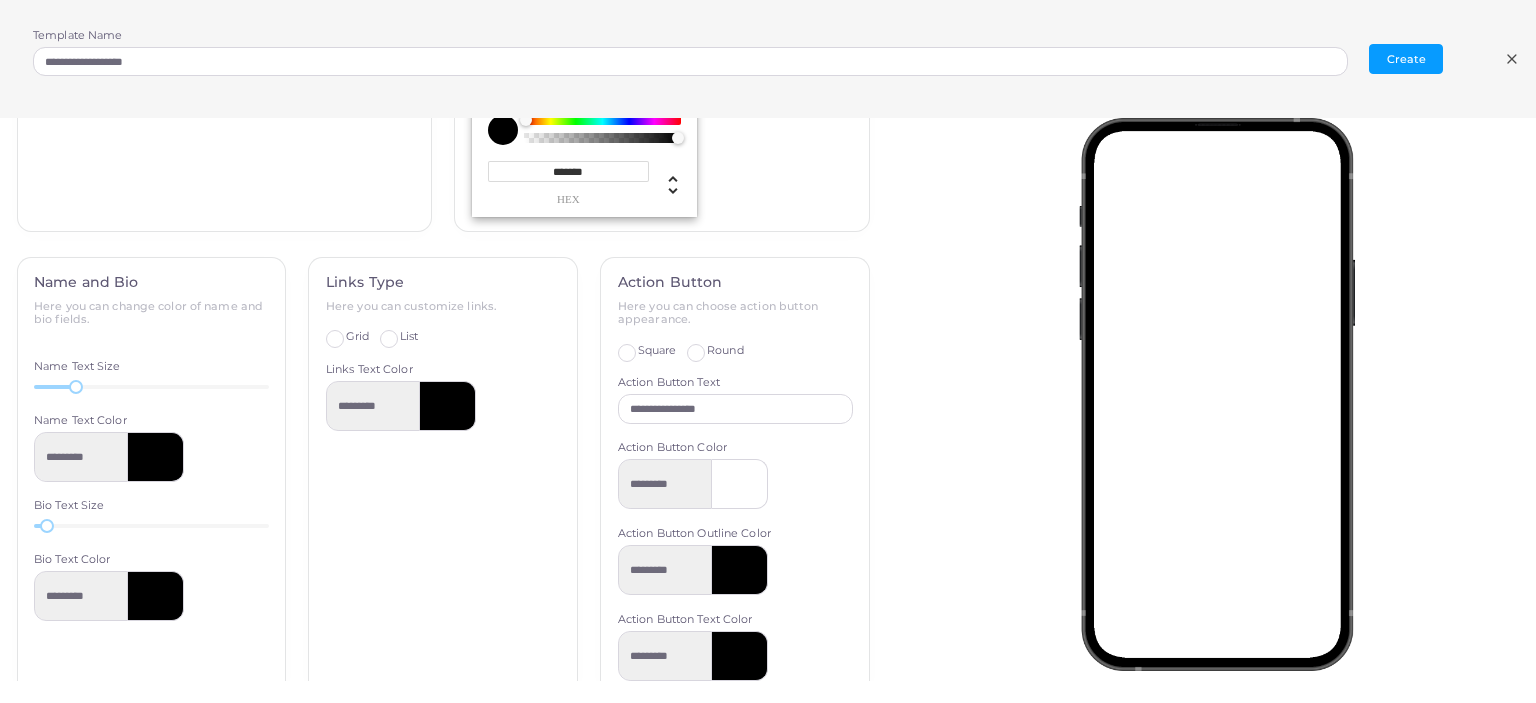 scroll, scrollTop: 924, scrollLeft: 0, axis: vertical 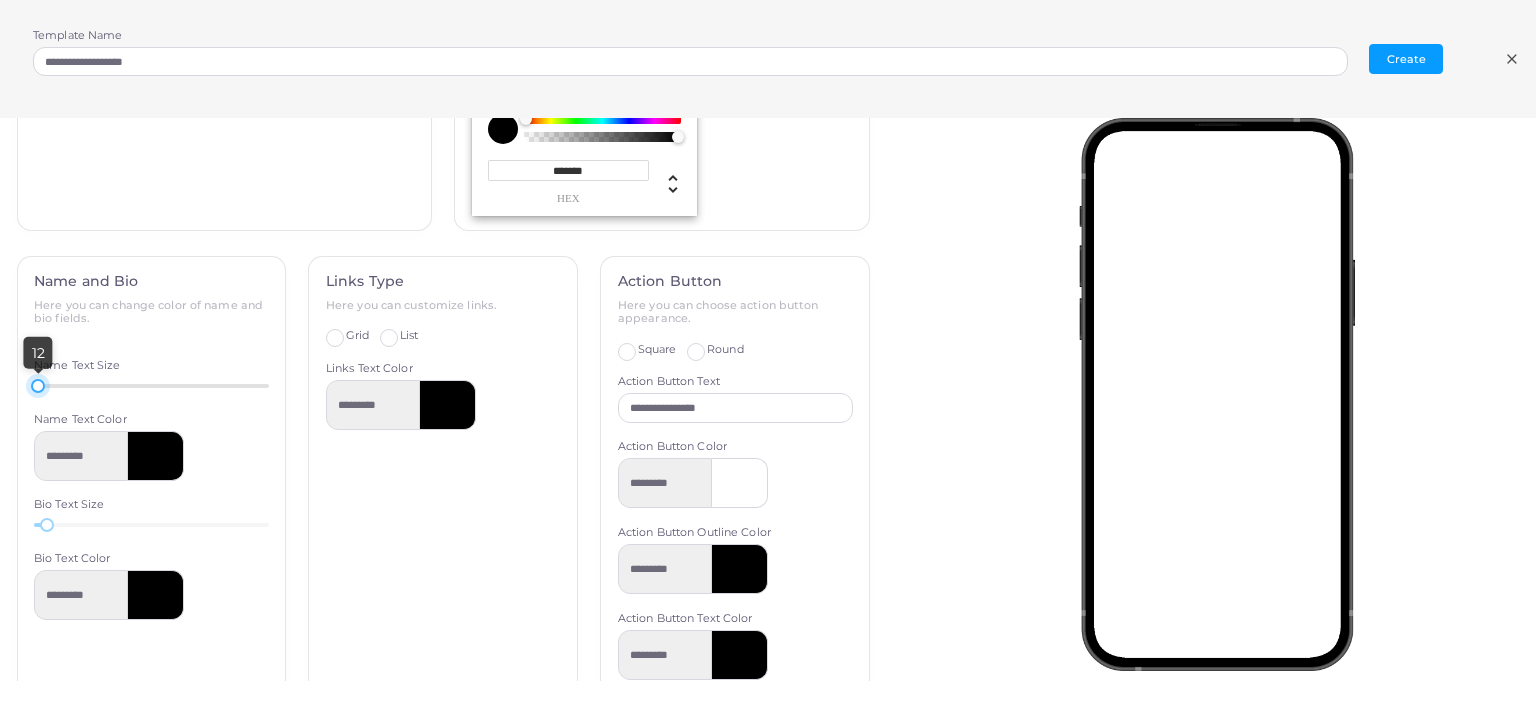 drag, startPoint x: 79, startPoint y: 383, endPoint x: 38, endPoint y: 369, distance: 43.32436 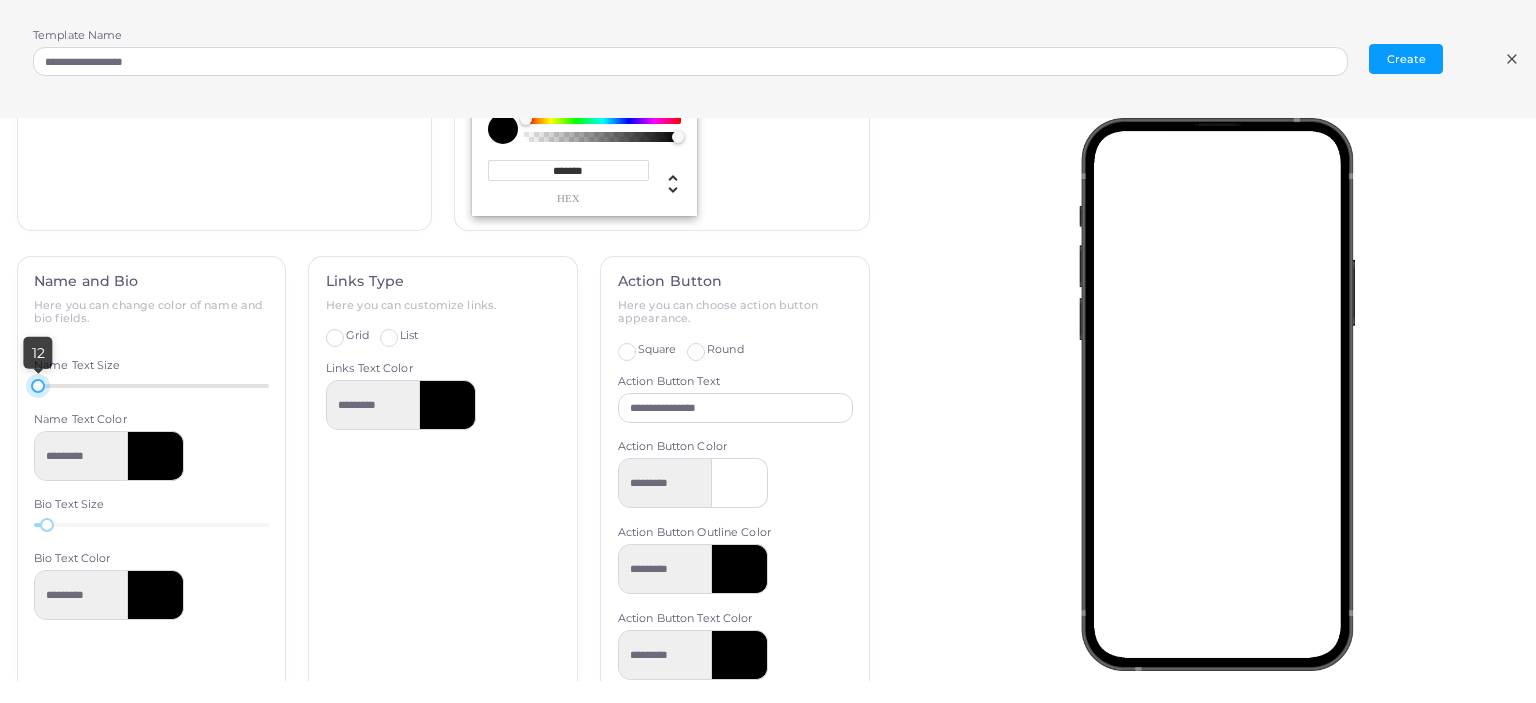 click on "12" at bounding box center [38, 386] 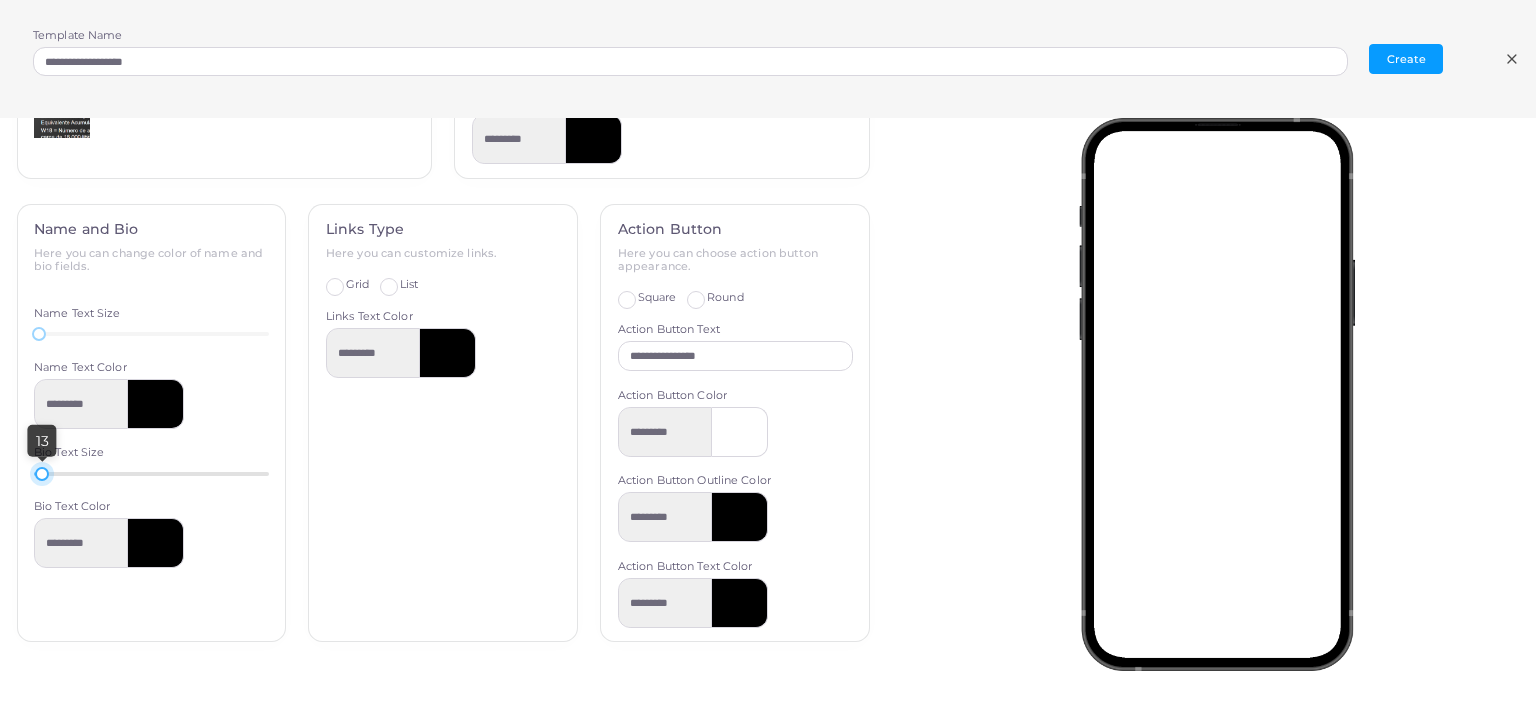 click at bounding box center (42, 474) 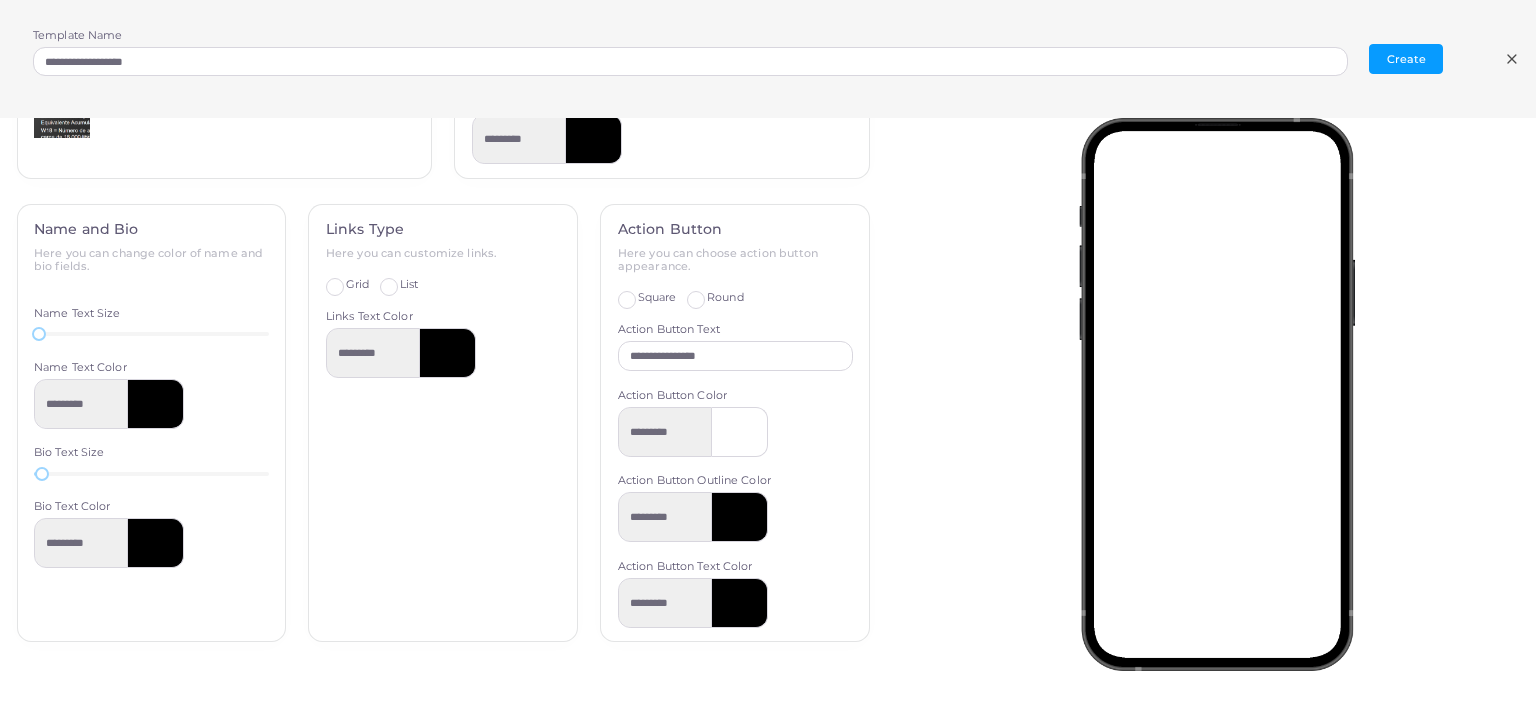 click on "Name and Bio Here you can change color of name and bio fields. Name Text Size 12 Name Text Color ********* Bio Text Size 13 Bio Text Color *********" at bounding box center [152, 423] 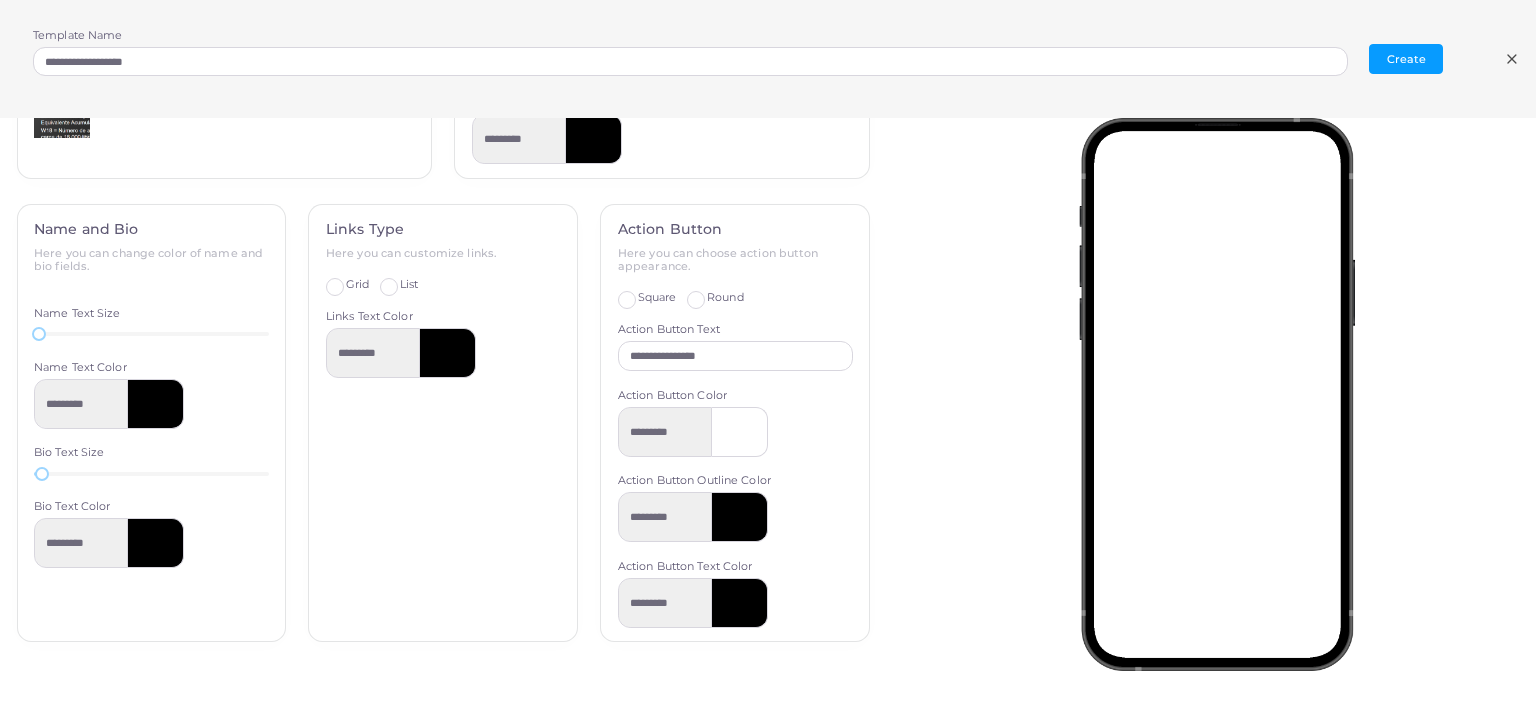 click on "List" at bounding box center (409, 285) 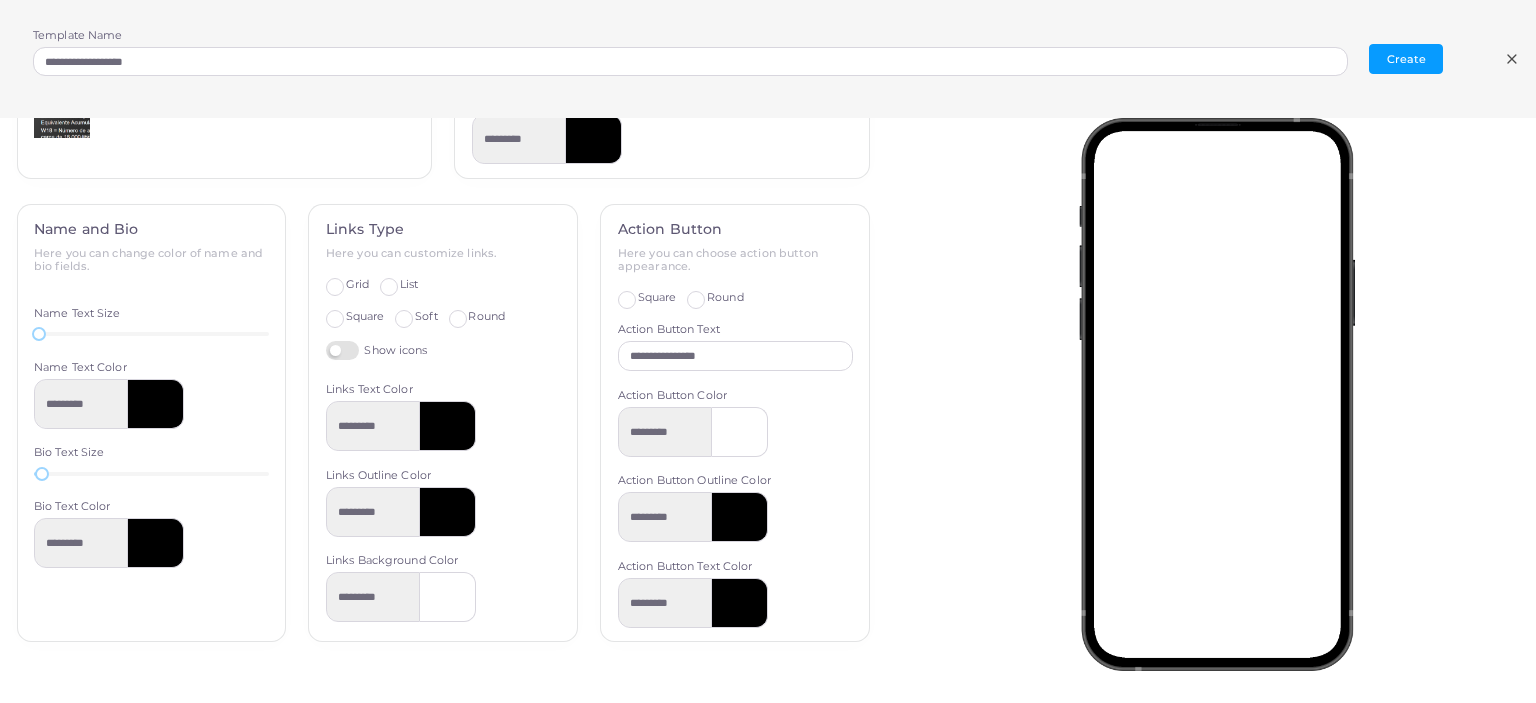 click at bounding box center (448, 426) 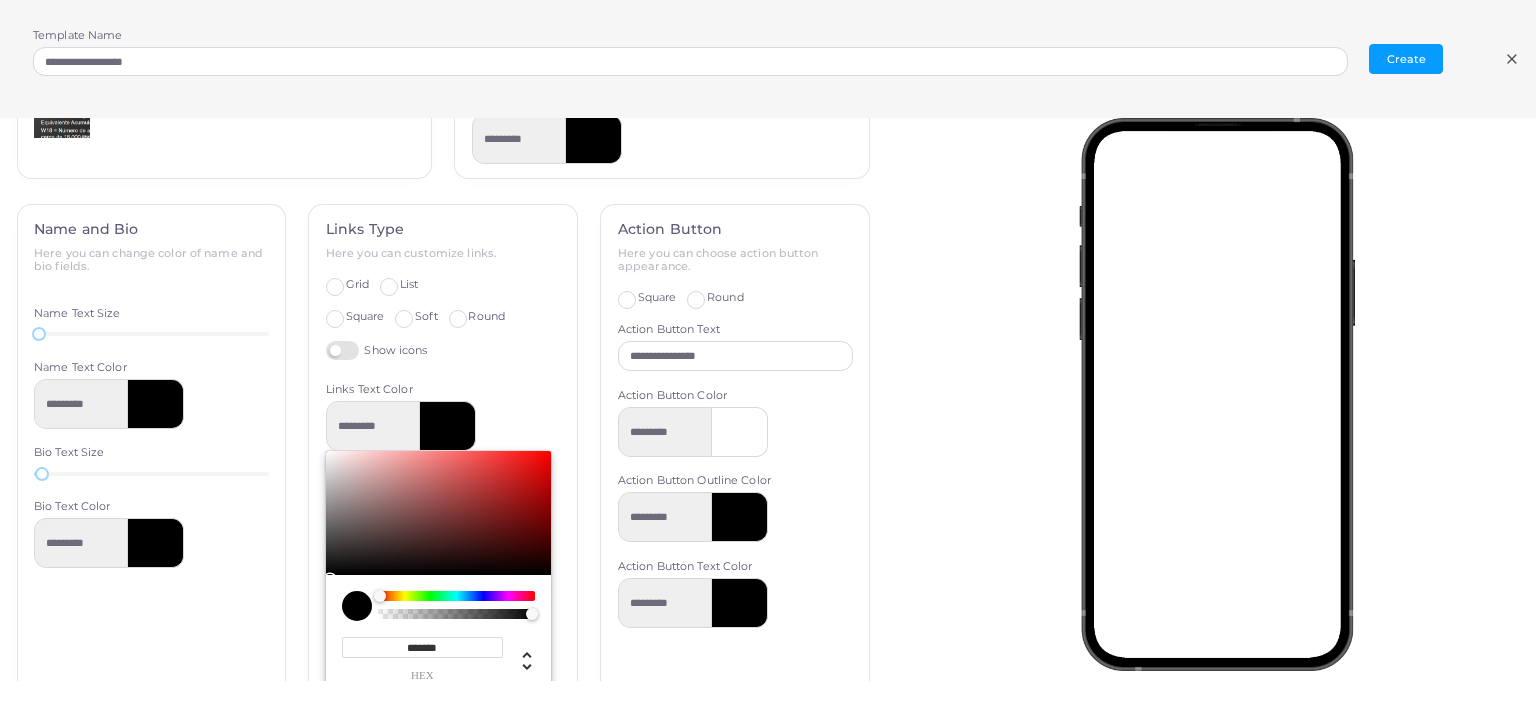 click on "Links Type Here you can customize links. Grid List Square Soft Round  Show icons  Links Text Color *********                   *******   hex       *   r     *   g     *   b     *   a     *   h     **   s     **   l     *   a       Links Outline Color ********* Links Background Color *********" at bounding box center [443, 541] 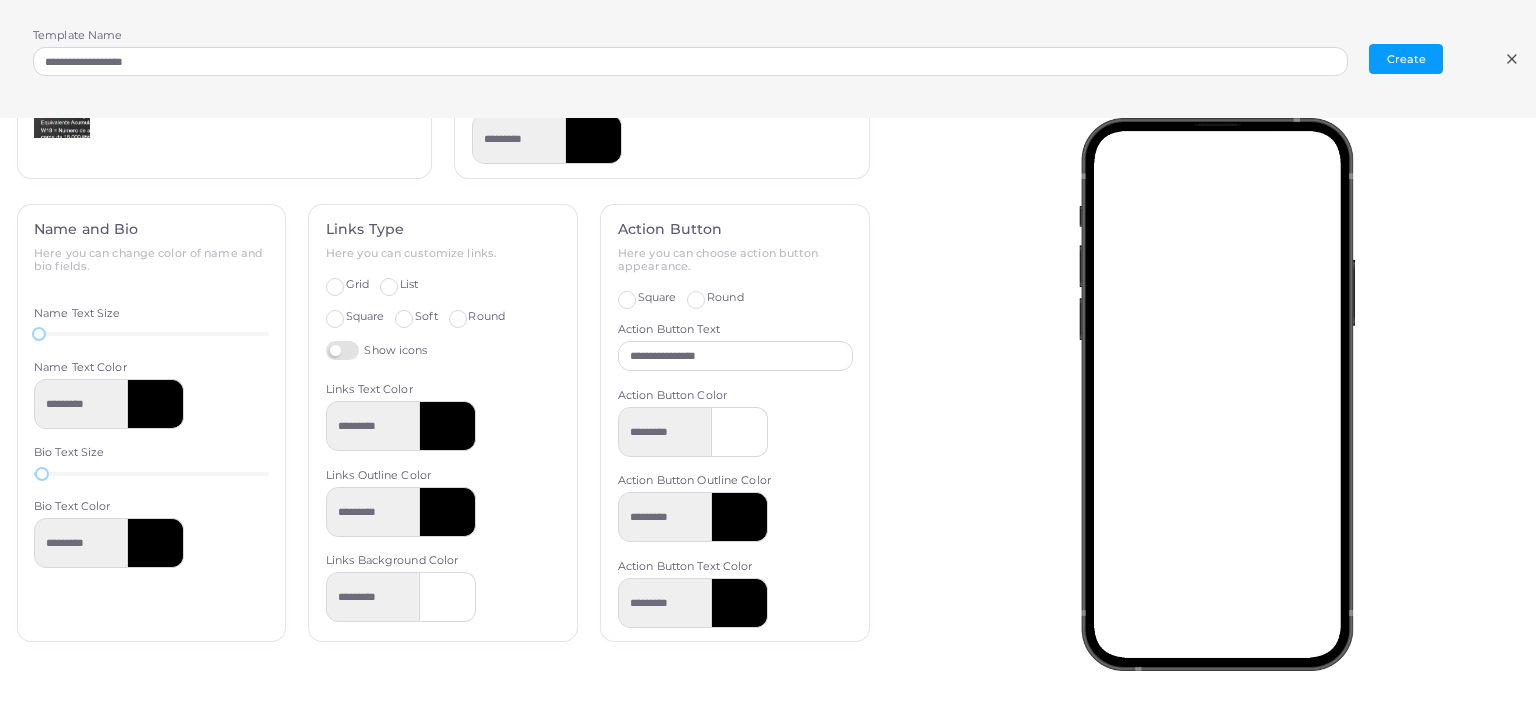 click on "Grid" at bounding box center [357, 285] 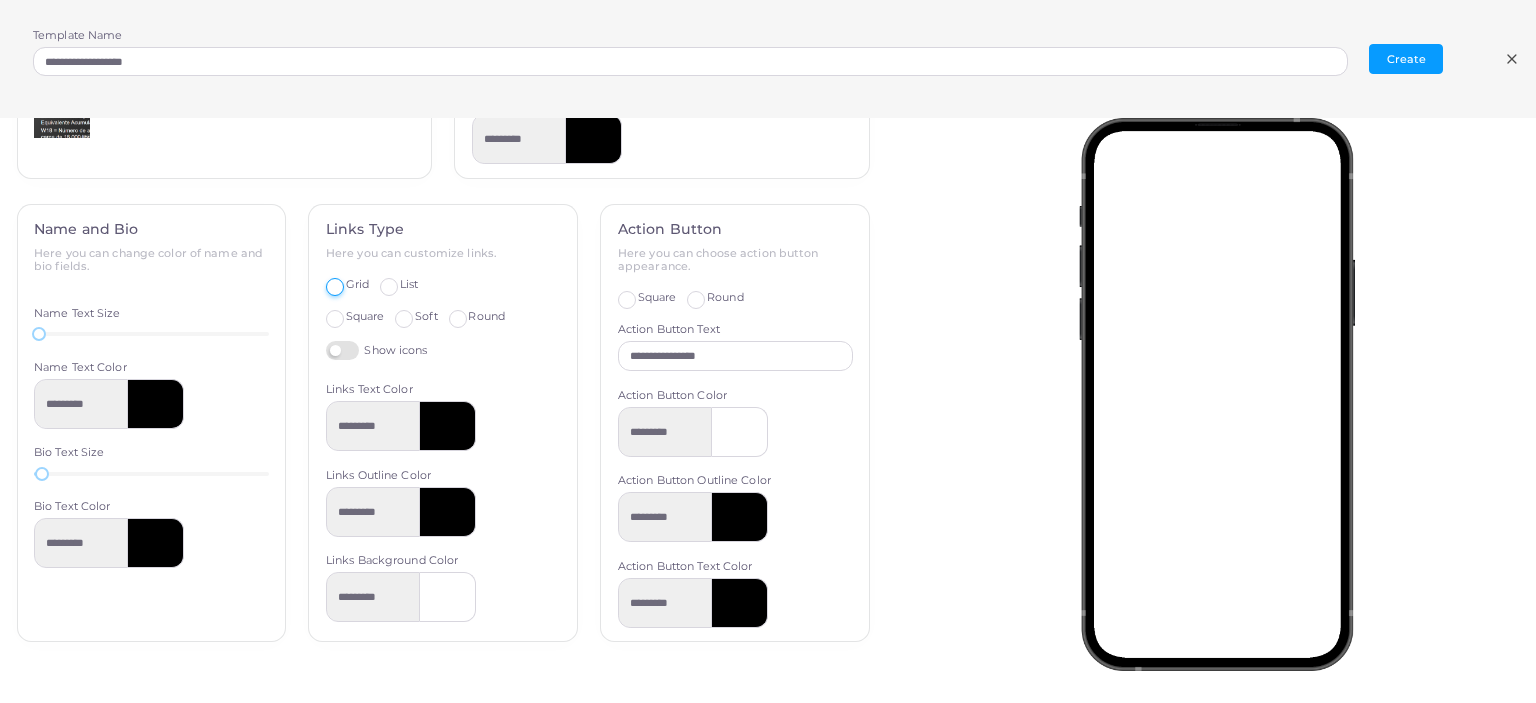 type on "*********" 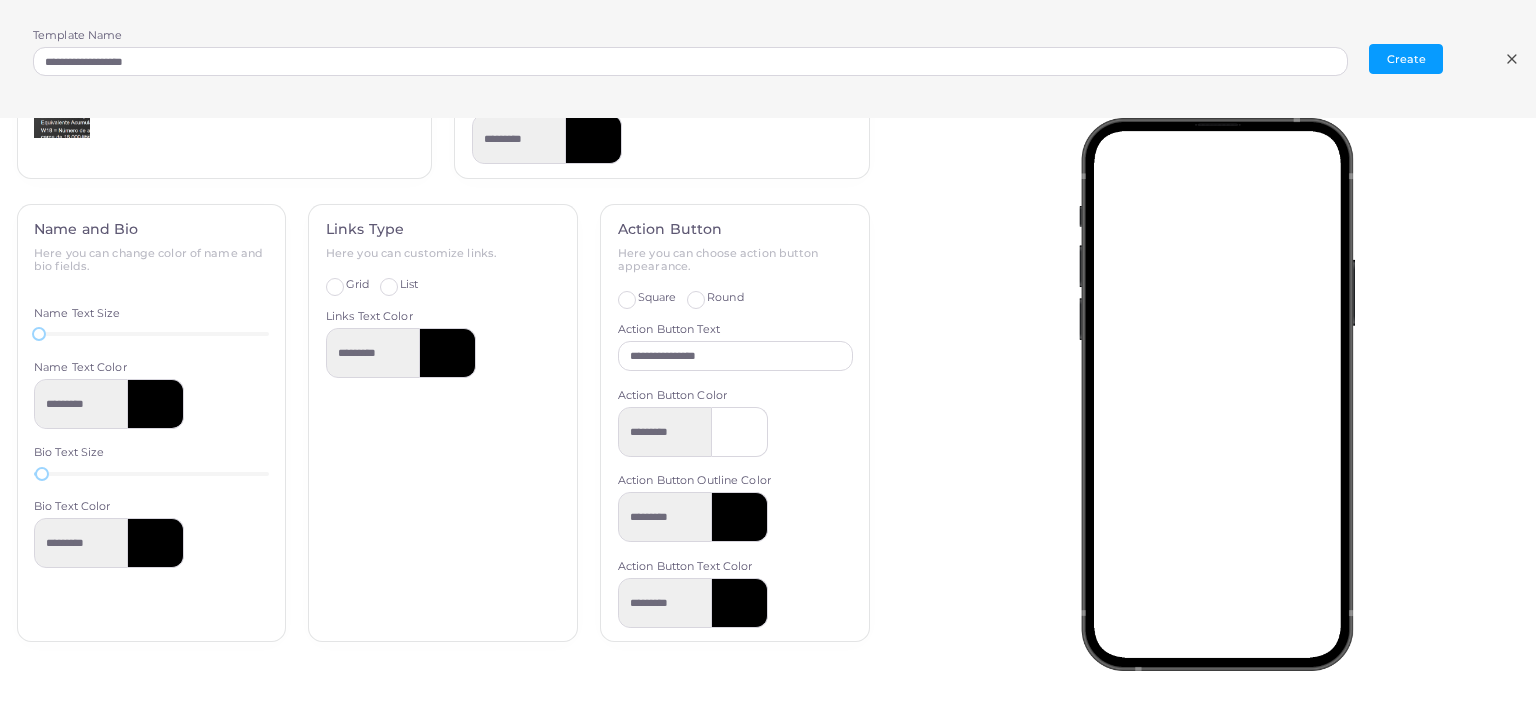 click on "List" at bounding box center (409, 285) 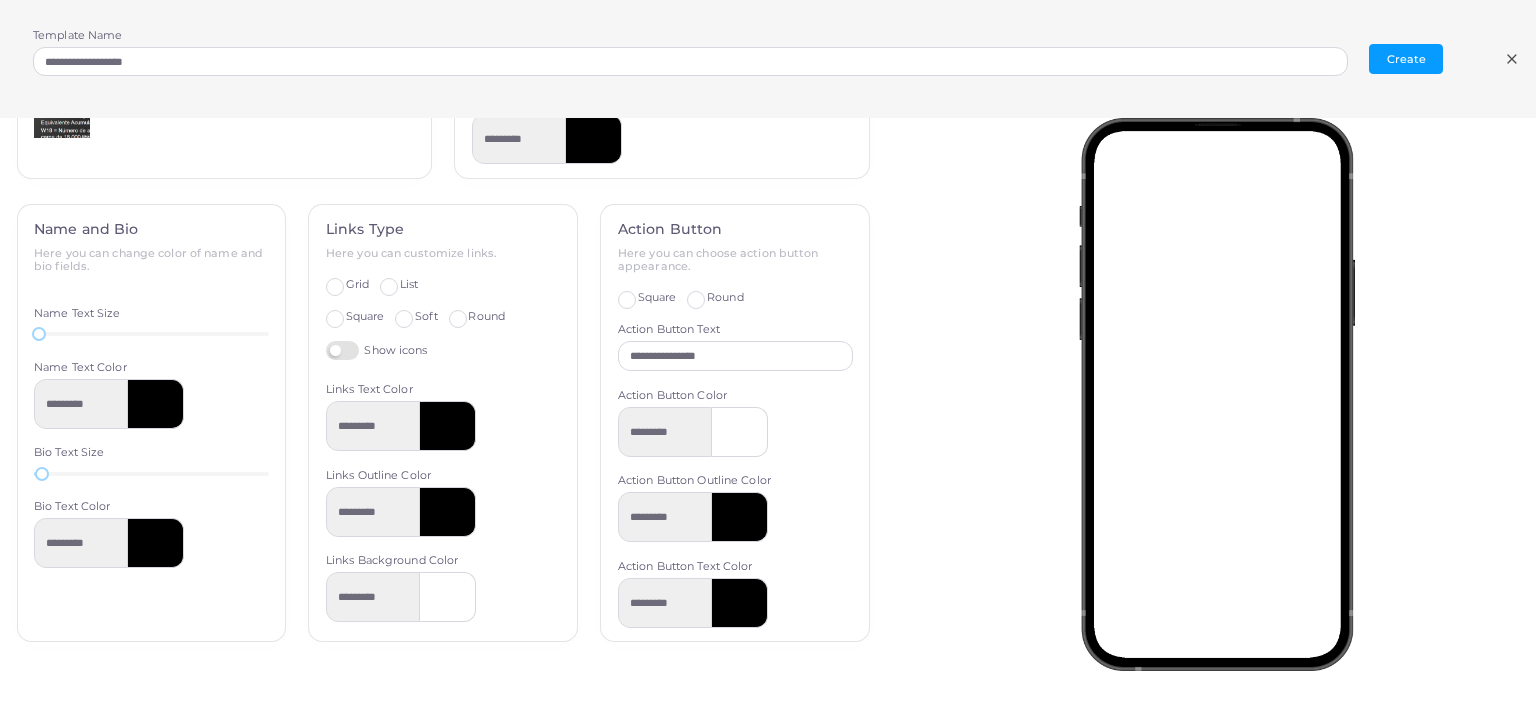 click on "Square" at bounding box center (657, 298) 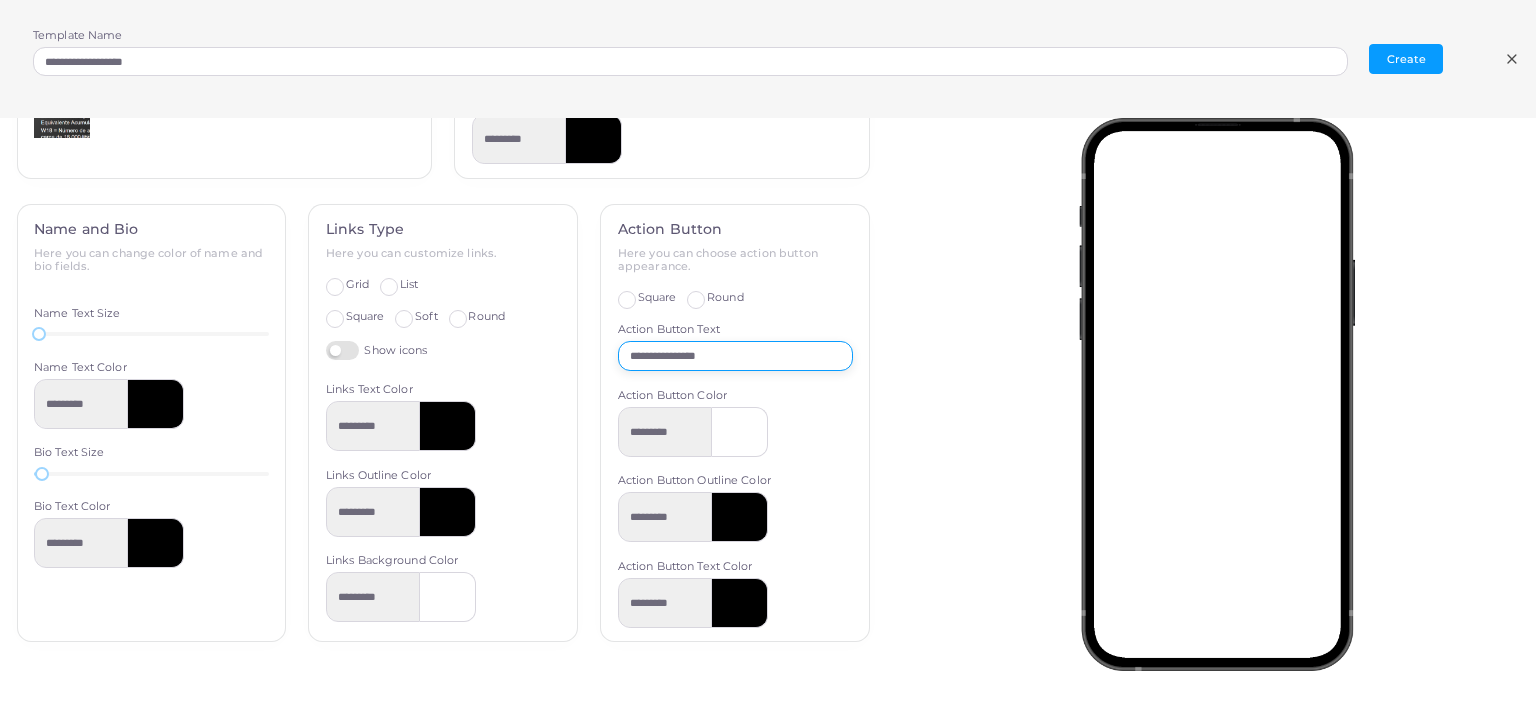 drag, startPoint x: 742, startPoint y: 354, endPoint x: 515, endPoint y: 338, distance: 227.56317 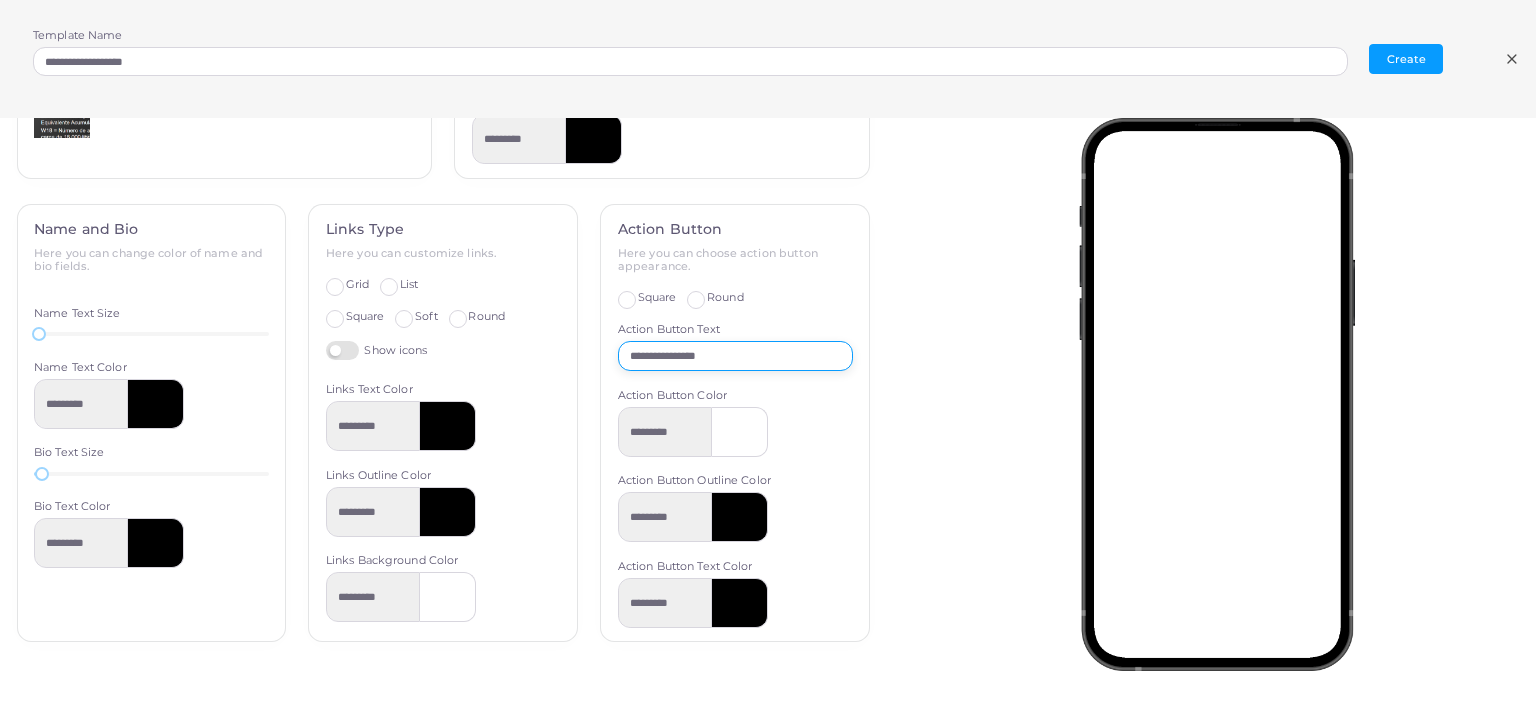 click on "**********" at bounding box center (735, 356) 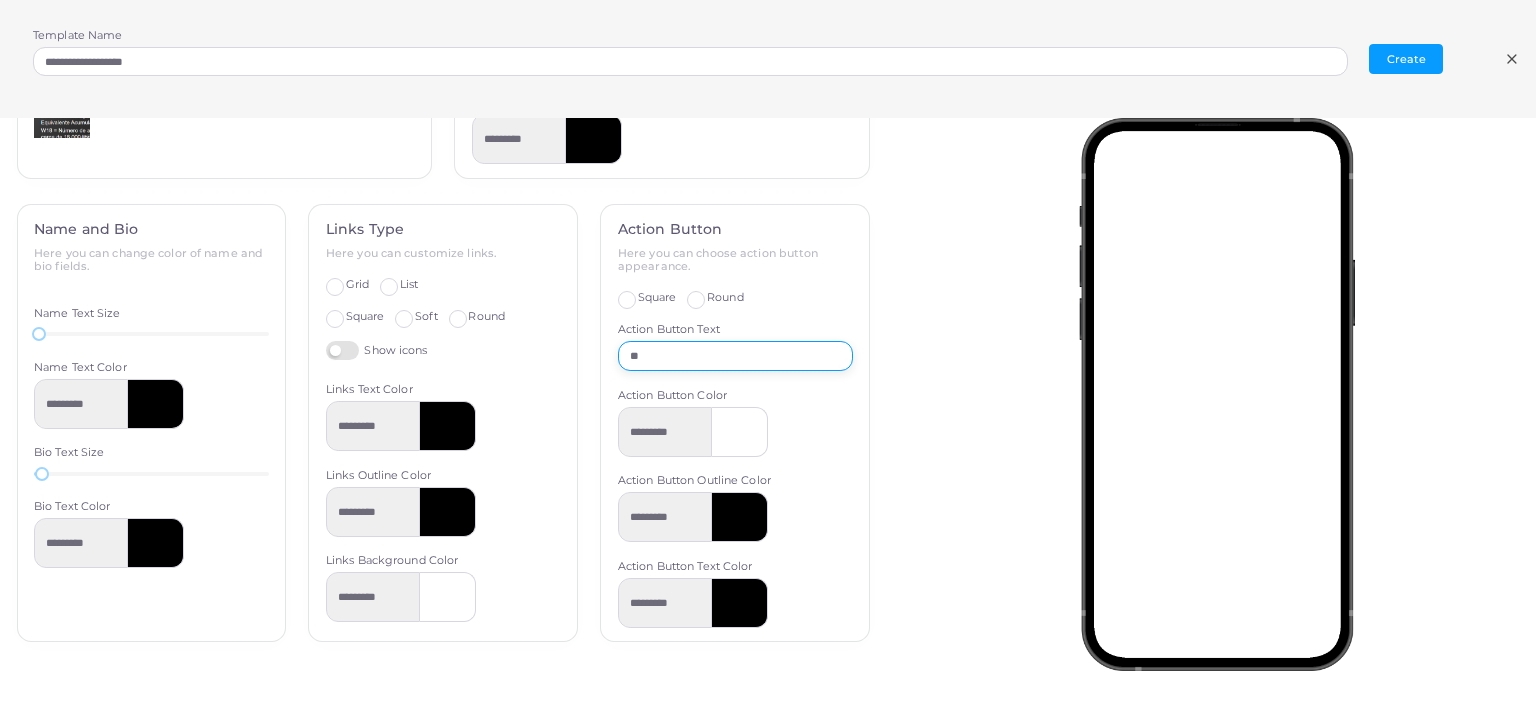 type on "*" 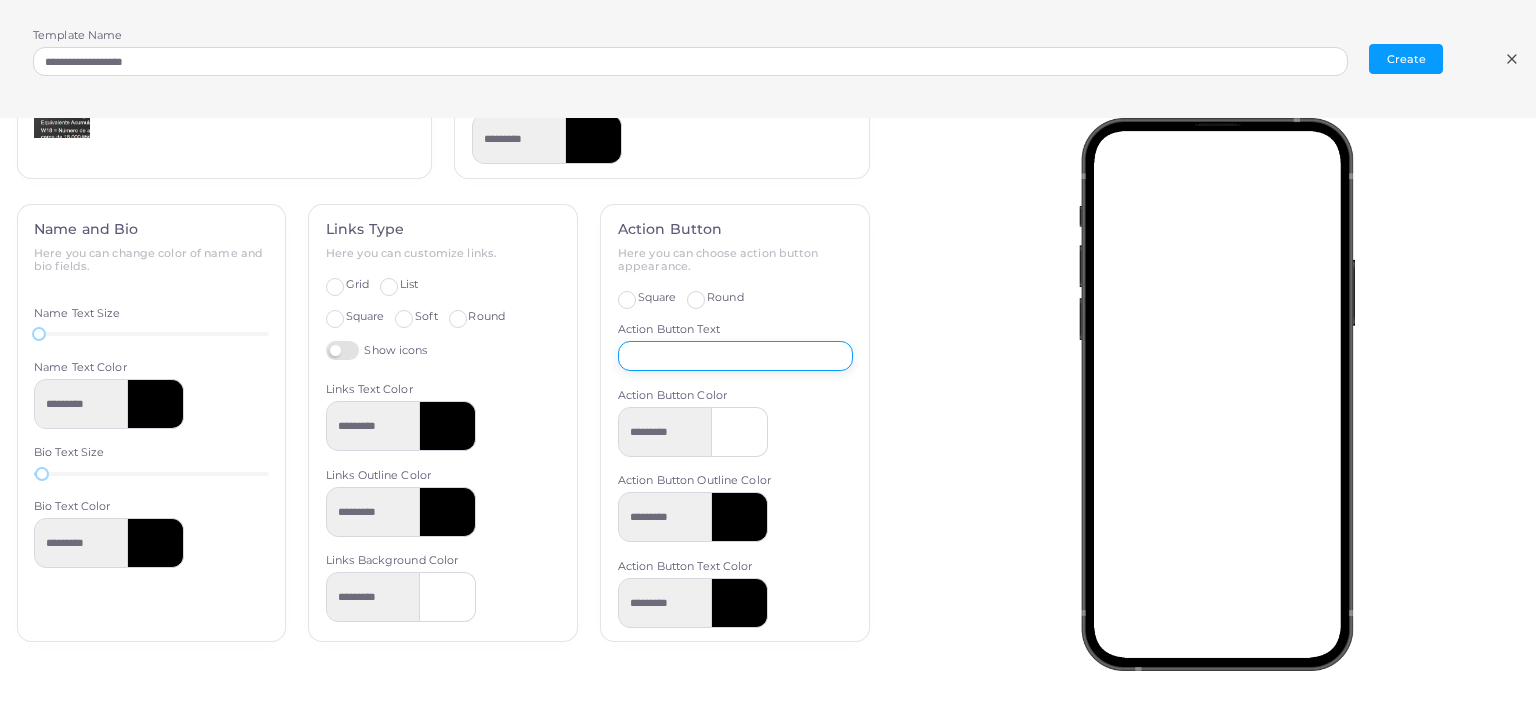 type 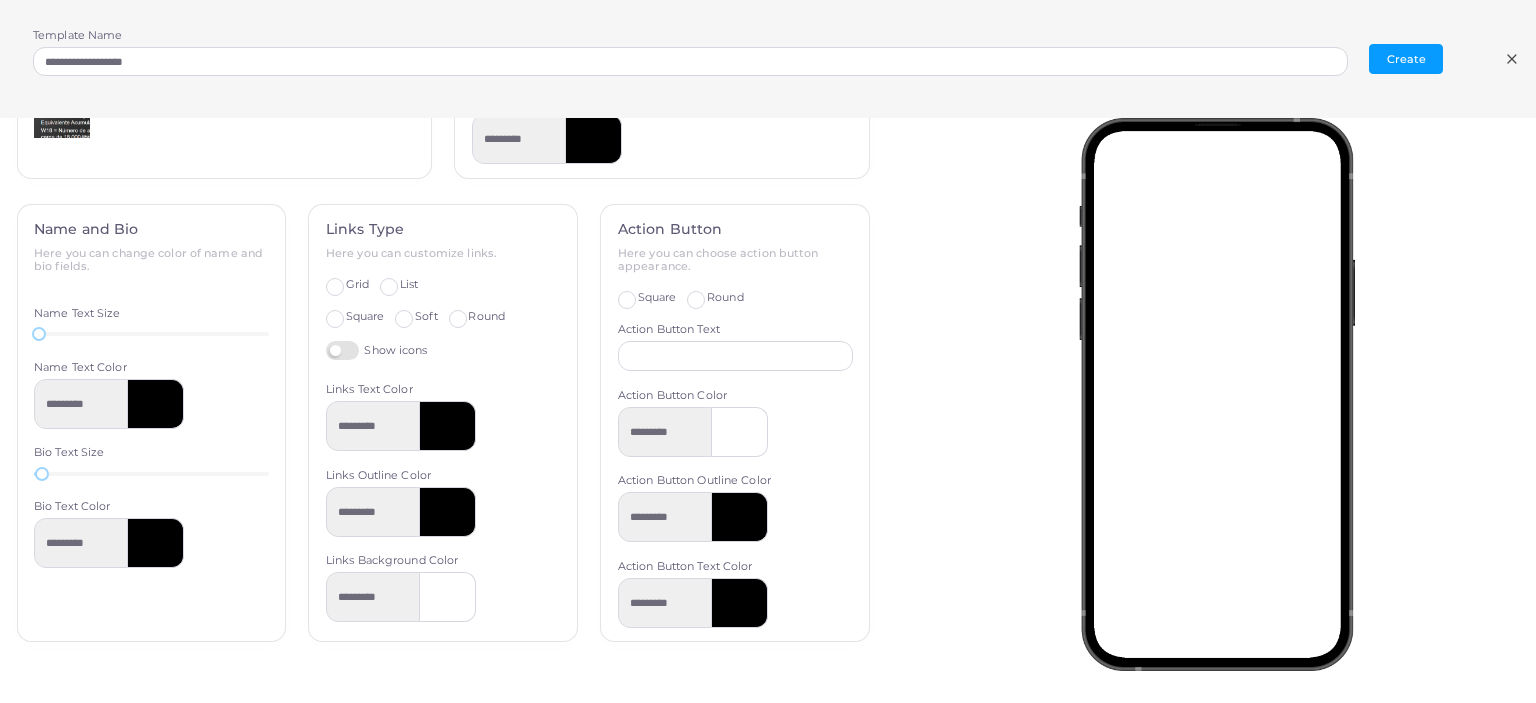 click on "*********" at bounding box center (735, 432) 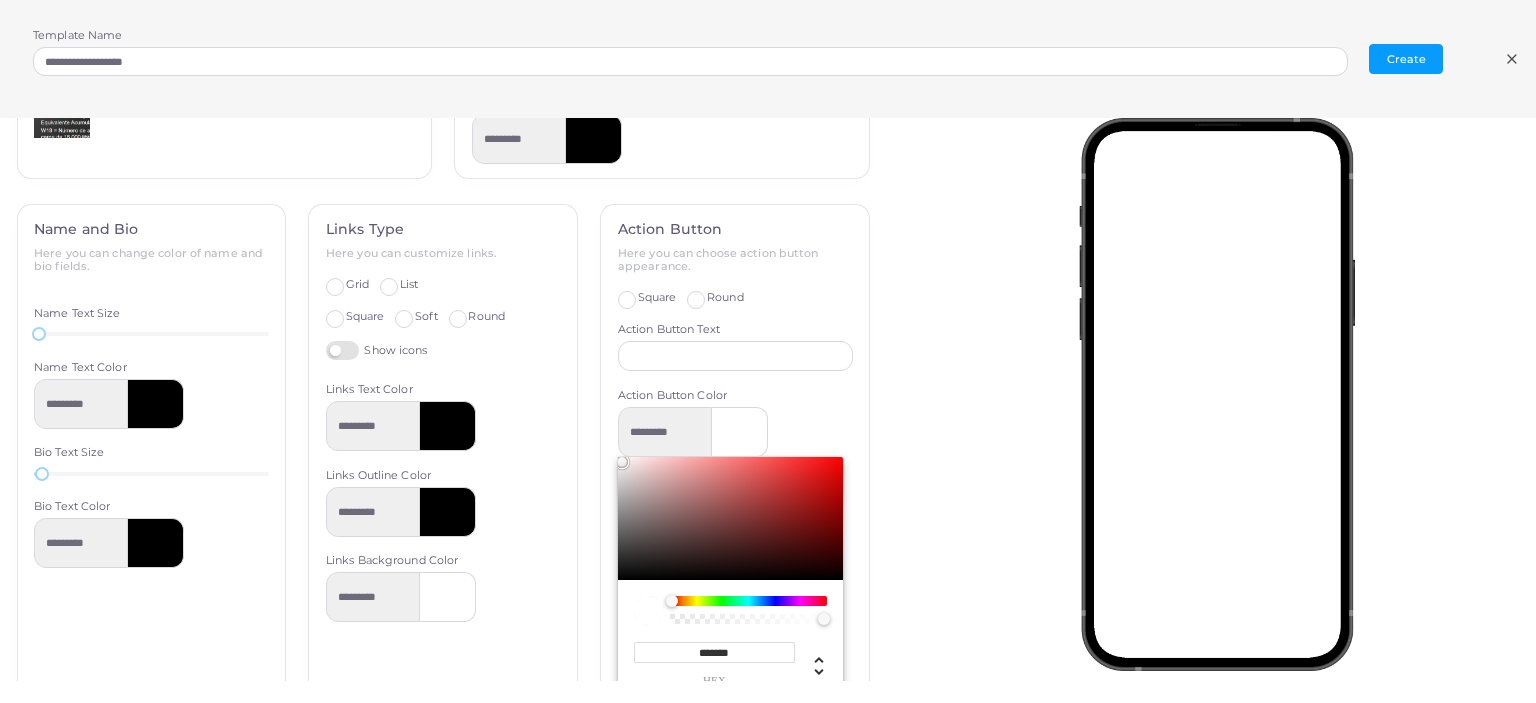 type on "*********" 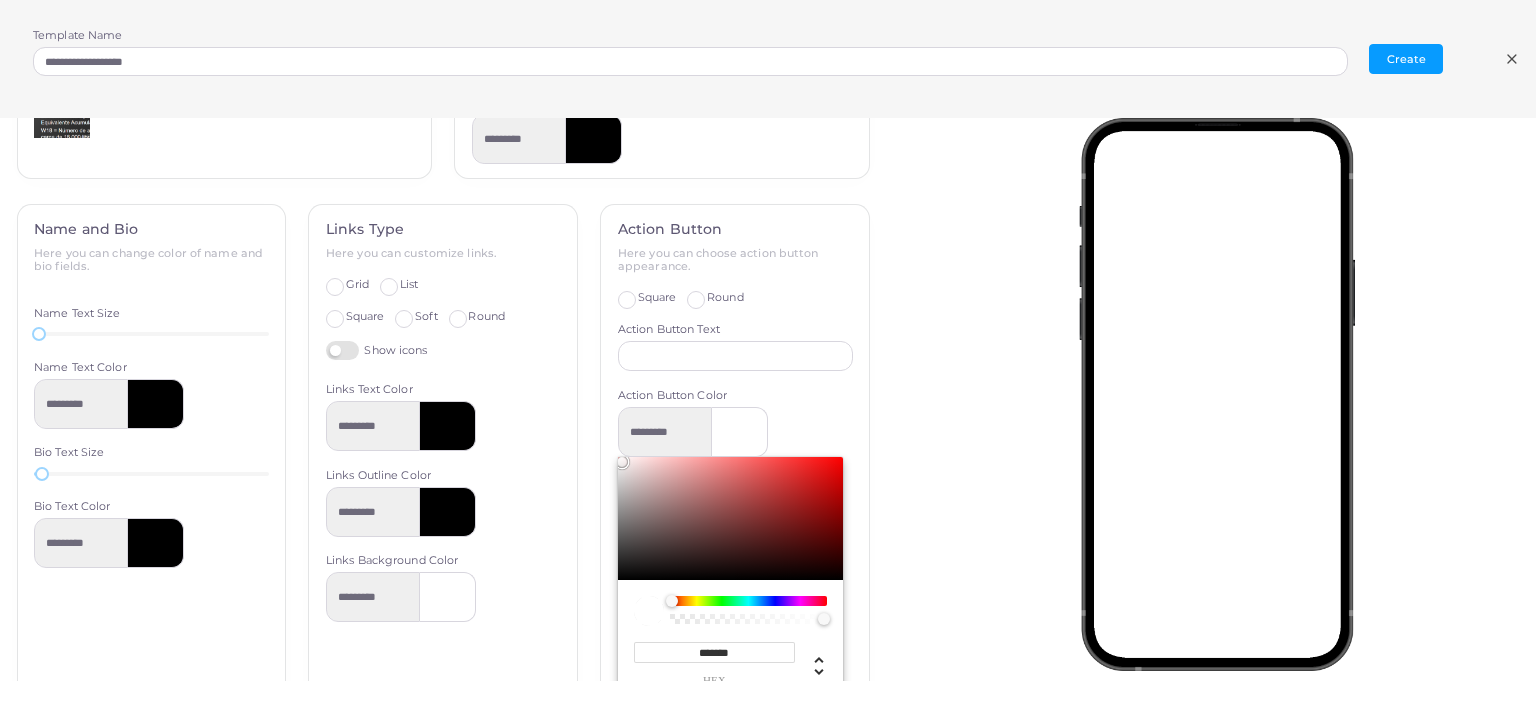 drag, startPoint x: 794, startPoint y: 477, endPoint x: 898, endPoint y: 406, distance: 125.92458 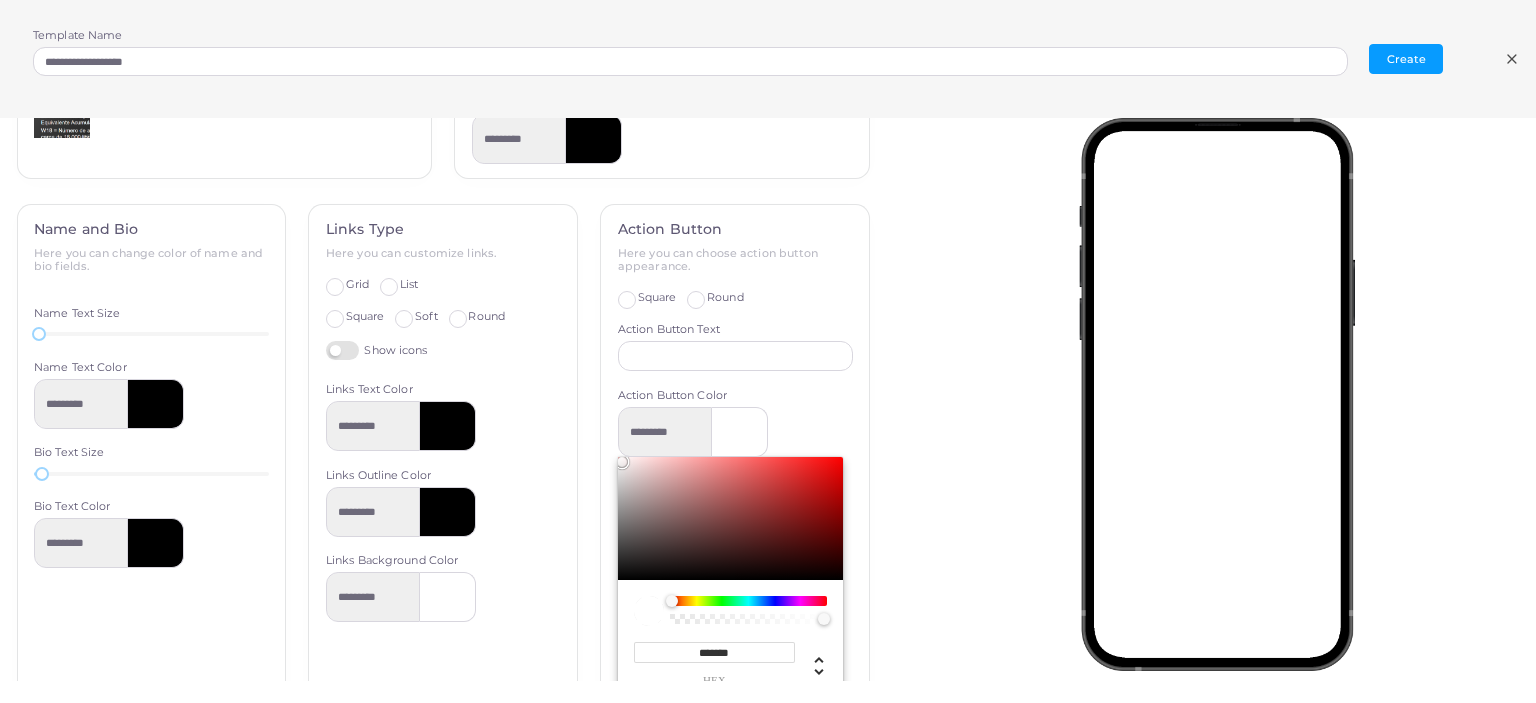 click at bounding box center [730, 519] 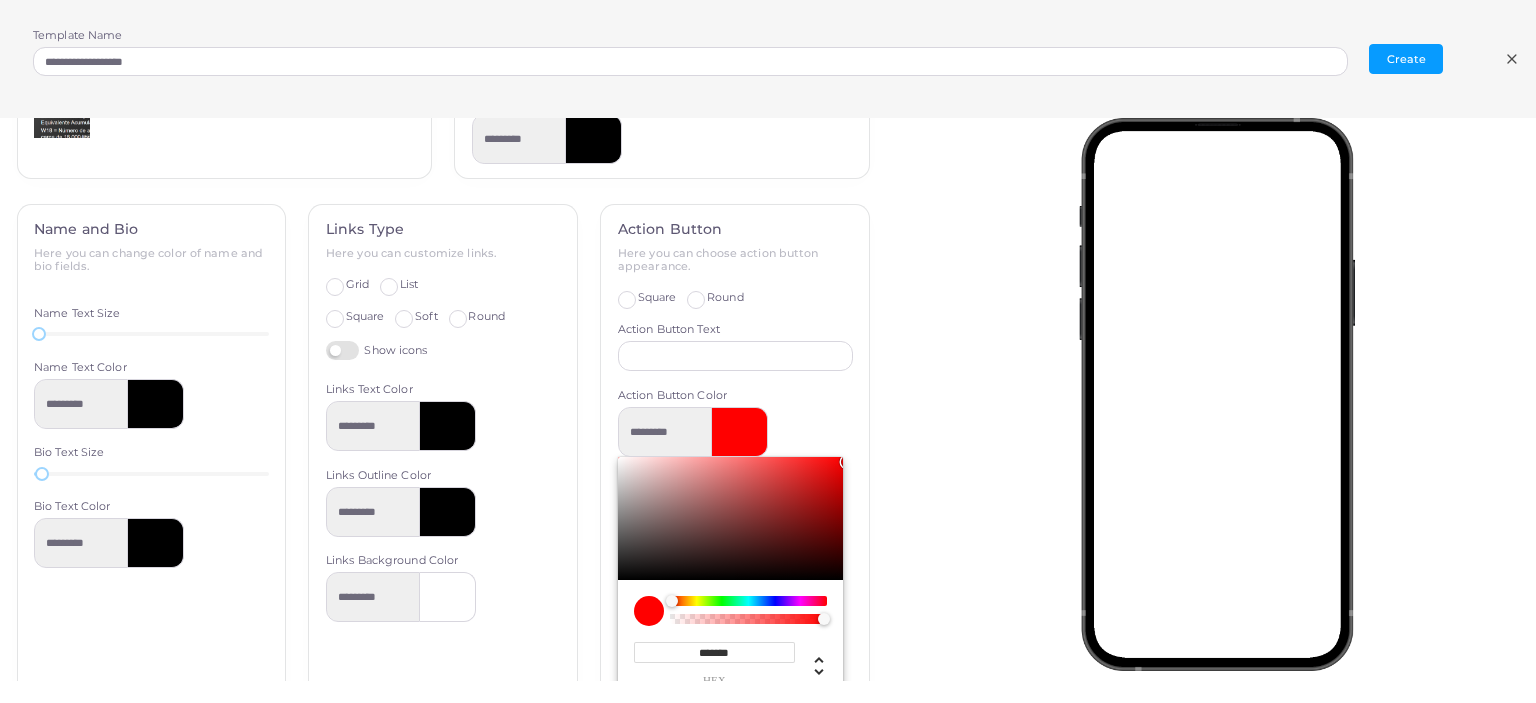 click on "Action Button Here you can choose action button appearance. Square Round Action Button Text Action Button Color *********                   *******   hex       ***   r     *   g     *   b     *   a     *   h     ****   s     ***   l     *   a       Action Button Outline Color ********* Action Button Text Color *********" at bounding box center [735, 556] 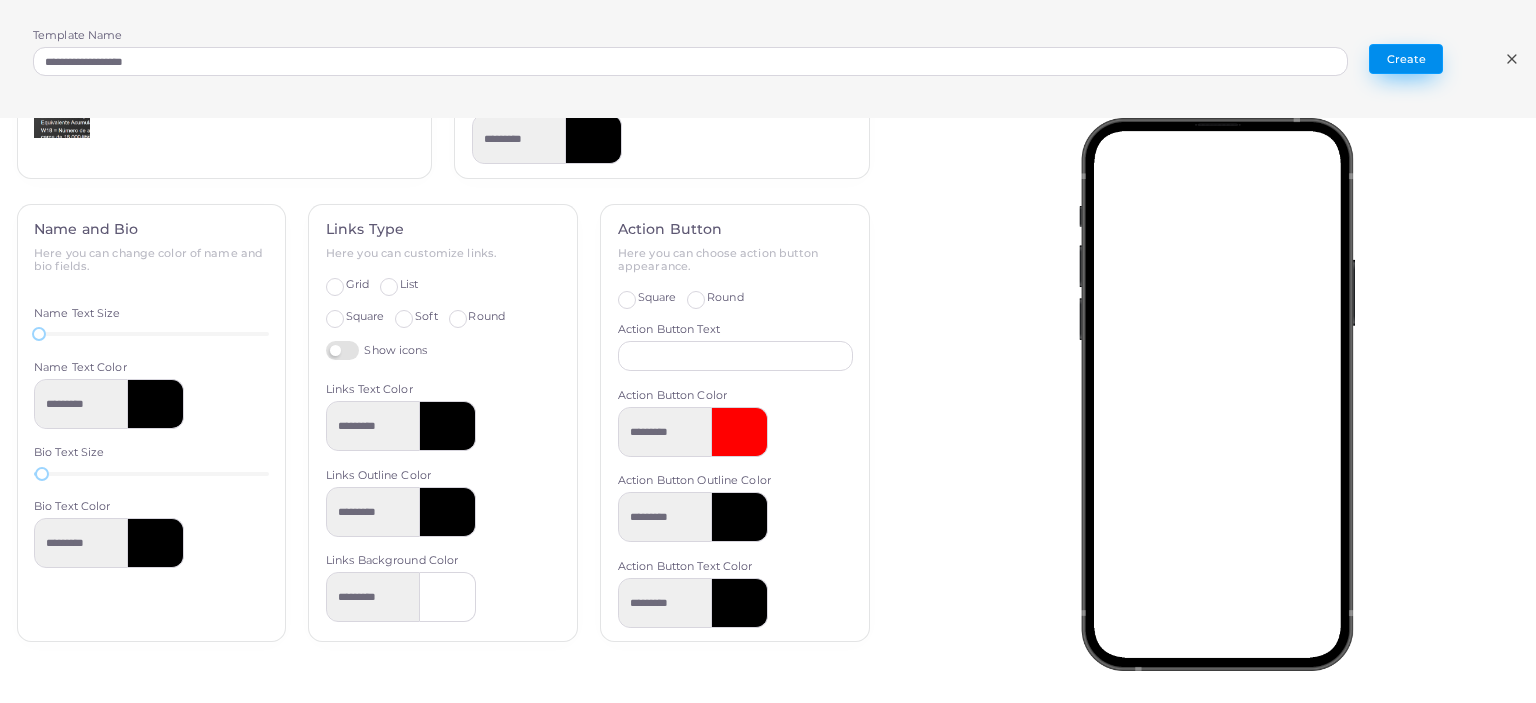 click on "Create" at bounding box center [1406, 59] 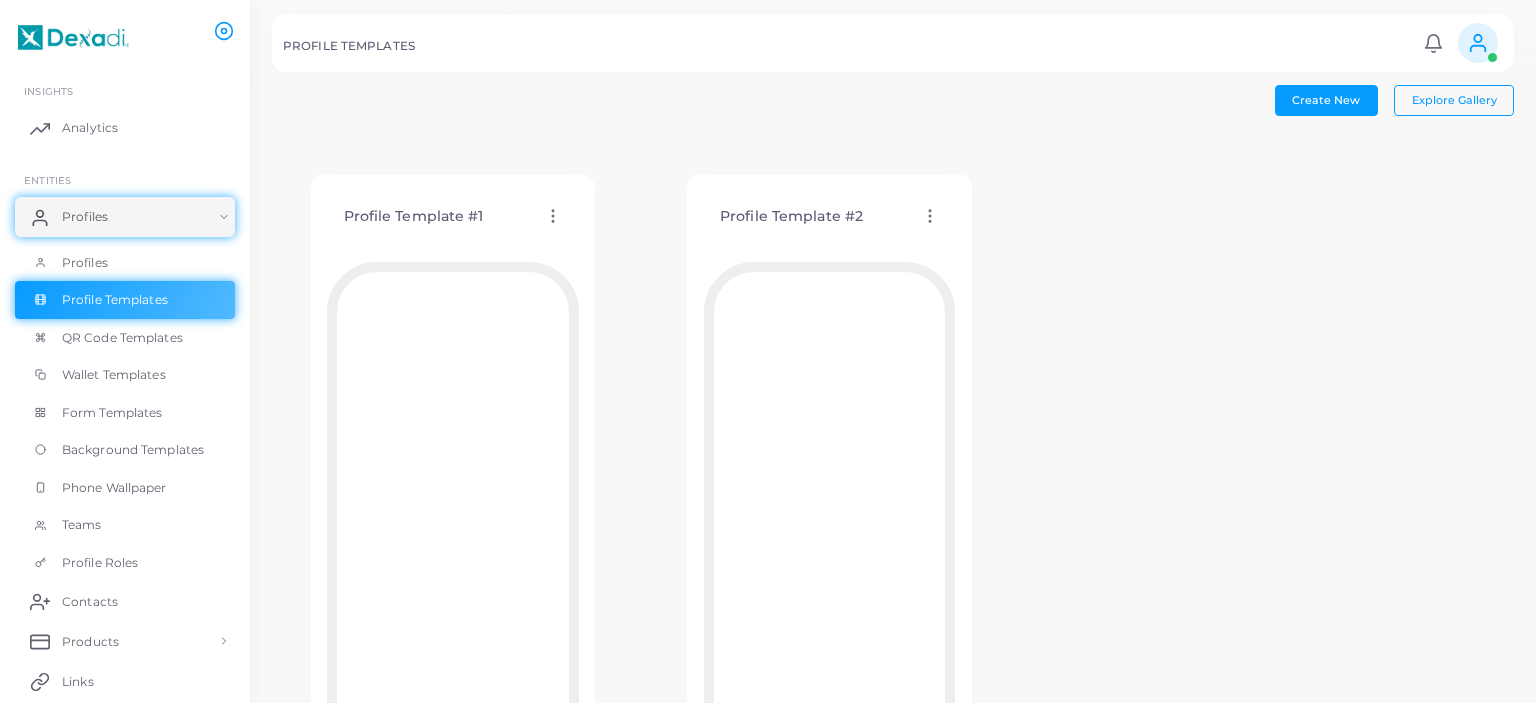 click 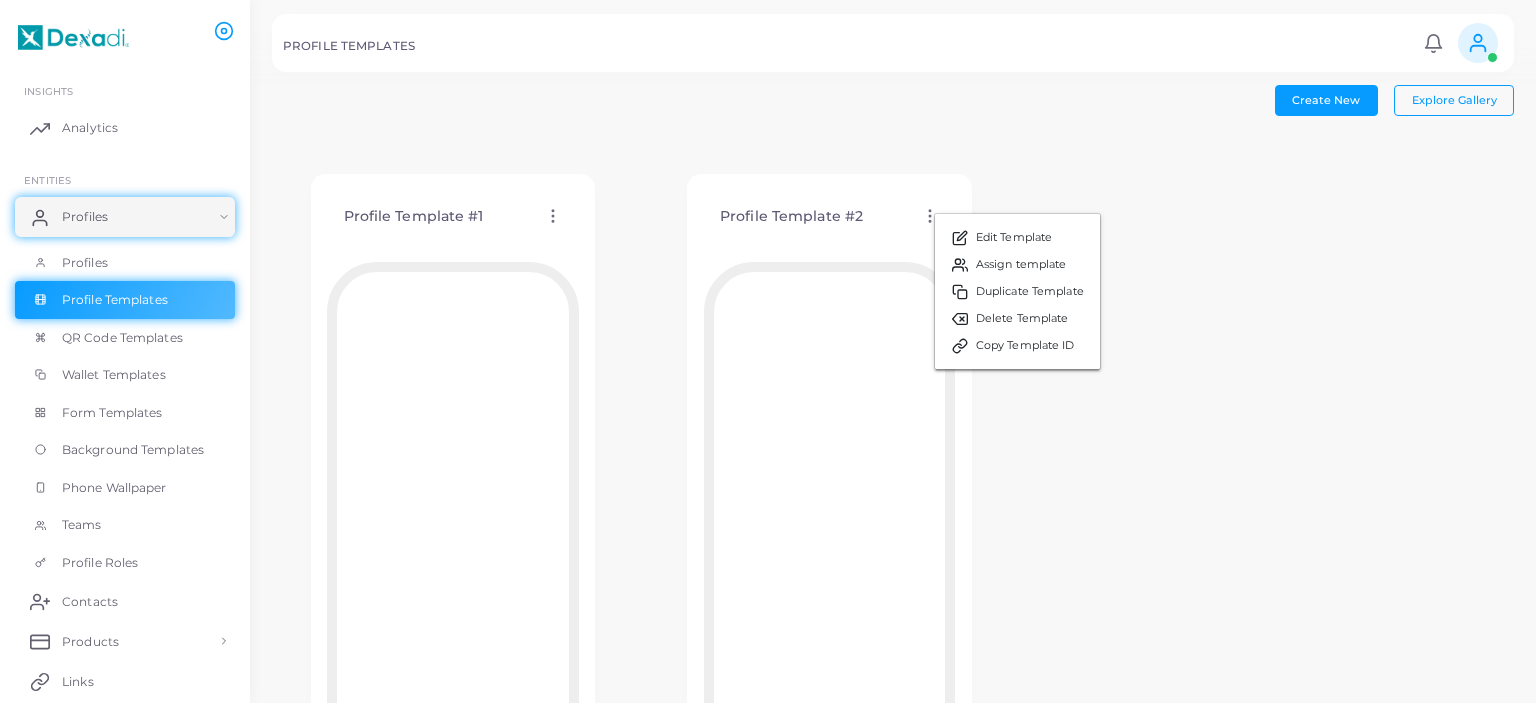 click on "Create New Explore Gallery  Profile Template #1  Edit Template Assign template Duplicate Template Delete Template Copy Template ID  Profile Template #2  Edit Template Assign template Duplicate Template Delete Template Copy Template ID" at bounding box center [893, 464] 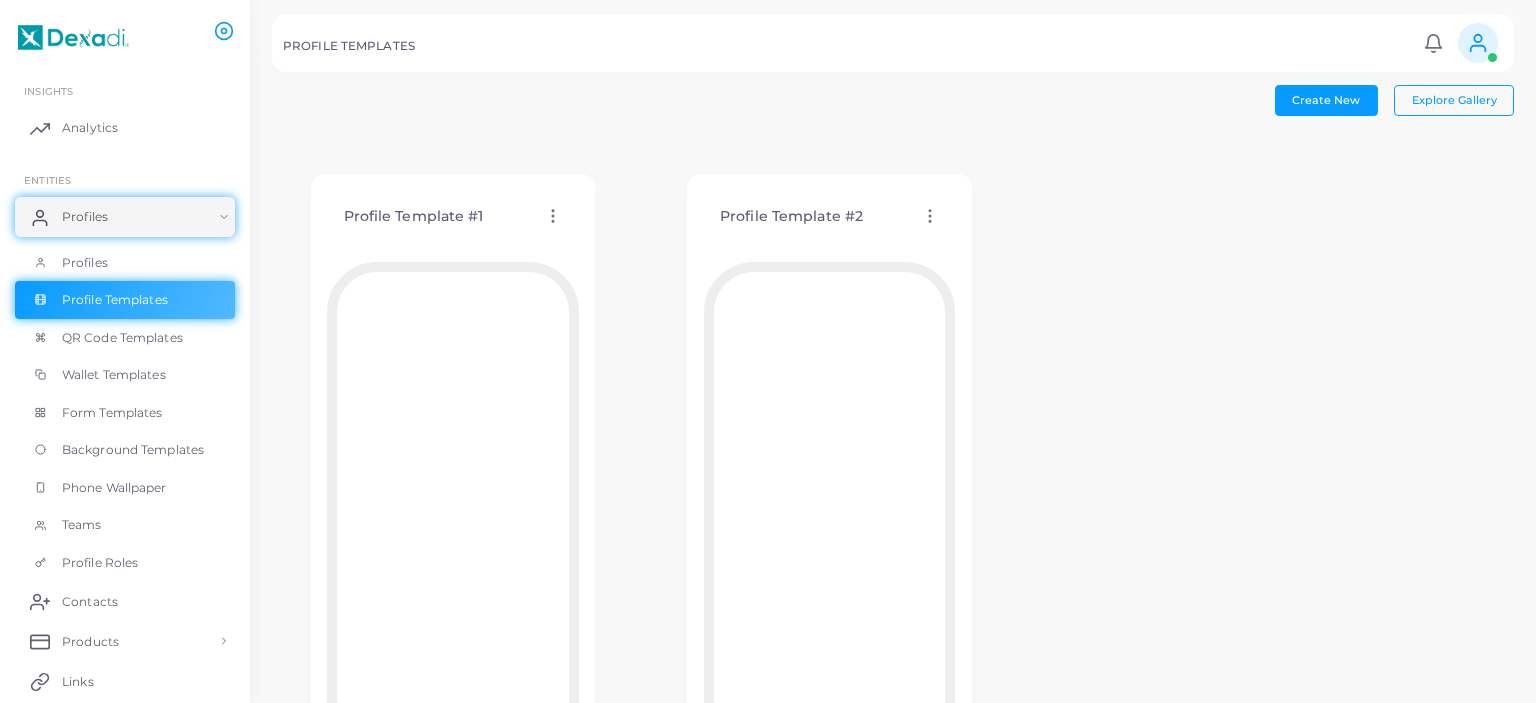 click 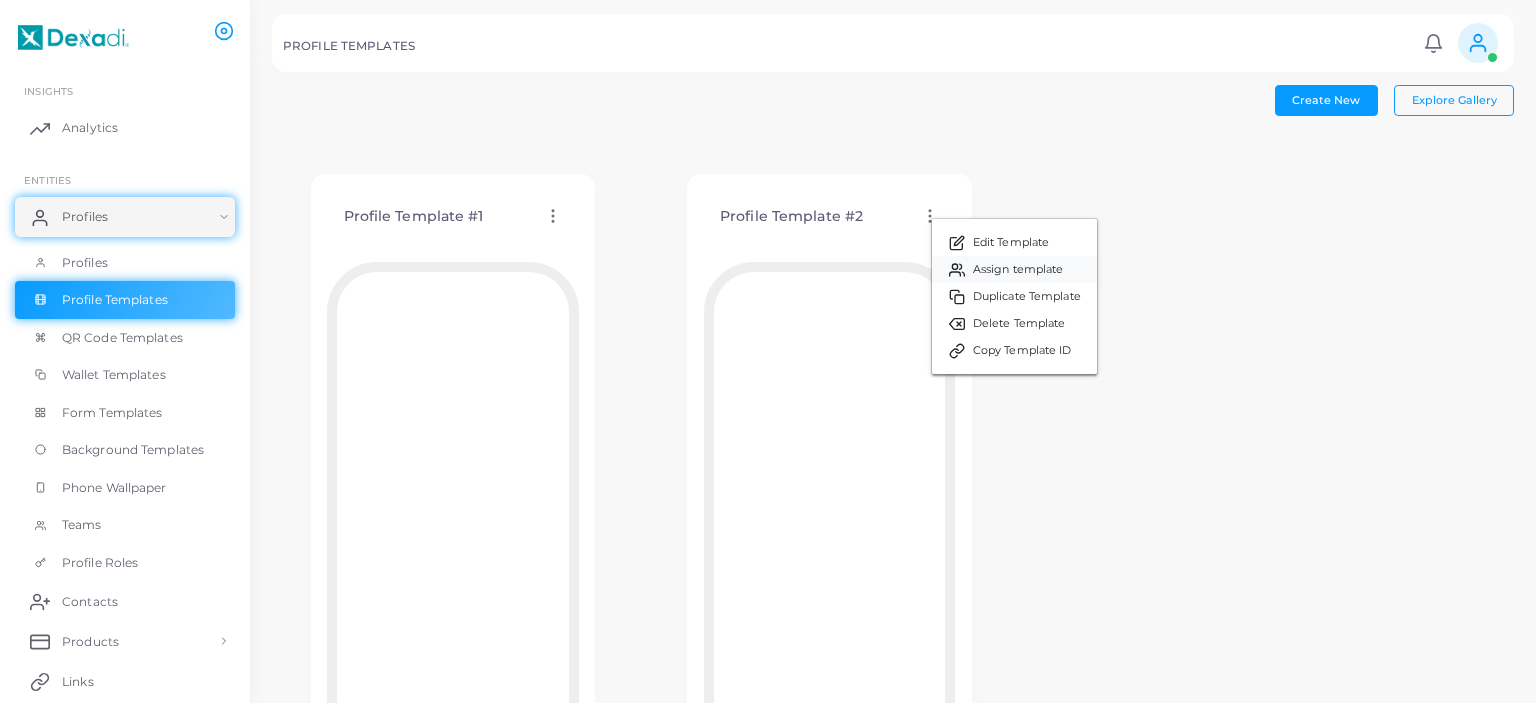 click on "Assign template" at bounding box center (1014, 269) 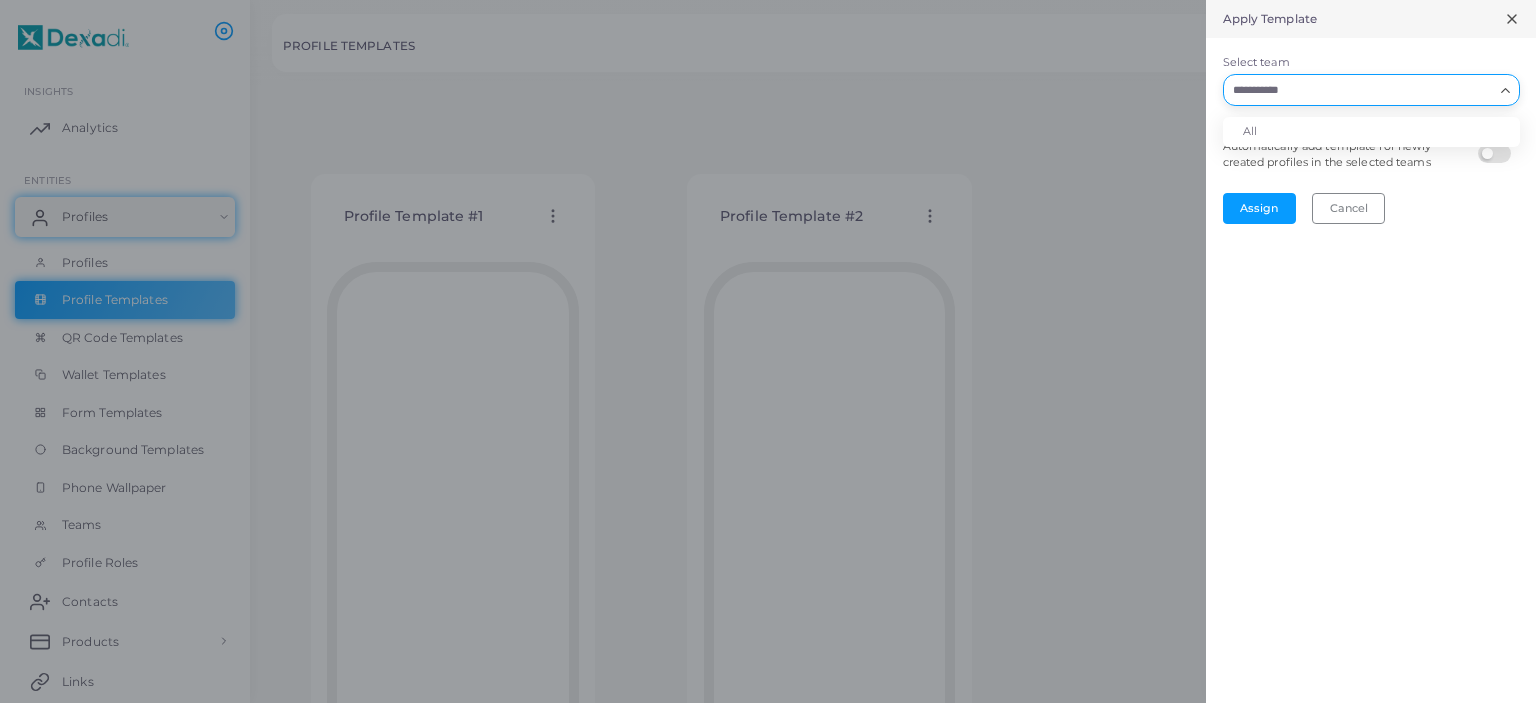 click on "Select team" at bounding box center (1359, 90) 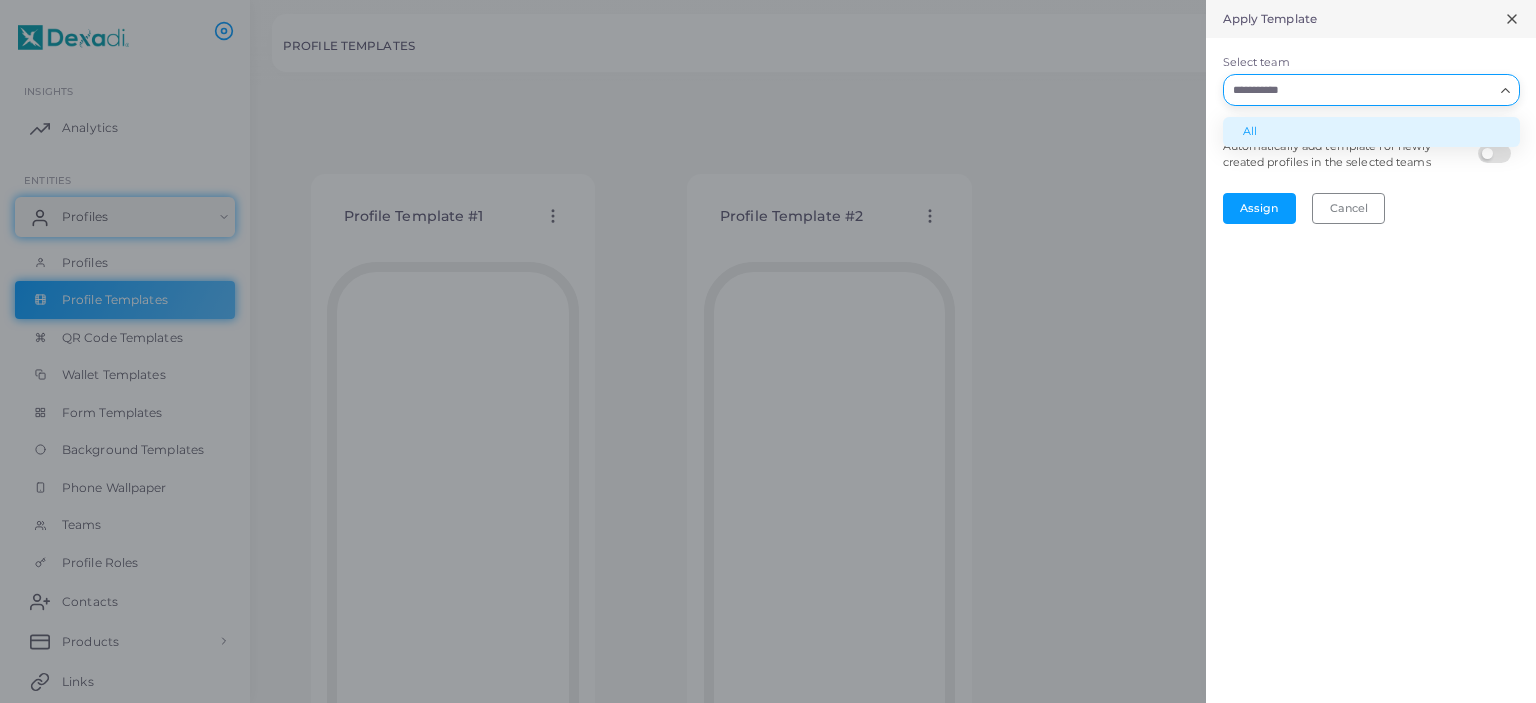 click on "All" at bounding box center (1371, 132) 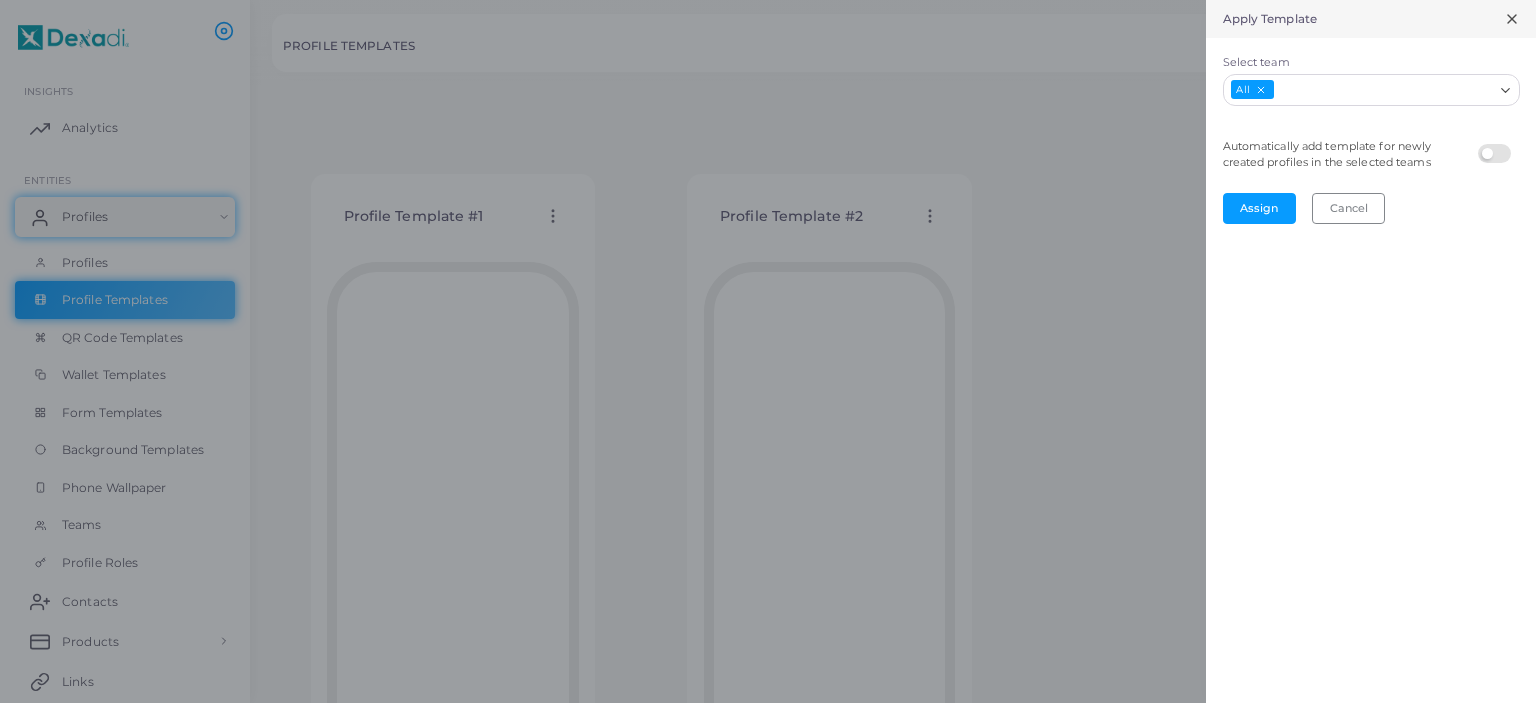 click at bounding box center (1497, 144) 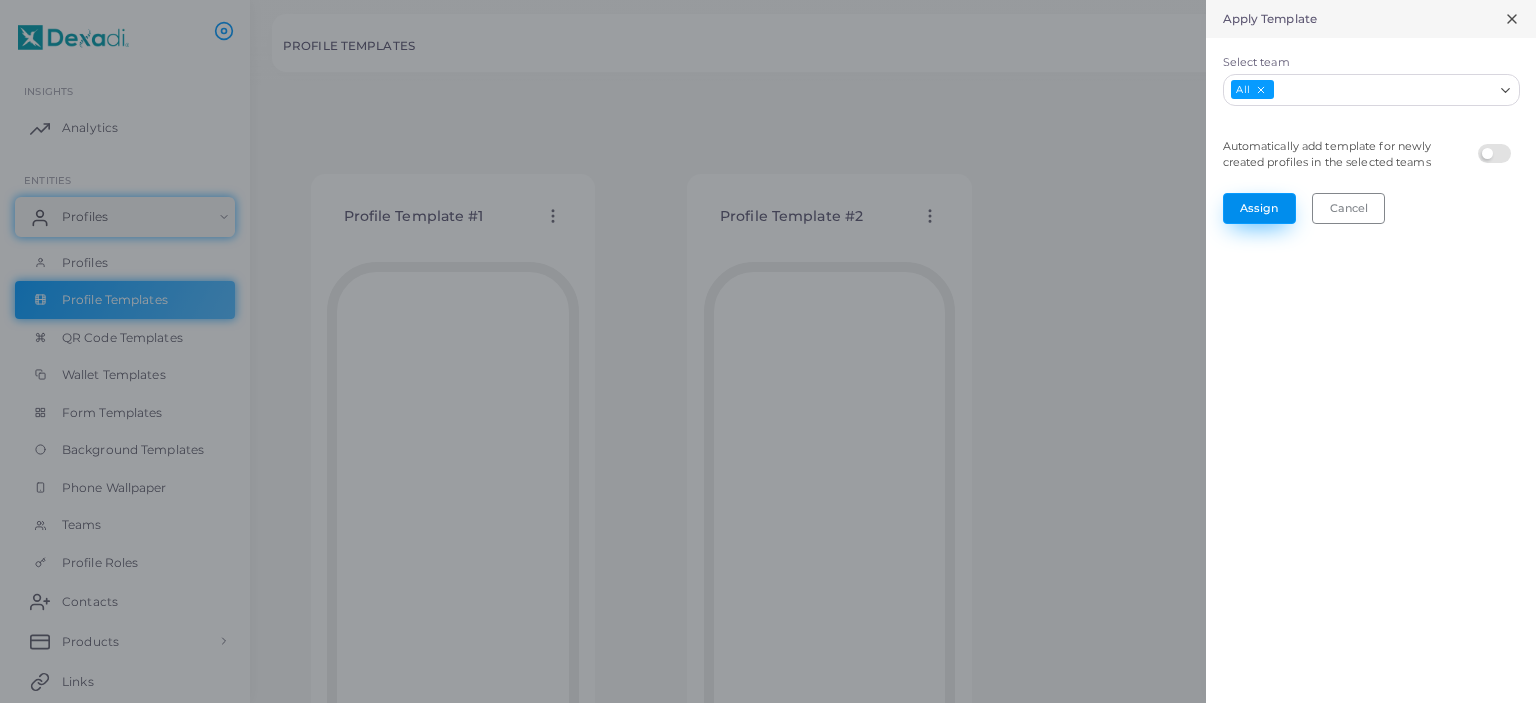 click on "Assign" at bounding box center [1259, 208] 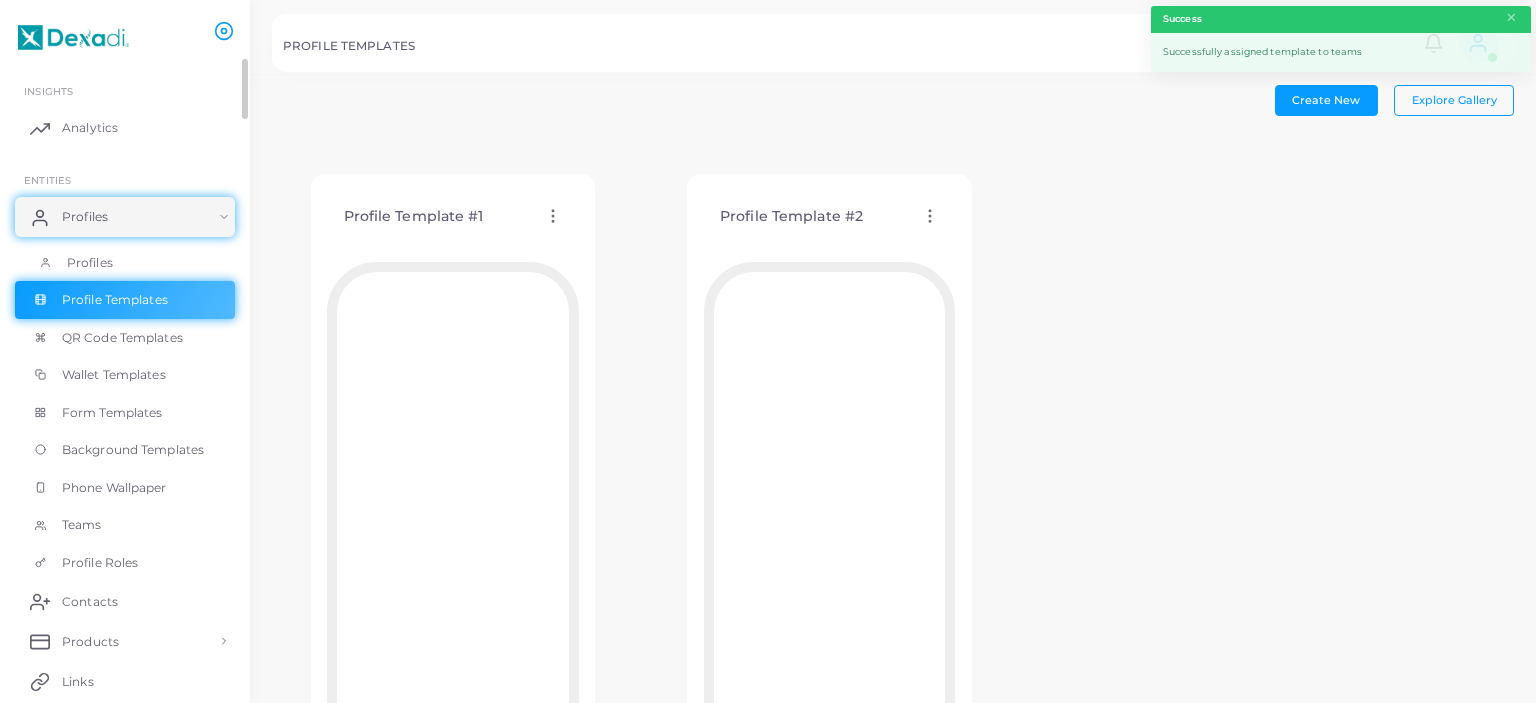 click on "Profiles" at bounding box center [90, 263] 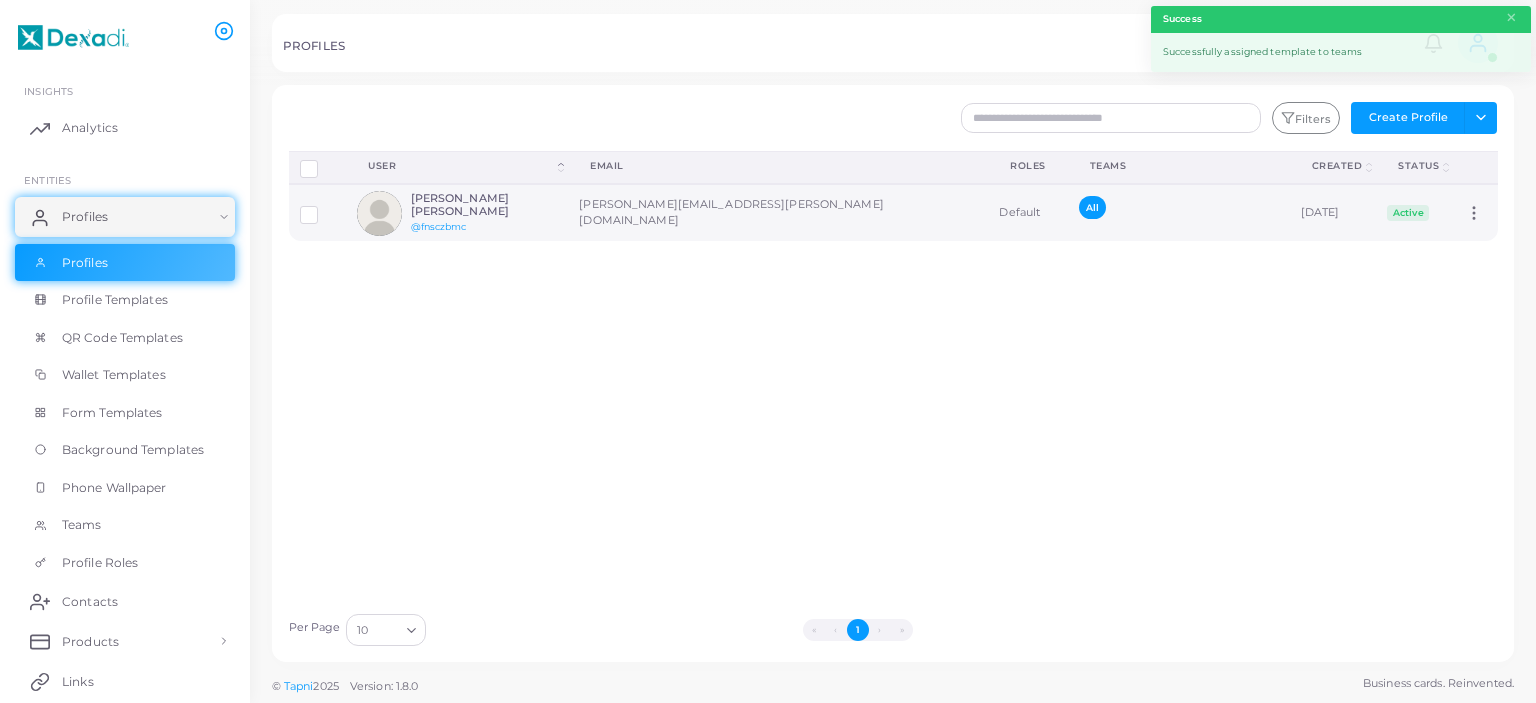 click on "[PERSON_NAME][EMAIL_ADDRESS][PERSON_NAME][DOMAIN_NAME]" at bounding box center [778, 212] 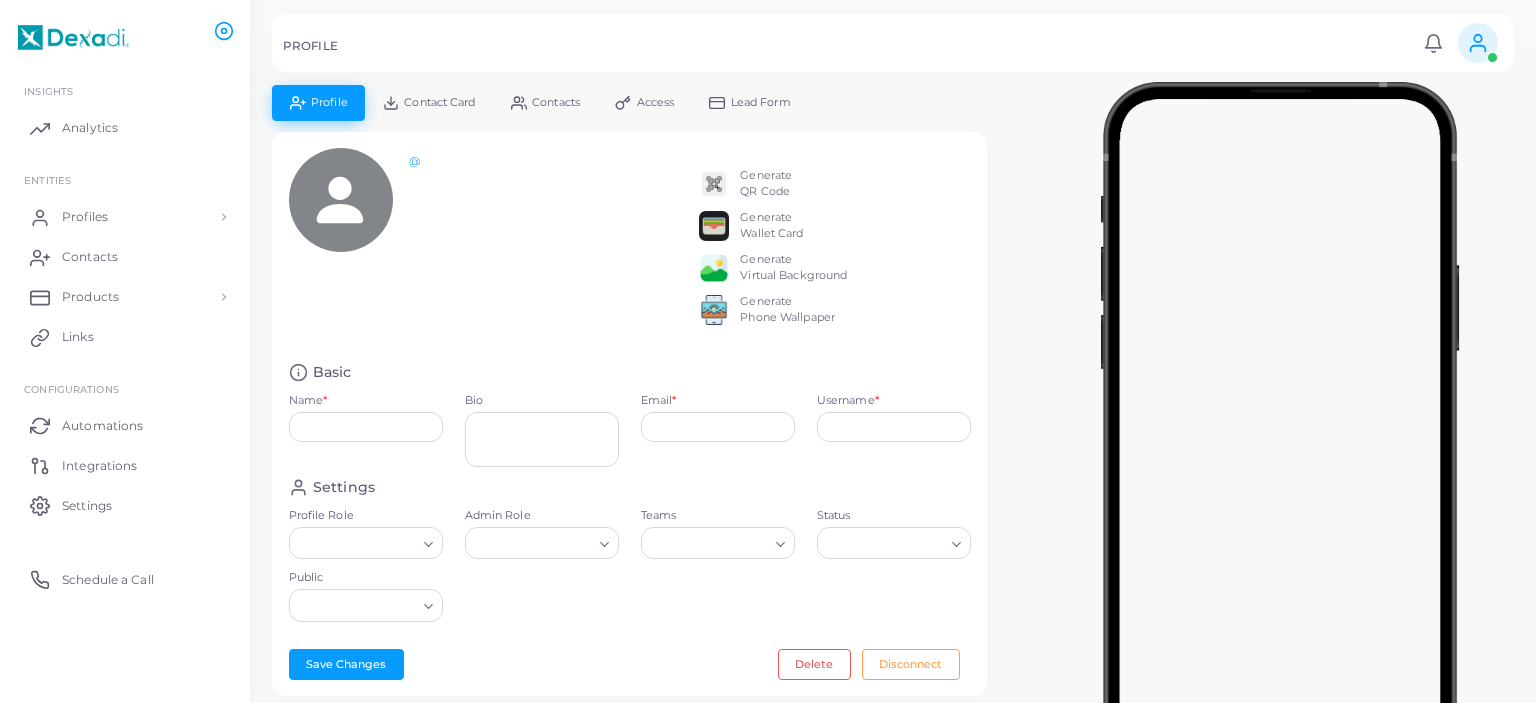 type on "**********" 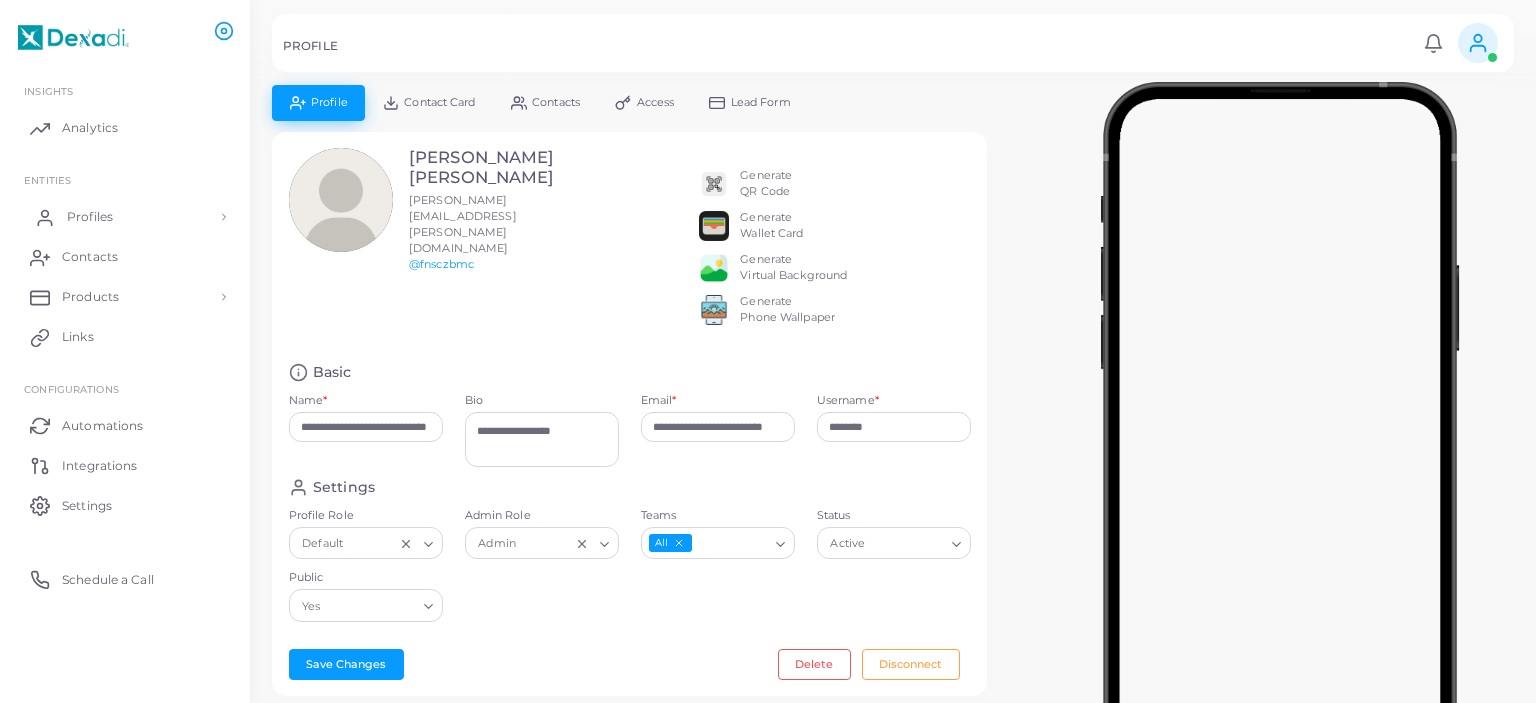 click on "Profiles" at bounding box center [125, 217] 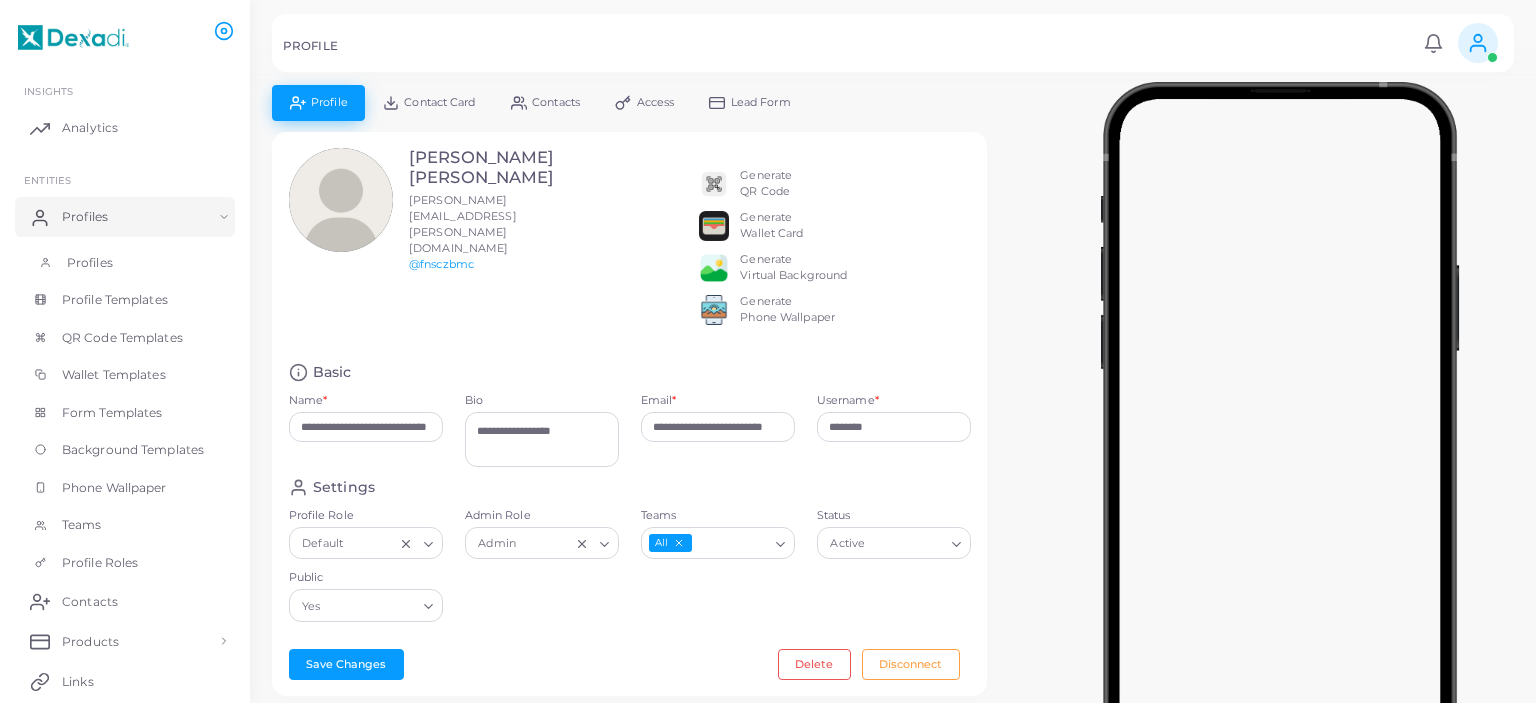 click on "Profiles" at bounding box center [125, 263] 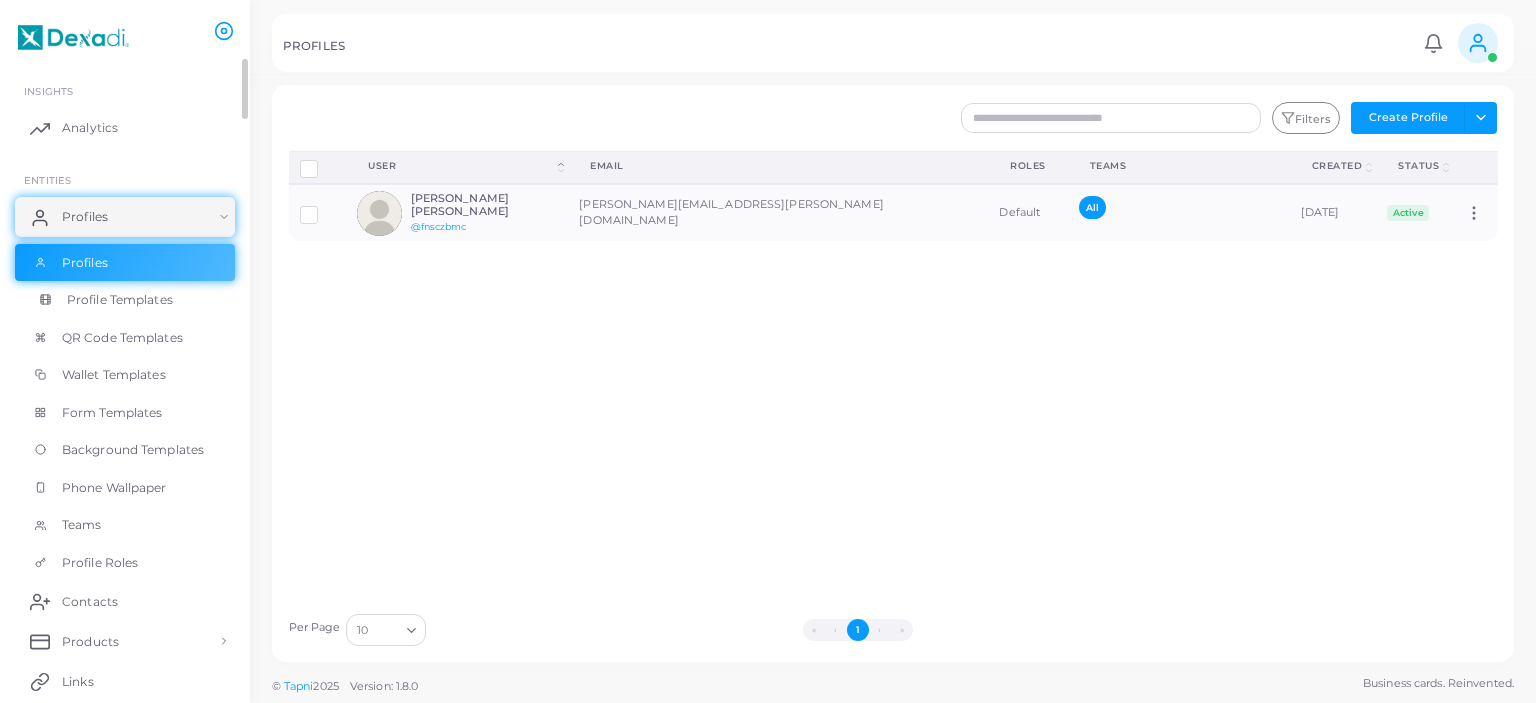 click on "Profile Templates" at bounding box center (120, 300) 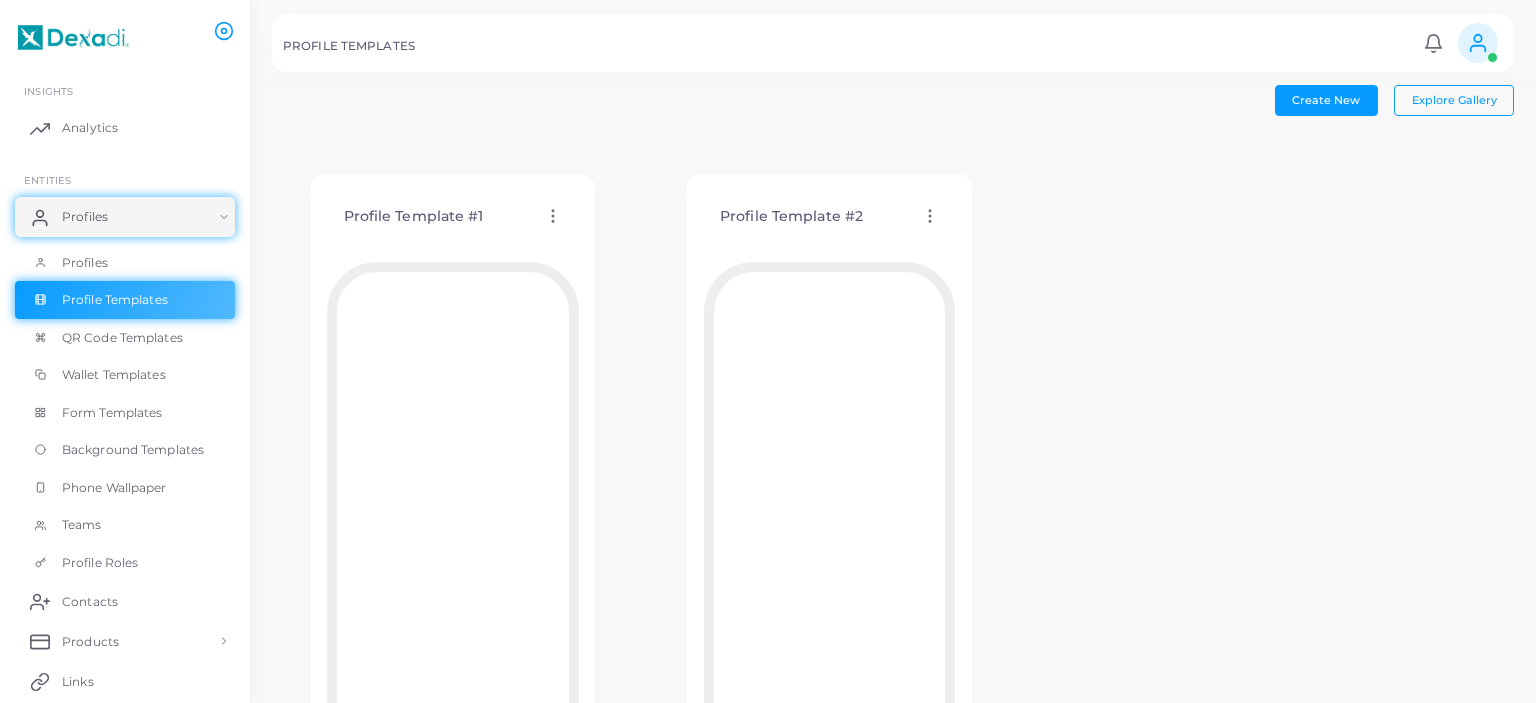 click 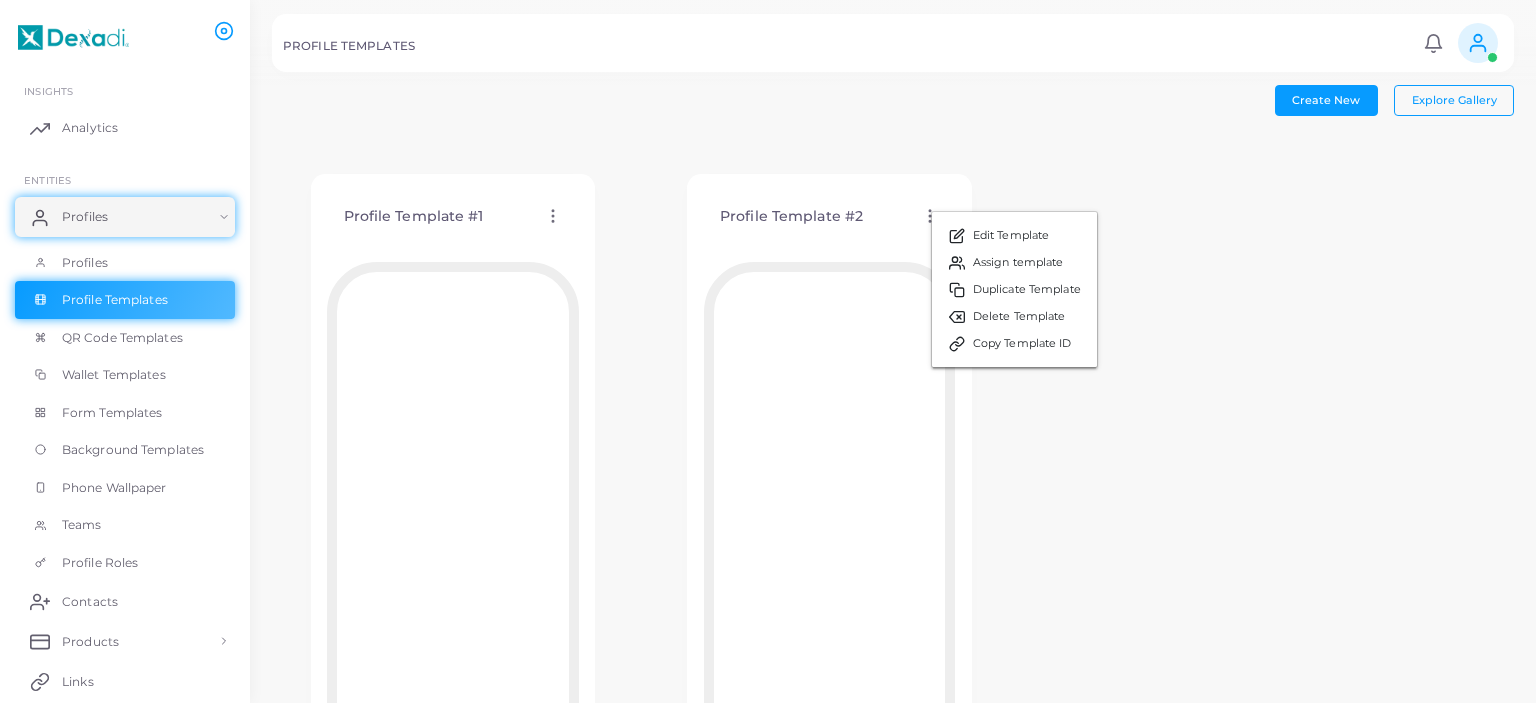 click 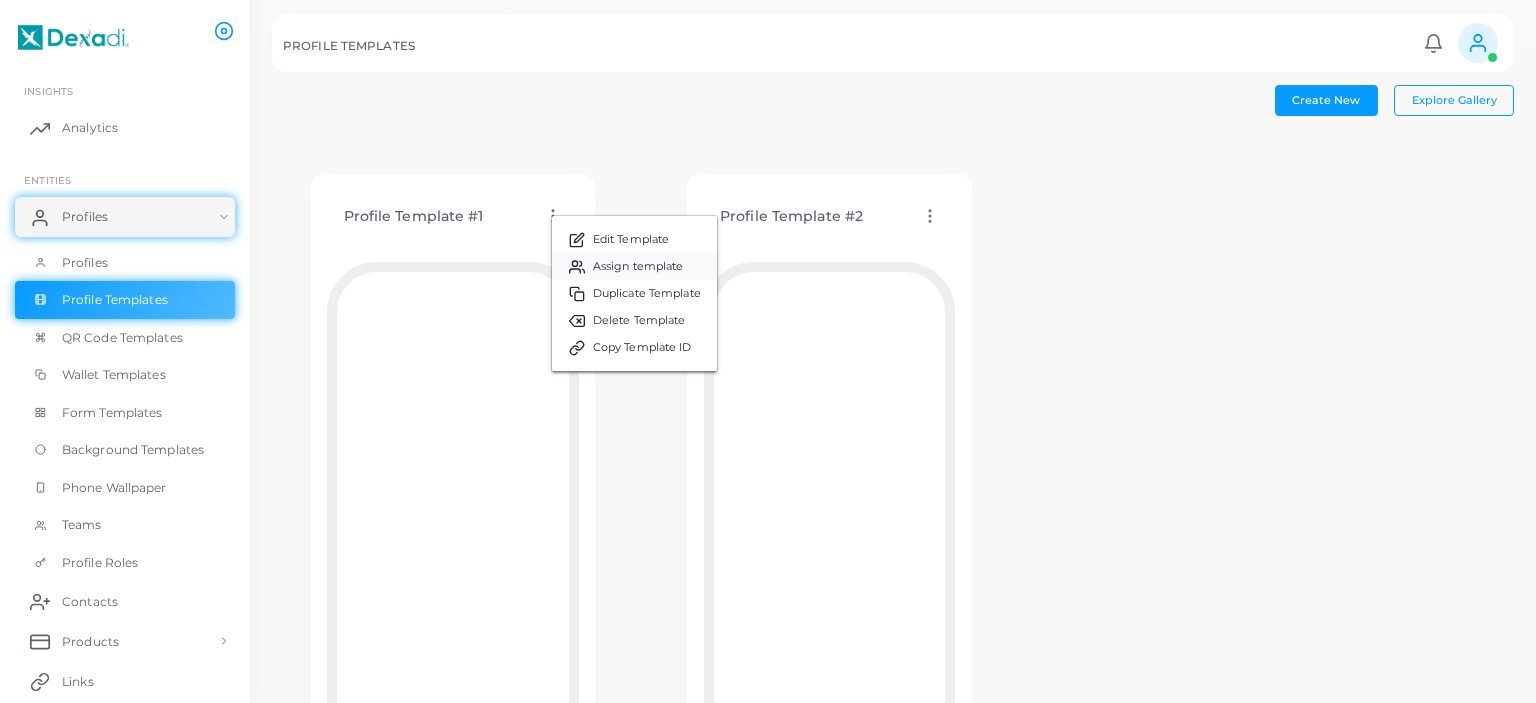 click on "Assign template" at bounding box center [638, 267] 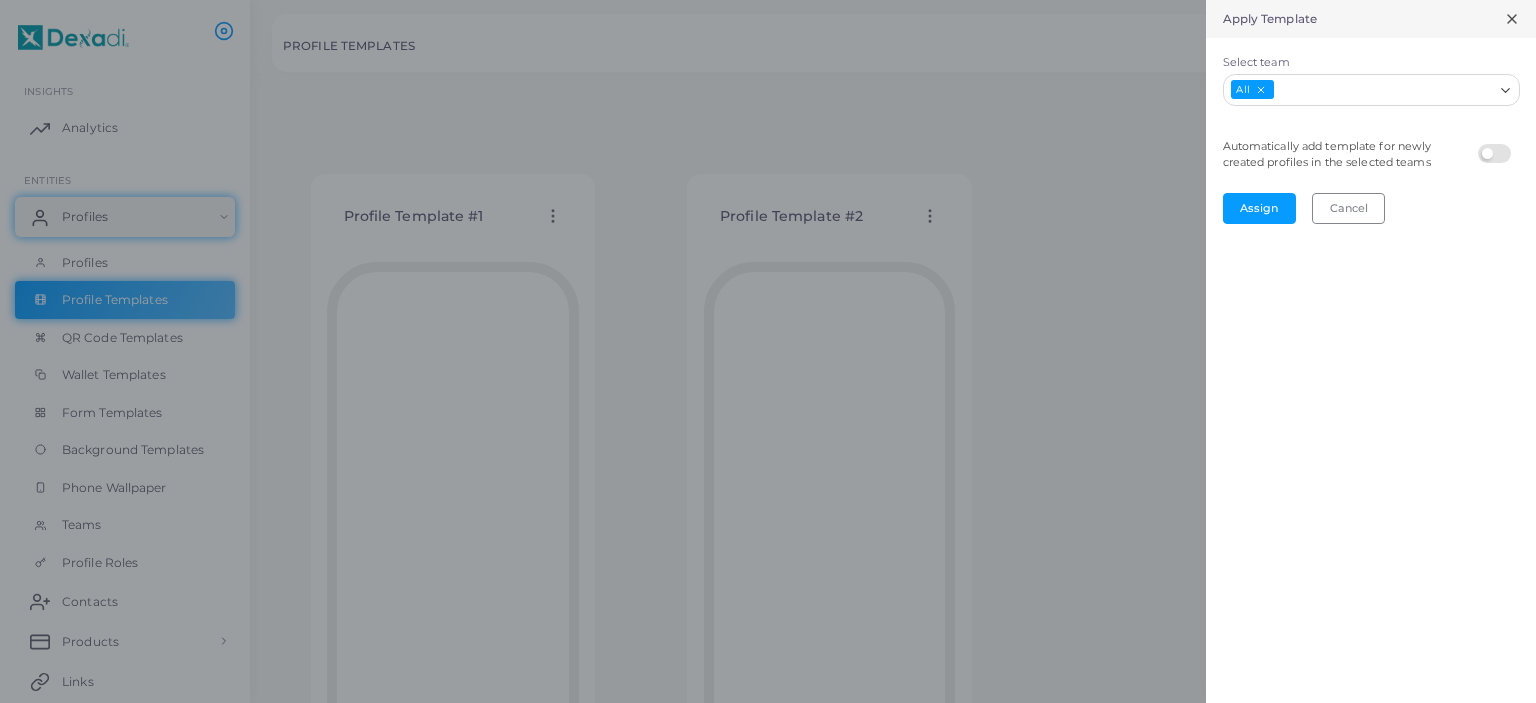 click 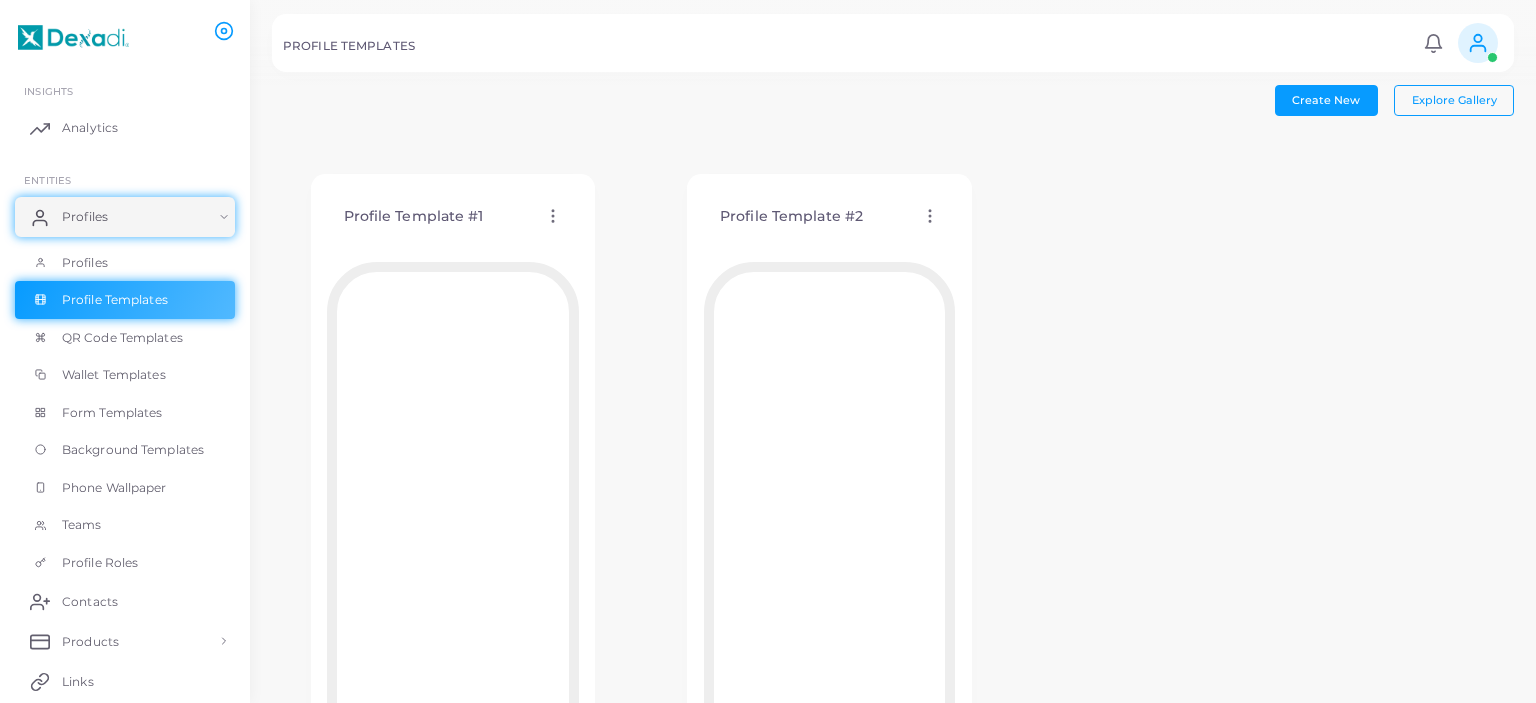 click 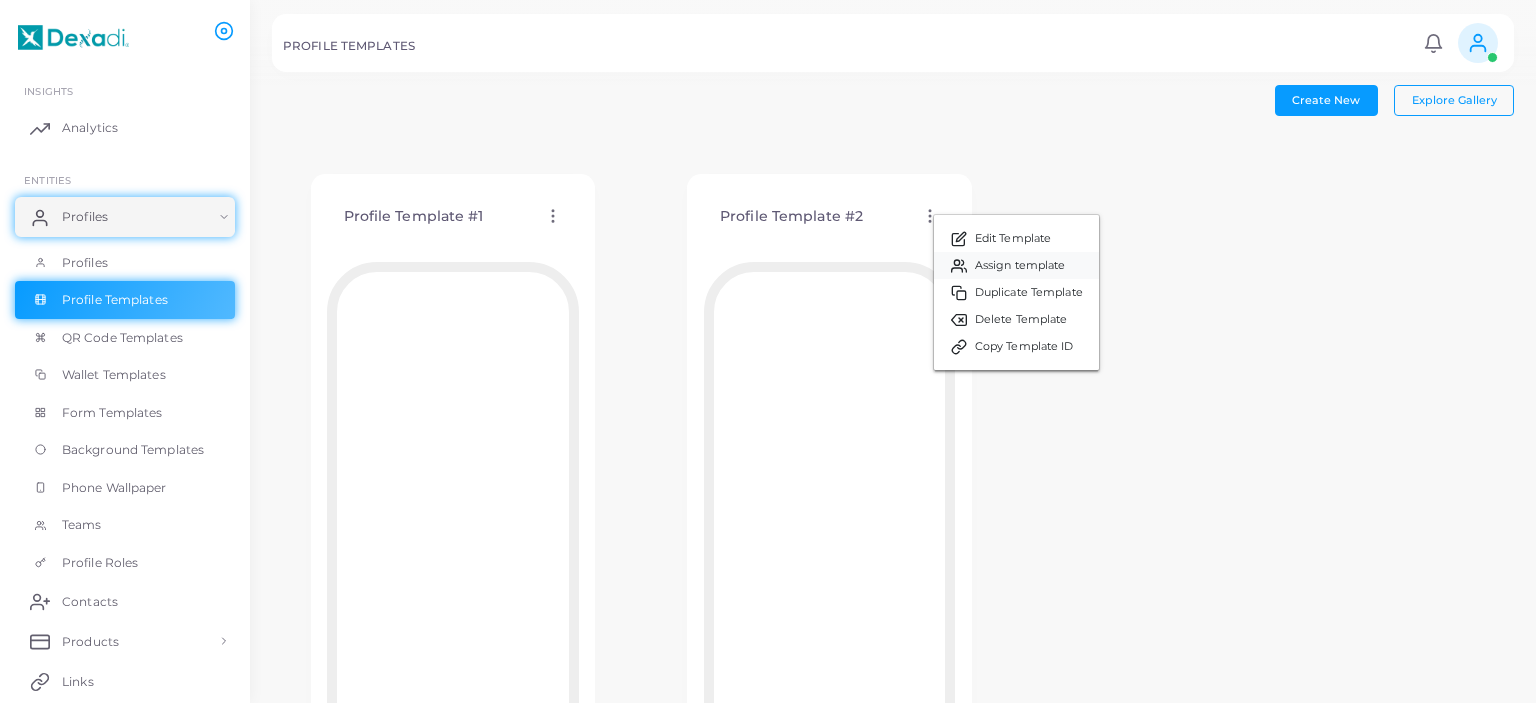 click 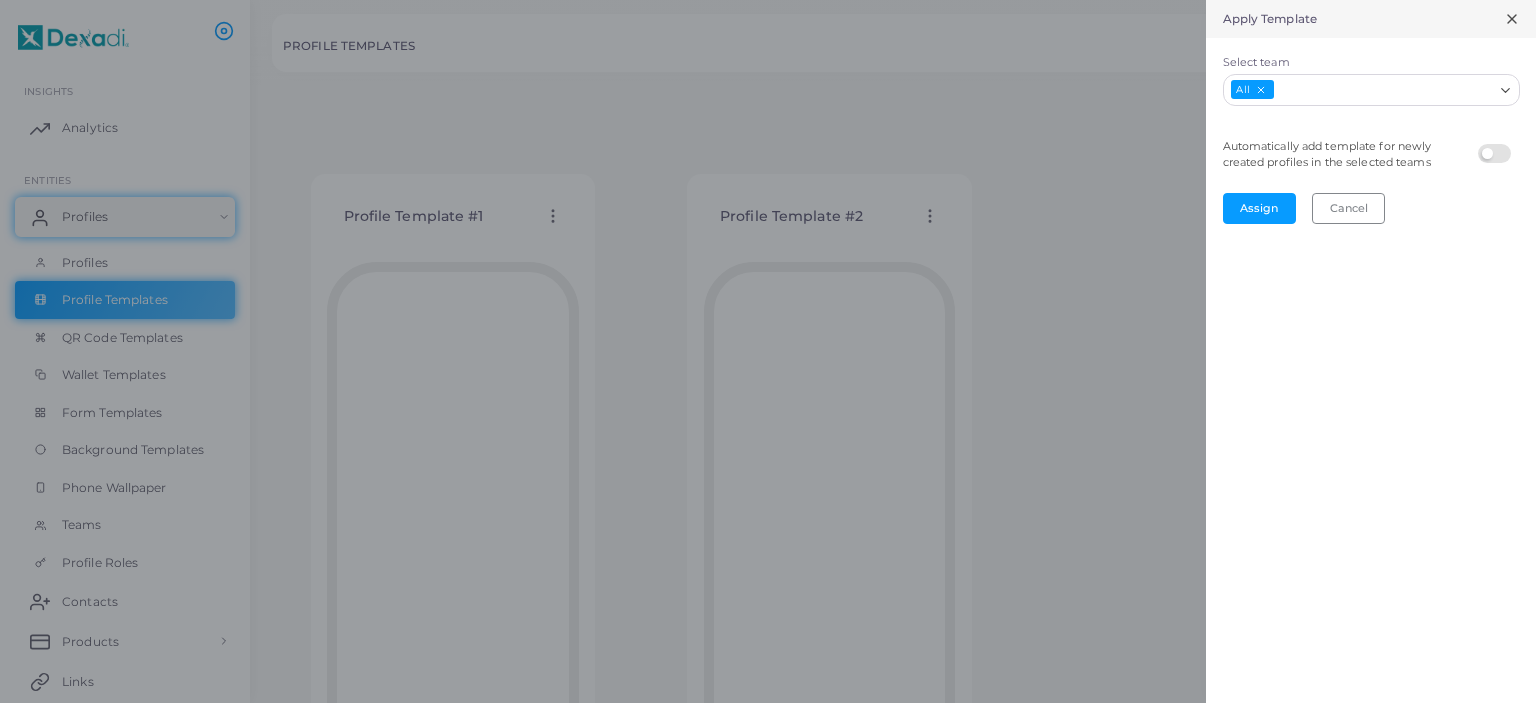 click 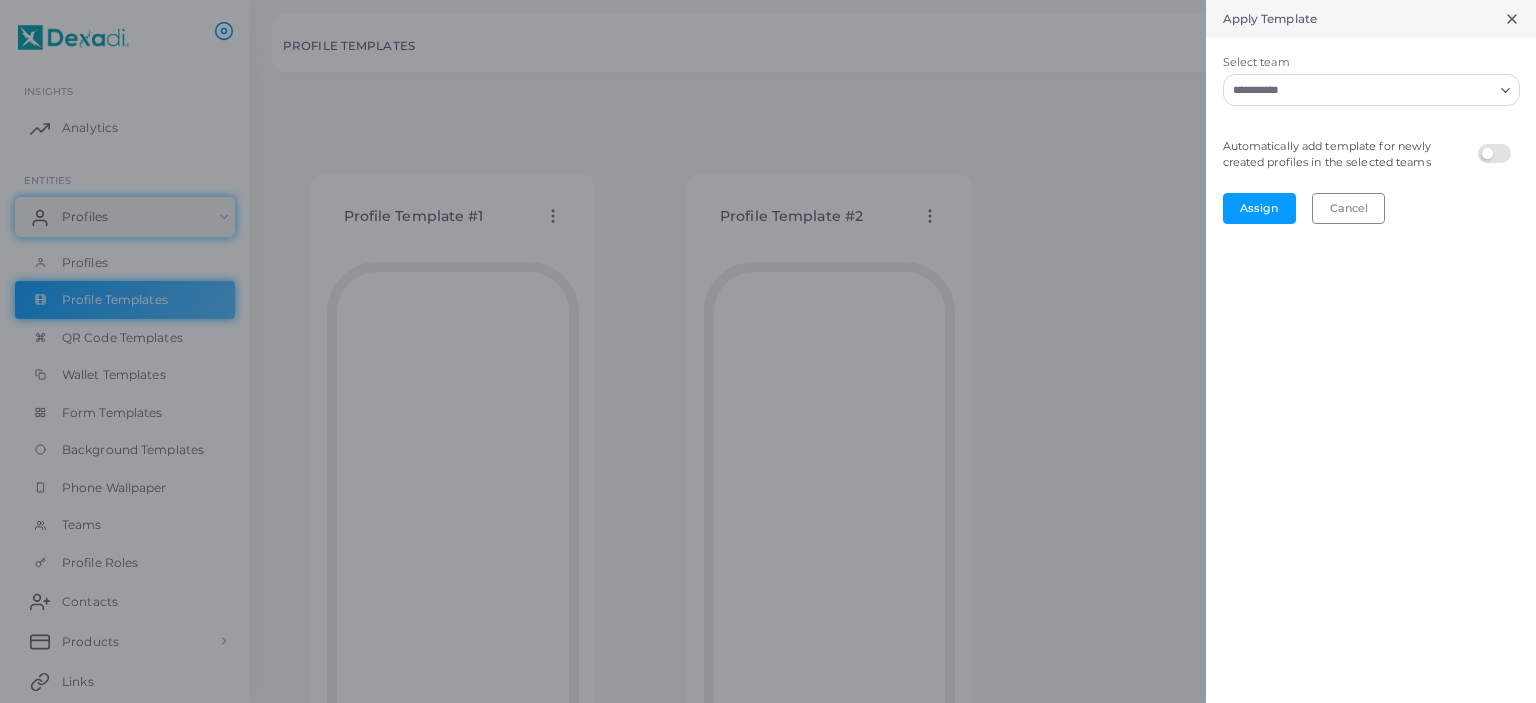 click at bounding box center (1497, 144) 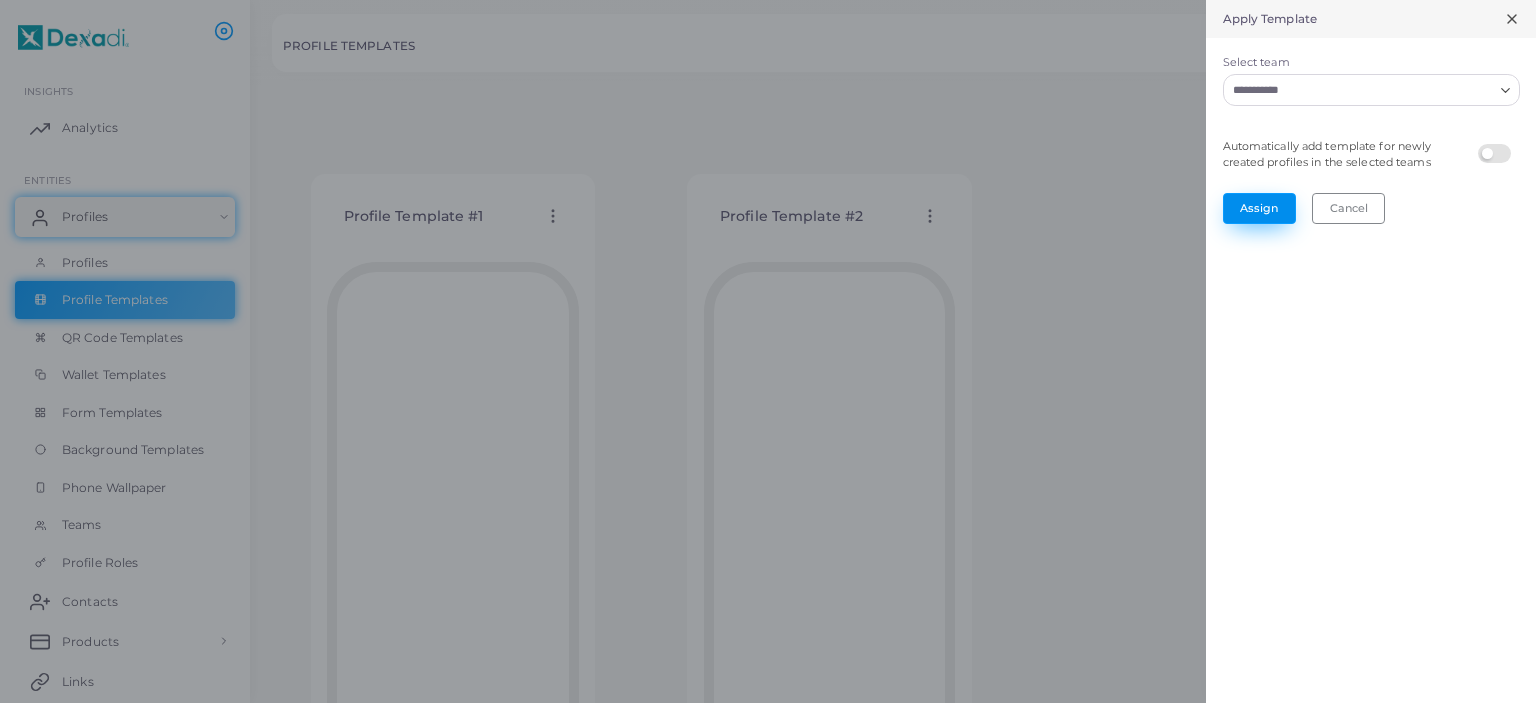 click on "Assign" at bounding box center [1259, 208] 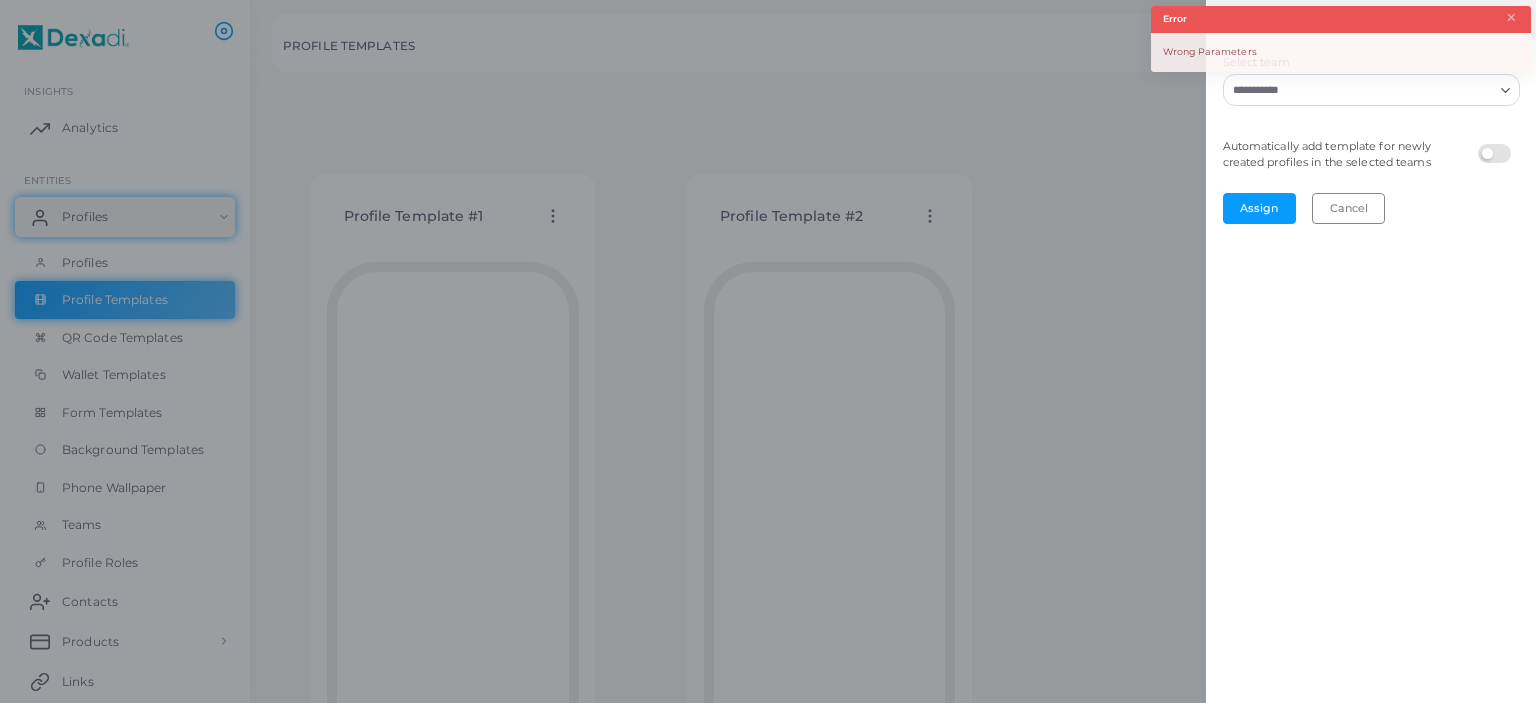 click at bounding box center (1497, 144) 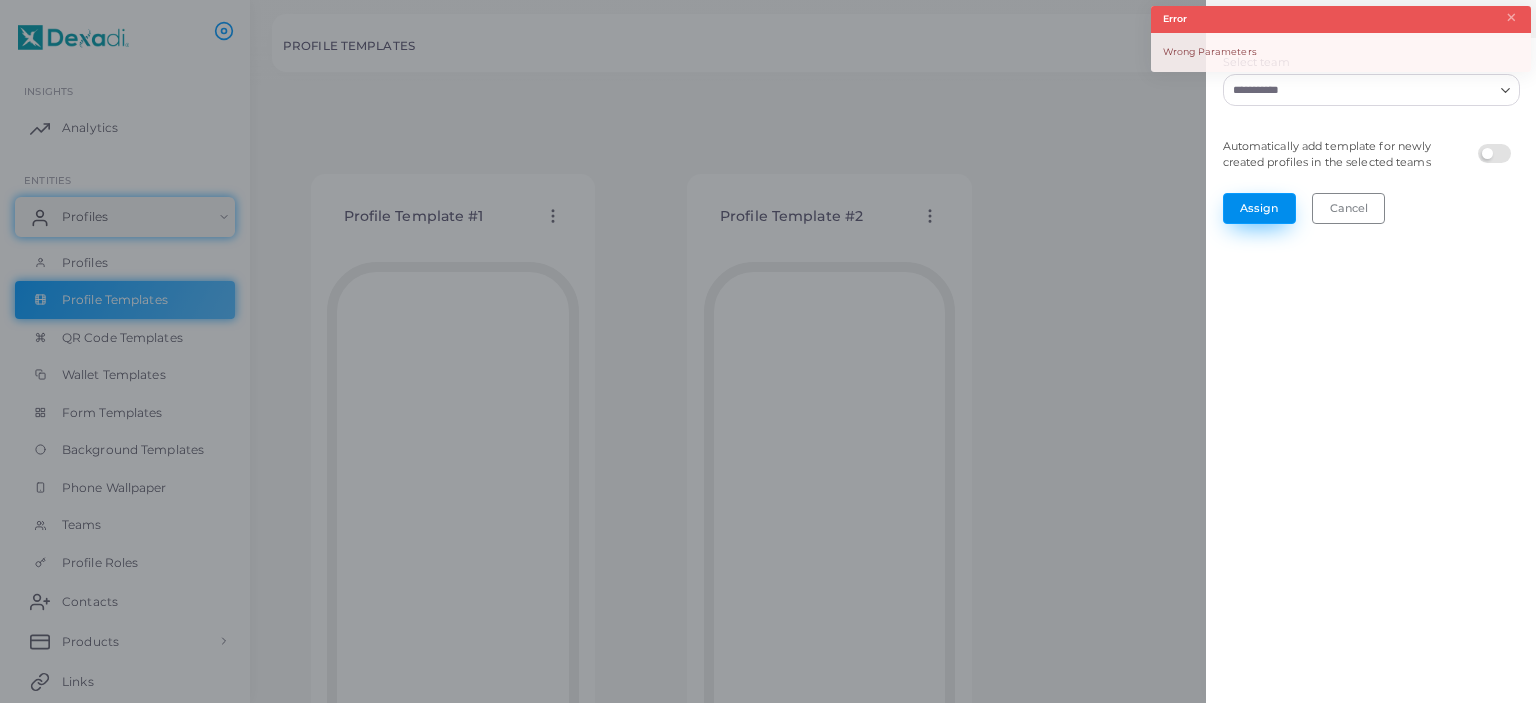 click on "Assign" at bounding box center (1259, 208) 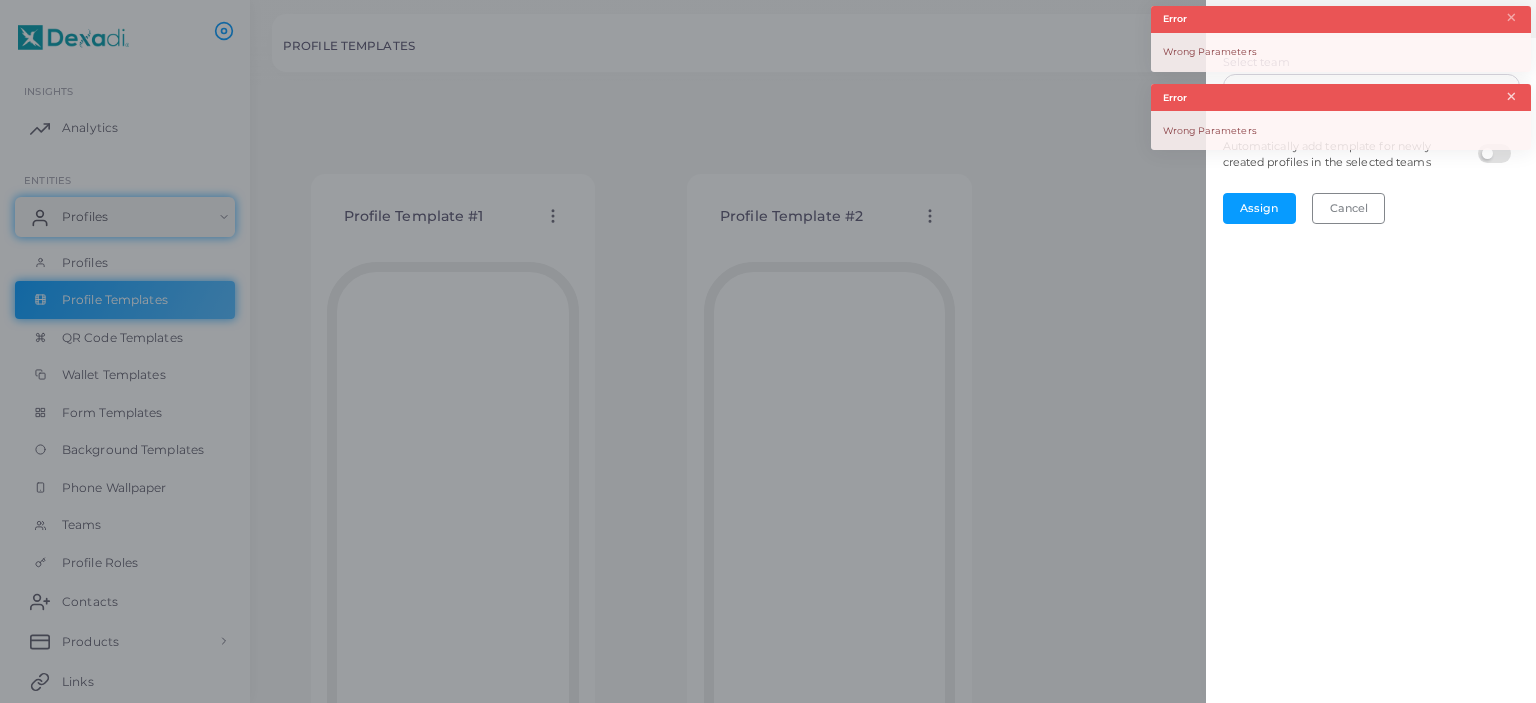 click on "×" at bounding box center (1511, 97) 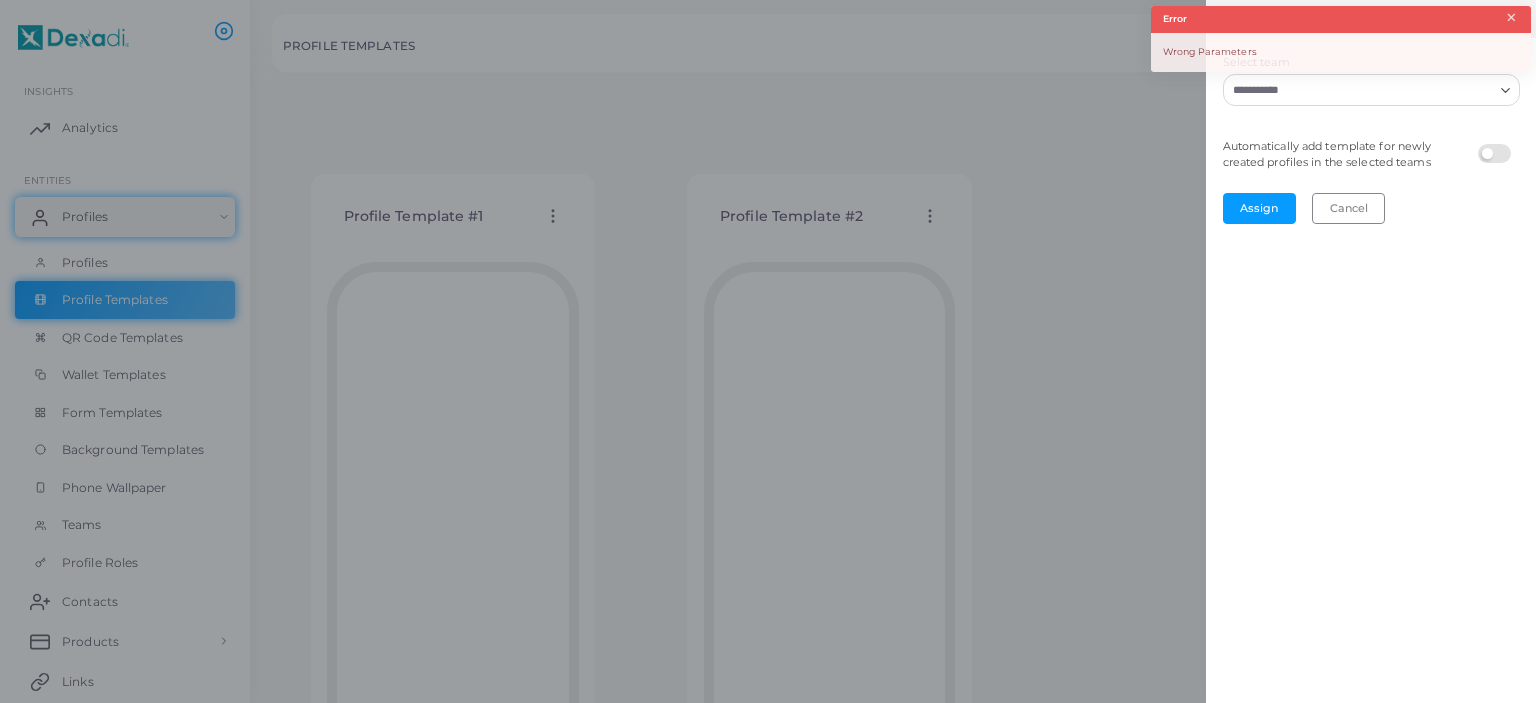 click on "×" at bounding box center (1511, 18) 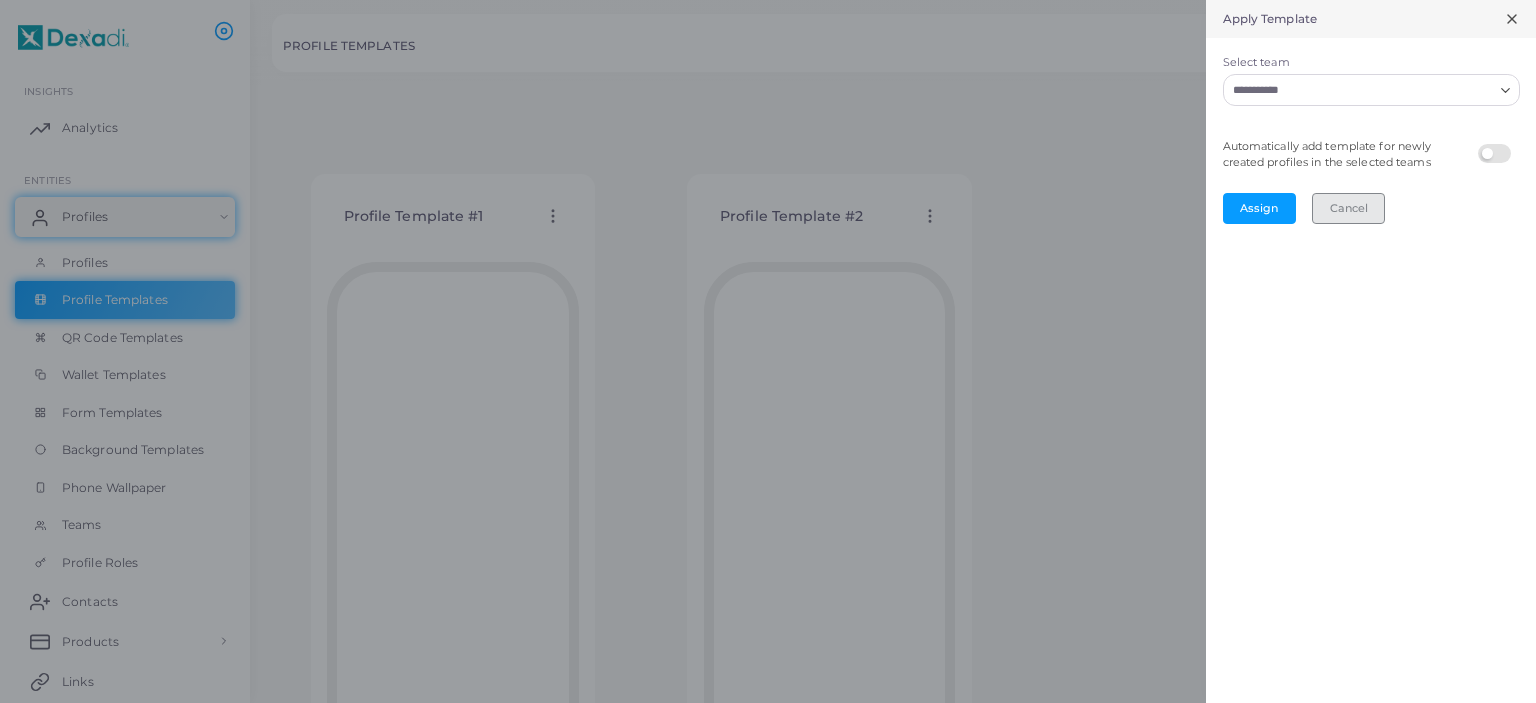 click on "Cancel" at bounding box center (1348, 208) 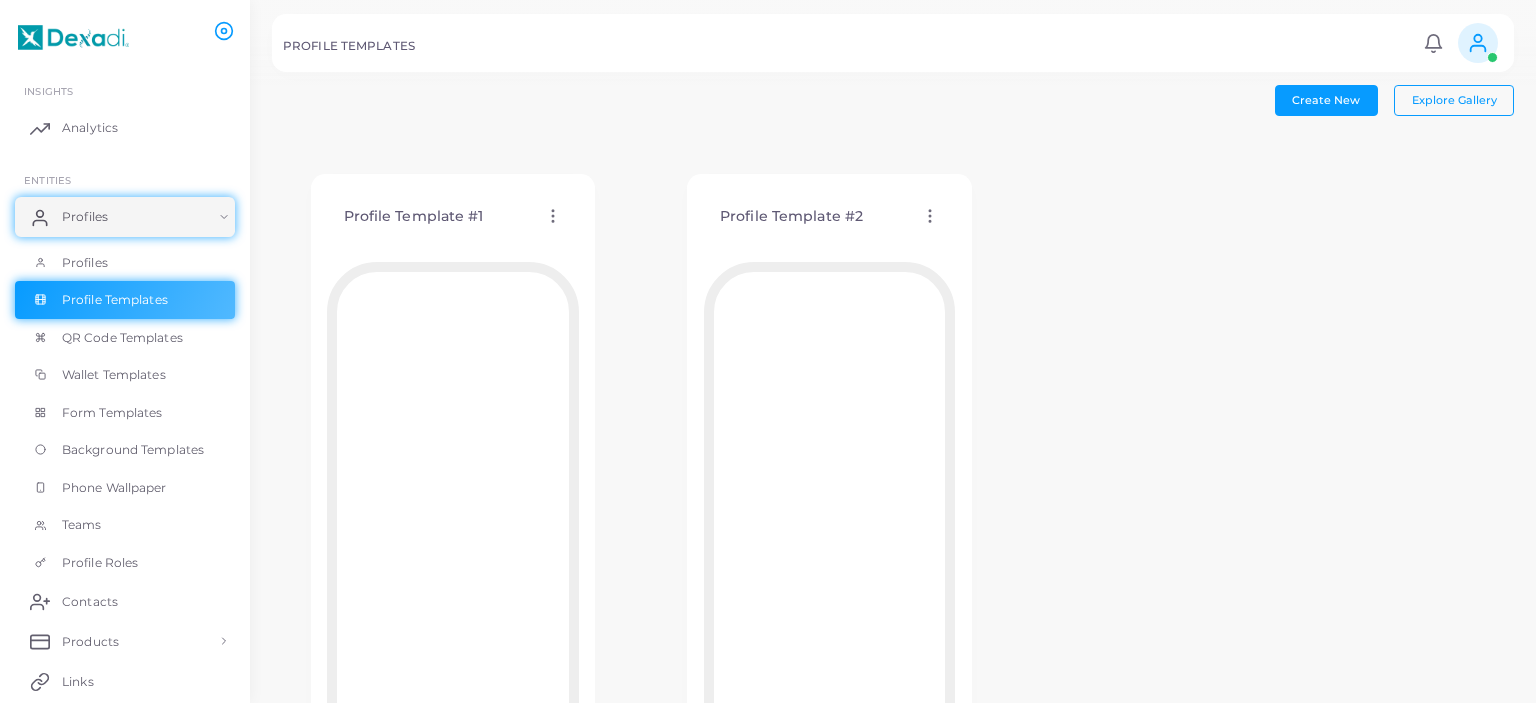 click 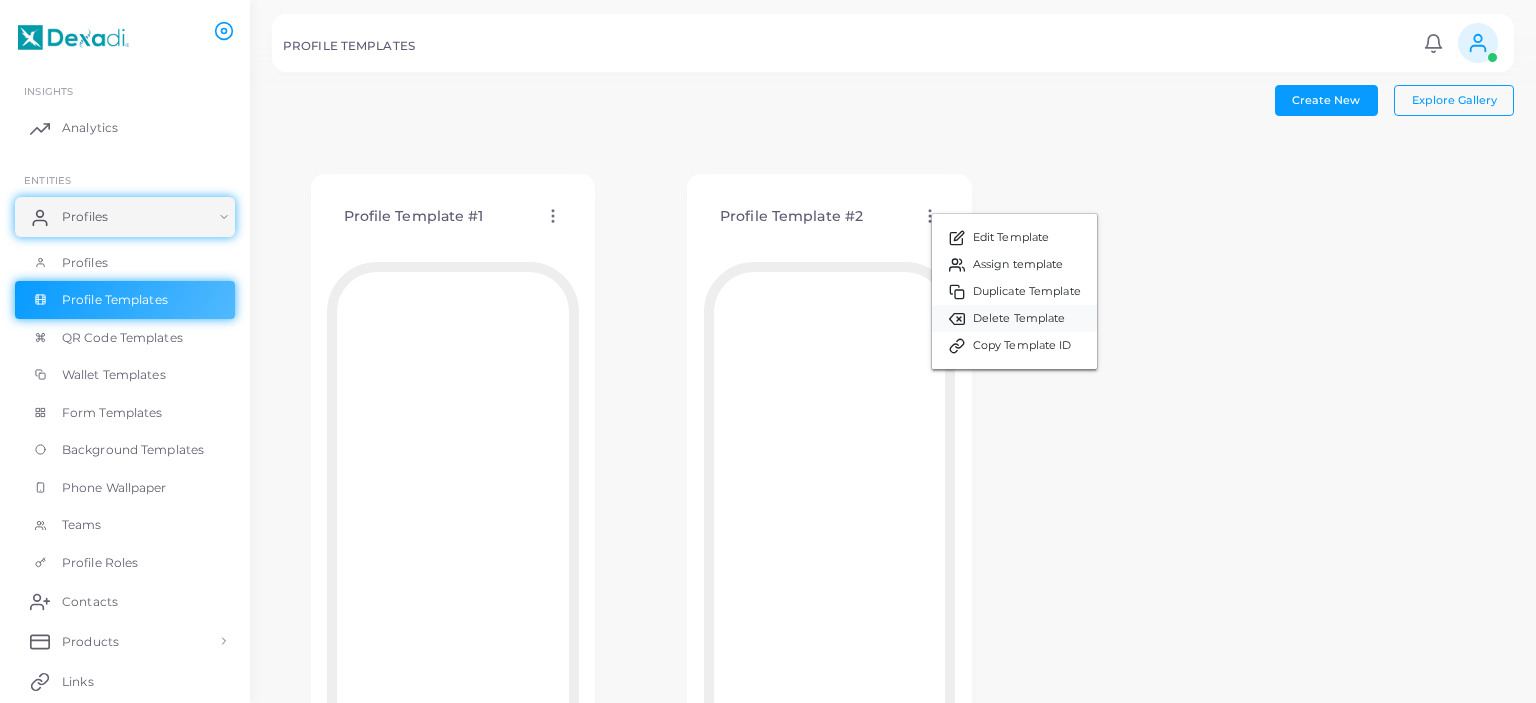 click on "Delete Template" at bounding box center (1019, 319) 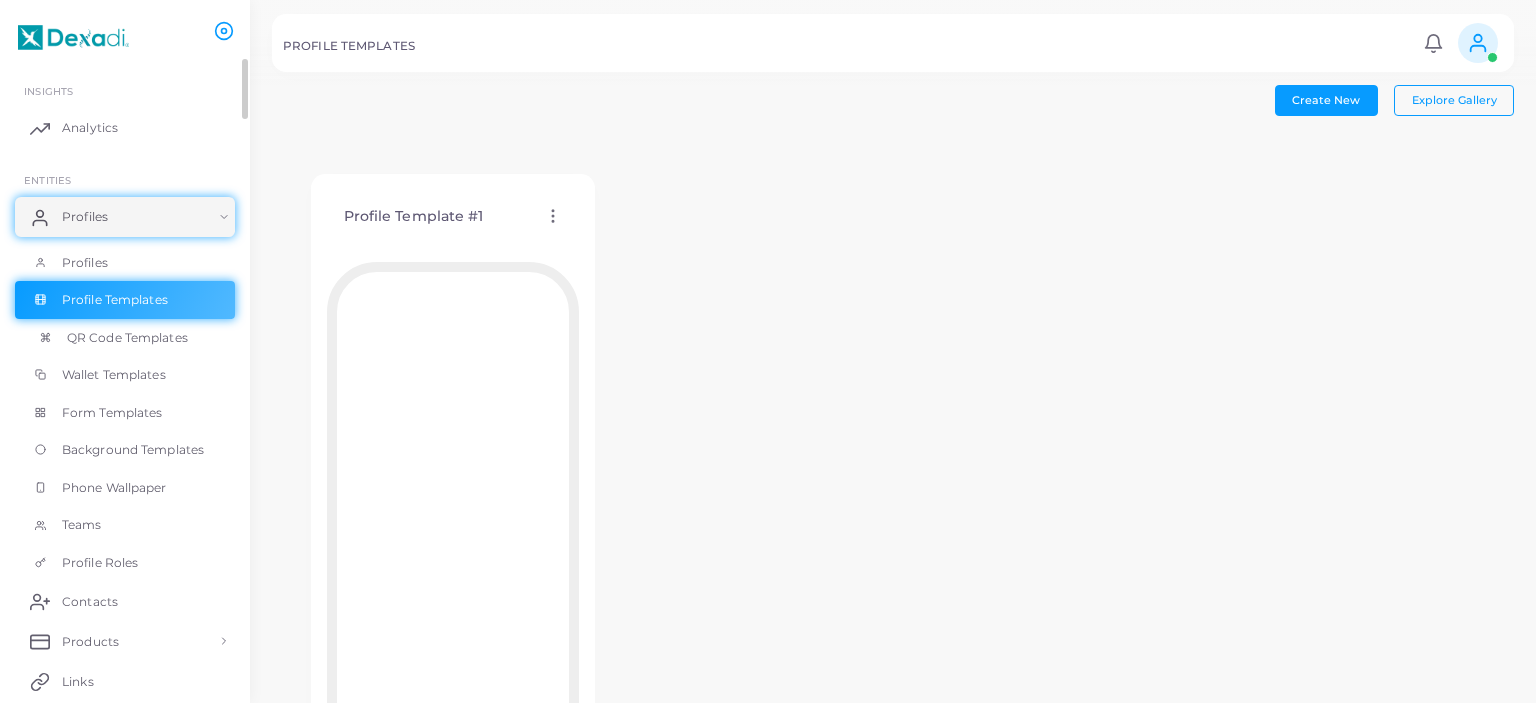 click on "QR Code Templates" at bounding box center [127, 338] 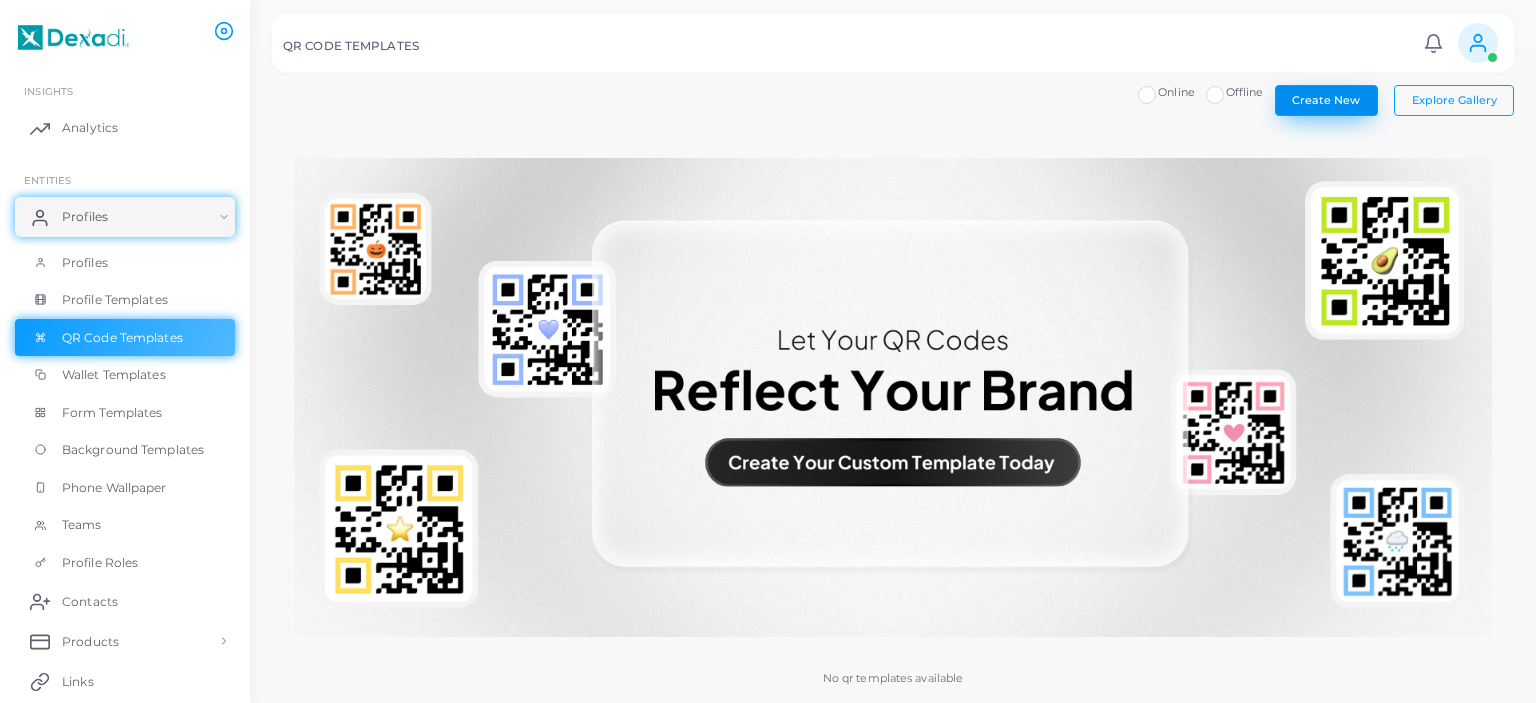 click on "Create New" at bounding box center [1326, 100] 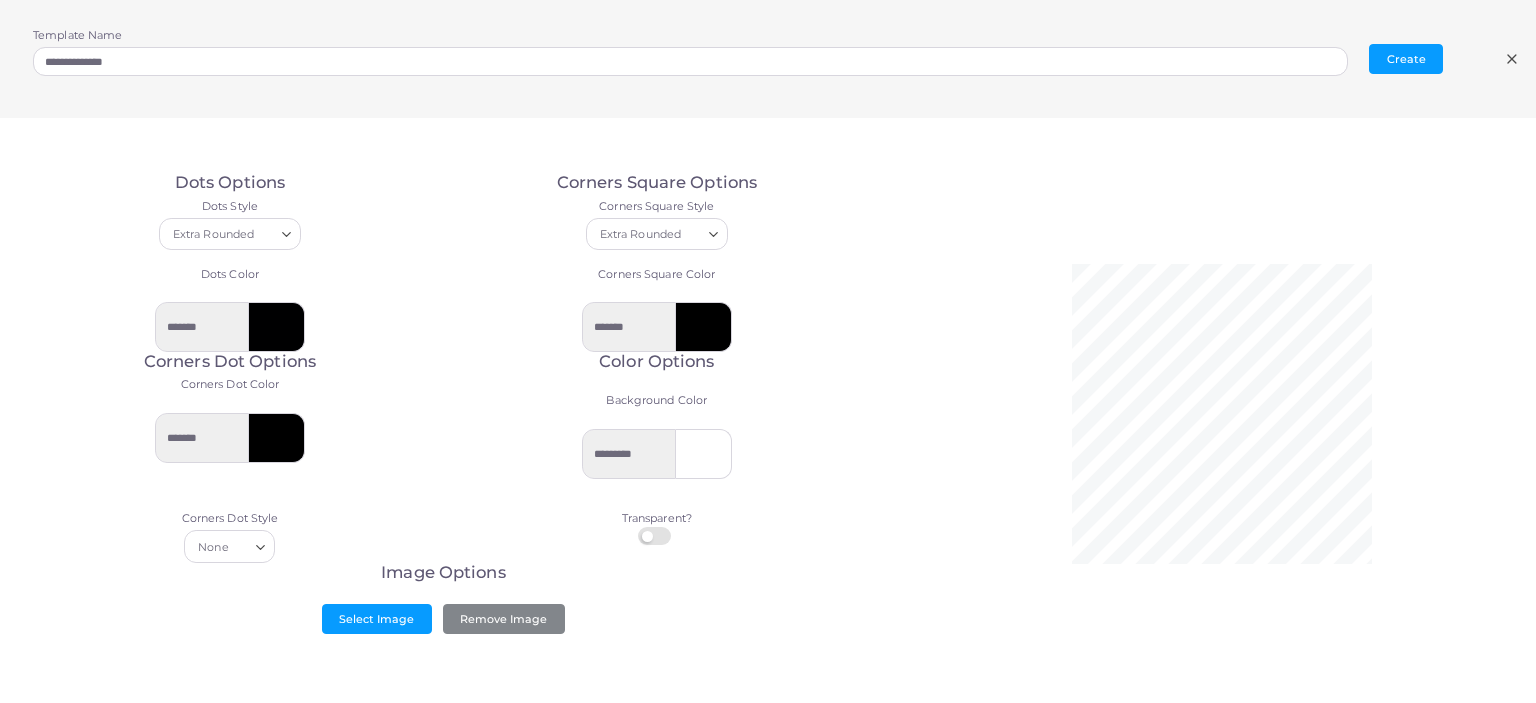 click at bounding box center [277, 327] 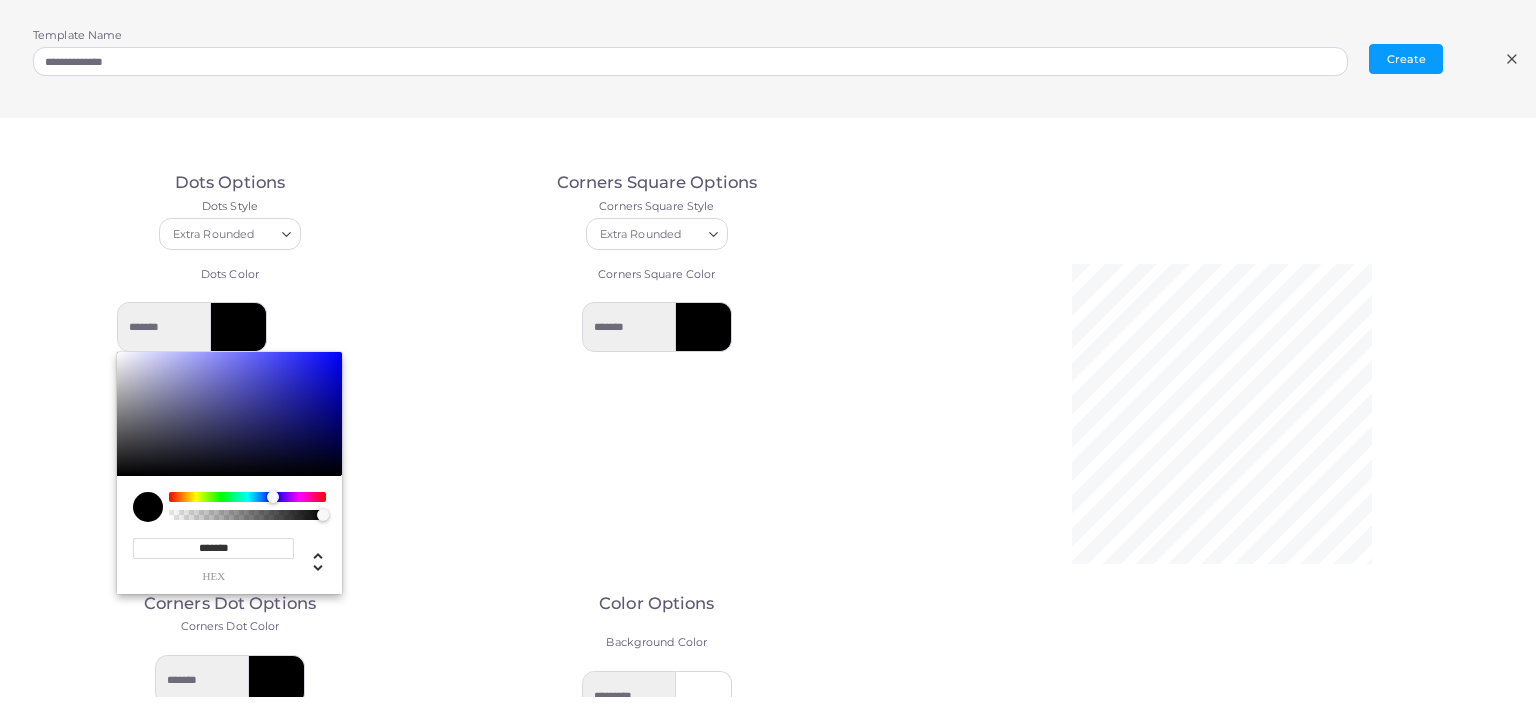 type on "*********" 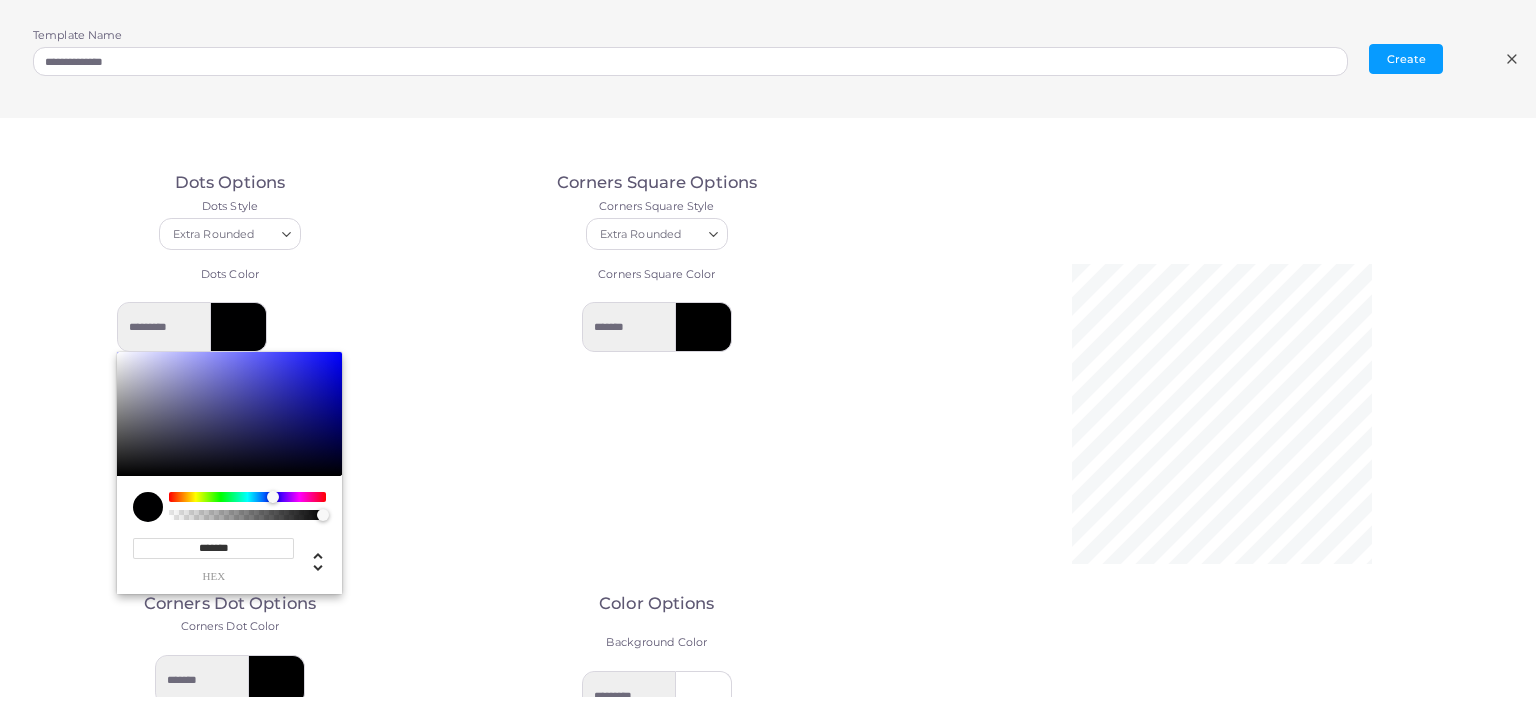 type on "*********" 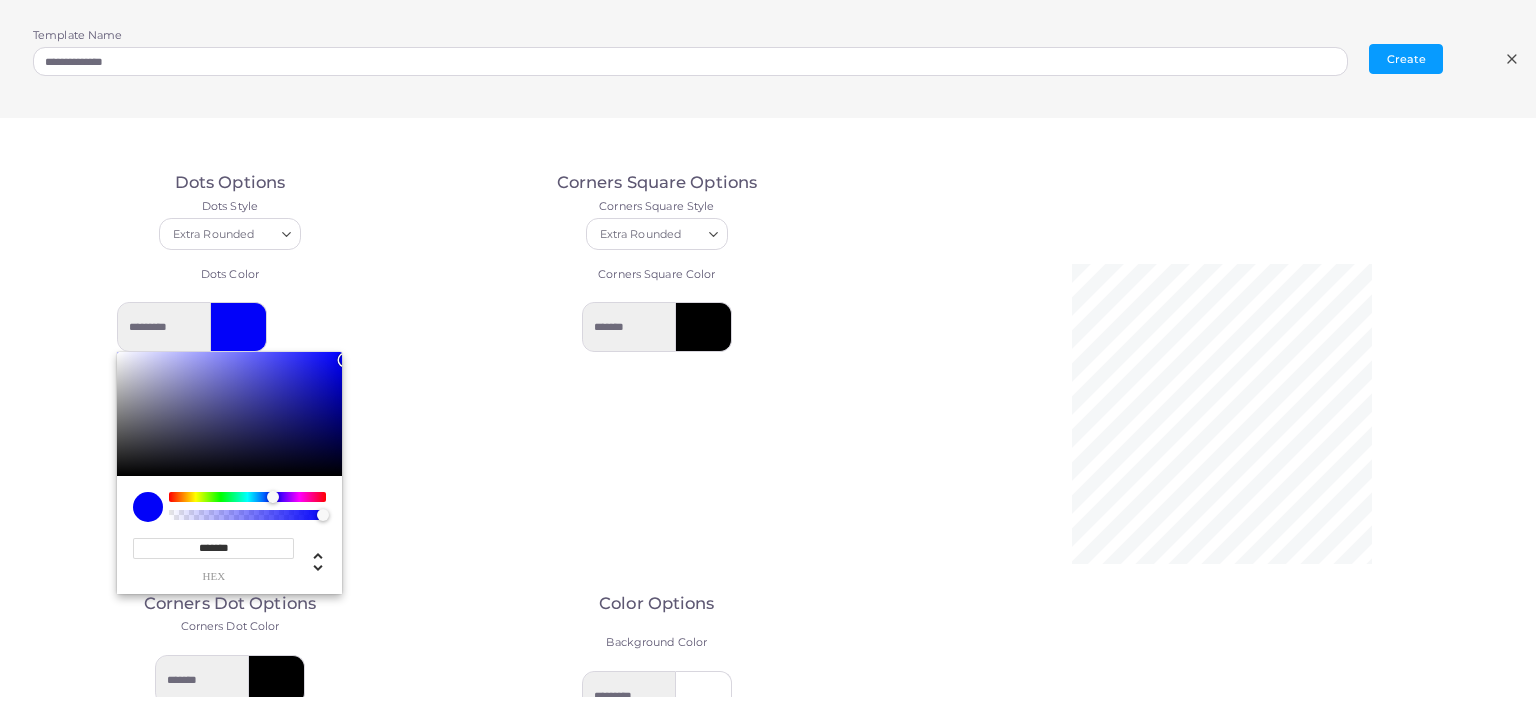 type on "*********" 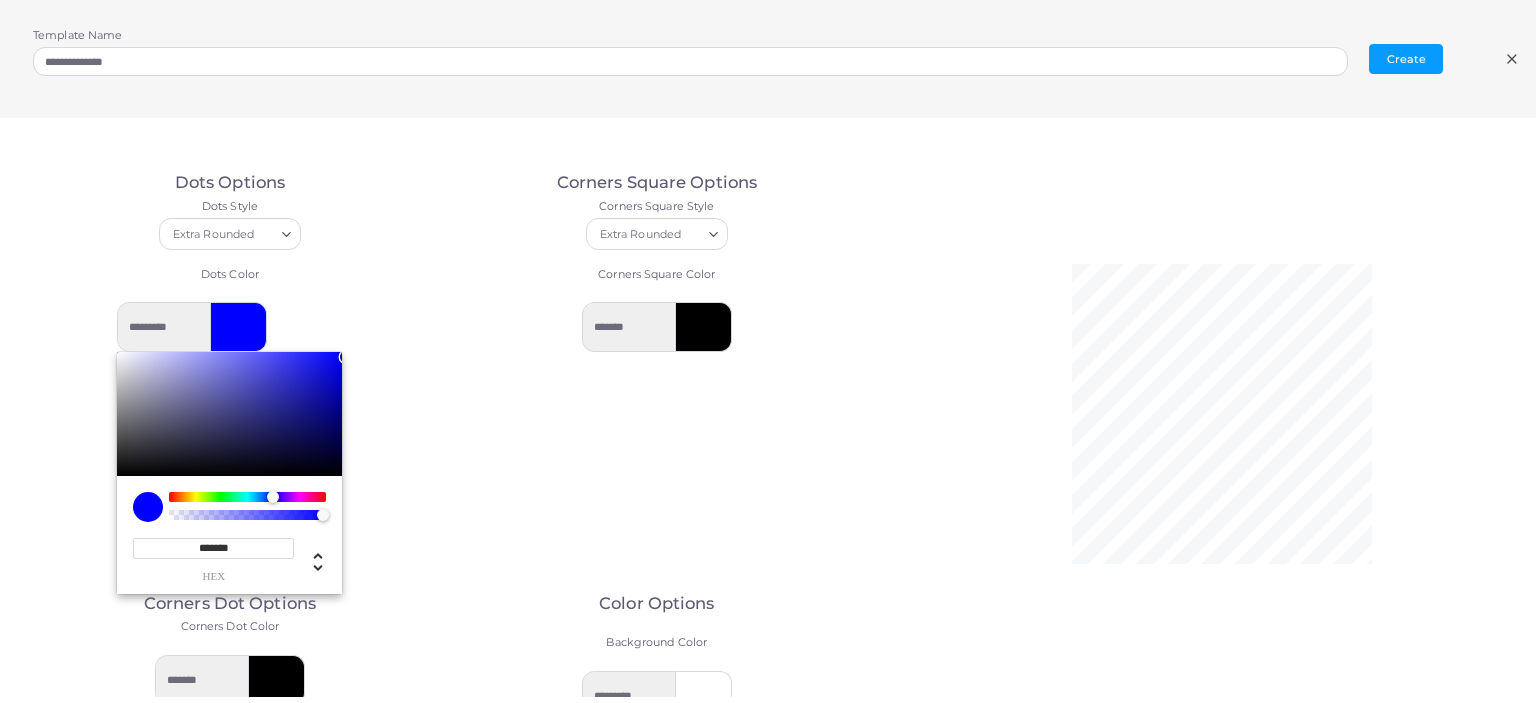 click on "*********                   *******   hex       *   r     *   g     ***   b     *   a     ***   h     ****   s     ***   l     *   a" at bounding box center (230, 440) 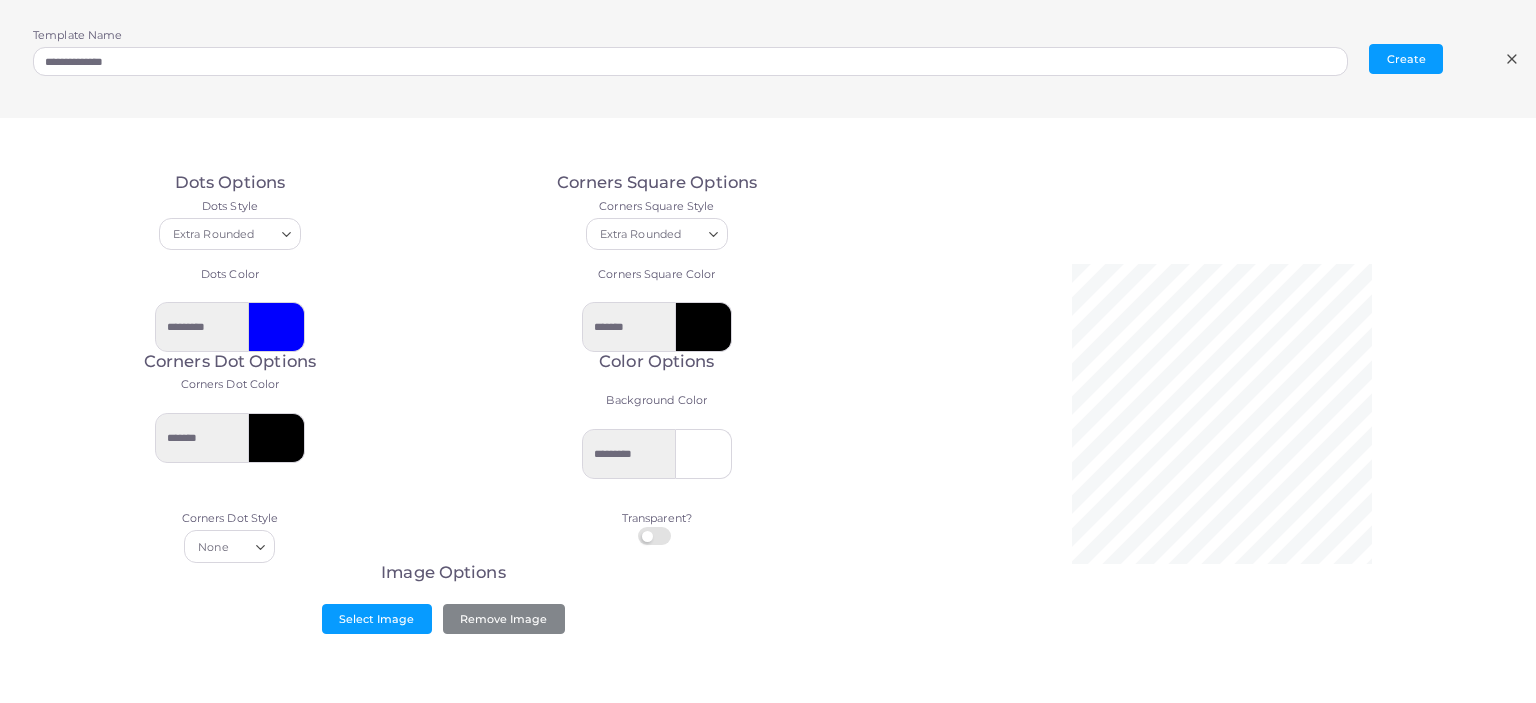 click at bounding box center (277, 438) 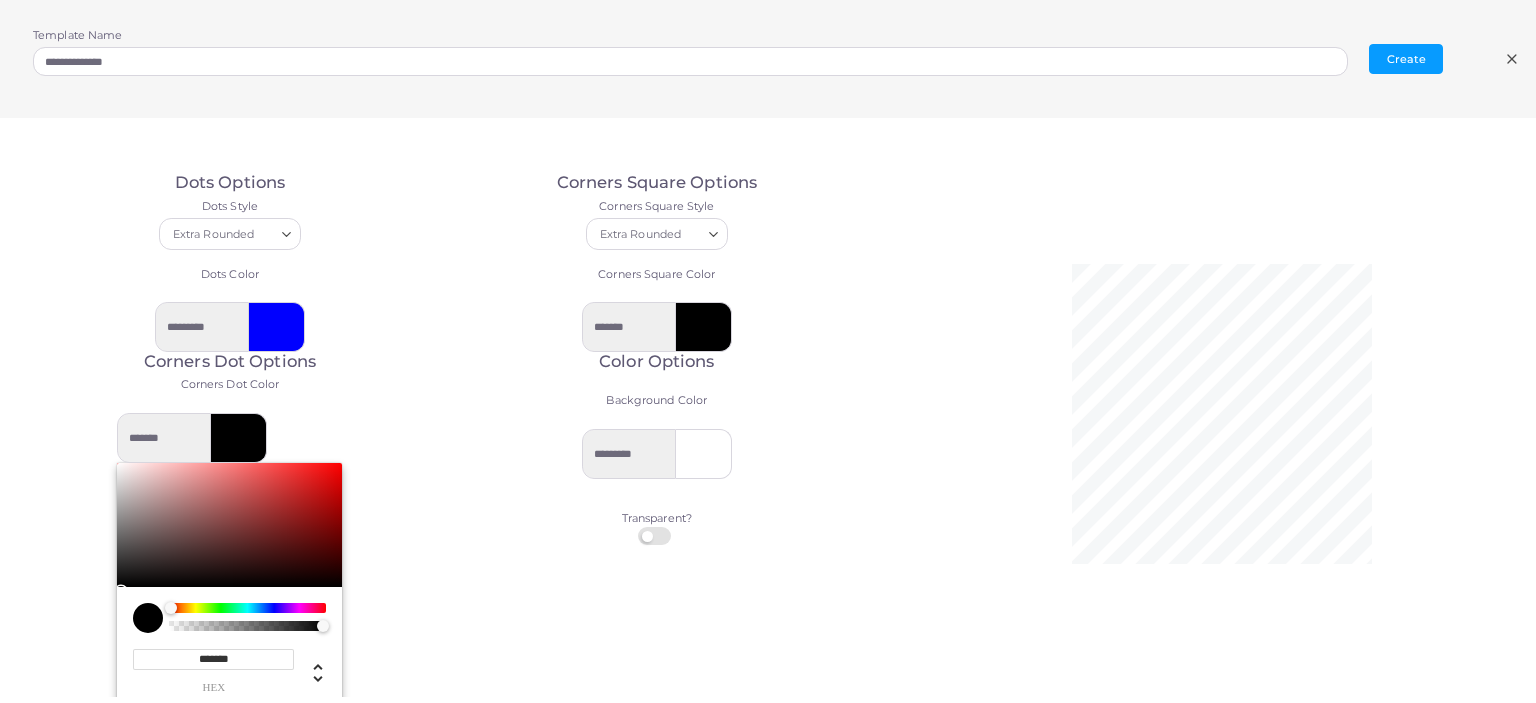 type on "*********" 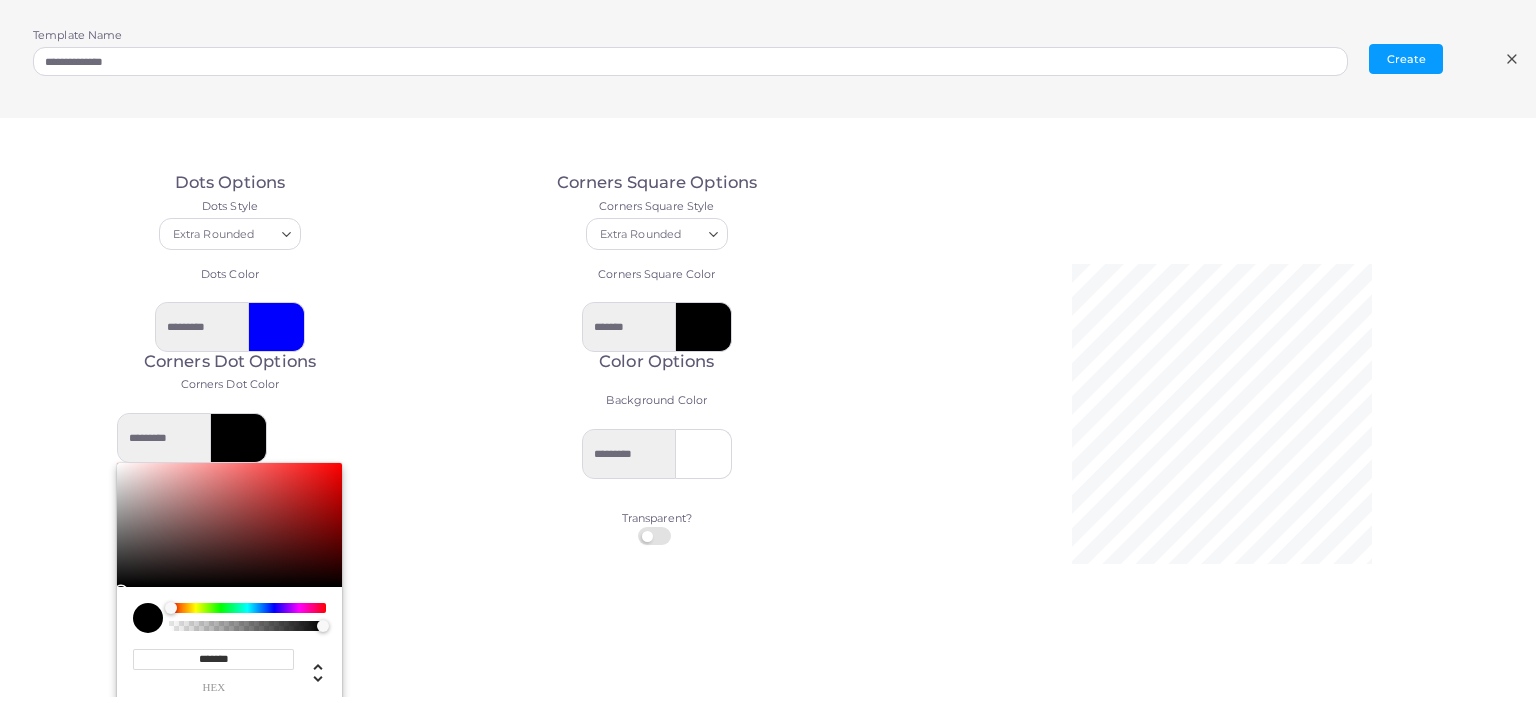 type on "*********" 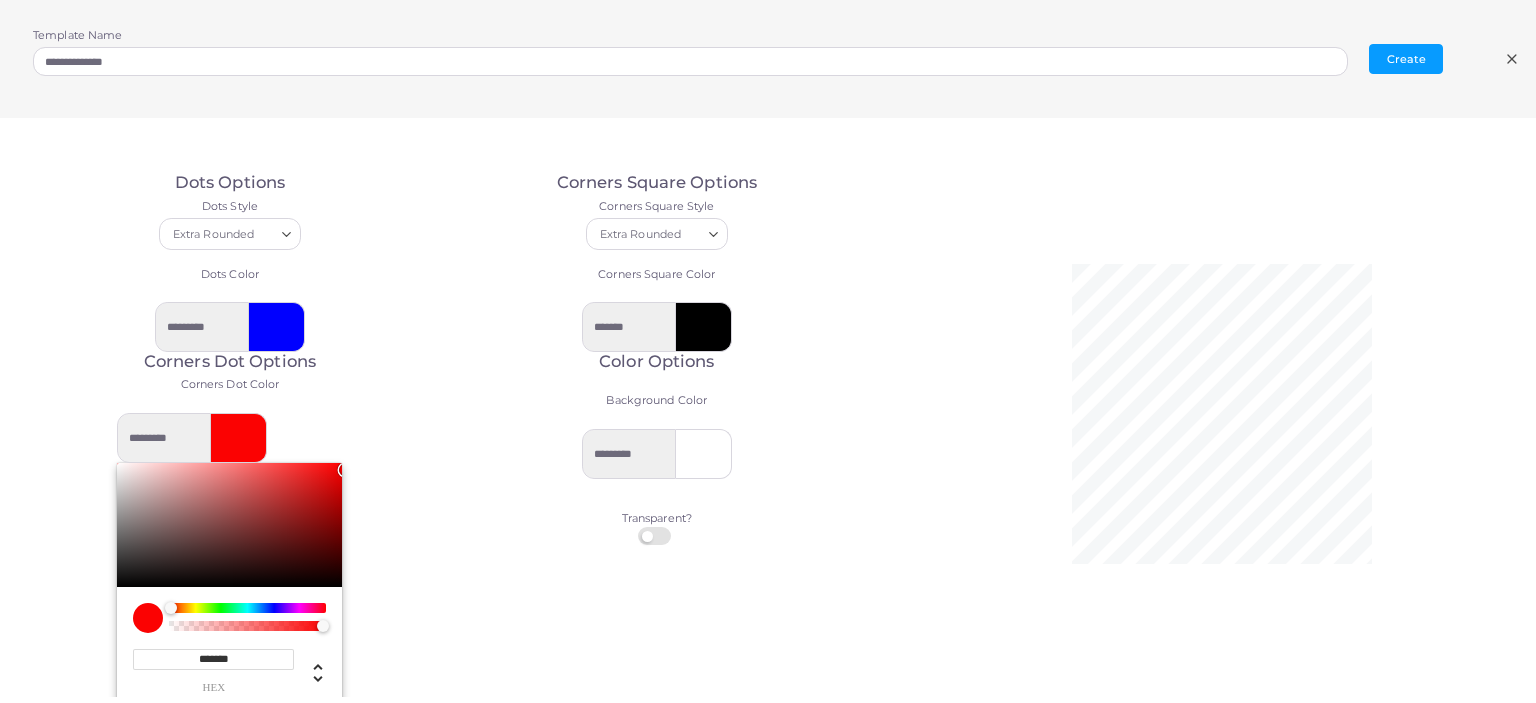 type on "*********" 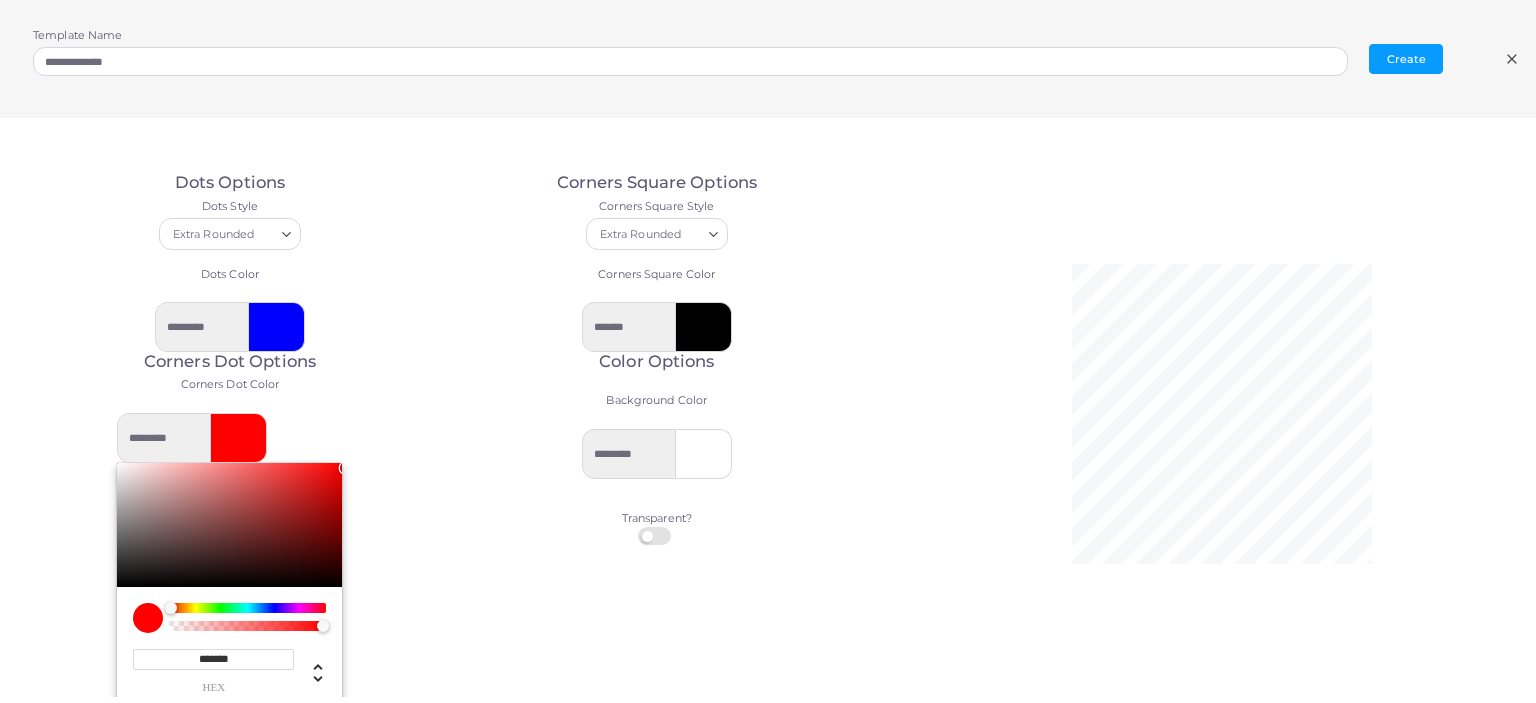 click at bounding box center (704, 327) 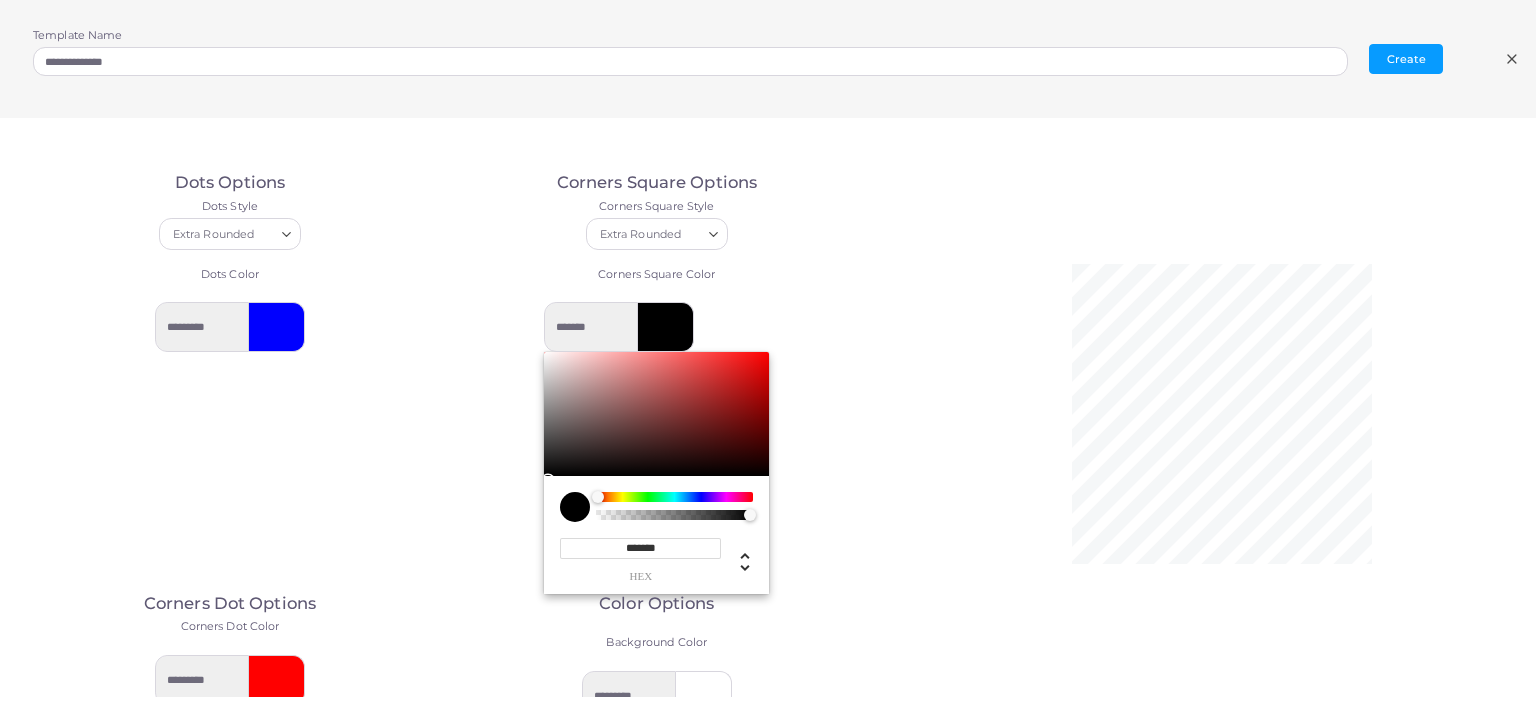 type on "*********" 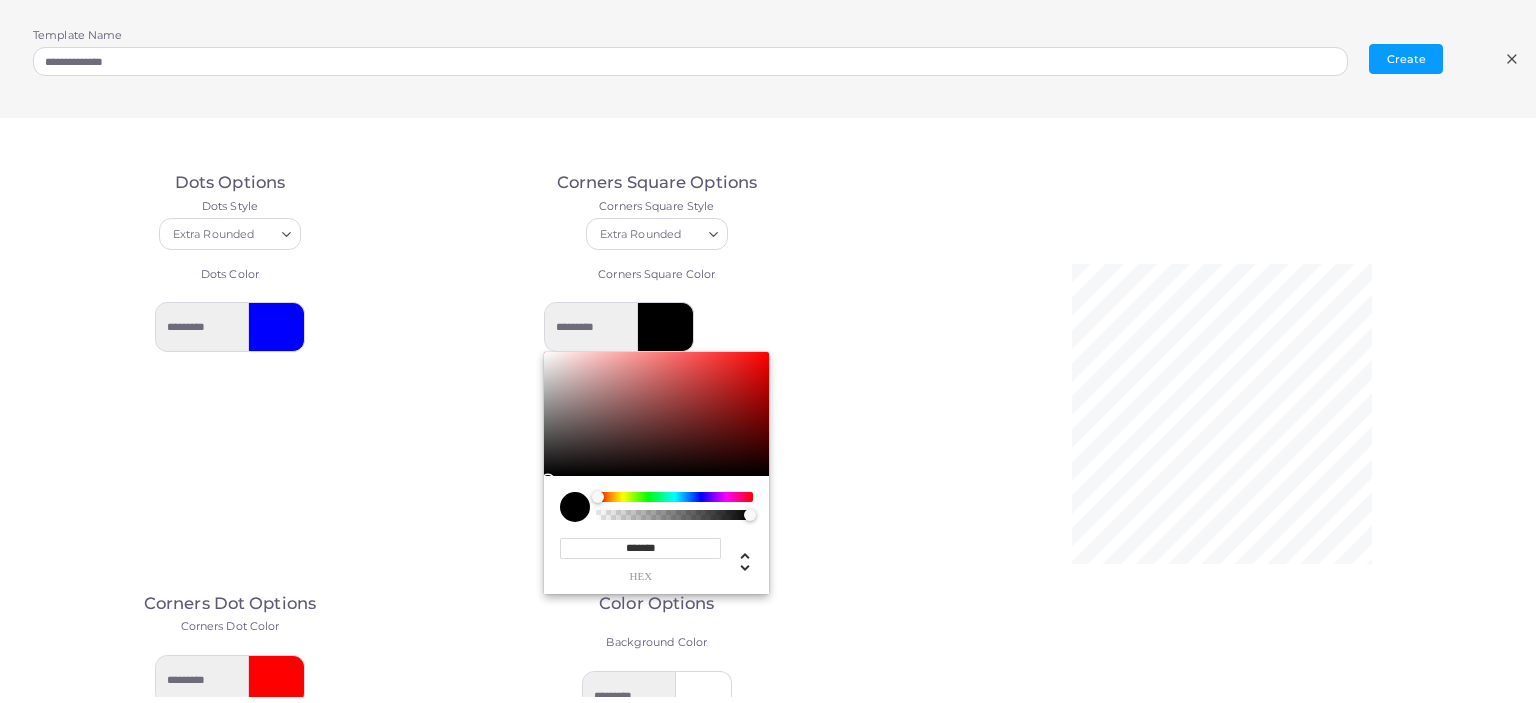type on "*********" 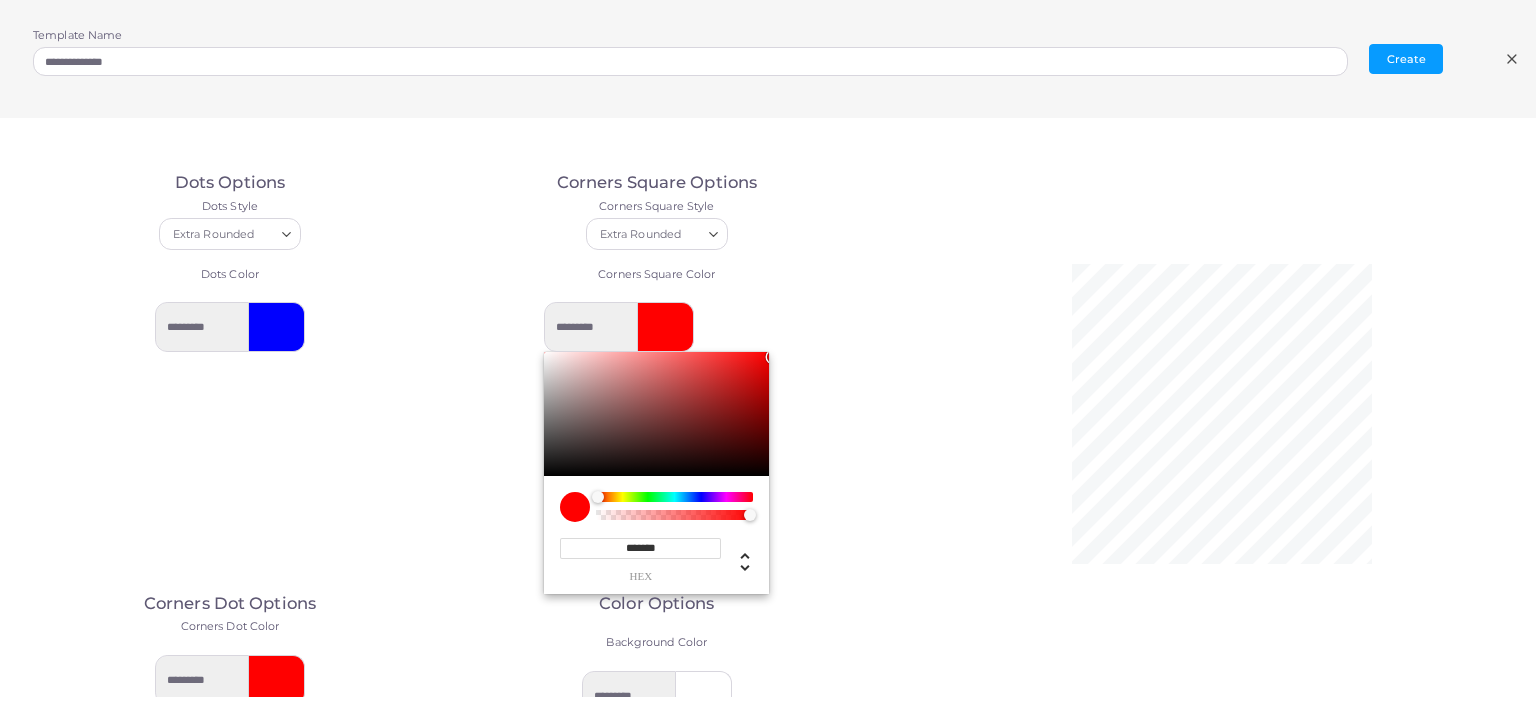 drag, startPoint x: 732, startPoint y: 362, endPoint x: 812, endPoint y: 340, distance: 82.96987 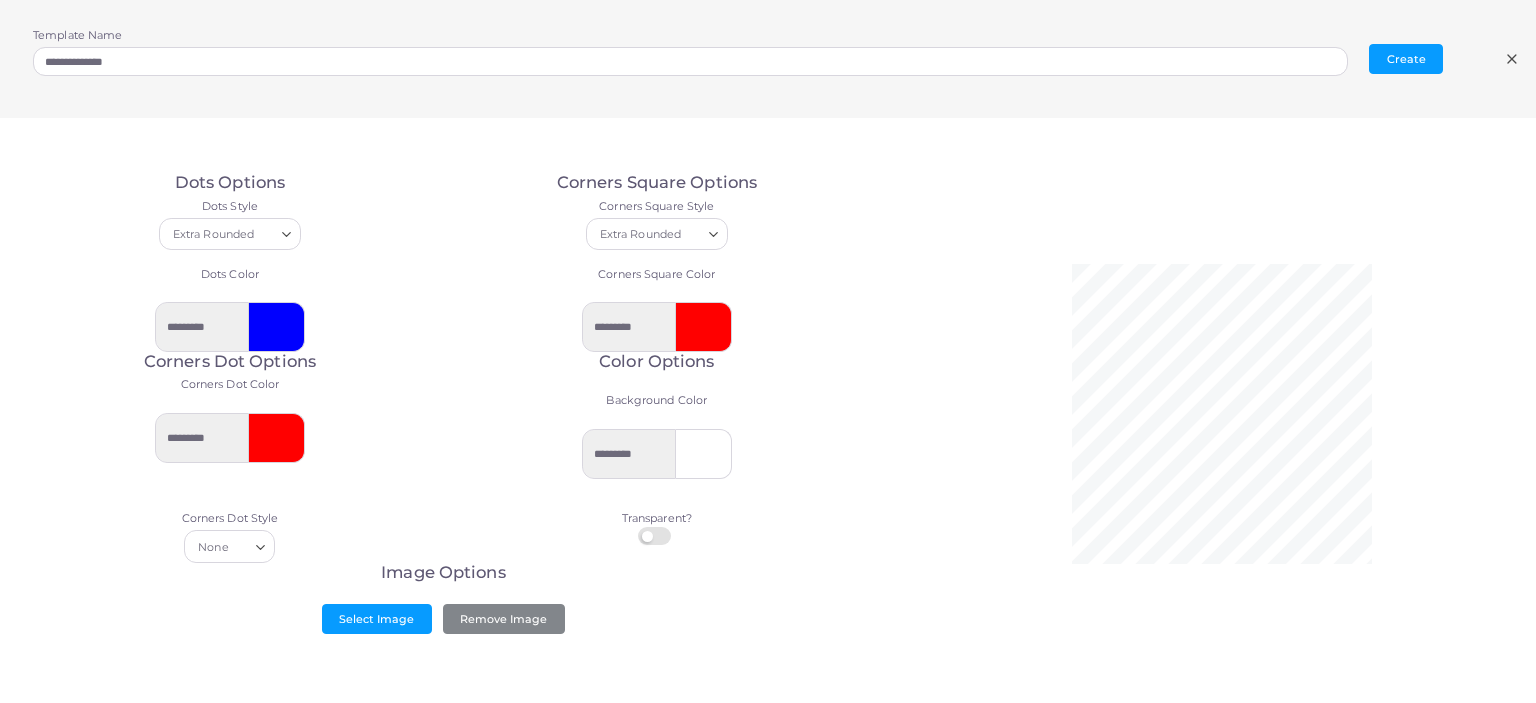 click on "Extra Rounded
Loading..." at bounding box center (657, 234) 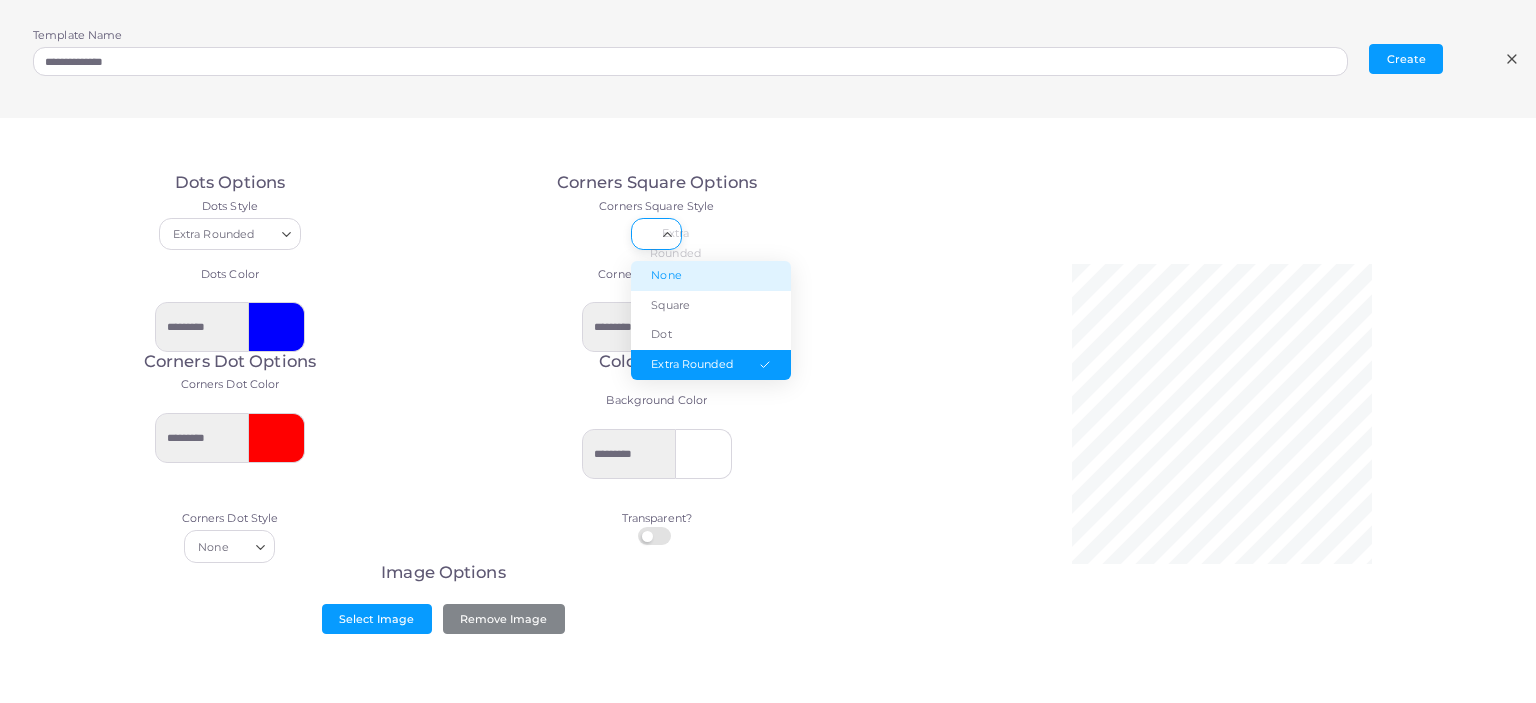 click on "None" at bounding box center (711, 276) 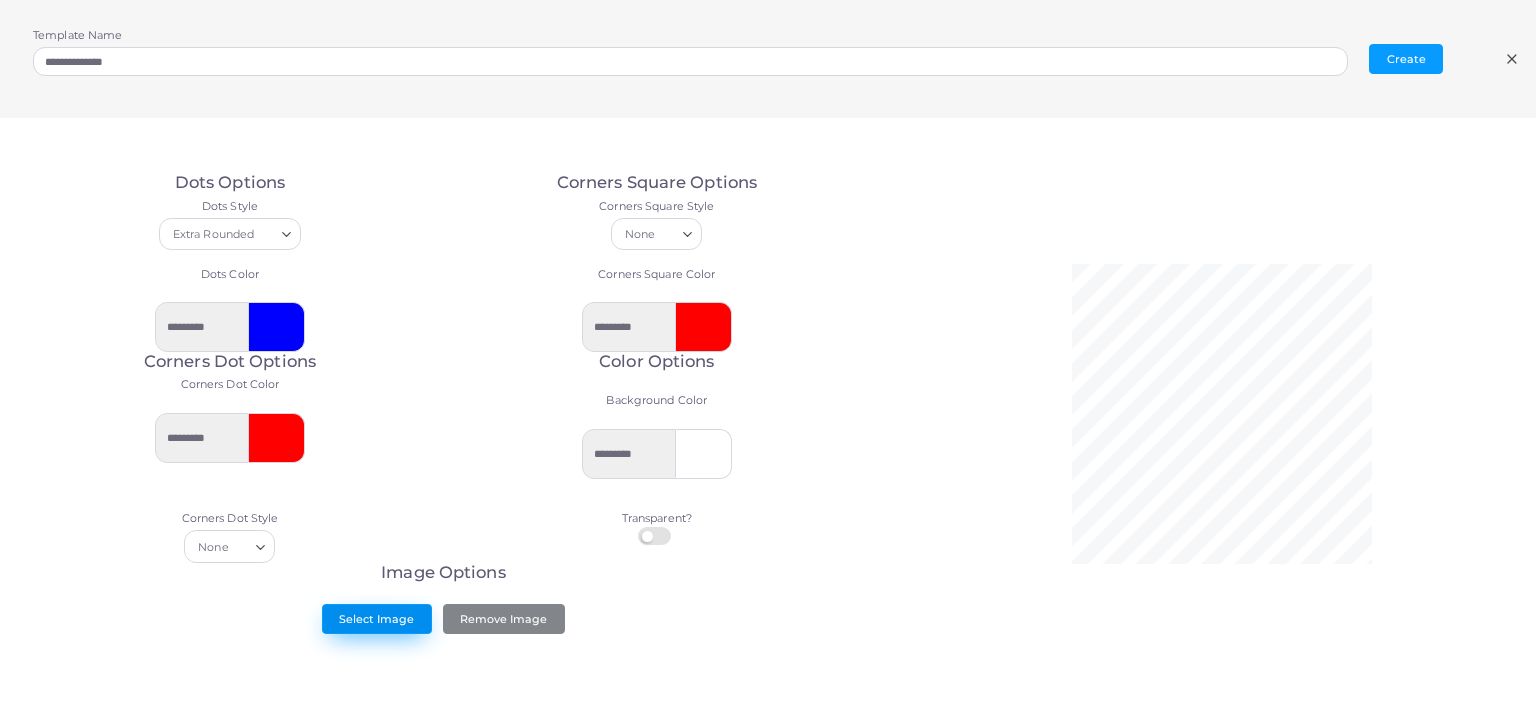 click on "Select Image" at bounding box center [377, 619] 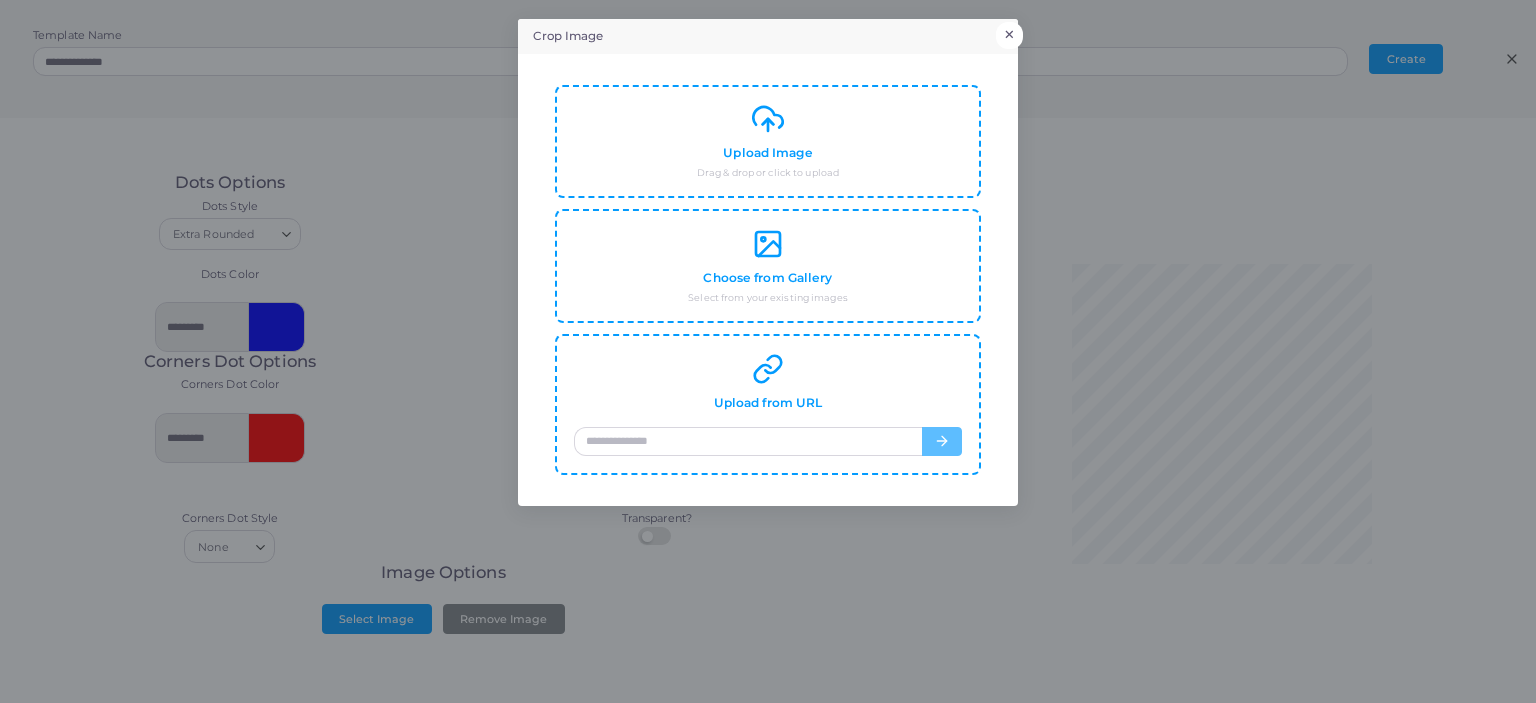 click on "Crop Image ×" at bounding box center (768, 36) 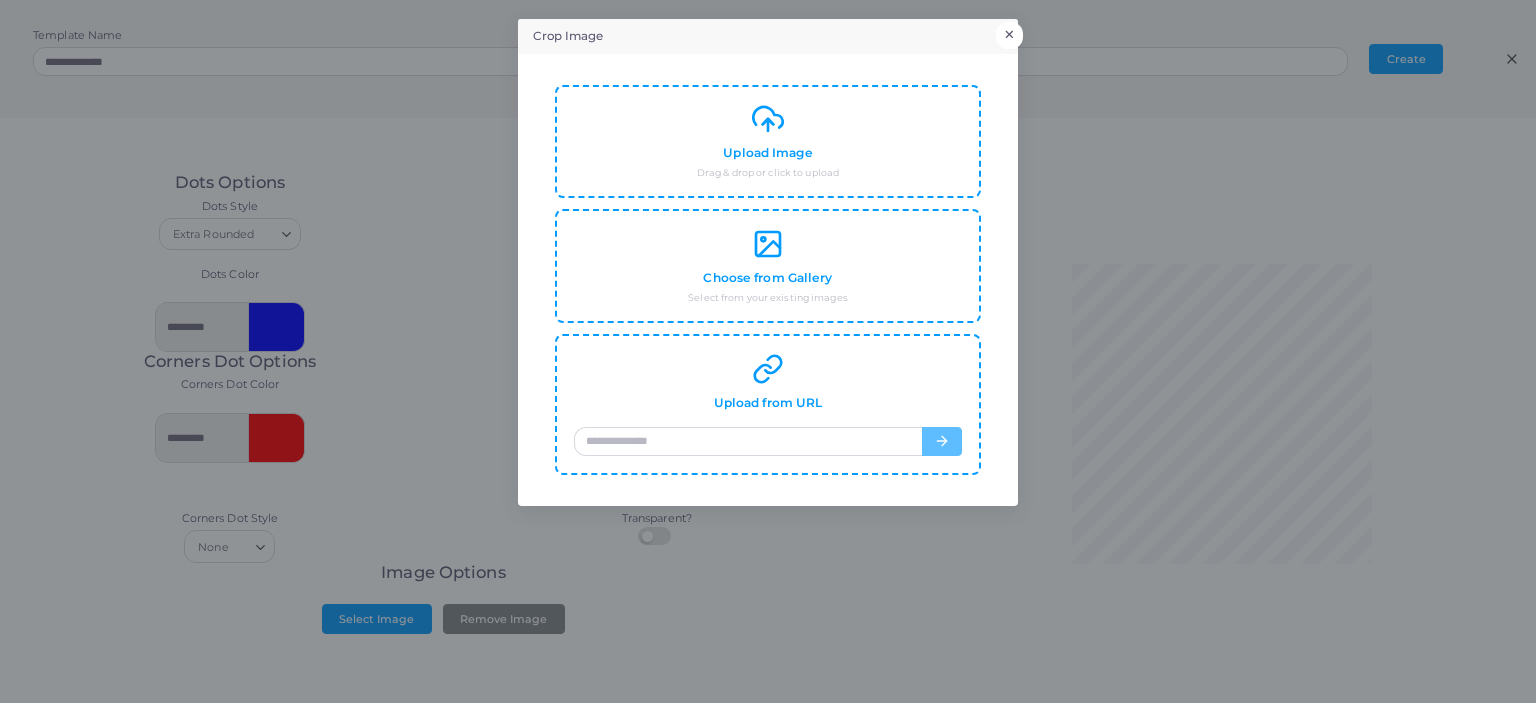 click on "×" at bounding box center (1009, 35) 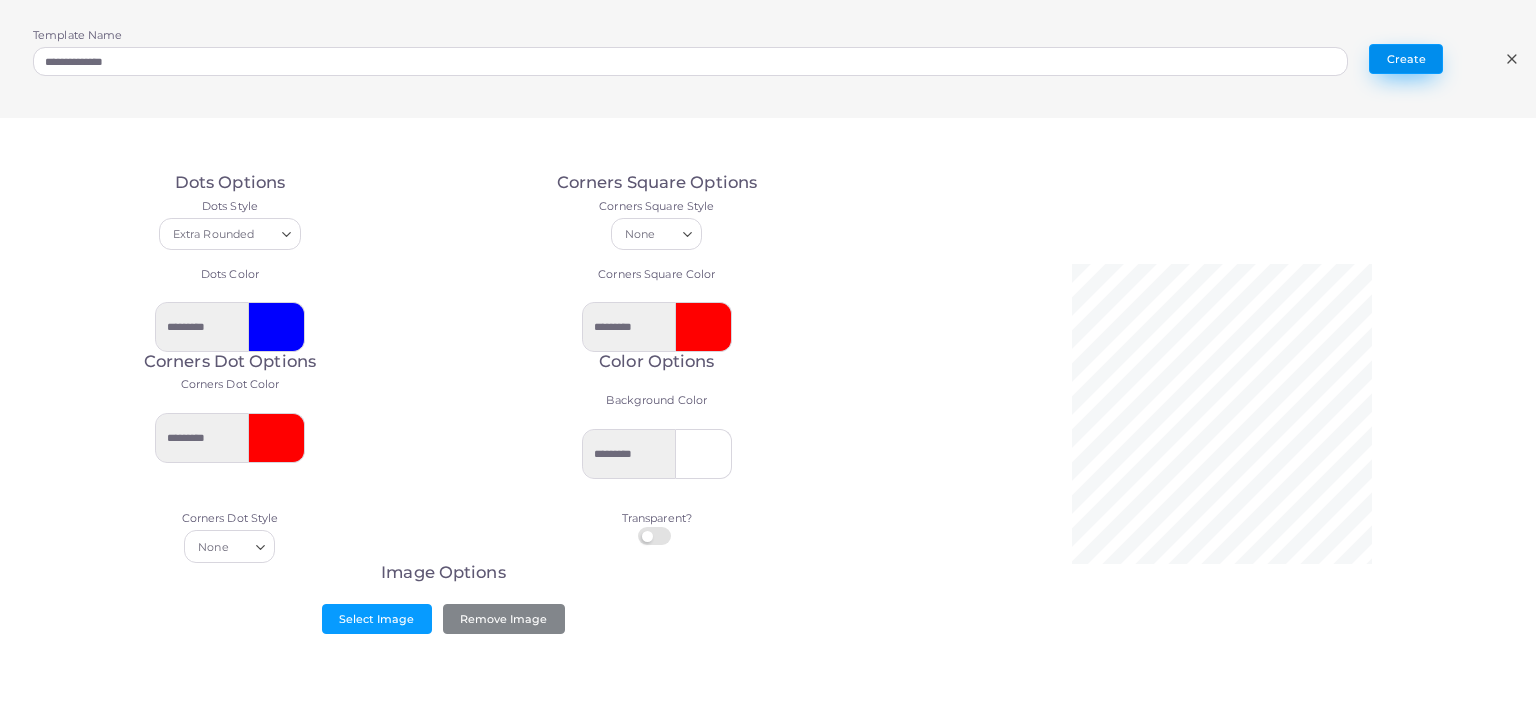 click on "Create" at bounding box center [1406, 59] 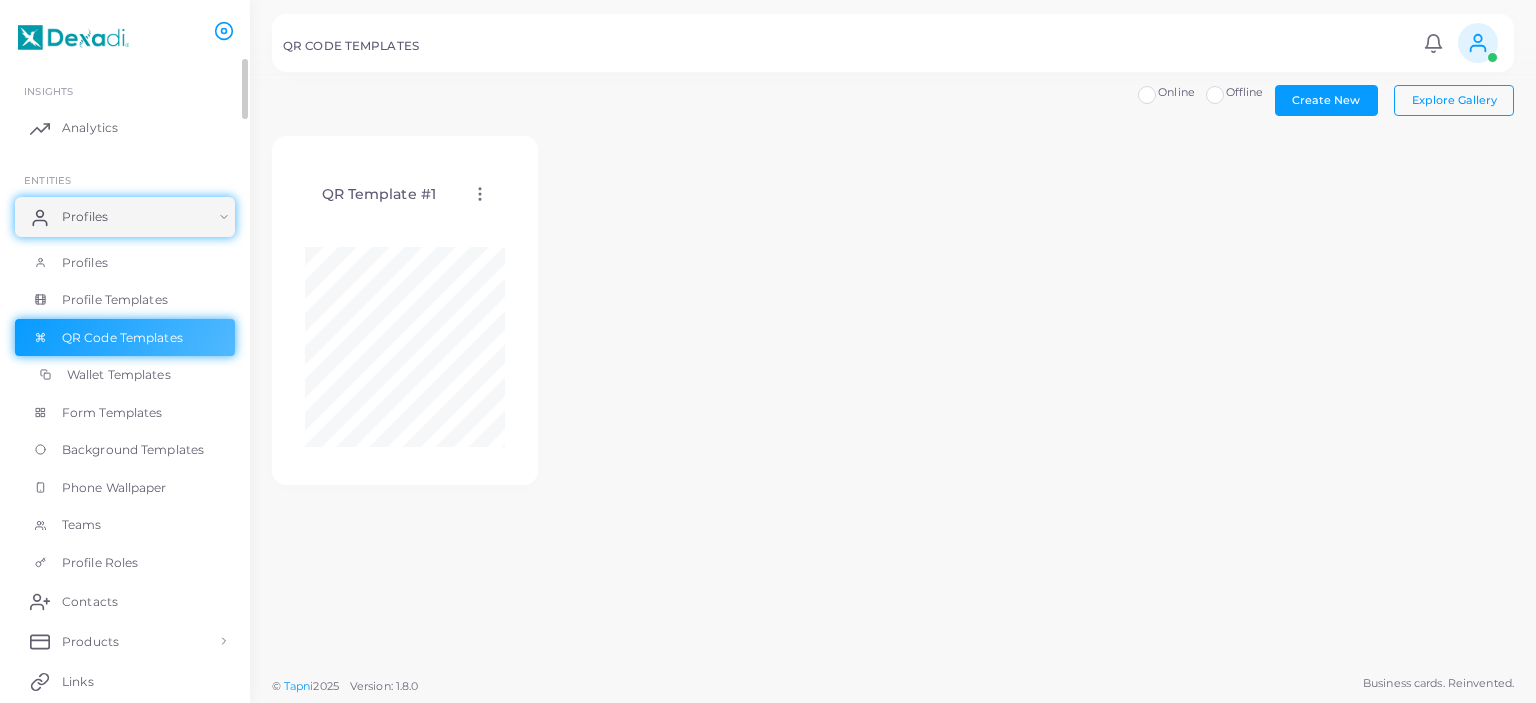 click on "Wallet Templates" at bounding box center (125, 375) 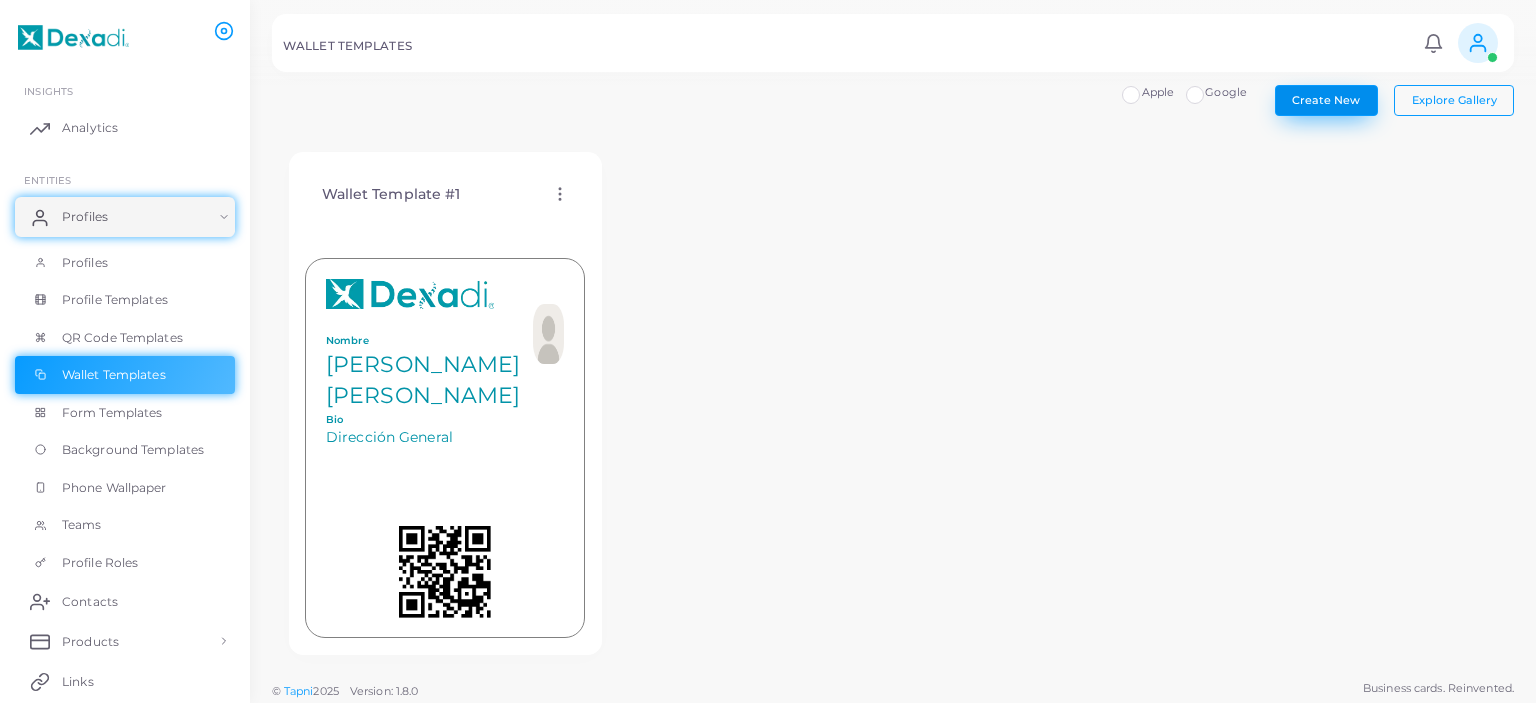 click on "Create New" at bounding box center (1326, 100) 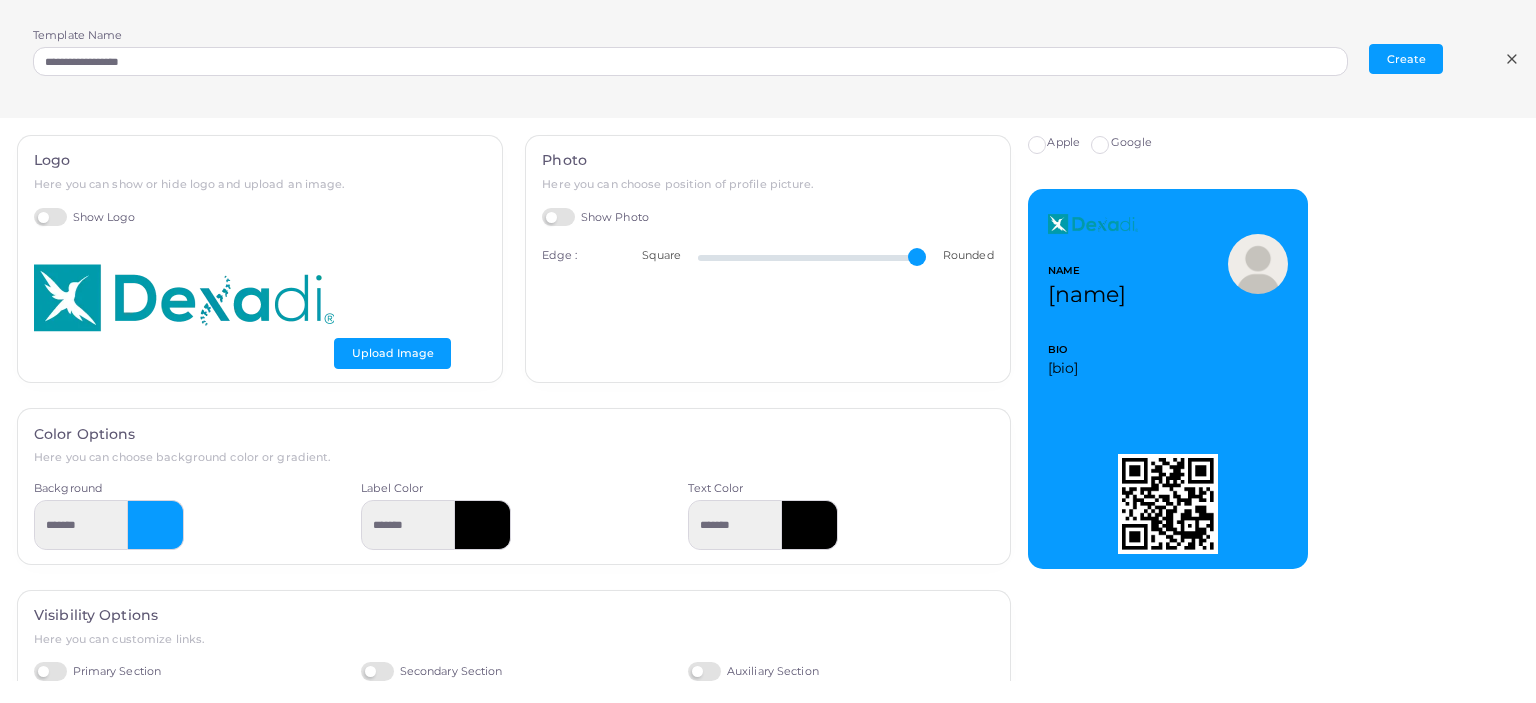 click on "Show Logo" at bounding box center (85, 217) 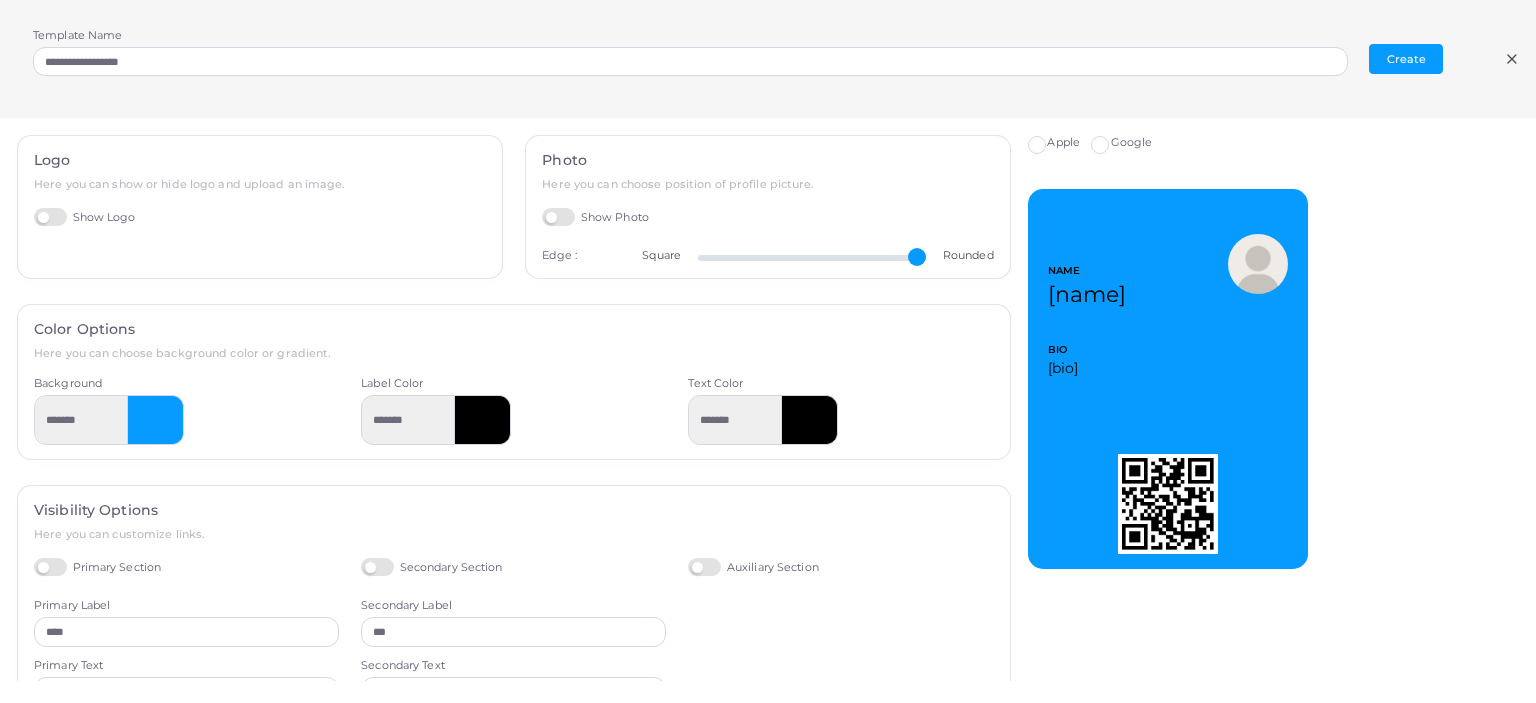 click on "Show Logo" at bounding box center [85, 217] 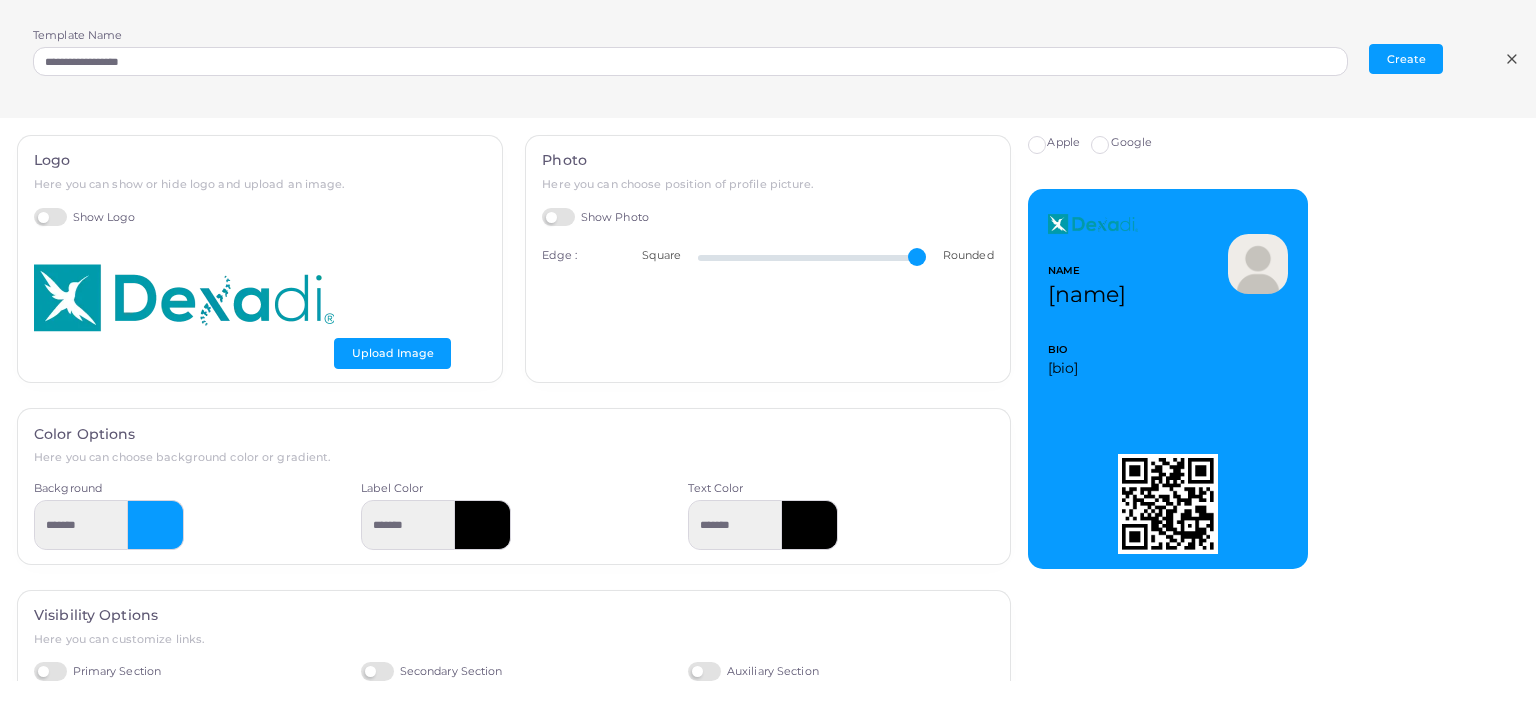 drag, startPoint x: 906, startPoint y: 259, endPoint x: 850, endPoint y: 273, distance: 57.72348 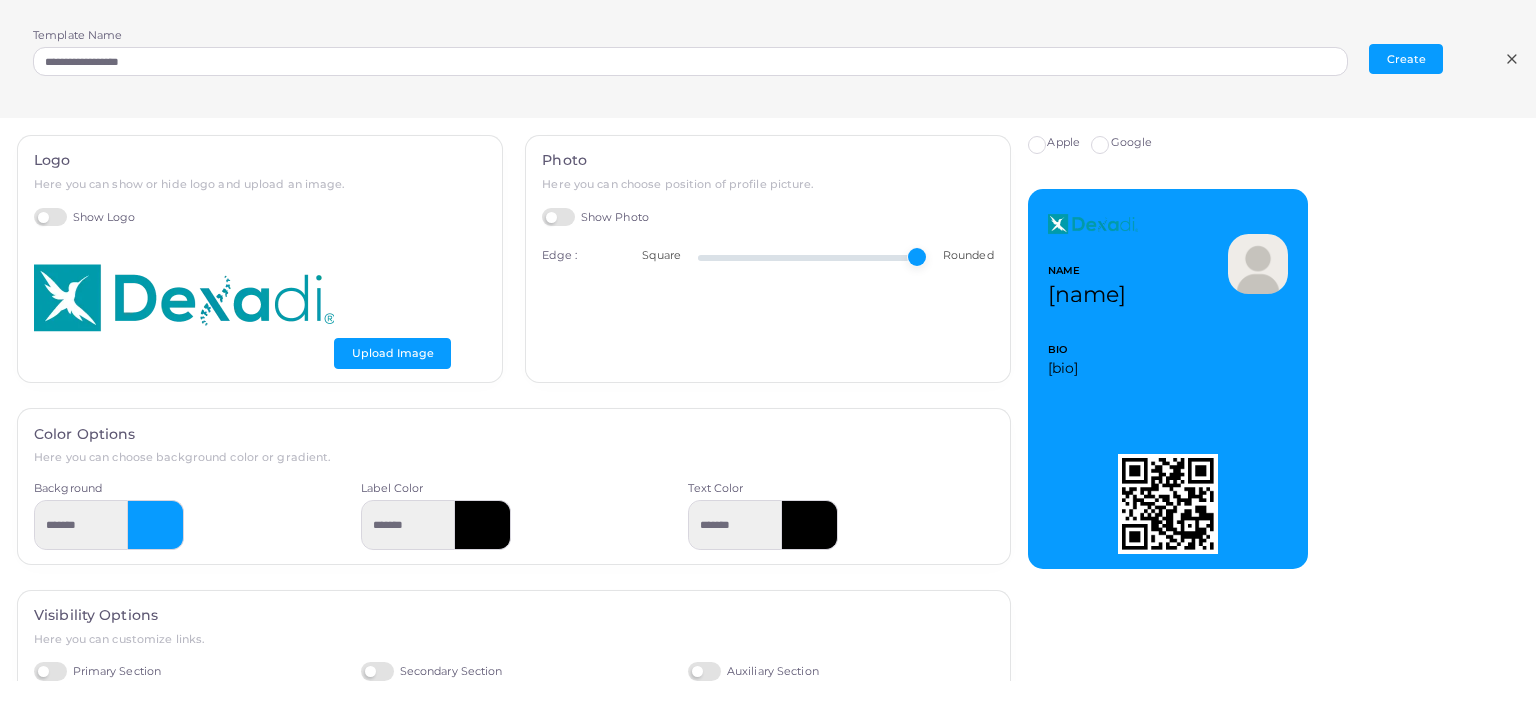 type on "**" 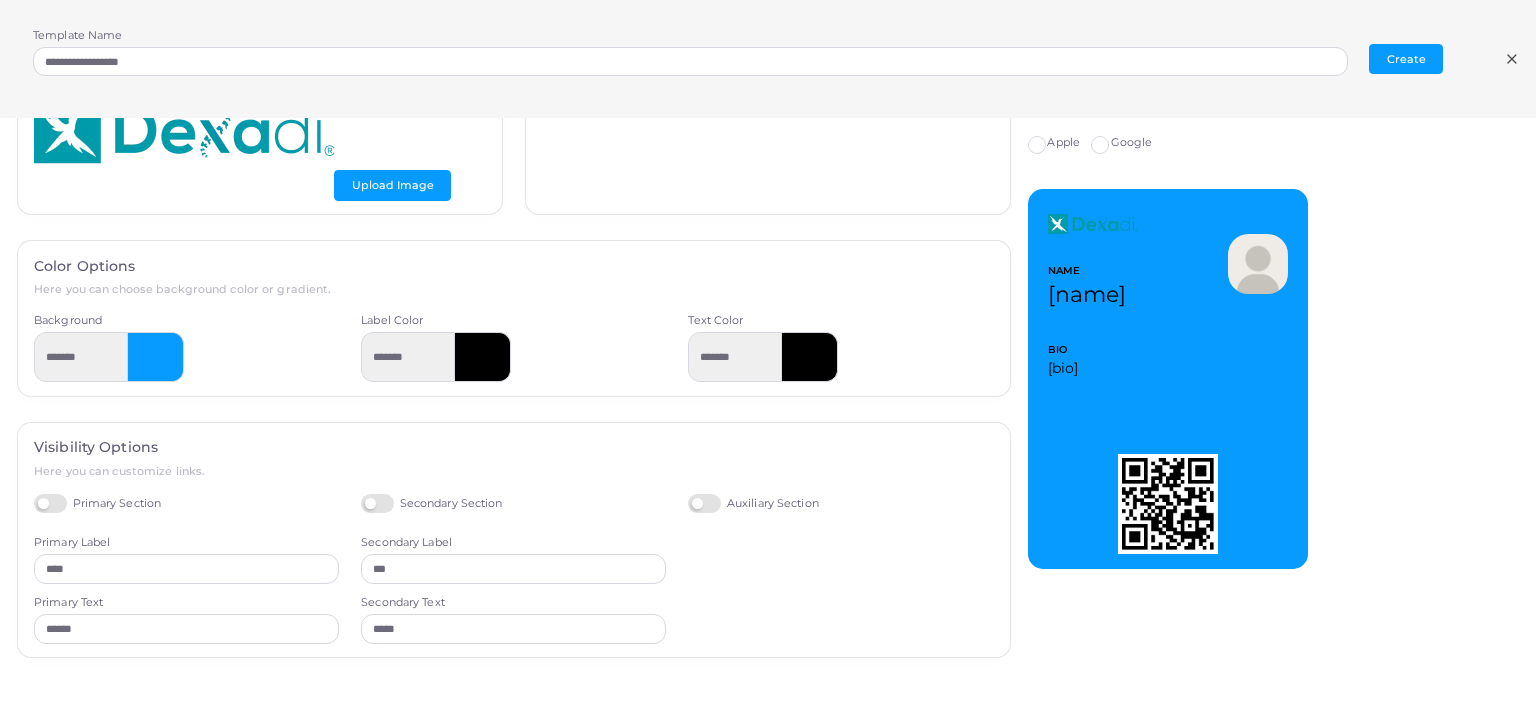 scroll, scrollTop: 182, scrollLeft: 0, axis: vertical 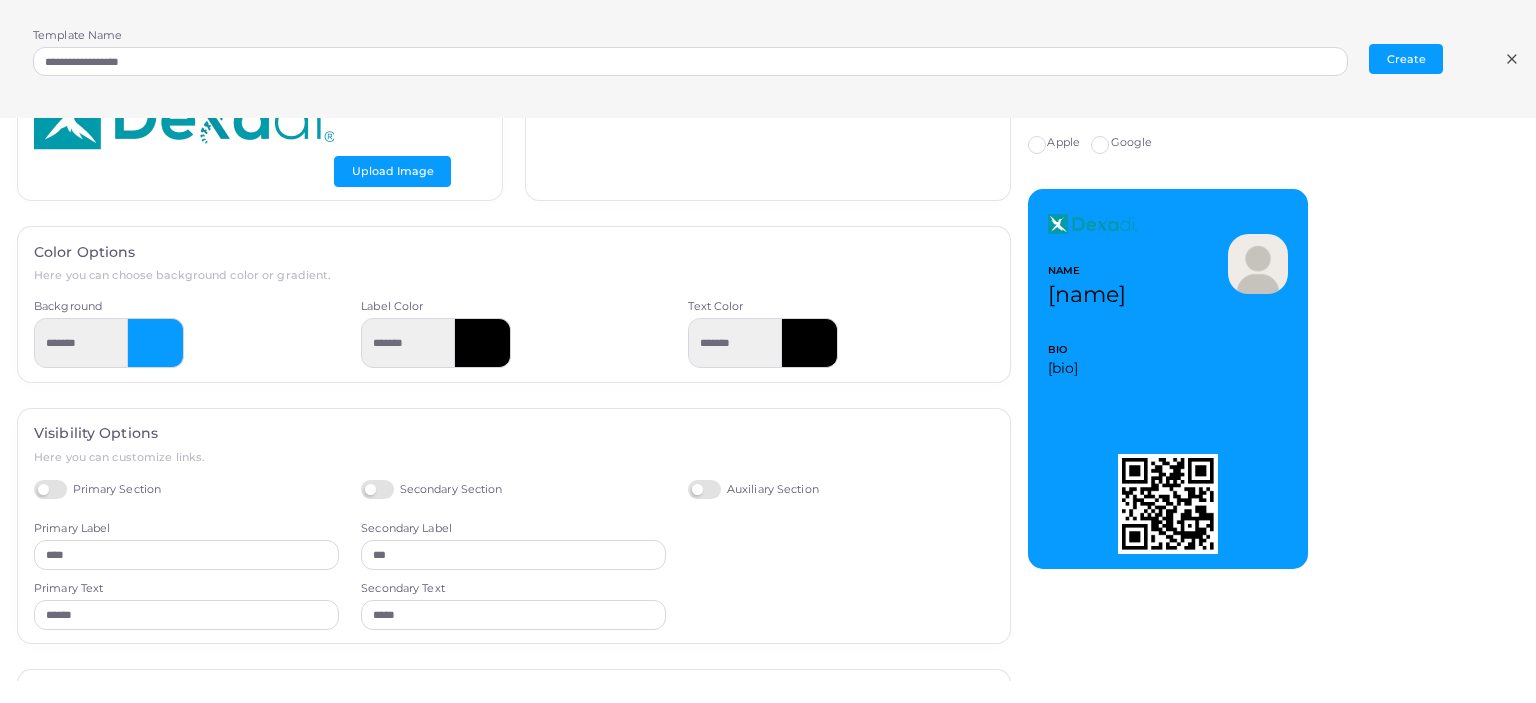 click at bounding box center (156, 343) 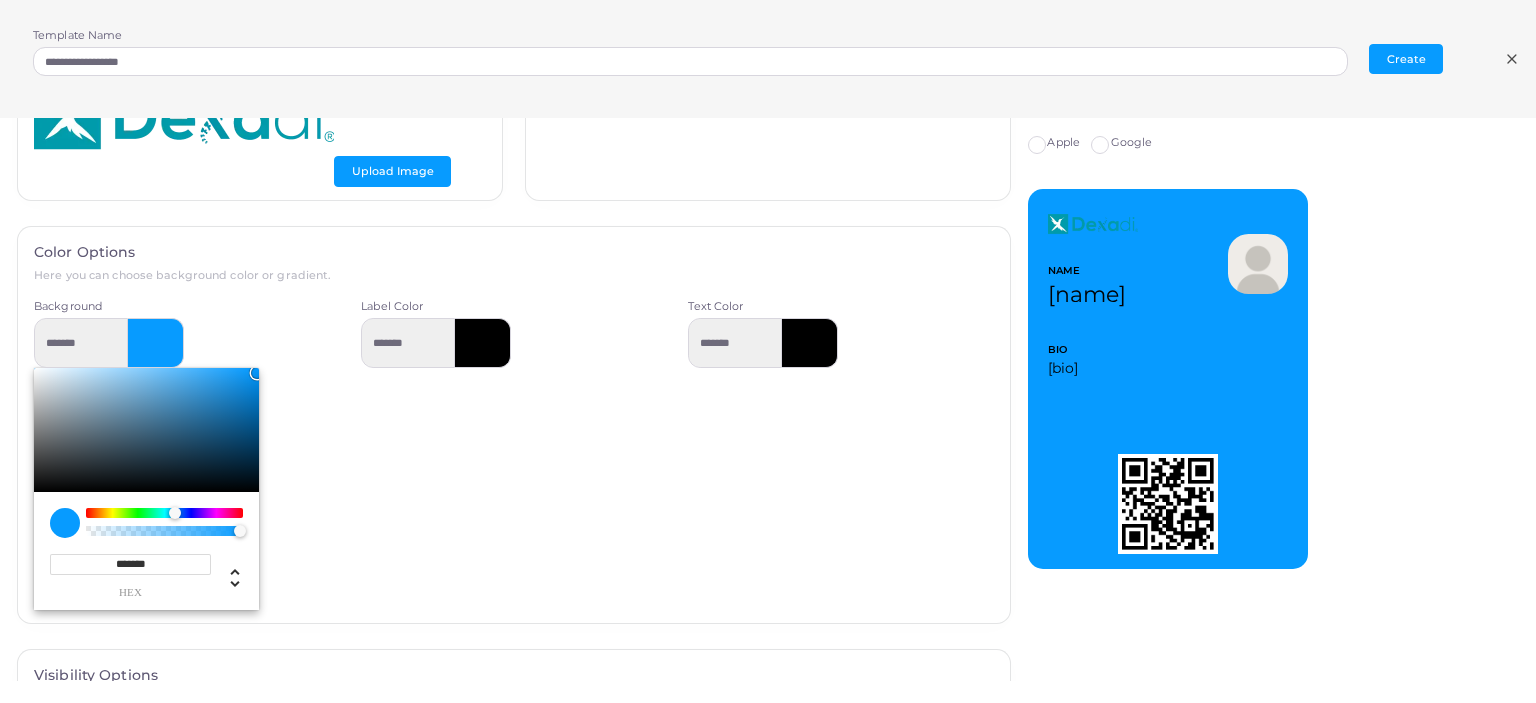 type on "*********" 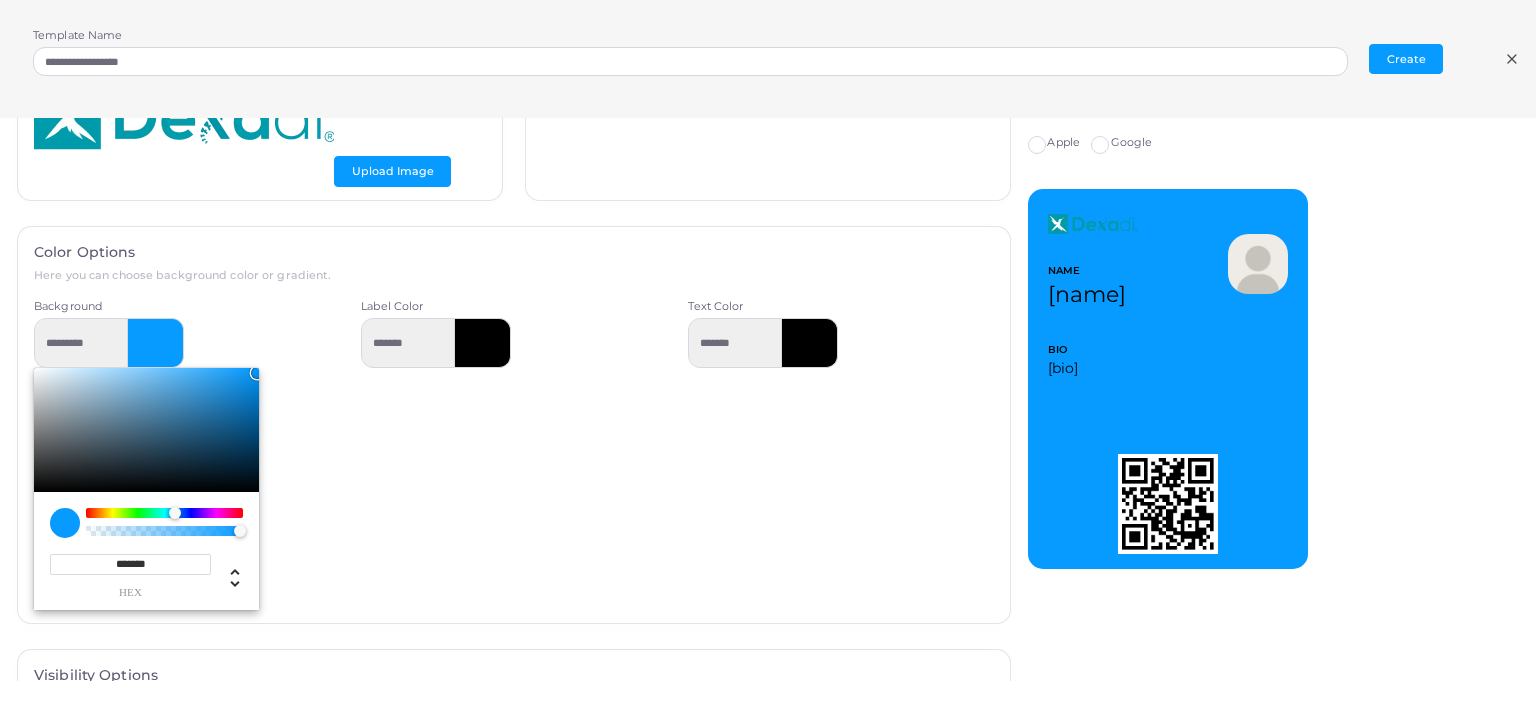 type on "*********" 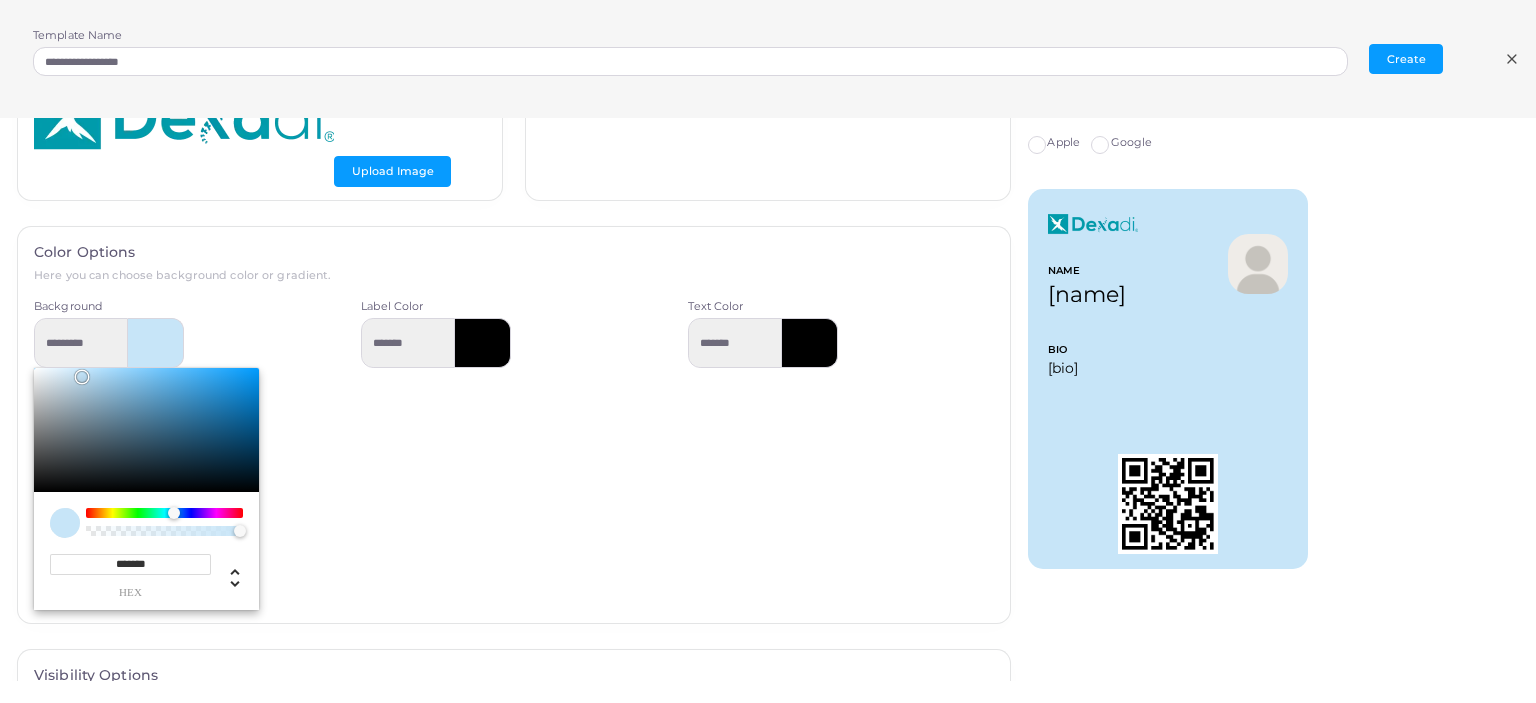 type on "*********" 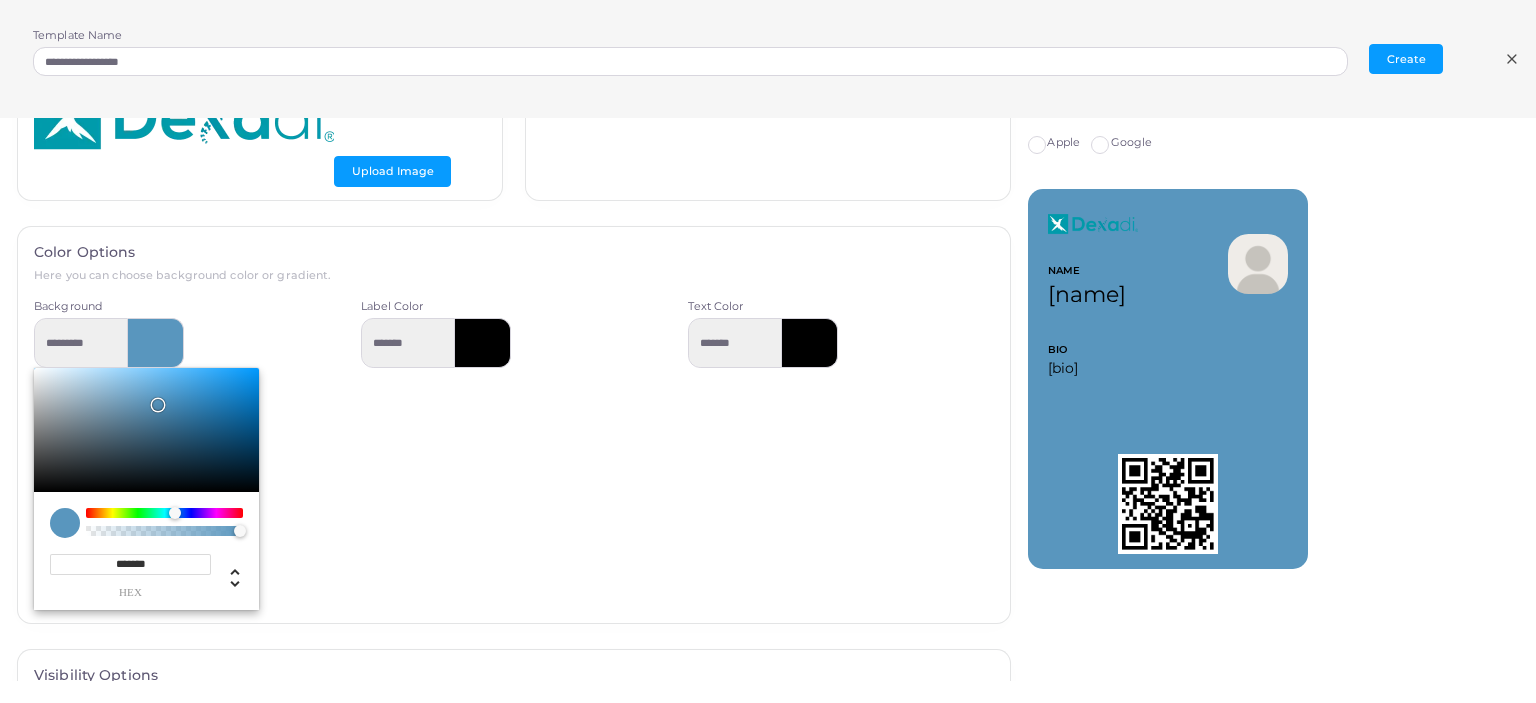 type on "*********" 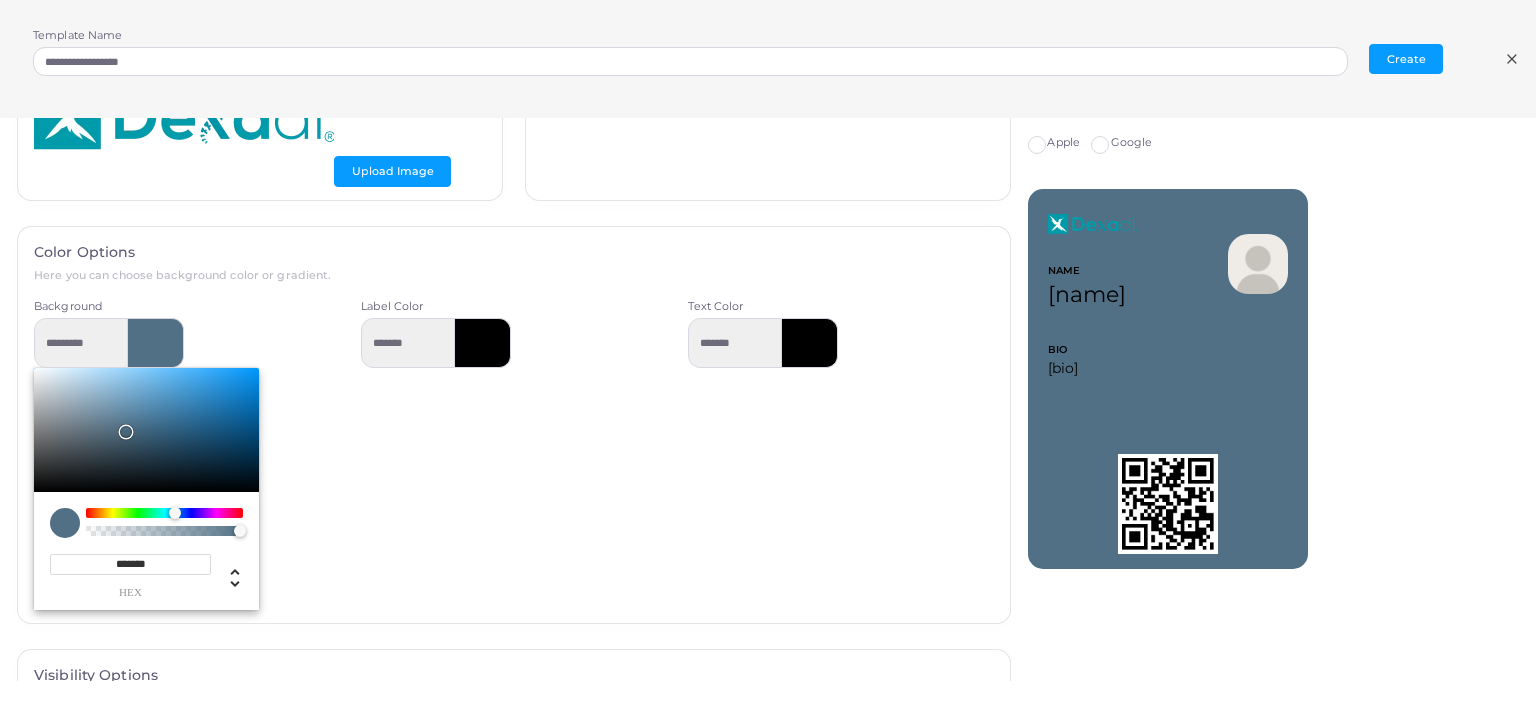 type on "*********" 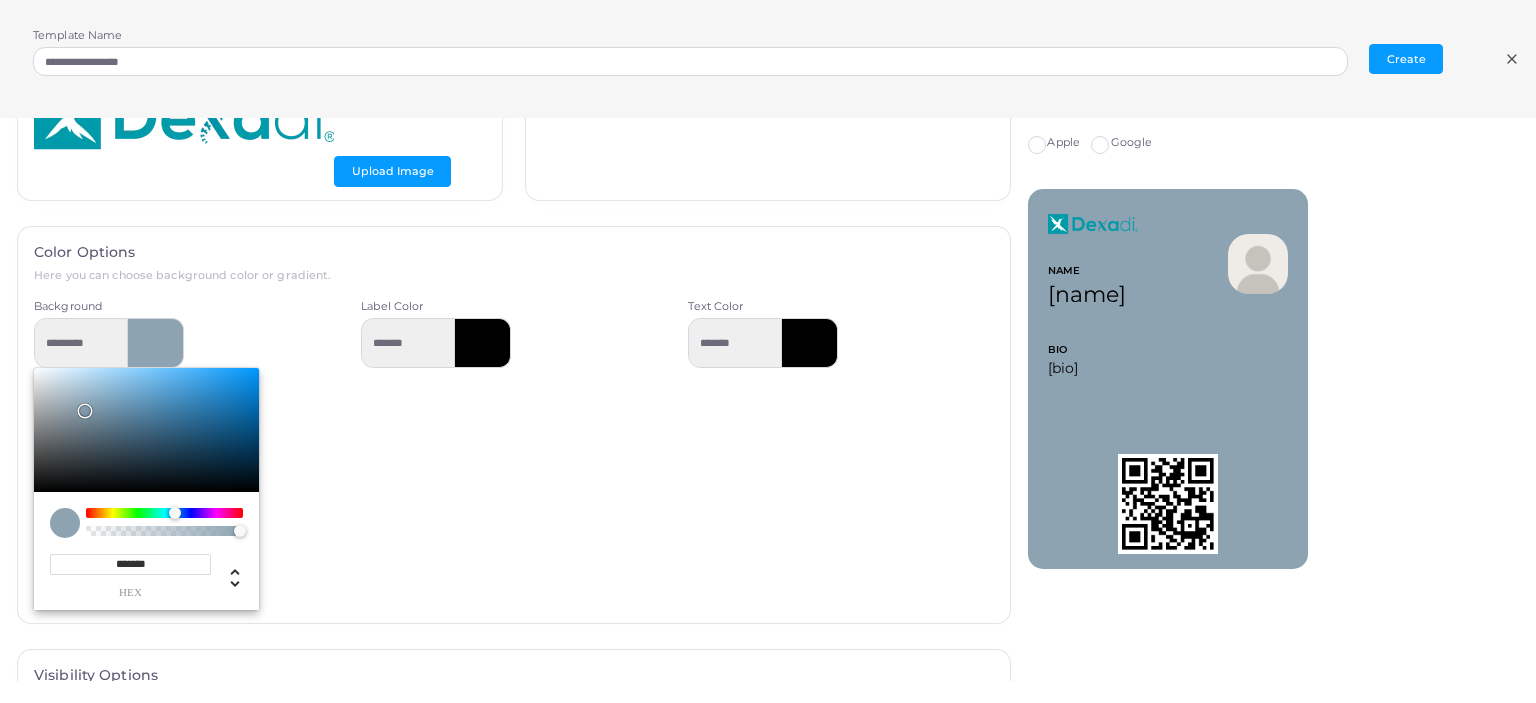 drag, startPoint x: 202, startPoint y: 402, endPoint x: 81, endPoint y: 404, distance: 121.016525 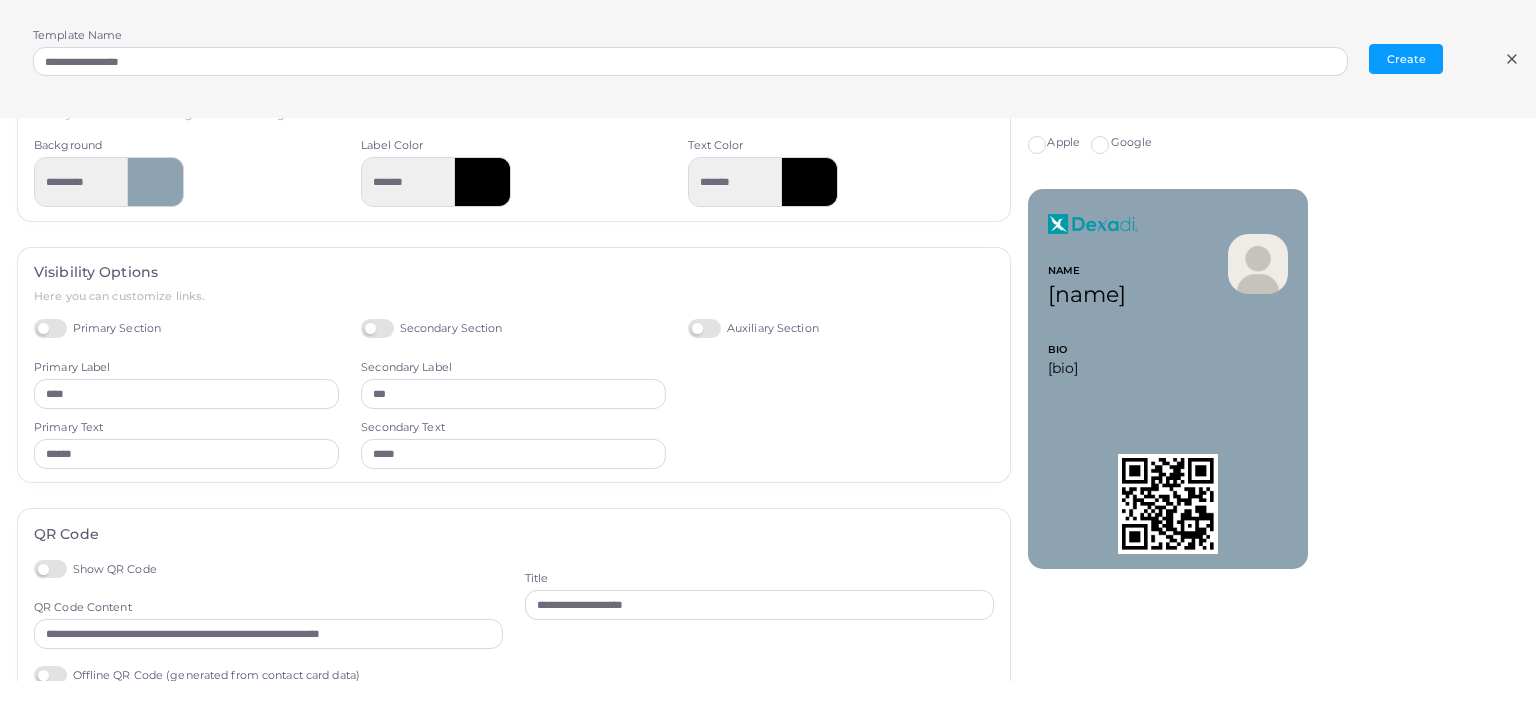 scroll, scrollTop: 345, scrollLeft: 0, axis: vertical 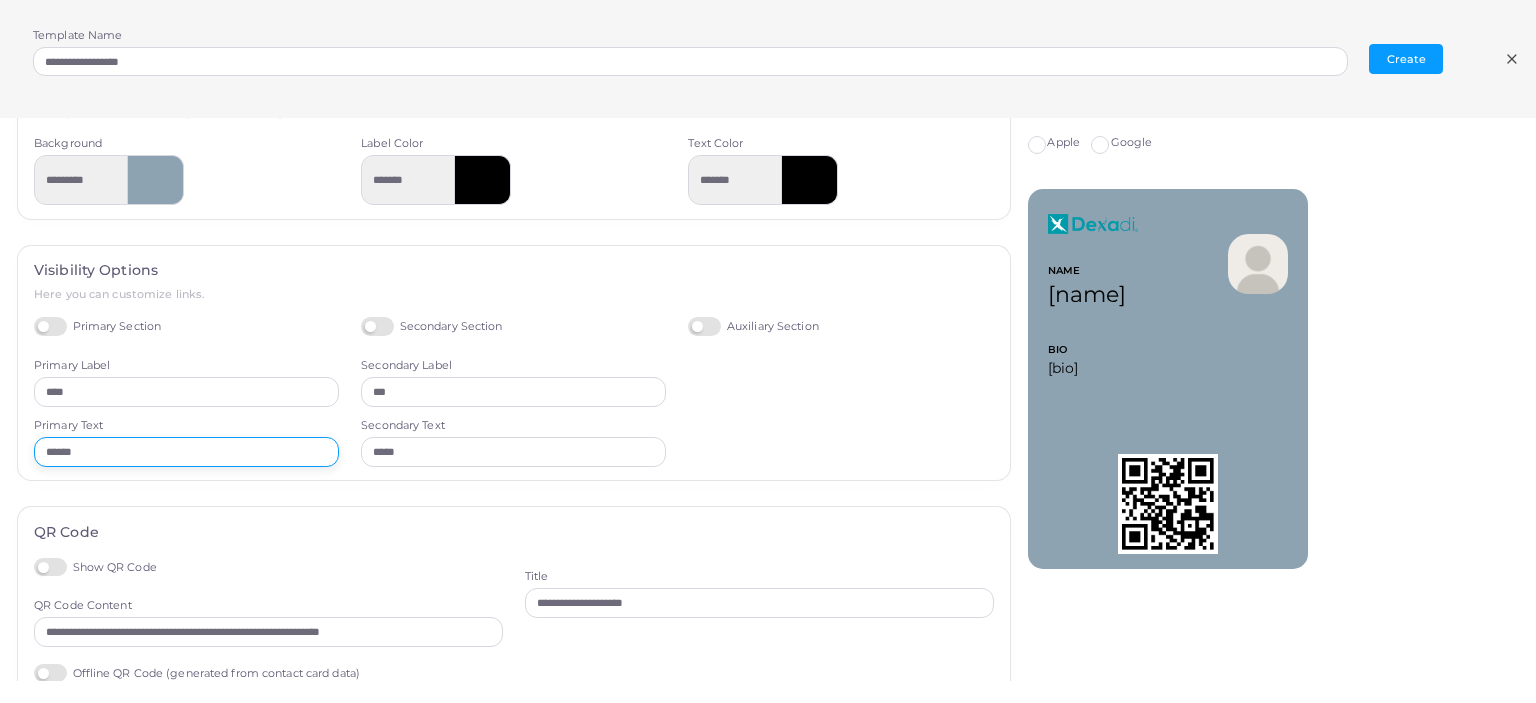drag, startPoint x: 96, startPoint y: 446, endPoint x: 2, endPoint y: 446, distance: 94 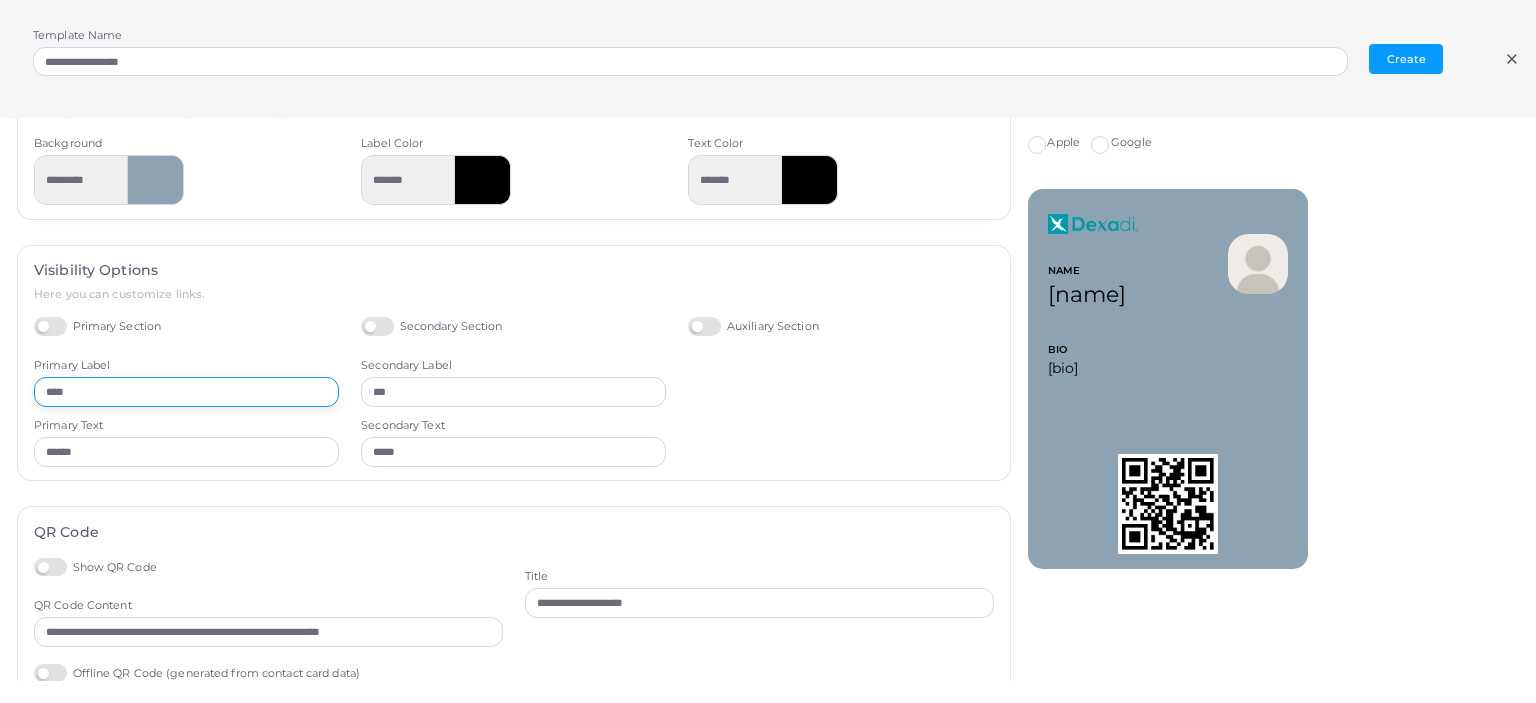 drag, startPoint x: 105, startPoint y: 389, endPoint x: 0, endPoint y: 402, distance: 105.801704 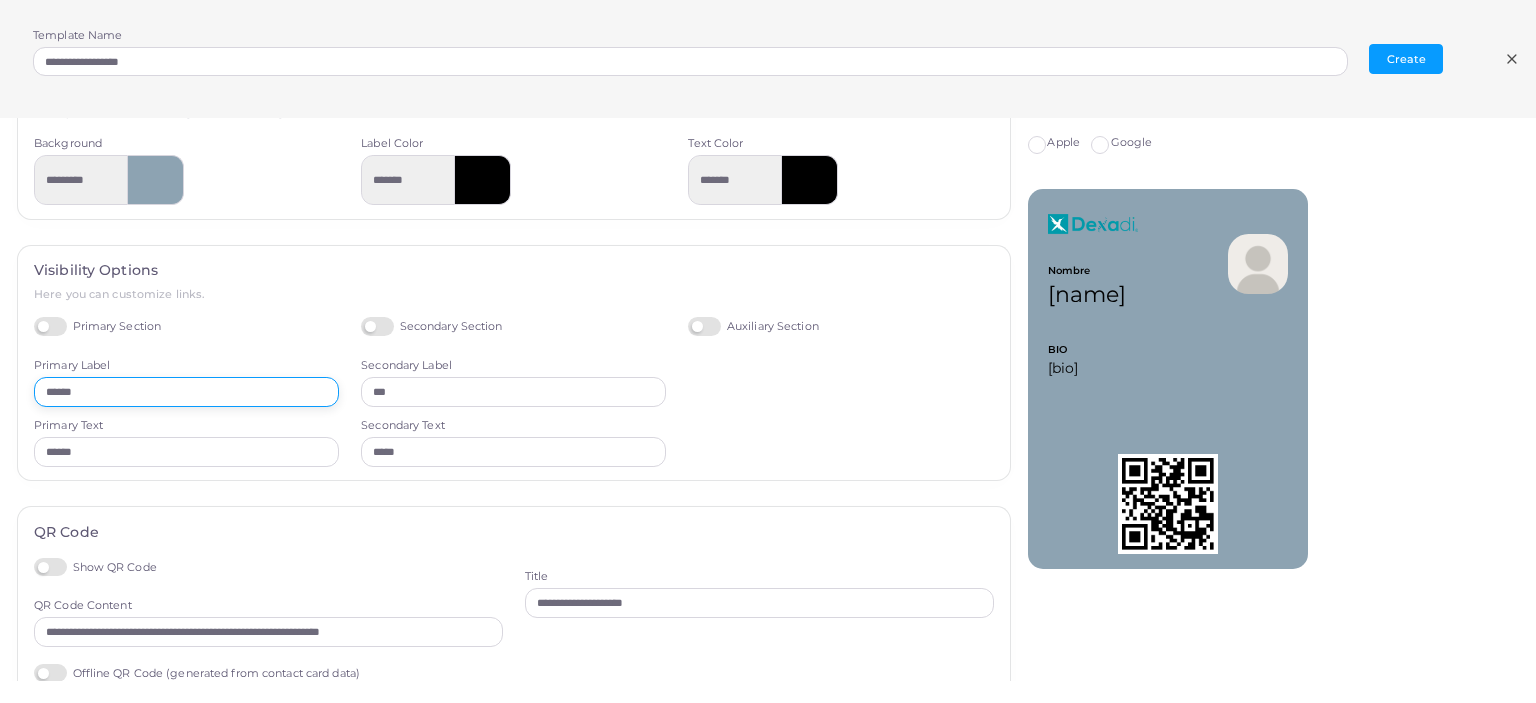 type on "******" 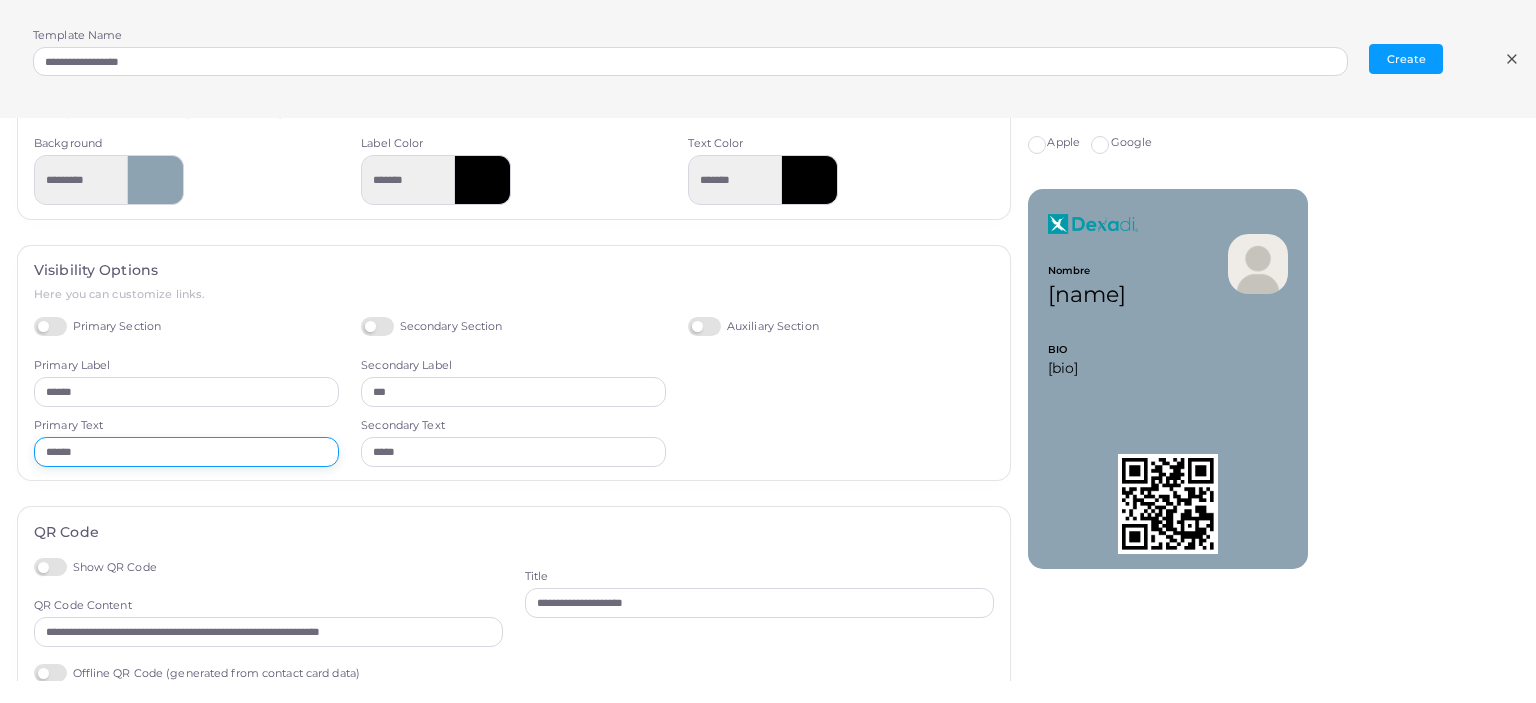 drag, startPoint x: 129, startPoint y: 454, endPoint x: 0, endPoint y: 463, distance: 129.31357 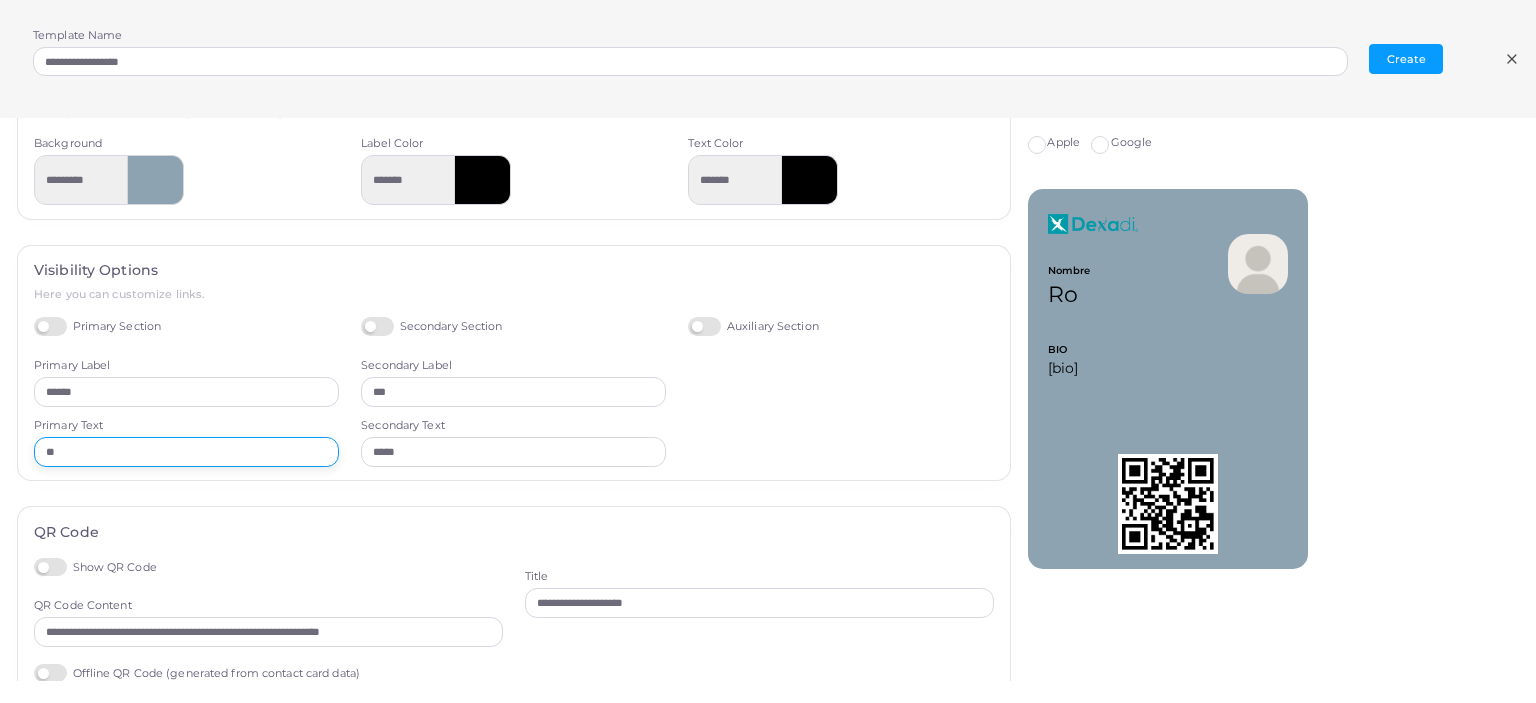 type on "*" 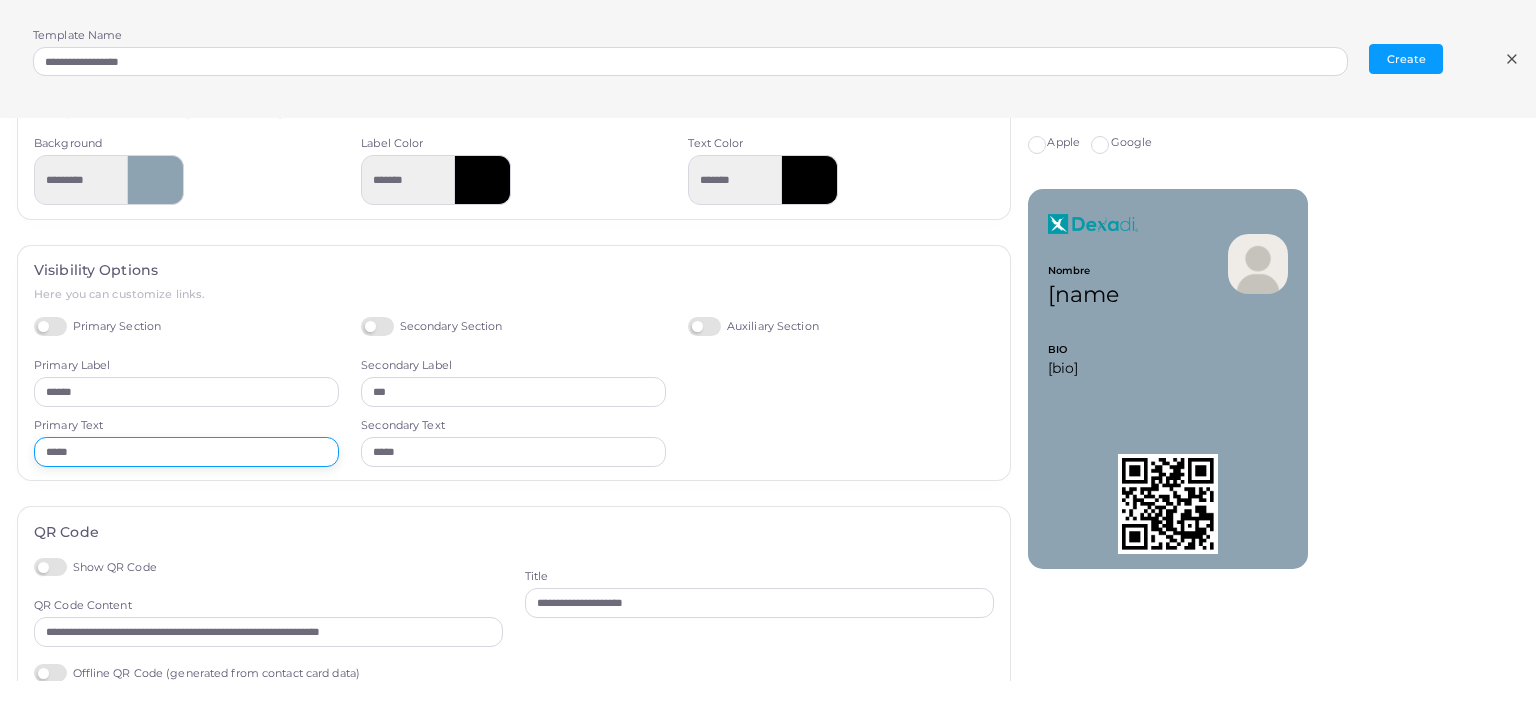 type on "******" 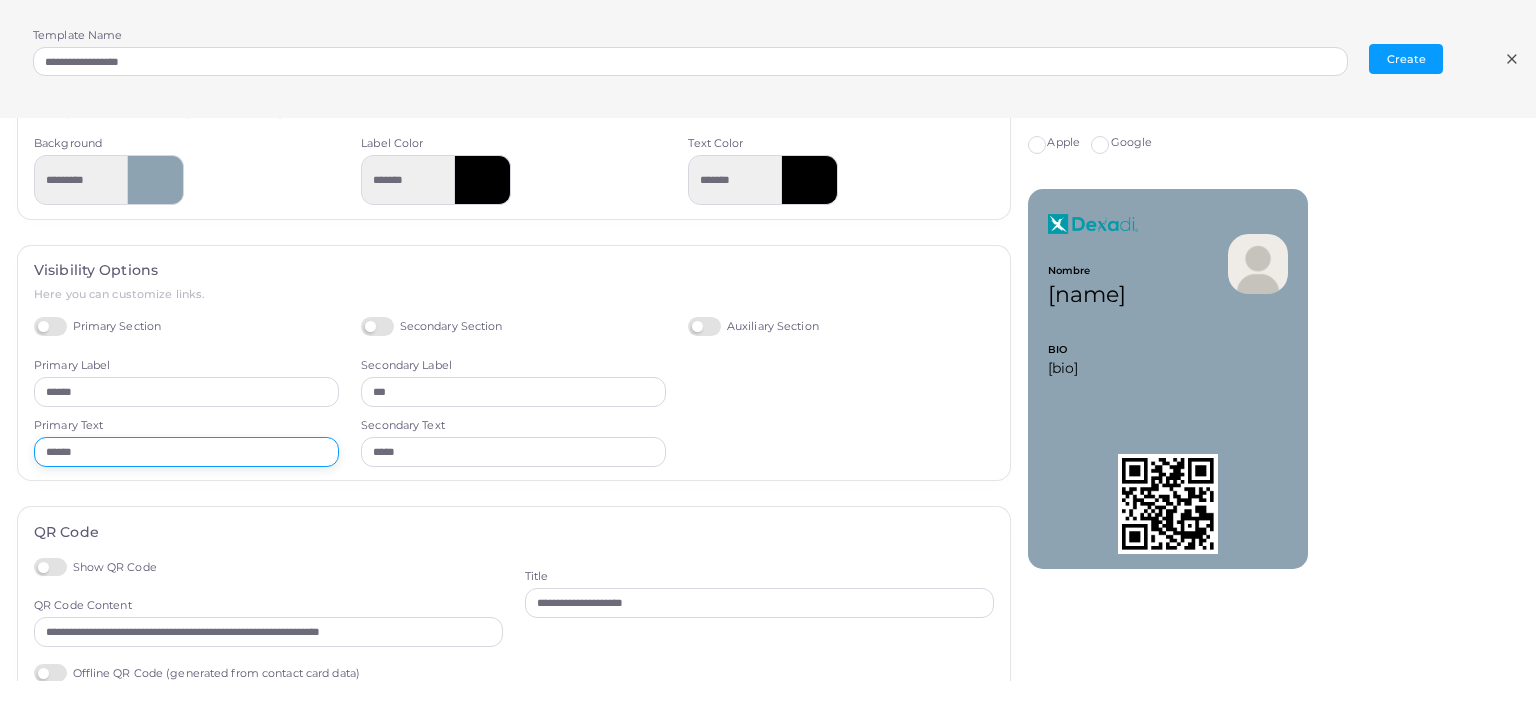scroll, scrollTop: 406, scrollLeft: 0, axis: vertical 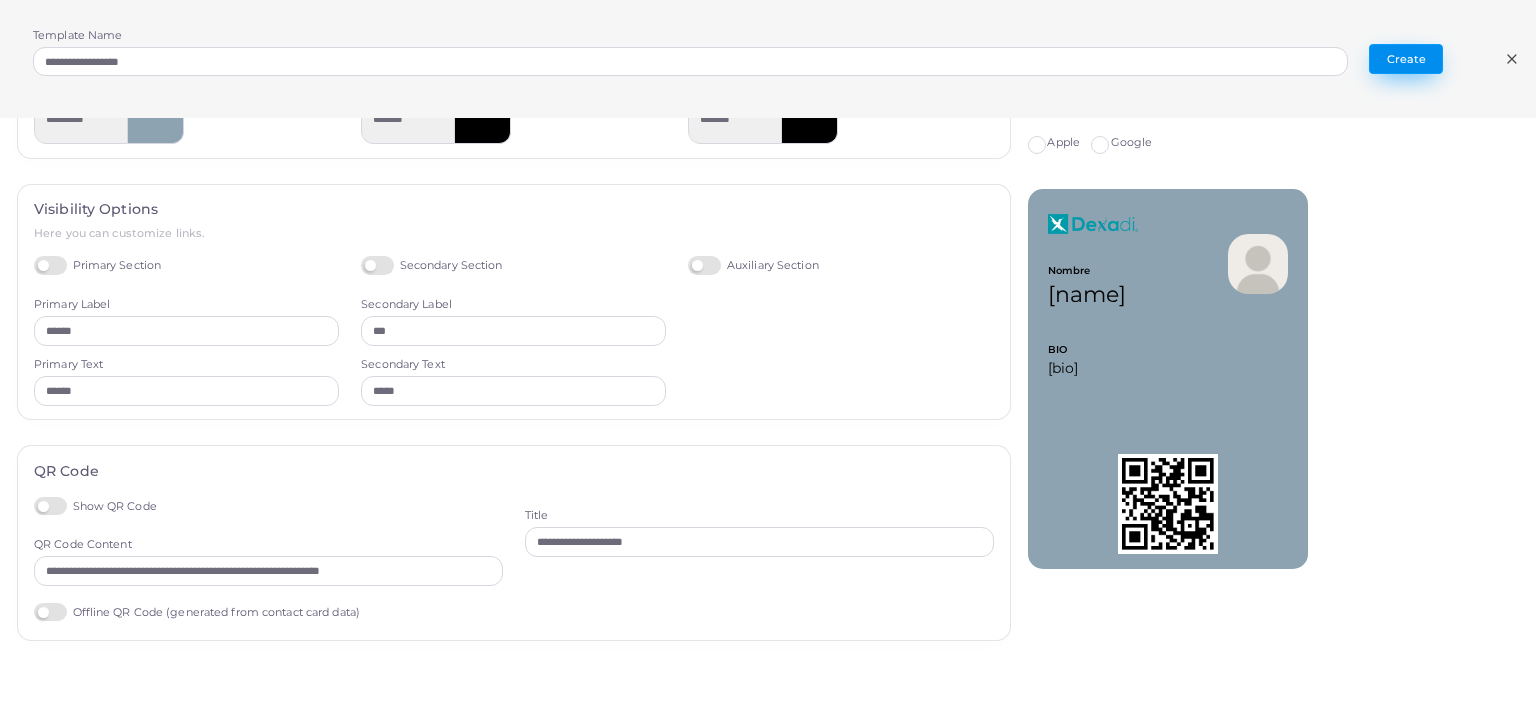 click on "Create" at bounding box center [1406, 59] 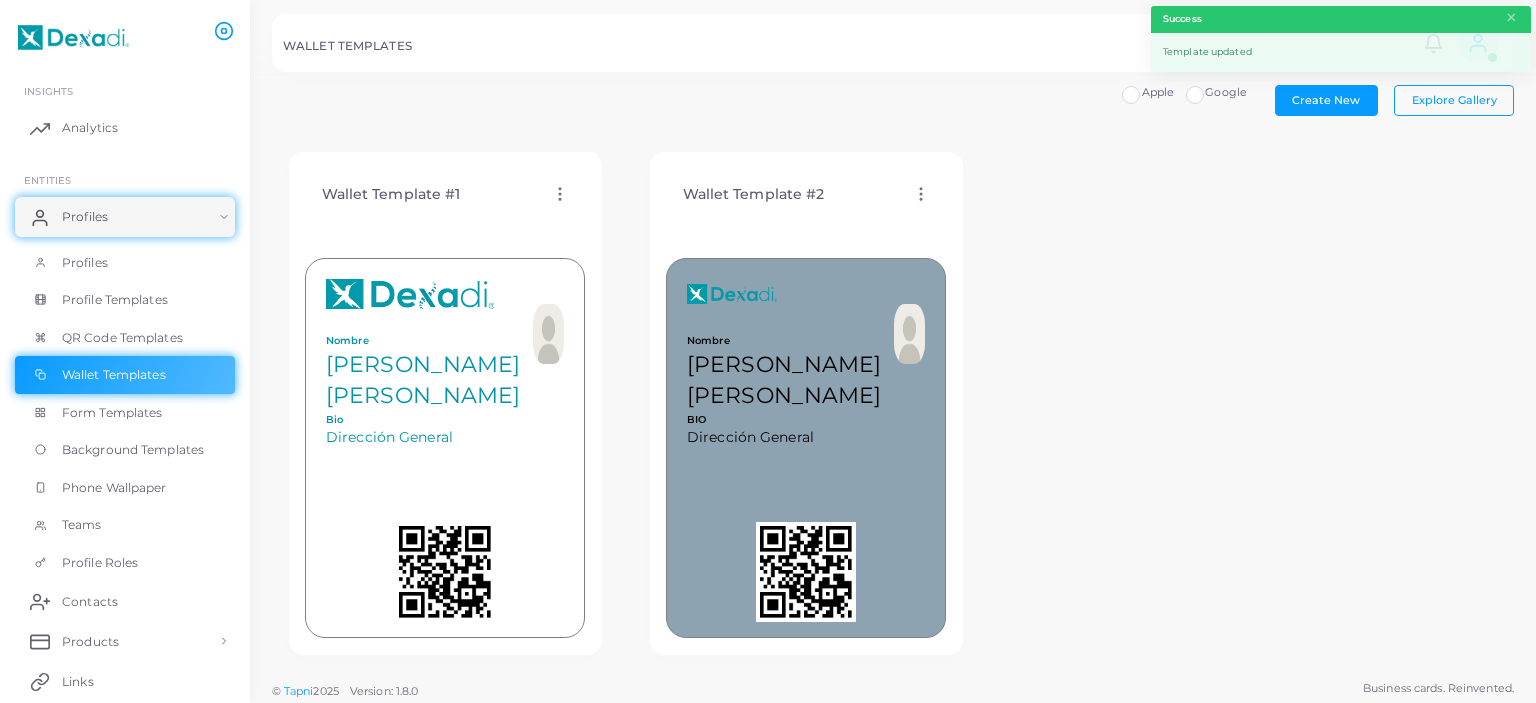 click 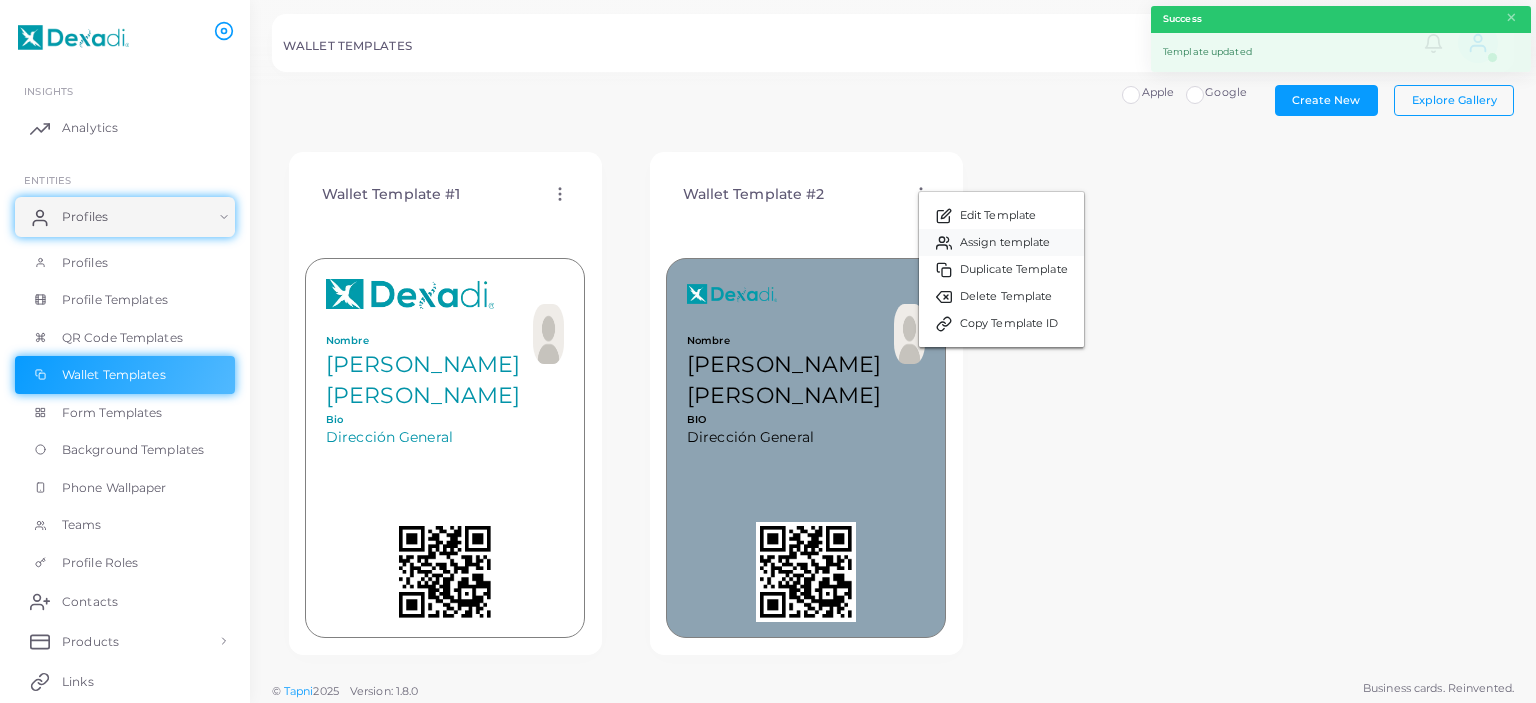 click on "Assign template" at bounding box center [1005, 243] 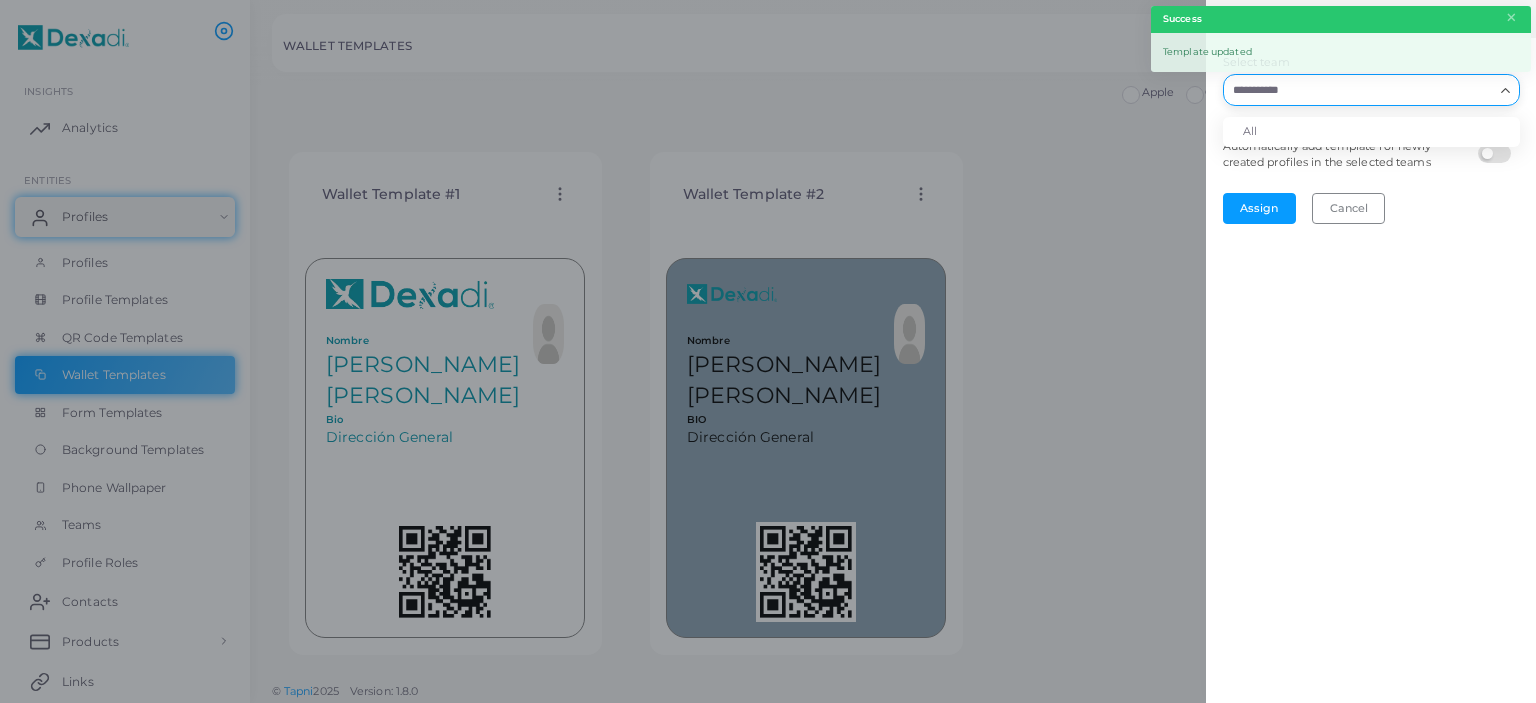 click on "Select team" at bounding box center [1359, 90] 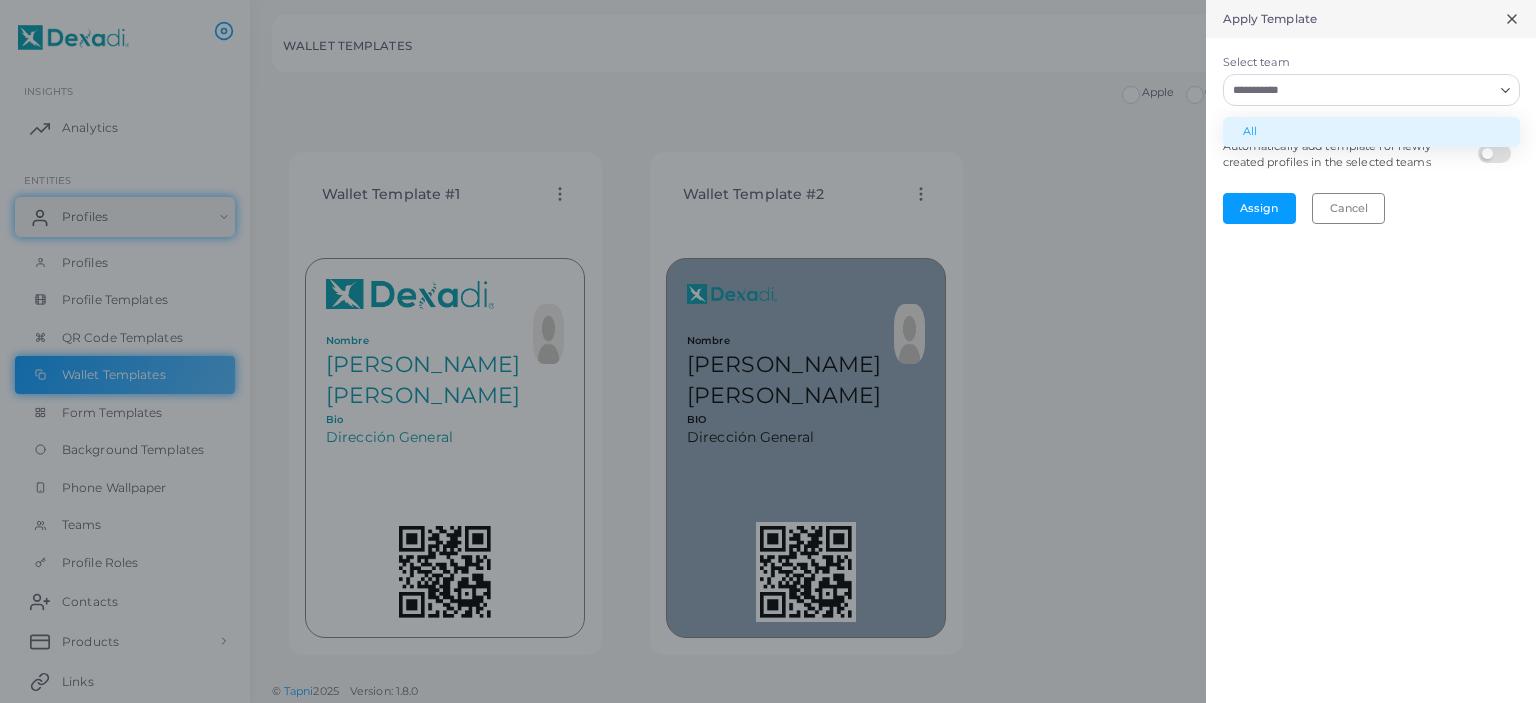 click on "Assign   Cancel" at bounding box center [1371, 208] 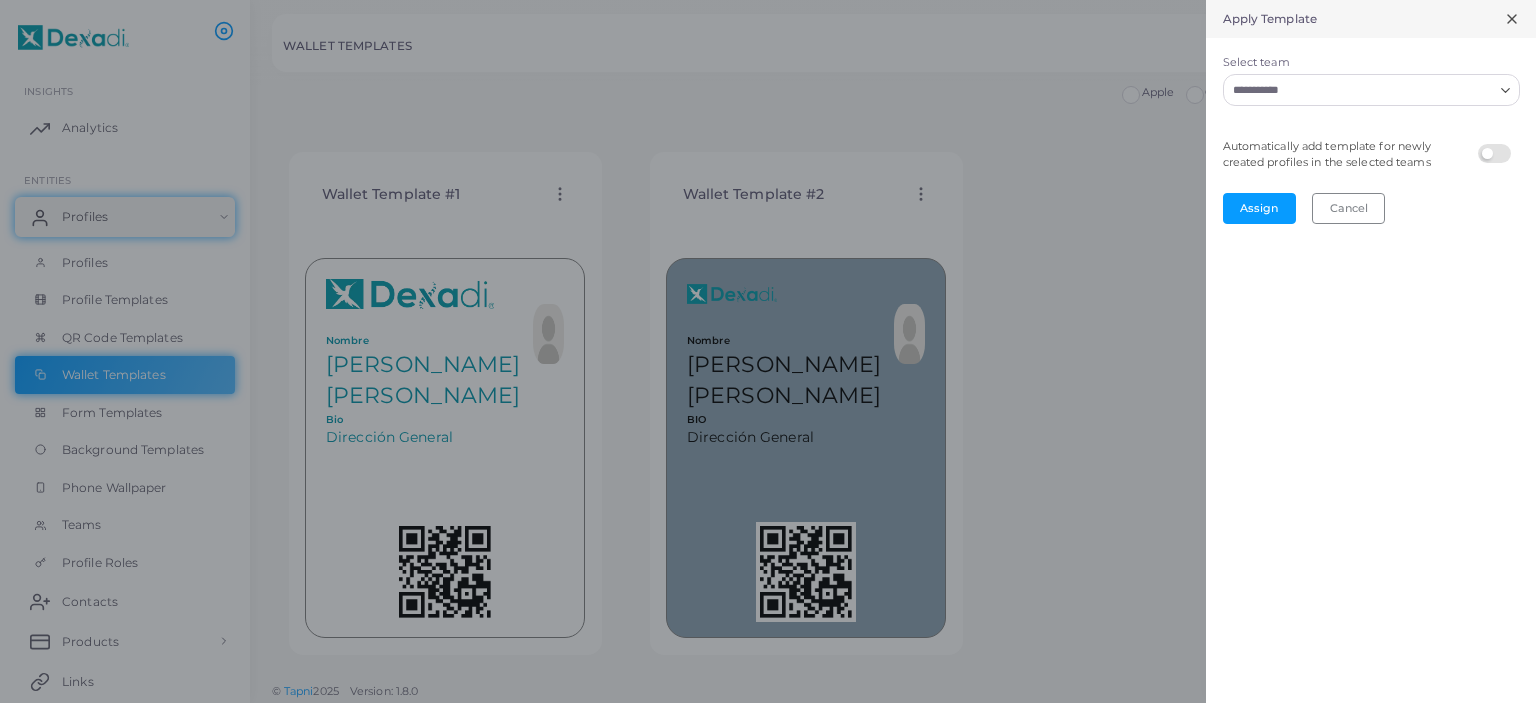 click at bounding box center (1497, 144) 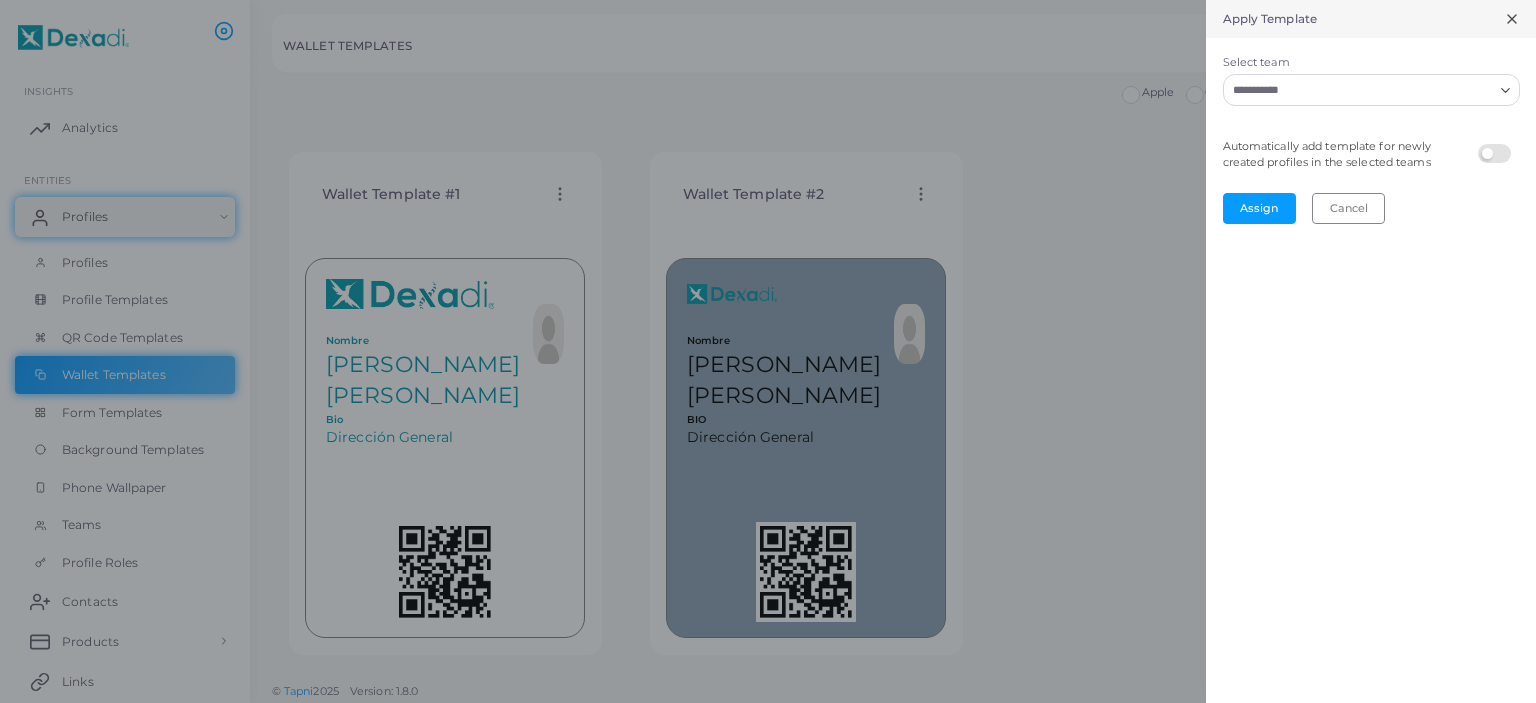 click 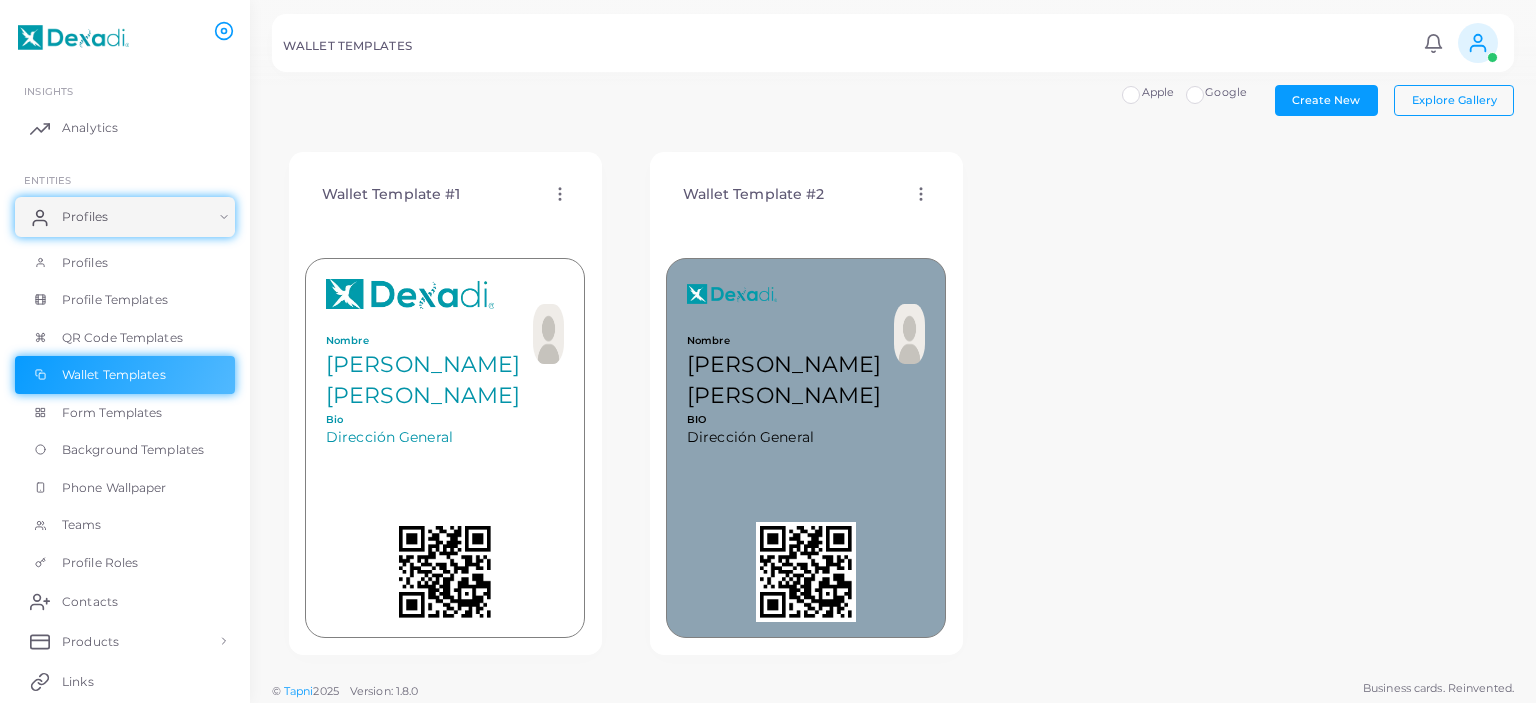 click 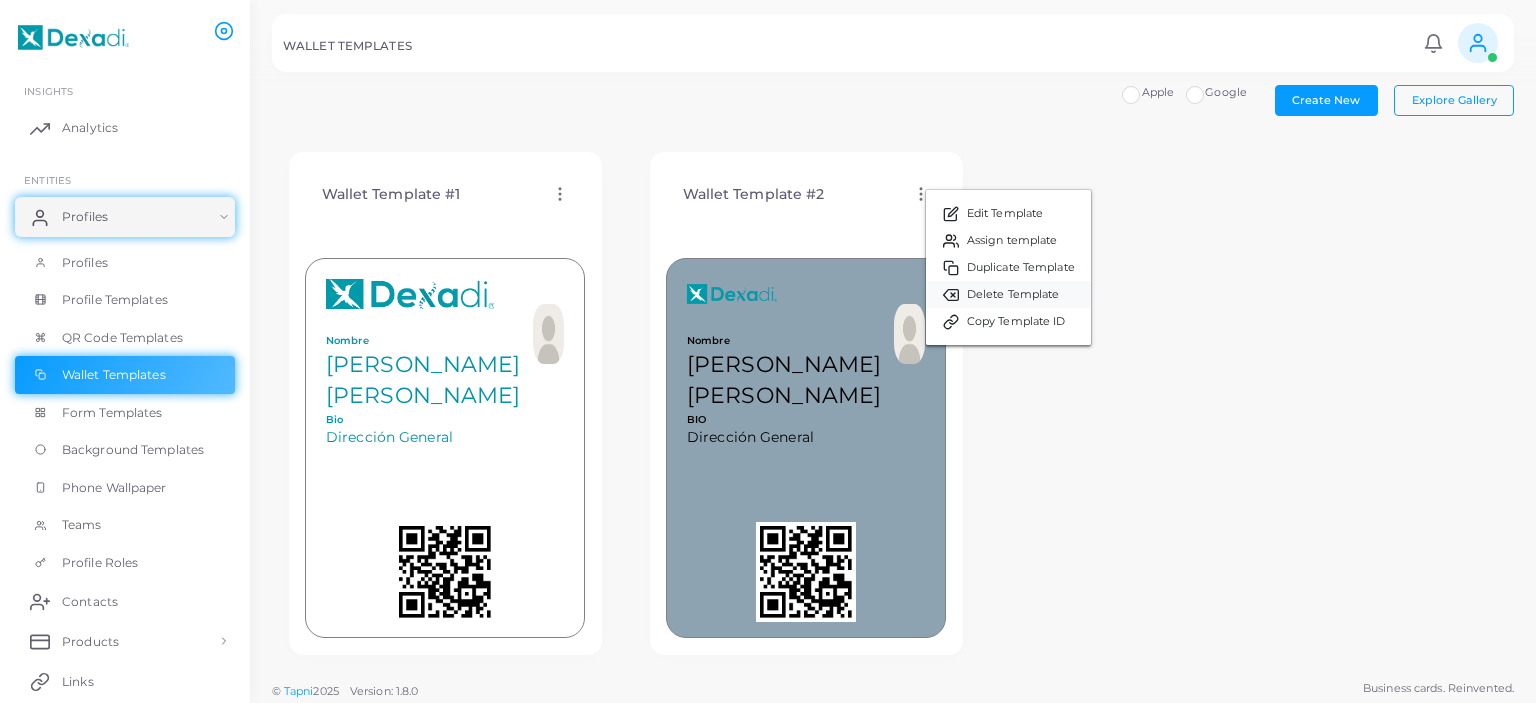 click 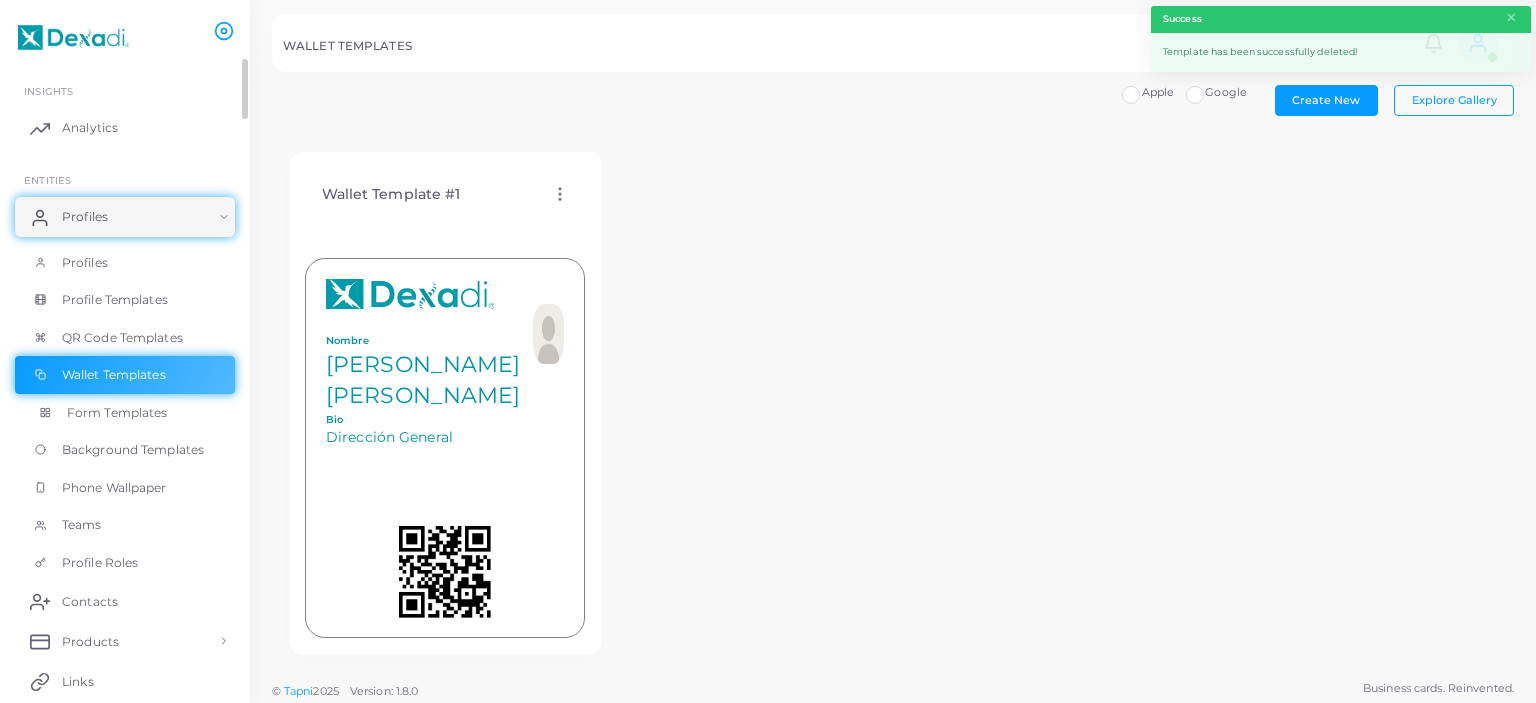 click on "Form Templates" at bounding box center [117, 413] 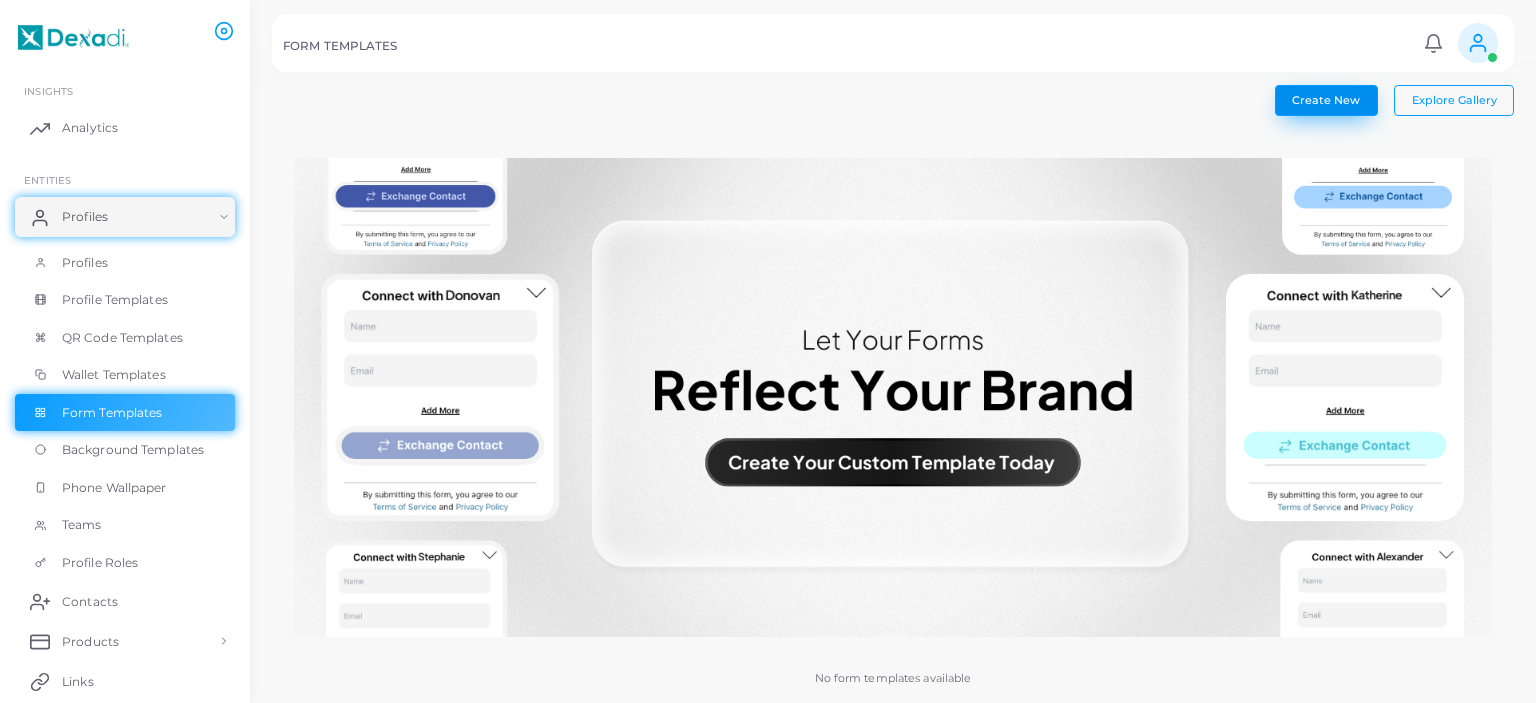 click on "Create New" at bounding box center (1326, 100) 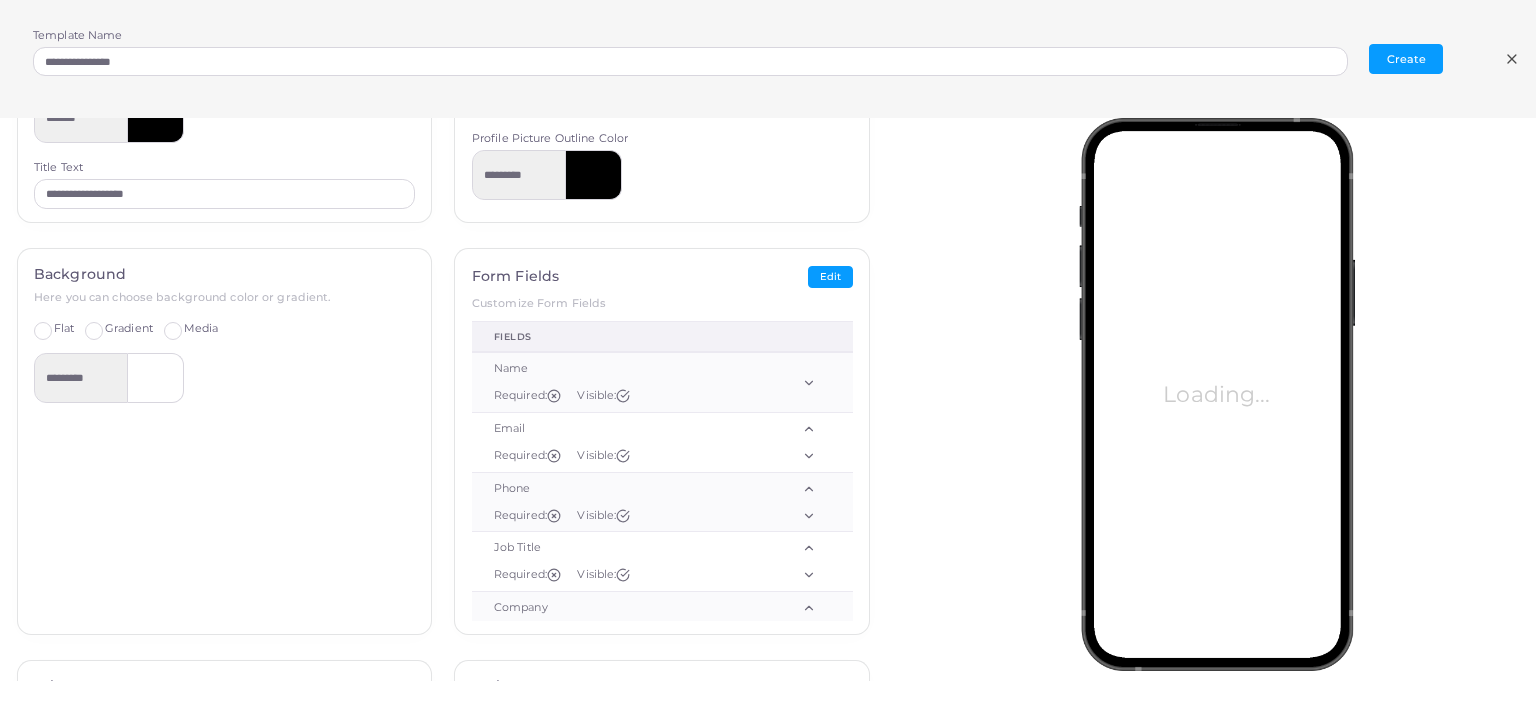 scroll, scrollTop: 228, scrollLeft: 0, axis: vertical 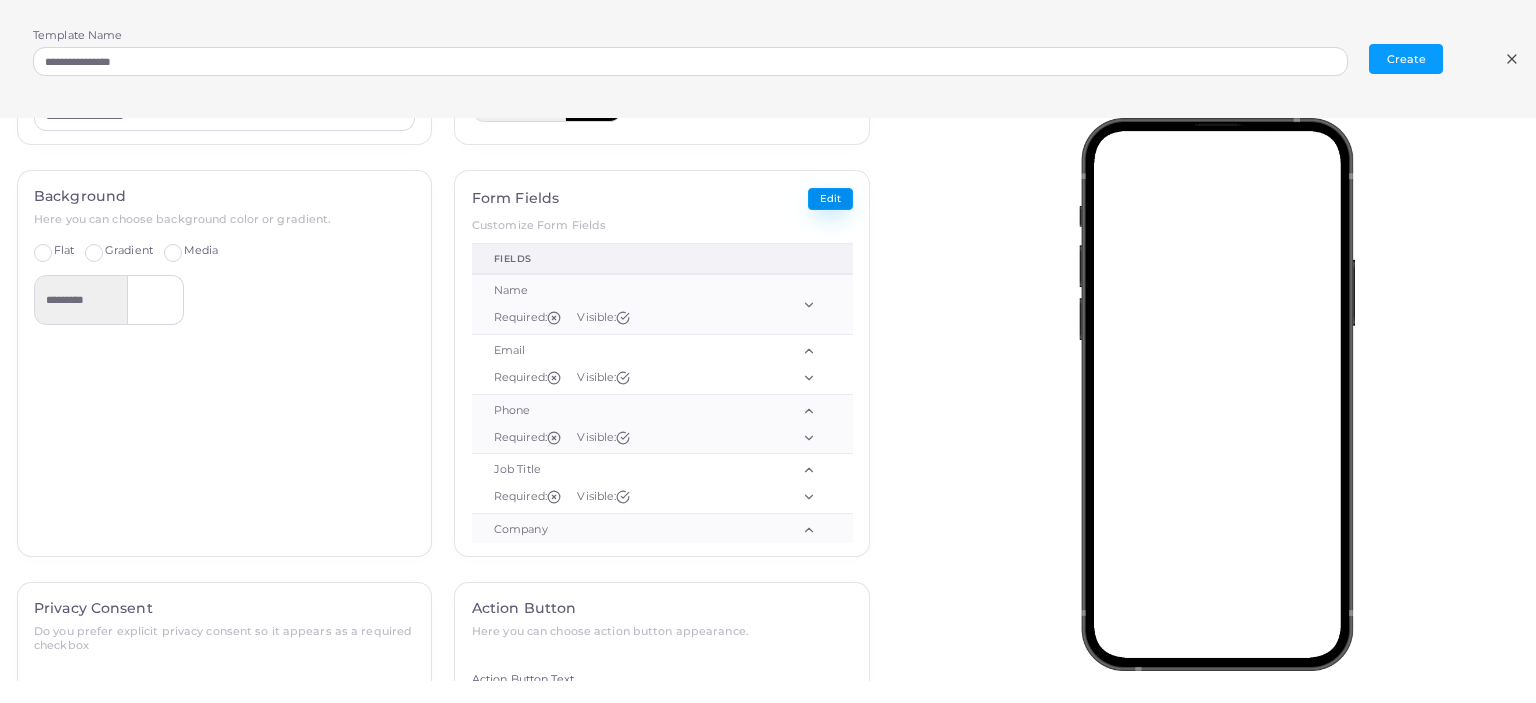 click on "Edit" at bounding box center [830, 199] 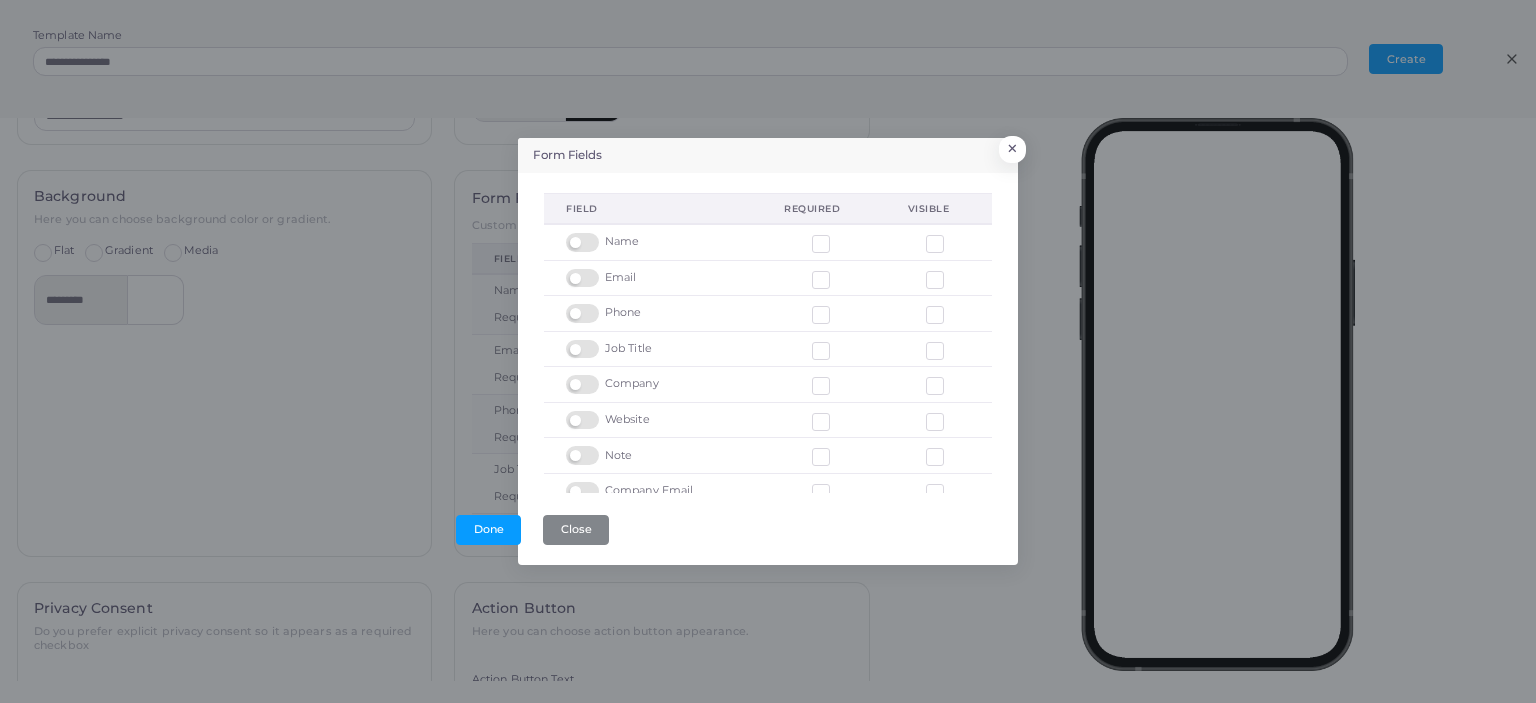 click at bounding box center [939, 242] 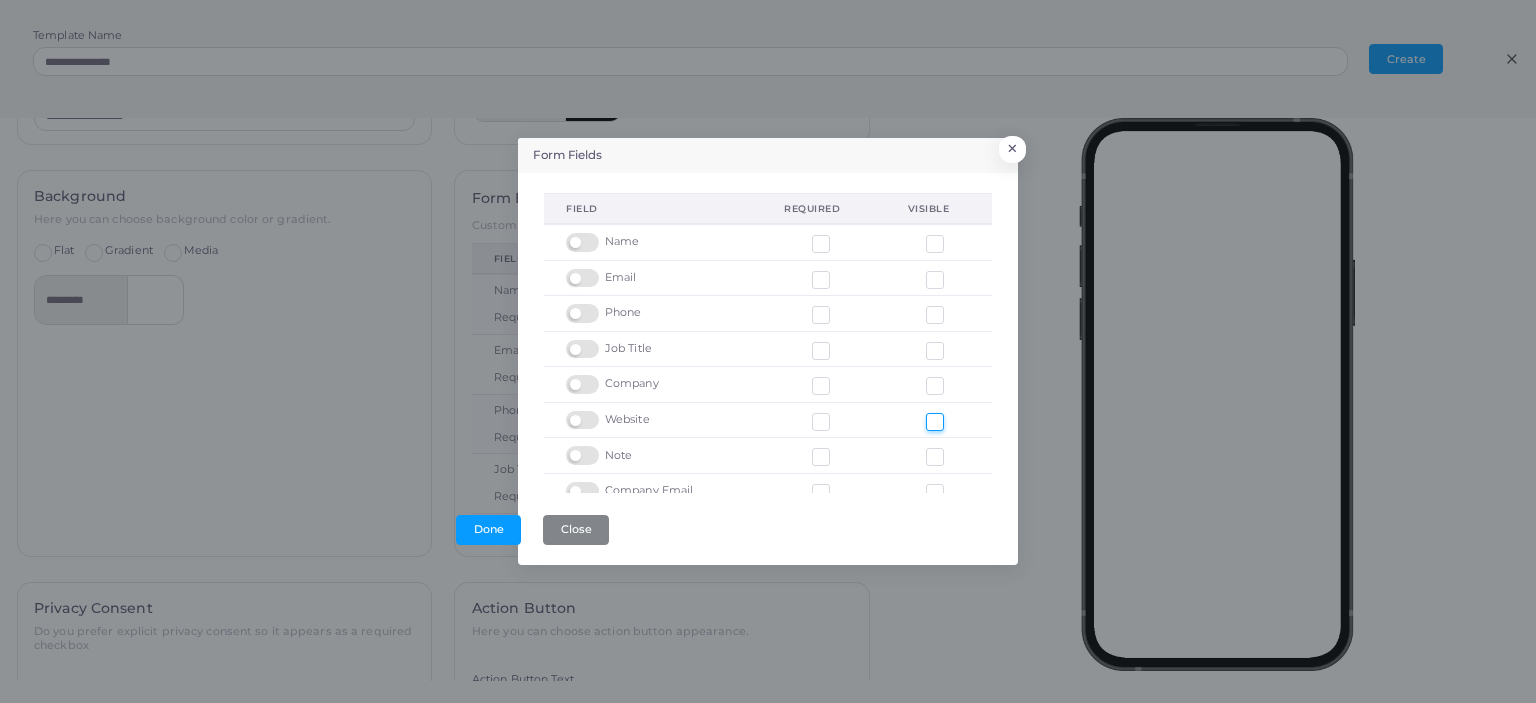 scroll, scrollTop: 60, scrollLeft: 0, axis: vertical 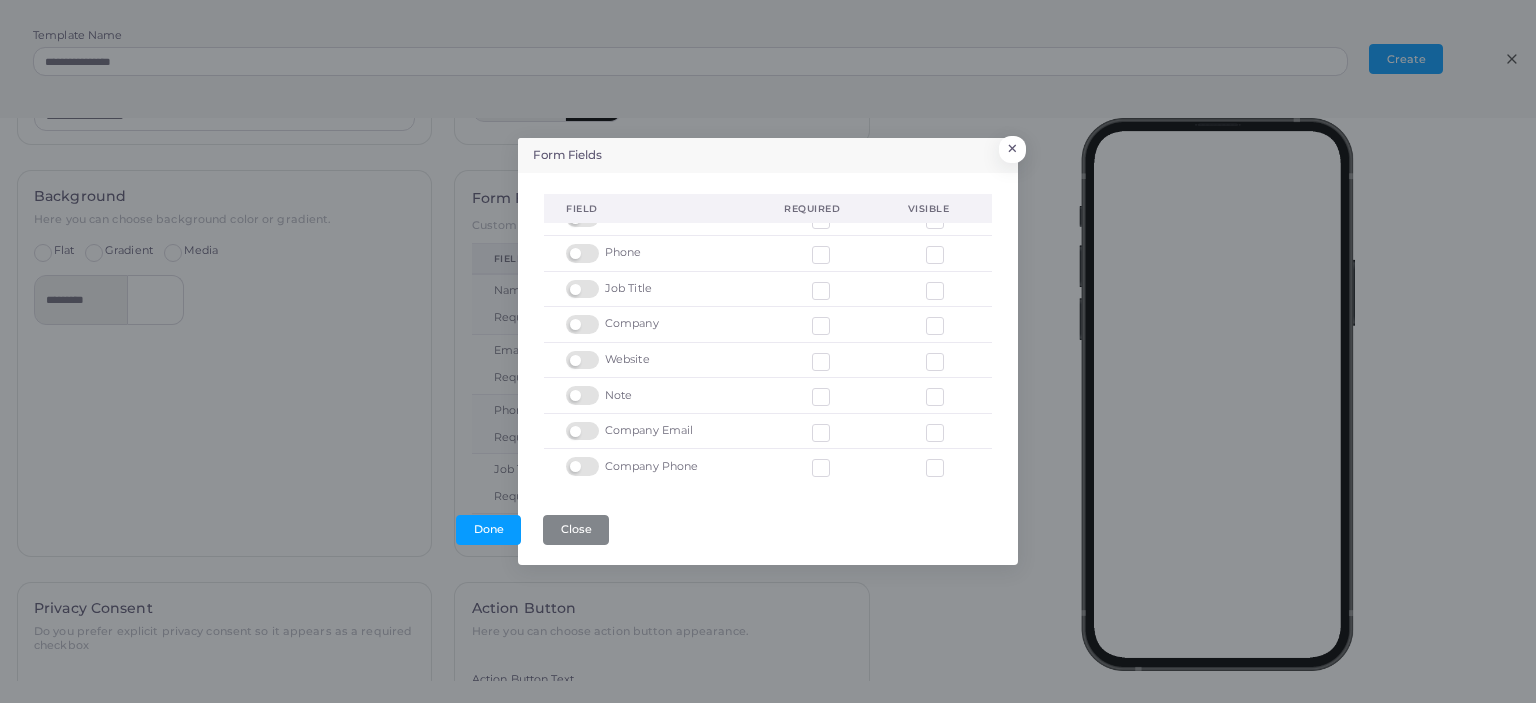 click at bounding box center [951, 390] 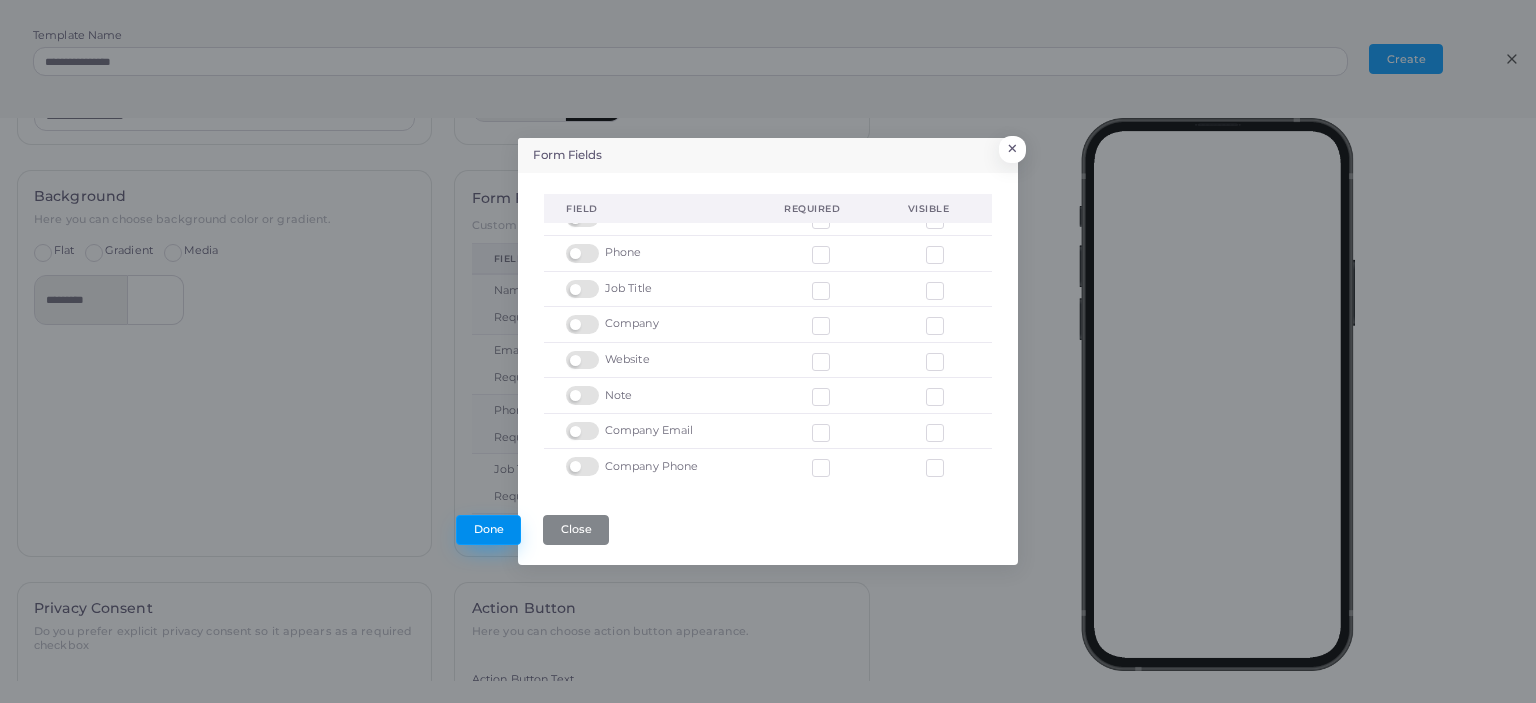 click on "Done" at bounding box center (488, 530) 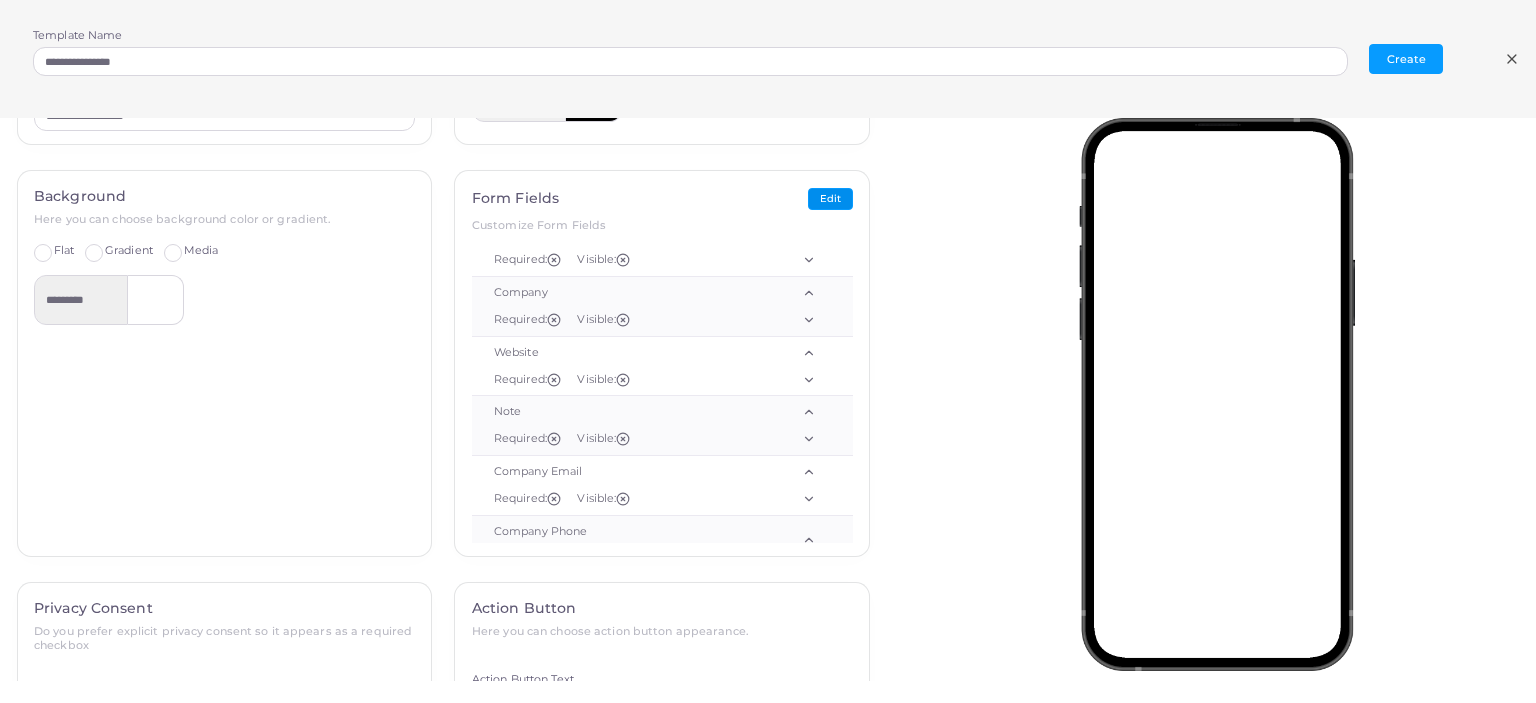 scroll, scrollTop: 280, scrollLeft: 0, axis: vertical 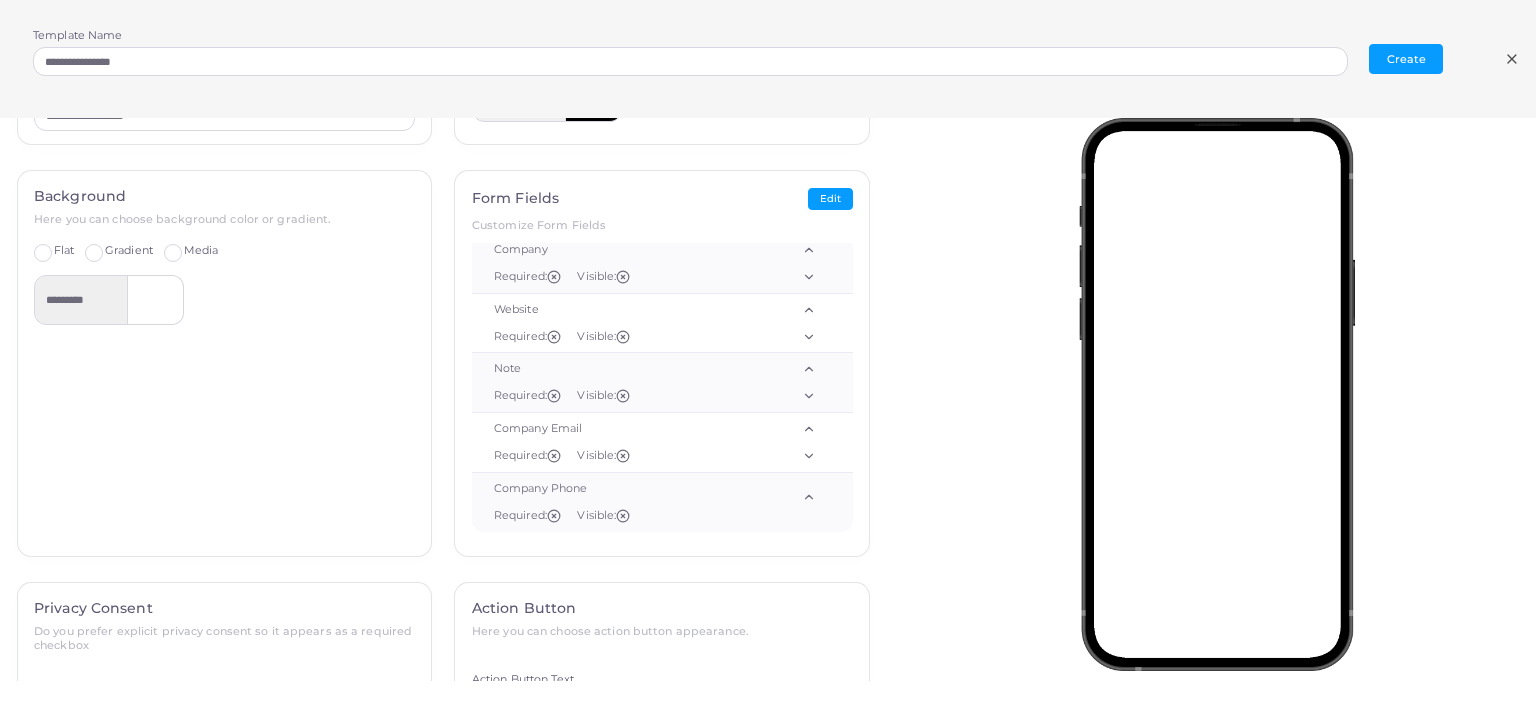 click on "Gradient" at bounding box center [129, 251] 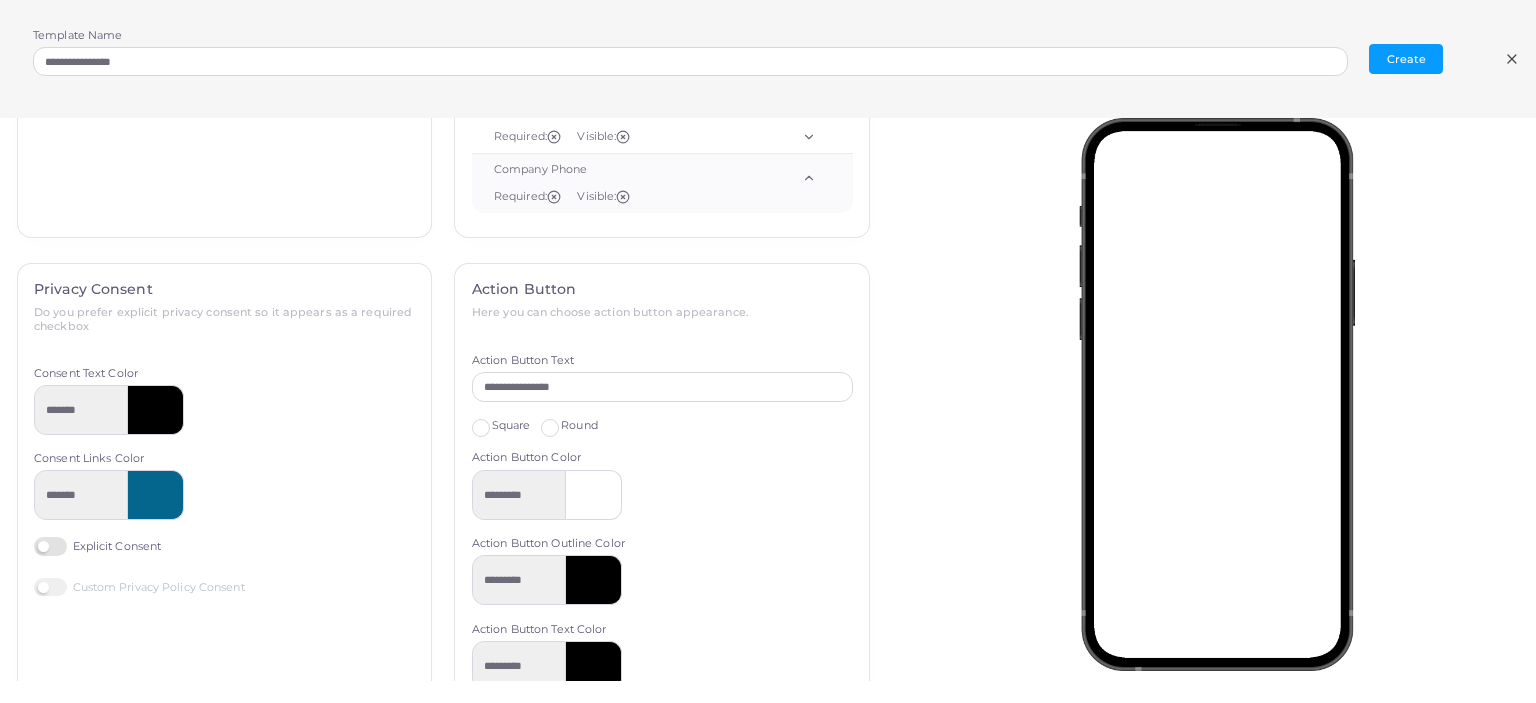 scroll, scrollTop: 610, scrollLeft: 0, axis: vertical 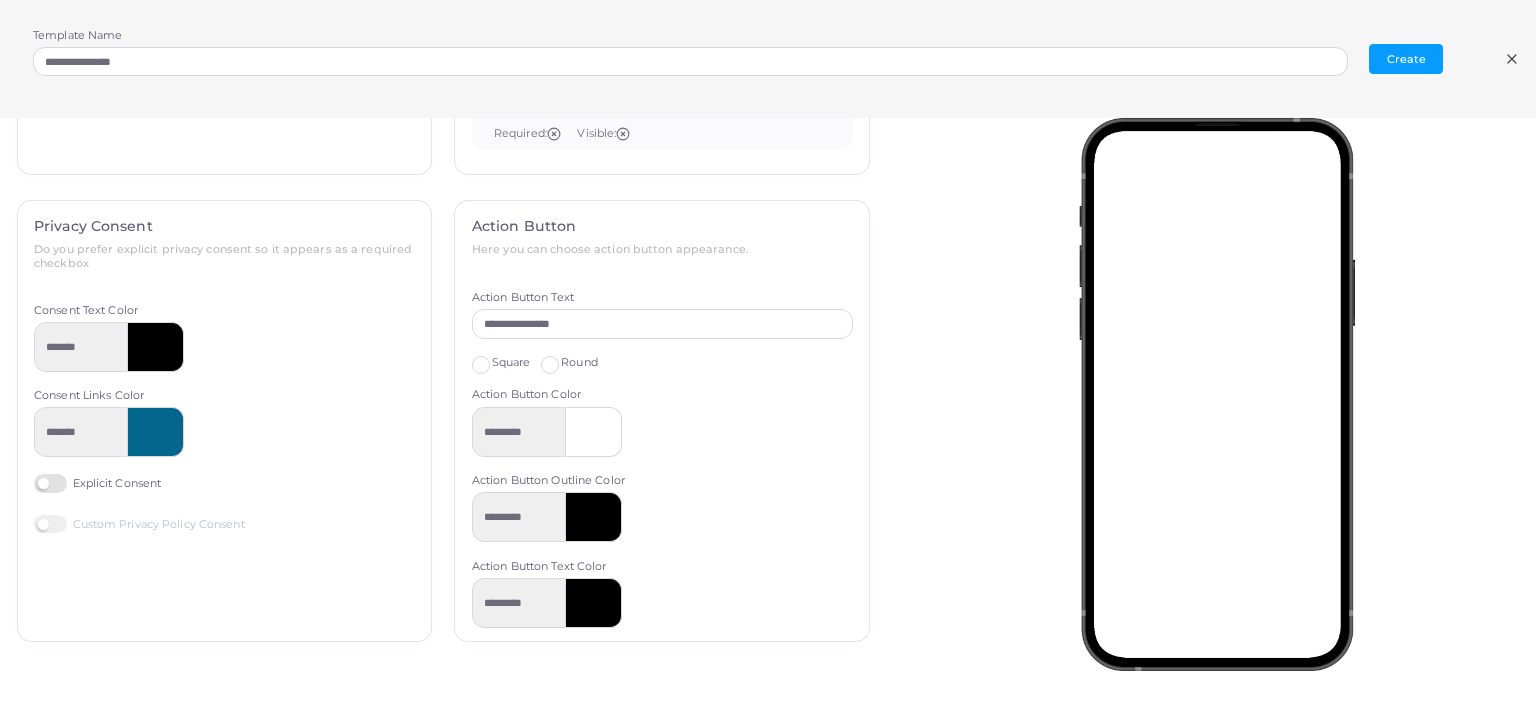 click on "Explicit Consent" at bounding box center [97, 483] 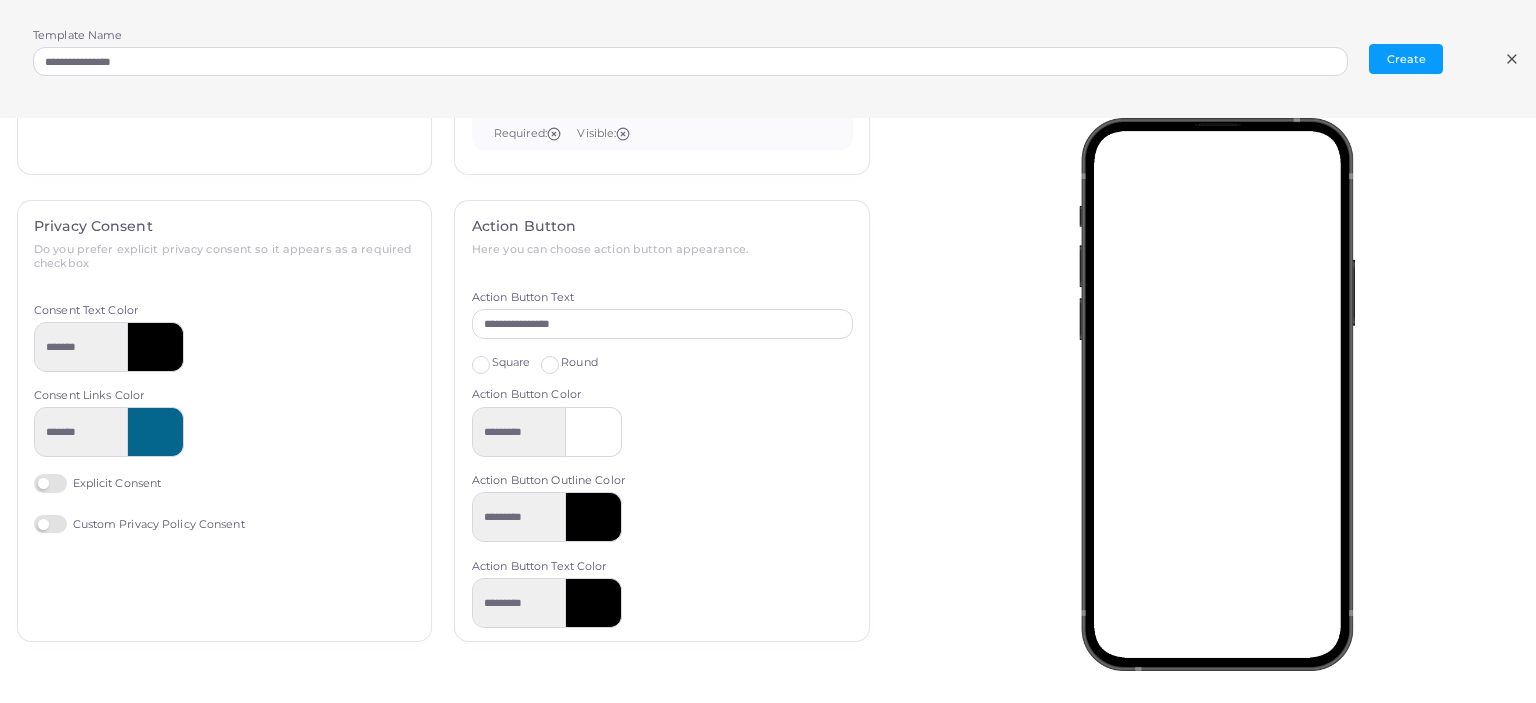 click on "Custom Privacy Policy Consent" at bounding box center [139, 524] 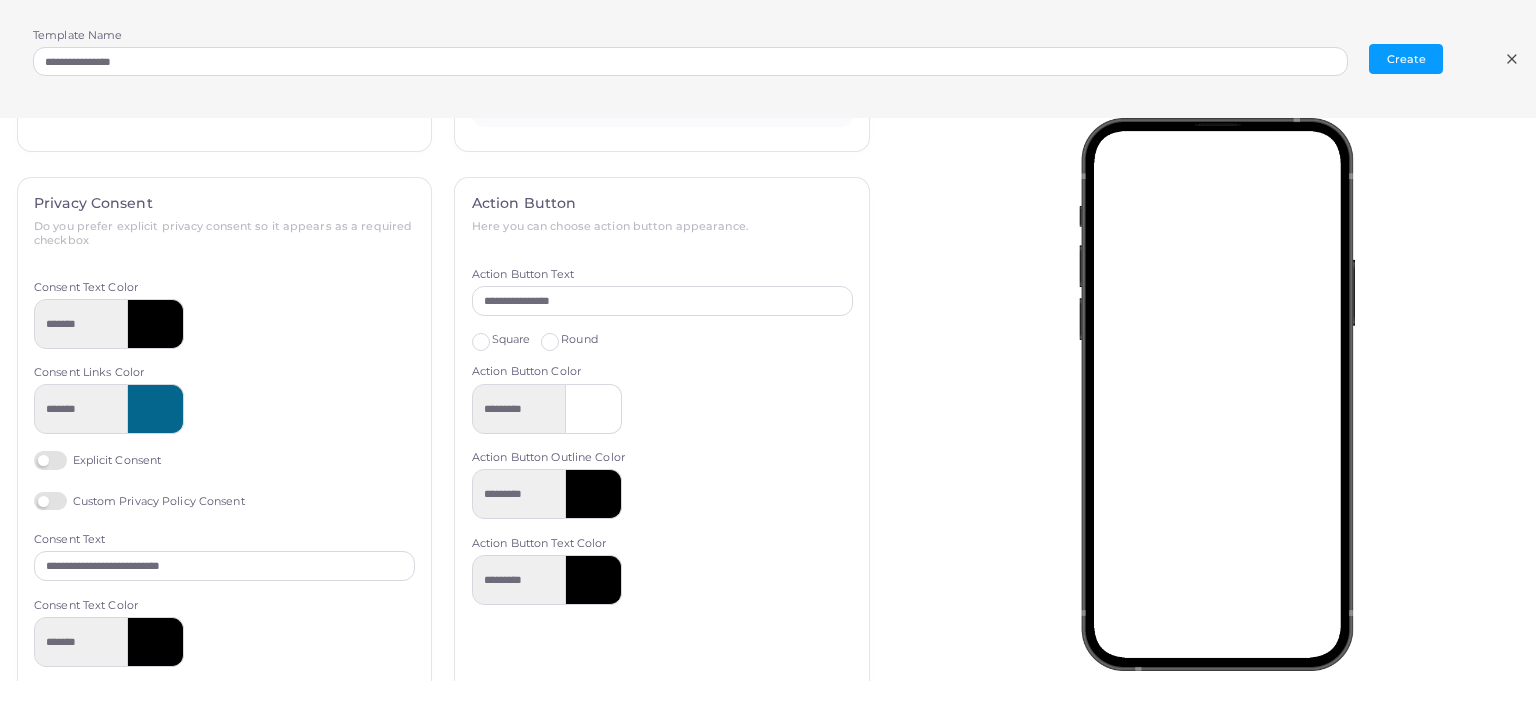 scroll, scrollTop: 632, scrollLeft: 0, axis: vertical 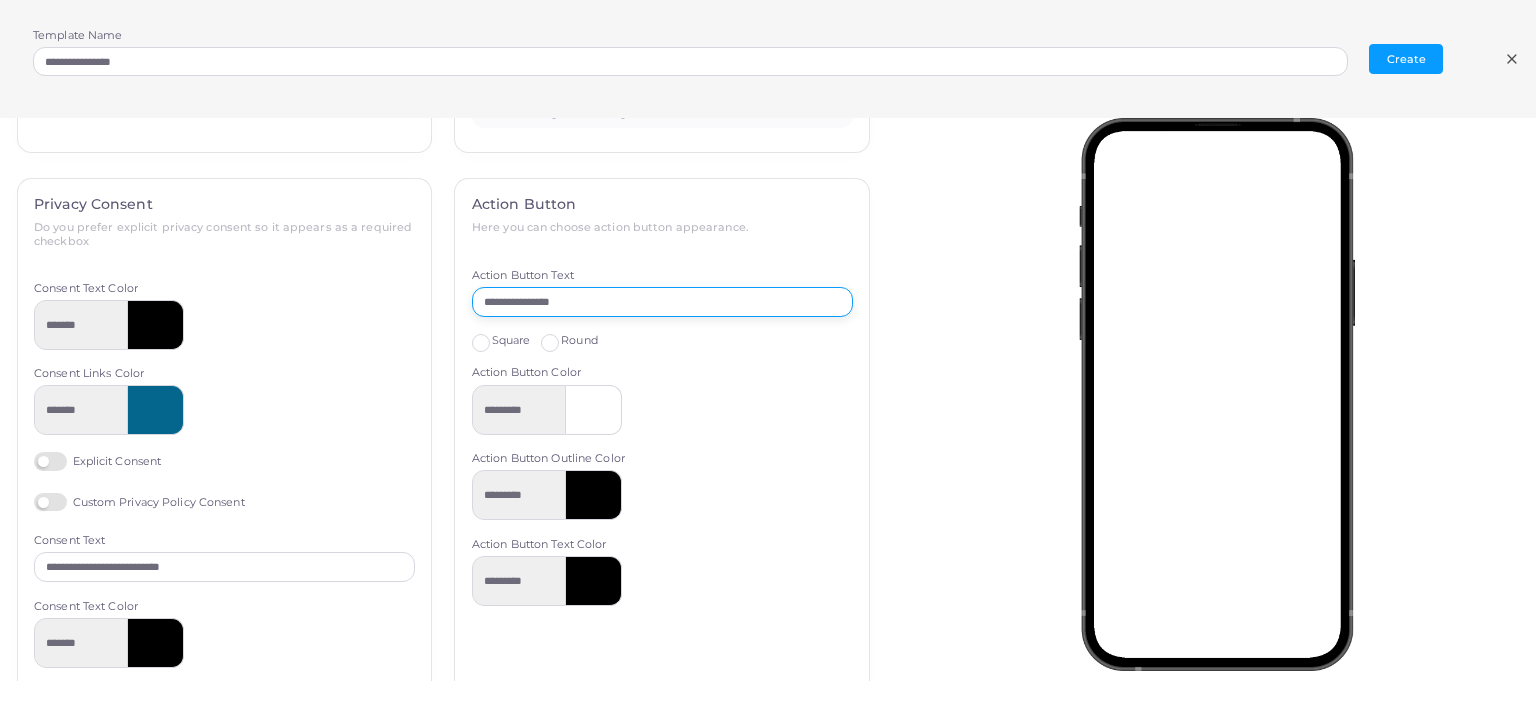 drag, startPoint x: 613, startPoint y: 295, endPoint x: 347, endPoint y: 266, distance: 267.57617 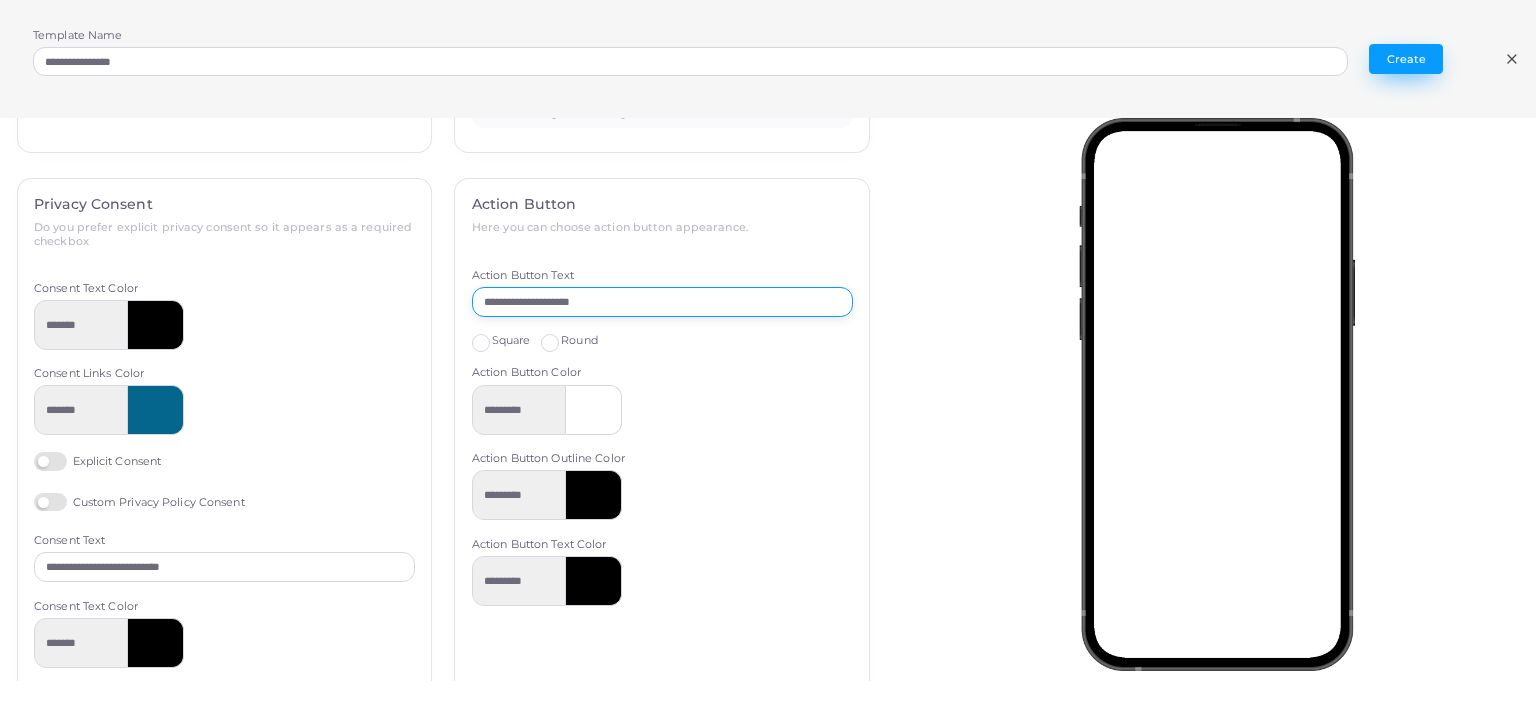 type on "**********" 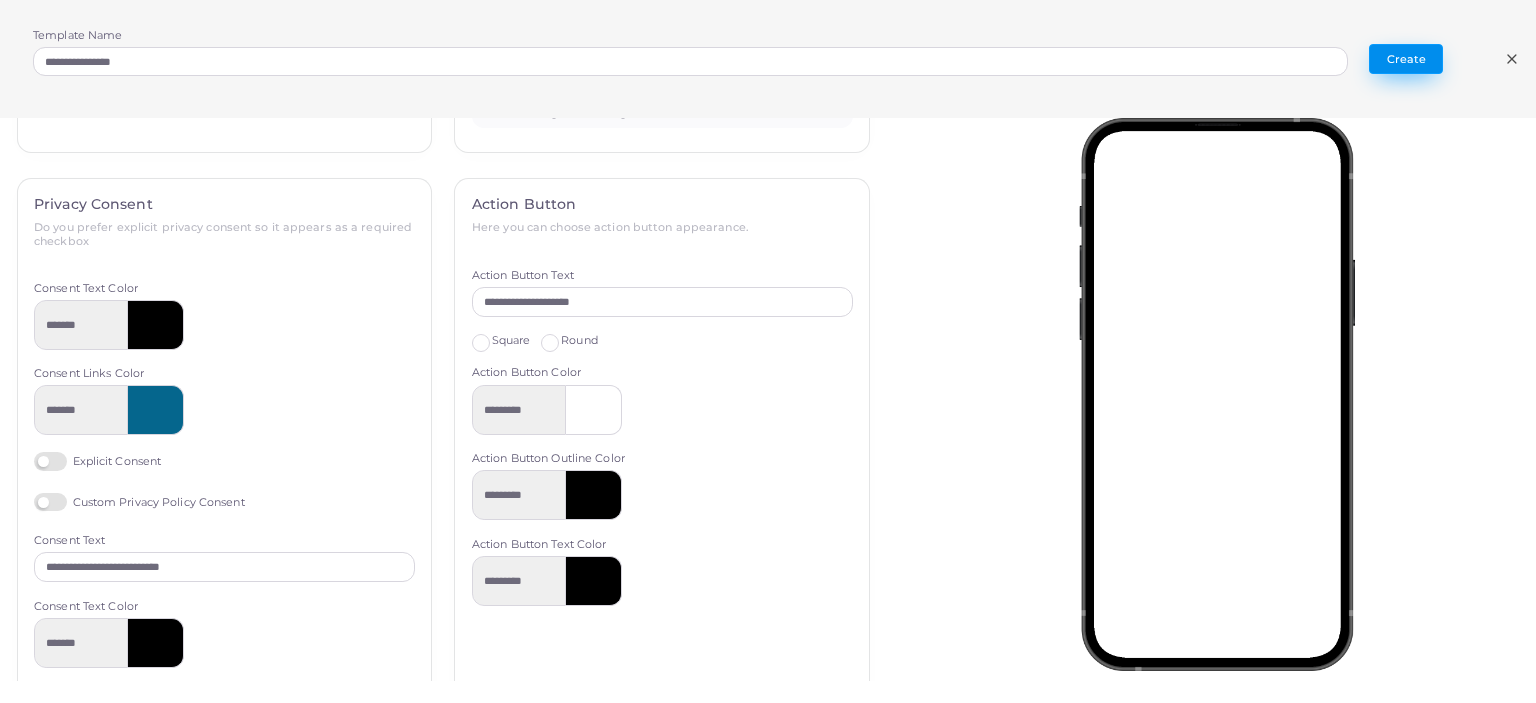 click on "Create" at bounding box center (1406, 59) 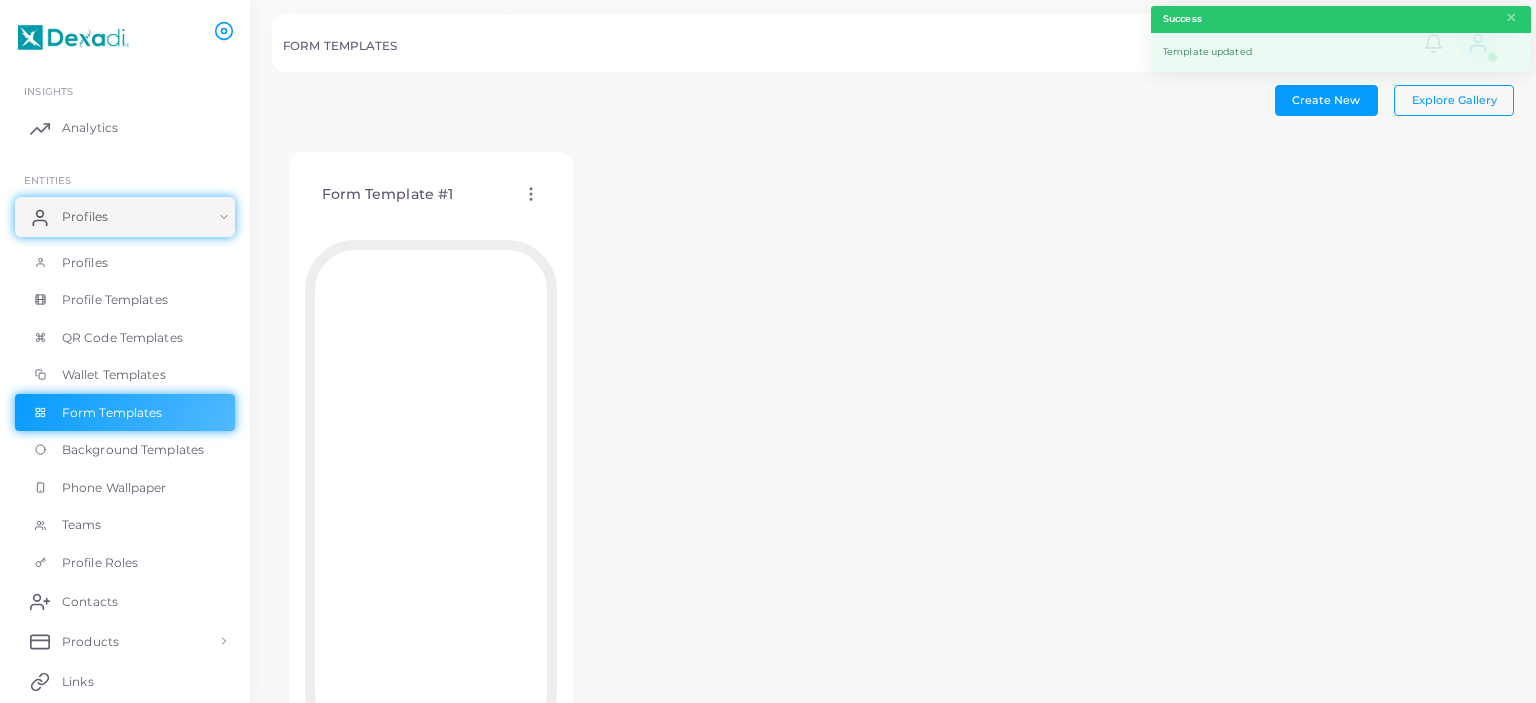 click 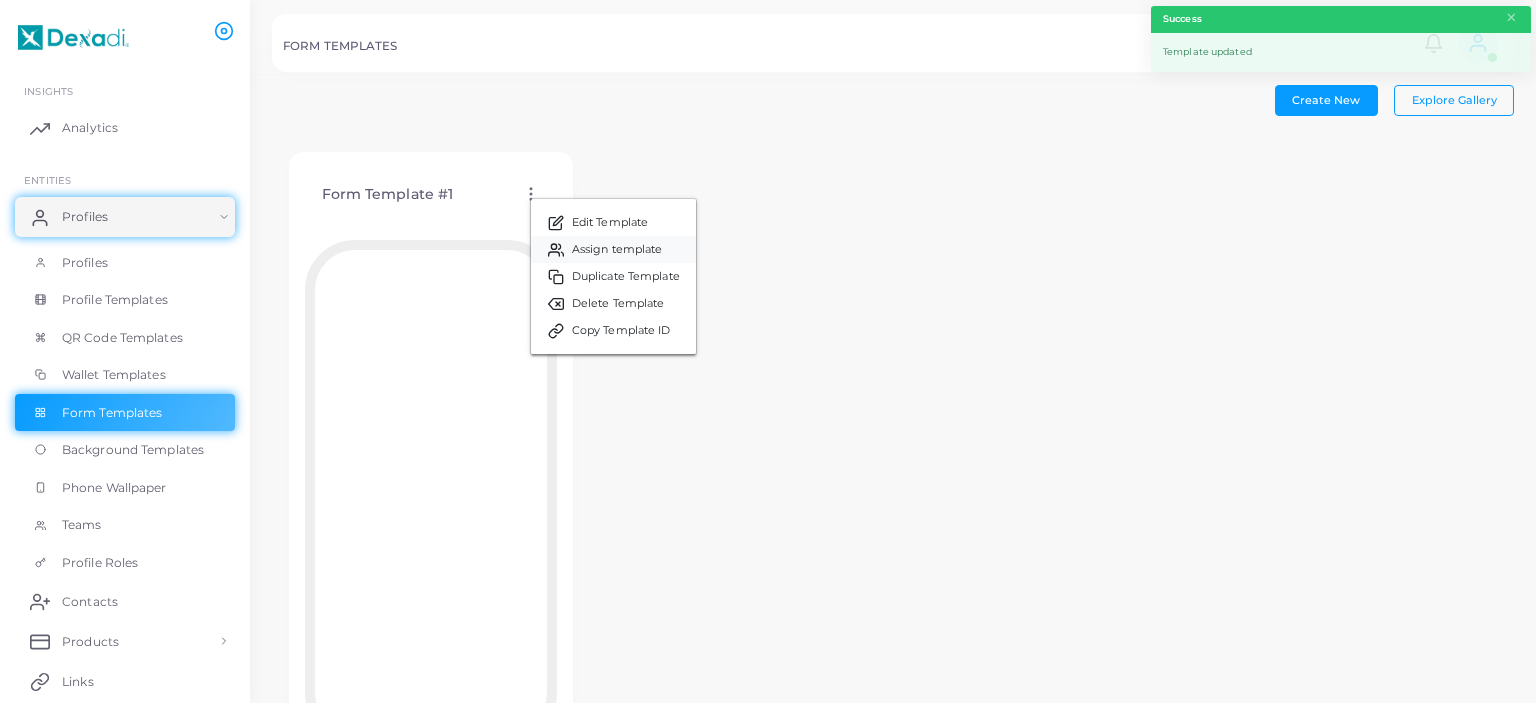 click on "Assign template" at bounding box center [617, 250] 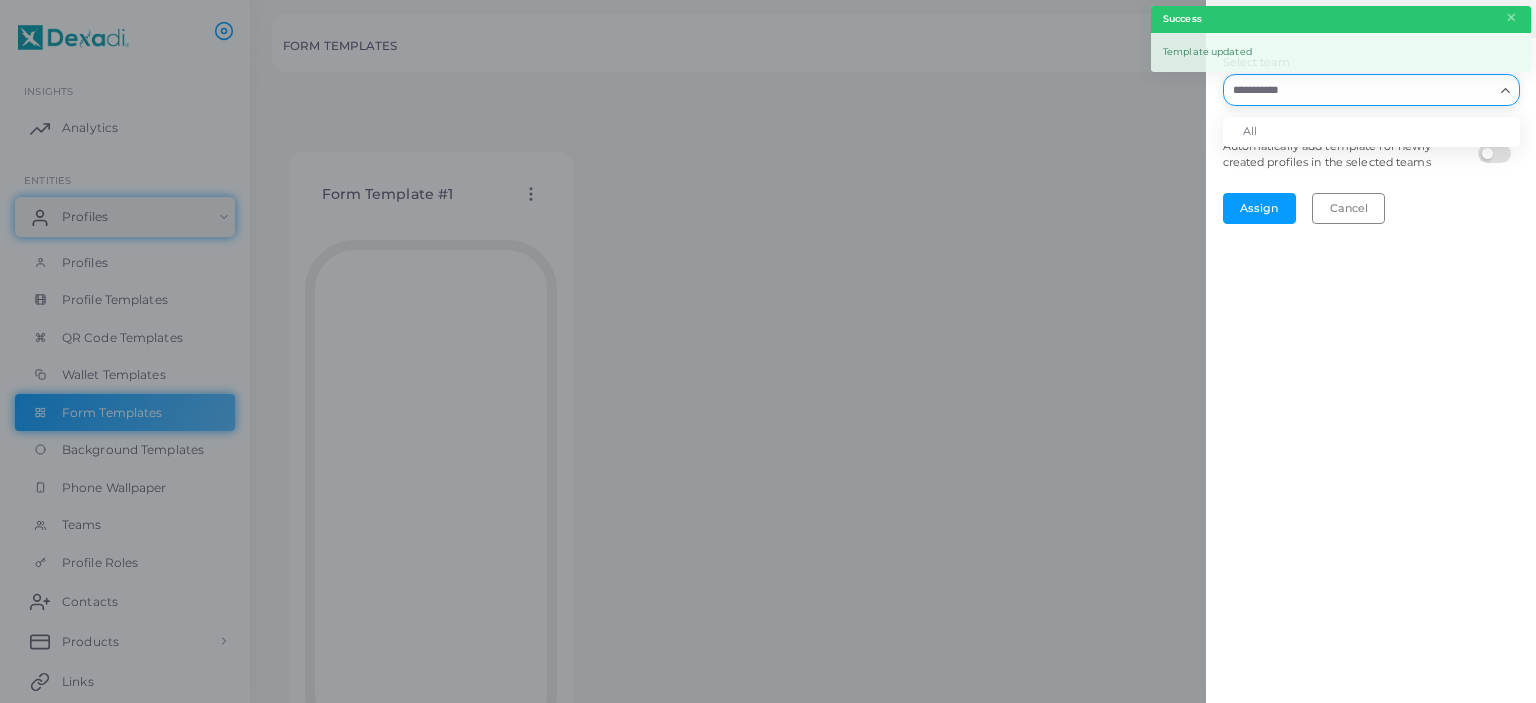 click on "Select team" at bounding box center [1359, 90] 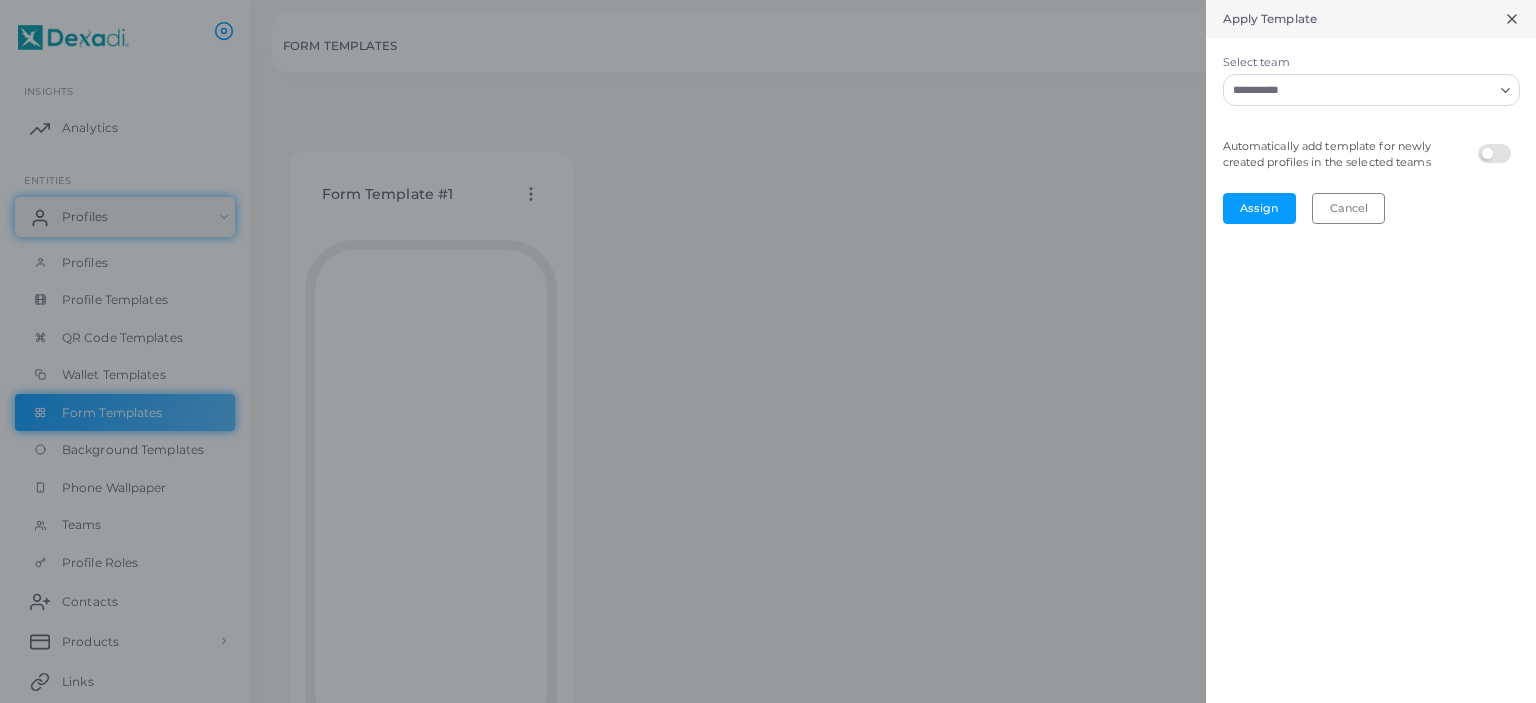 drag, startPoint x: 1502, startPoint y: 238, endPoint x: 1507, endPoint y: 20, distance: 218.05733 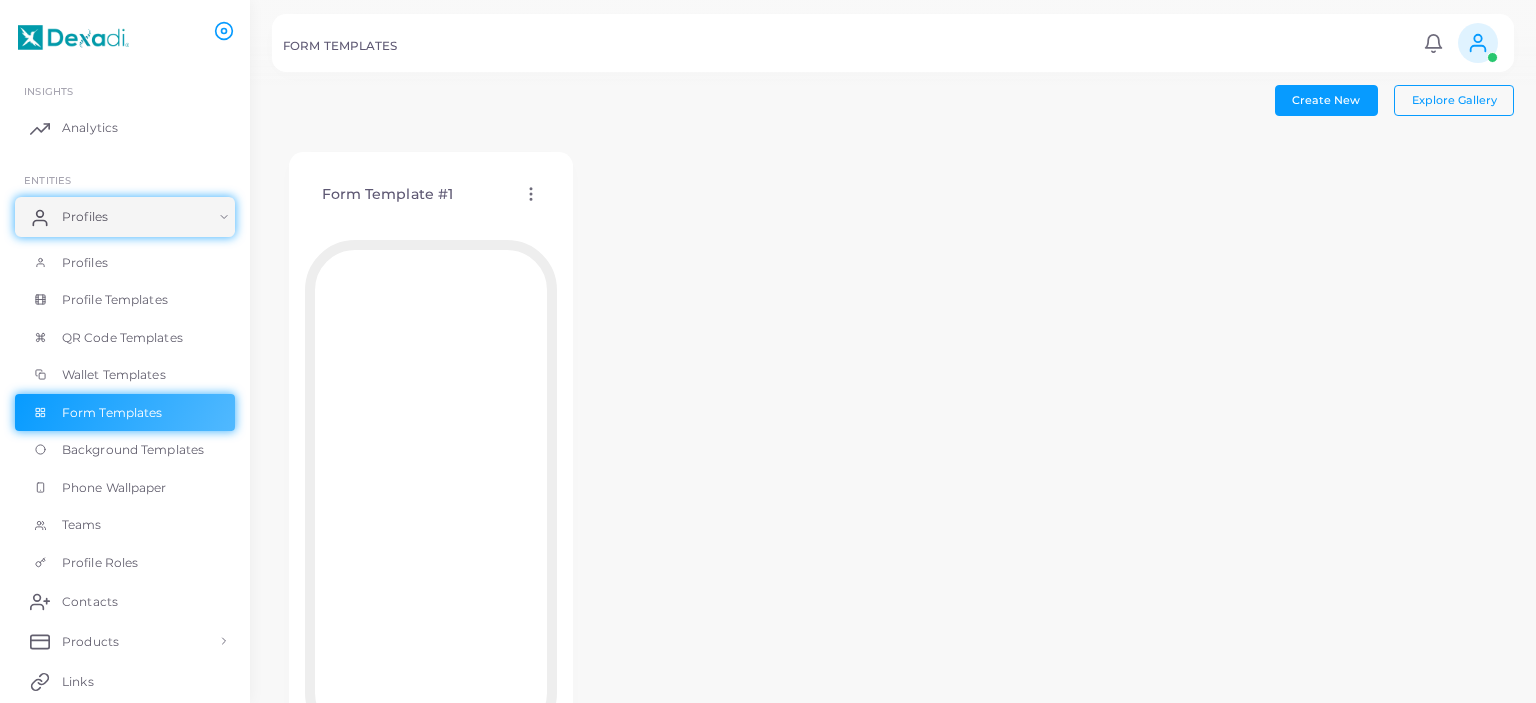 click 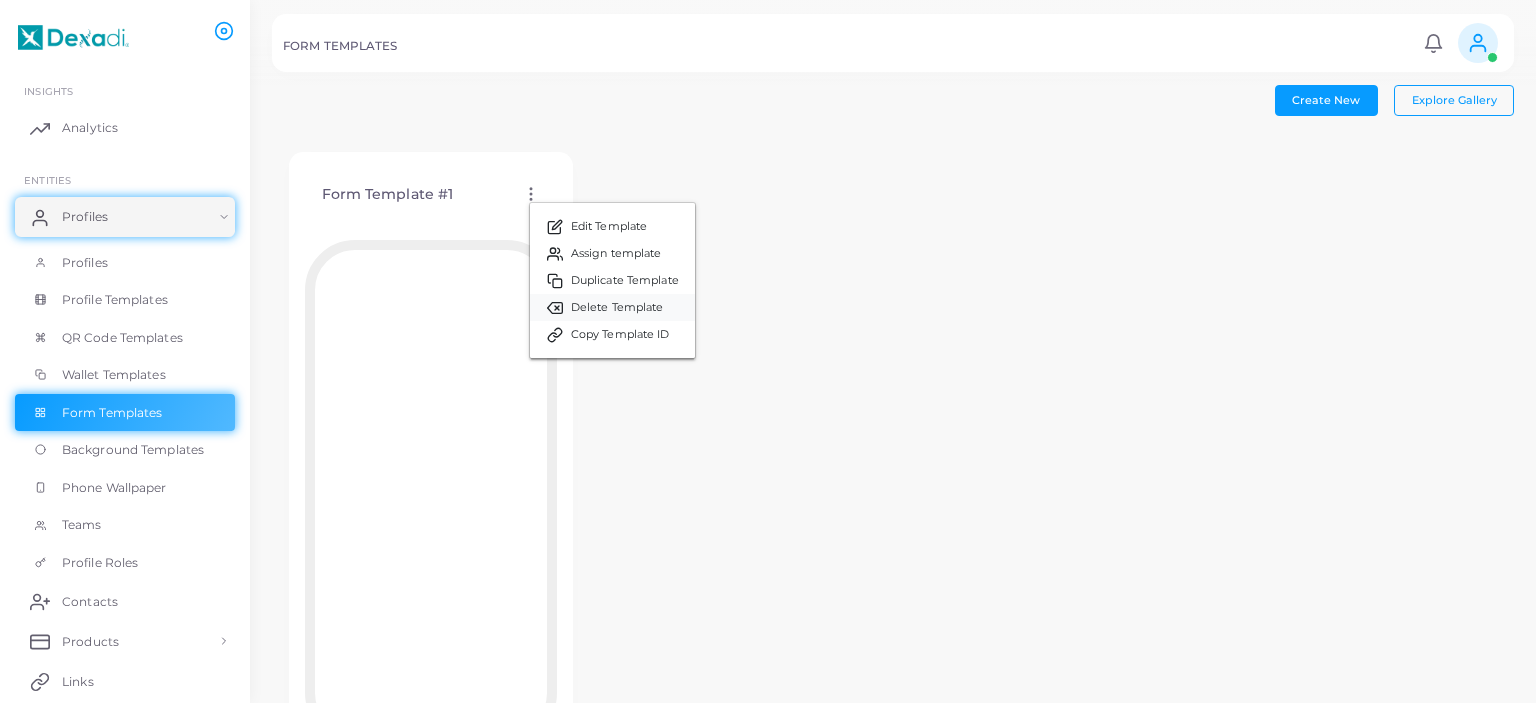 click on "Delete Template" at bounding box center (617, 308) 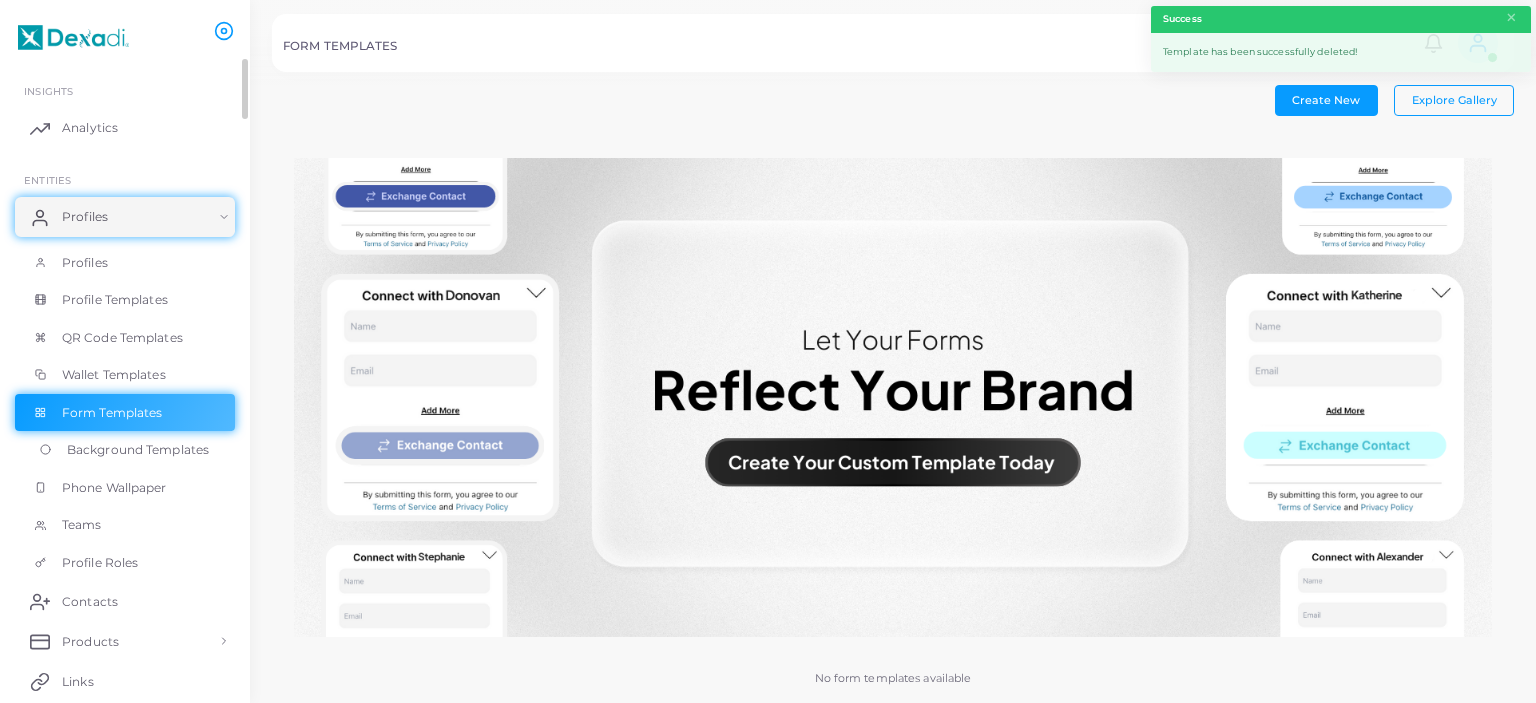 click on "Background Templates" at bounding box center [138, 450] 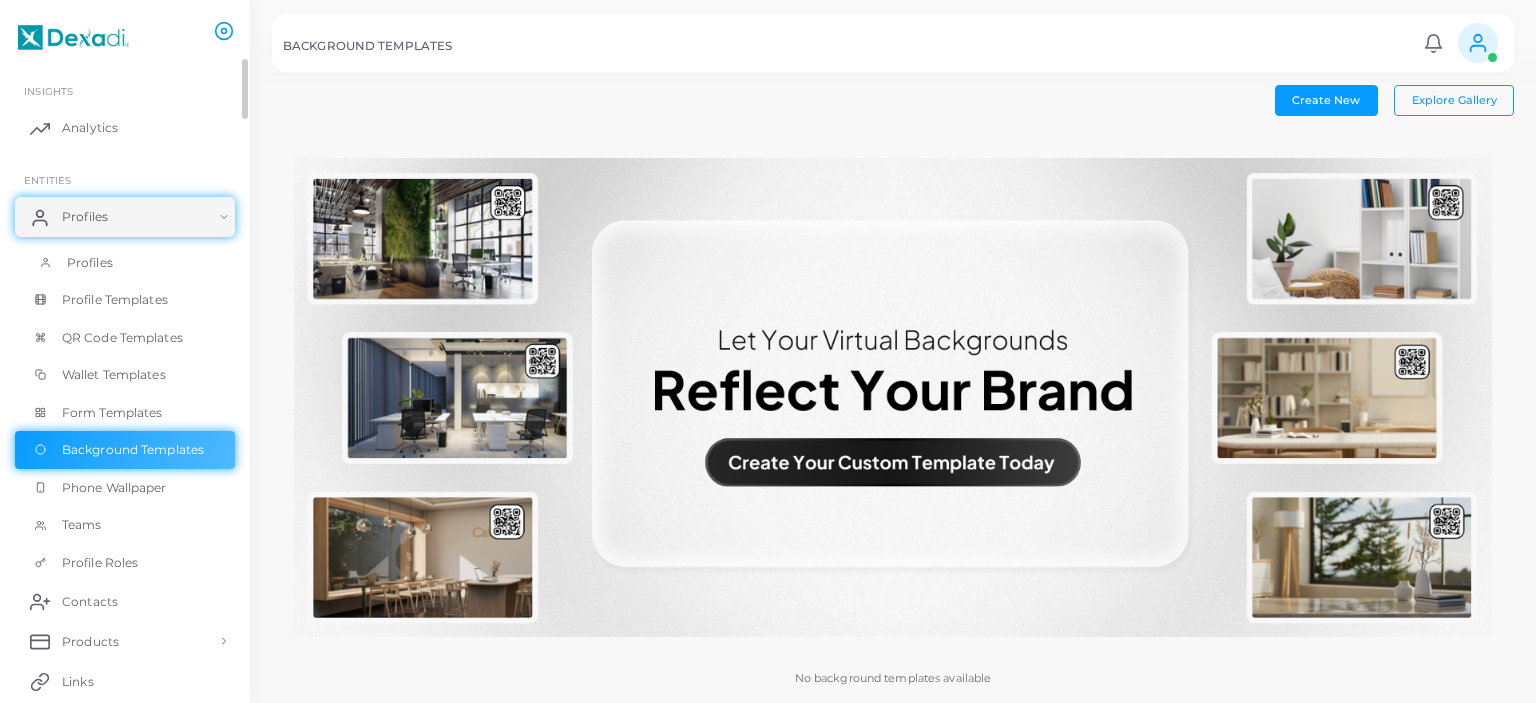 click on "Profiles" at bounding box center (125, 263) 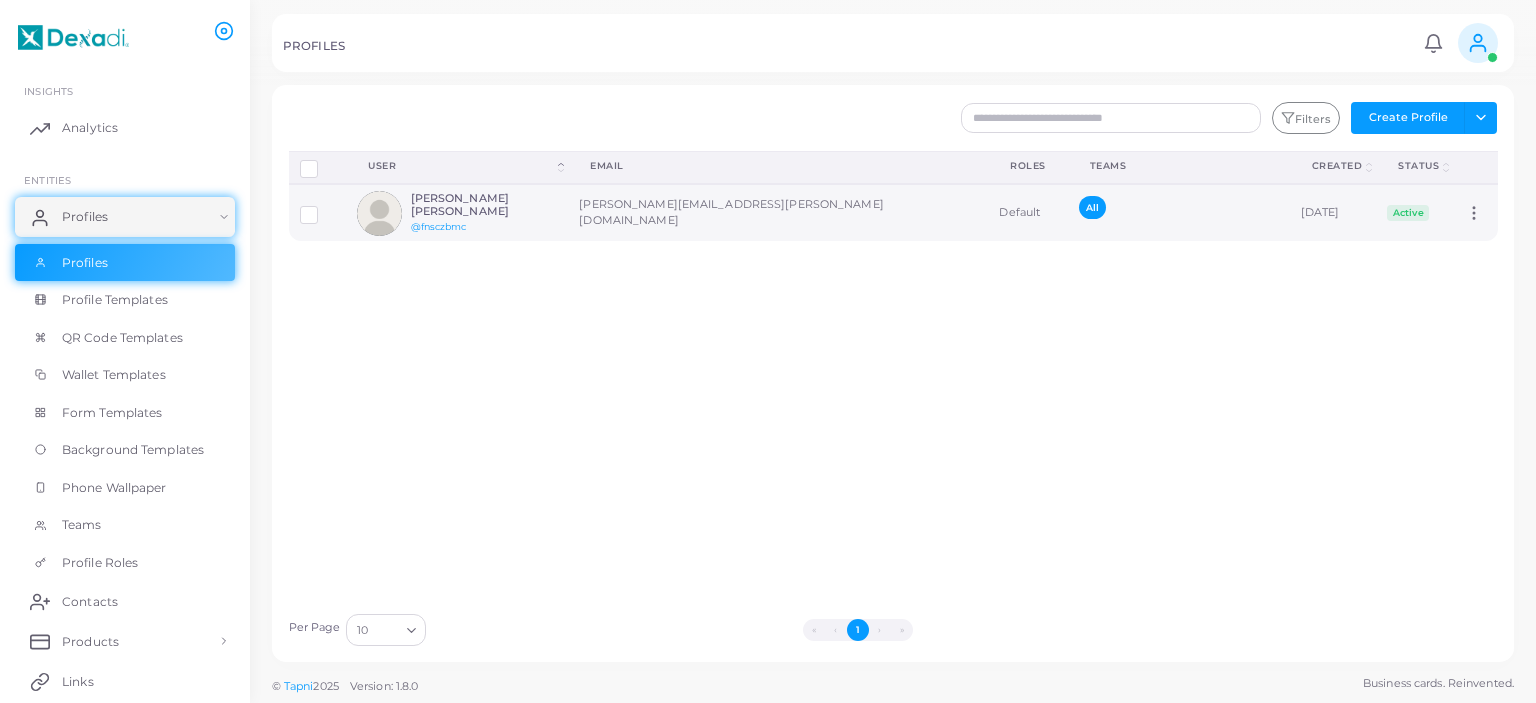 click on "[PERSON_NAME][EMAIL_ADDRESS][PERSON_NAME][DOMAIN_NAME]" at bounding box center [778, 212] 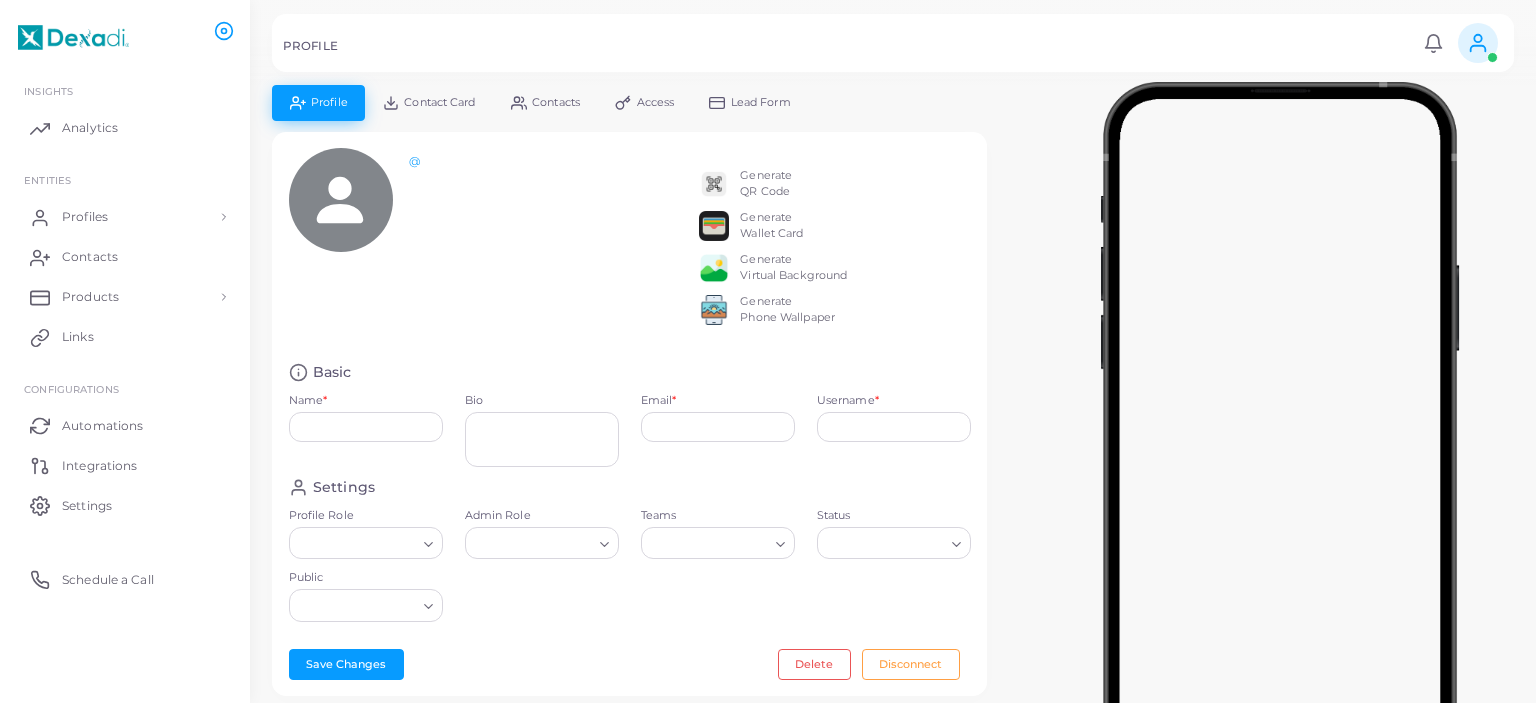 type on "**********" 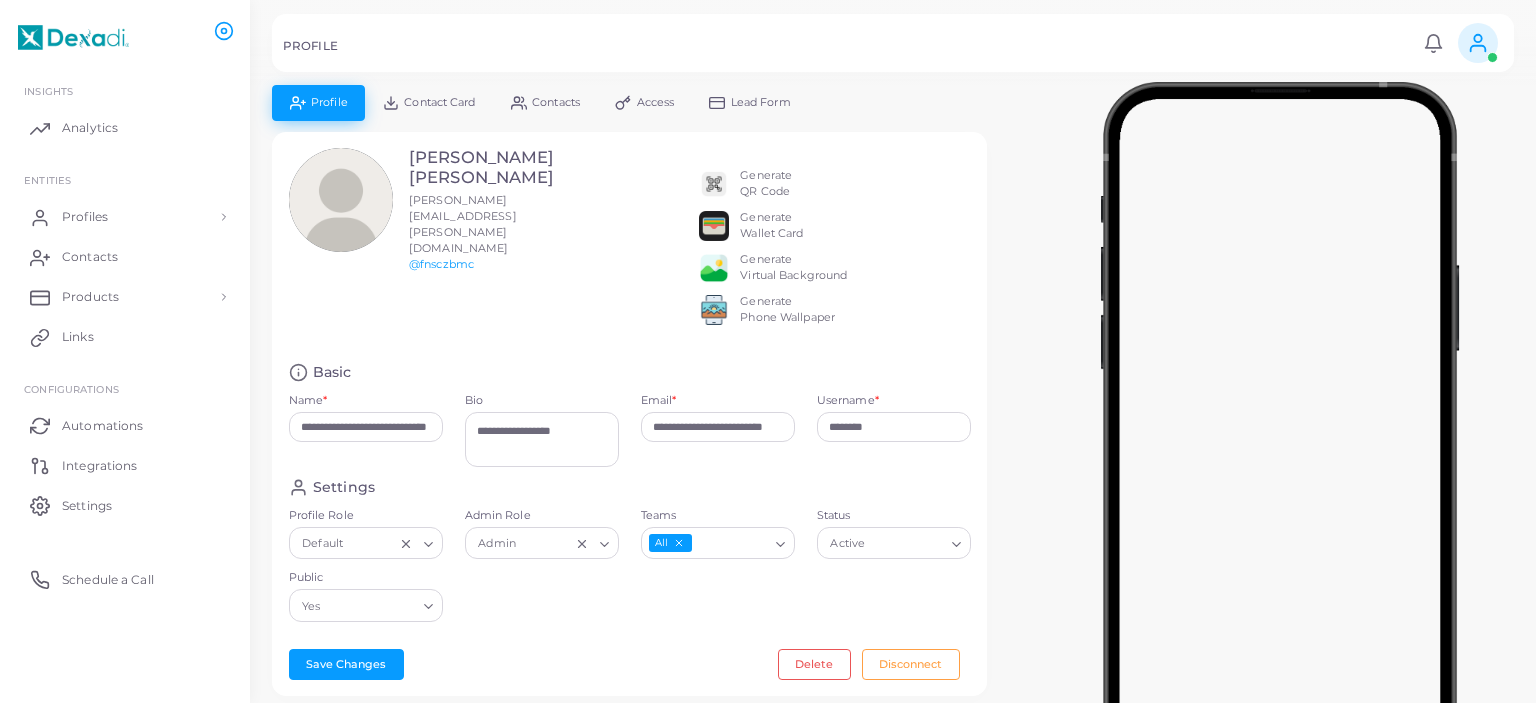 click on "Generate  Virtual Background" at bounding box center (793, 268) 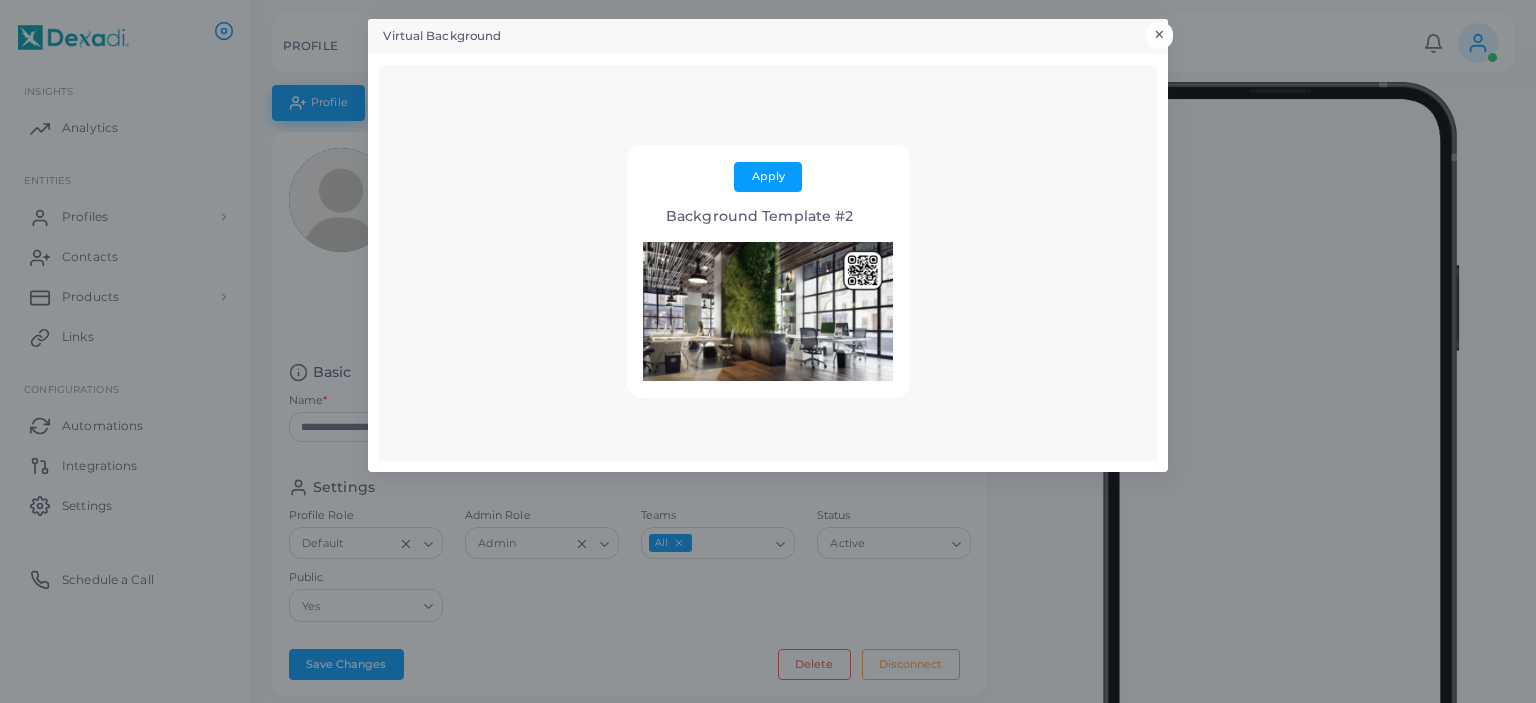click on "×" at bounding box center (1159, 35) 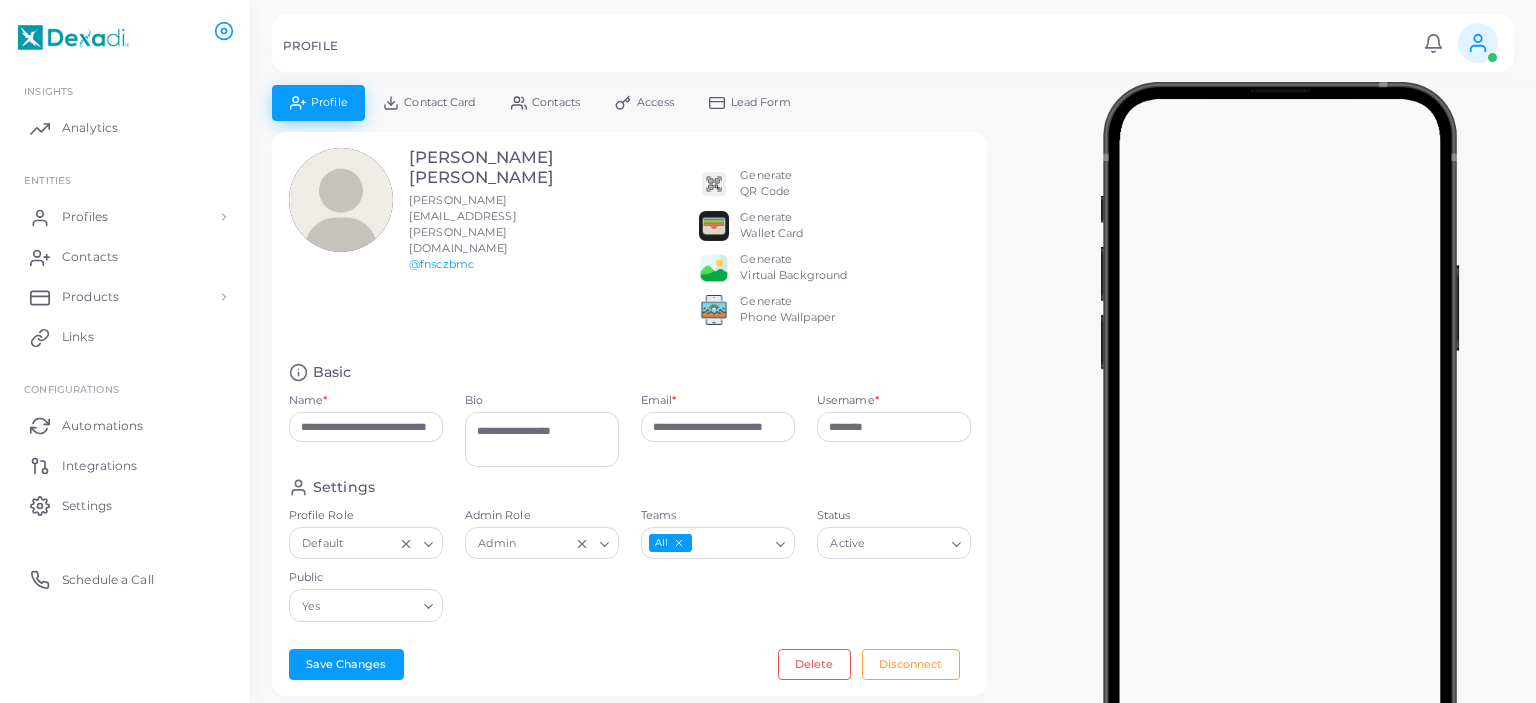 click on "Generate  Phone Wallpaper" at bounding box center [787, 310] 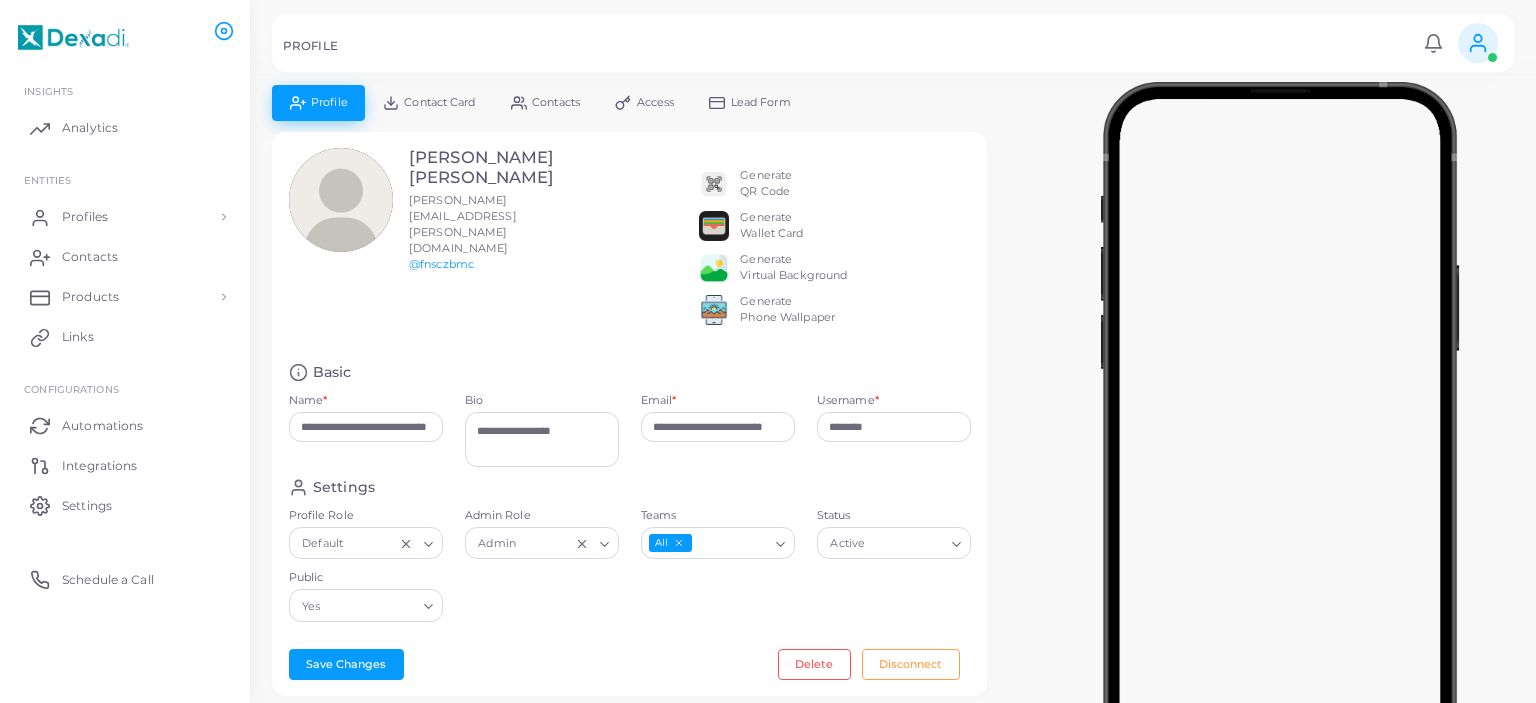 click on "**********" at bounding box center [768, 351] 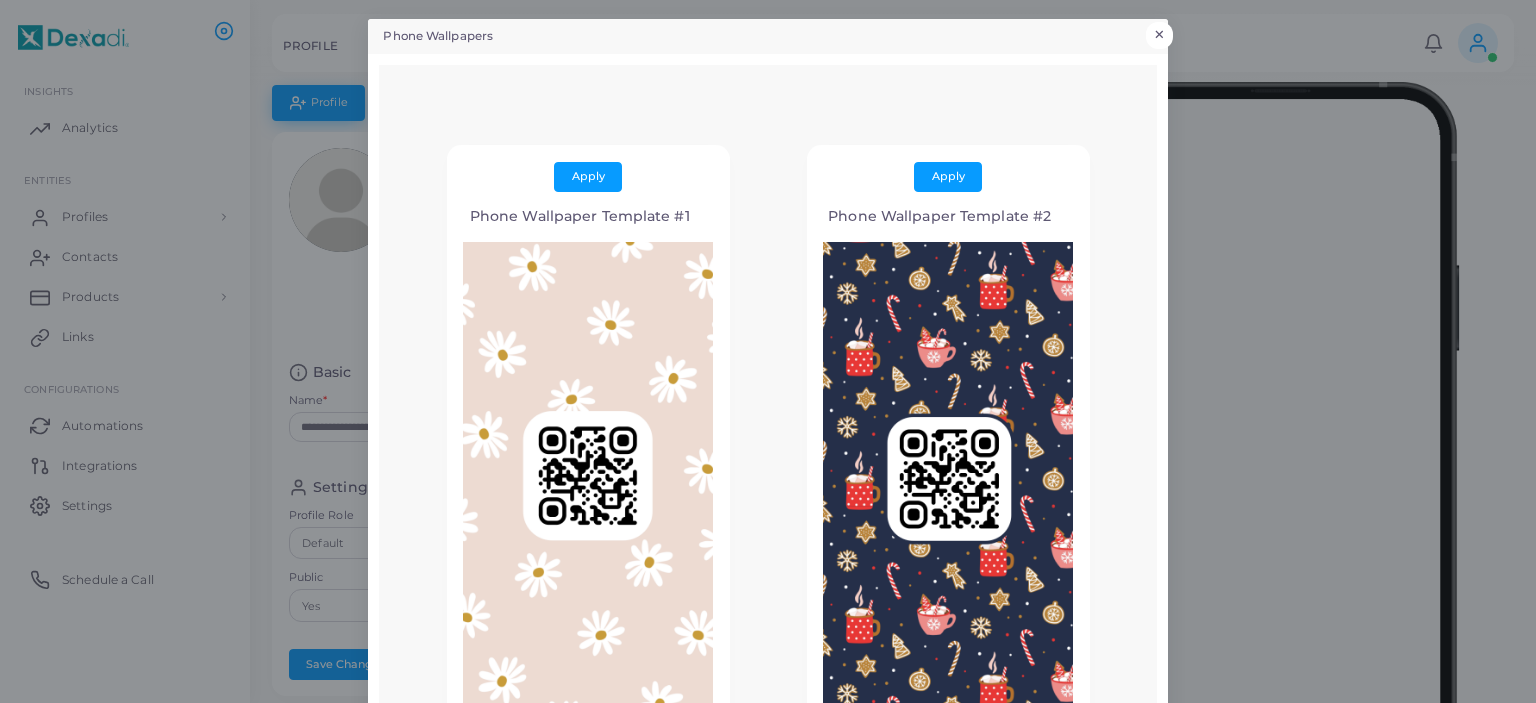 click on "×" at bounding box center (1159, 35) 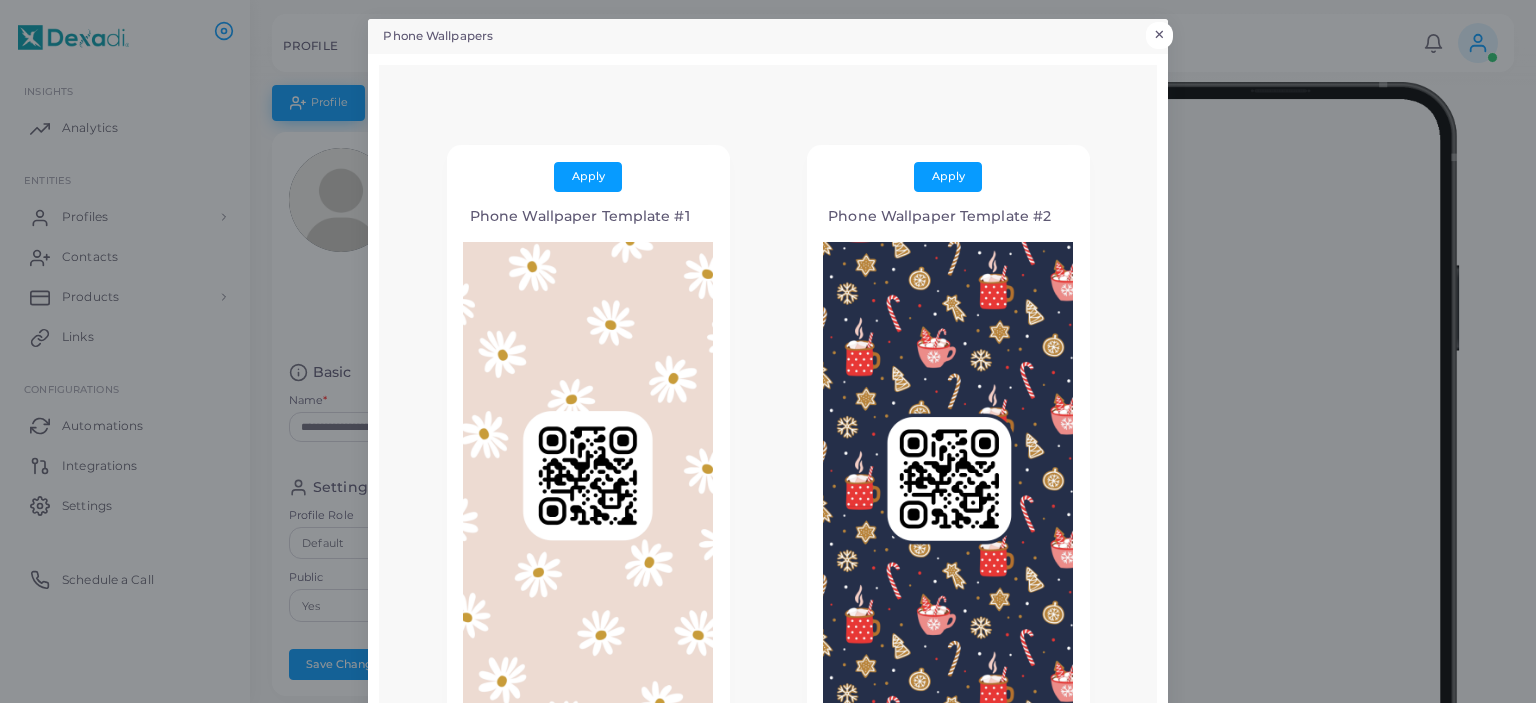 click on "×" at bounding box center [1159, 35] 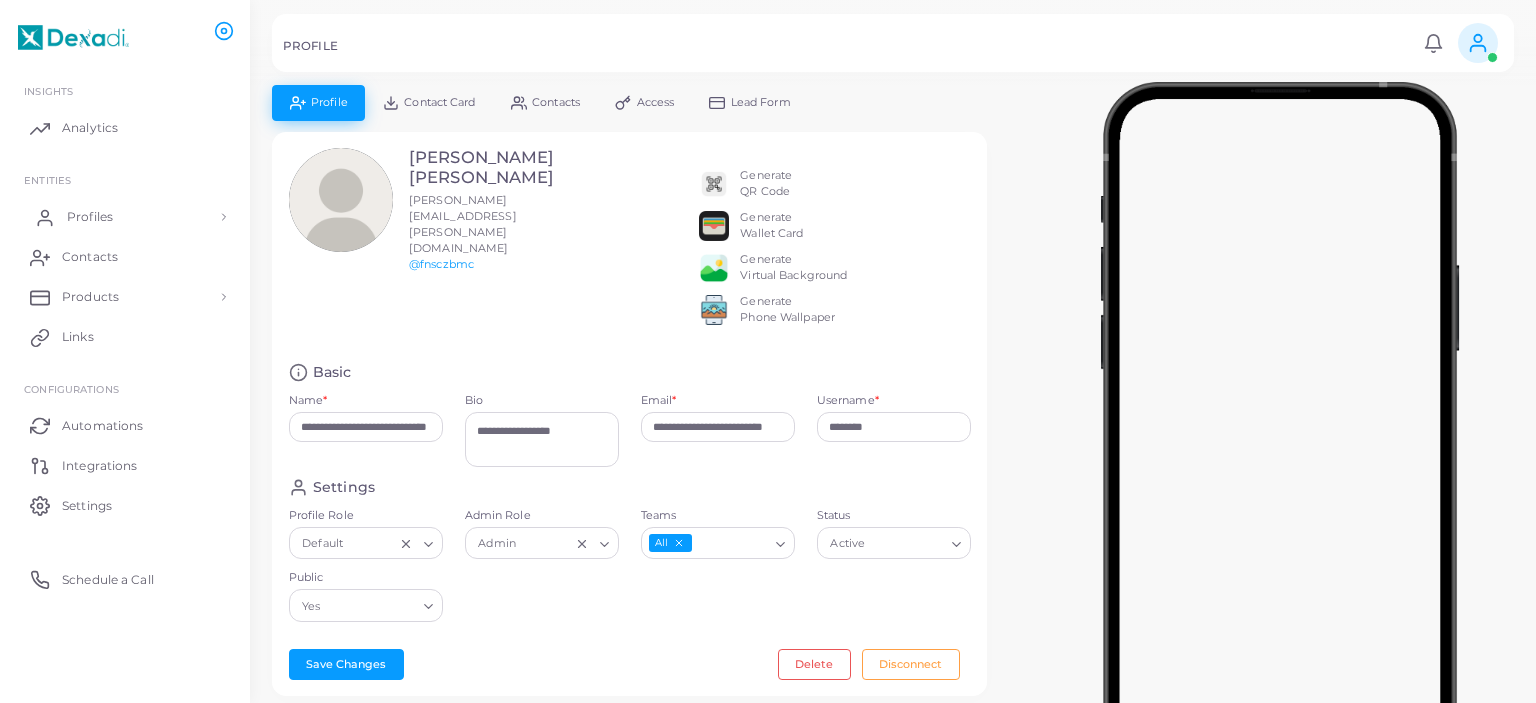 click on "Profiles" at bounding box center (125, 217) 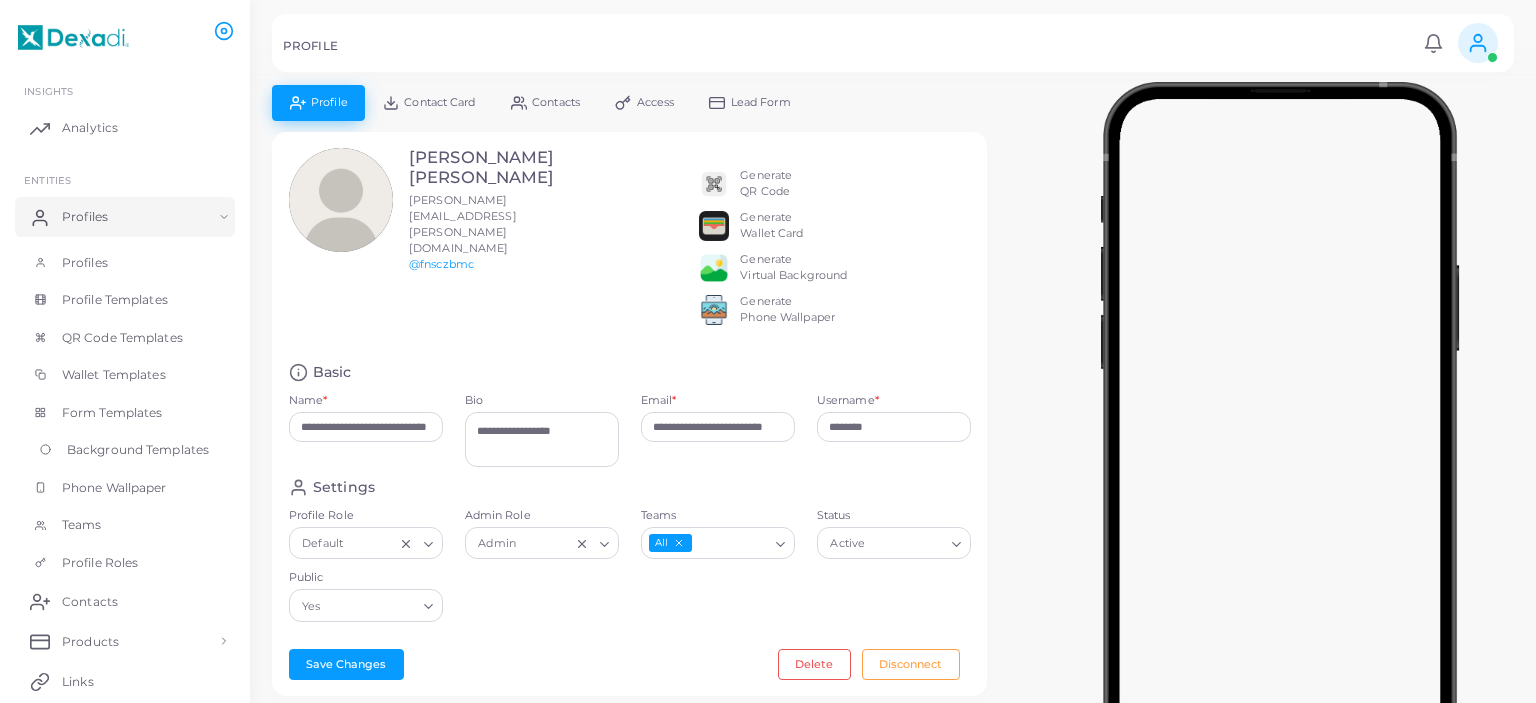 click on "Background Templates" at bounding box center [125, 450] 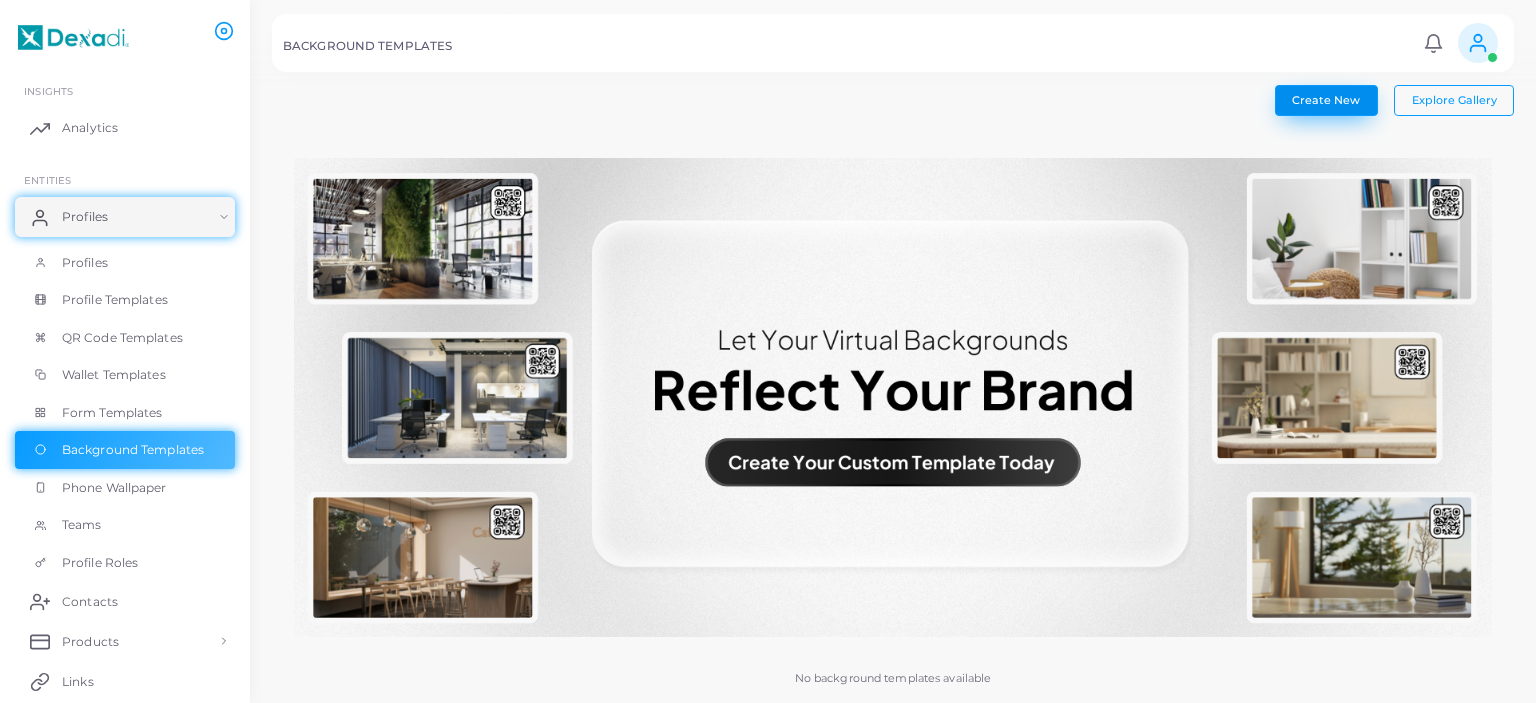 click on "Create New" at bounding box center [1326, 100] 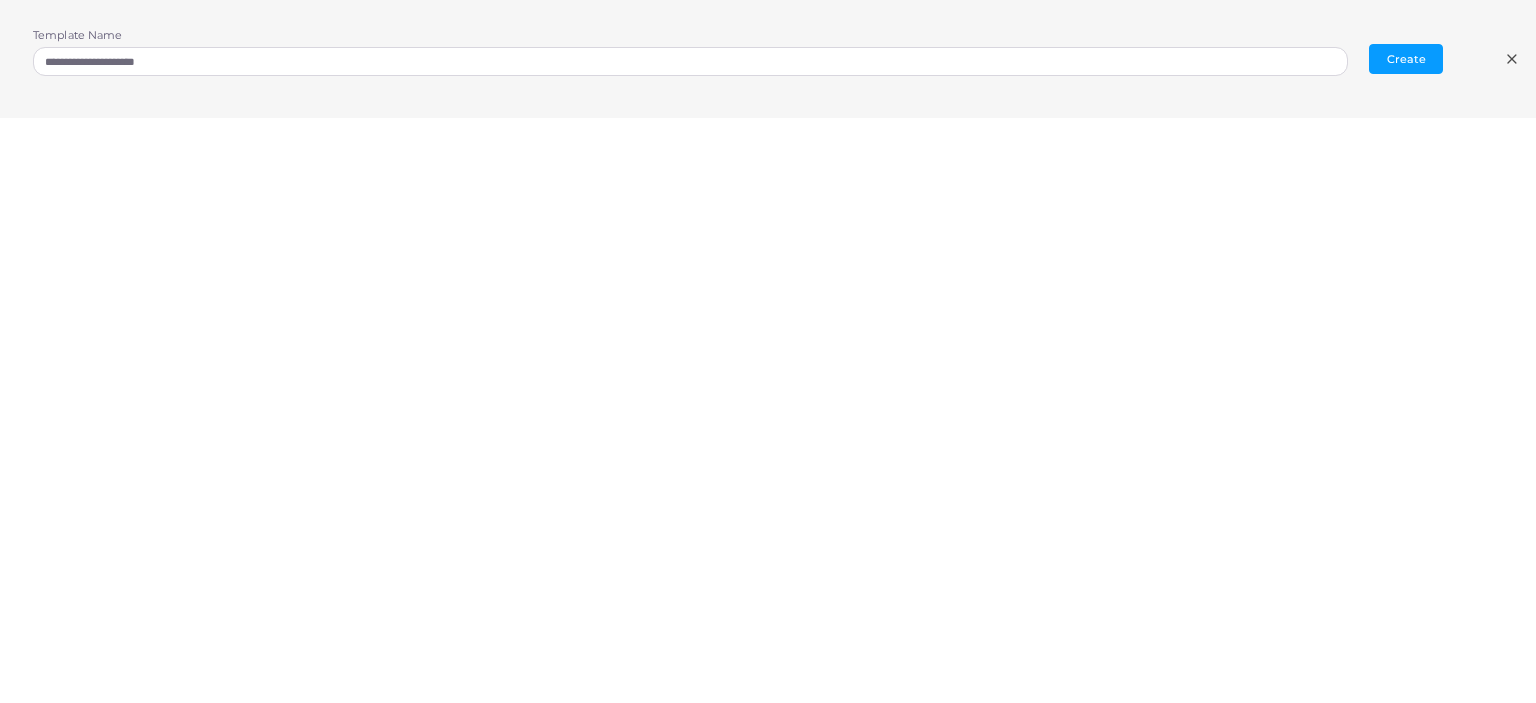 scroll, scrollTop: 4, scrollLeft: 0, axis: vertical 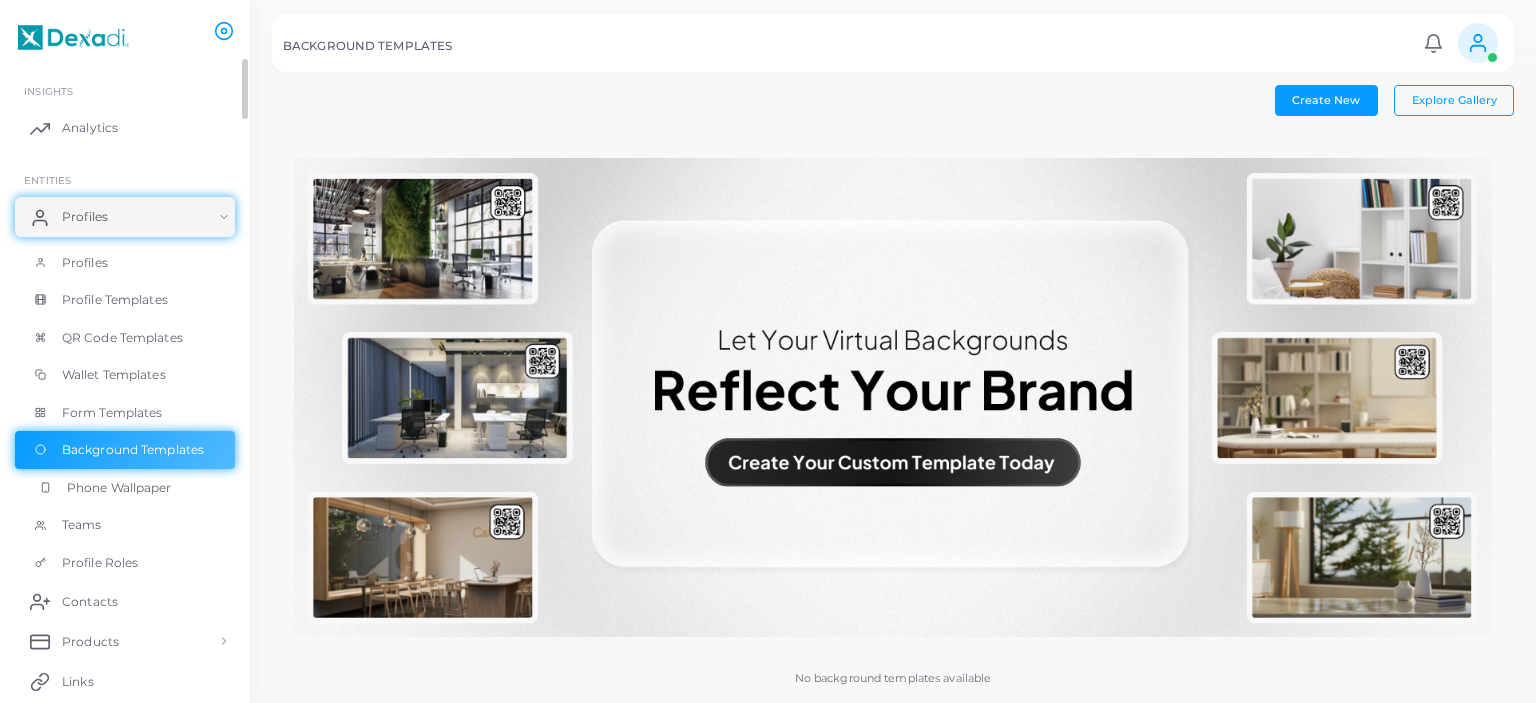 click on "Phone Wallpaper" at bounding box center [119, 488] 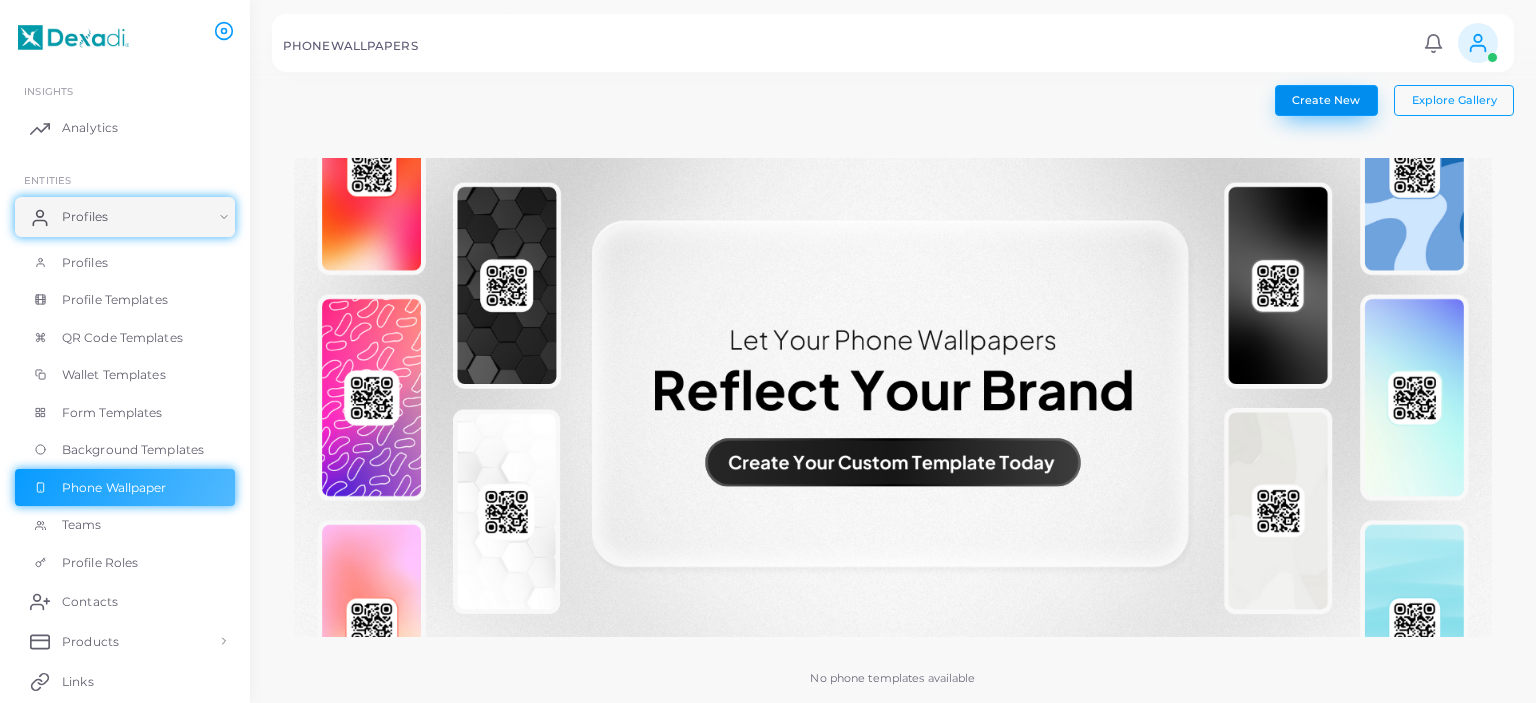 click on "Create New" at bounding box center [1326, 100] 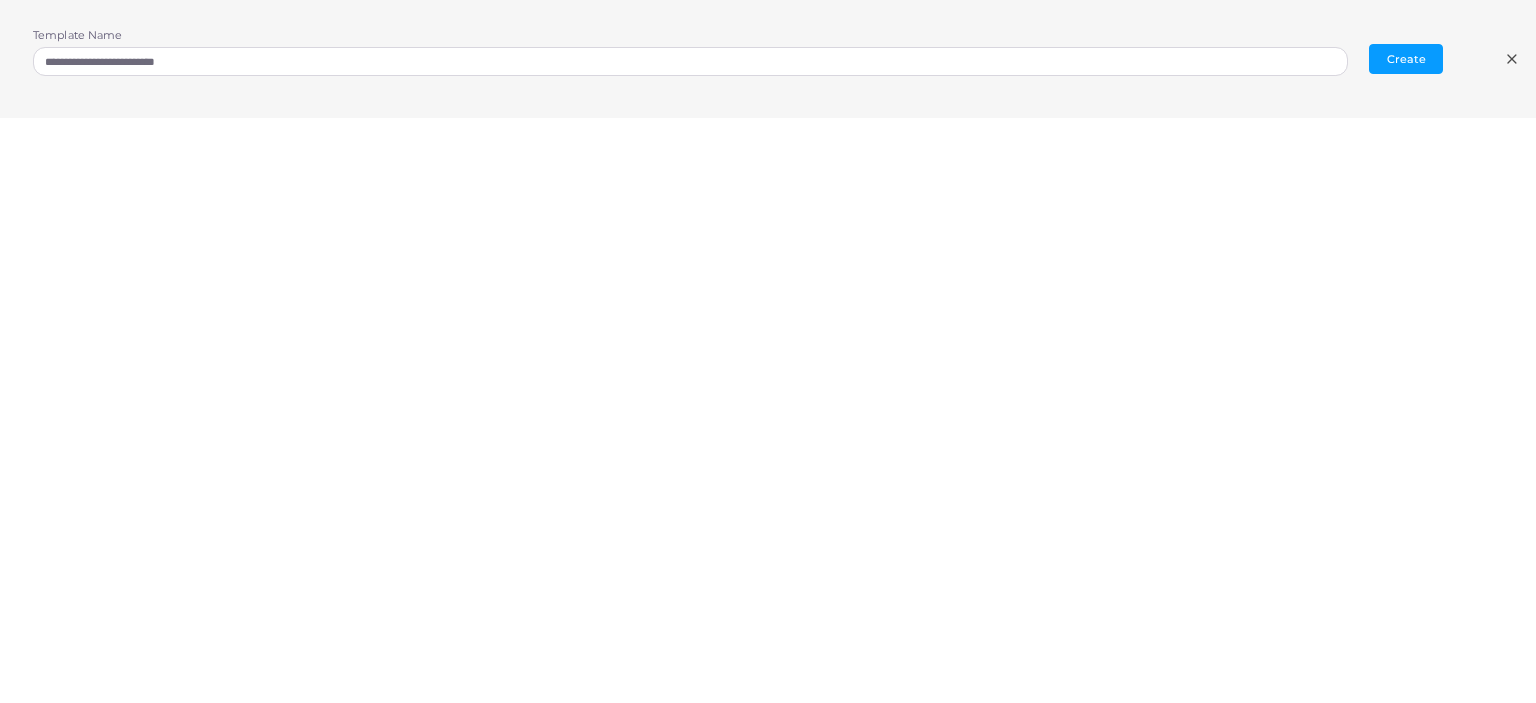 click 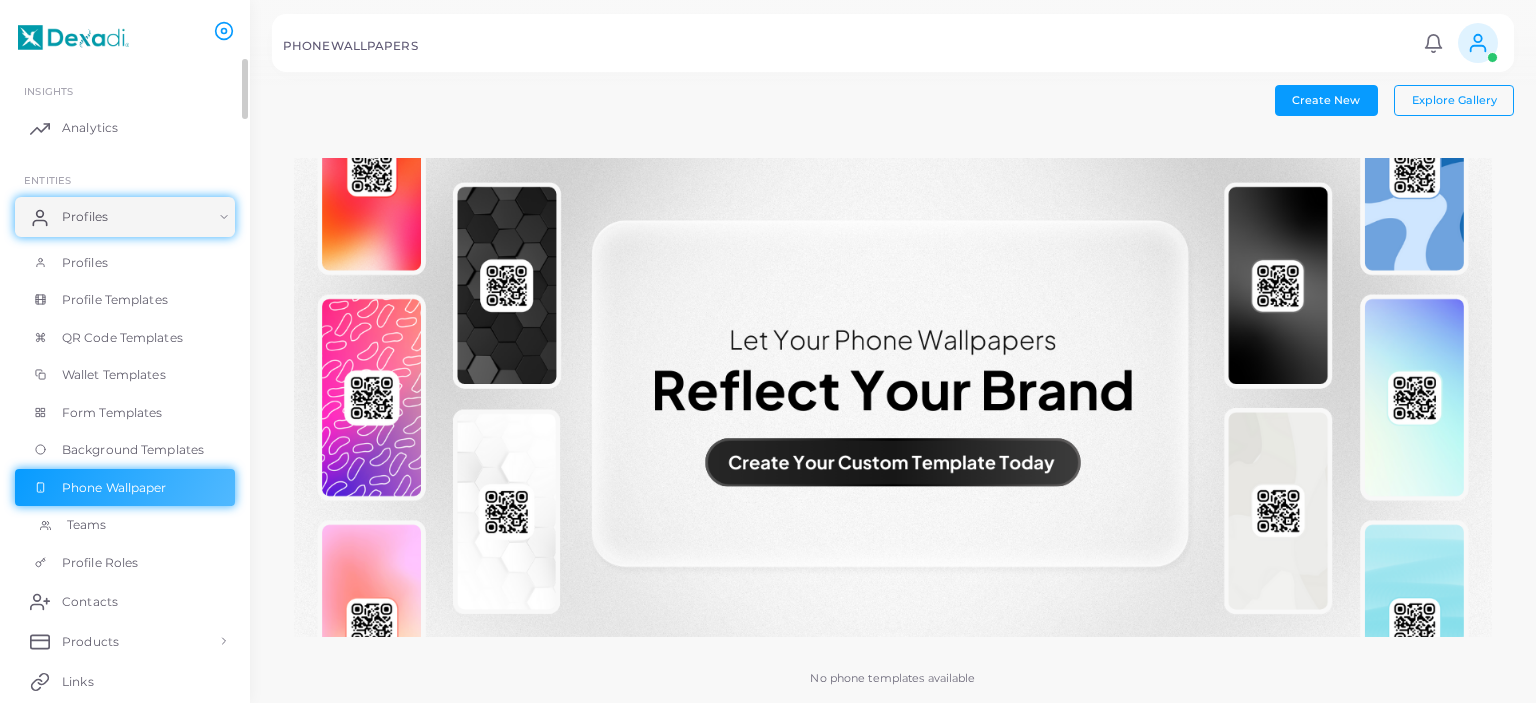 click on "Teams" at bounding box center [87, 525] 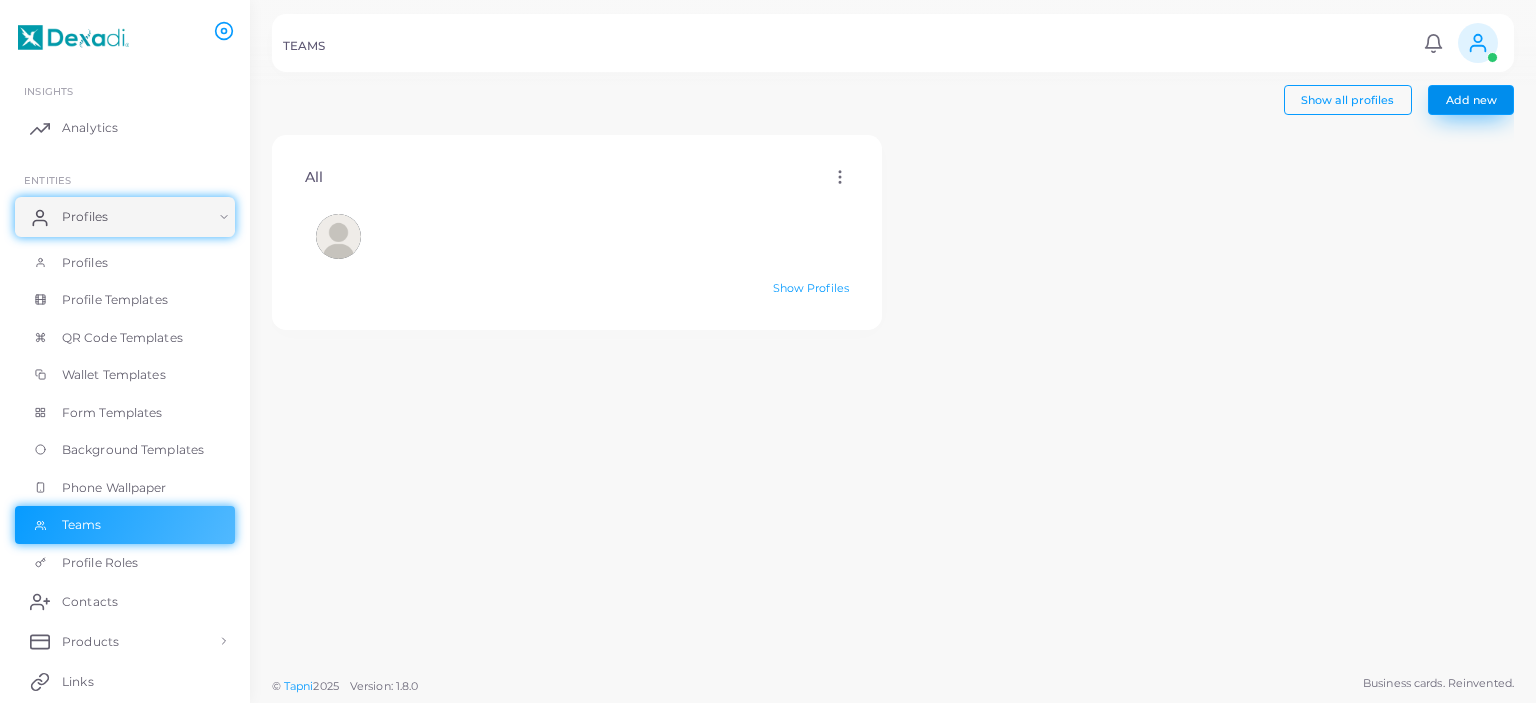 click on "Add new" at bounding box center (1471, 100) 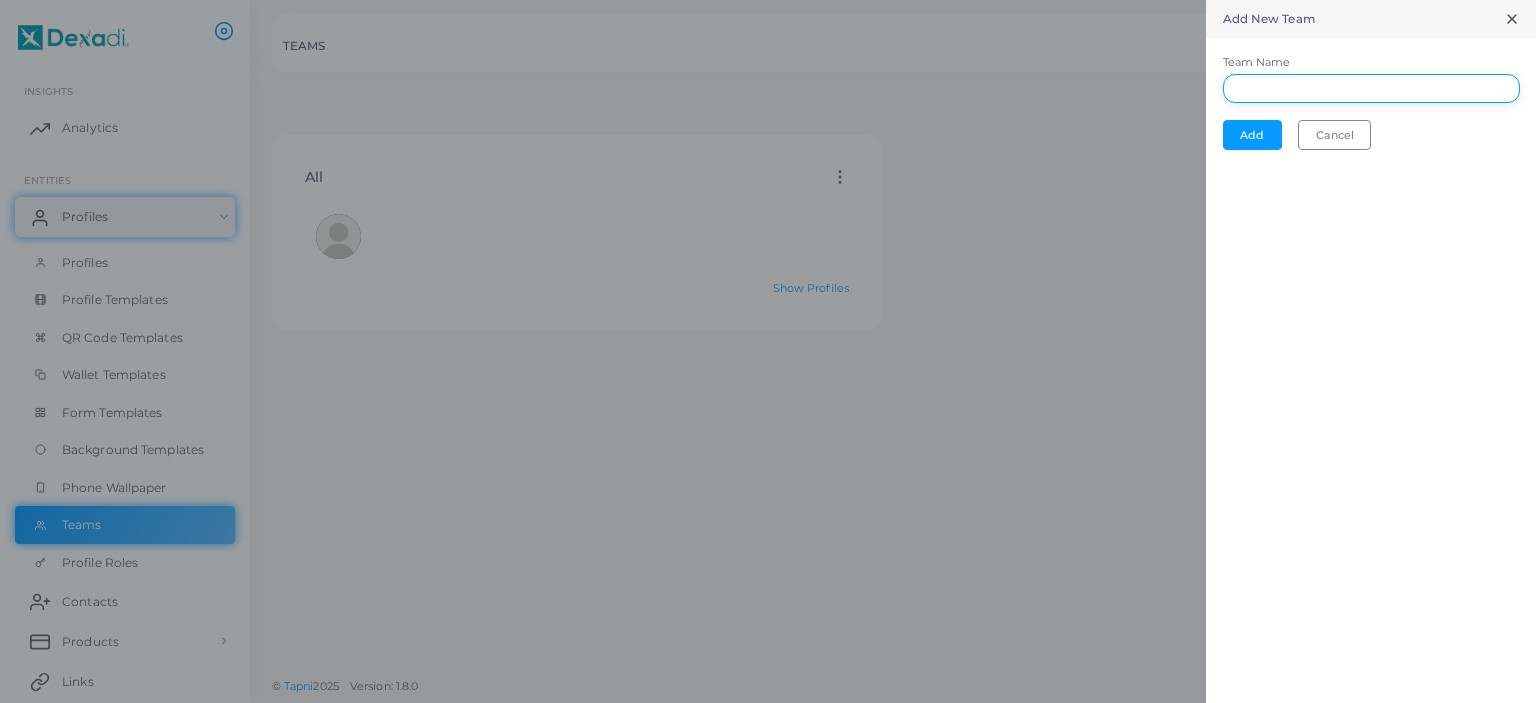 click on "Team Name" at bounding box center [1371, 89] 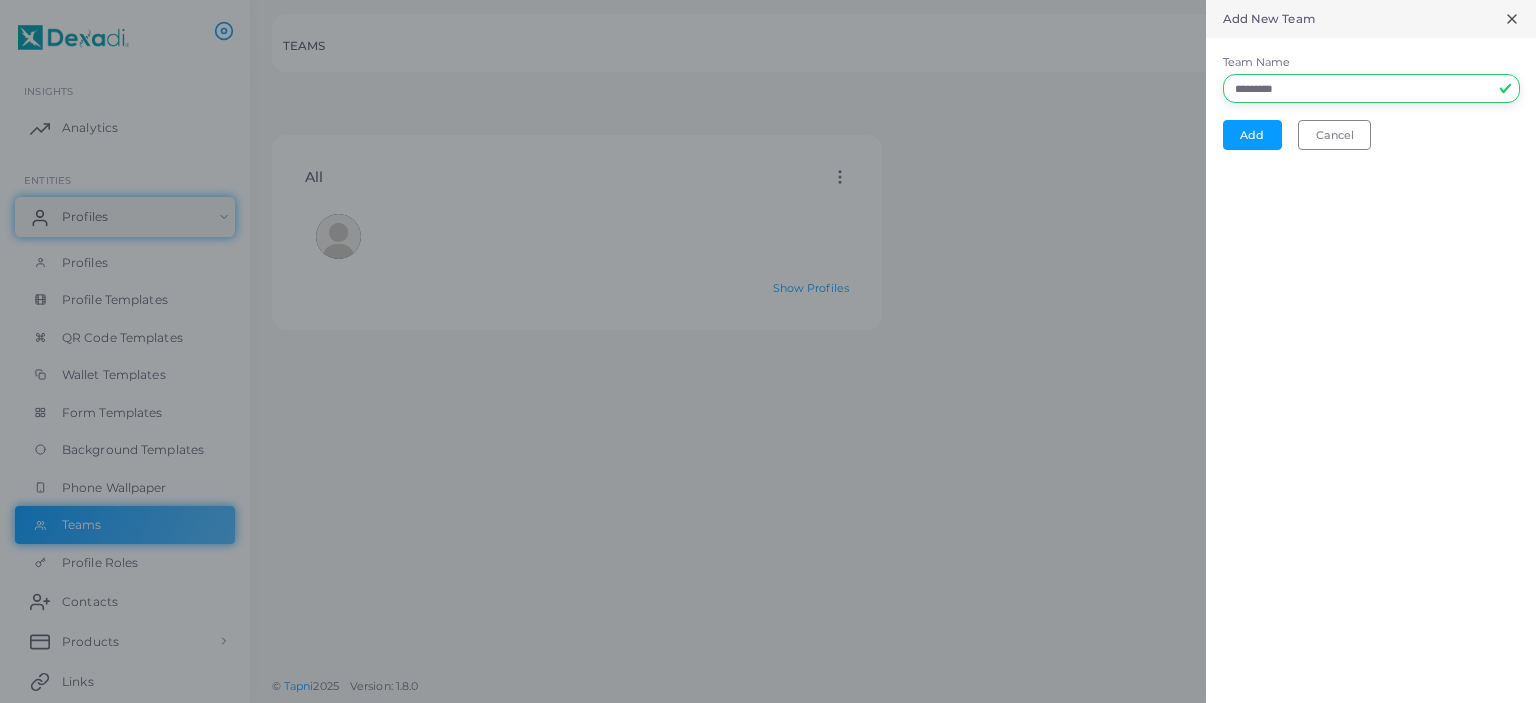 type on "*********" 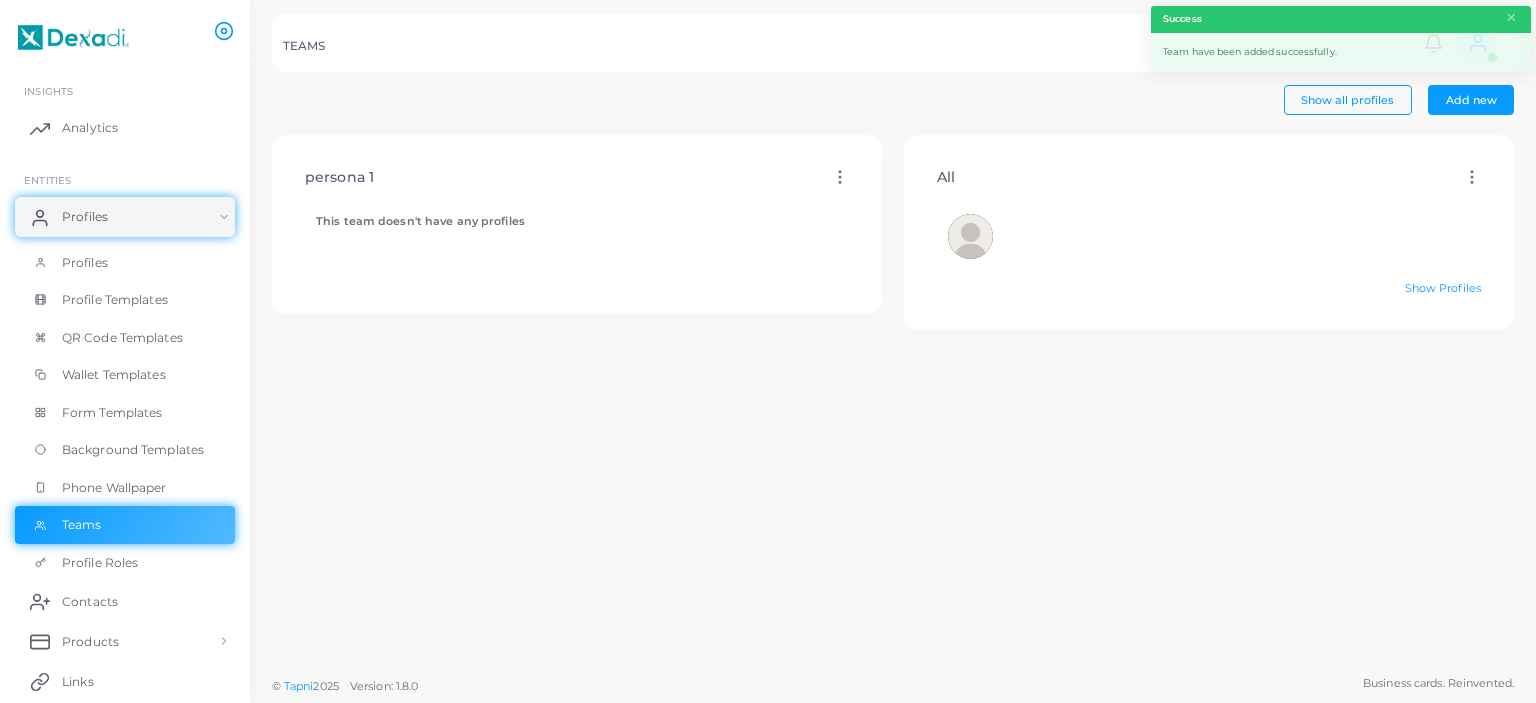 click 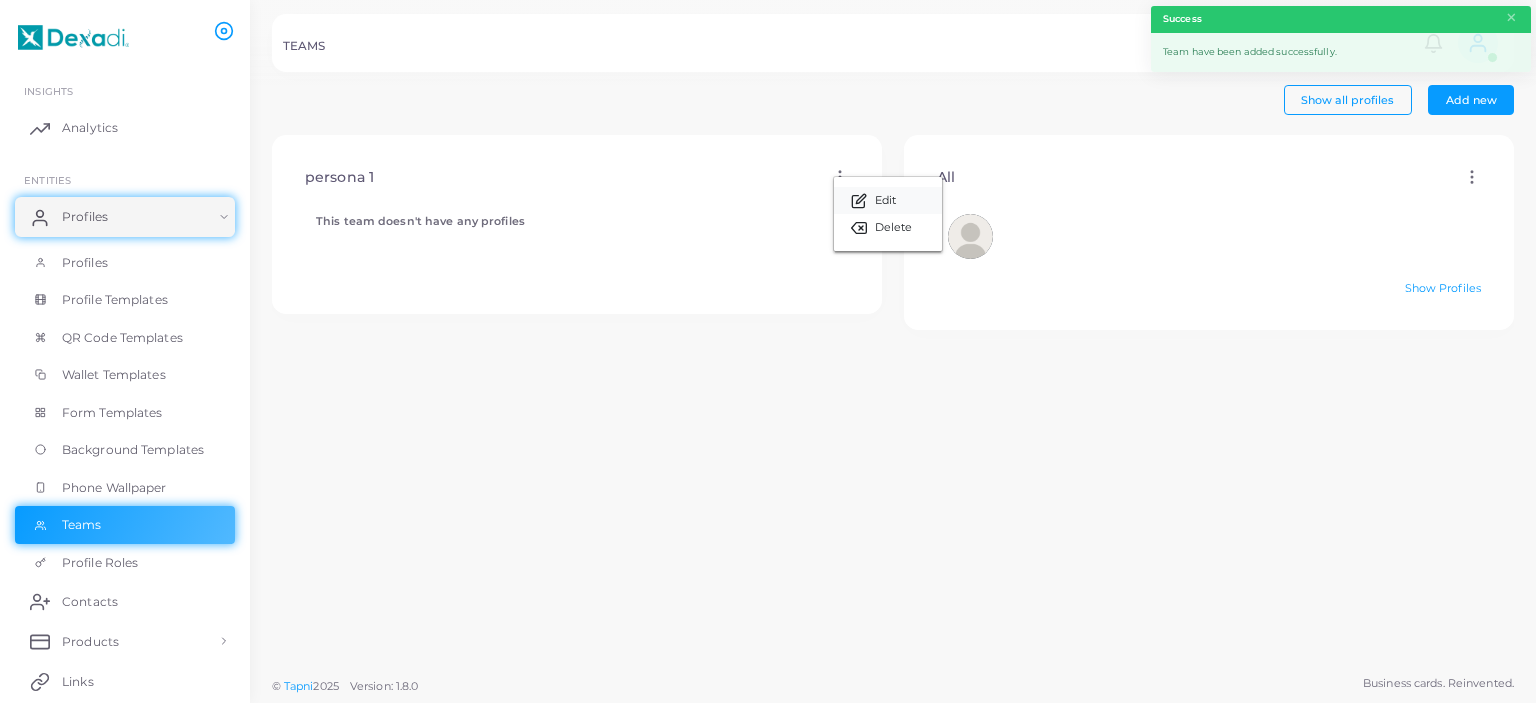 click on "Edit" at bounding box center [885, 201] 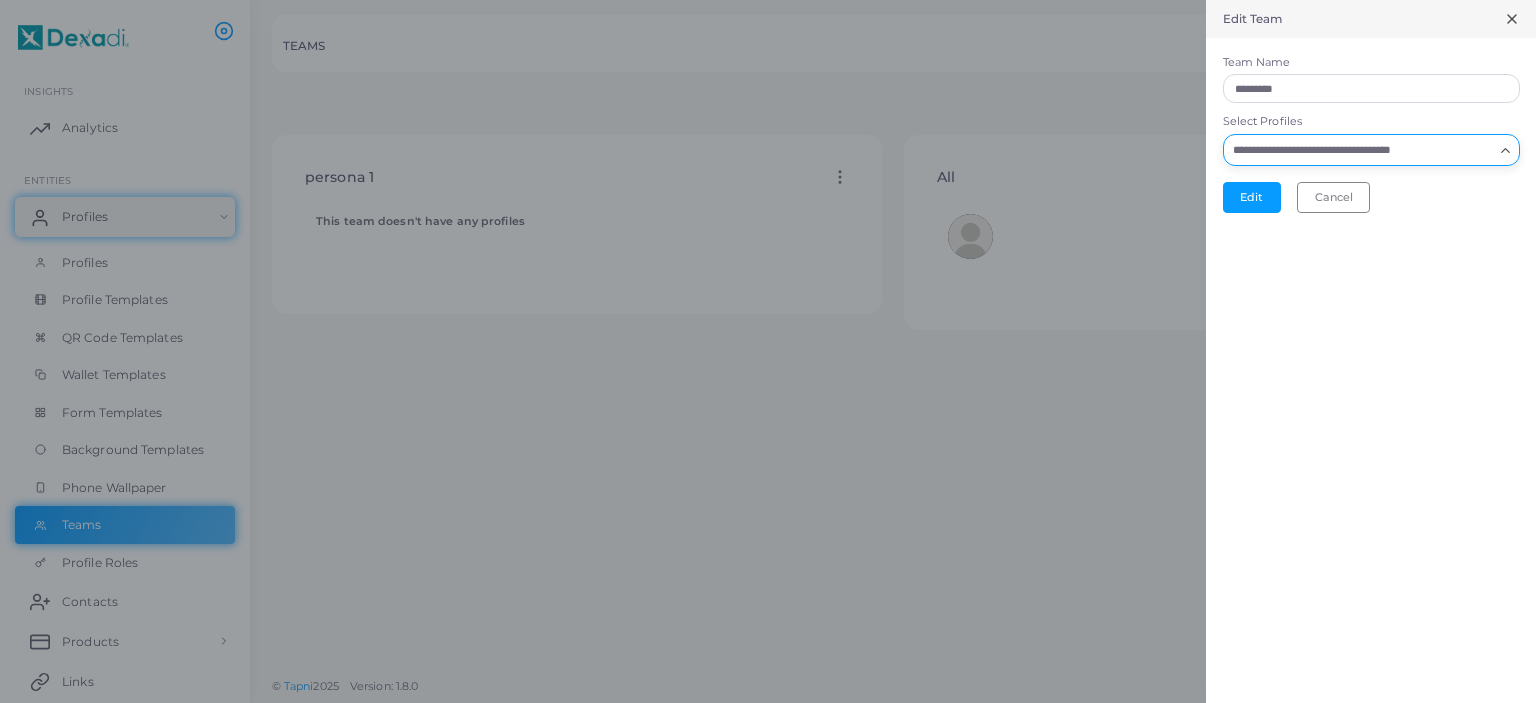 click on "Select Profiles" at bounding box center [1359, 150] 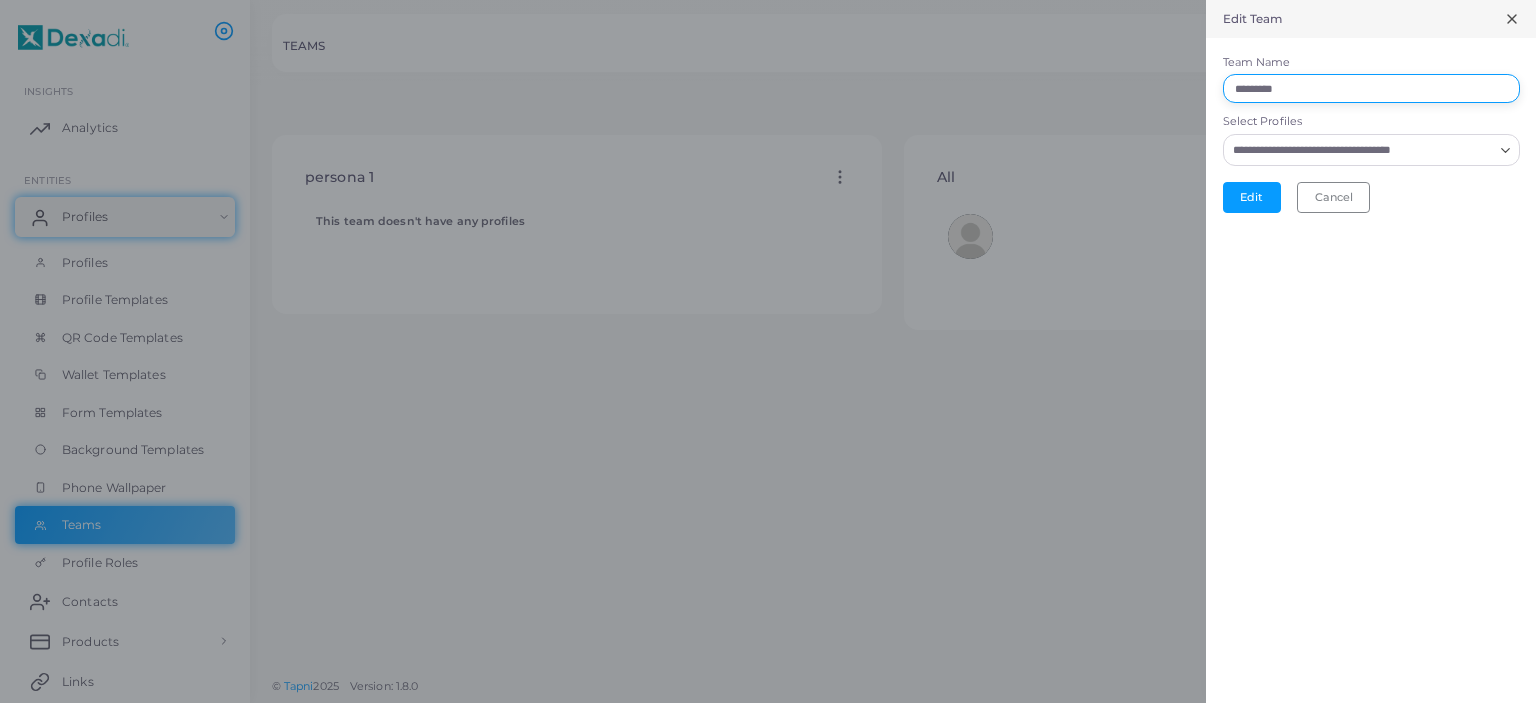 click on "*********" at bounding box center [1371, 89] 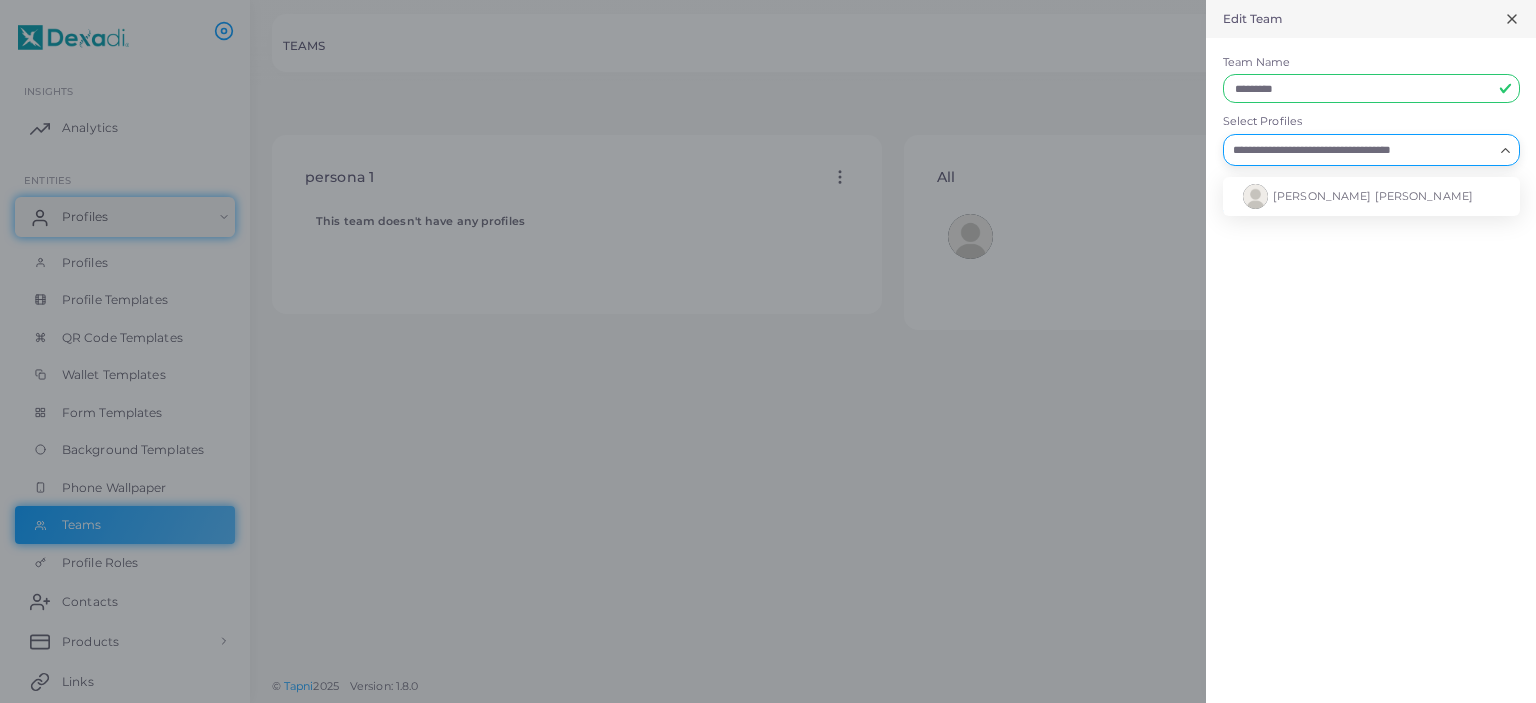 click on "Select Profiles" at bounding box center (1359, 150) 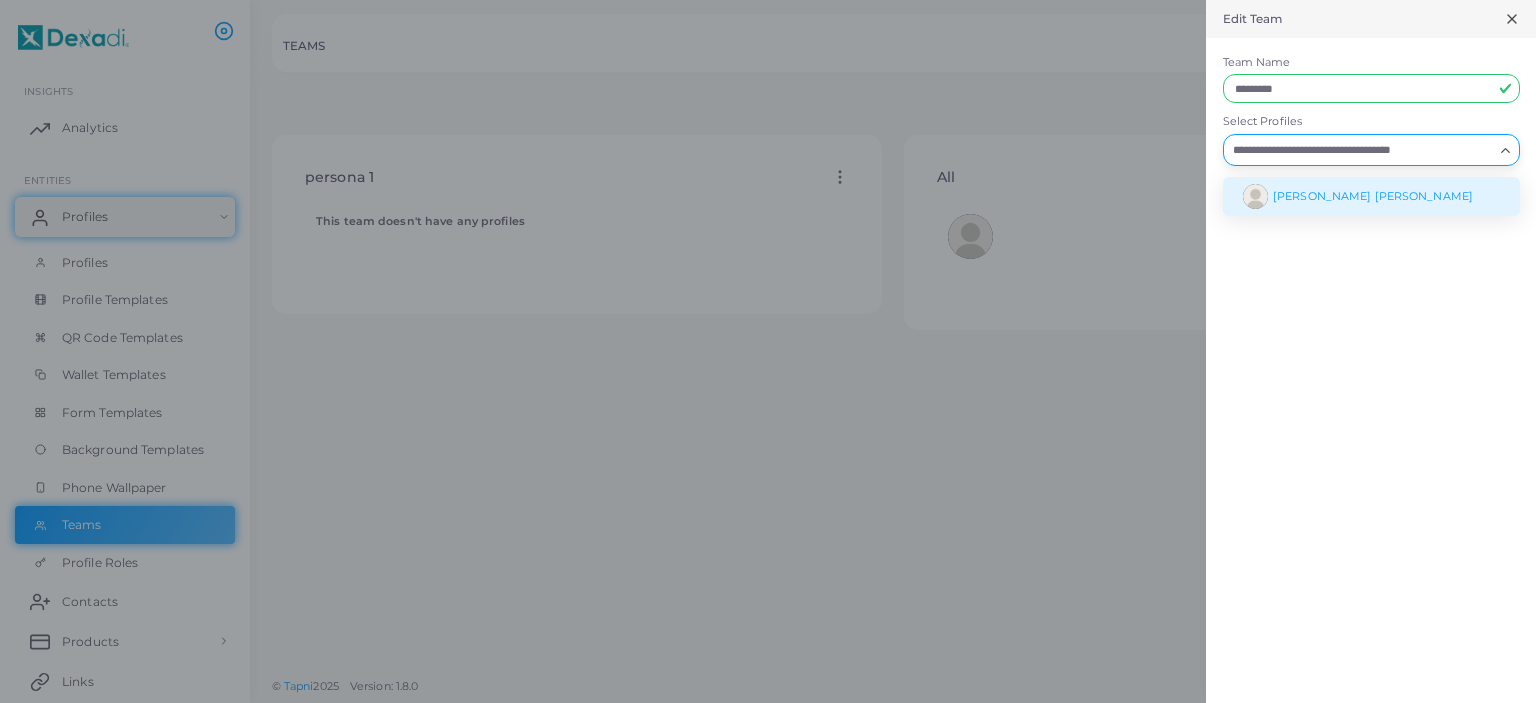 click on "[PERSON_NAME] [PERSON_NAME]" at bounding box center (1373, 196) 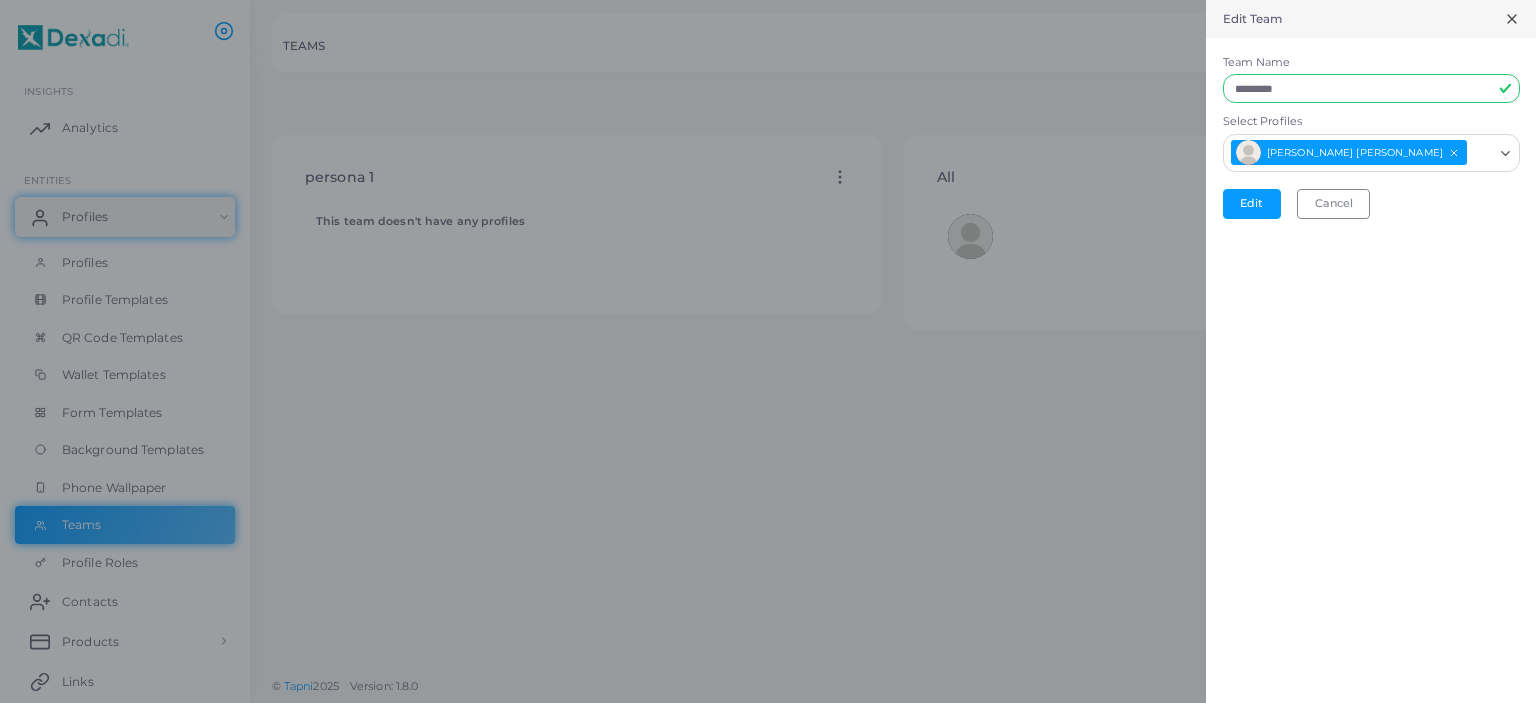 click on "Edit Team Team Name *********    Select Profiles    [PERSON_NAME] [PERSON_NAME]         Loading...      [PERSON_NAME] [PERSON_NAME]      Scroll down to load more...        Edit   Cancel" at bounding box center (1371, 351) 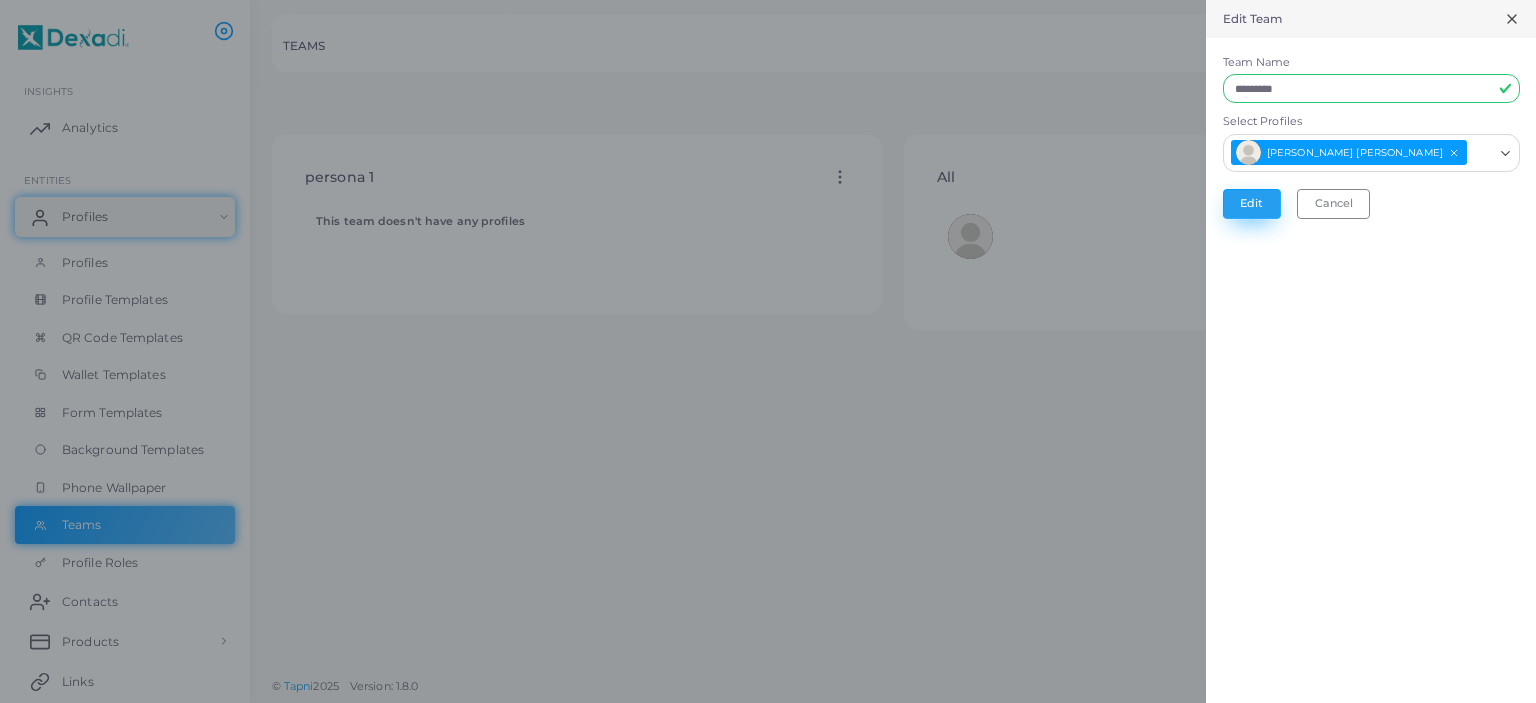 click on "Edit" at bounding box center [1252, 204] 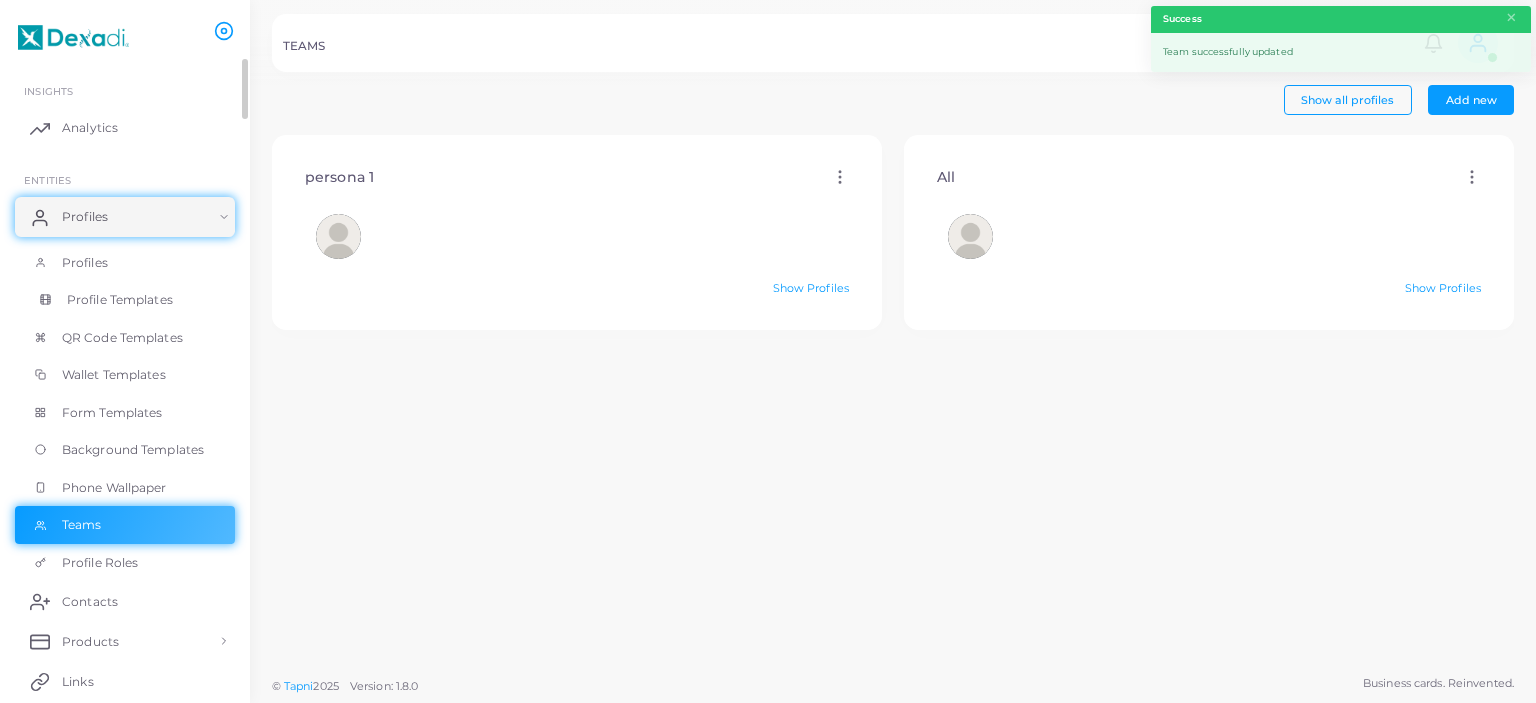 click on "Profile Templates" at bounding box center [120, 300] 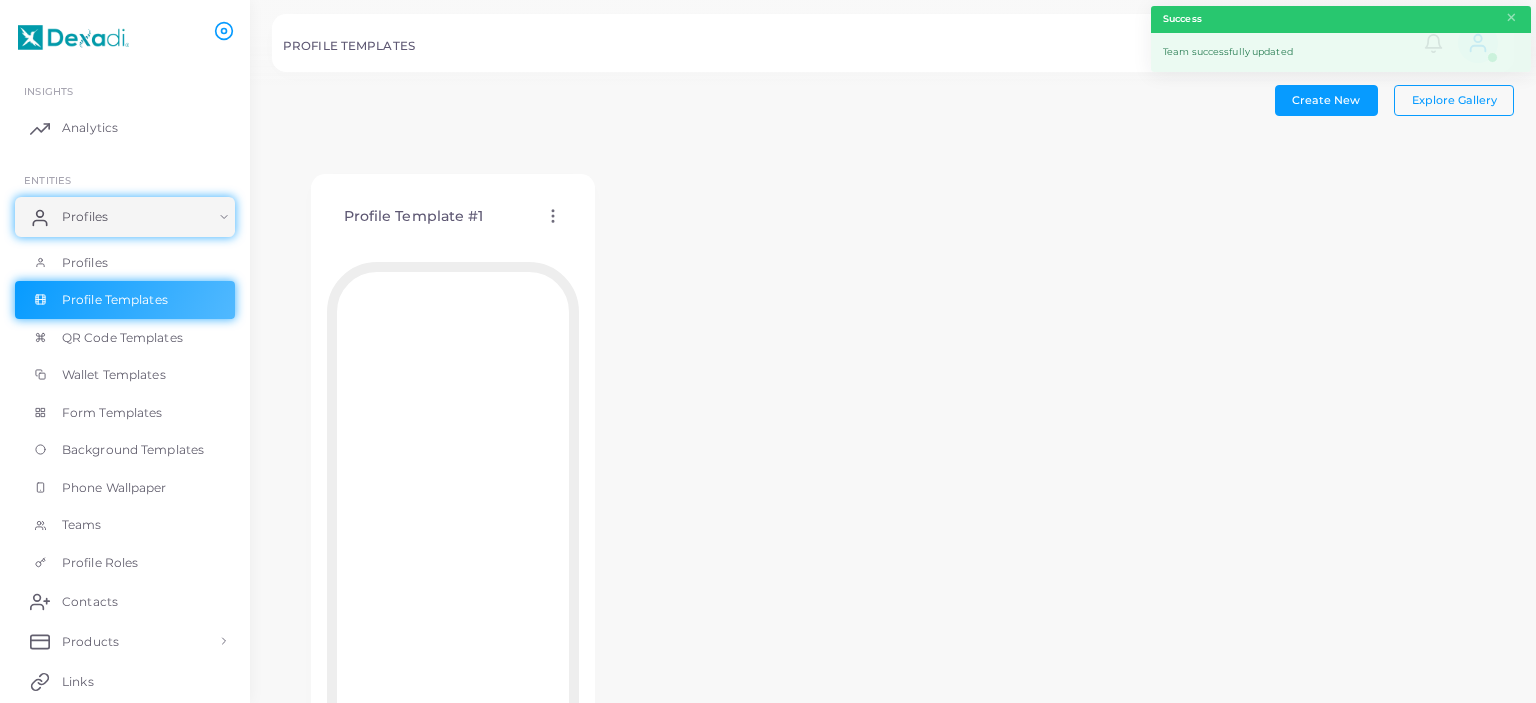 click 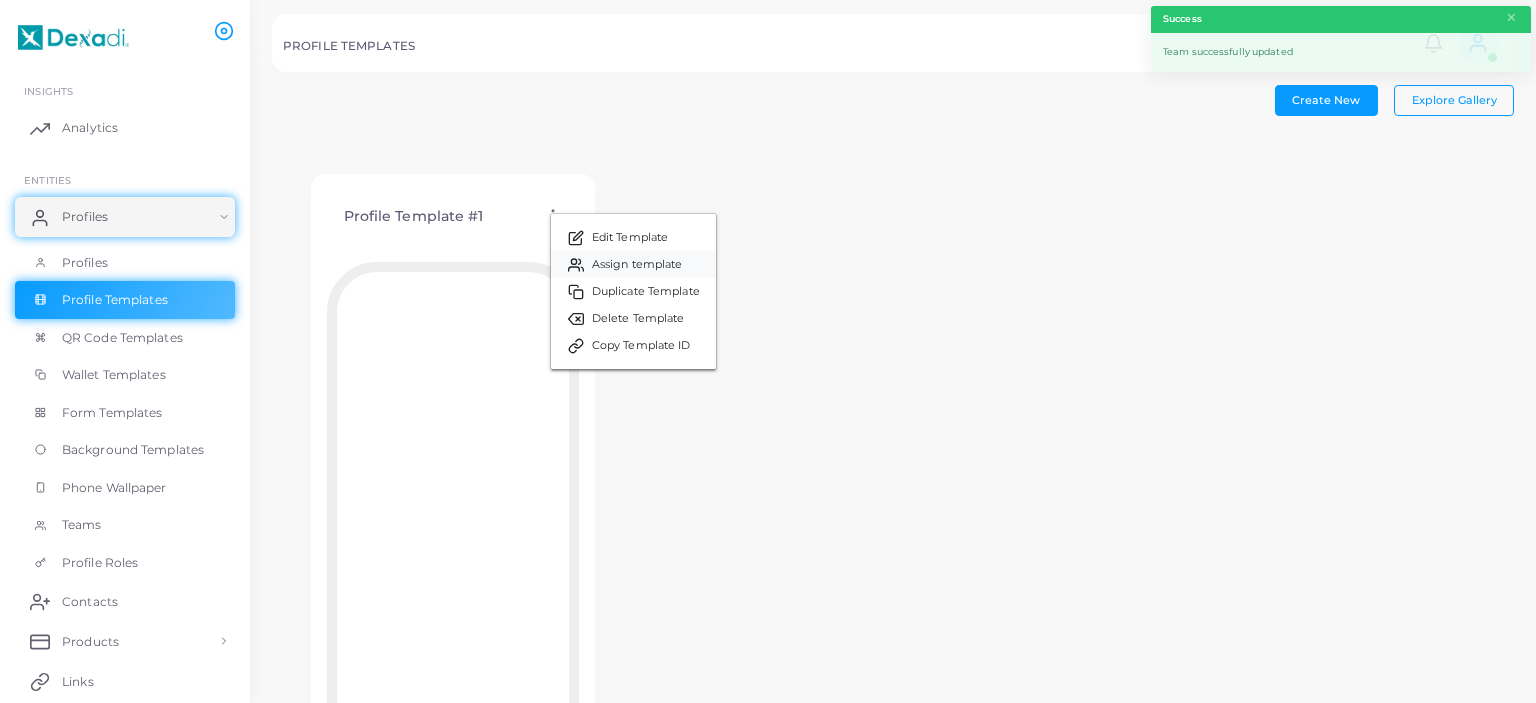 click on "Assign template" at bounding box center (633, 264) 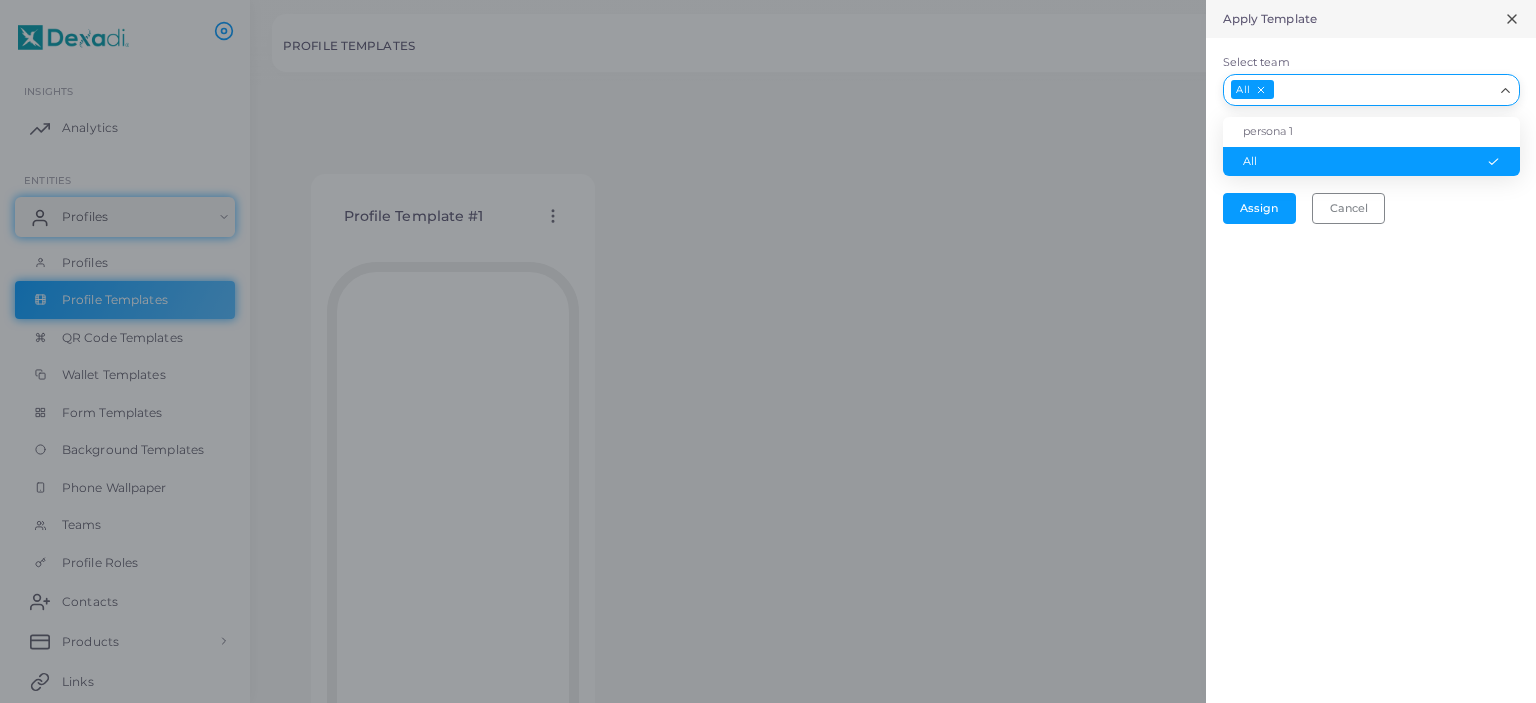 click on "Select team" at bounding box center (1384, 90) 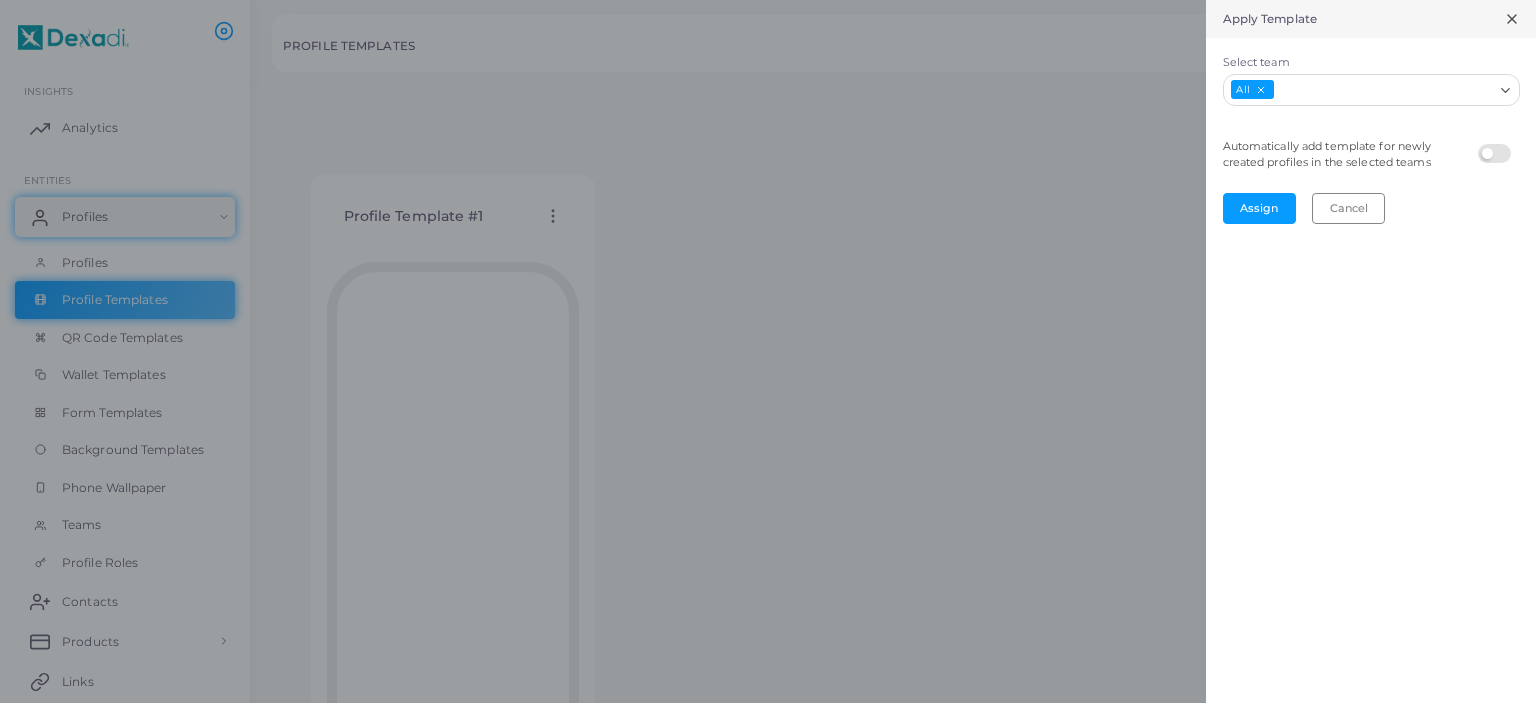 click at bounding box center [768, 351] 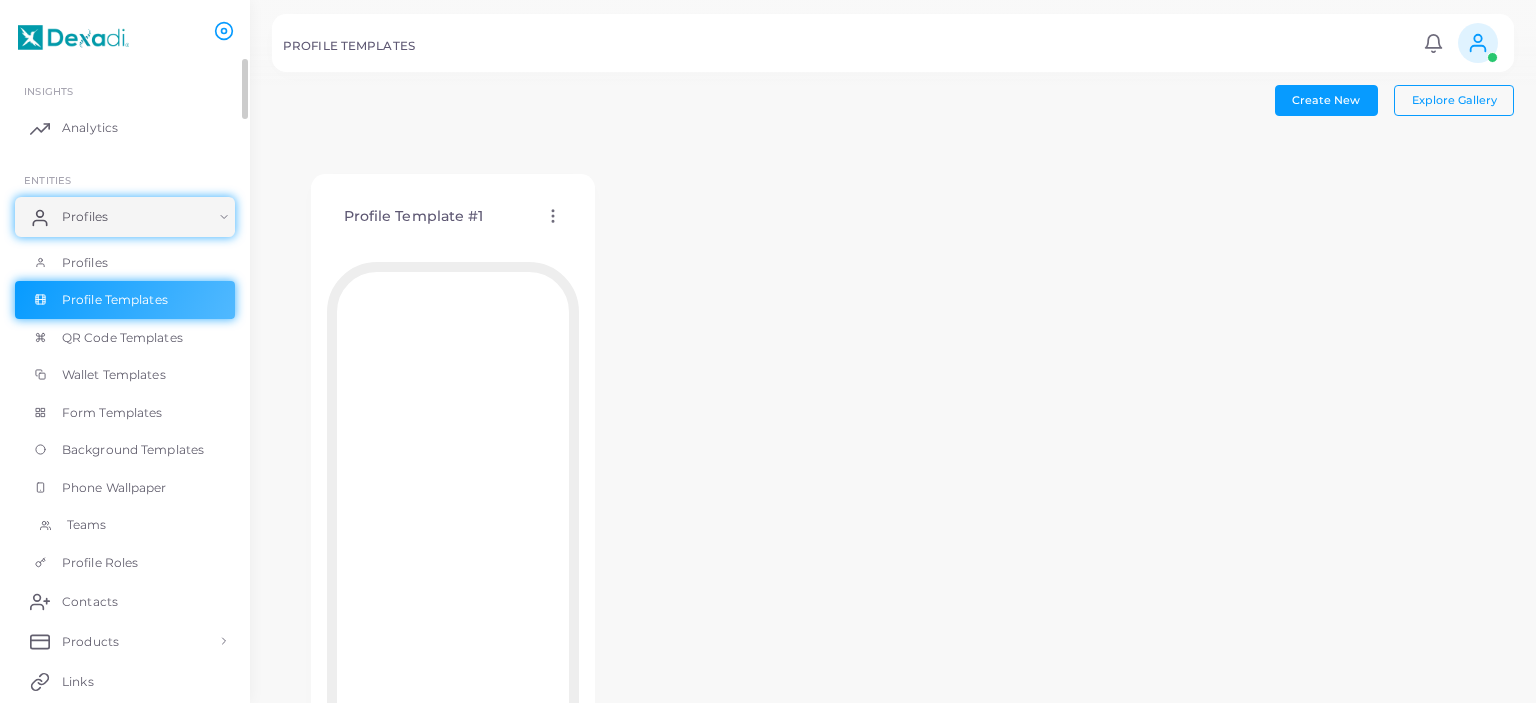 click on "Teams" at bounding box center [87, 525] 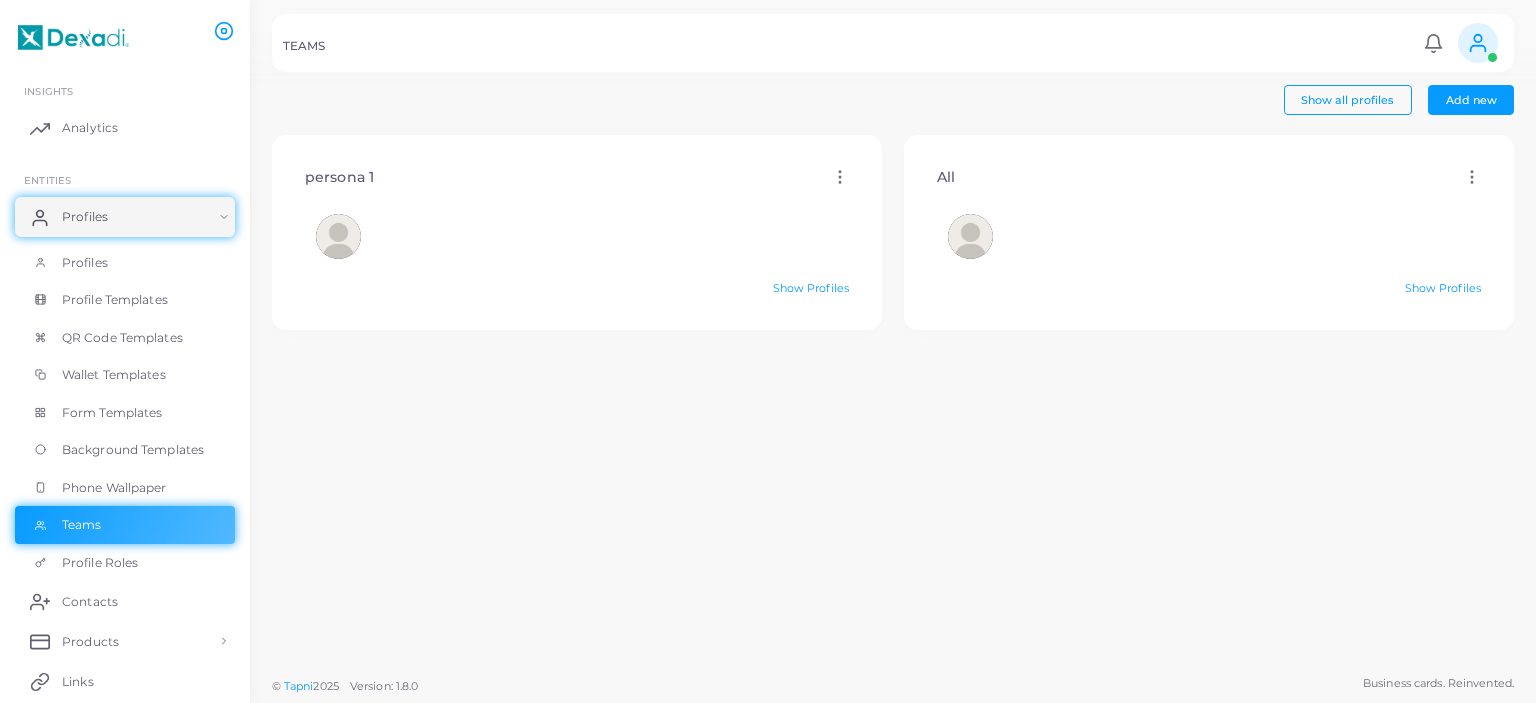 click 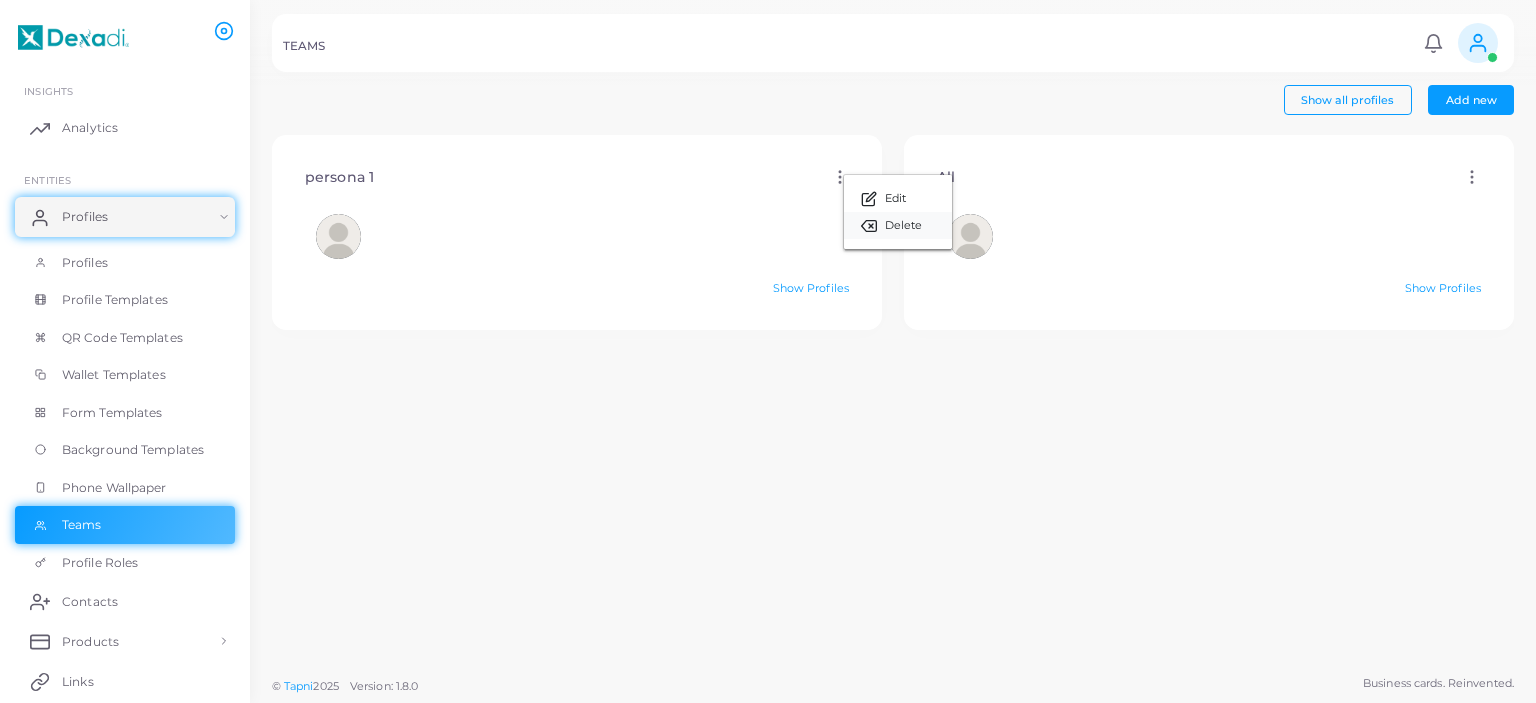 click on "Delete" at bounding box center [898, 225] 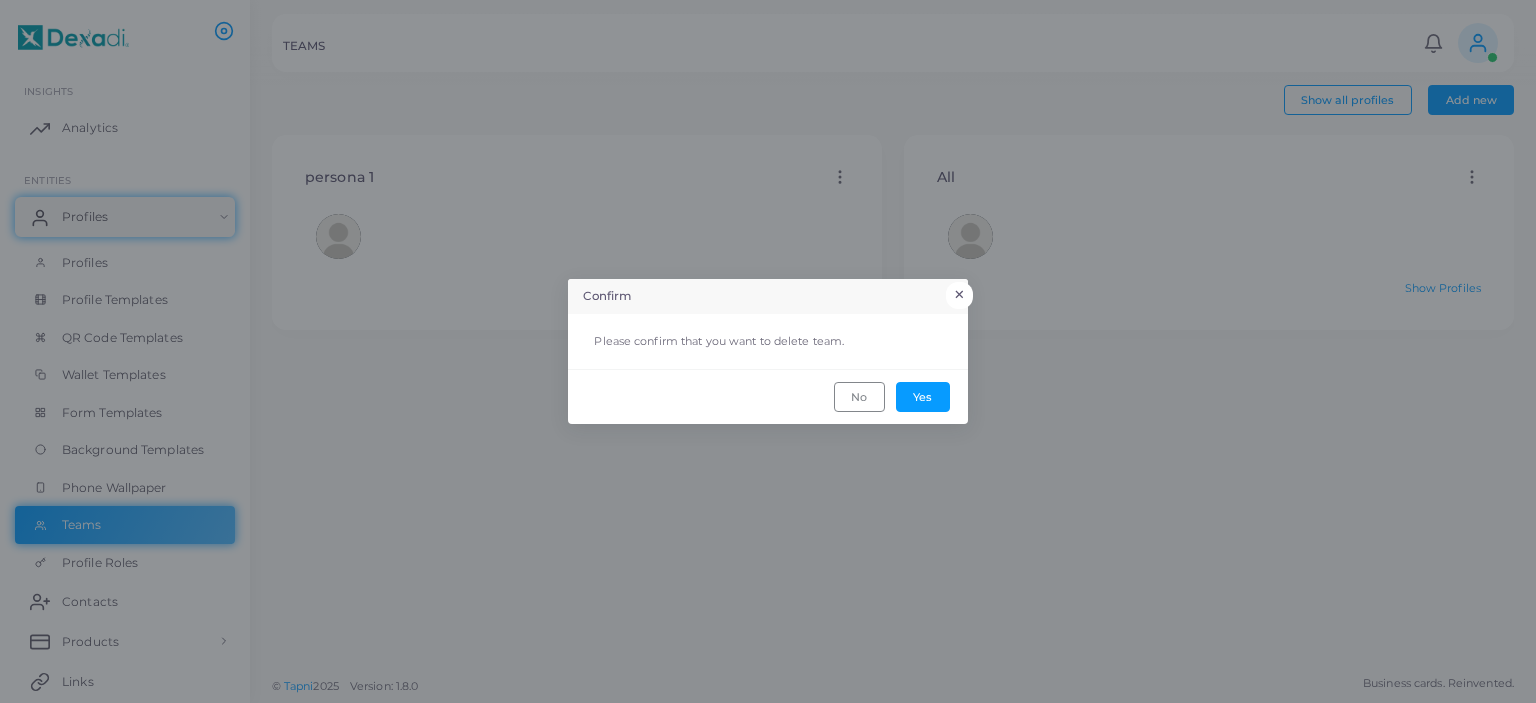 click on "×" at bounding box center (959, 295) 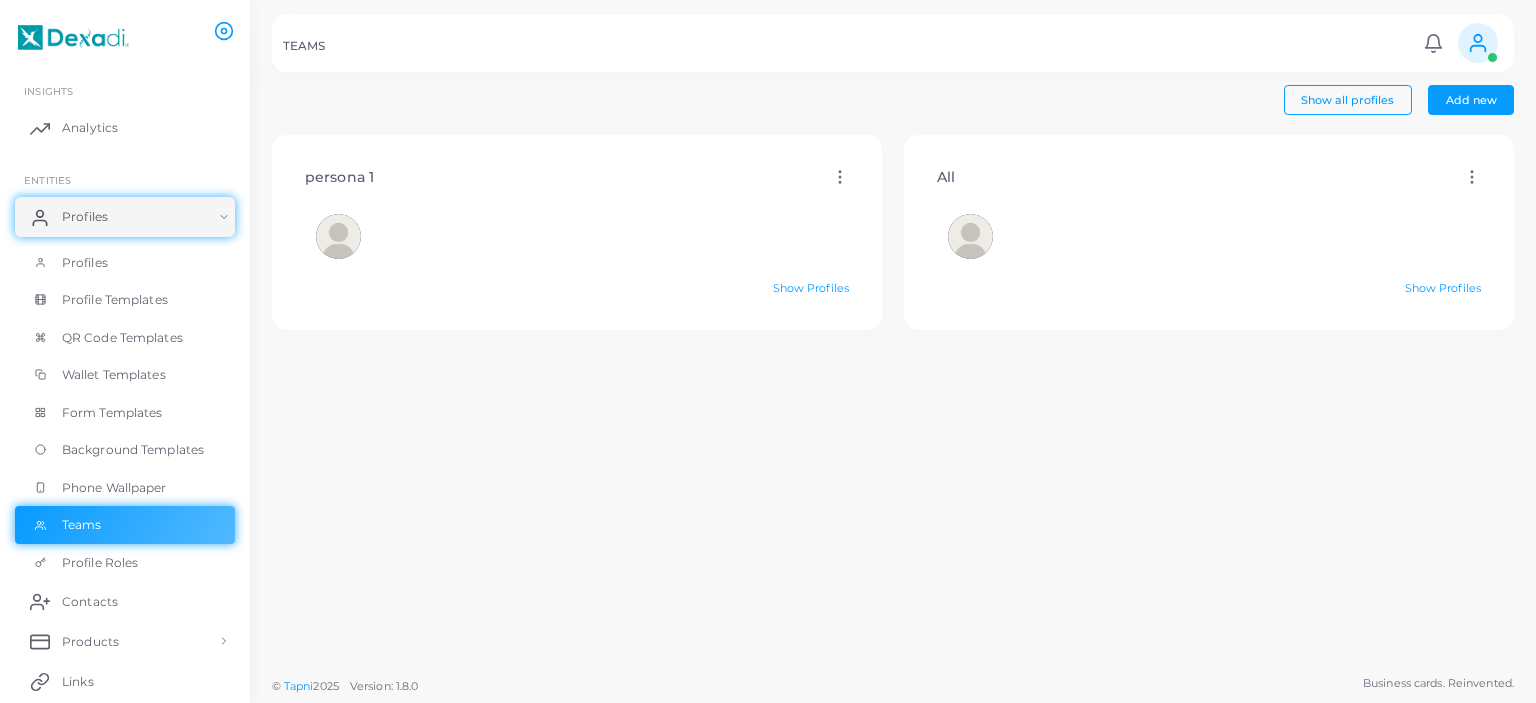 click 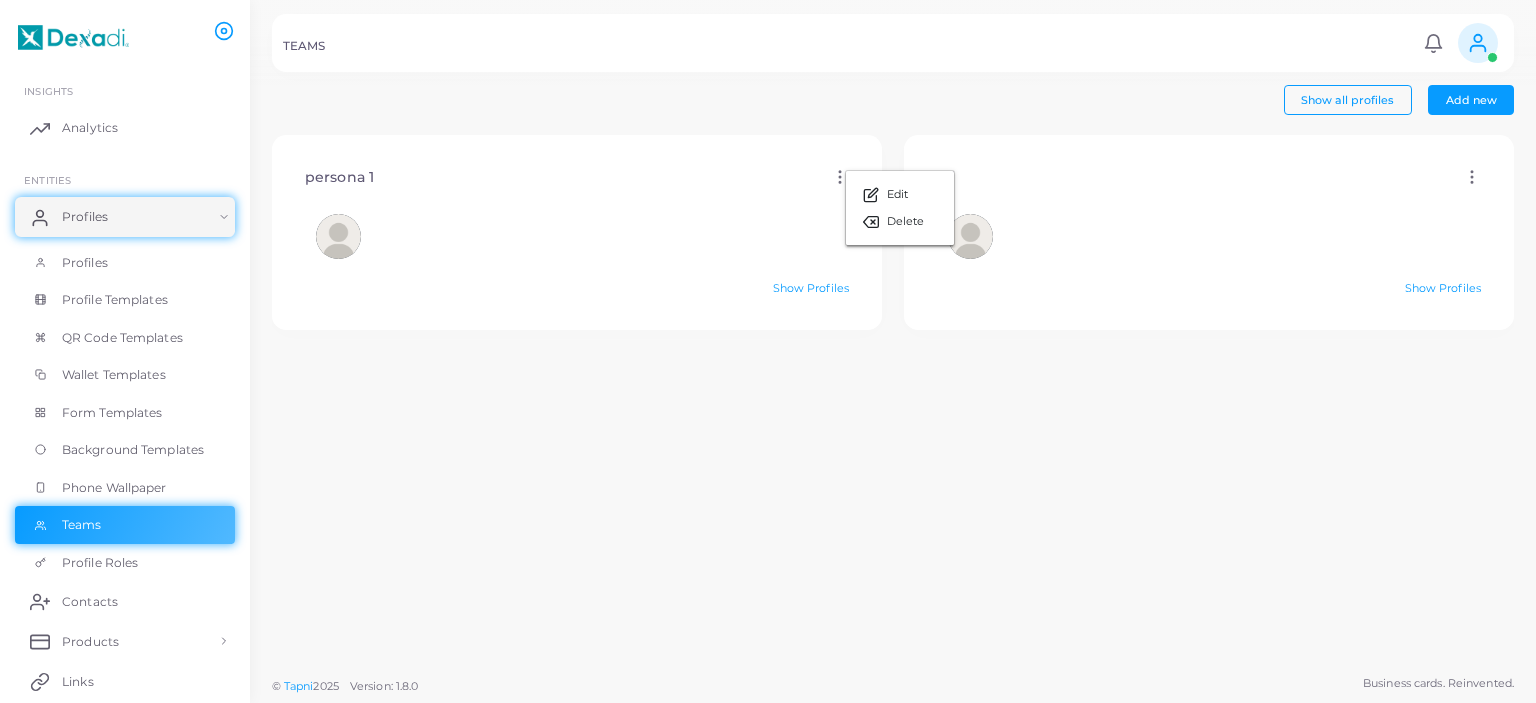 click 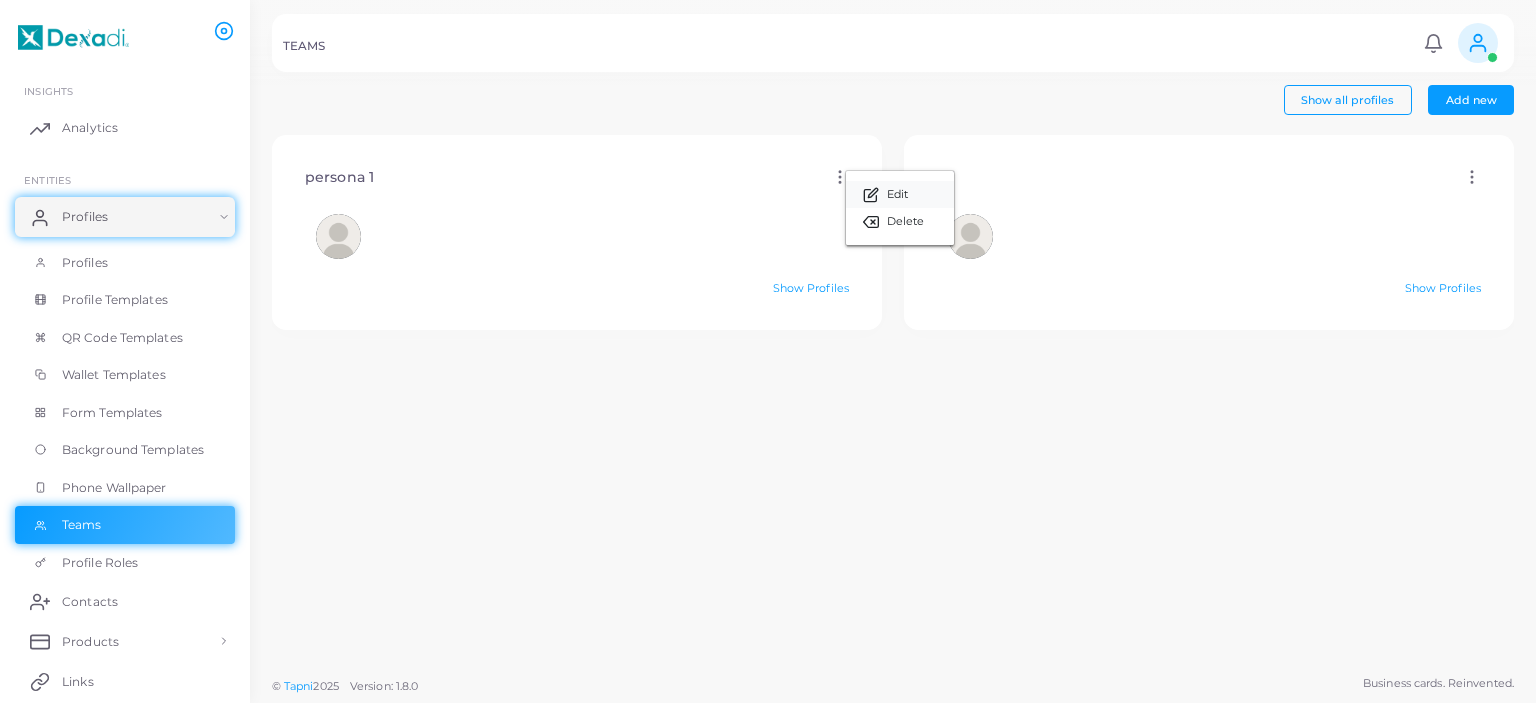 click on "Edit" at bounding box center (900, 194) 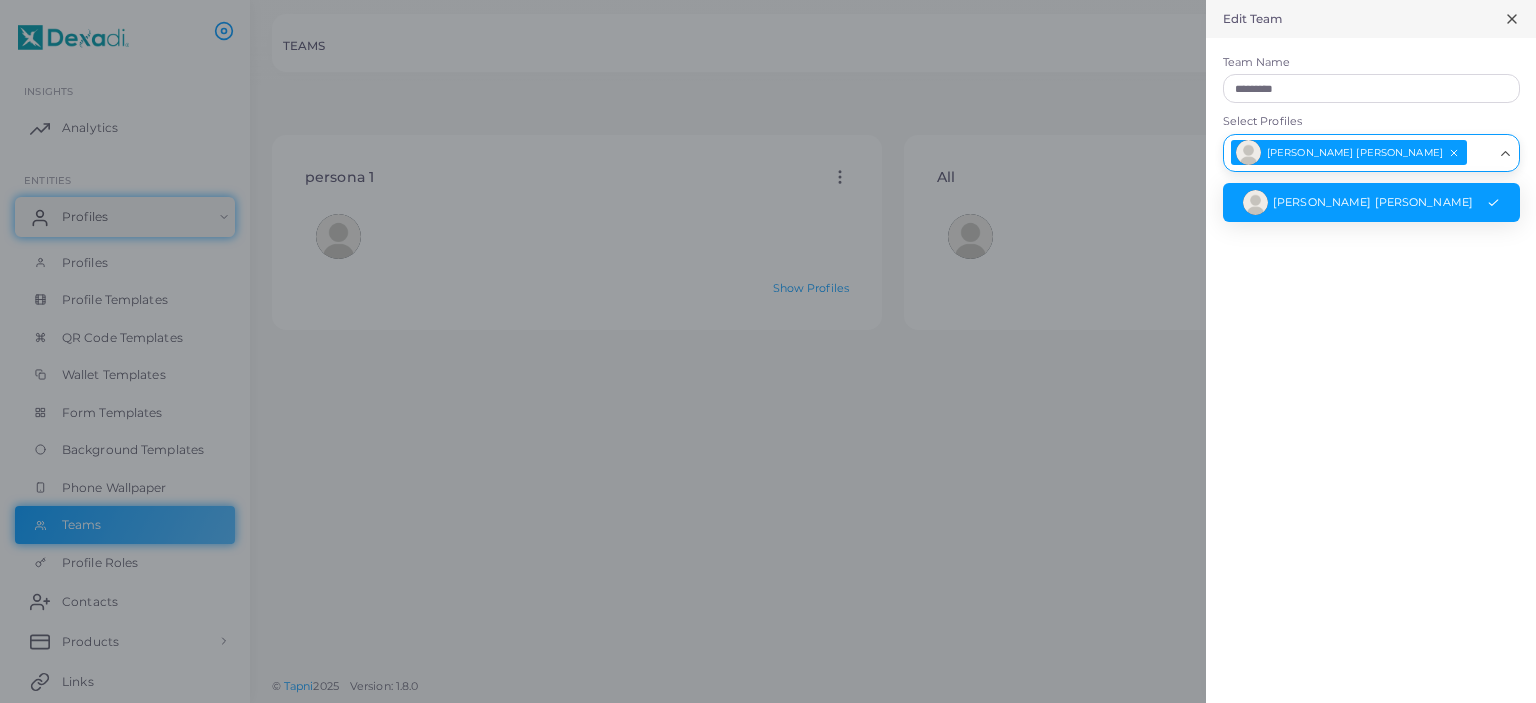 click 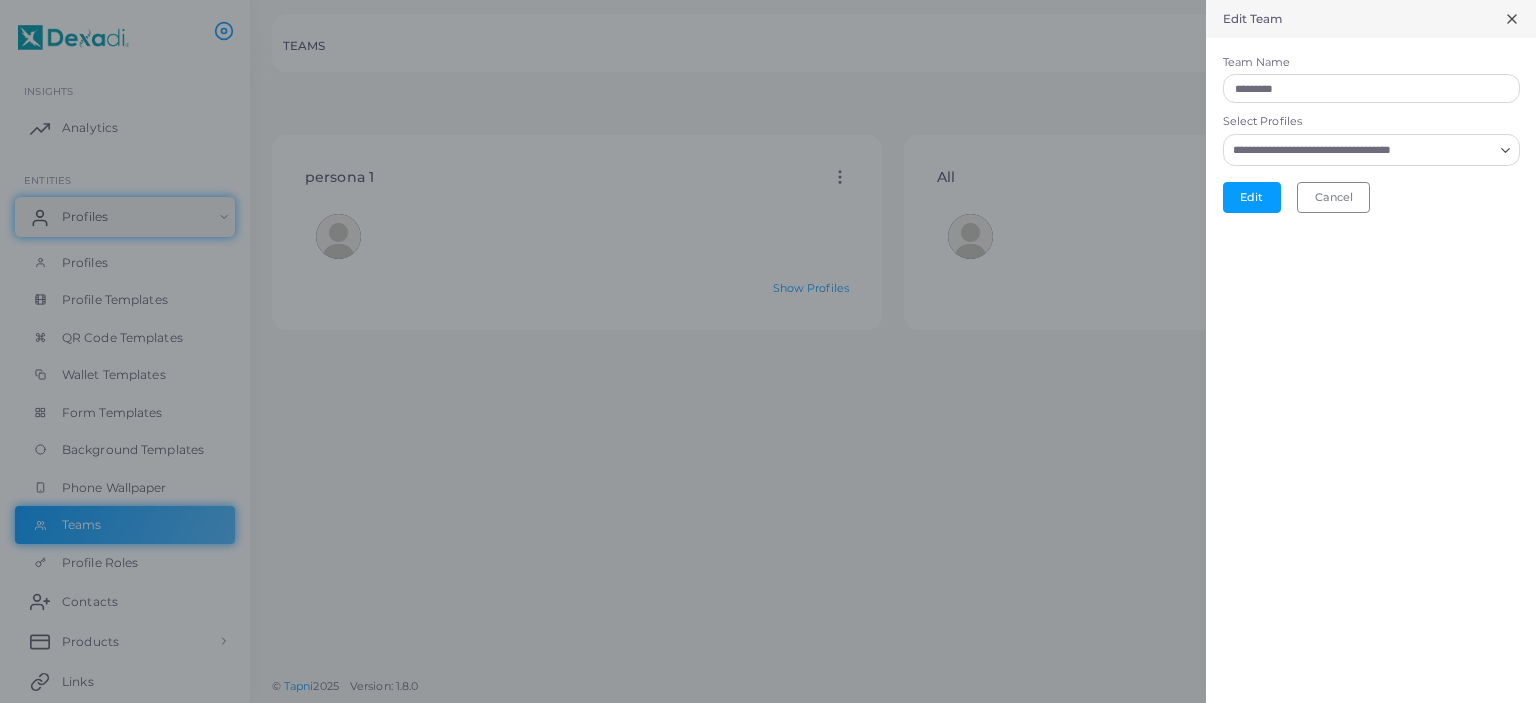 click on "Edit Team Team Name *********    Select Profiles           Loading...      [PERSON_NAME] [PERSON_NAME]      Scroll down to load more...        Edit   Cancel" at bounding box center (1371, 351) 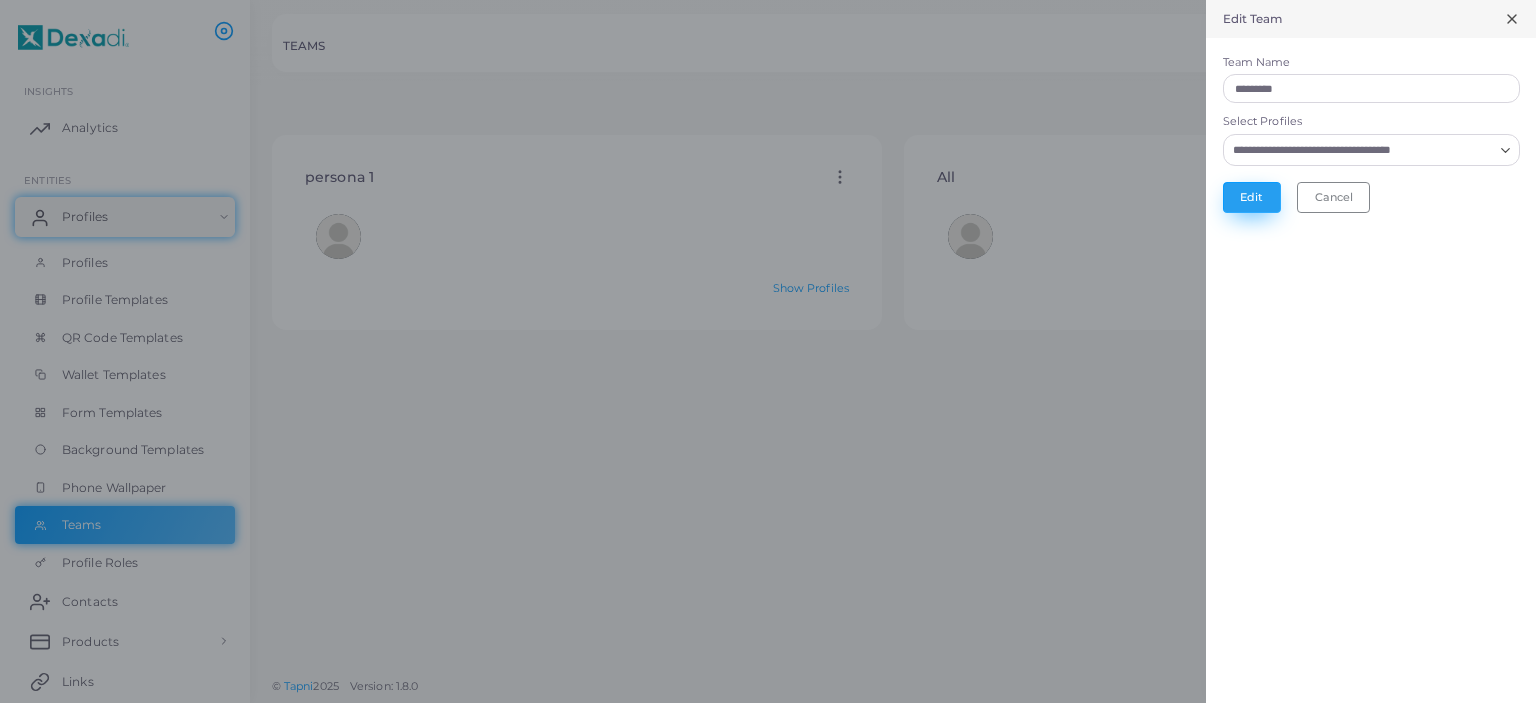 click on "Edit" at bounding box center [1252, 197] 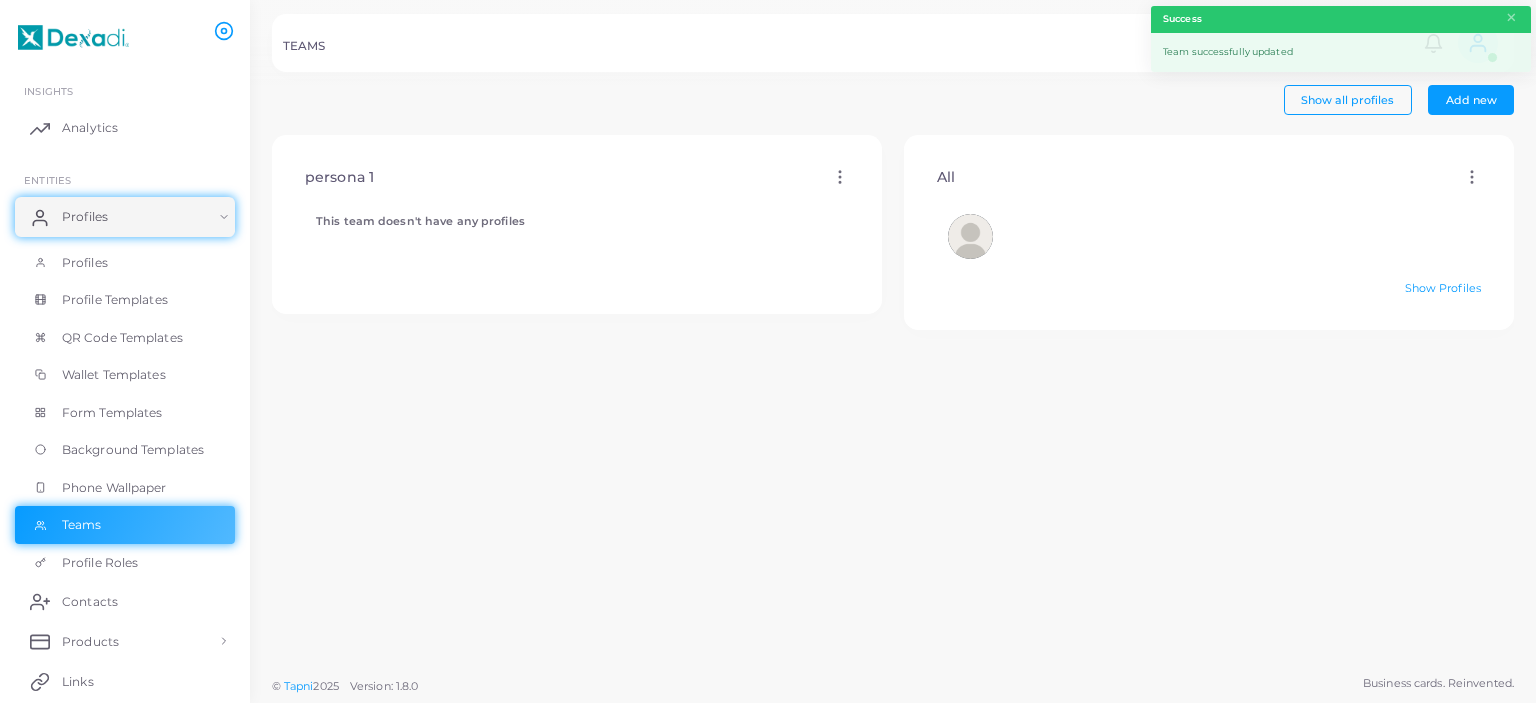 click 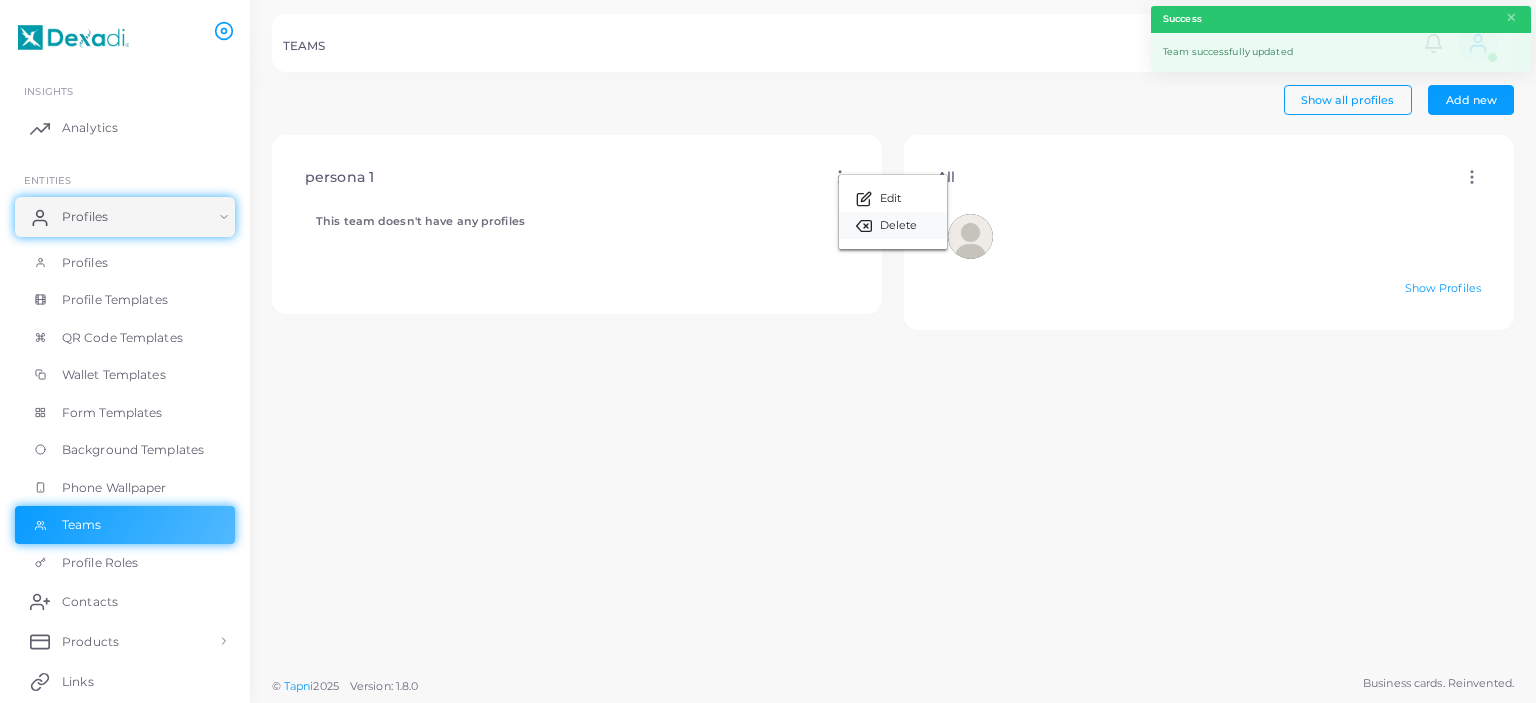 click 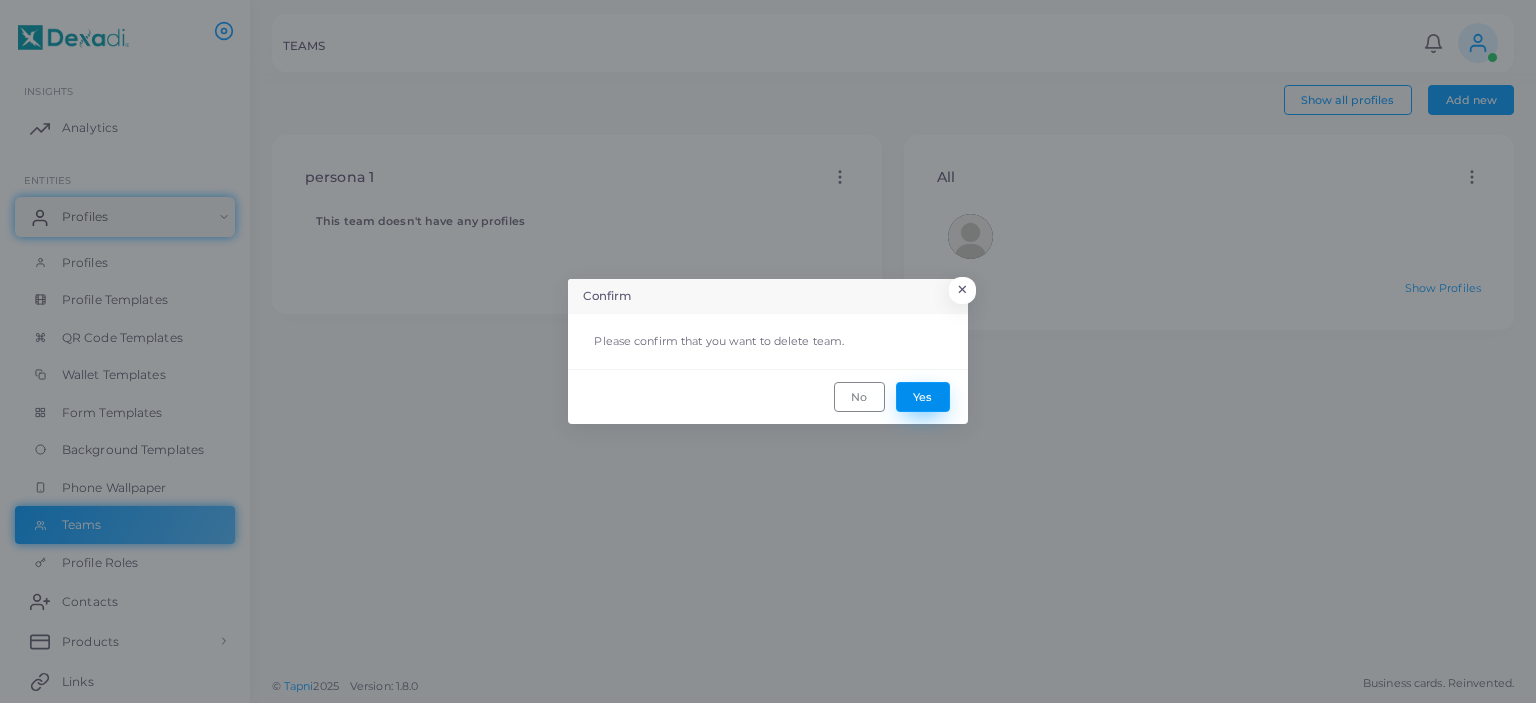 click on "Yes" at bounding box center (923, 397) 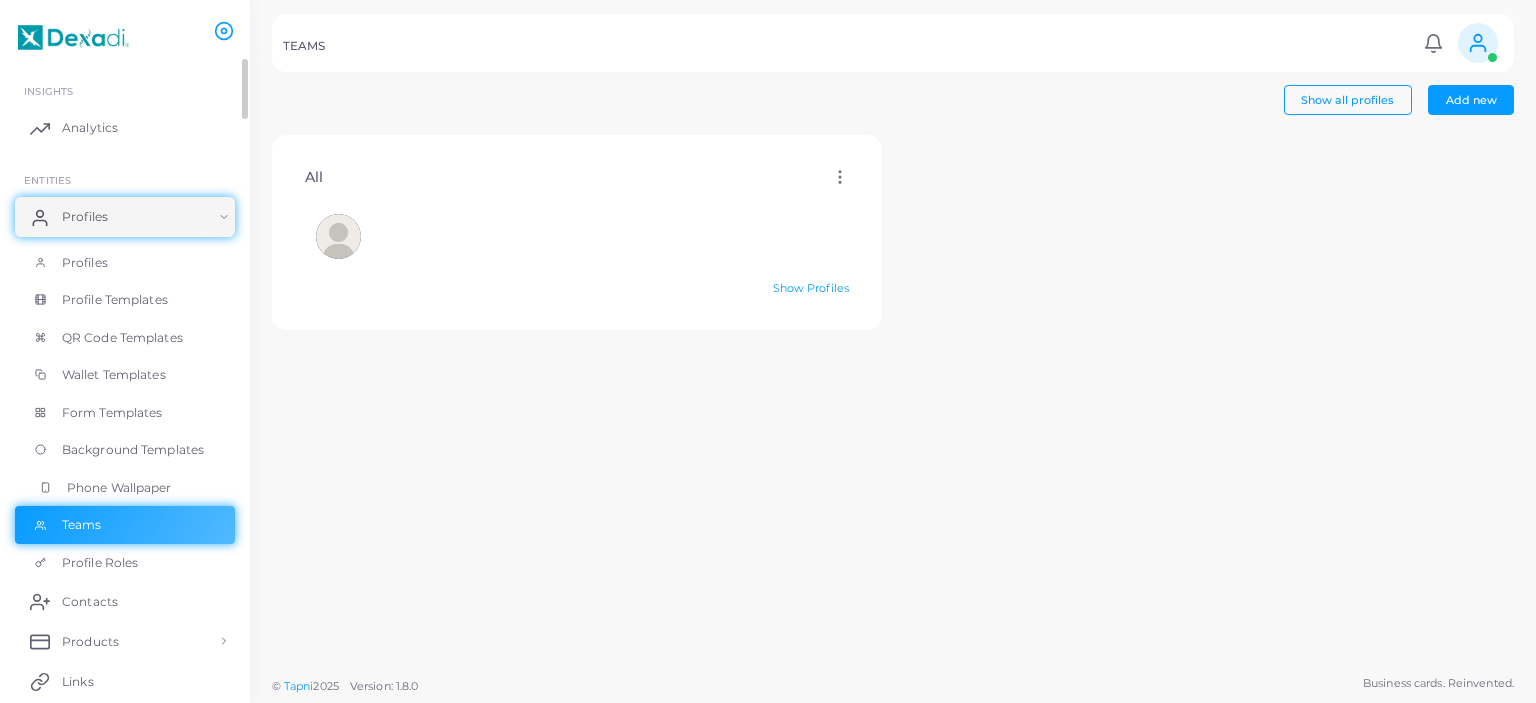 scroll, scrollTop: 239, scrollLeft: 0, axis: vertical 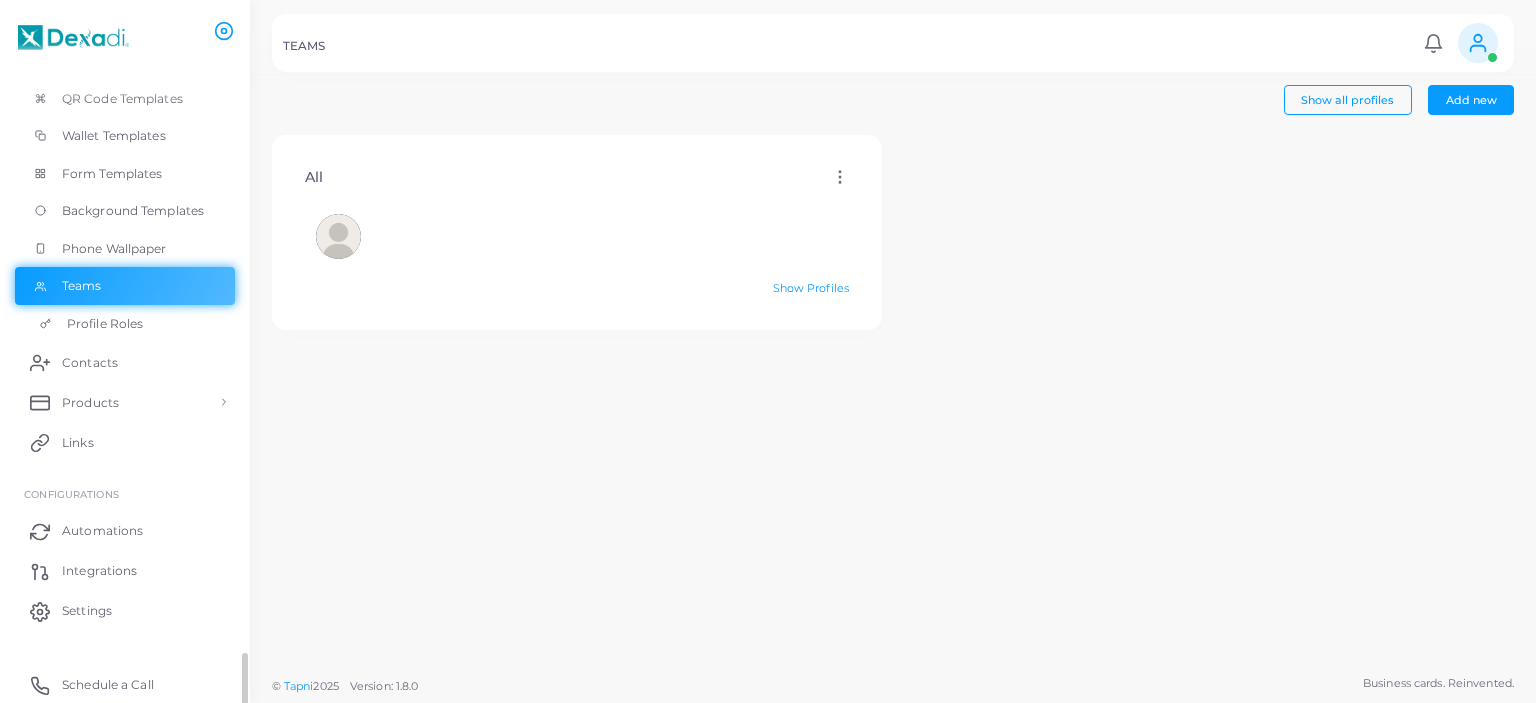 click on "Profile Roles" at bounding box center (105, 324) 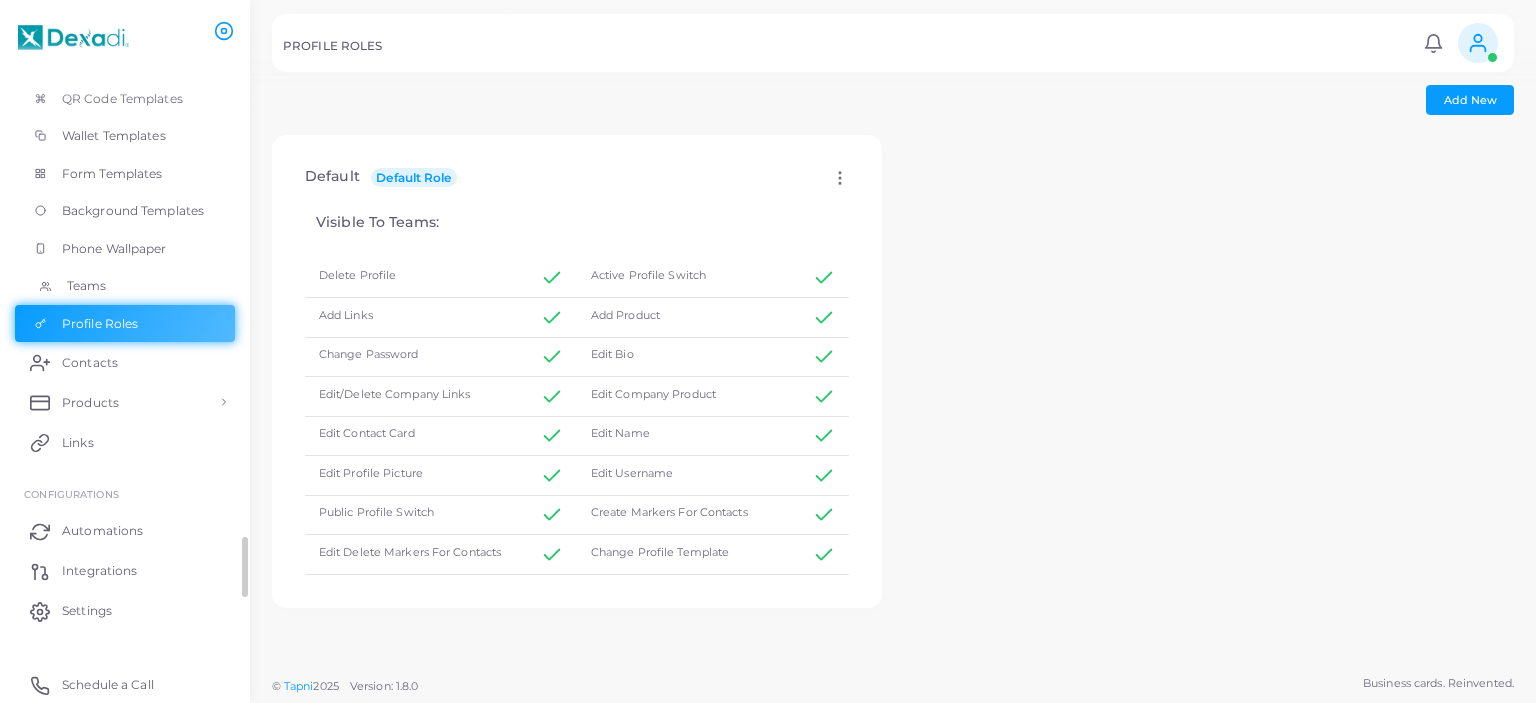 scroll, scrollTop: 202, scrollLeft: 0, axis: vertical 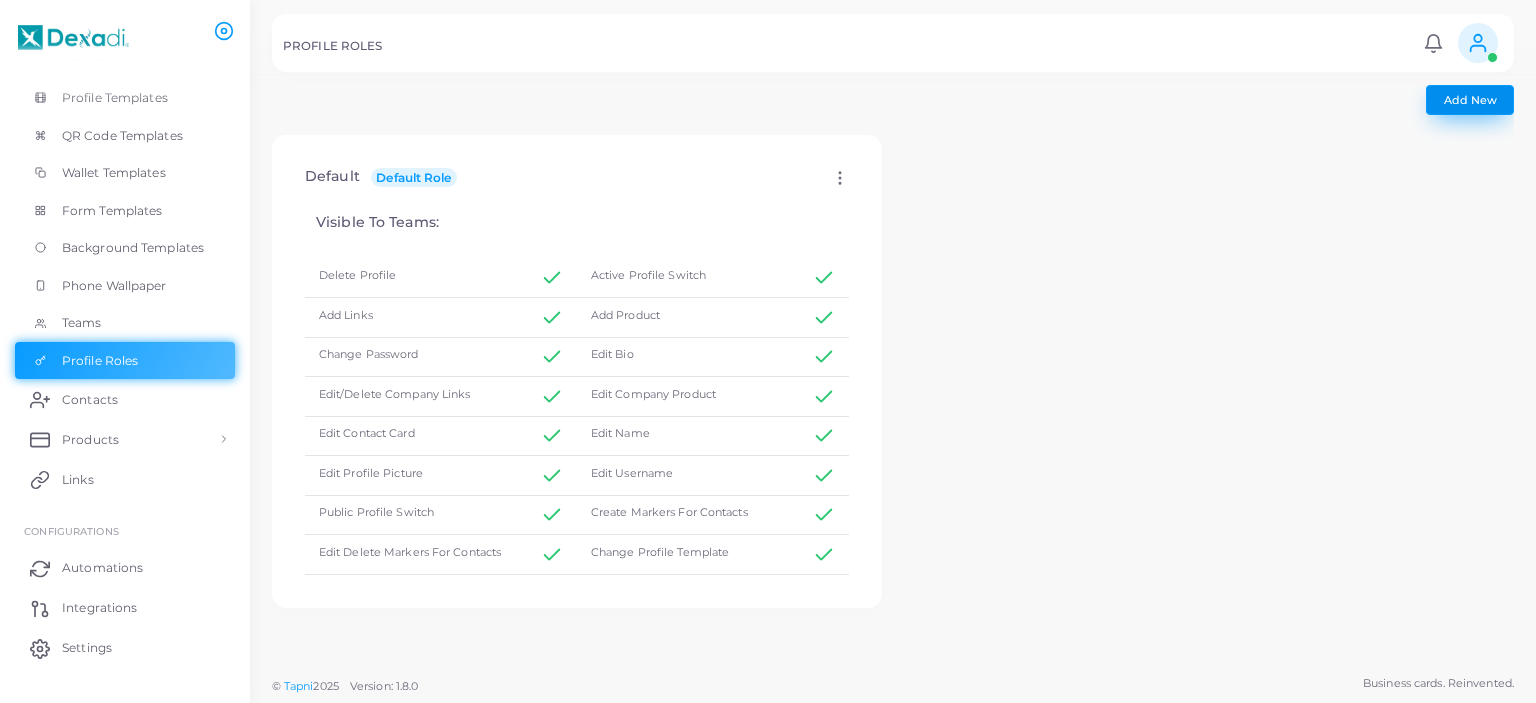 click on "Add New" at bounding box center [1470, 100] 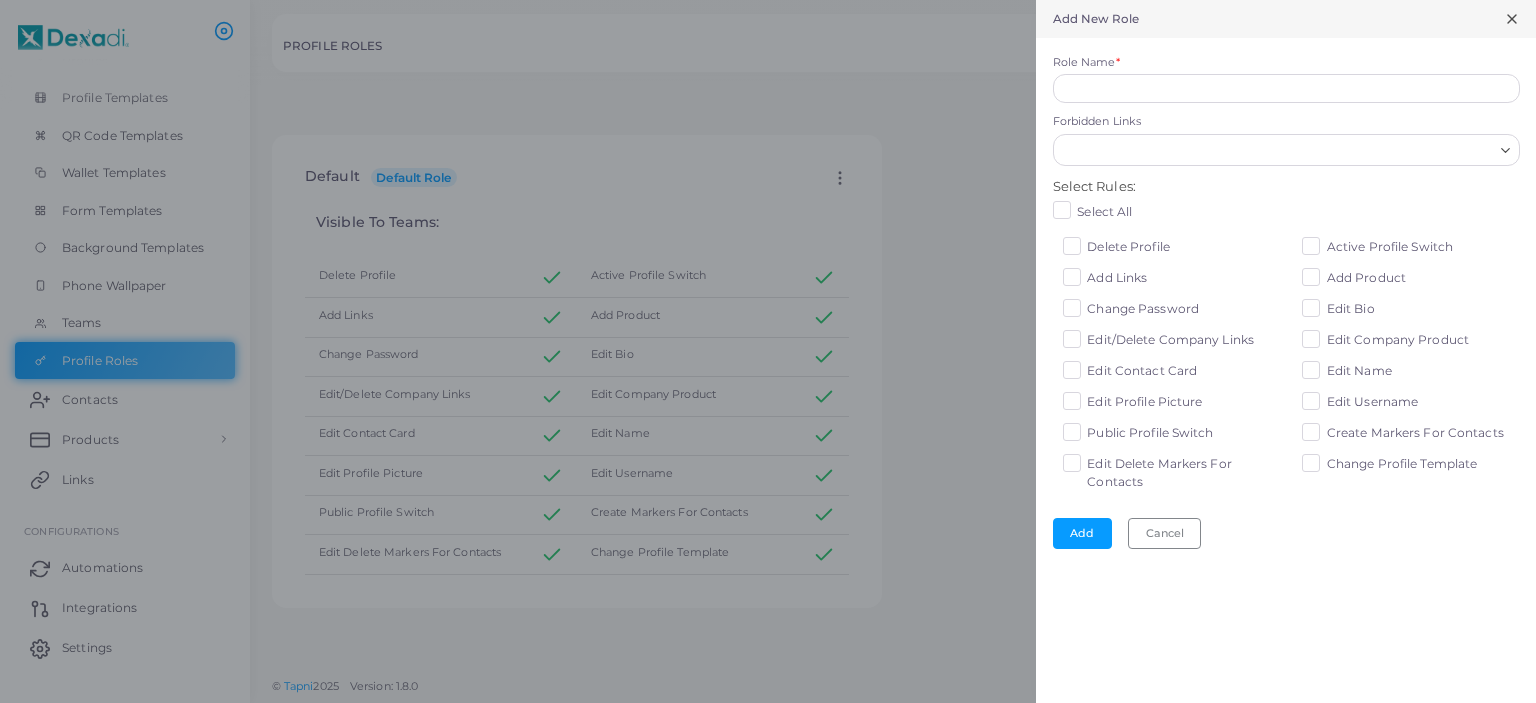 click 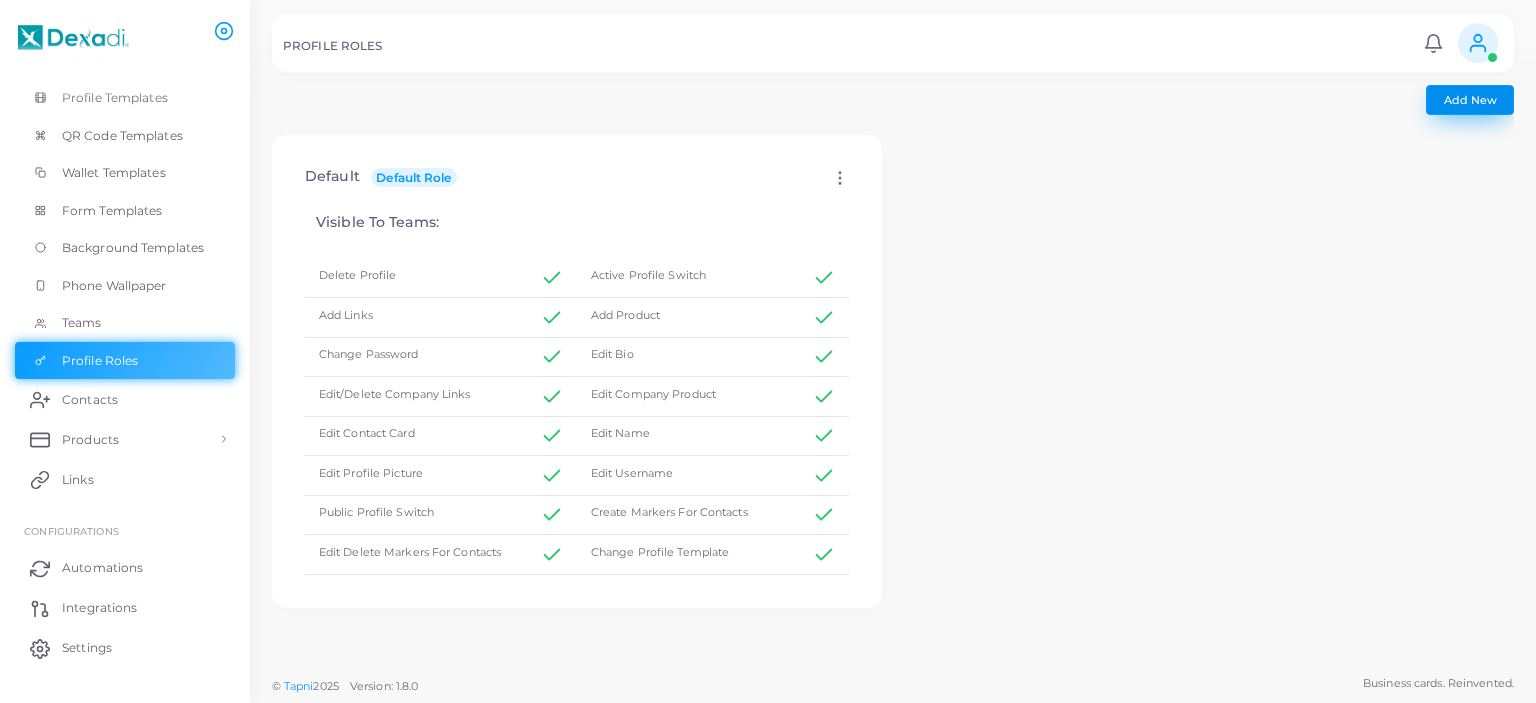 click on "Add New" at bounding box center (1470, 100) 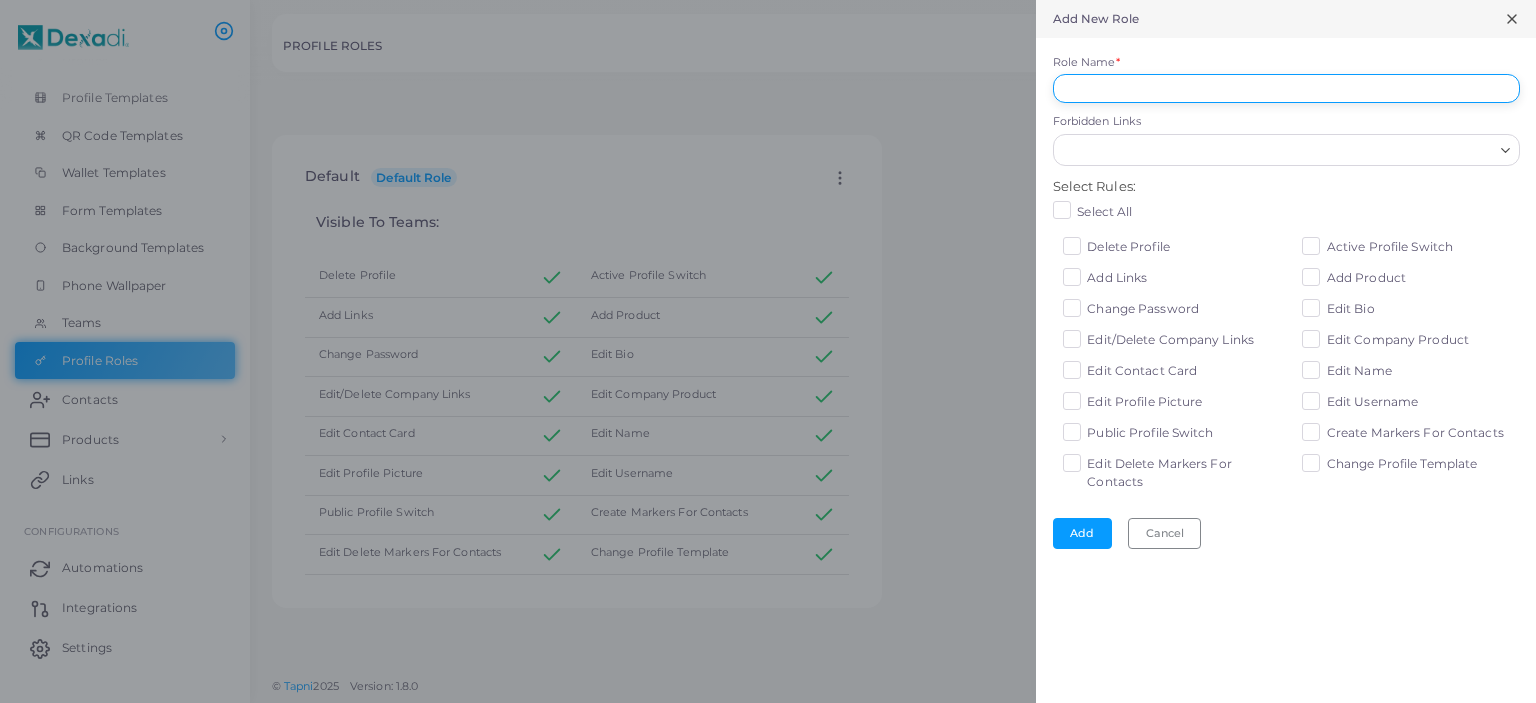 click on "Role Name  *" at bounding box center (1286, 89) 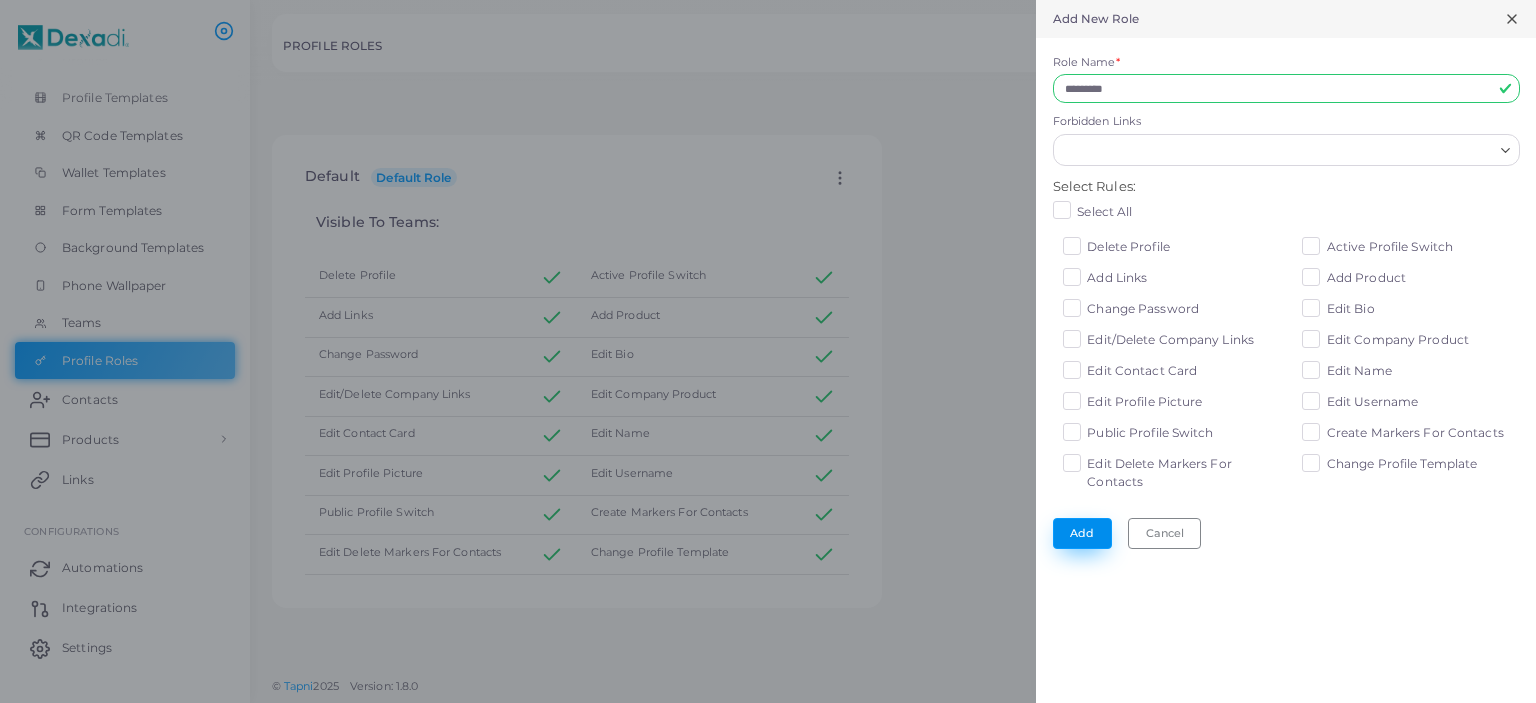 type on "********" 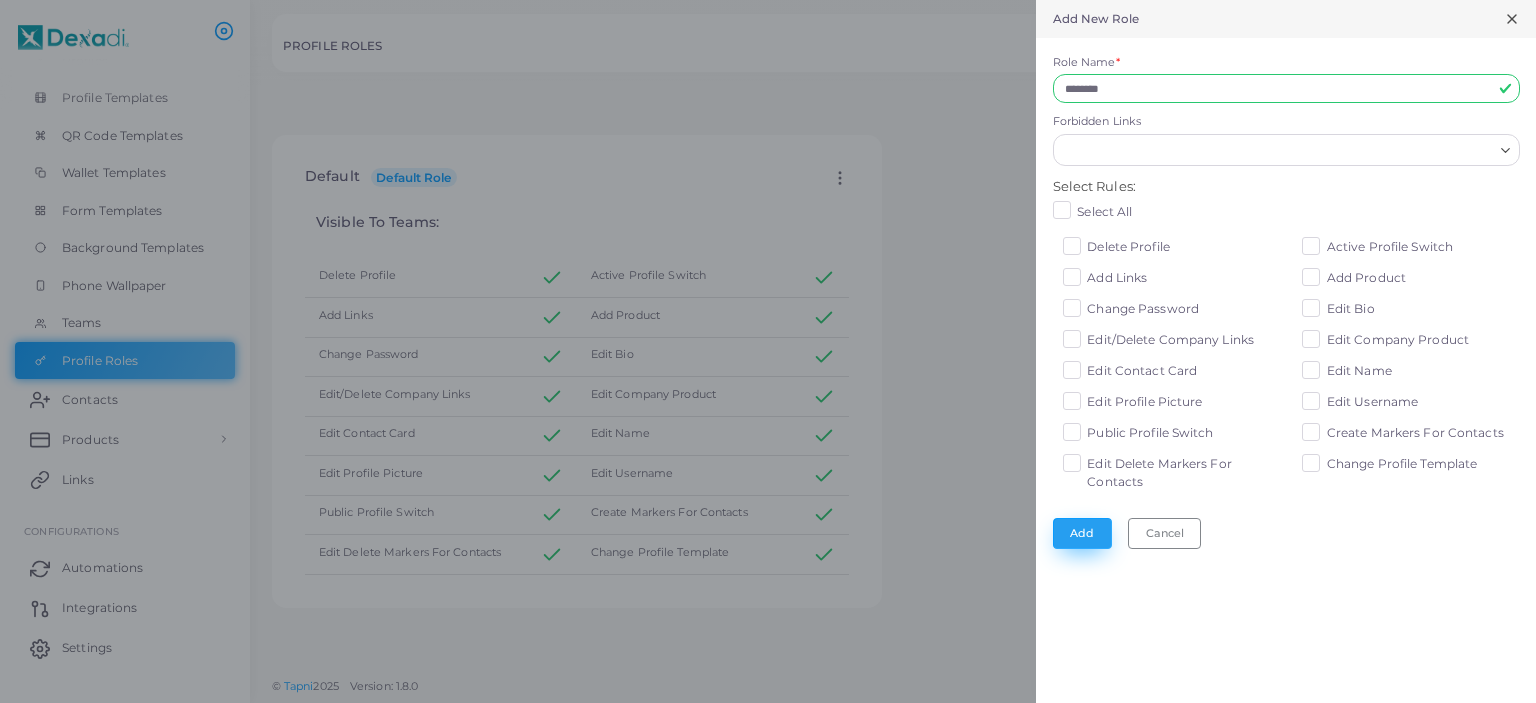 click on "Add" at bounding box center (1082, 533) 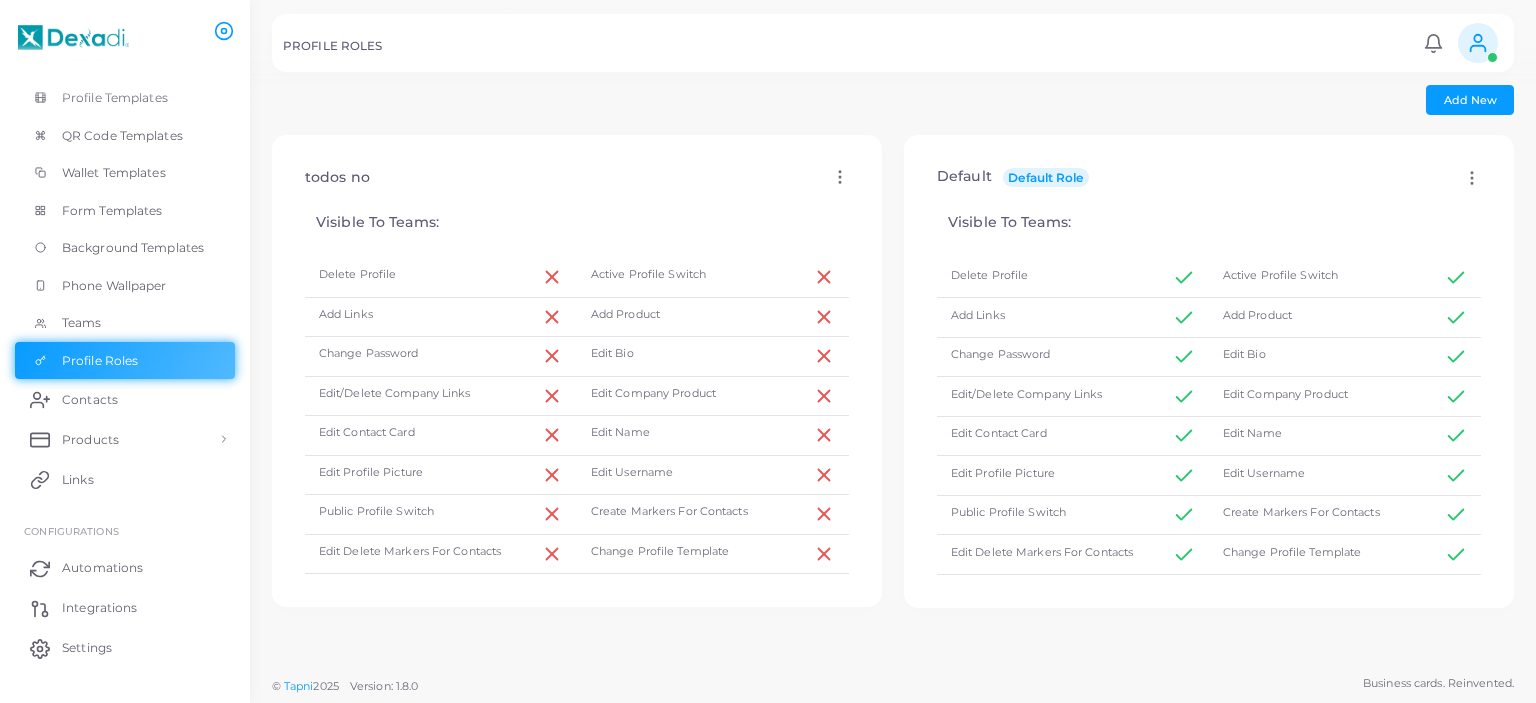 click 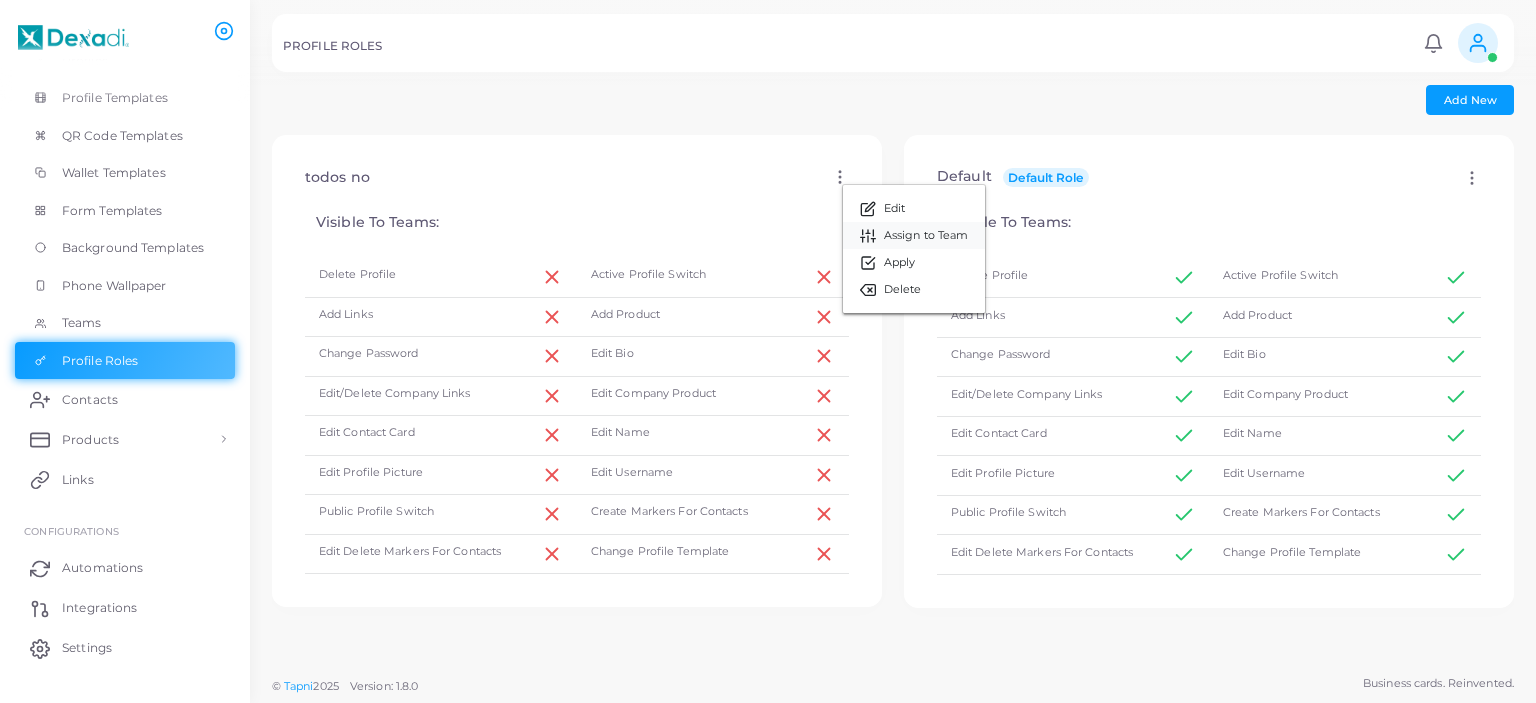 click on "Assign to Team" at bounding box center [926, 236] 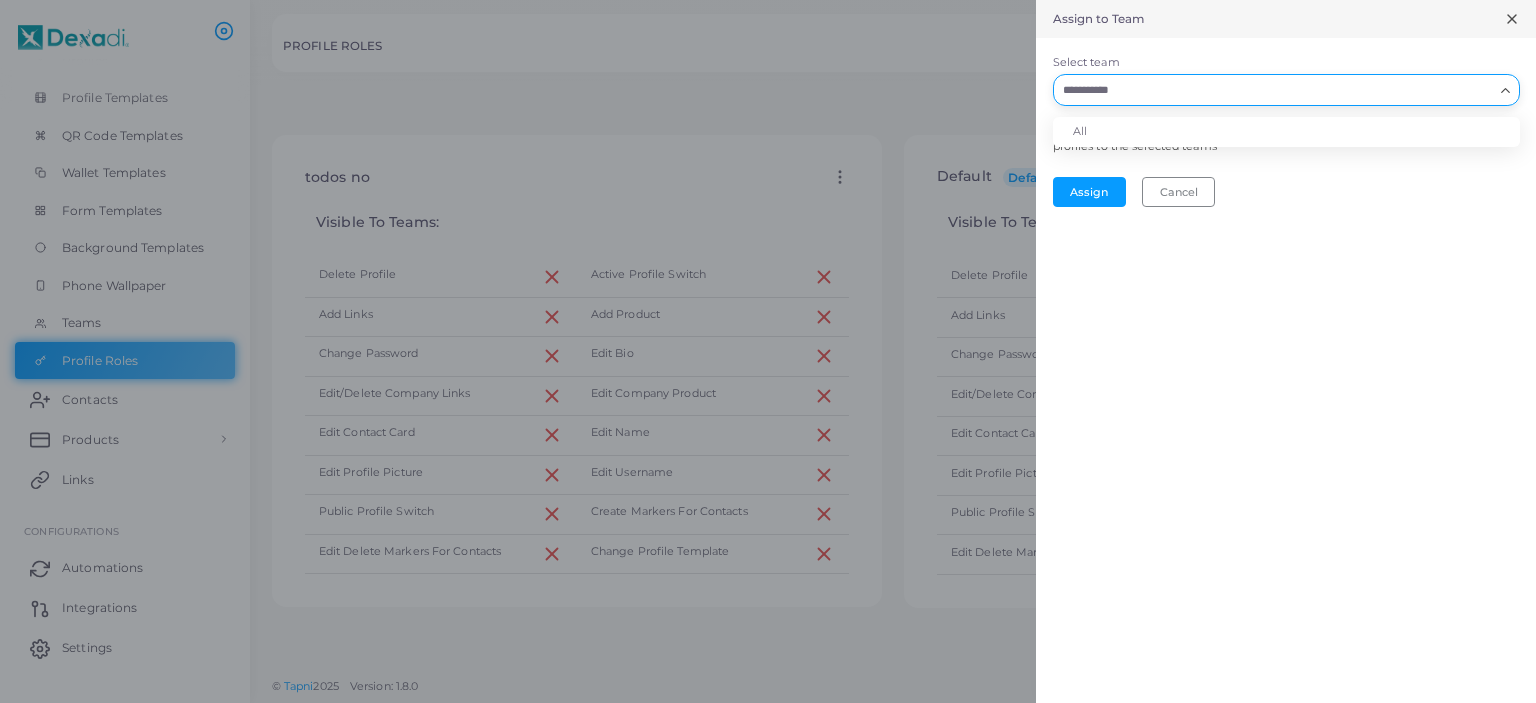 click on "Select team" at bounding box center [1274, 90] 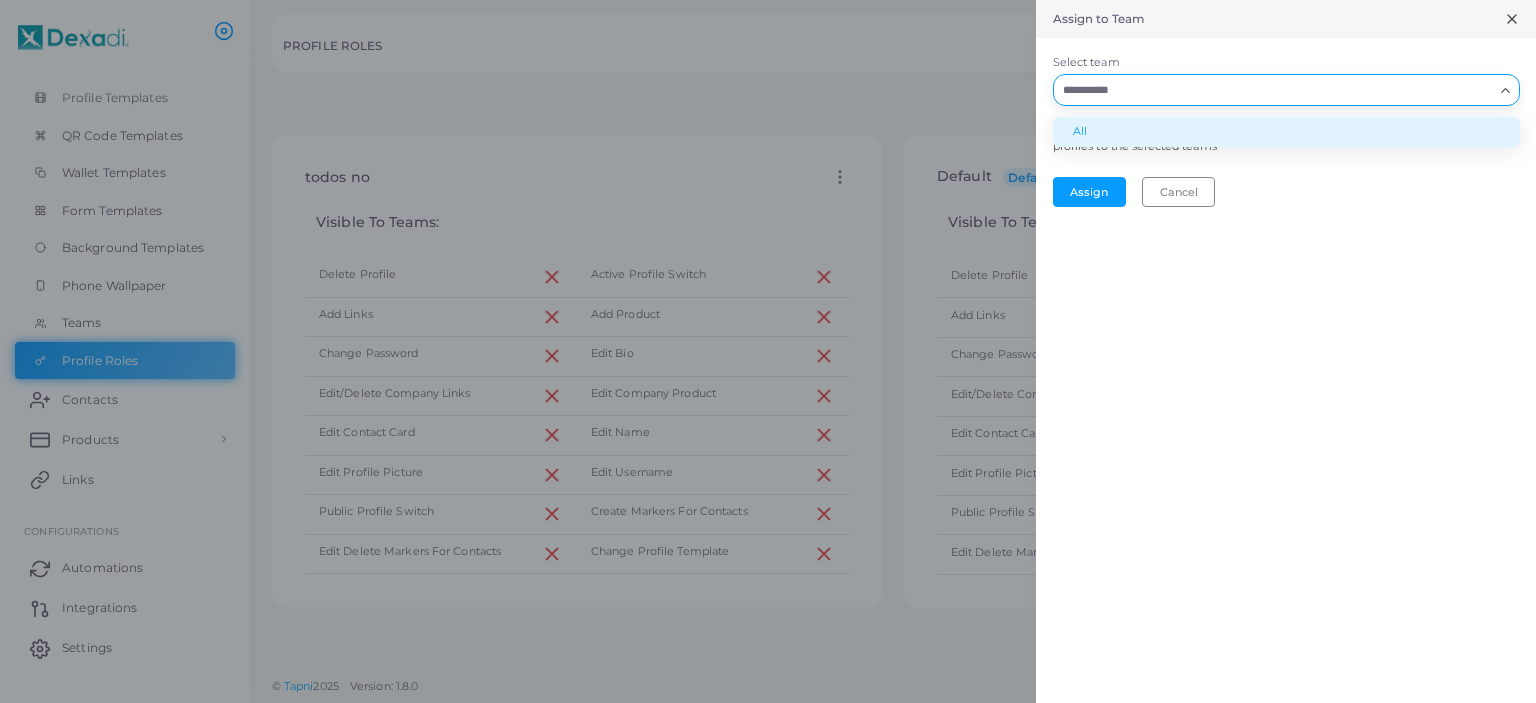 click on "Assign to Team Select team           Loading...
All
Automatically apply role to newly assigned profiles to the selected teams  Assign   Cancel" at bounding box center [1286, 351] 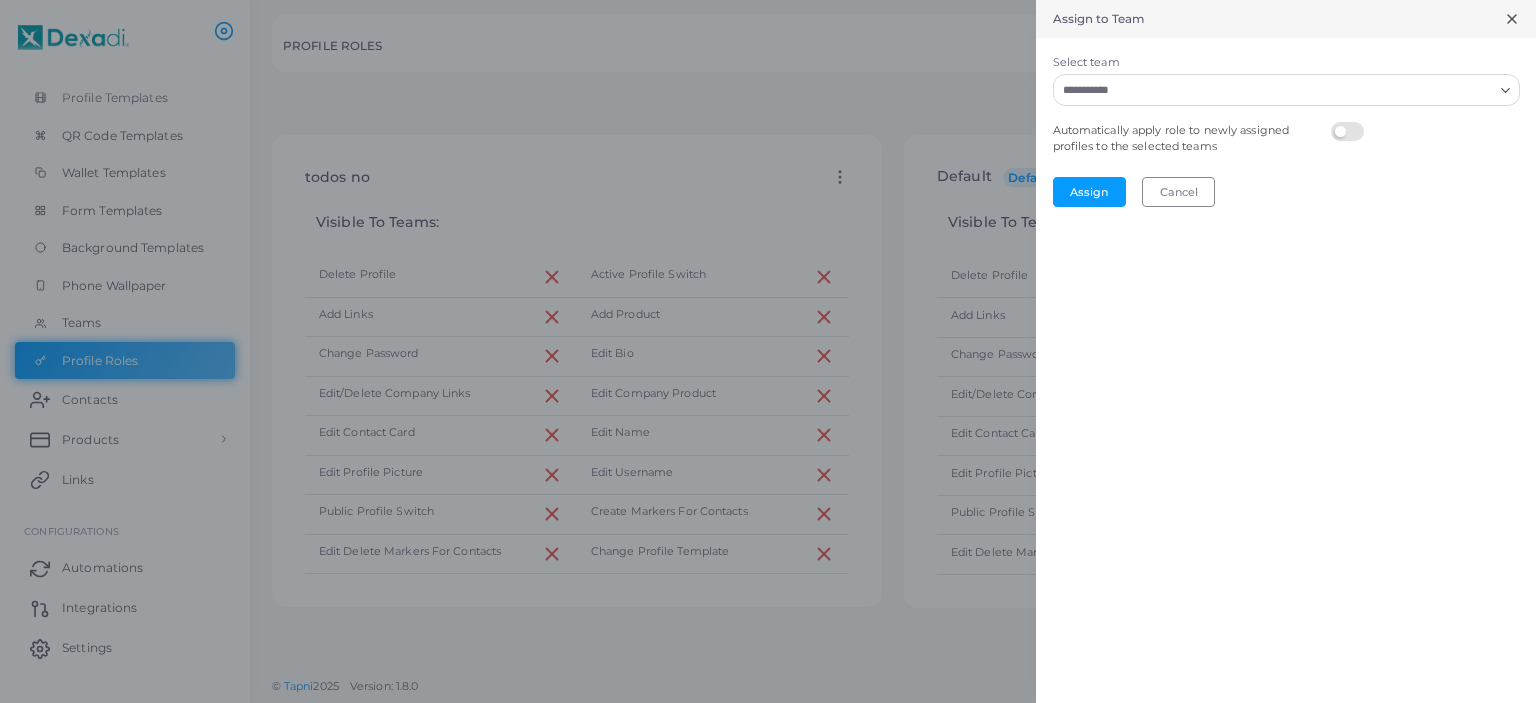click 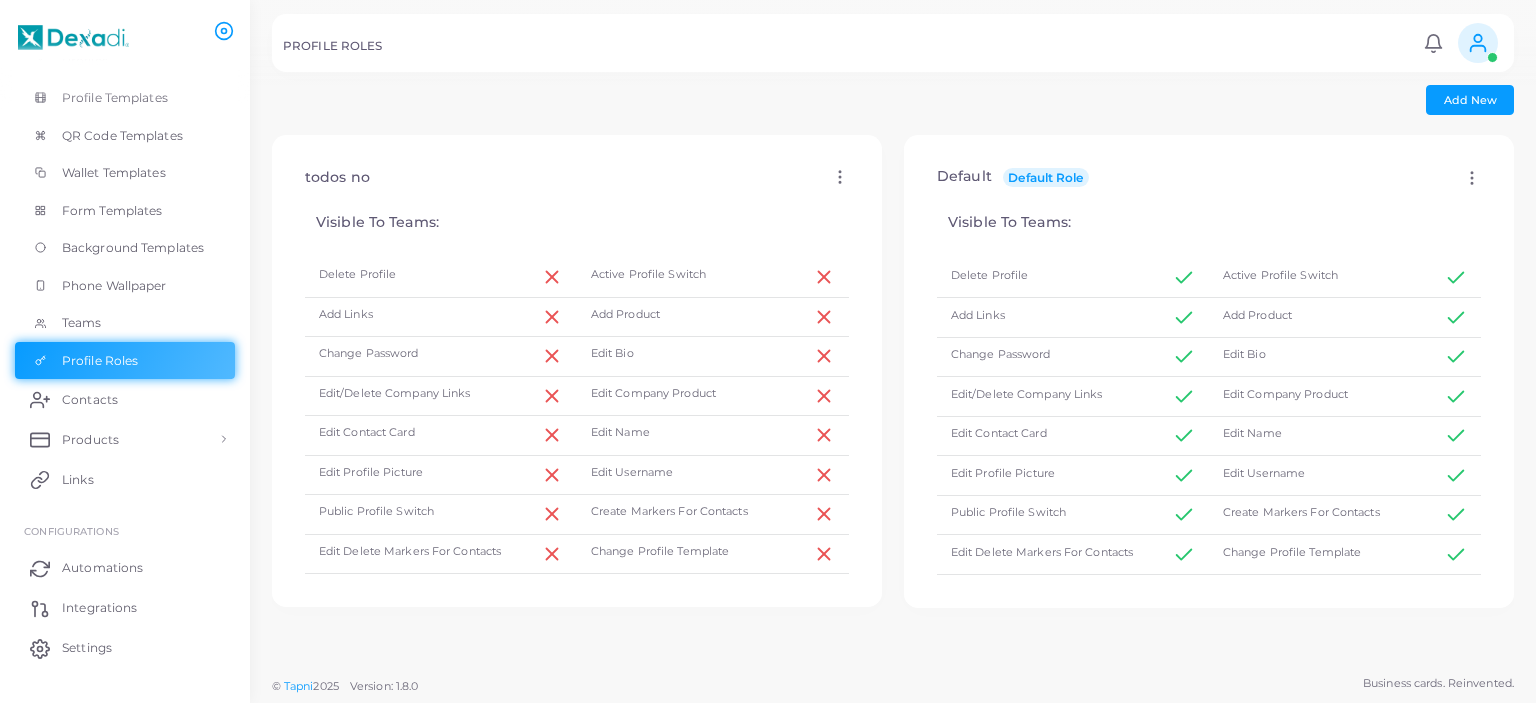 click 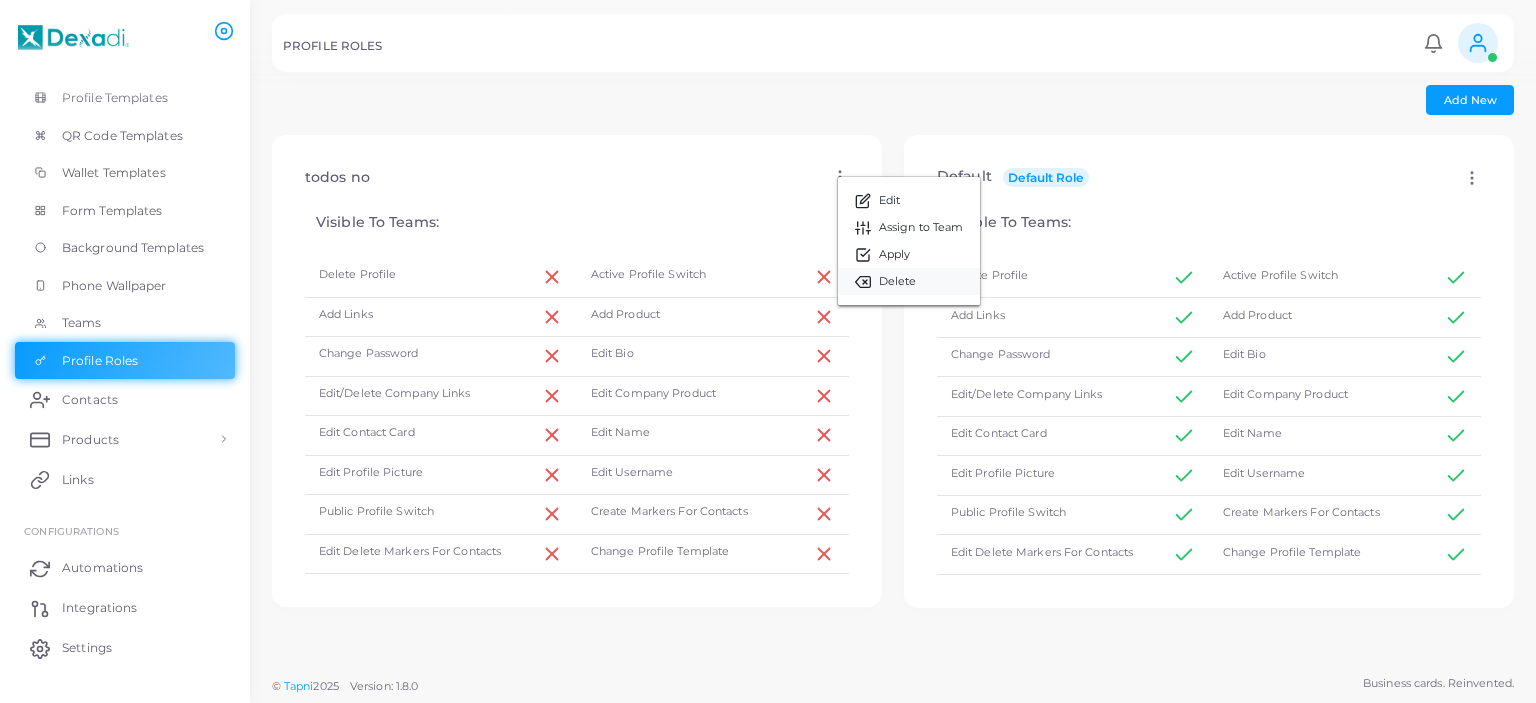 click on "Delete" at bounding box center (909, 281) 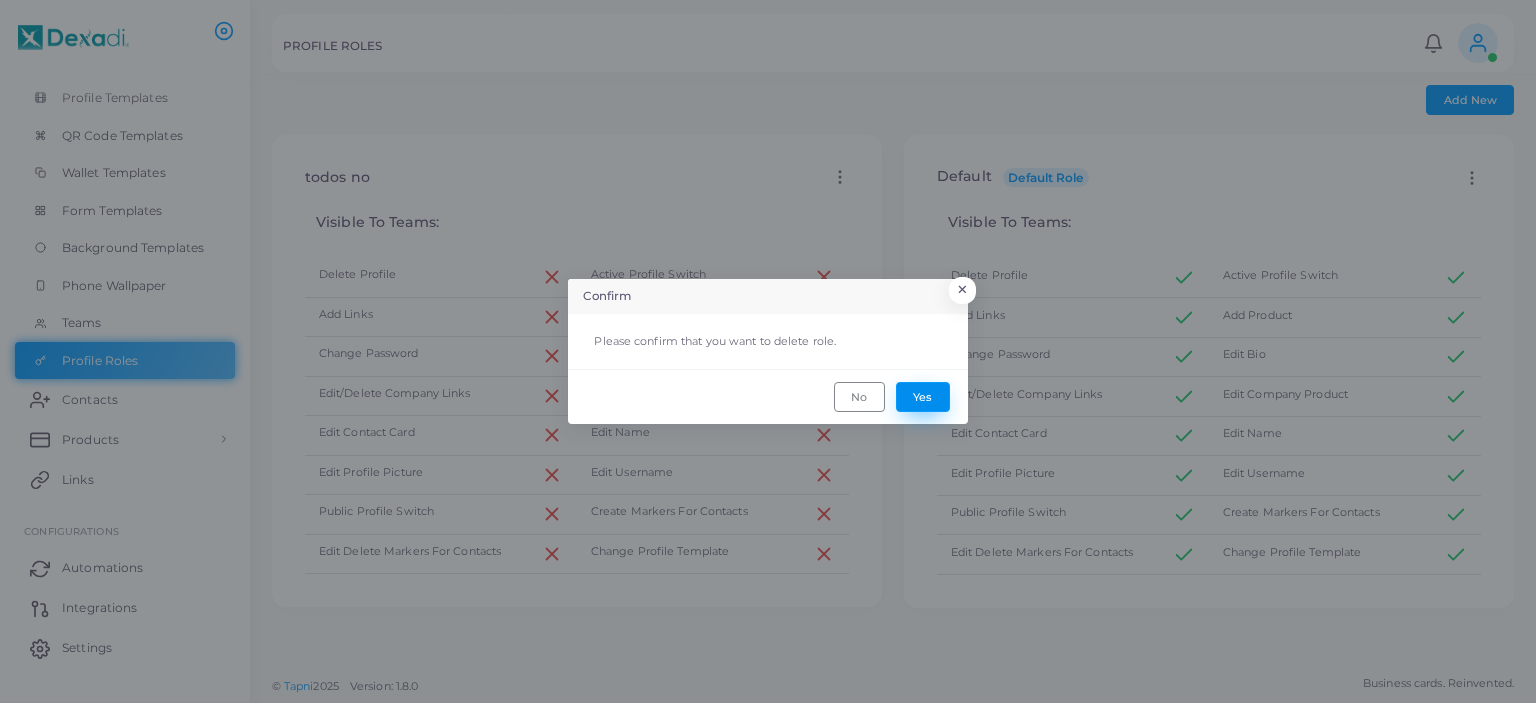 click on "Yes" at bounding box center [923, 397] 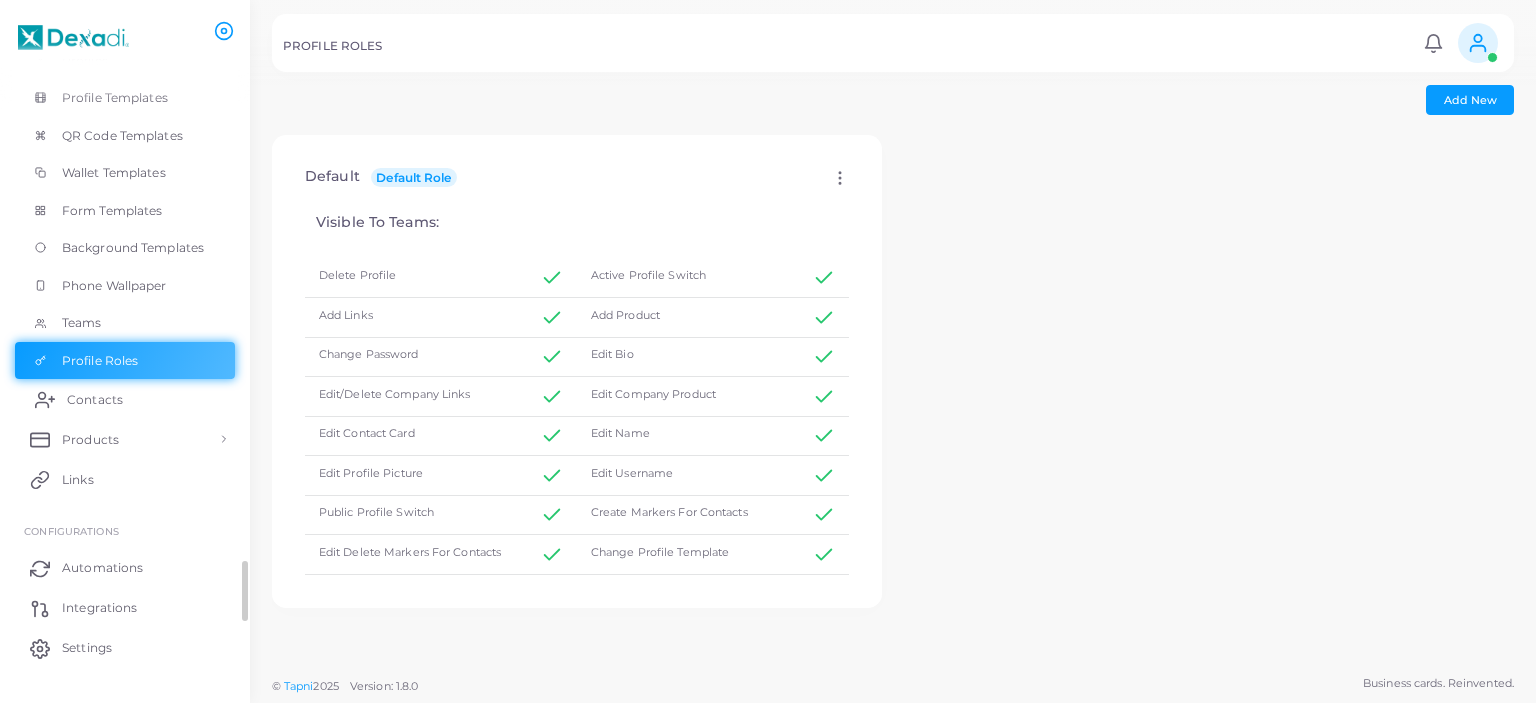 click on "Contacts" at bounding box center [125, 399] 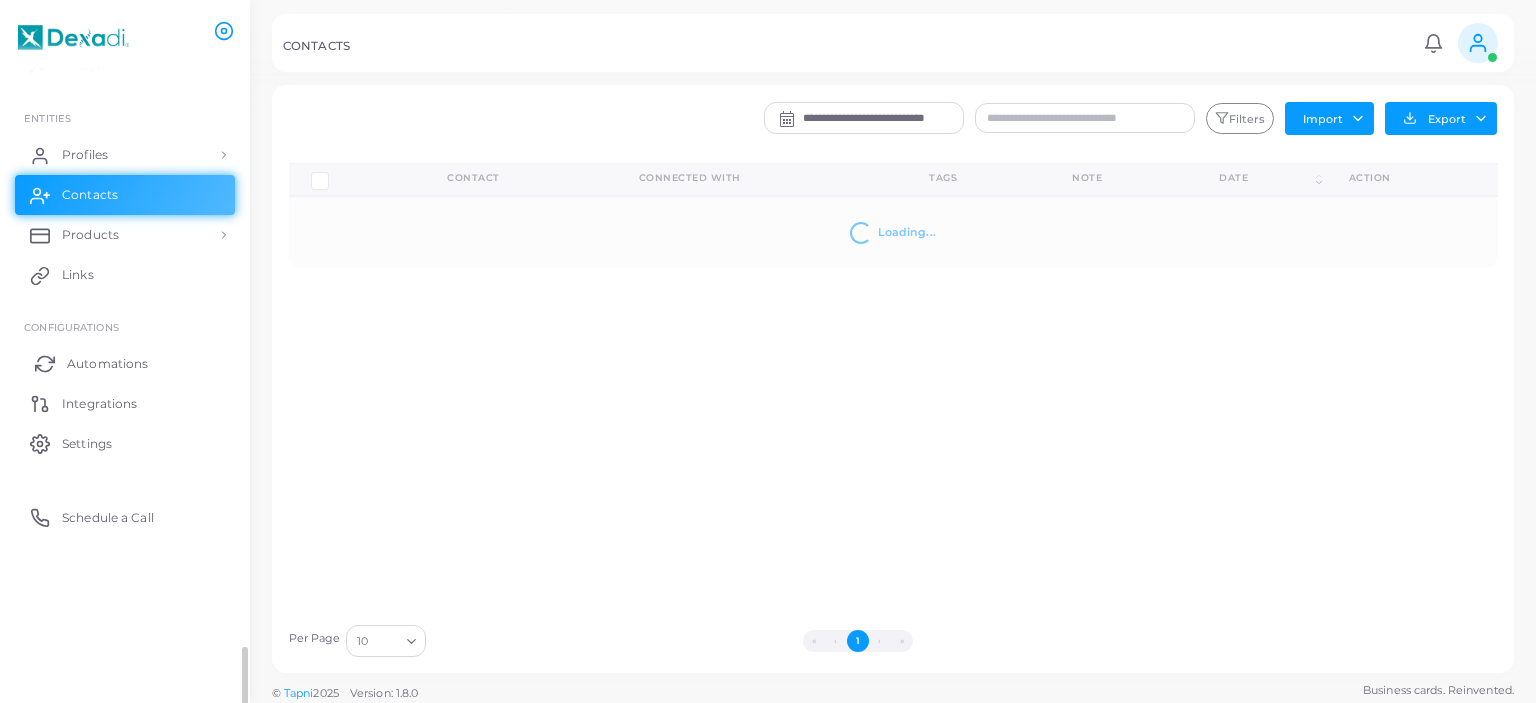 scroll, scrollTop: 0, scrollLeft: 0, axis: both 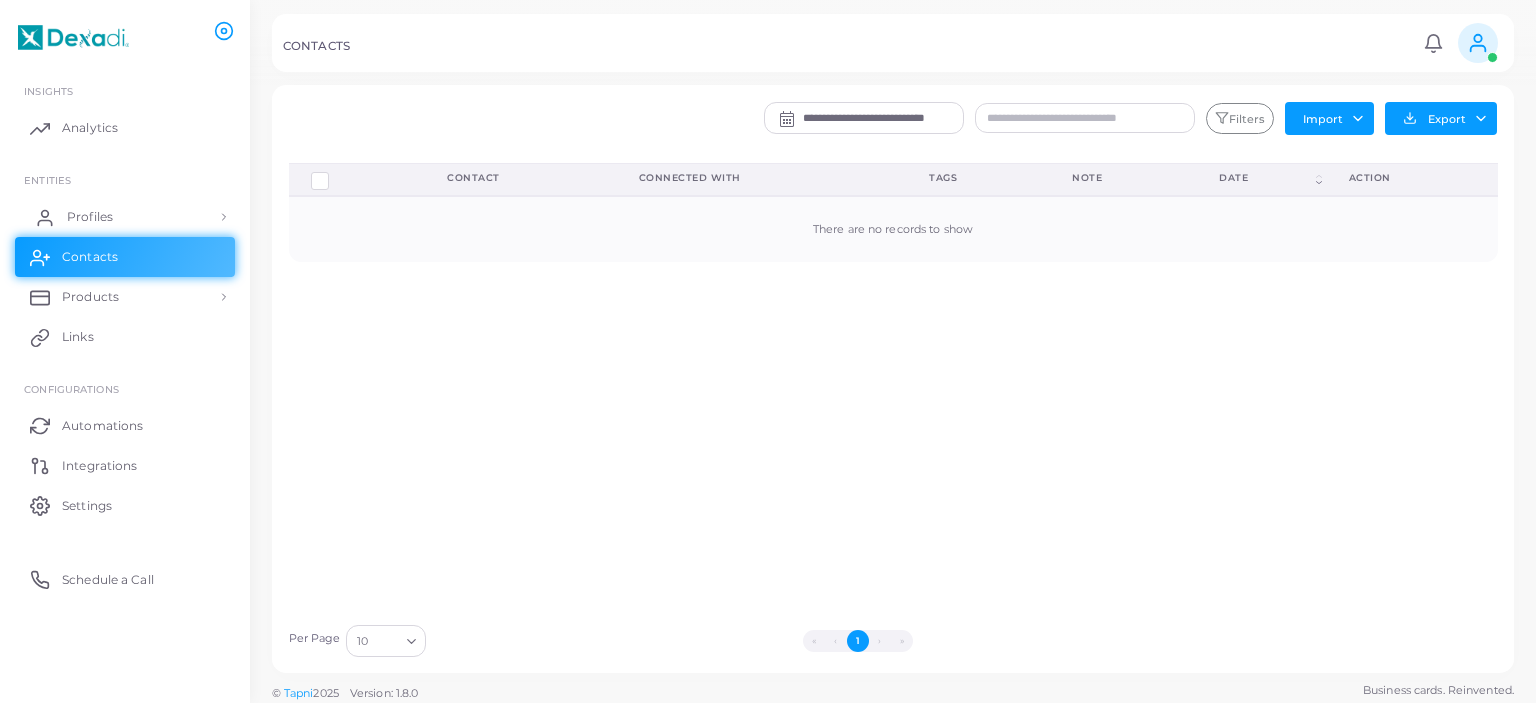 click on "Profiles" at bounding box center (125, 217) 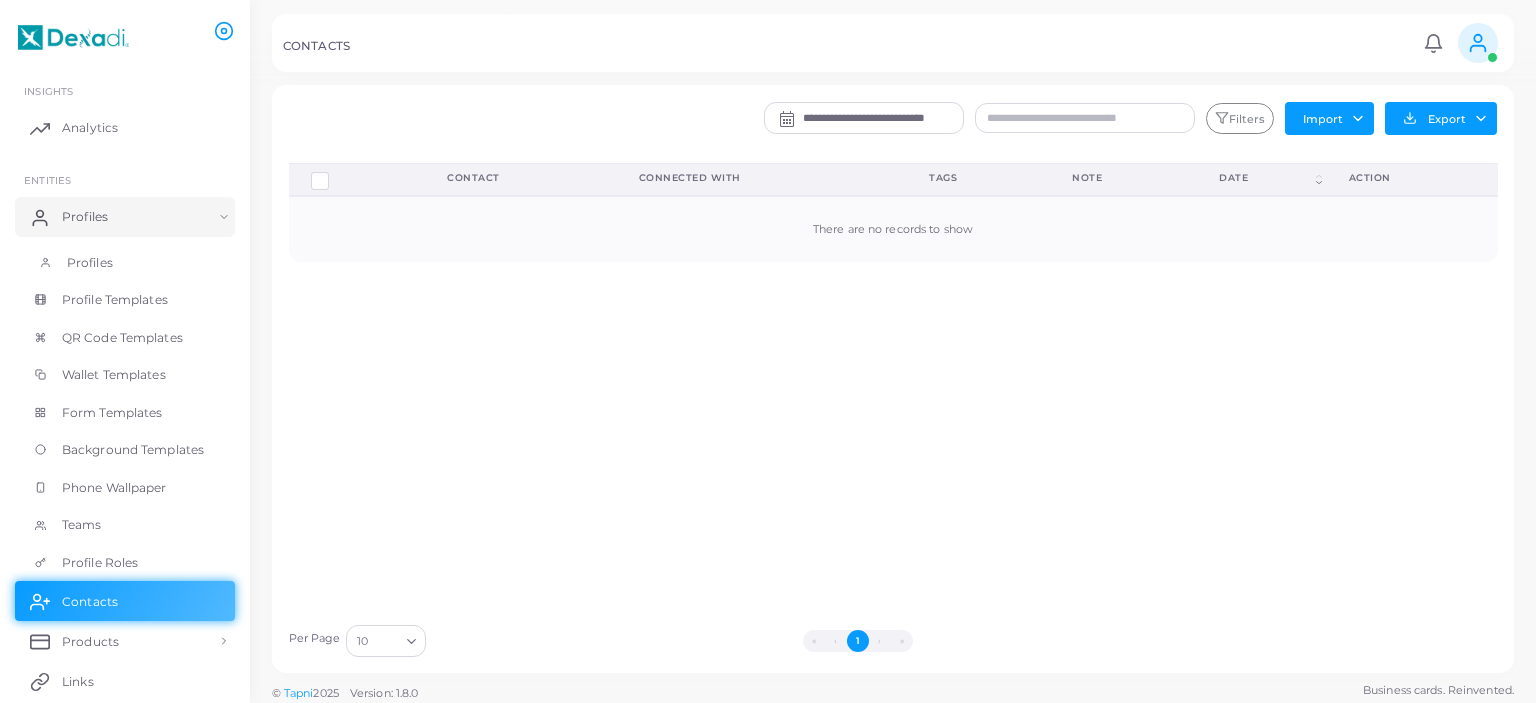click on "Profiles" at bounding box center [125, 263] 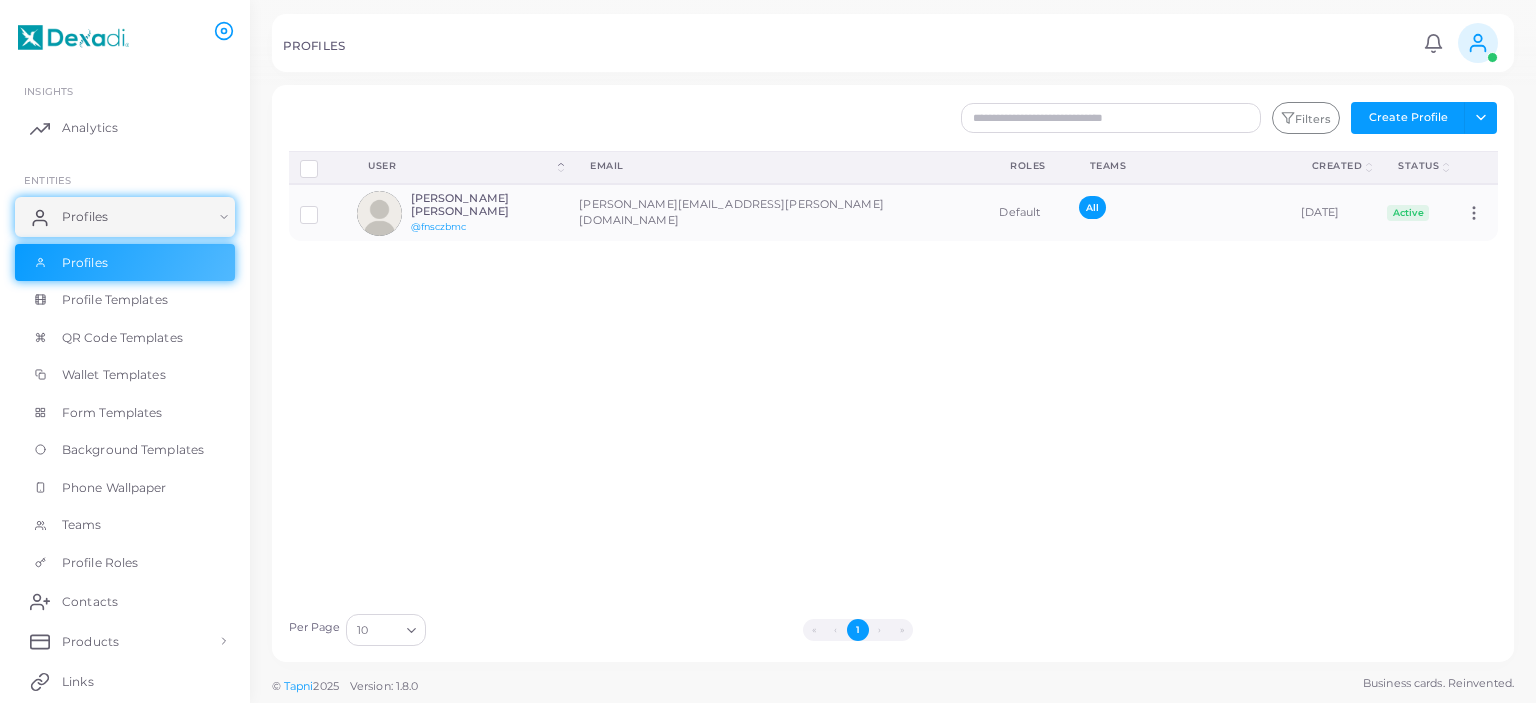 click on "Default" at bounding box center [1028, 212] 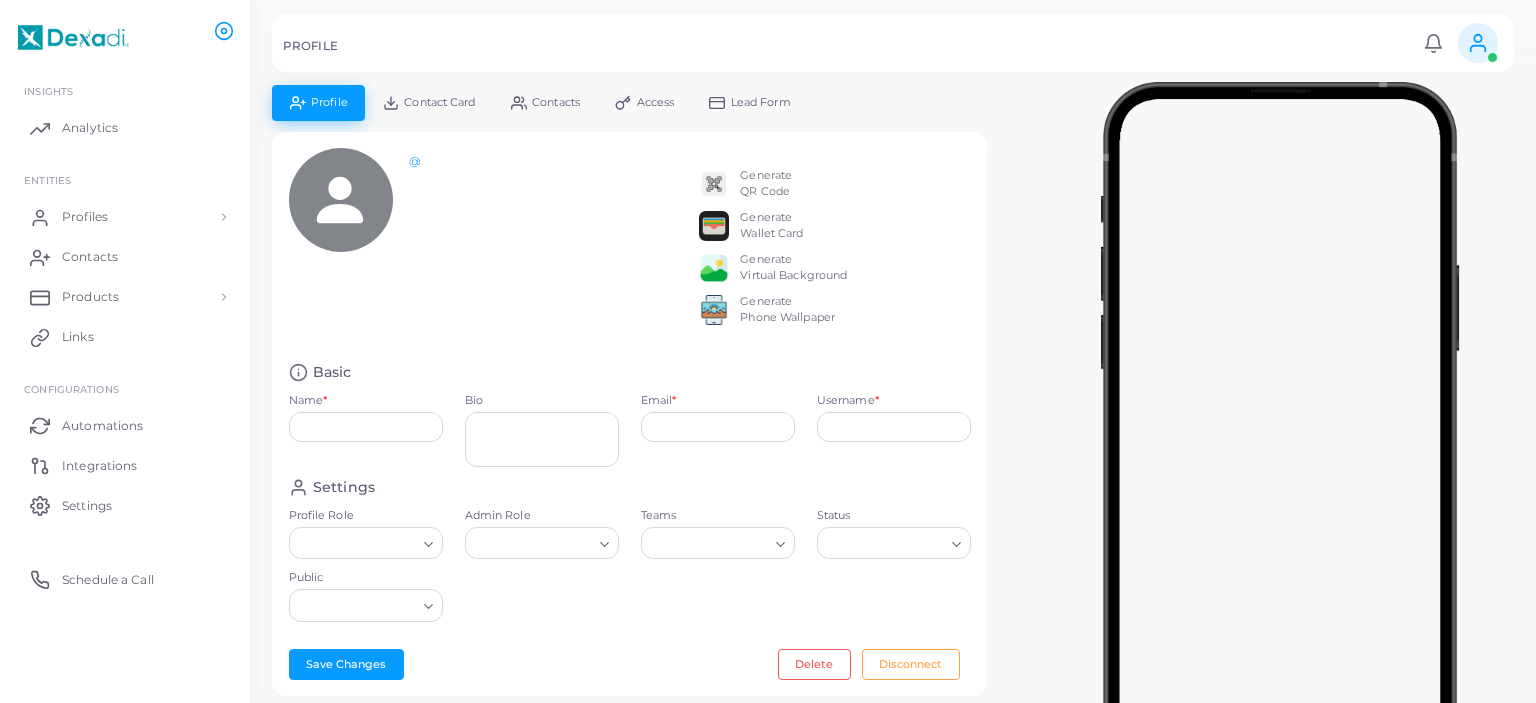 type on "**********" 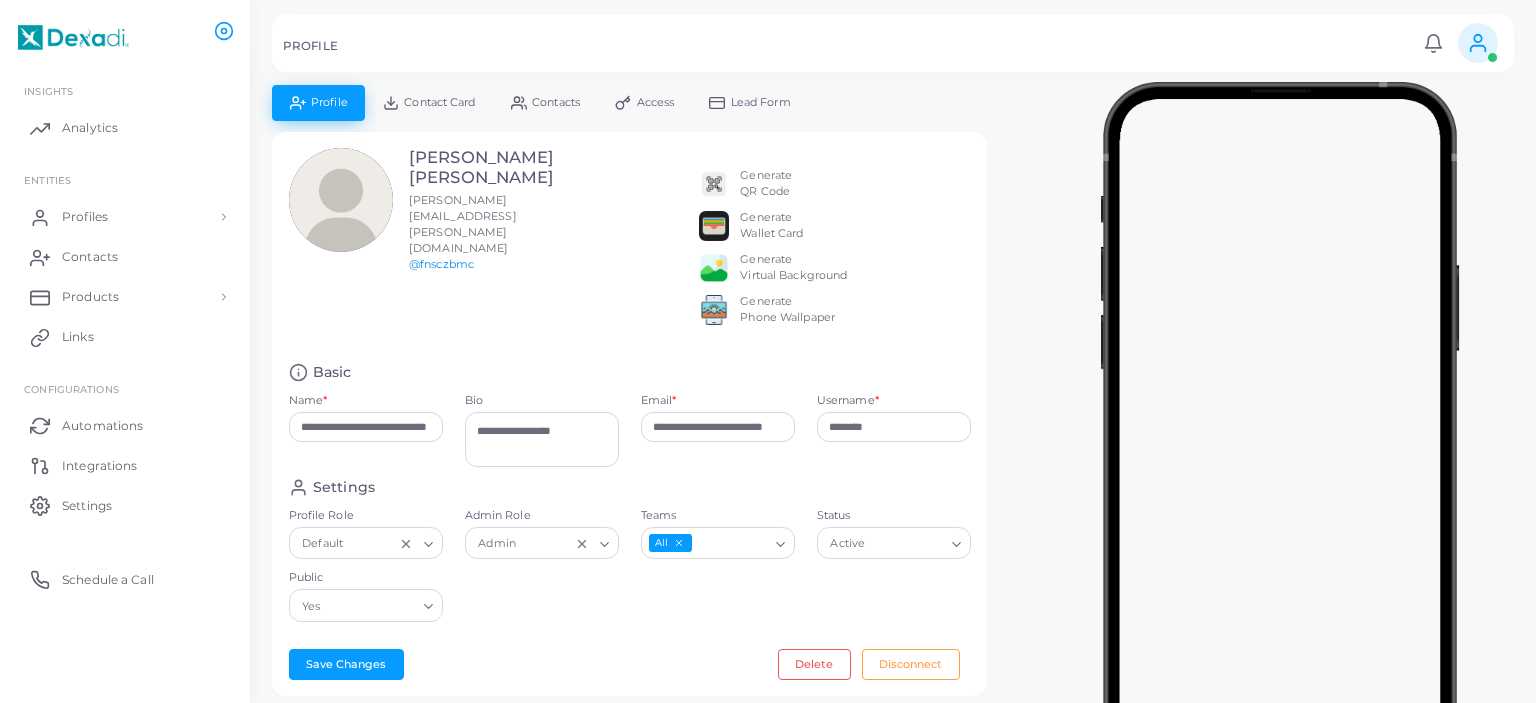 click on "@fnsczbmc" at bounding box center [441, 264] 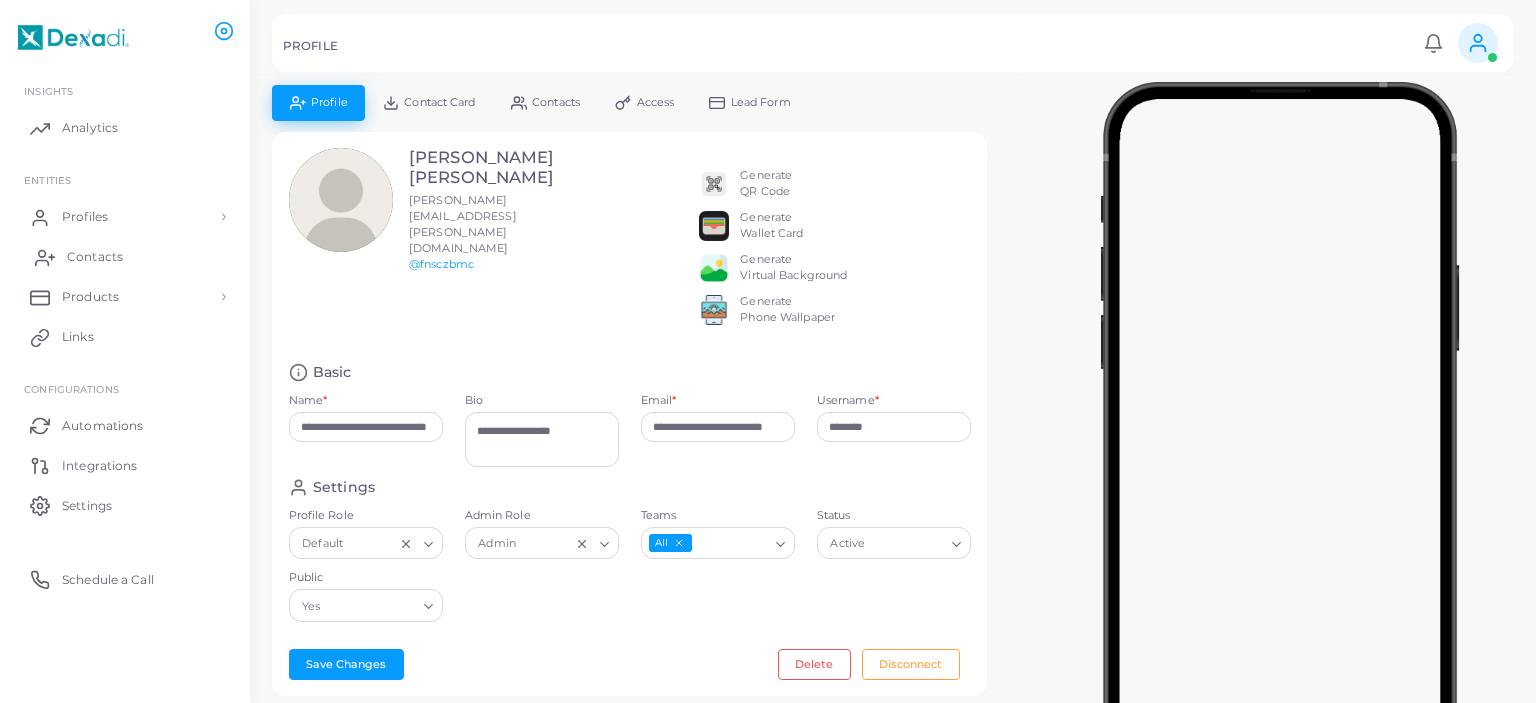 click on "Contacts" at bounding box center [125, 257] 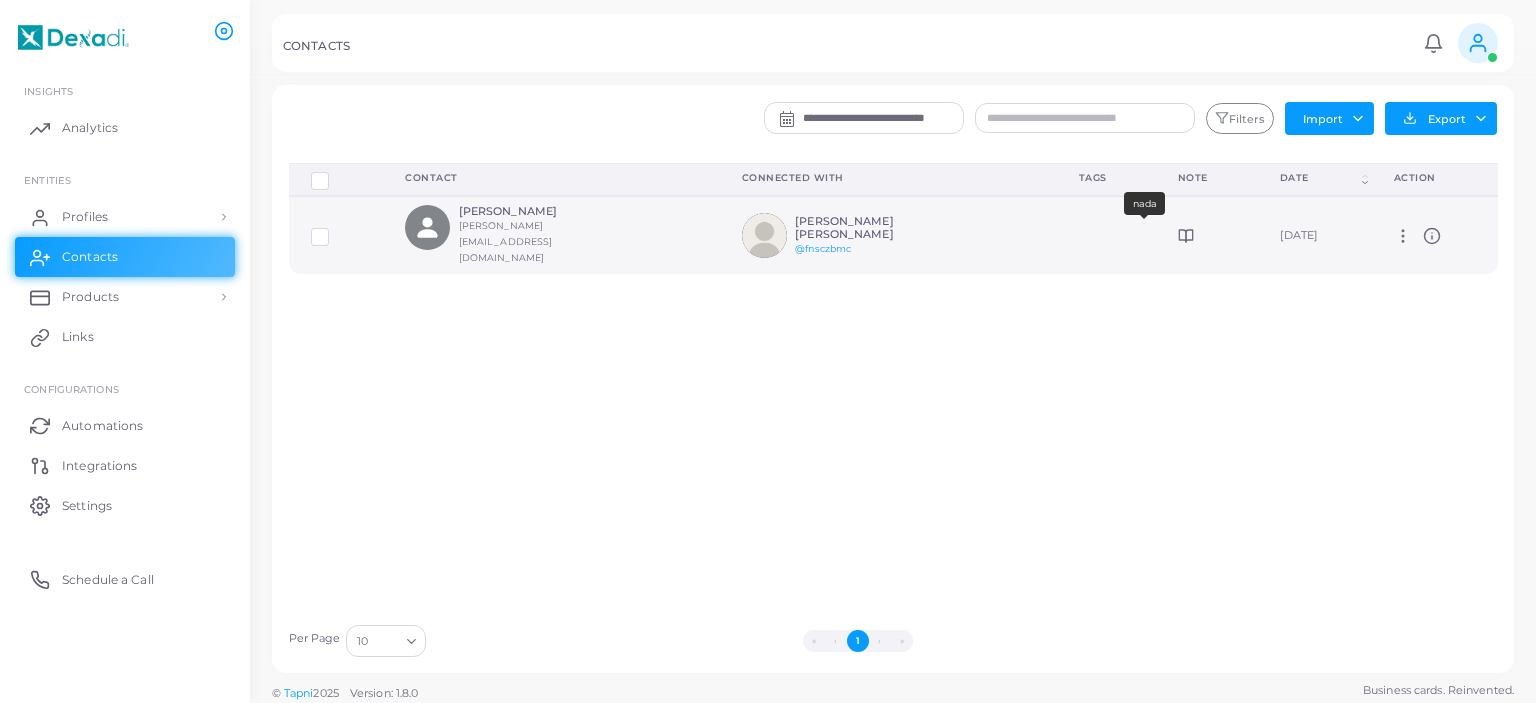 click 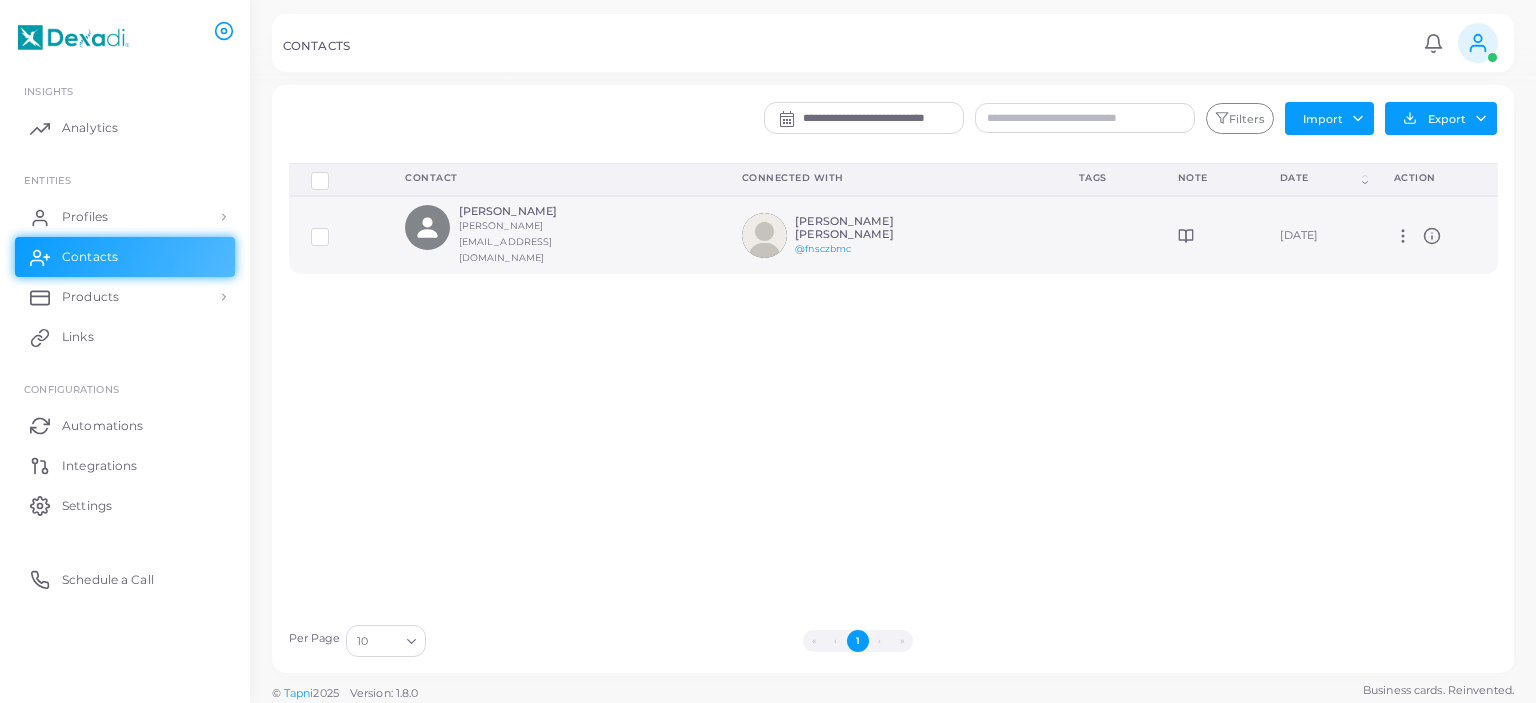 click 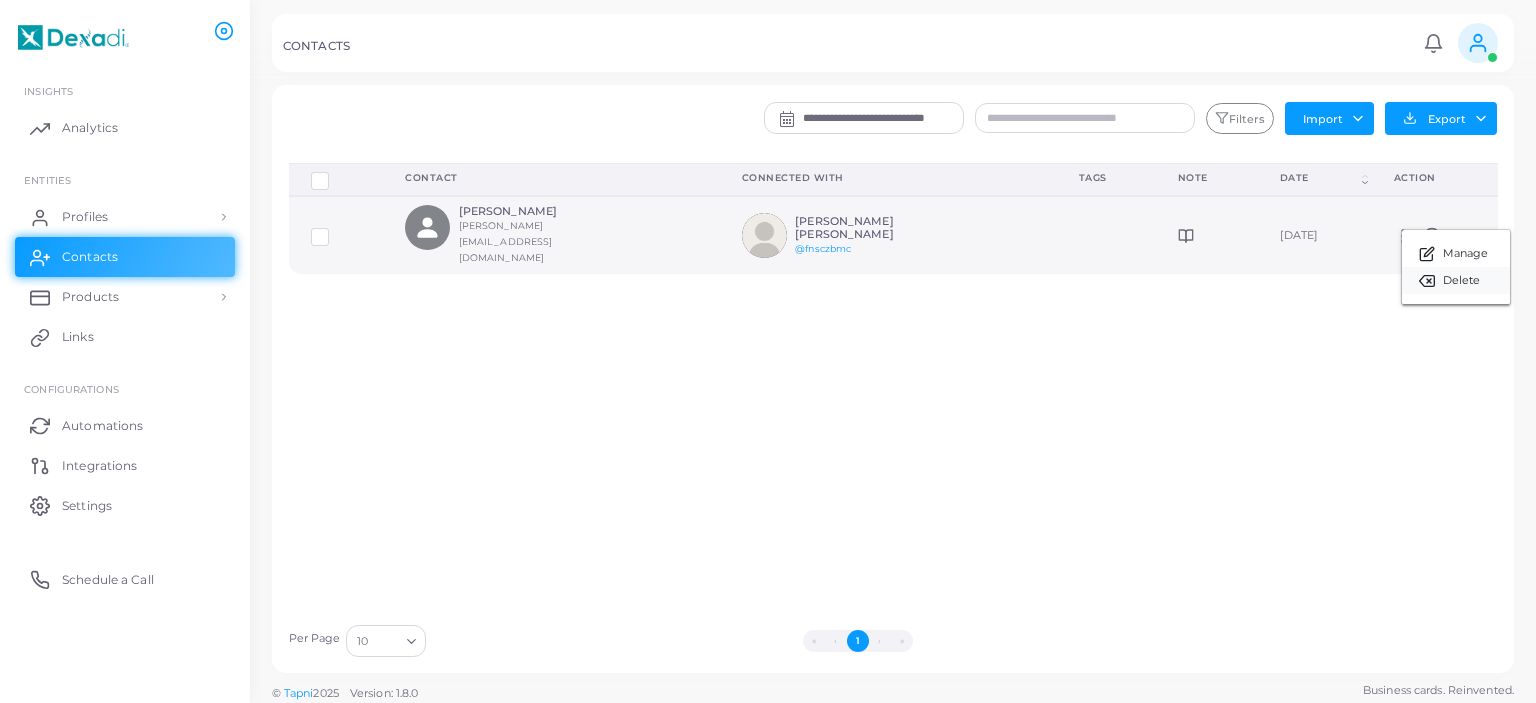 click 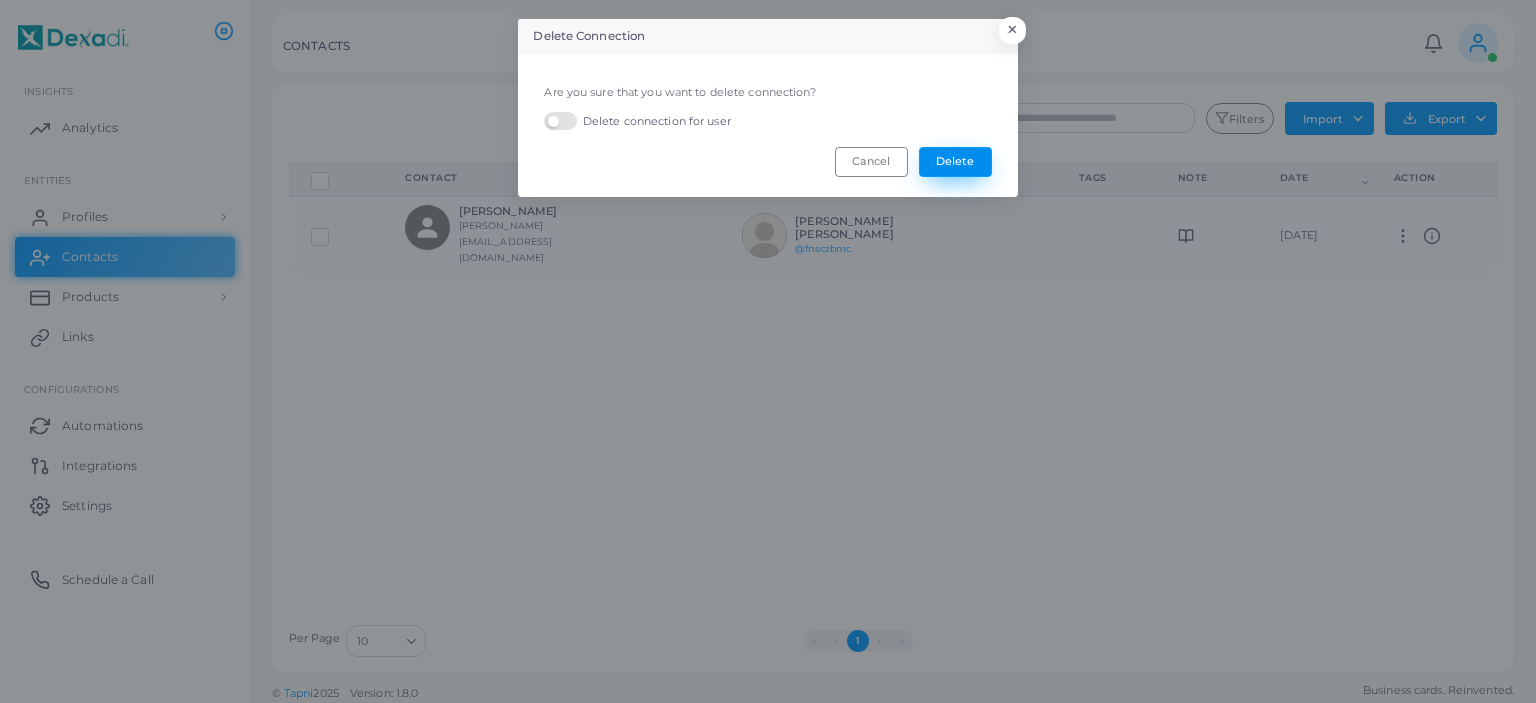 click on "Delete" at bounding box center [955, 162] 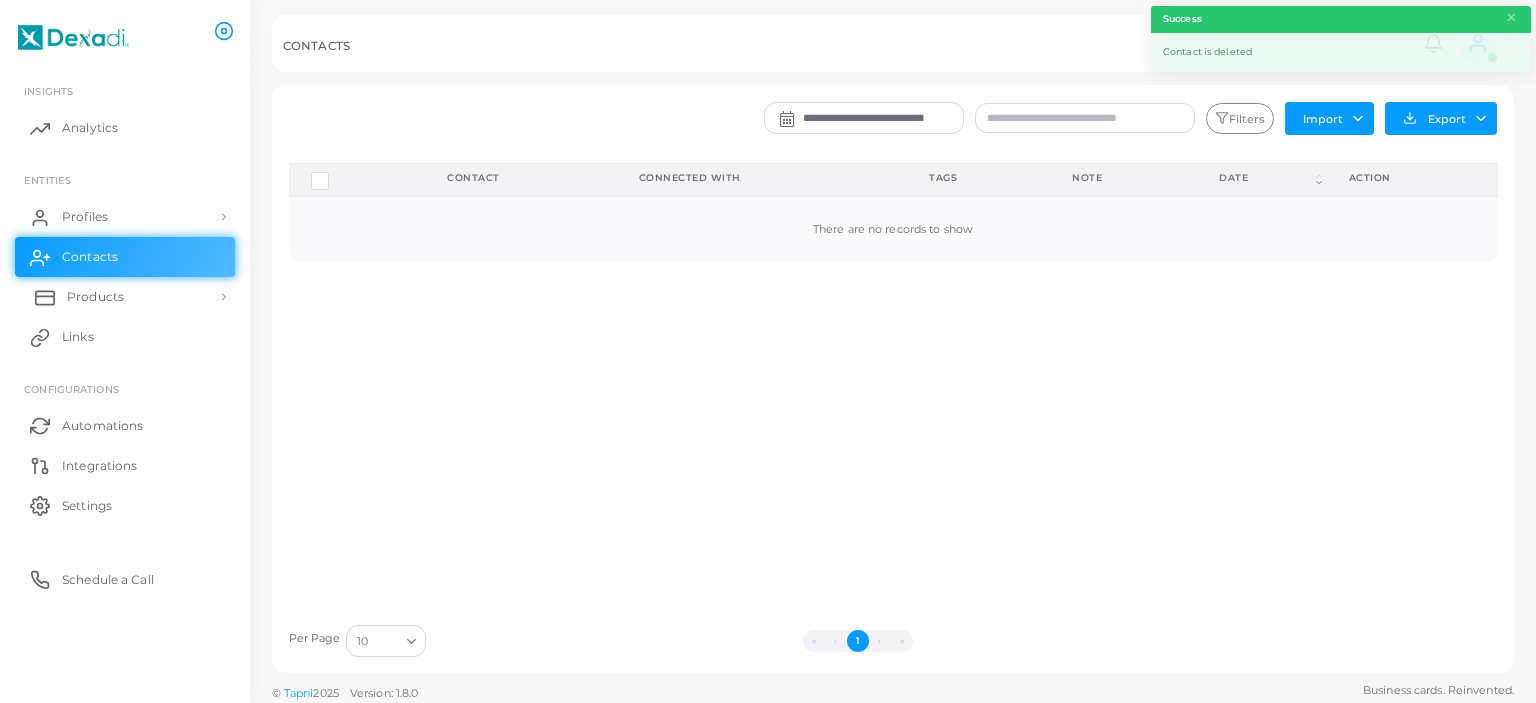 click on "Products" at bounding box center [125, 297] 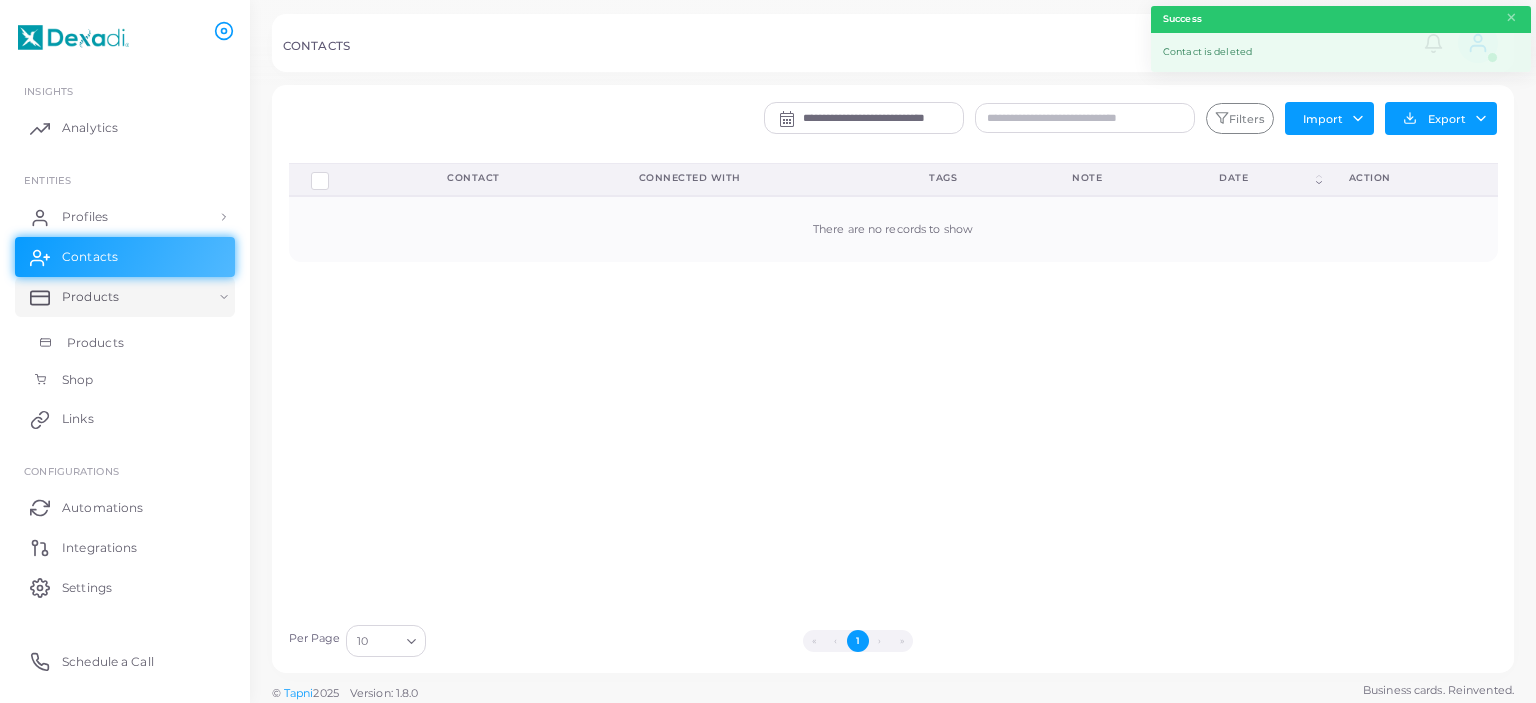 click on "Products" at bounding box center (95, 343) 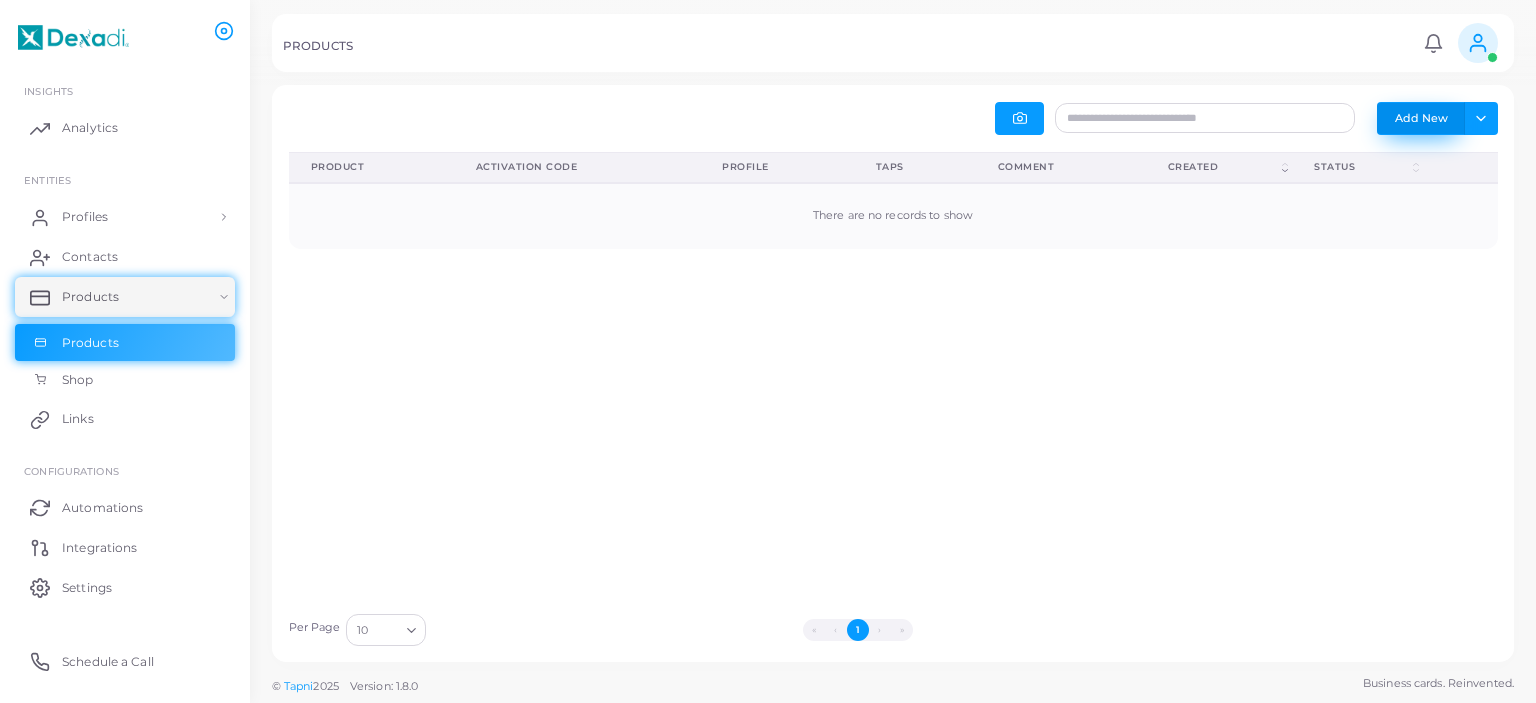 click on "Add New" at bounding box center [1421, 118] 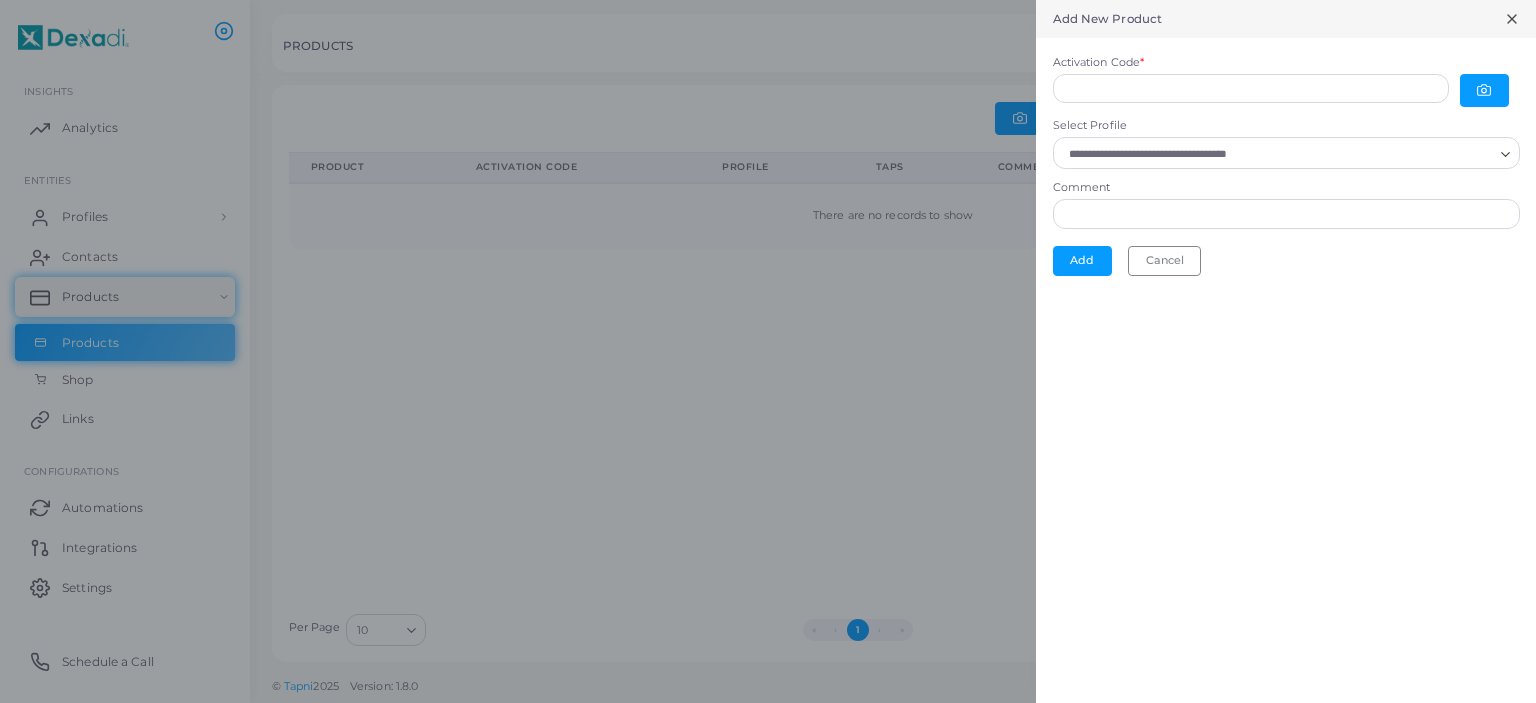 click on "Add New Product  Activation Code  *    Select Profile           Loading...         Comment     Add  Cancel" at bounding box center [1286, 351] 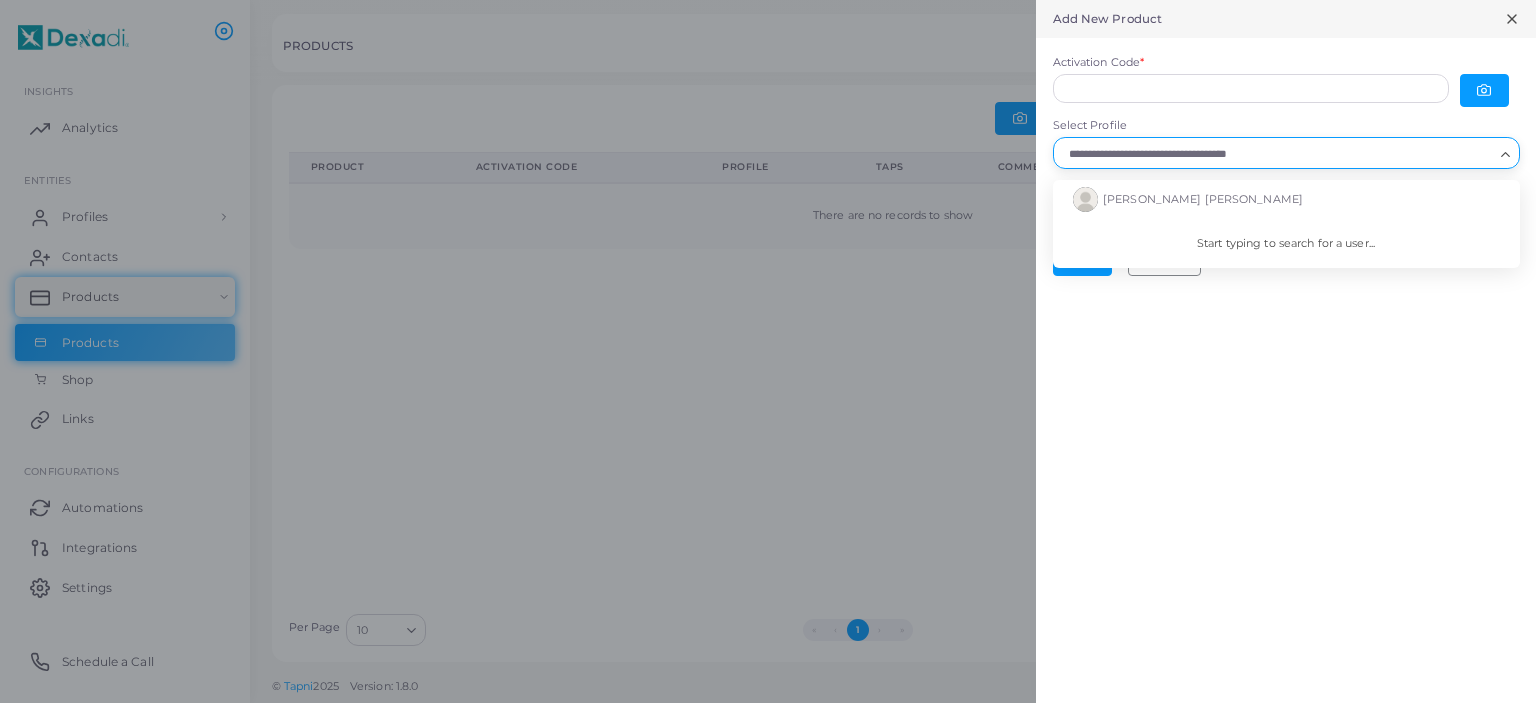click on "Select Profile" at bounding box center [1277, 154] 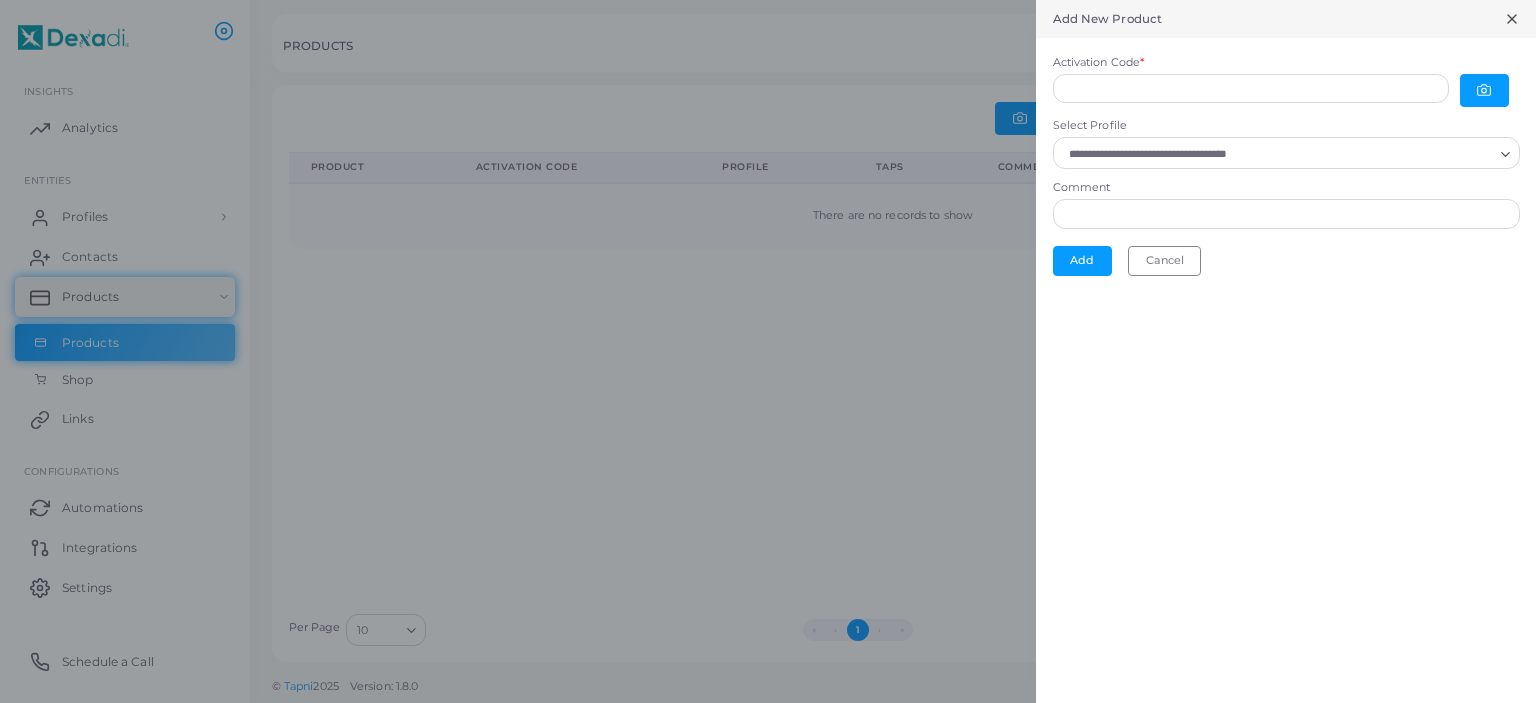 click on "Add New Product  Activation Code  *    Select Profile           Loading...         Comment     Add  Cancel" at bounding box center [1286, 351] 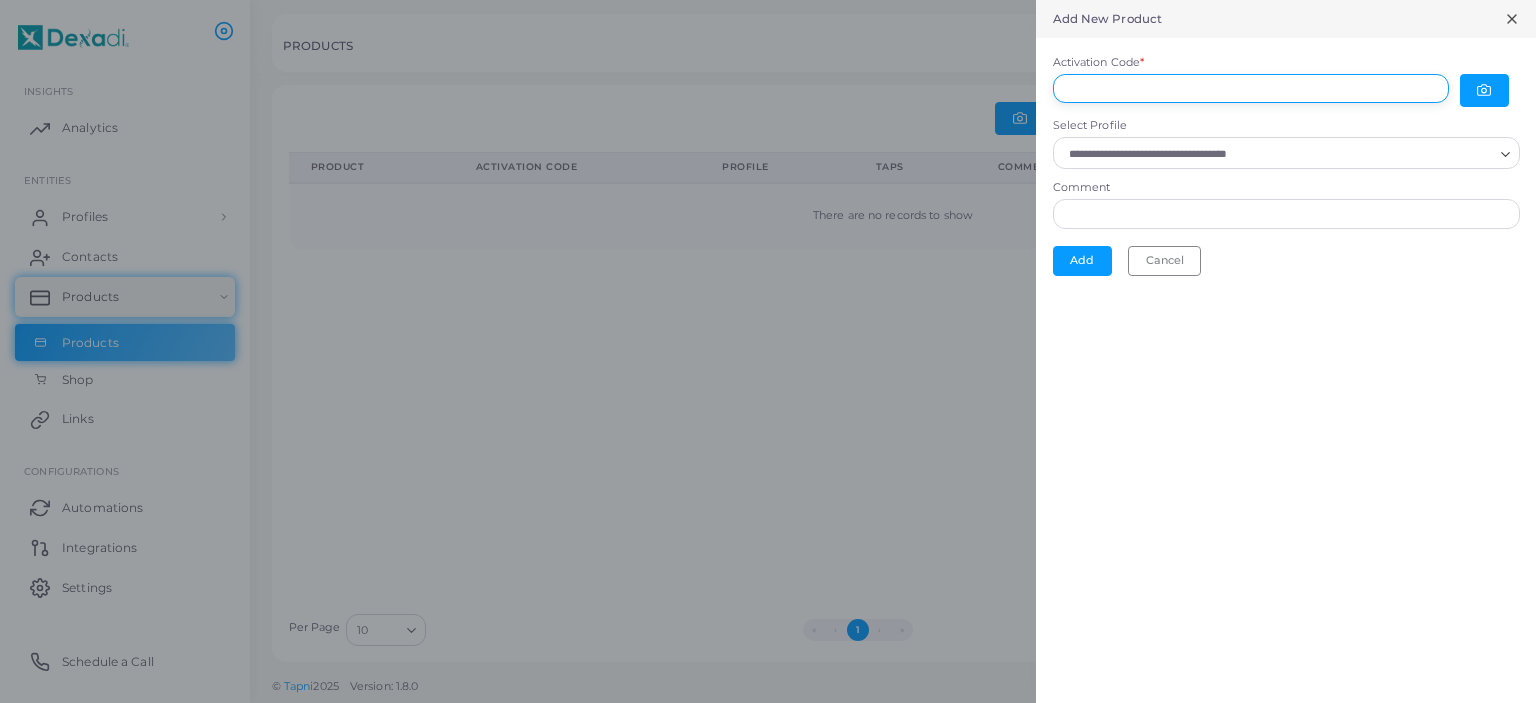 click on "Activation Code  *" at bounding box center (1251, 89) 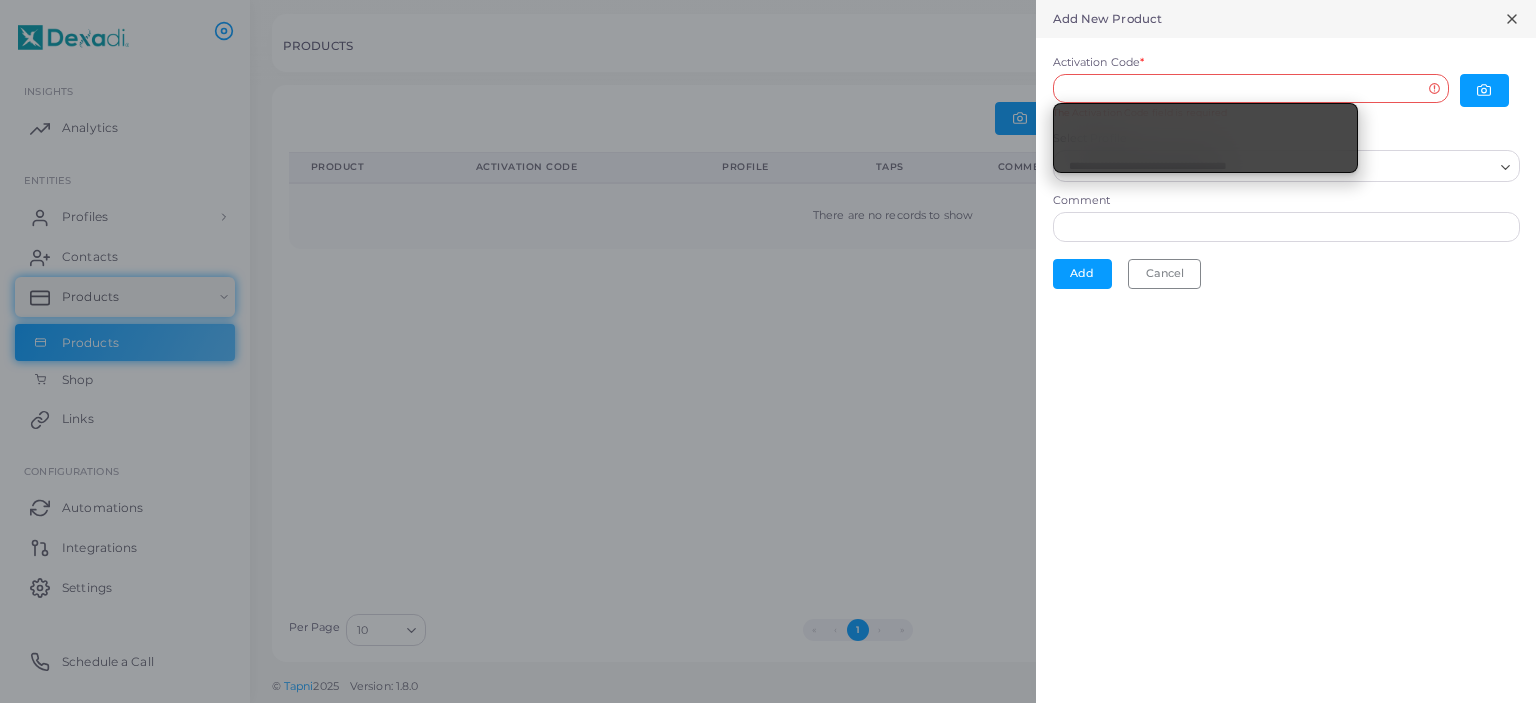click on "Add  Cancel" at bounding box center (1286, 274) 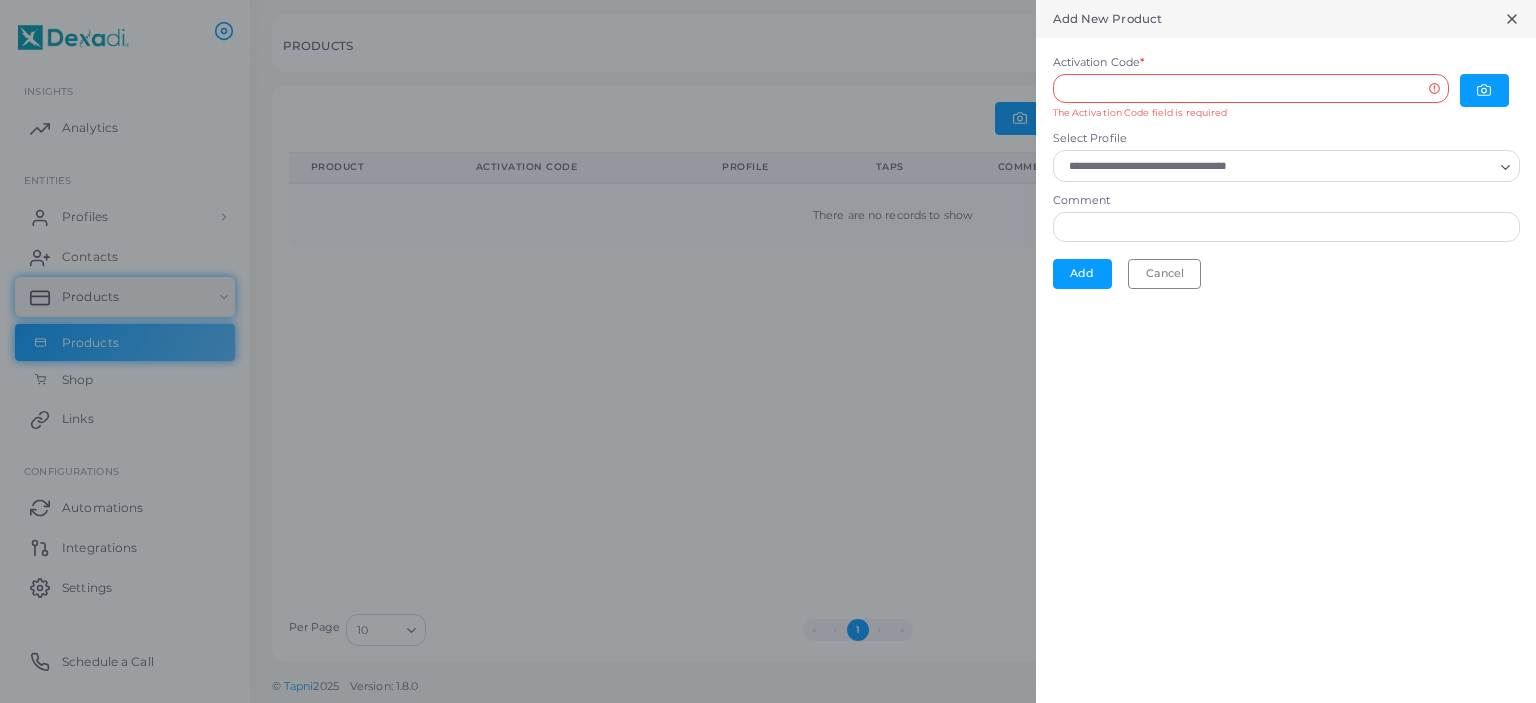 click 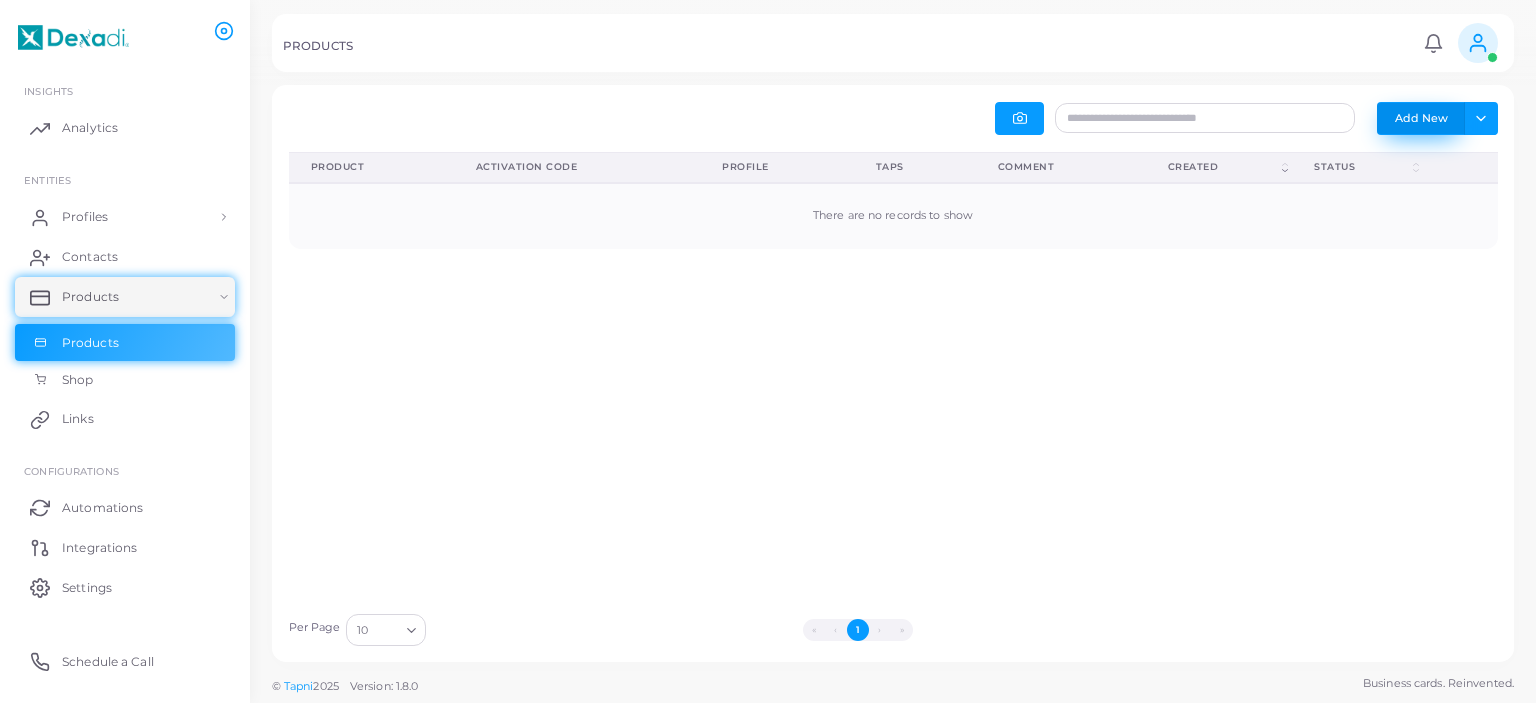 click on "Add New" at bounding box center [1421, 118] 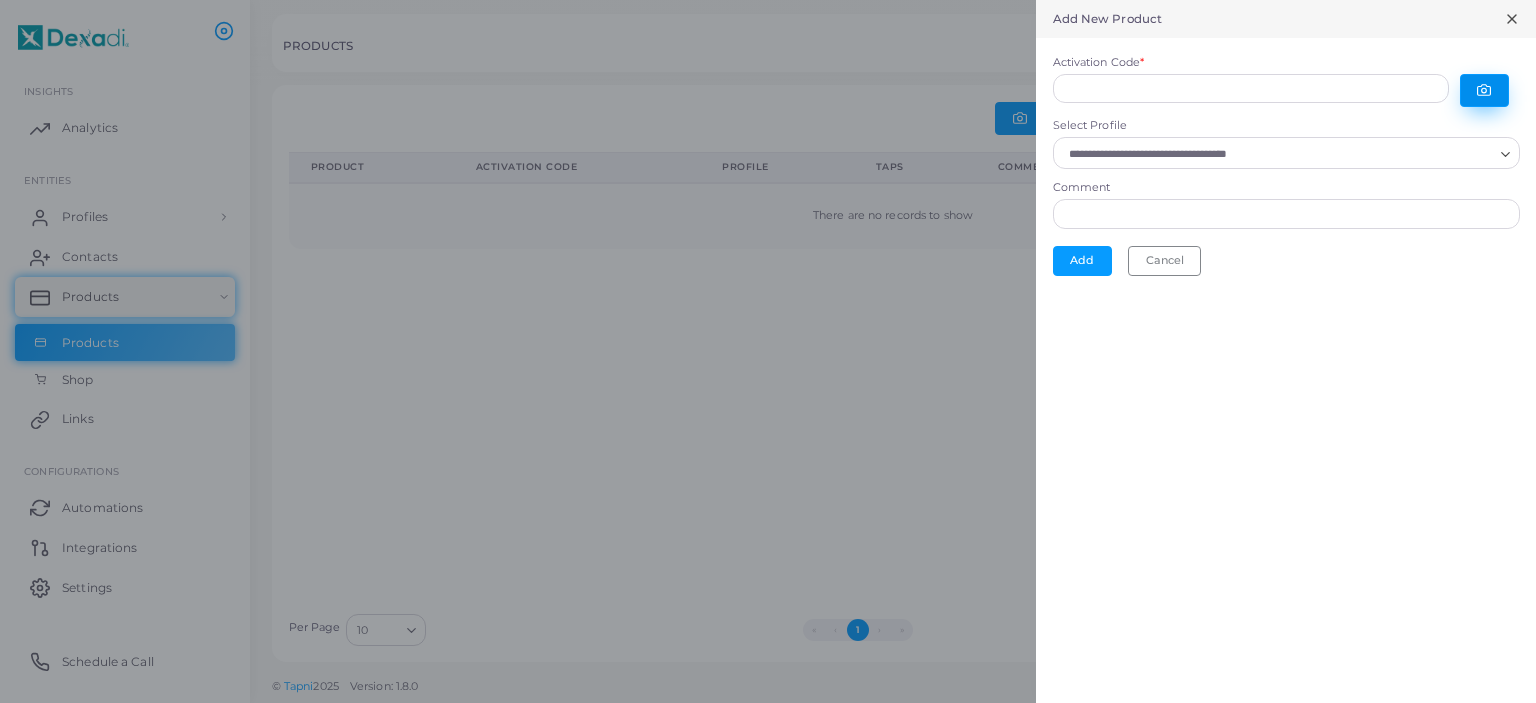 click 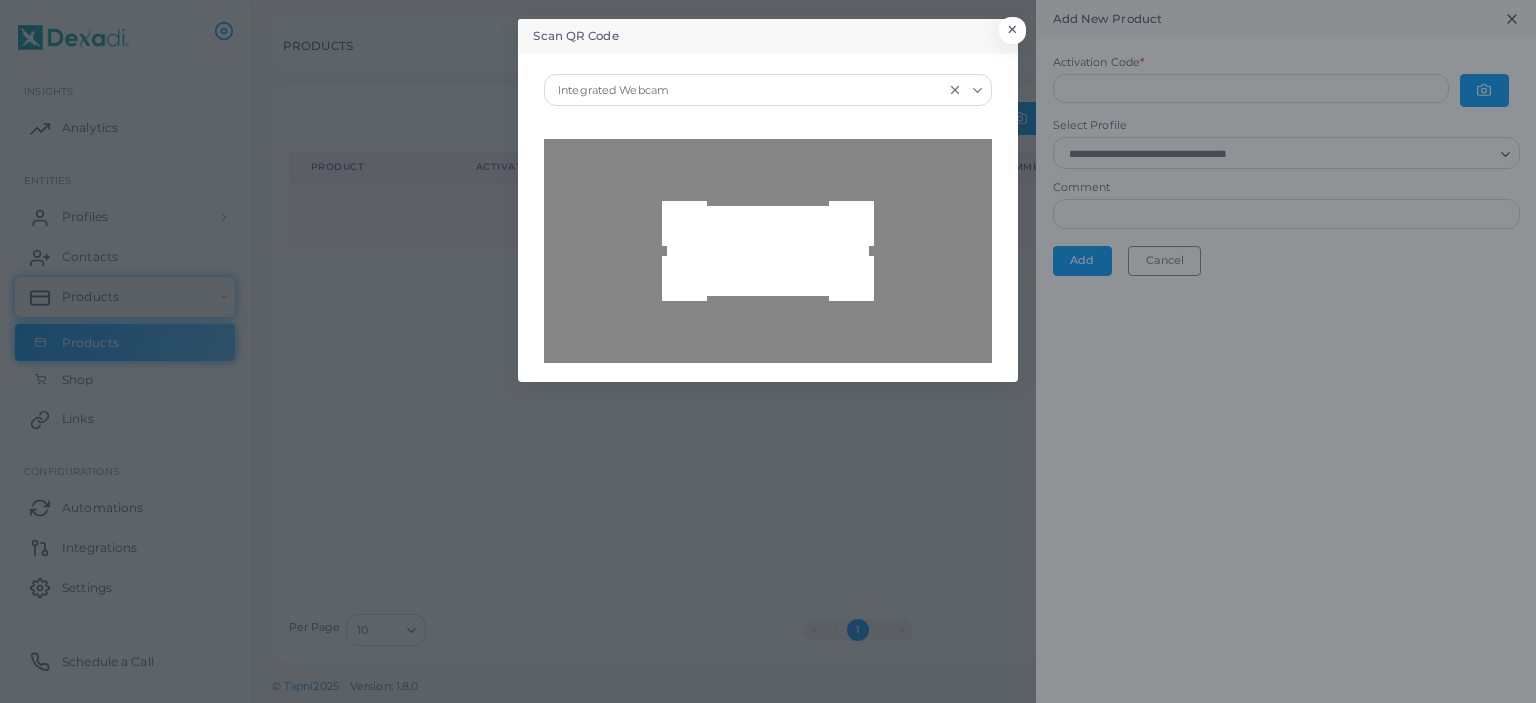 type on "**********" 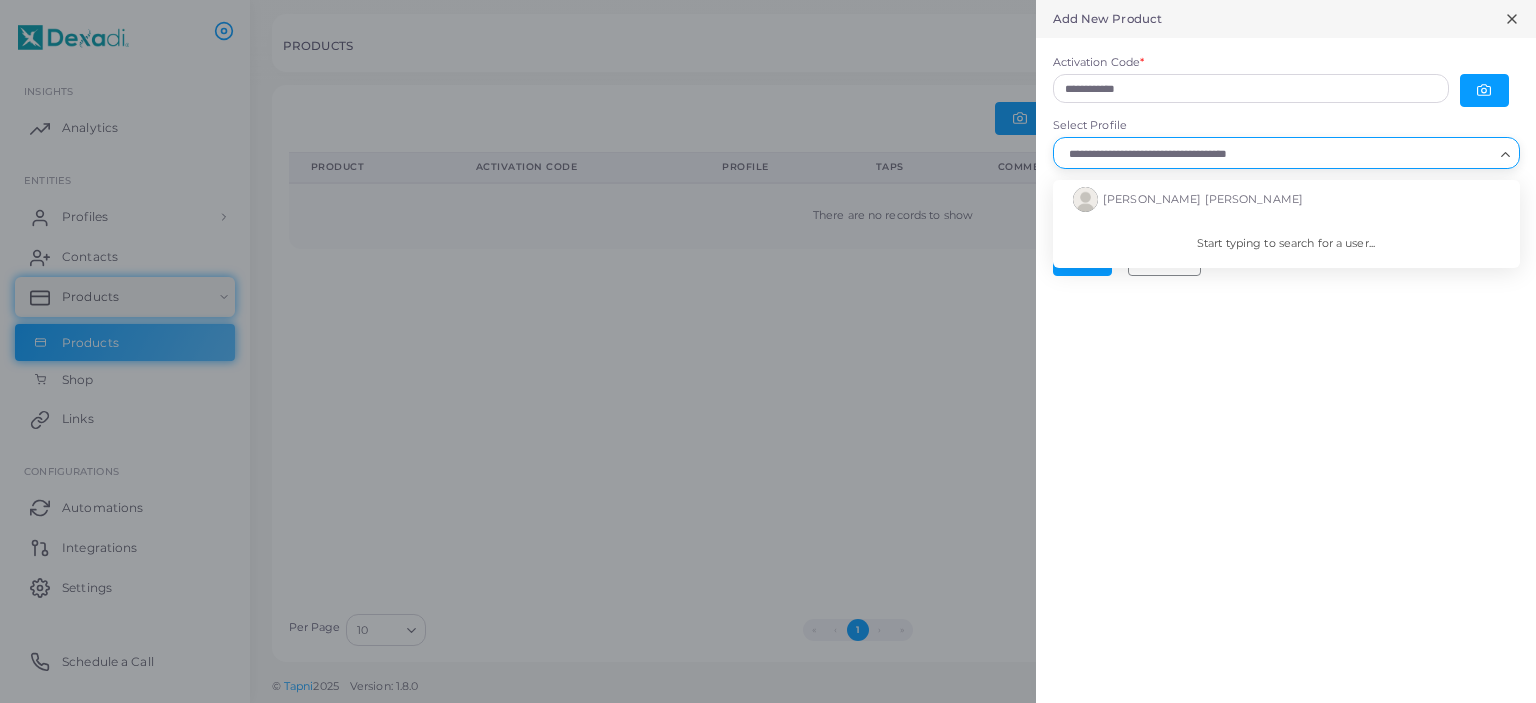 click on "Select Profile" at bounding box center (1277, 154) 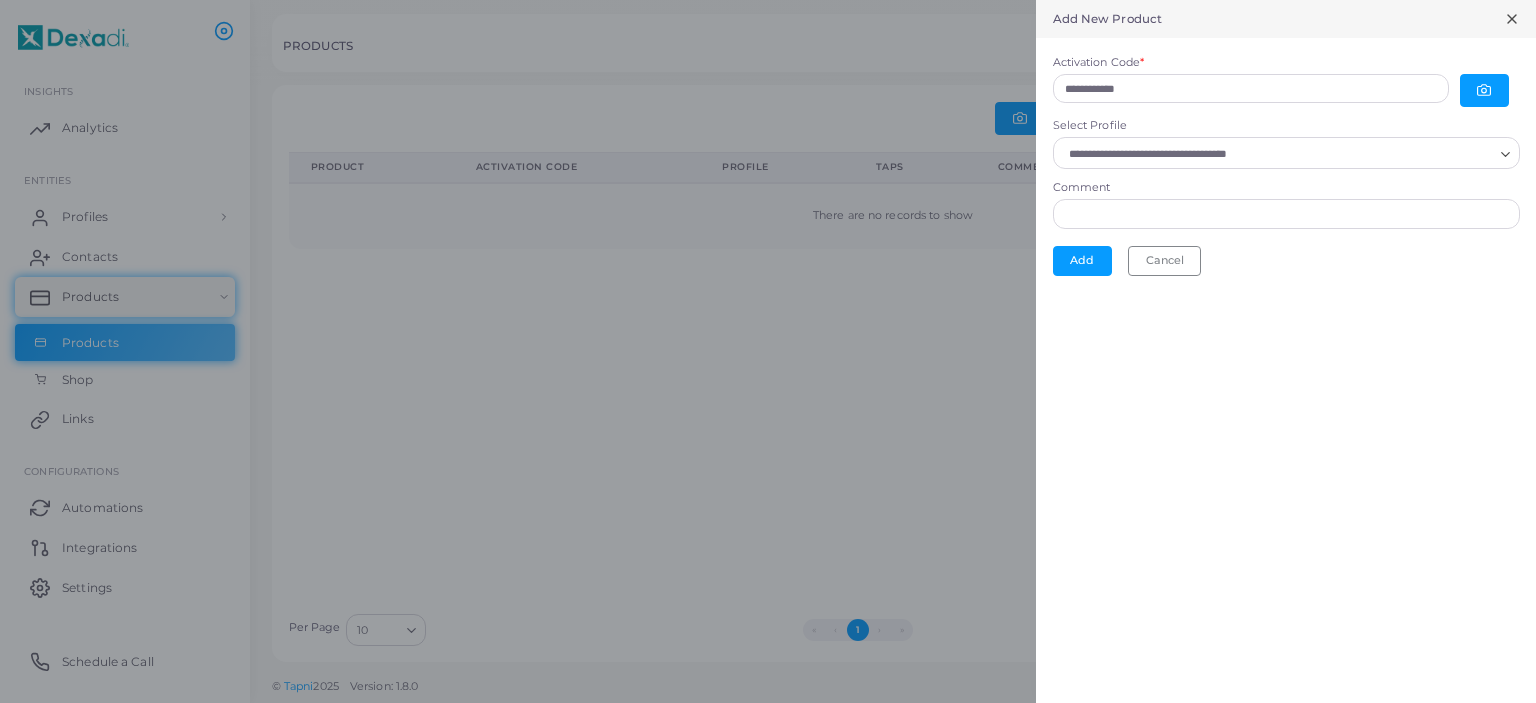 click on "**********" at bounding box center (1286, 351) 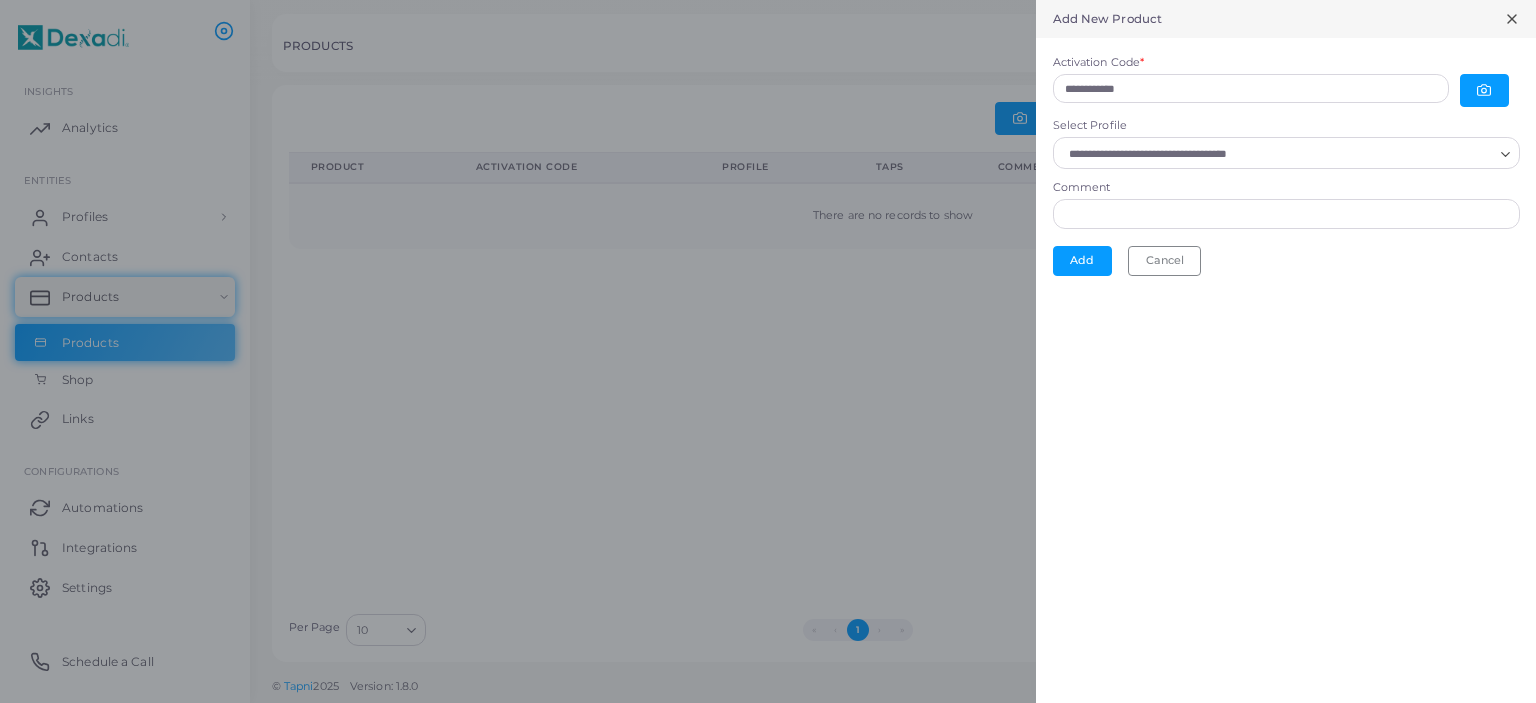 click 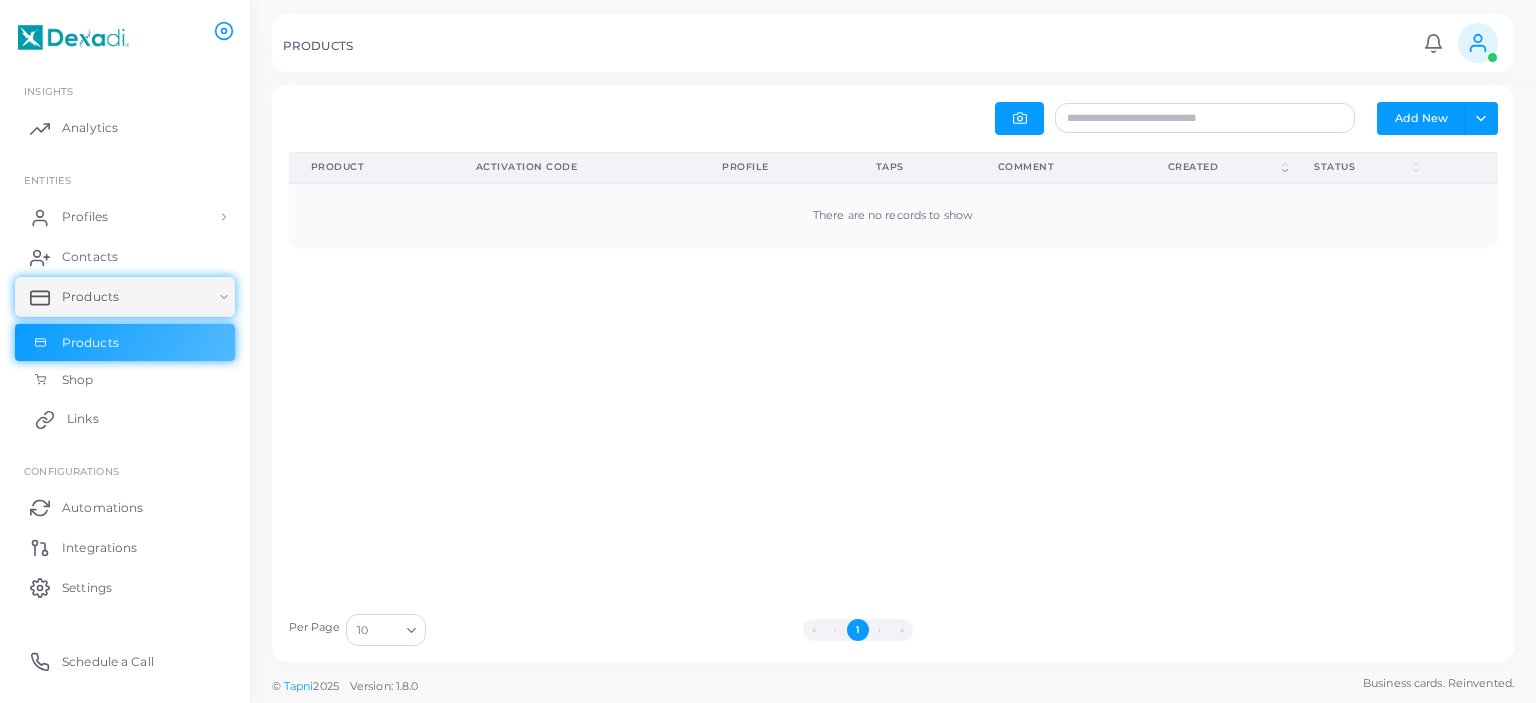 click on "Links" at bounding box center [83, 419] 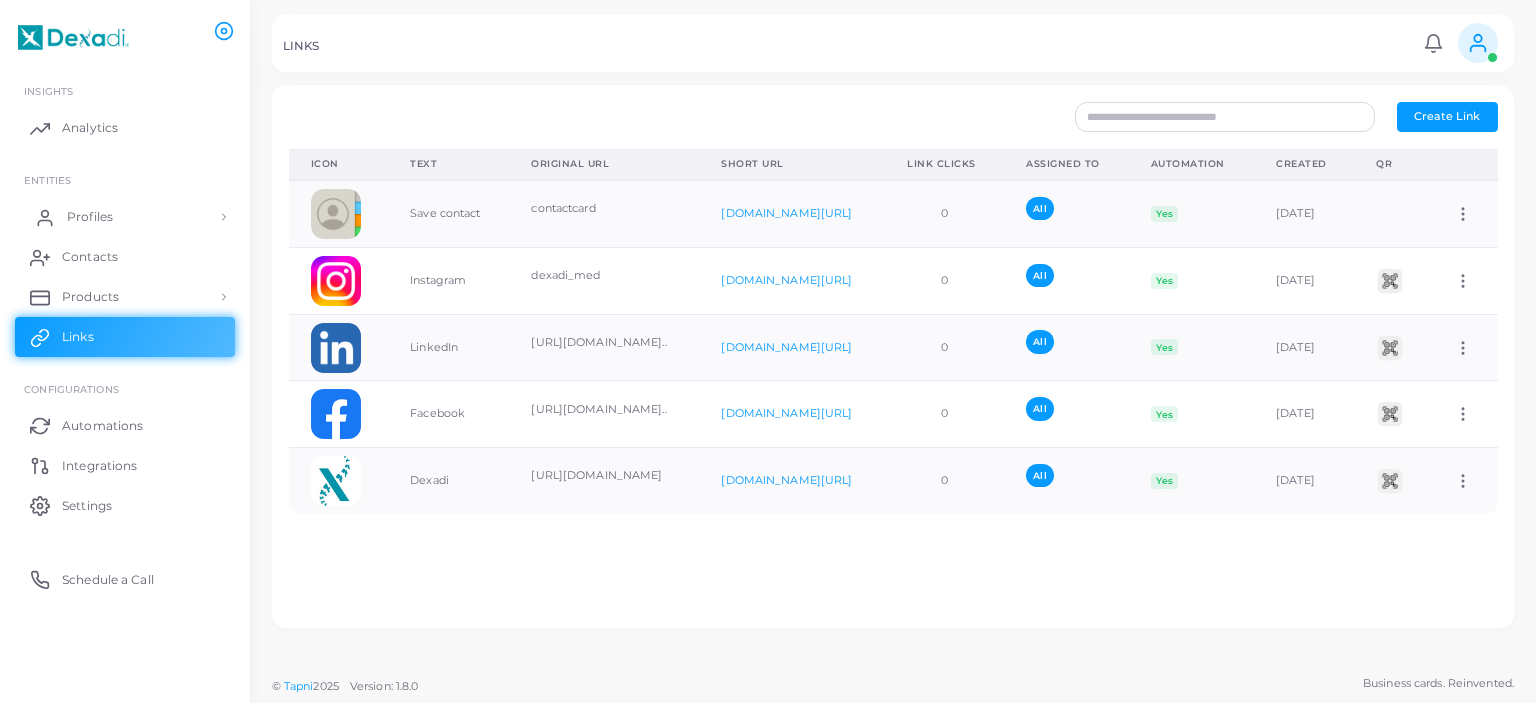 click on "Profiles" at bounding box center (125, 217) 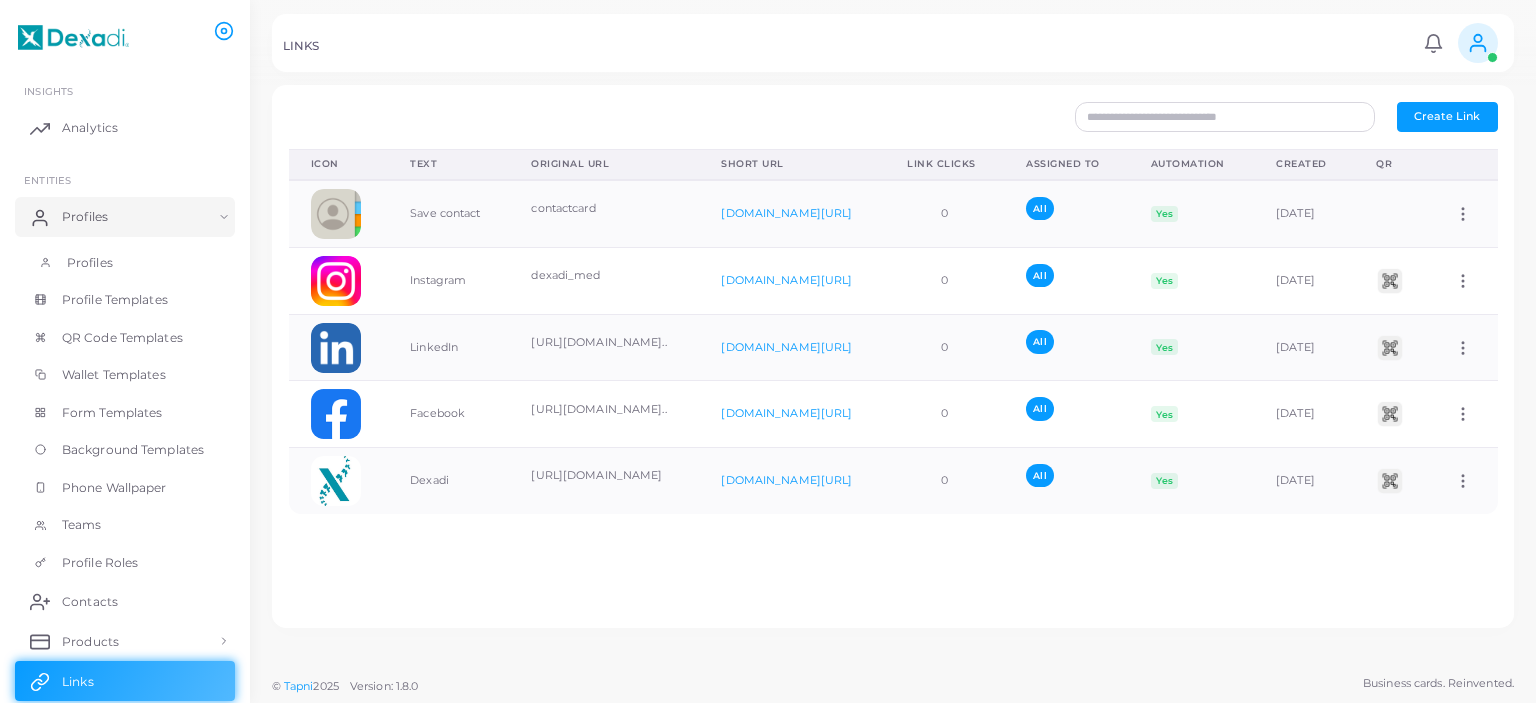 click on "Profiles" at bounding box center (125, 263) 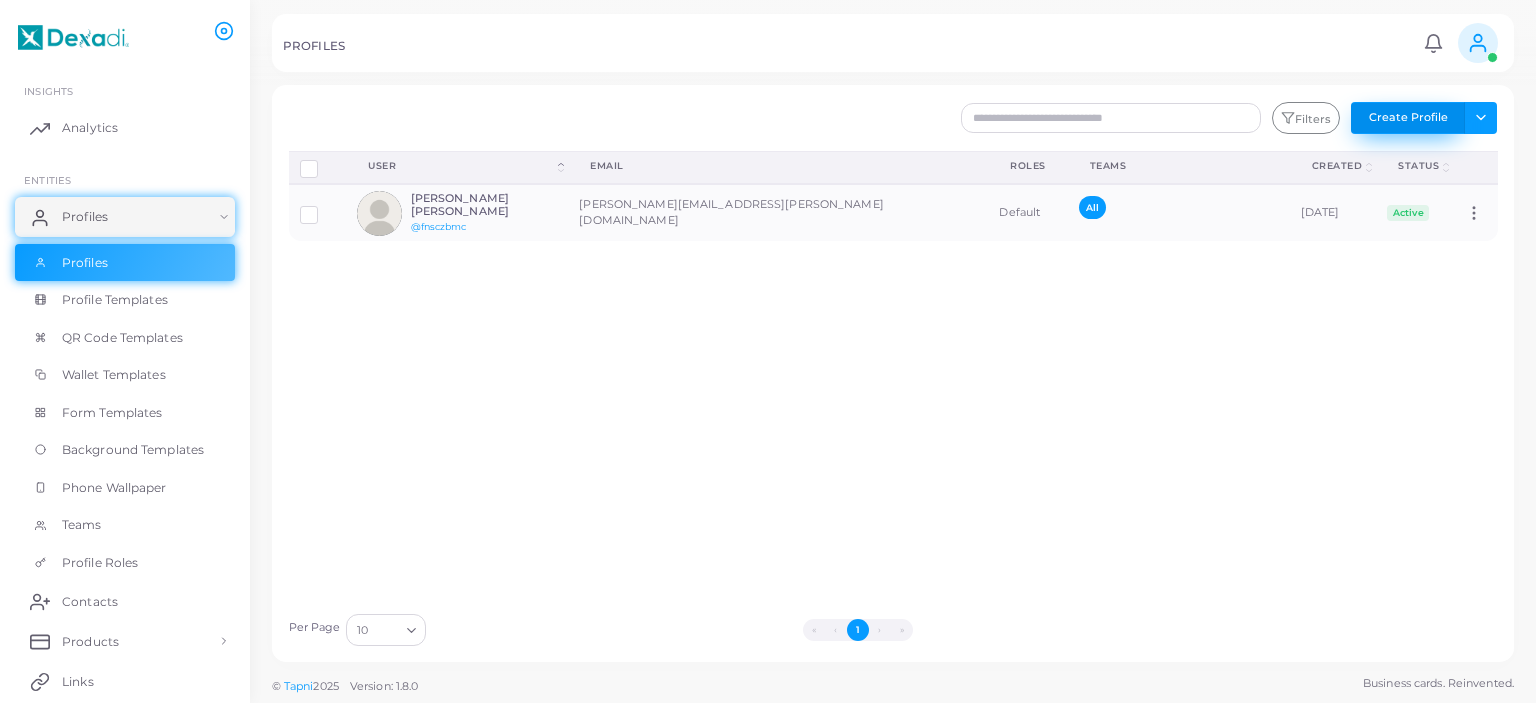 click on "Create Profile" at bounding box center [1408, 118] 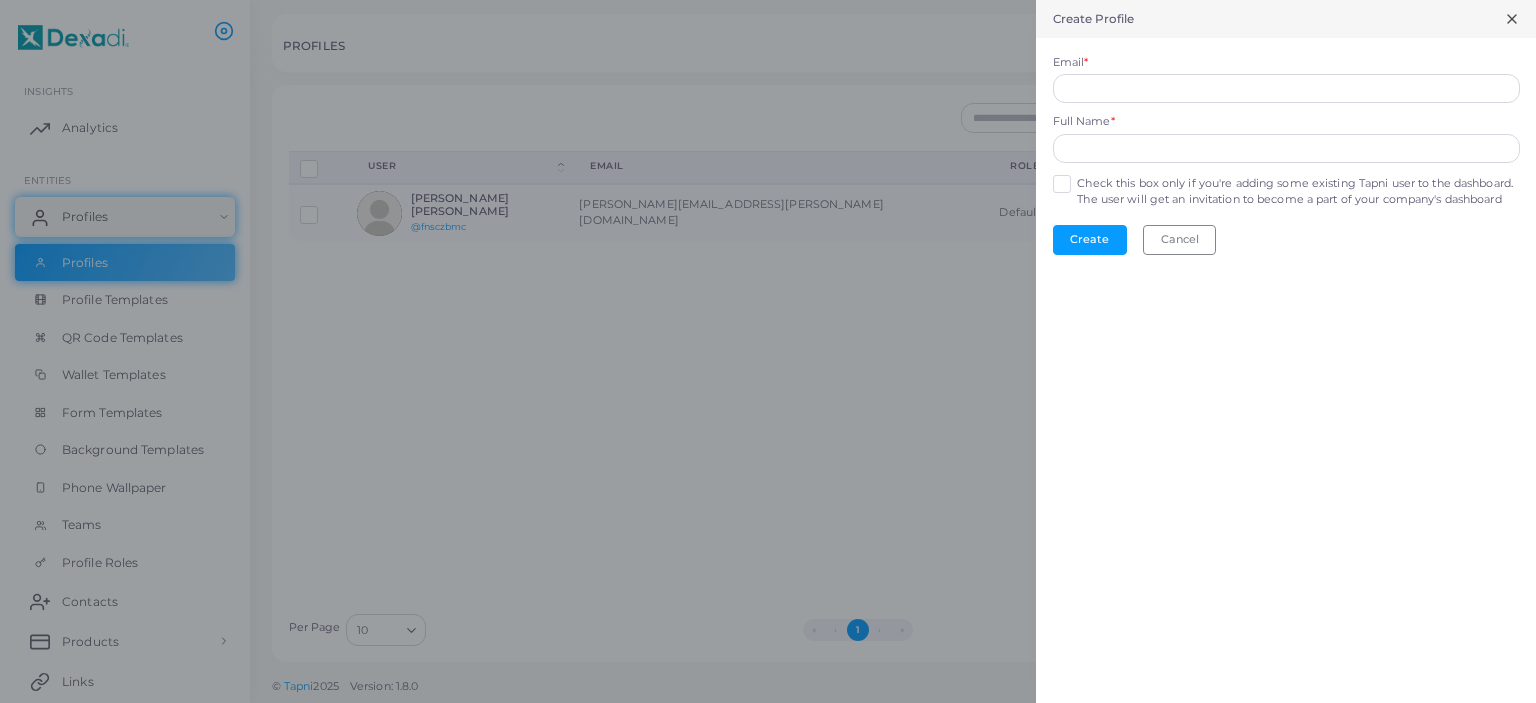 click on "Full Name  *" at bounding box center (1286, 138) 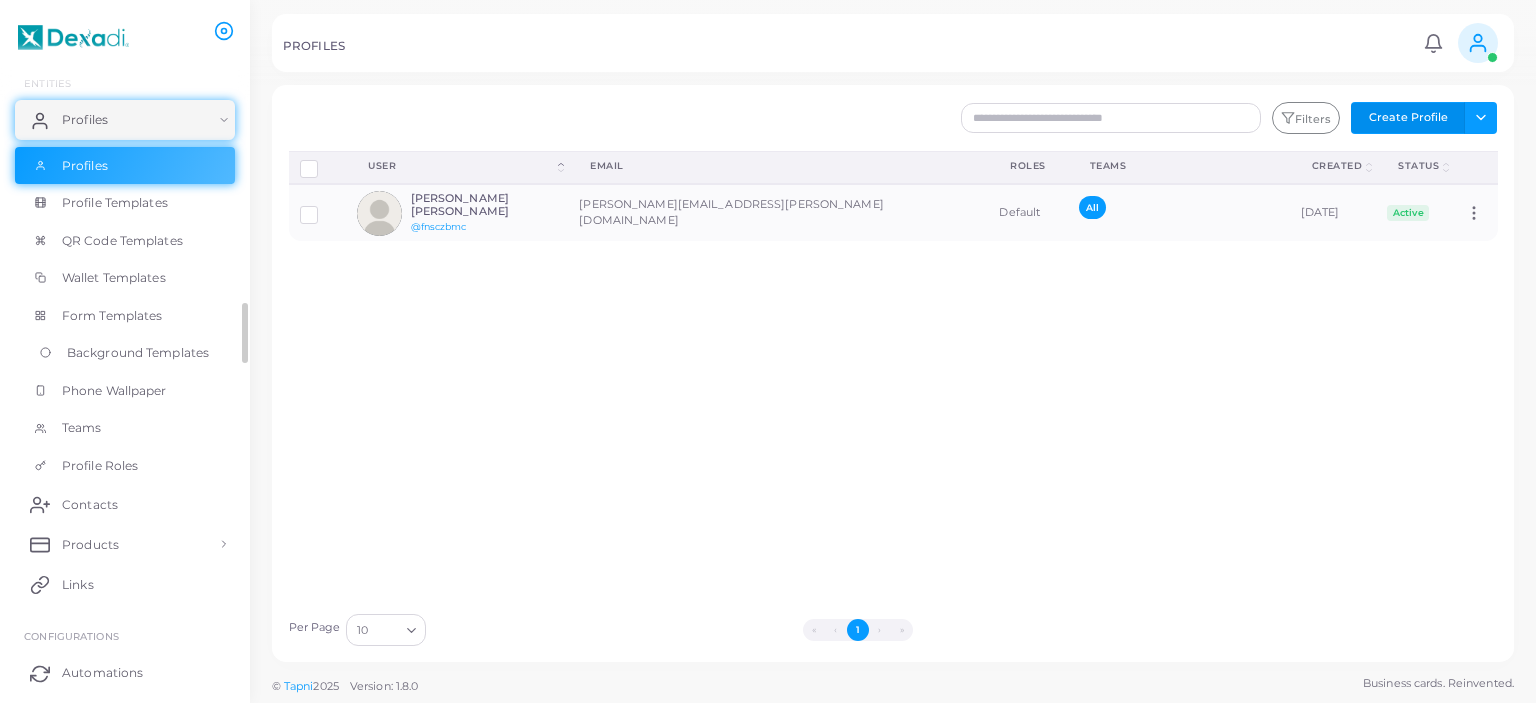 scroll, scrollTop: 98, scrollLeft: 0, axis: vertical 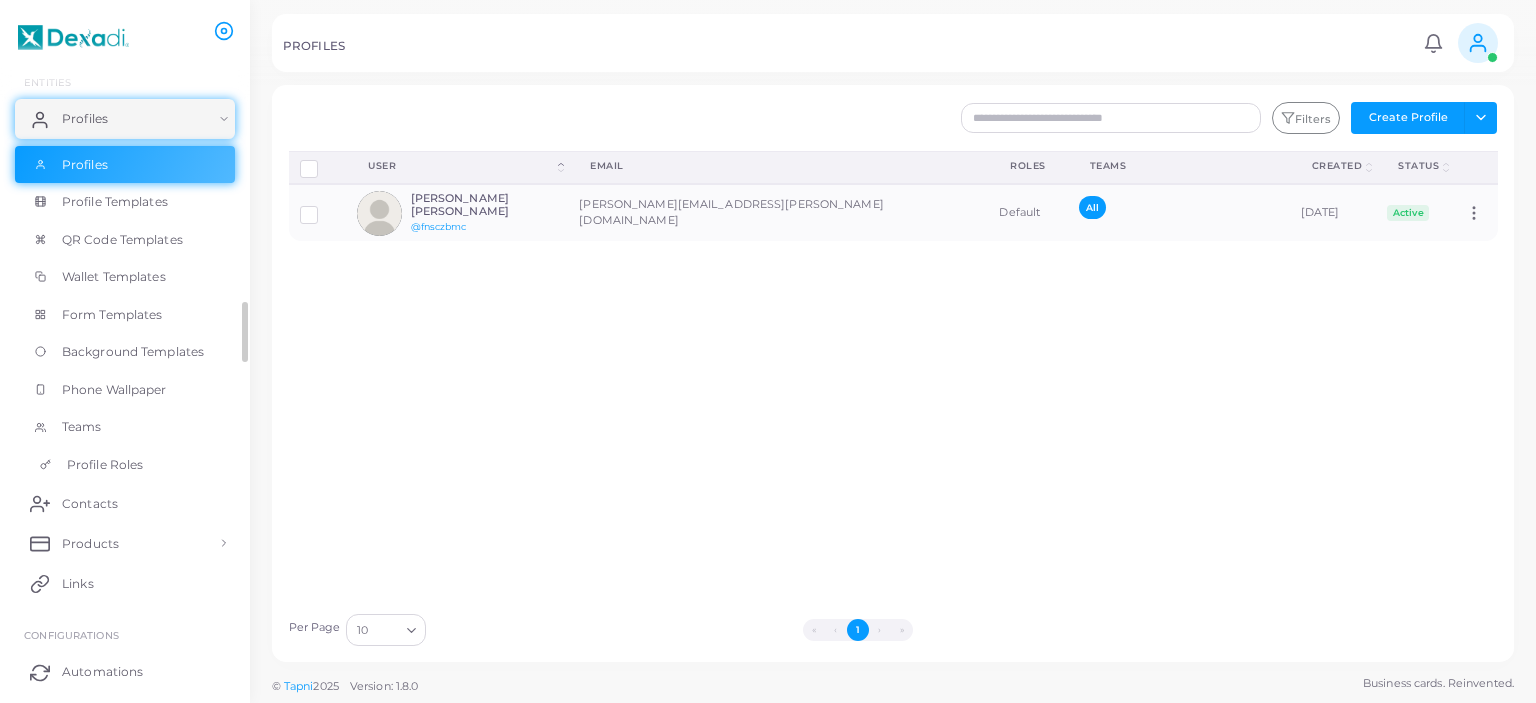 click on "Profile Roles" at bounding box center (105, 465) 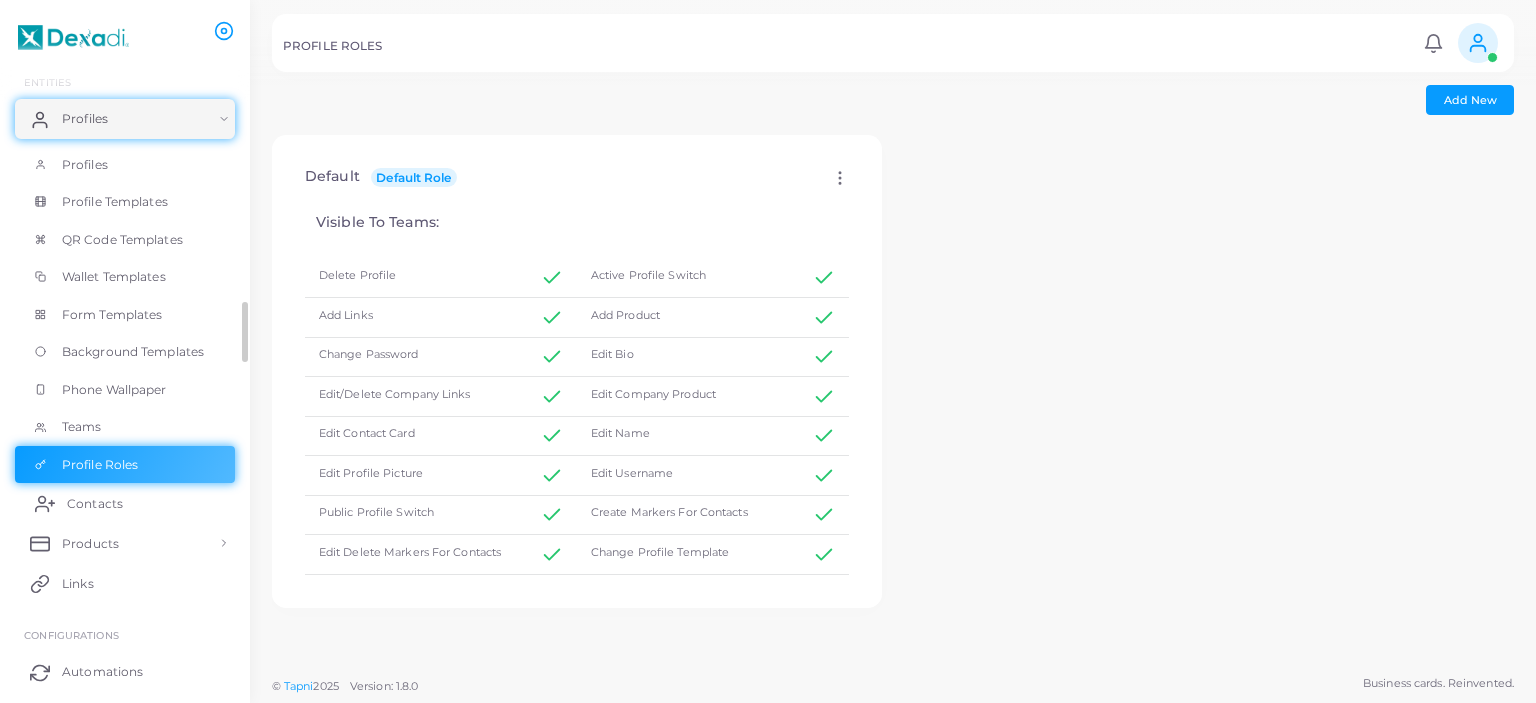 click on "Contacts" at bounding box center [125, 503] 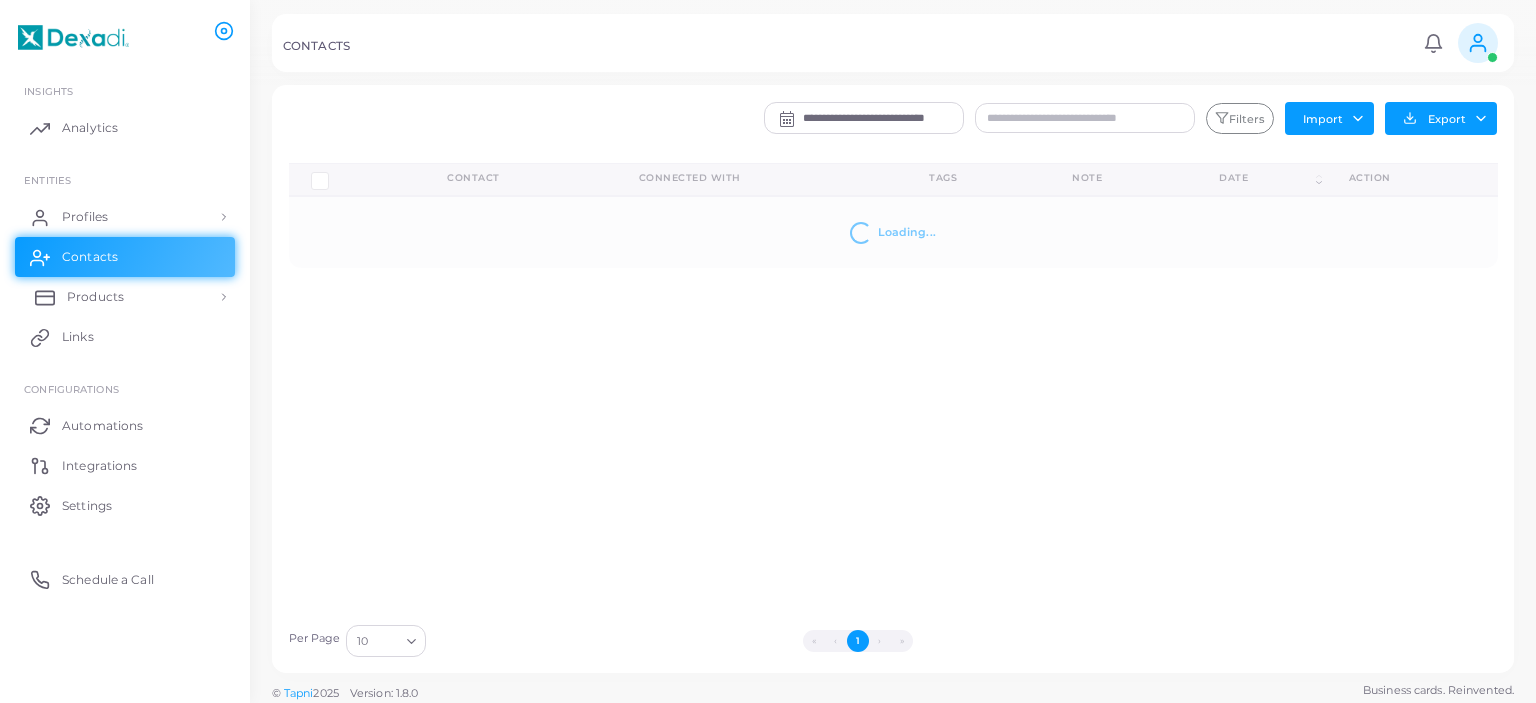 scroll, scrollTop: 0, scrollLeft: 0, axis: both 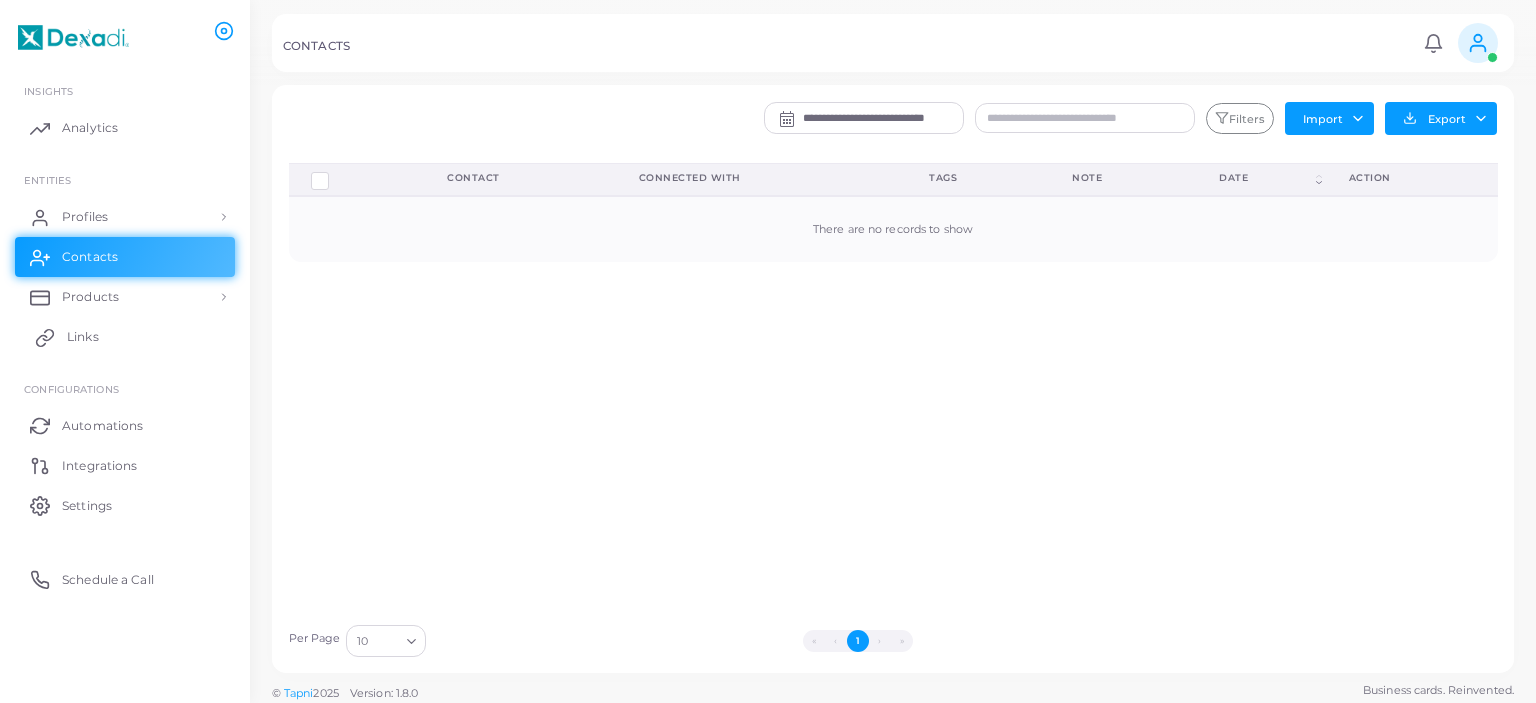 click on "Links" at bounding box center [125, 337] 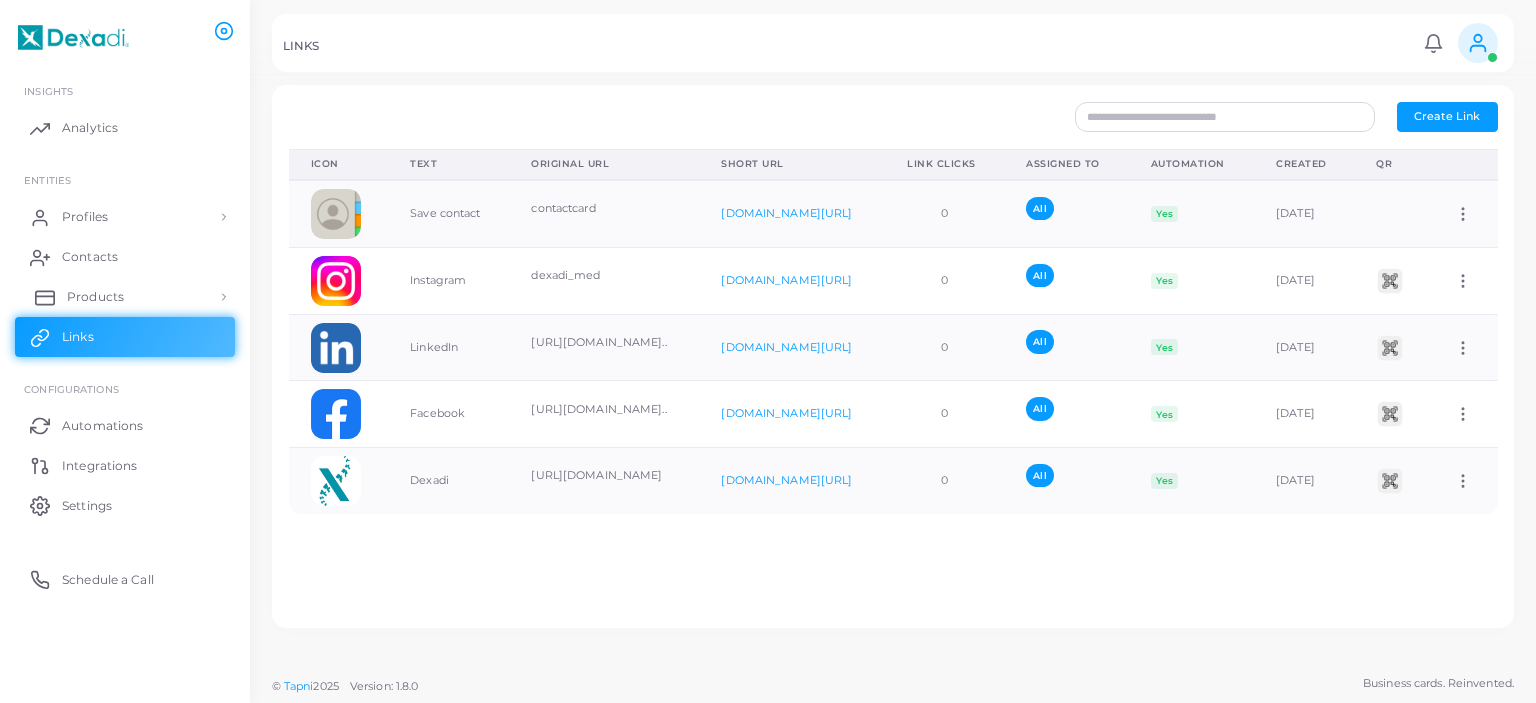click on "Products" at bounding box center [95, 297] 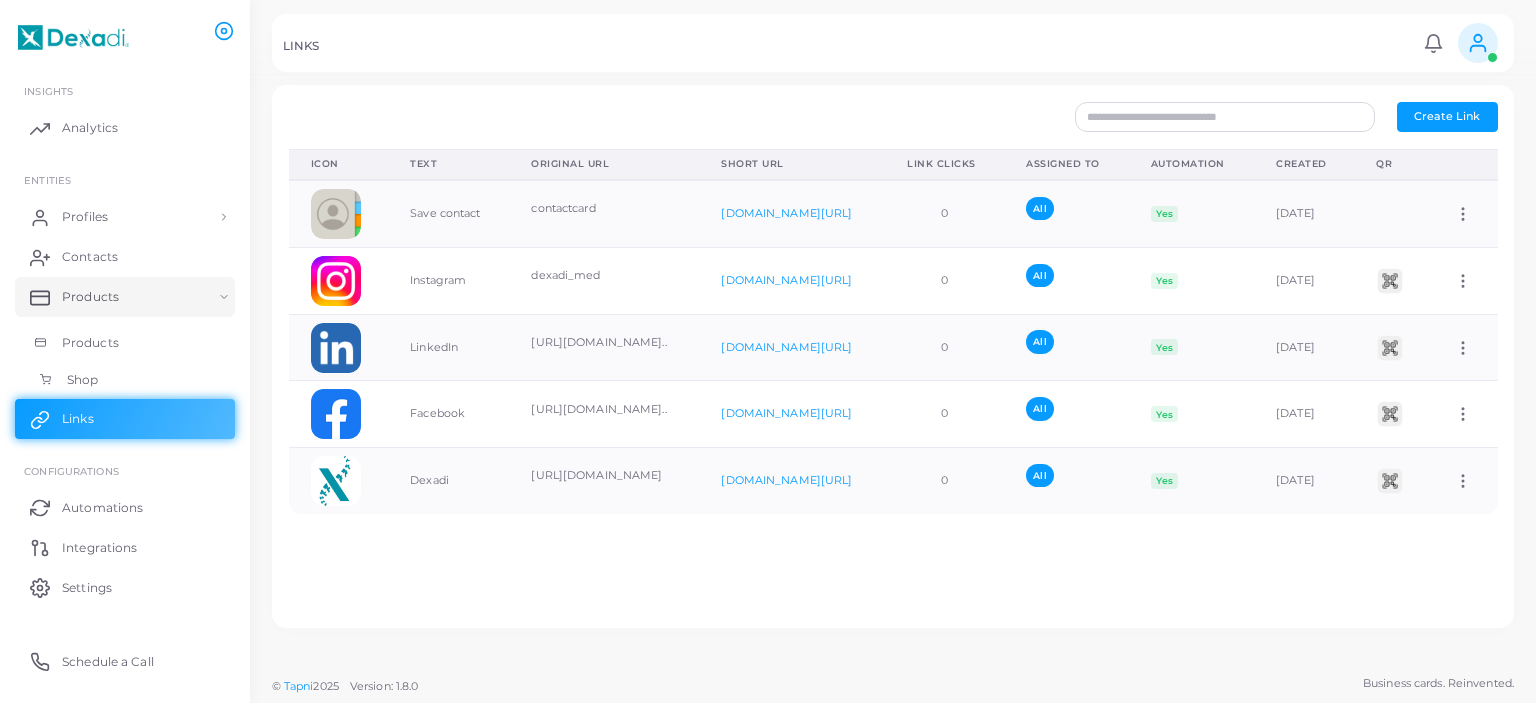 click on "Shop" at bounding box center (82, 380) 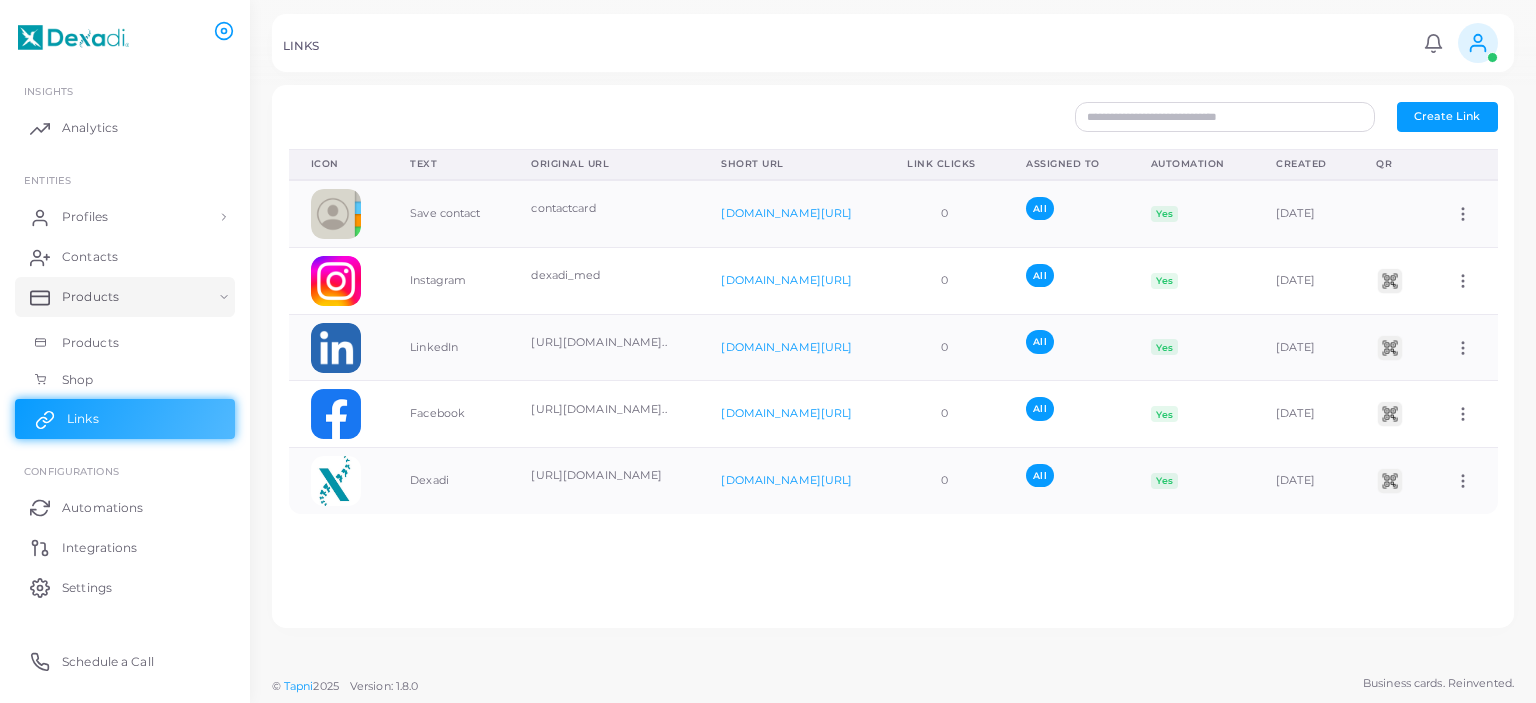 click on "Links" at bounding box center [125, 419] 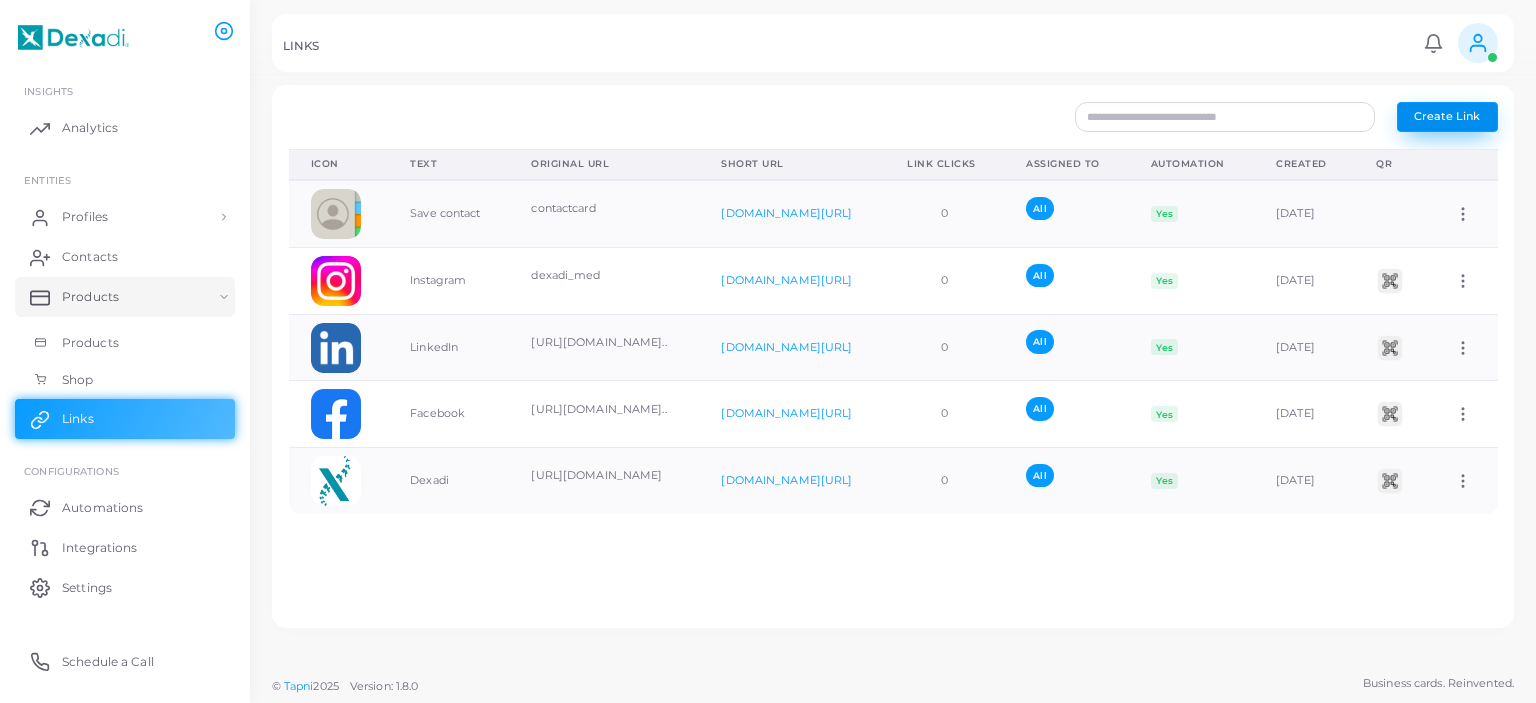 click on "Create Link" at bounding box center [1447, 117] 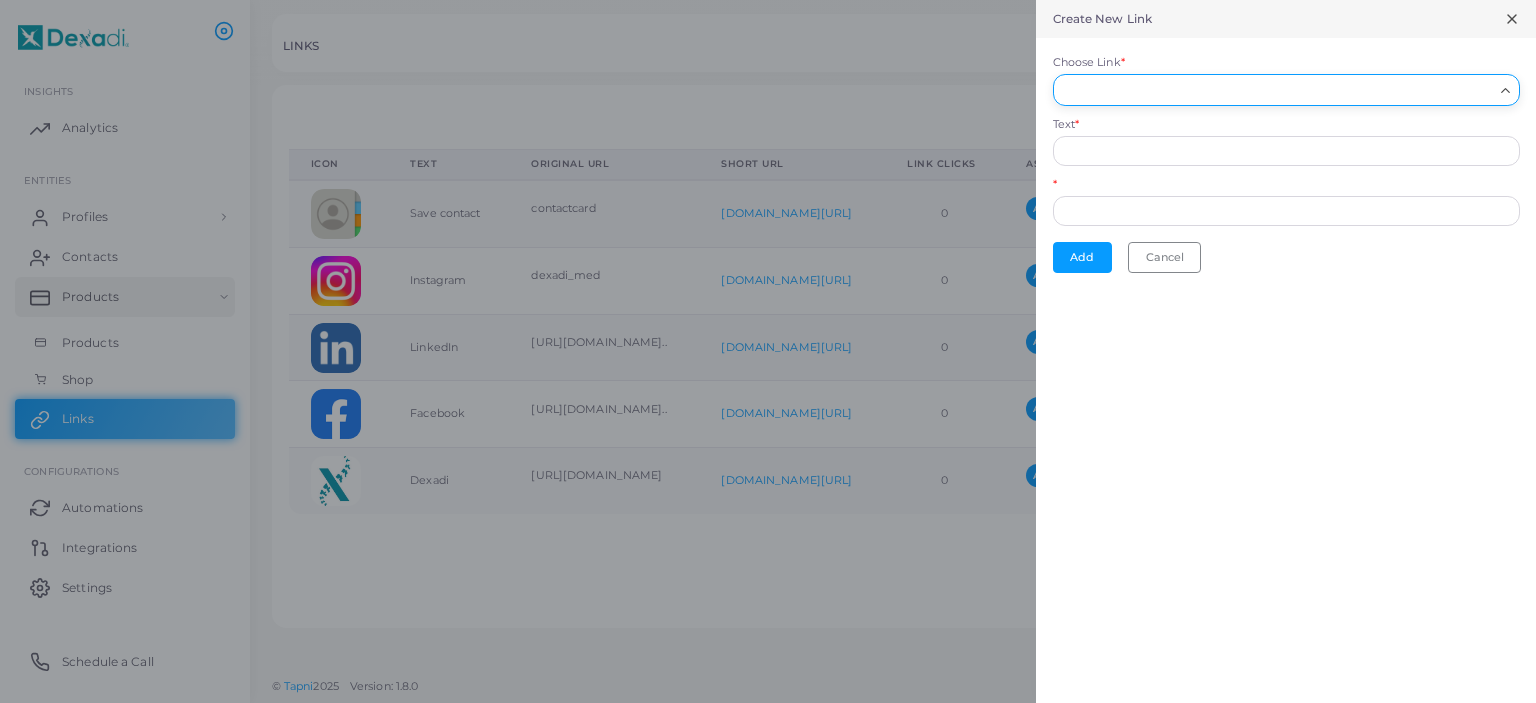 click on "Choose Link  *" at bounding box center (1277, 90) 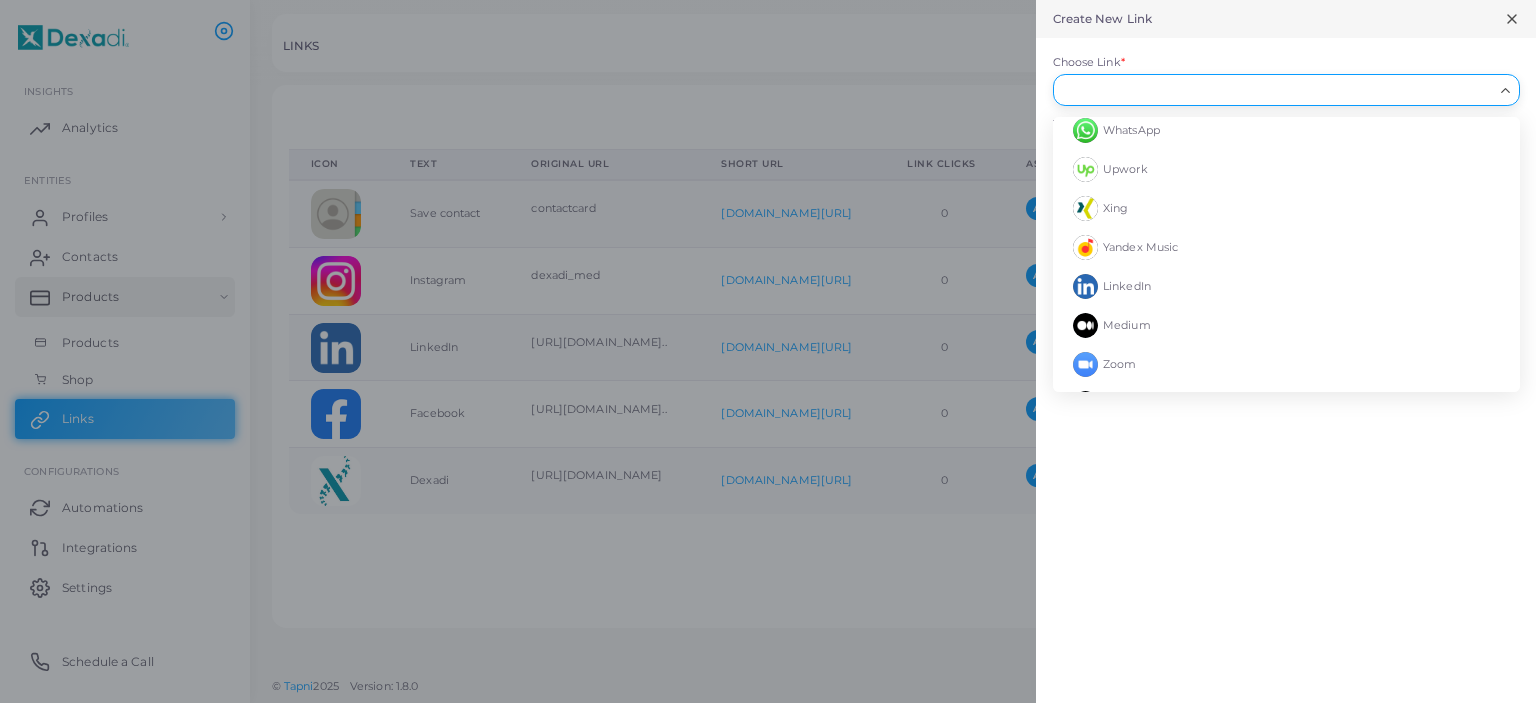 scroll, scrollTop: 243, scrollLeft: 0, axis: vertical 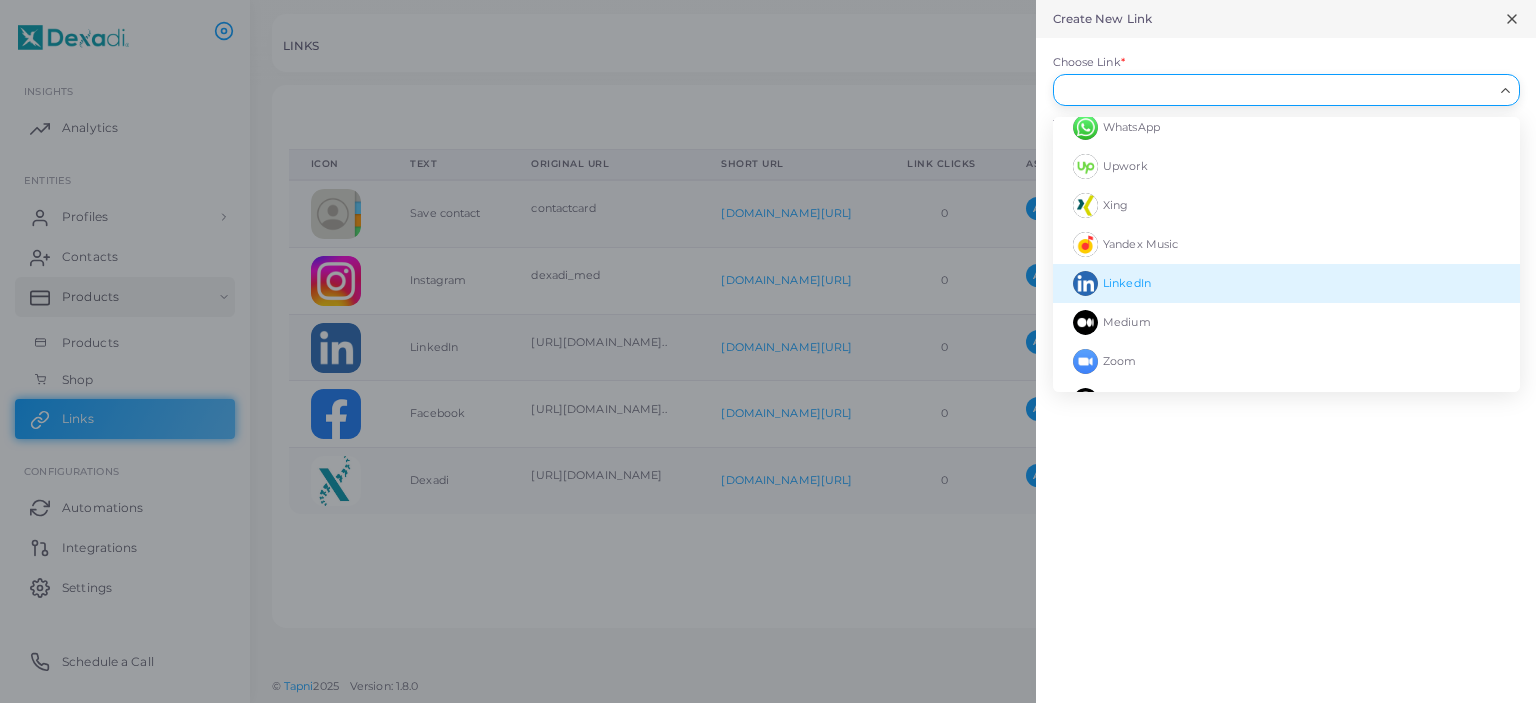click on "LinkedIn" at bounding box center (1286, 283) 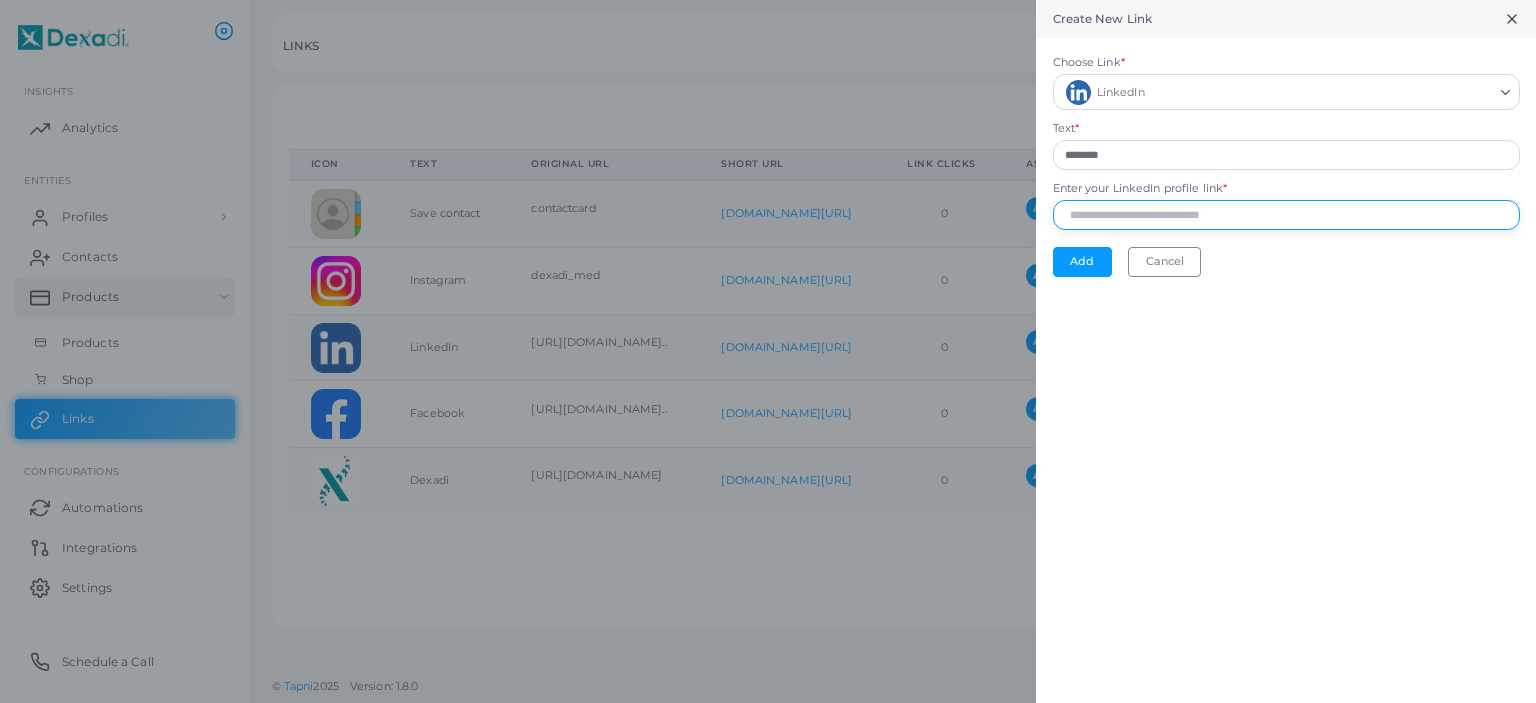 click on "Enter your LinkedIn profile link  *" at bounding box center [1286, 215] 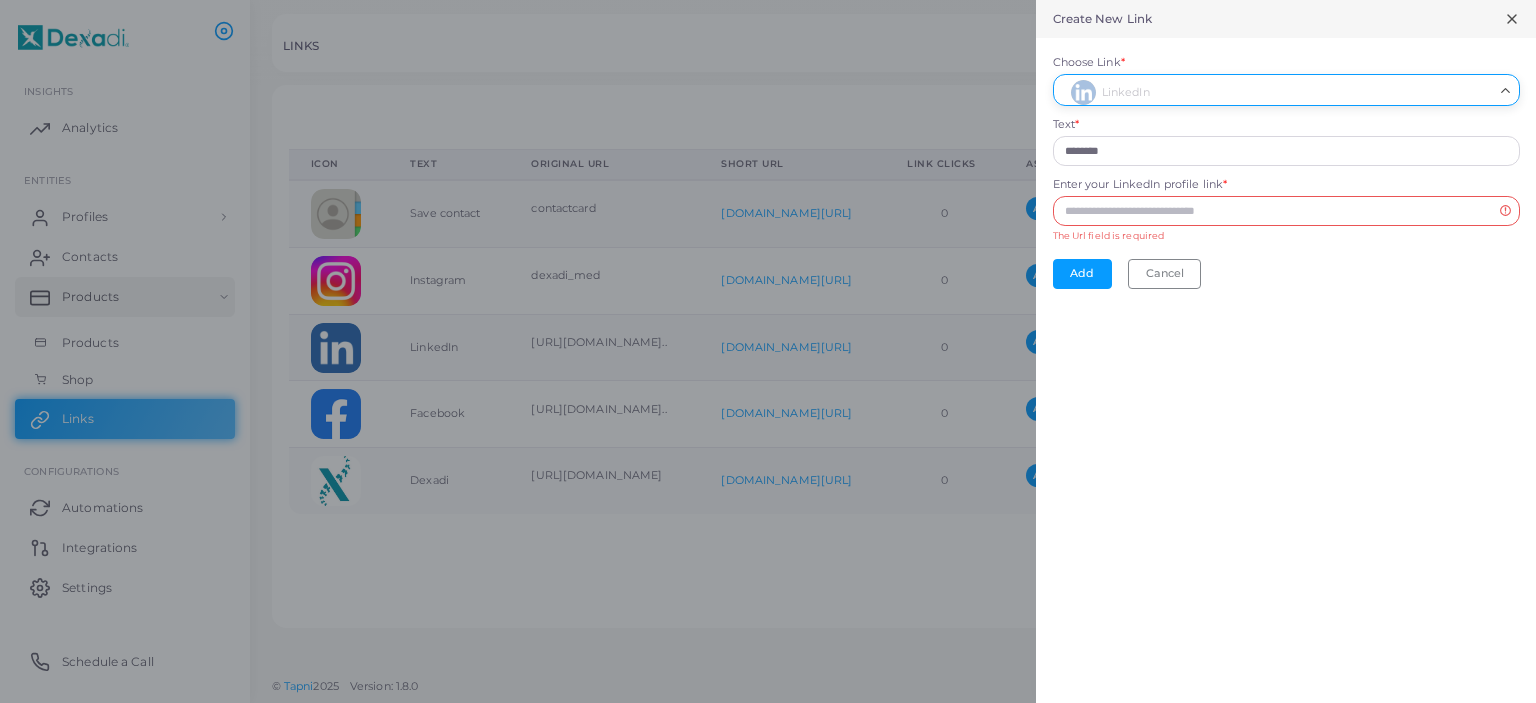 click on "Choose Link  *" at bounding box center (1277, 90) 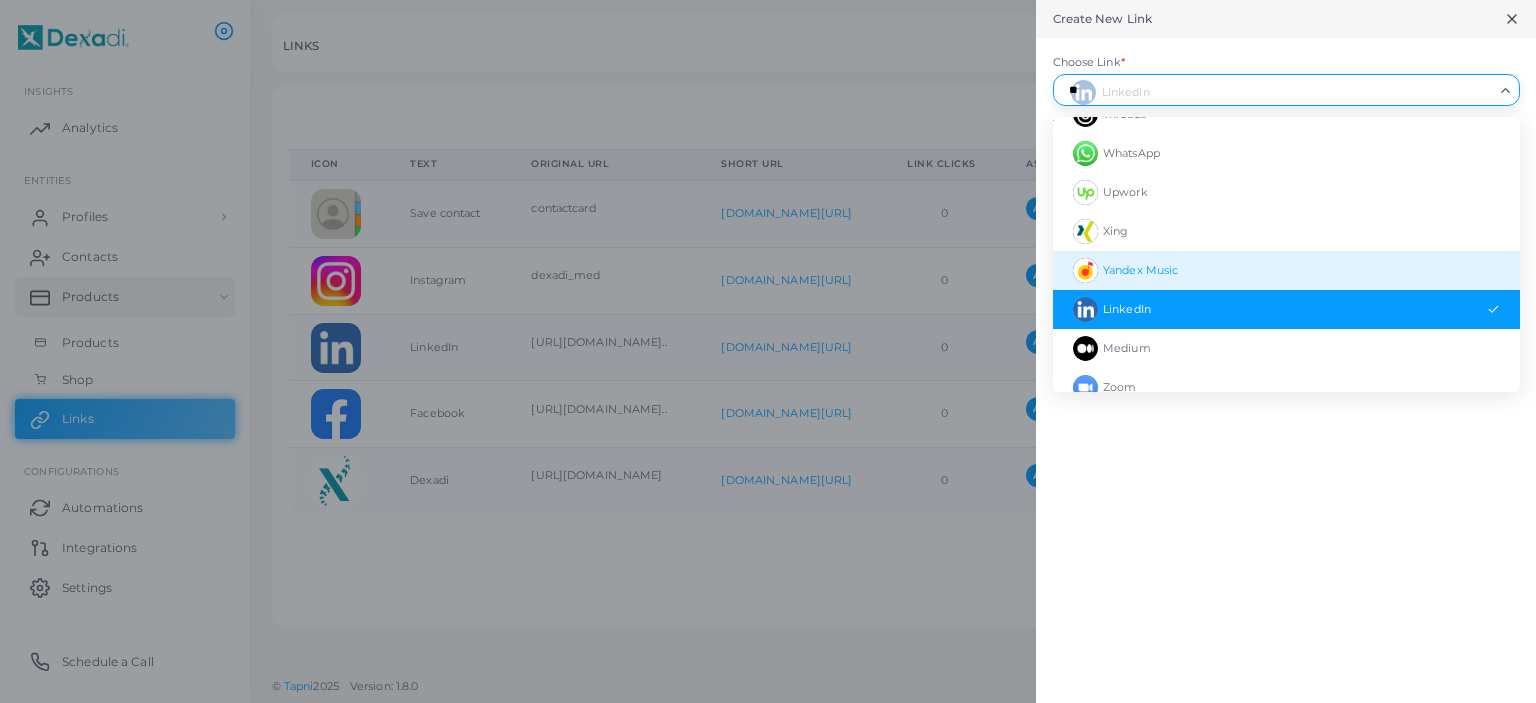 scroll, scrollTop: 0, scrollLeft: 0, axis: both 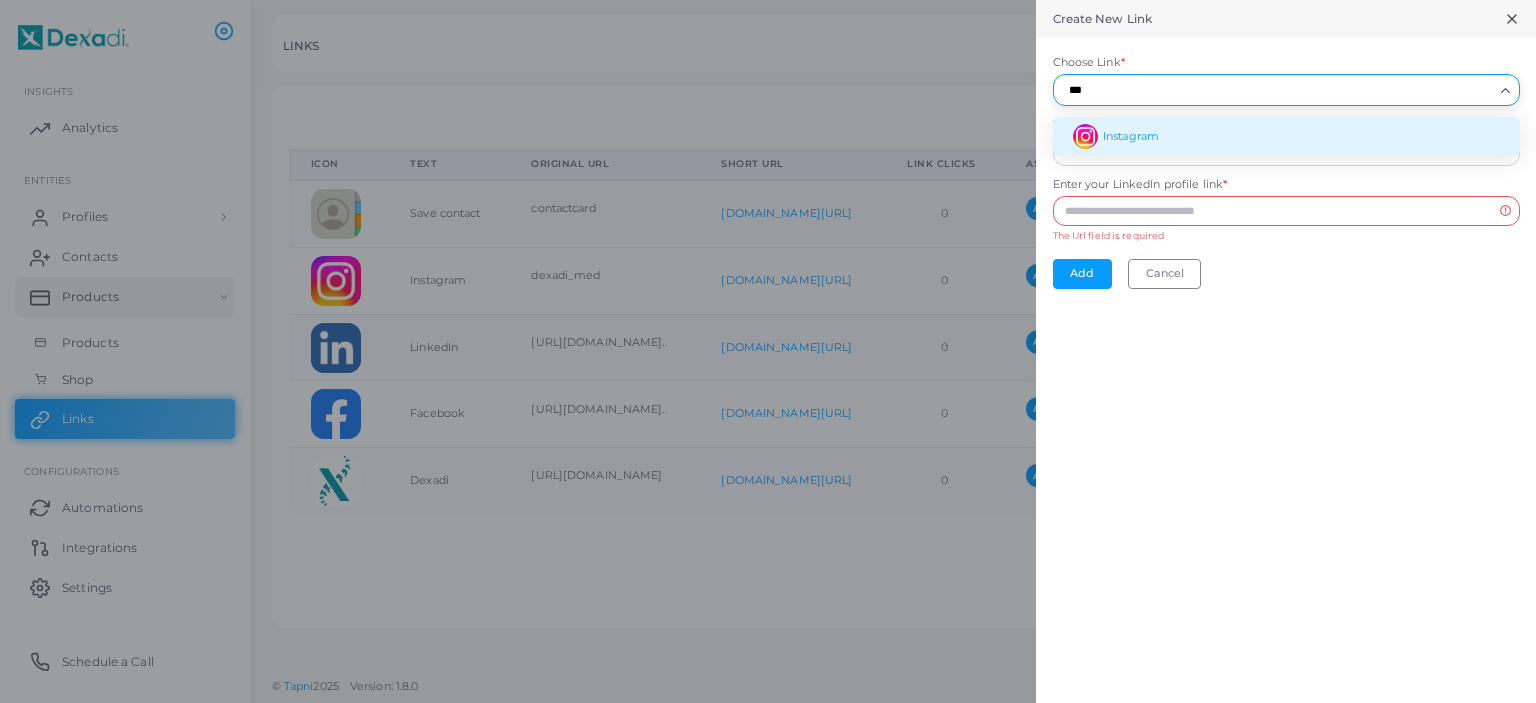 type on "***" 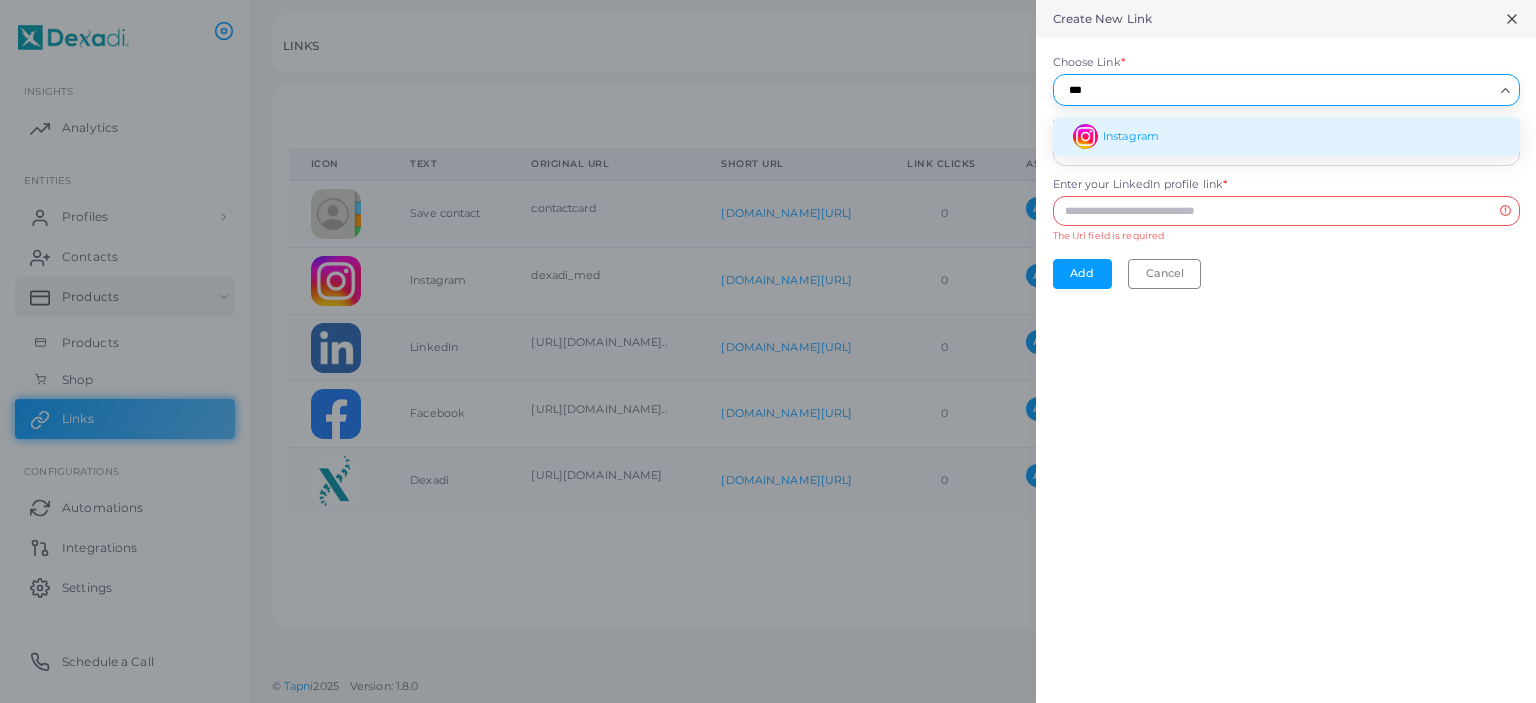 type 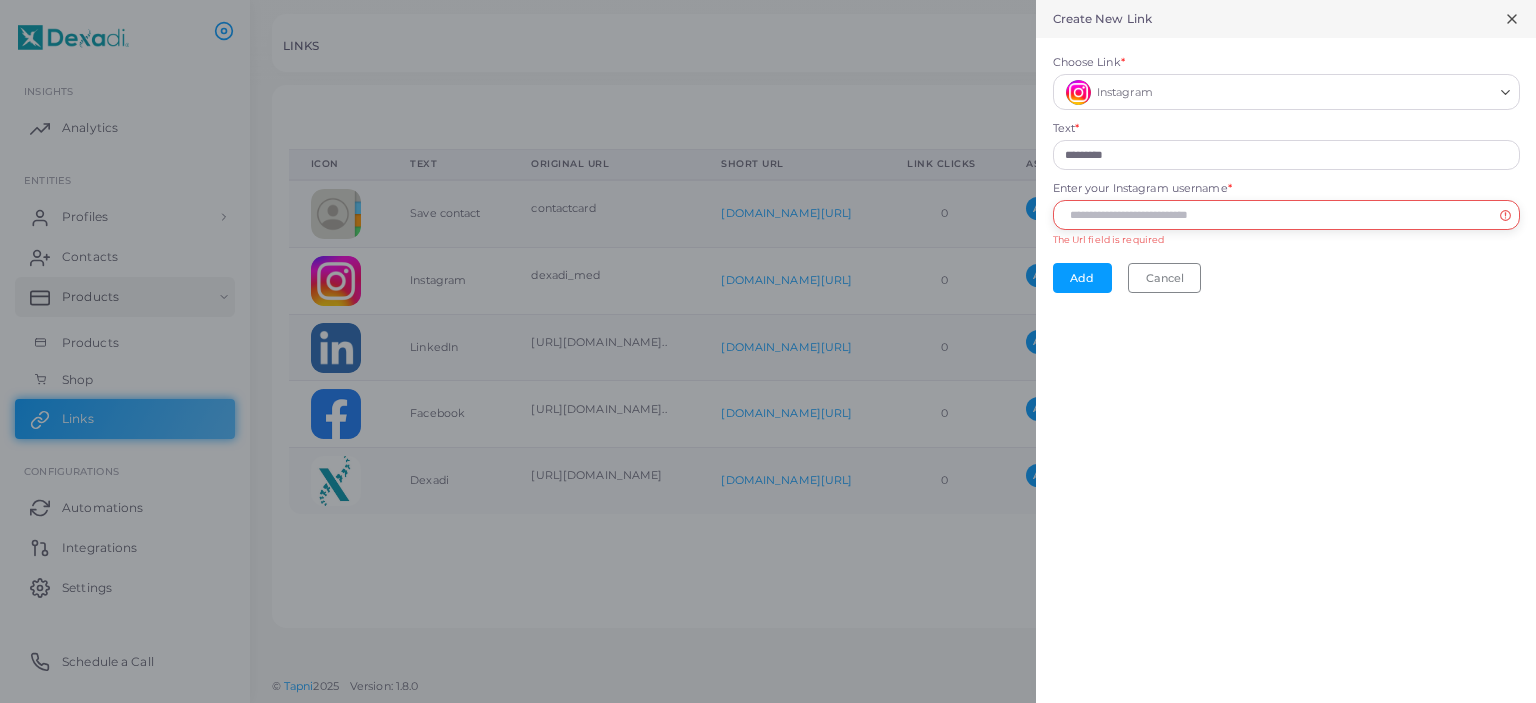click on "Enter your Instagram username  *" at bounding box center (1286, 215) 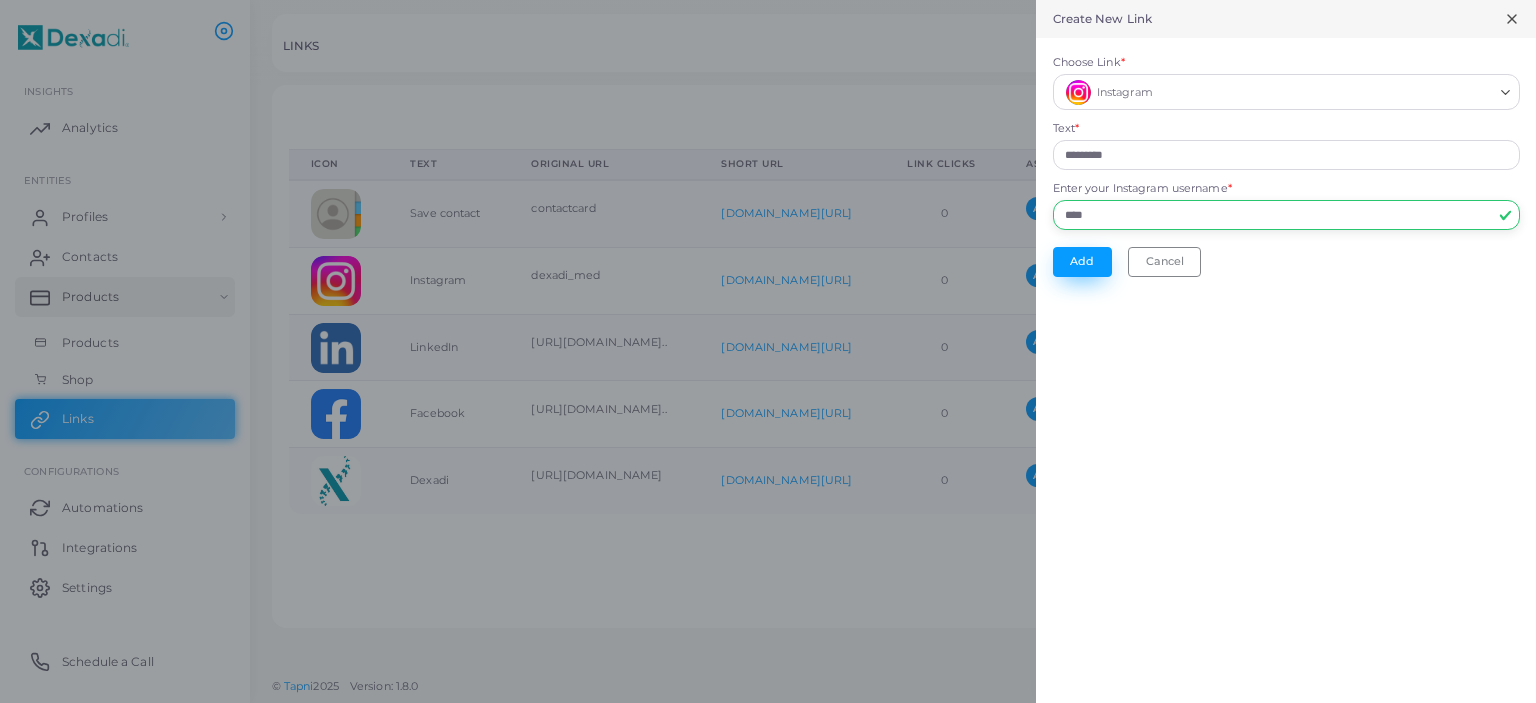 type on "****" 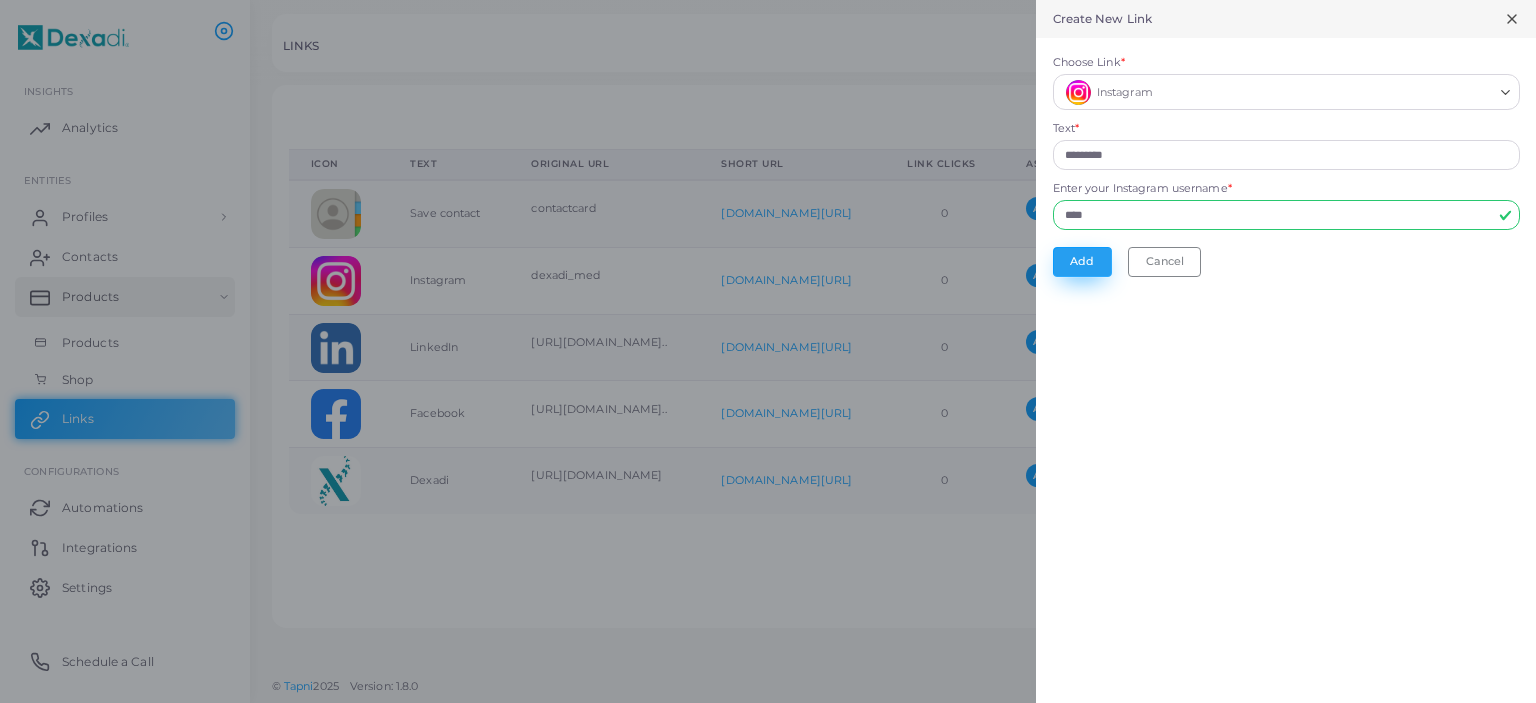 click on "Add" at bounding box center [1082, 262] 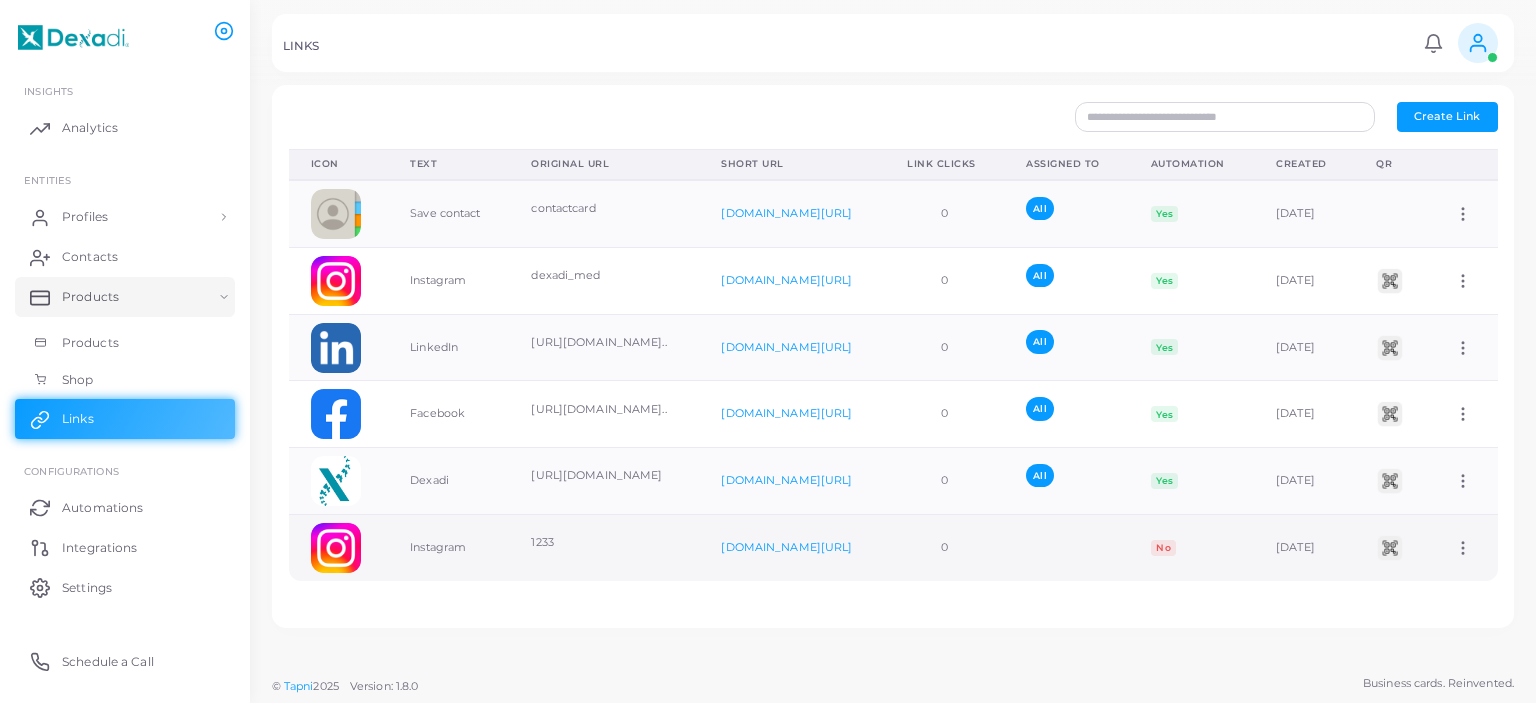 click 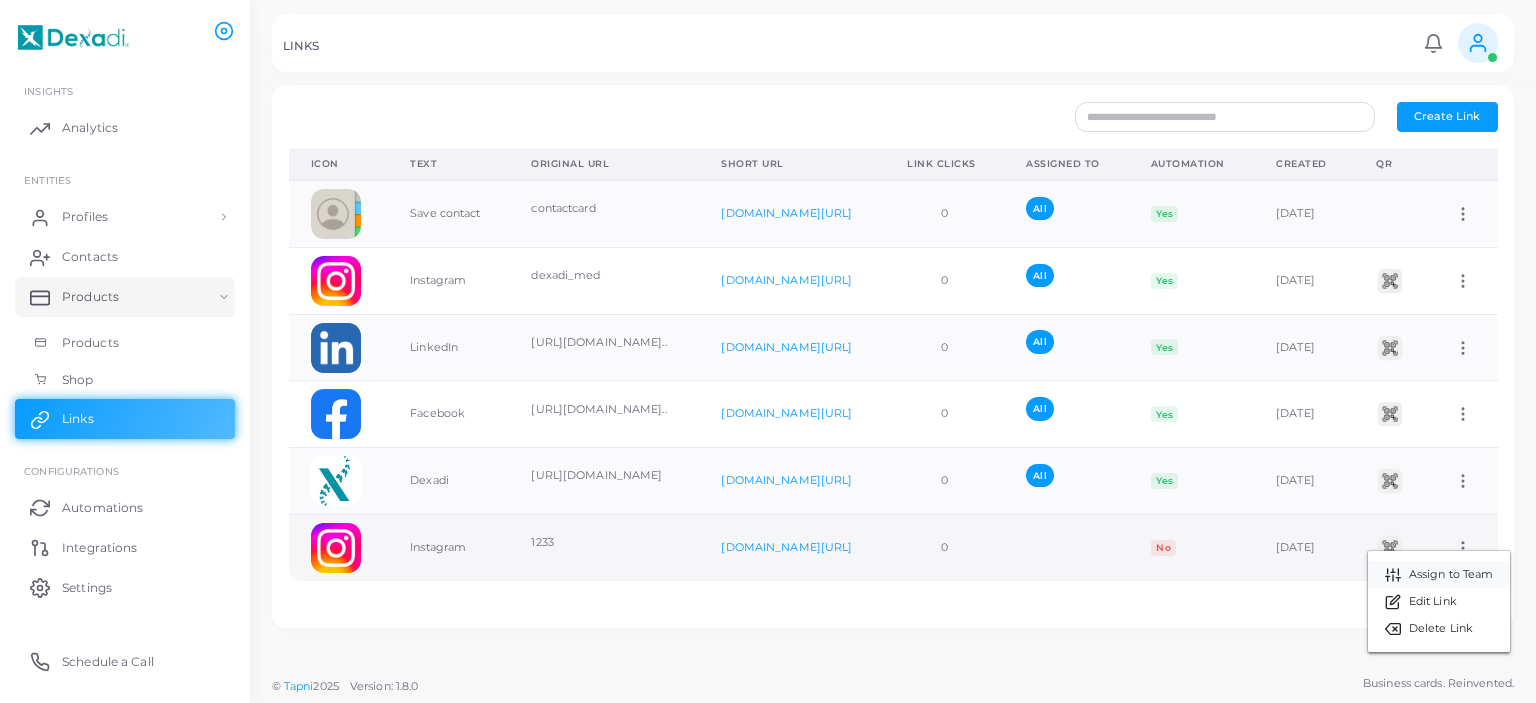 click on "Assign to Team" at bounding box center (1451, 575) 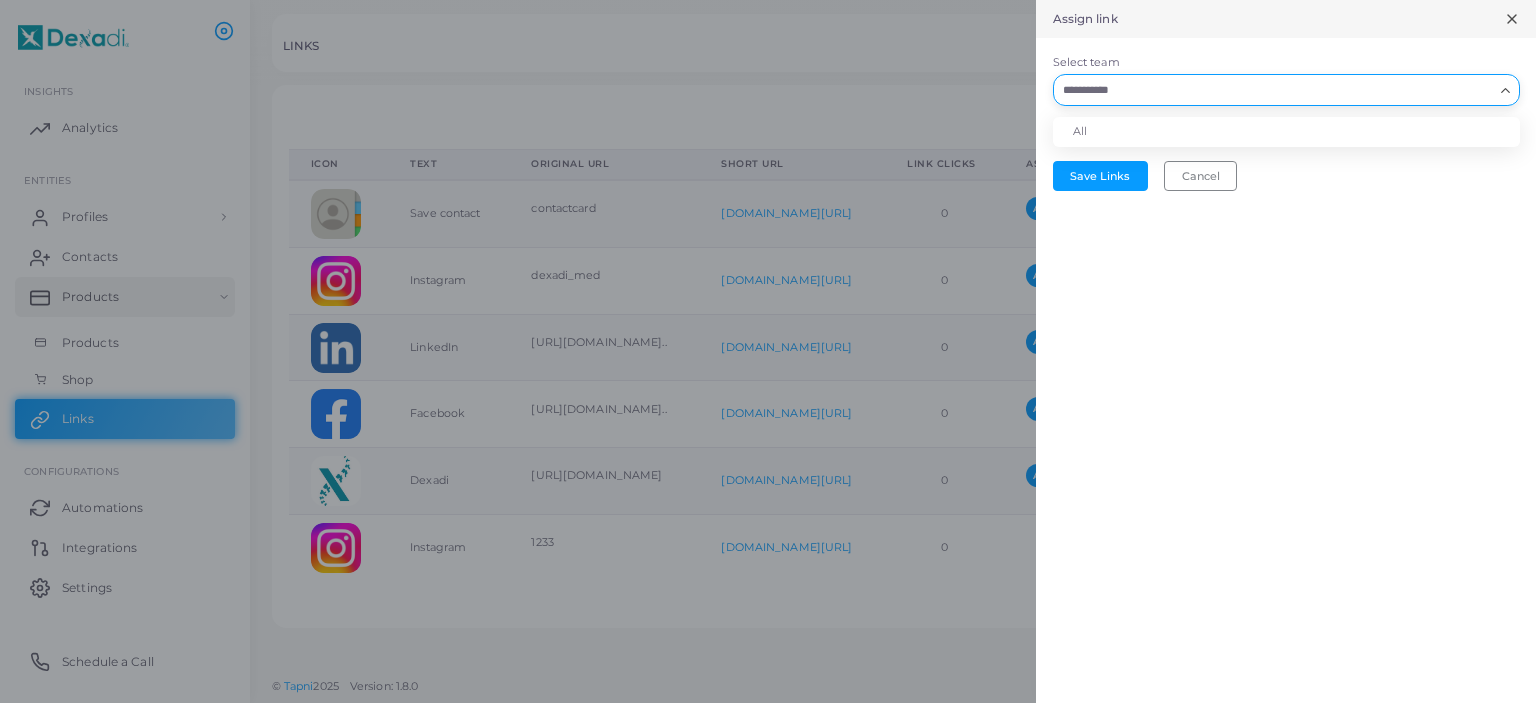 click on "Select team" at bounding box center (1274, 90) 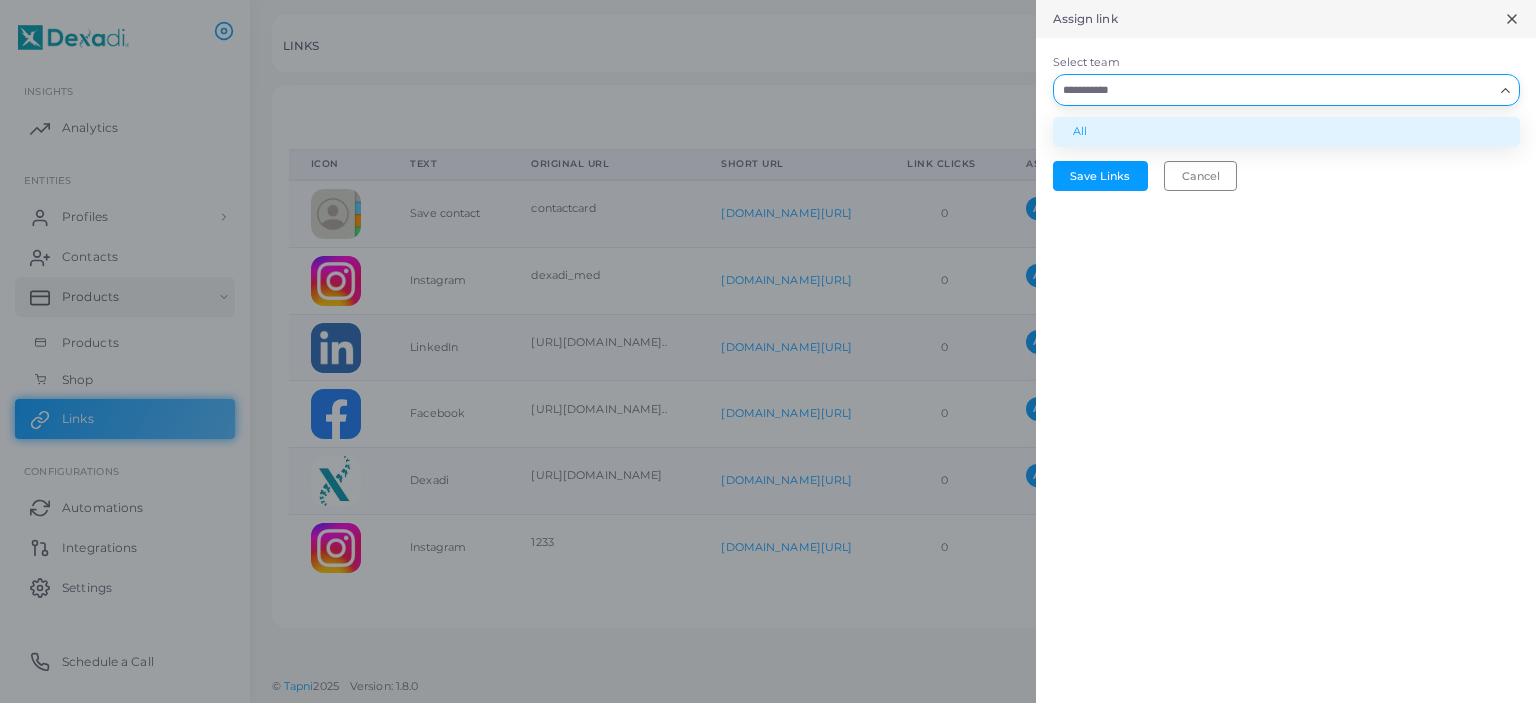 click on "Save Links   Cancel" at bounding box center [1286, 176] 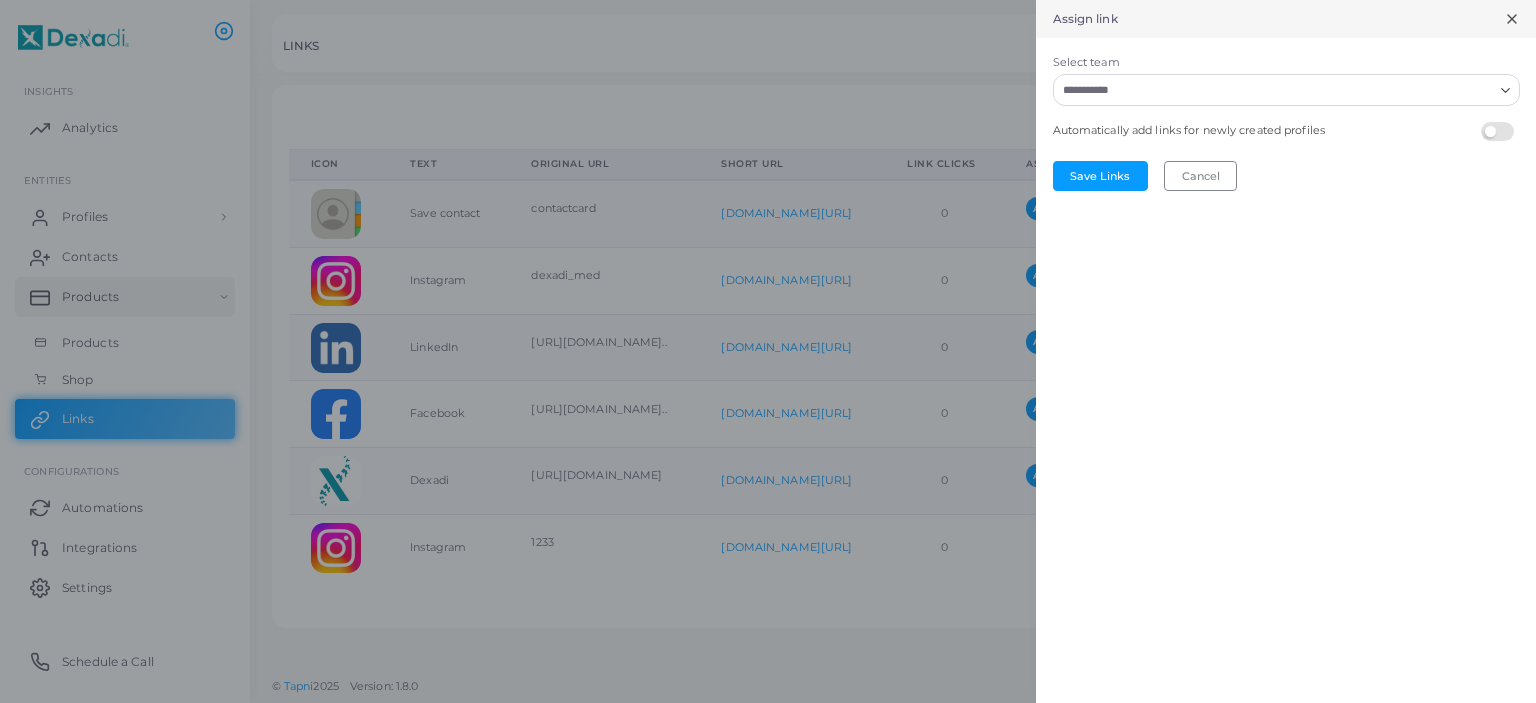 click at bounding box center (1500, 122) 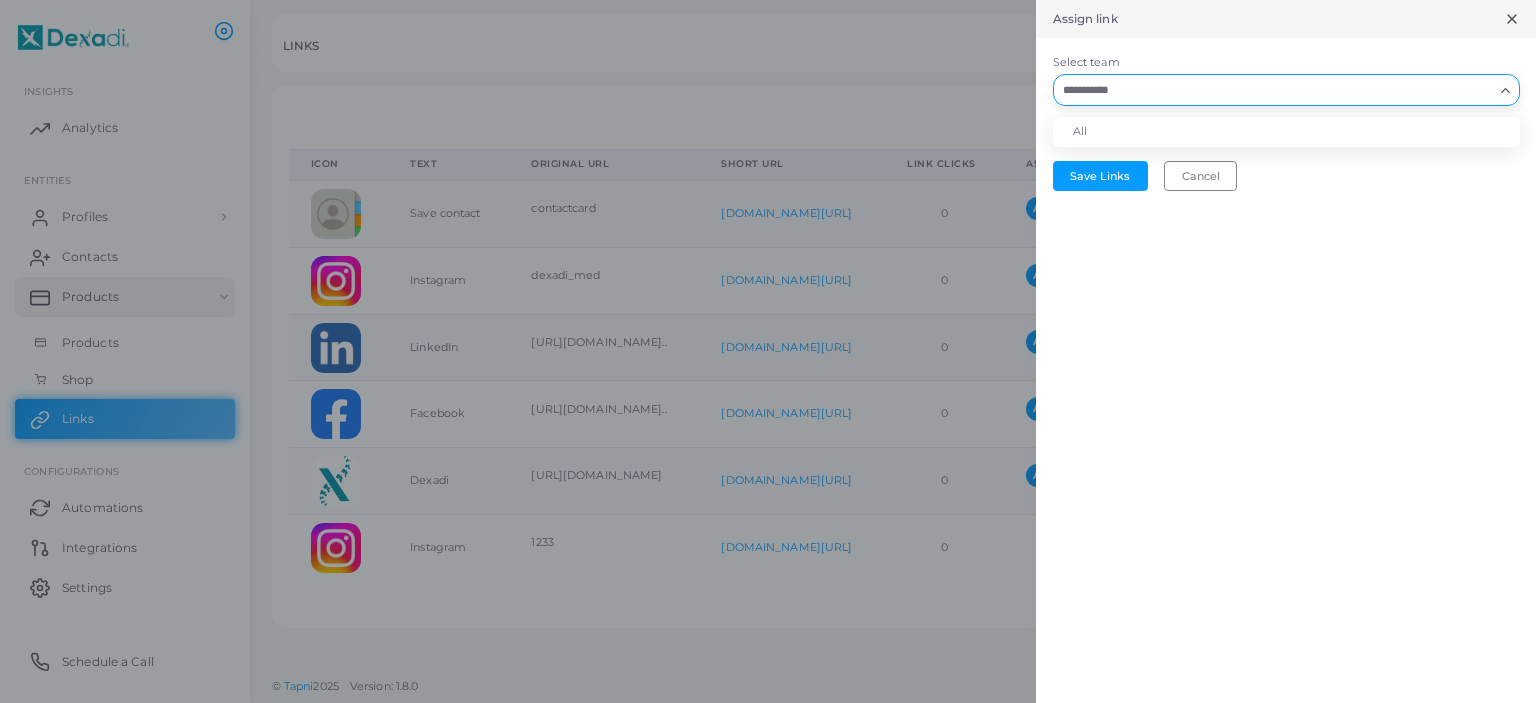 click on "Select team" at bounding box center (1274, 90) 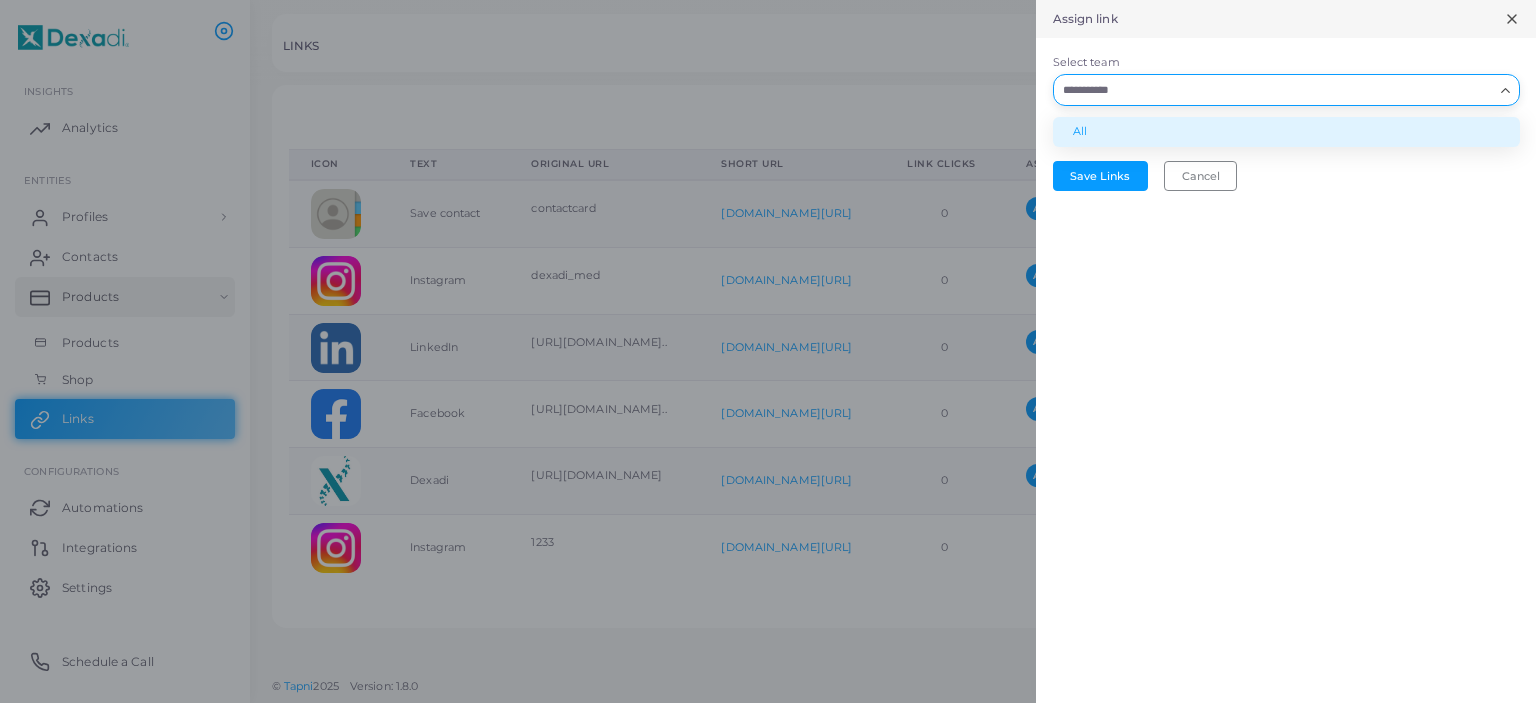 click on "All" at bounding box center [1286, 132] 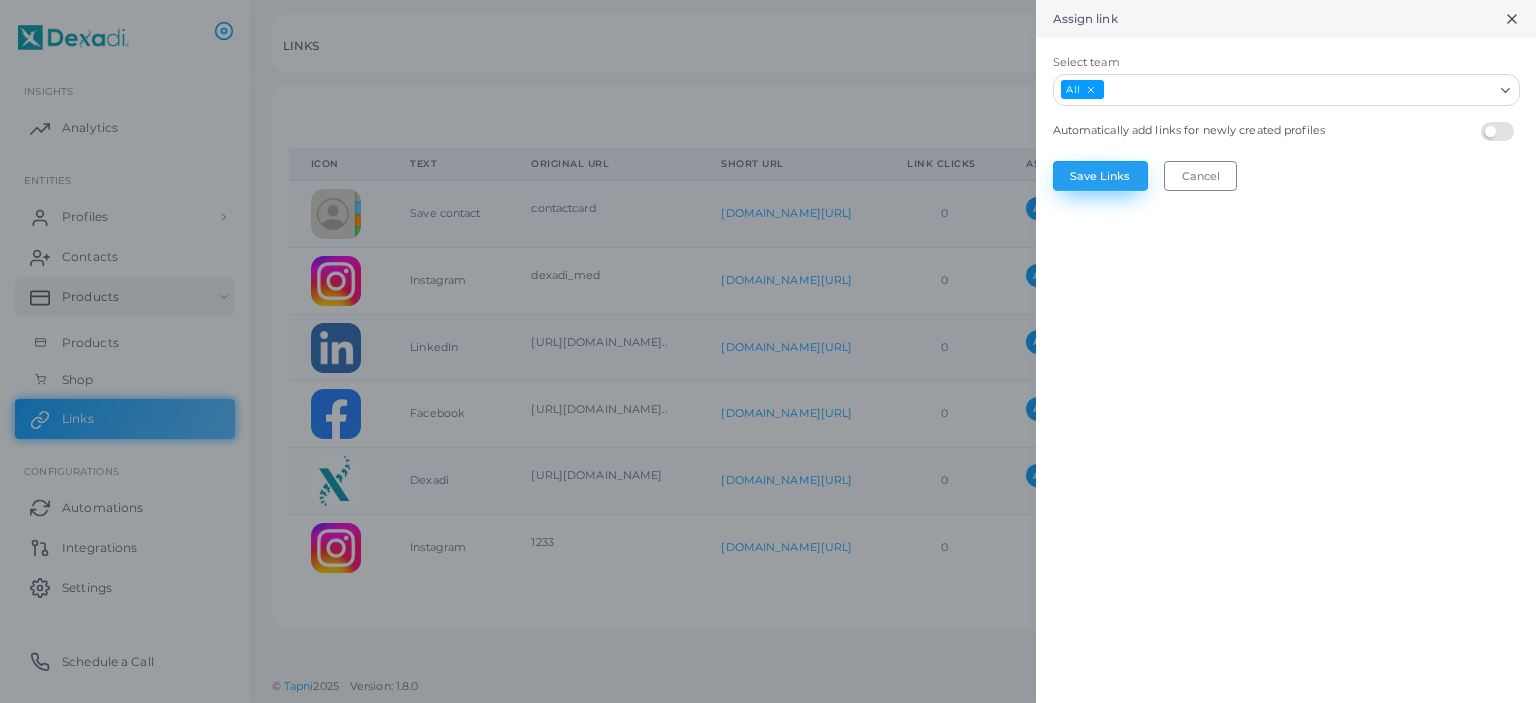 click on "Save Links" at bounding box center (1100, 176) 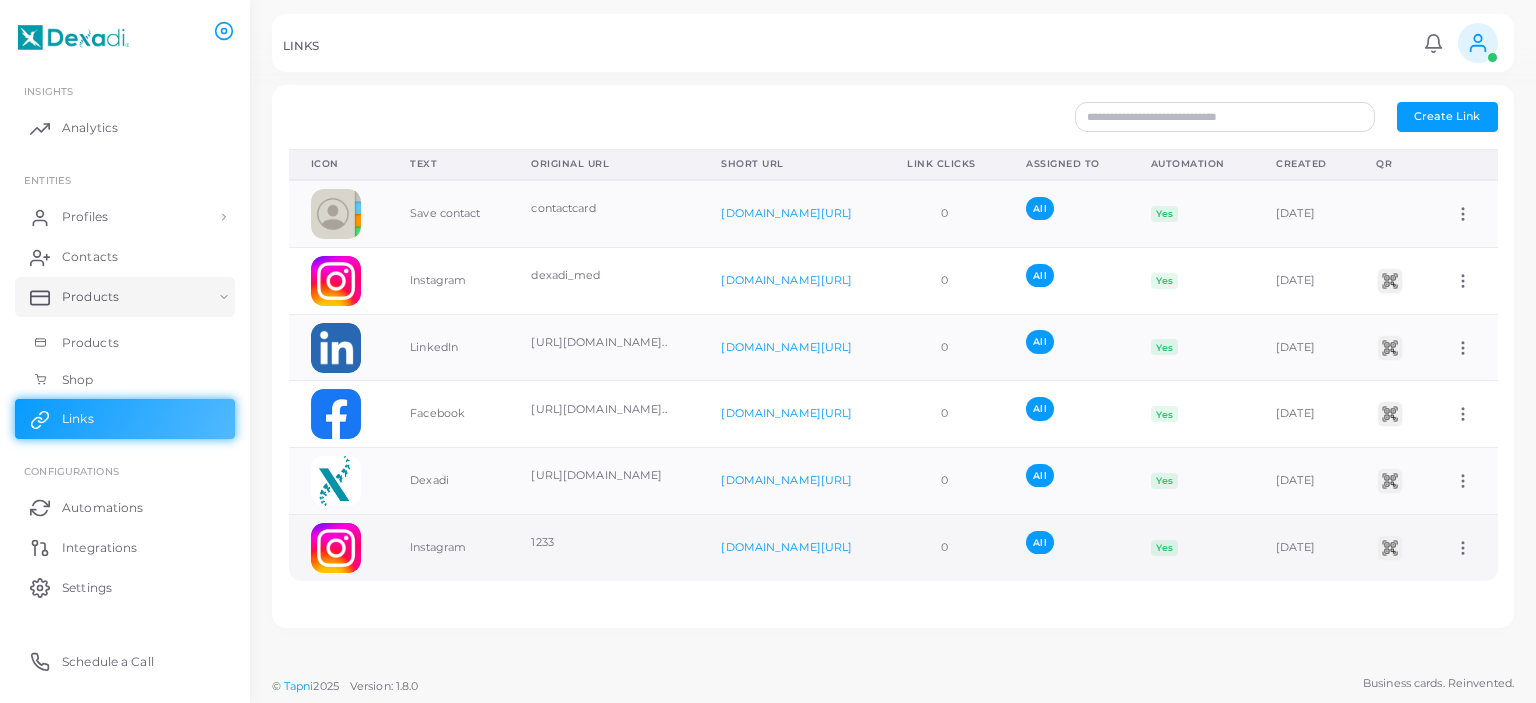 click at bounding box center (1390, 548) 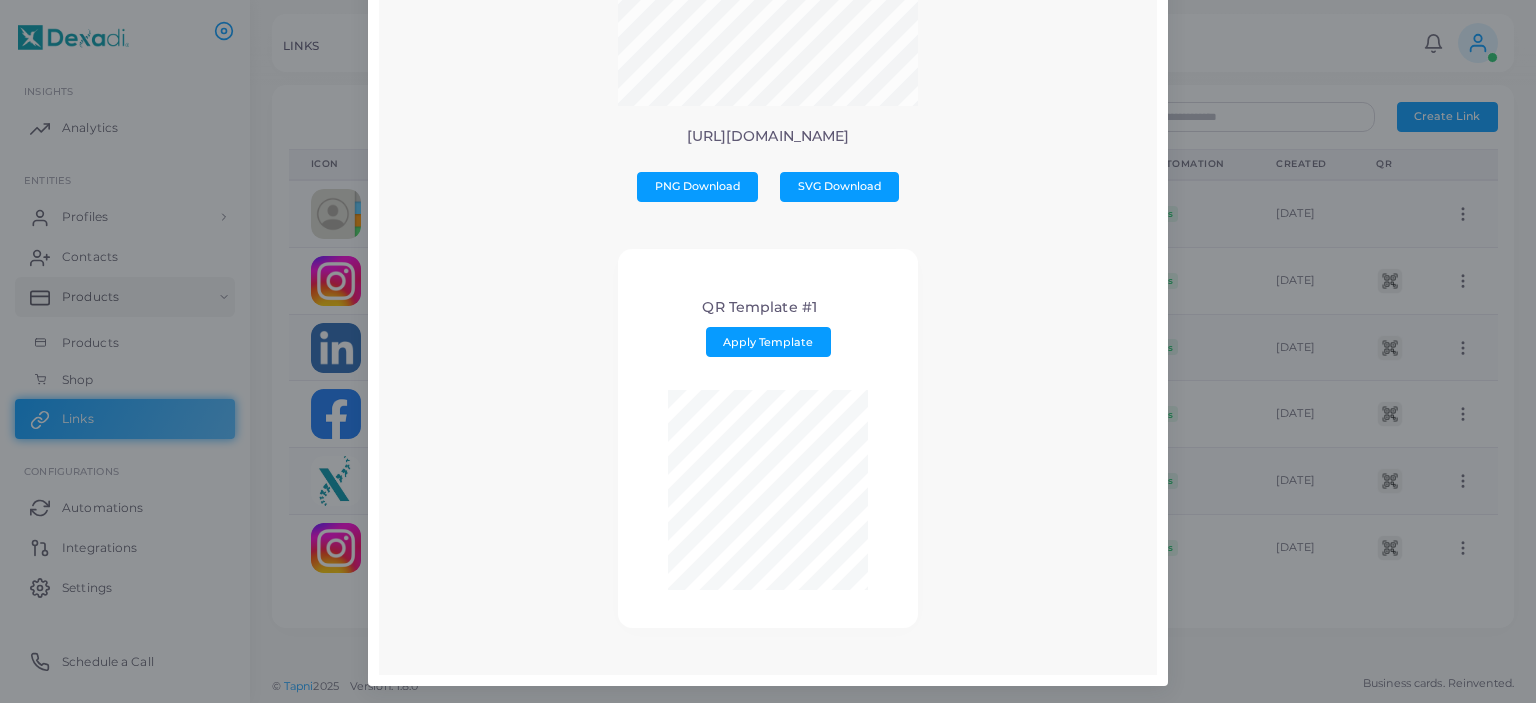 scroll, scrollTop: 0, scrollLeft: 0, axis: both 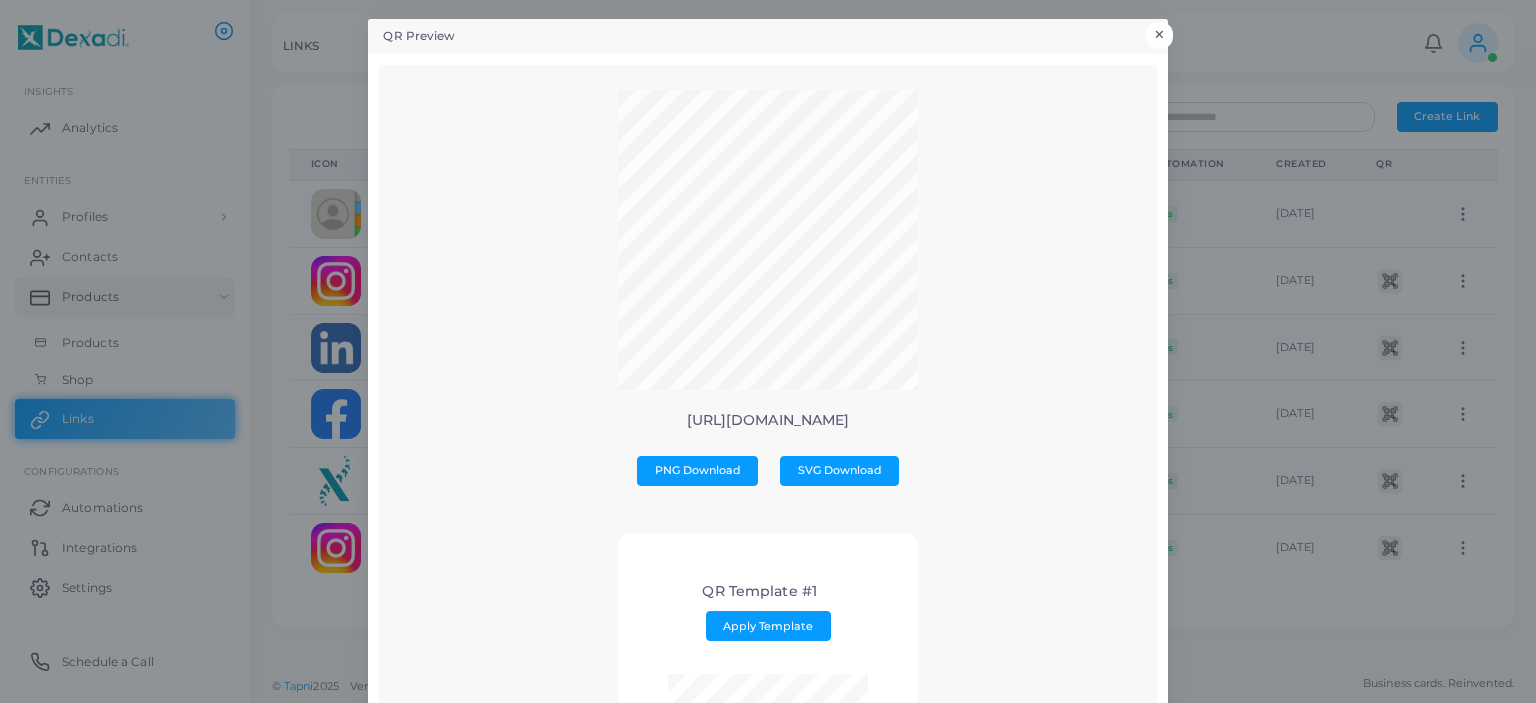 click on "×" at bounding box center [1159, 35] 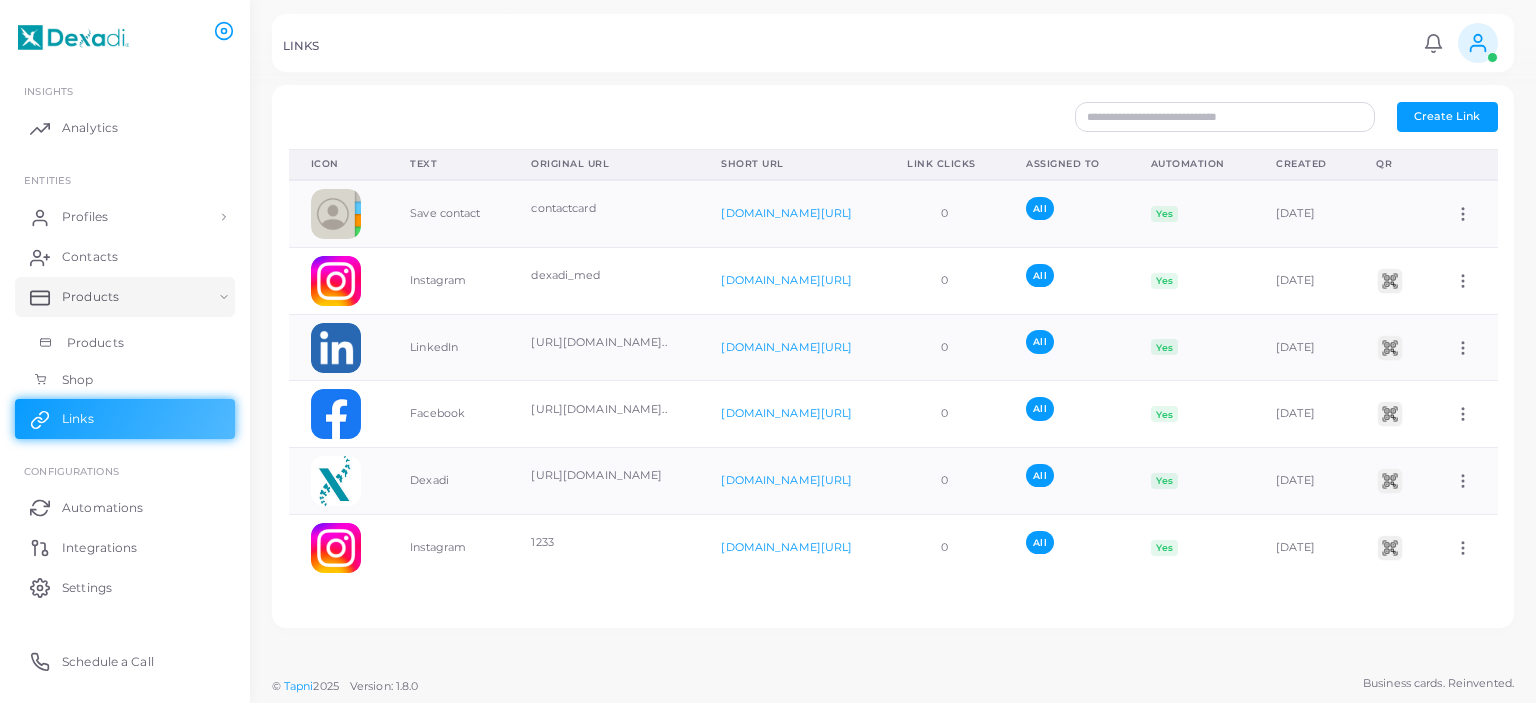 click on "Products" at bounding box center [95, 343] 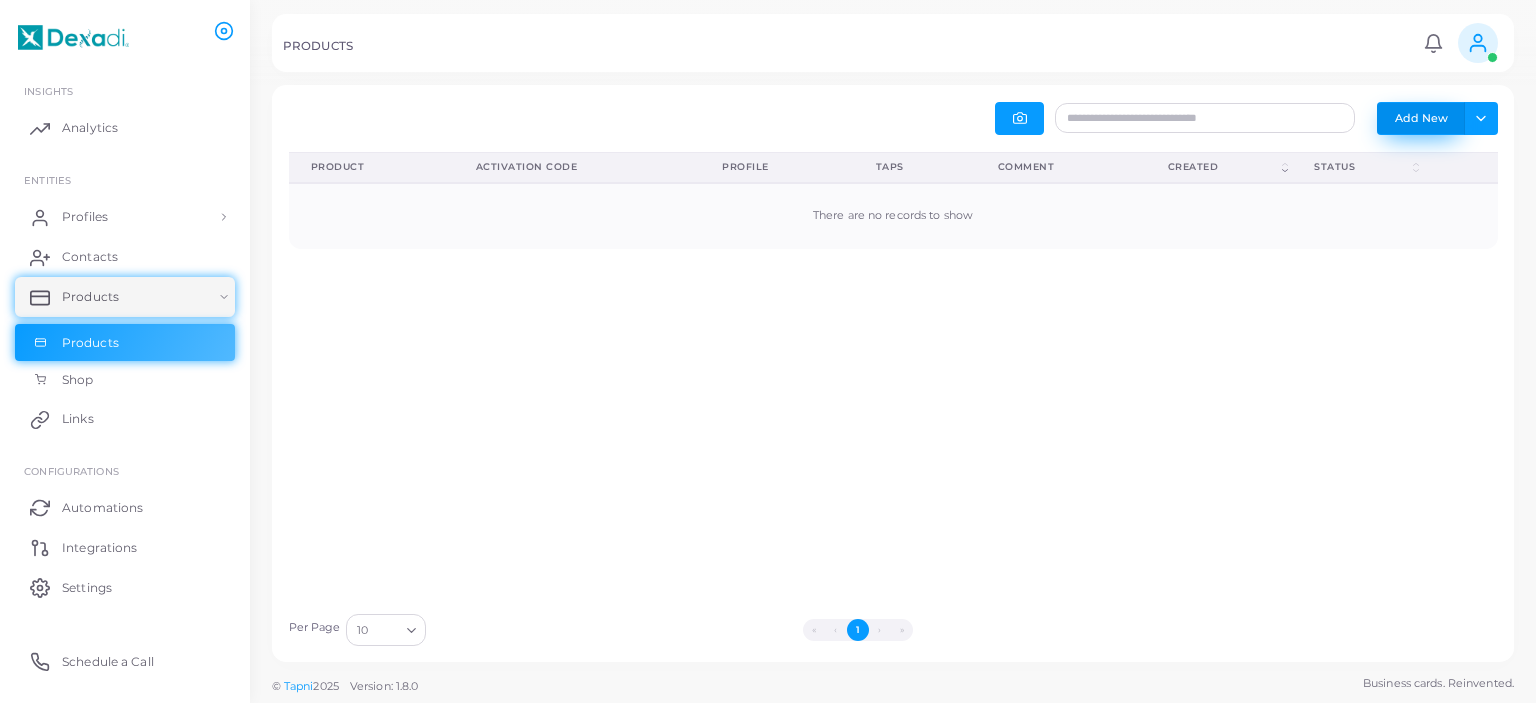 click on "Add New" at bounding box center [1421, 118] 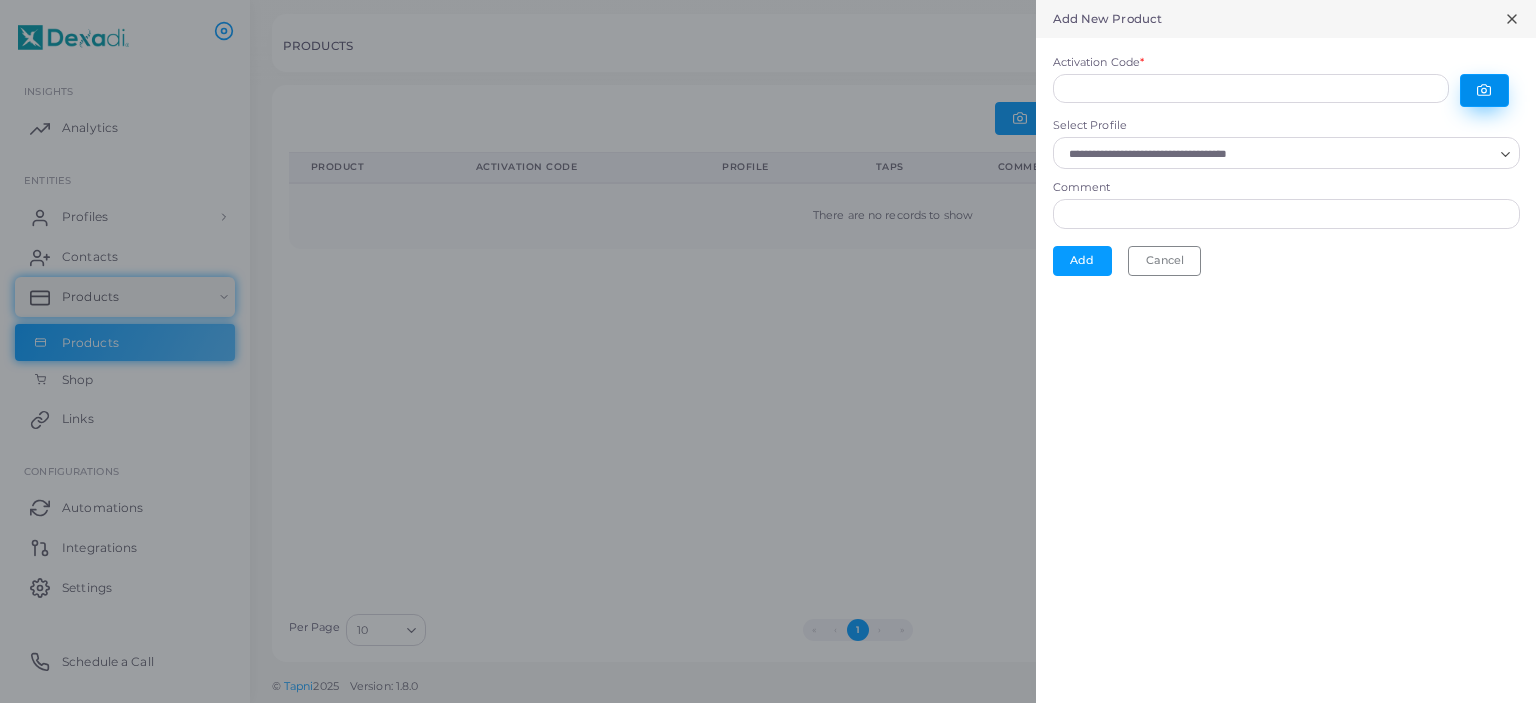 click at bounding box center [1484, 90] 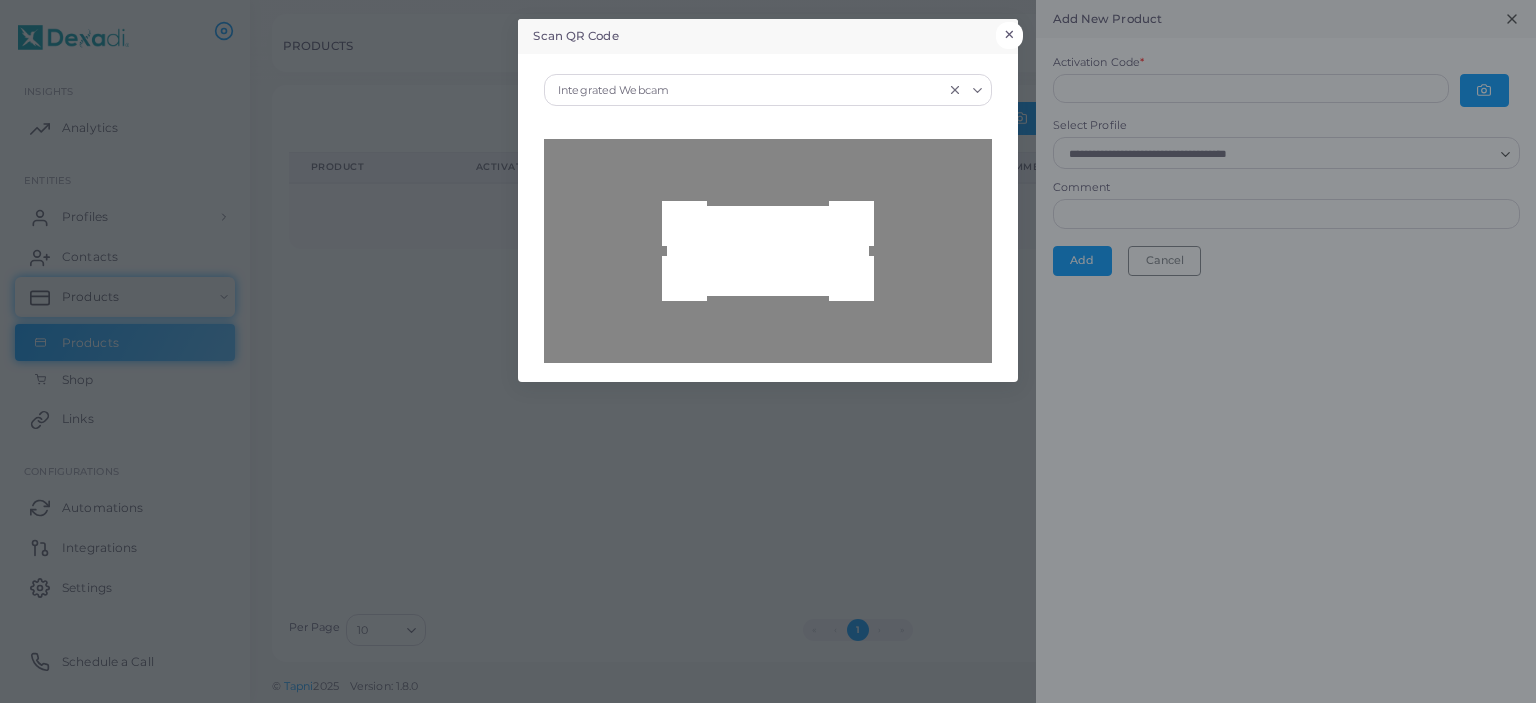 click on "×" at bounding box center (1009, 35) 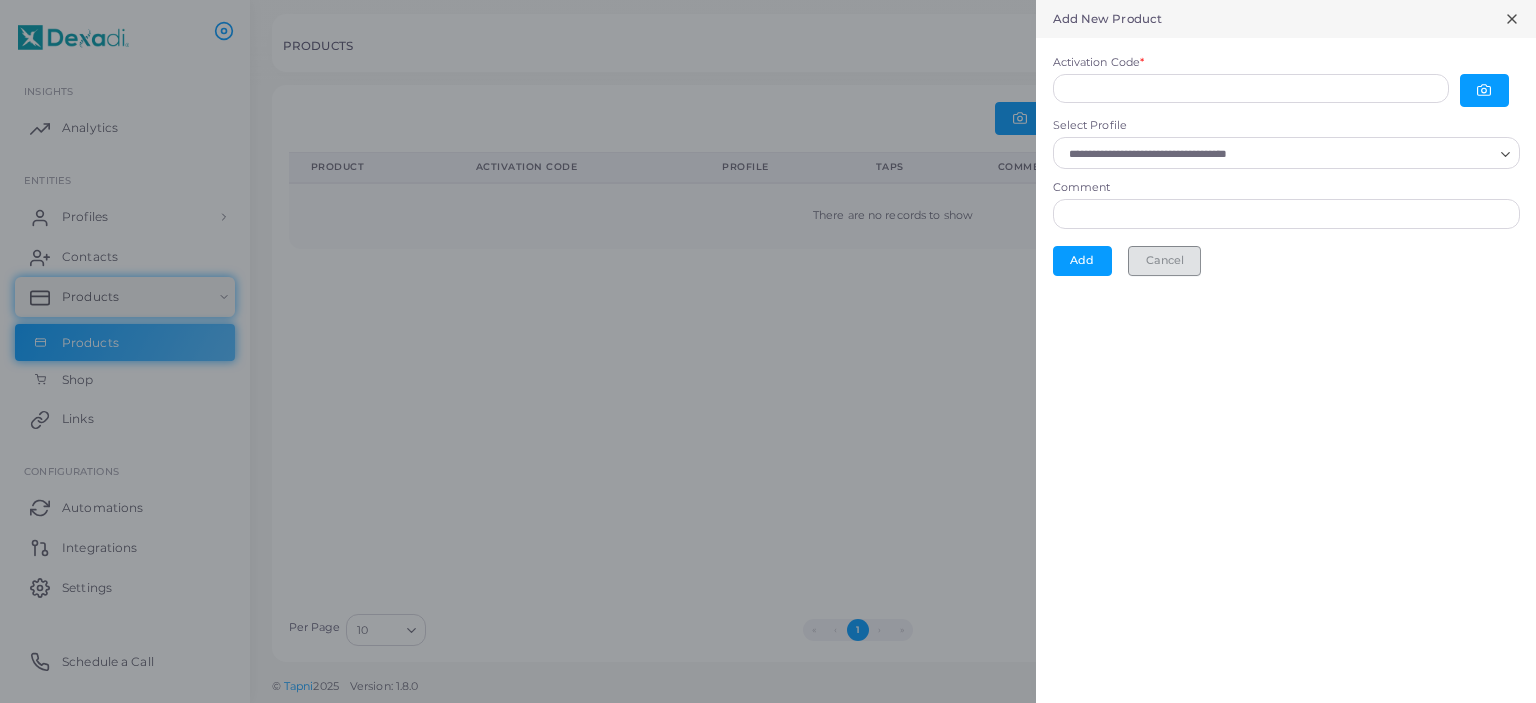 click on "Cancel" at bounding box center (1164, 261) 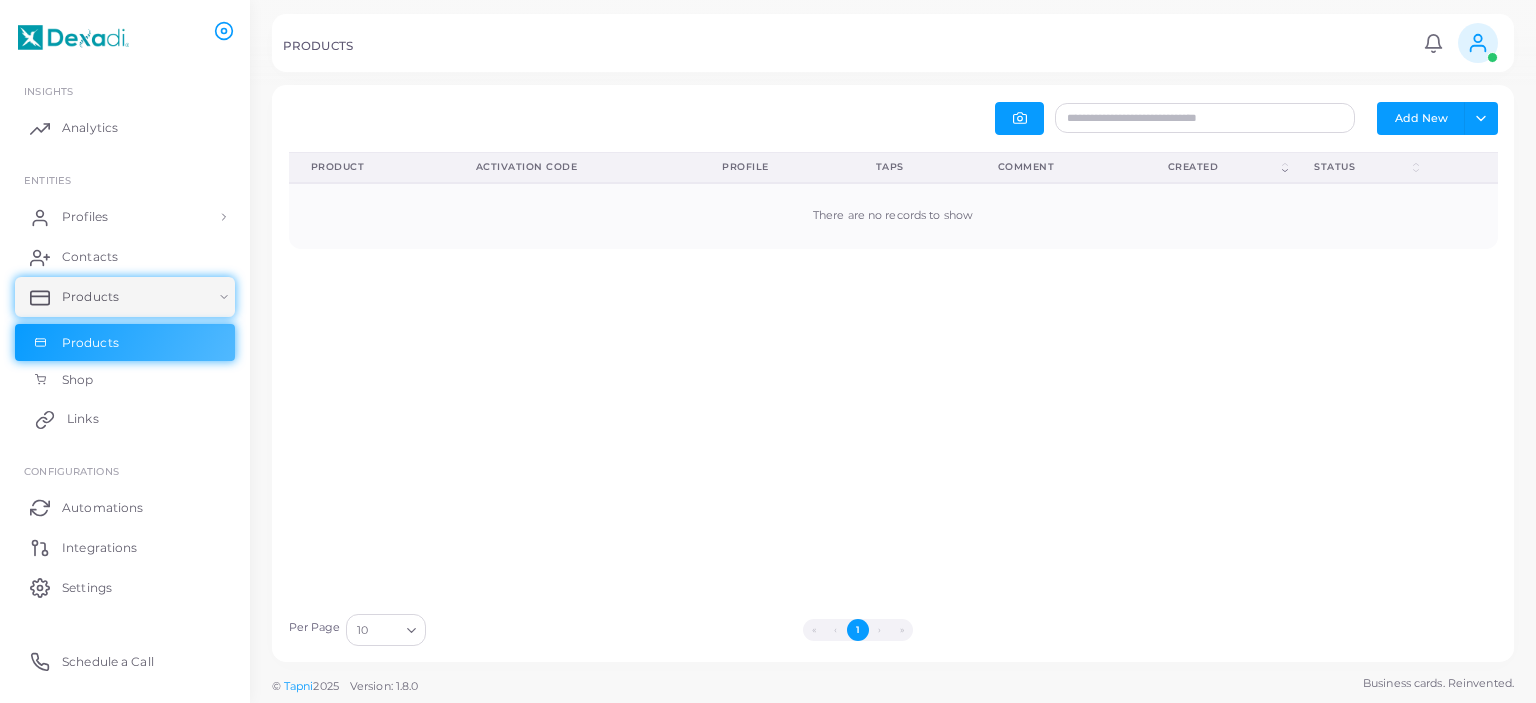 click on "Links" at bounding box center (83, 419) 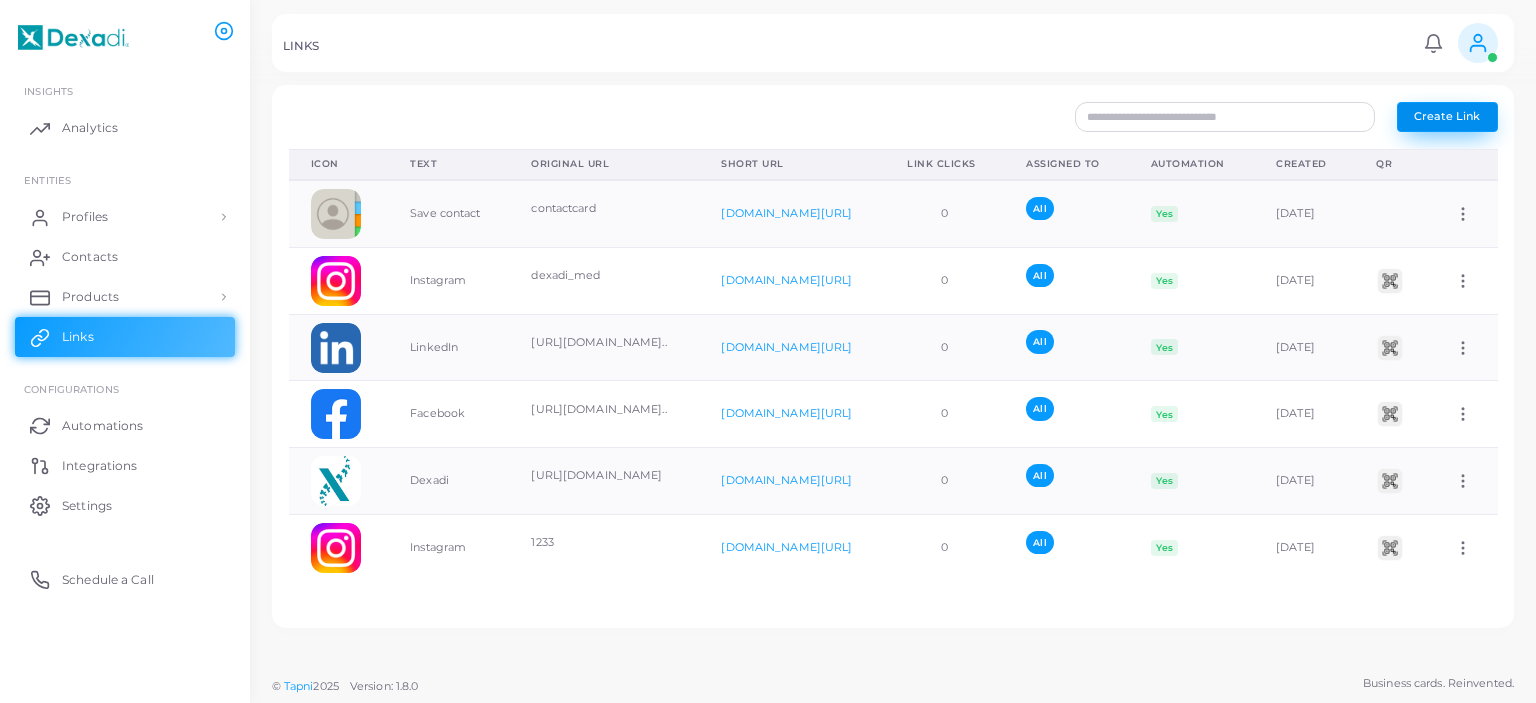 click on "Create Link" at bounding box center (1447, 117) 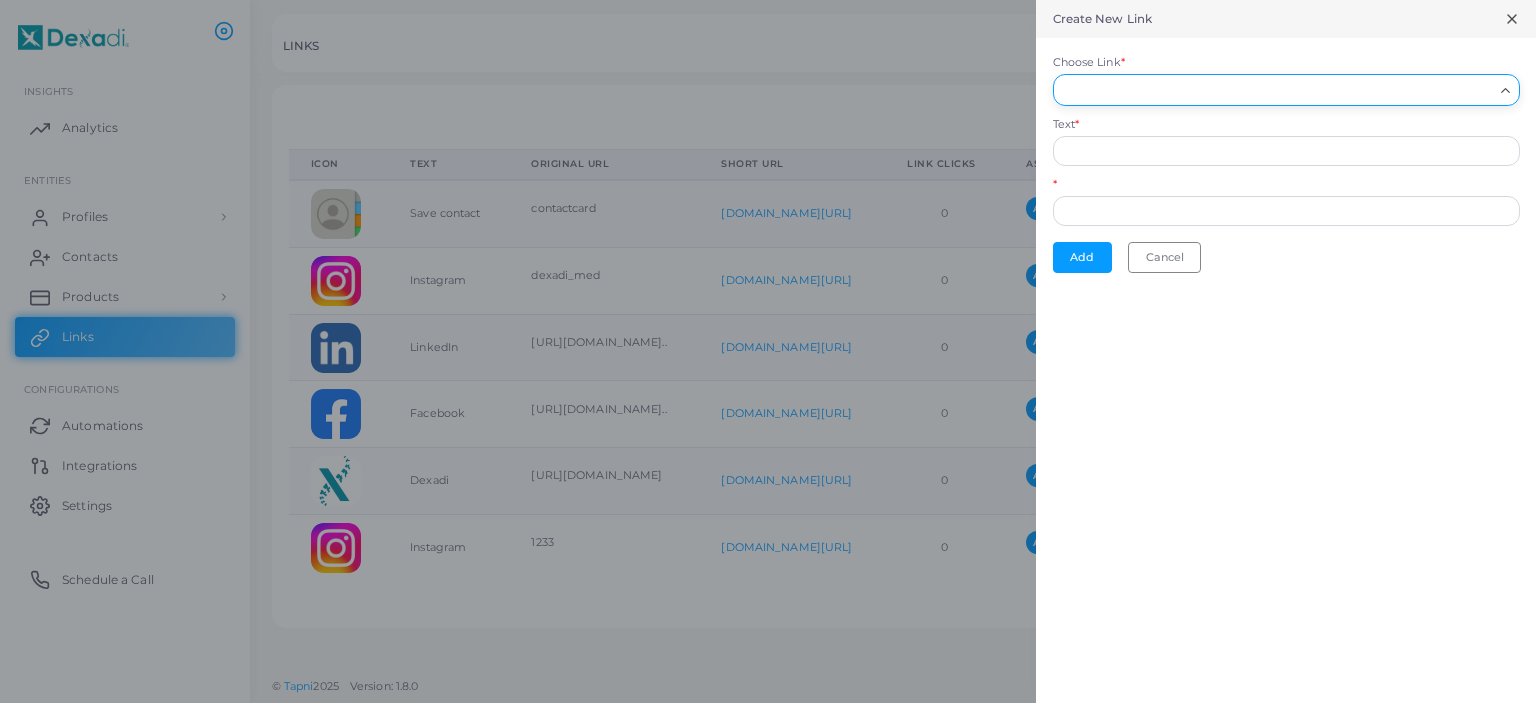 click on "Choose Link  *" at bounding box center (1277, 90) 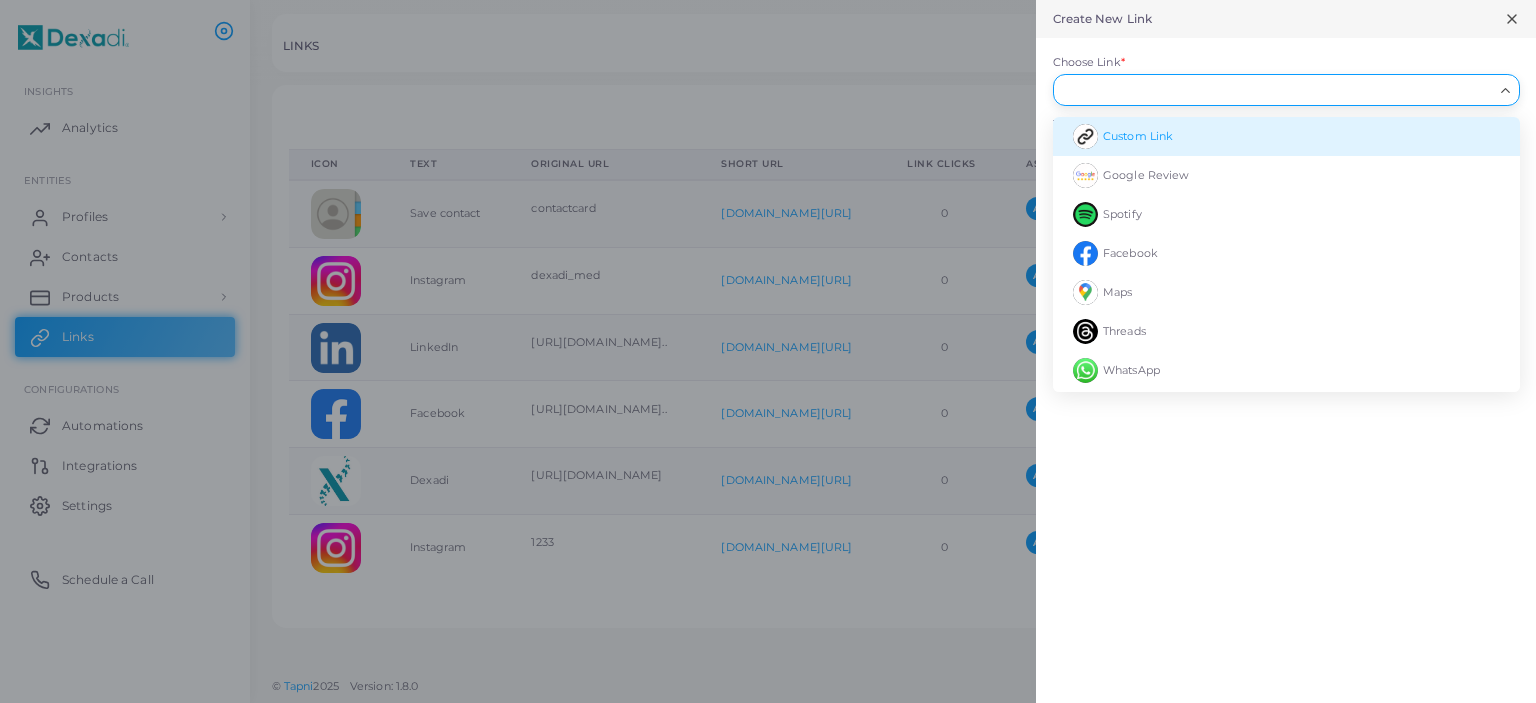 click on "Custom Link" at bounding box center [1286, 136] 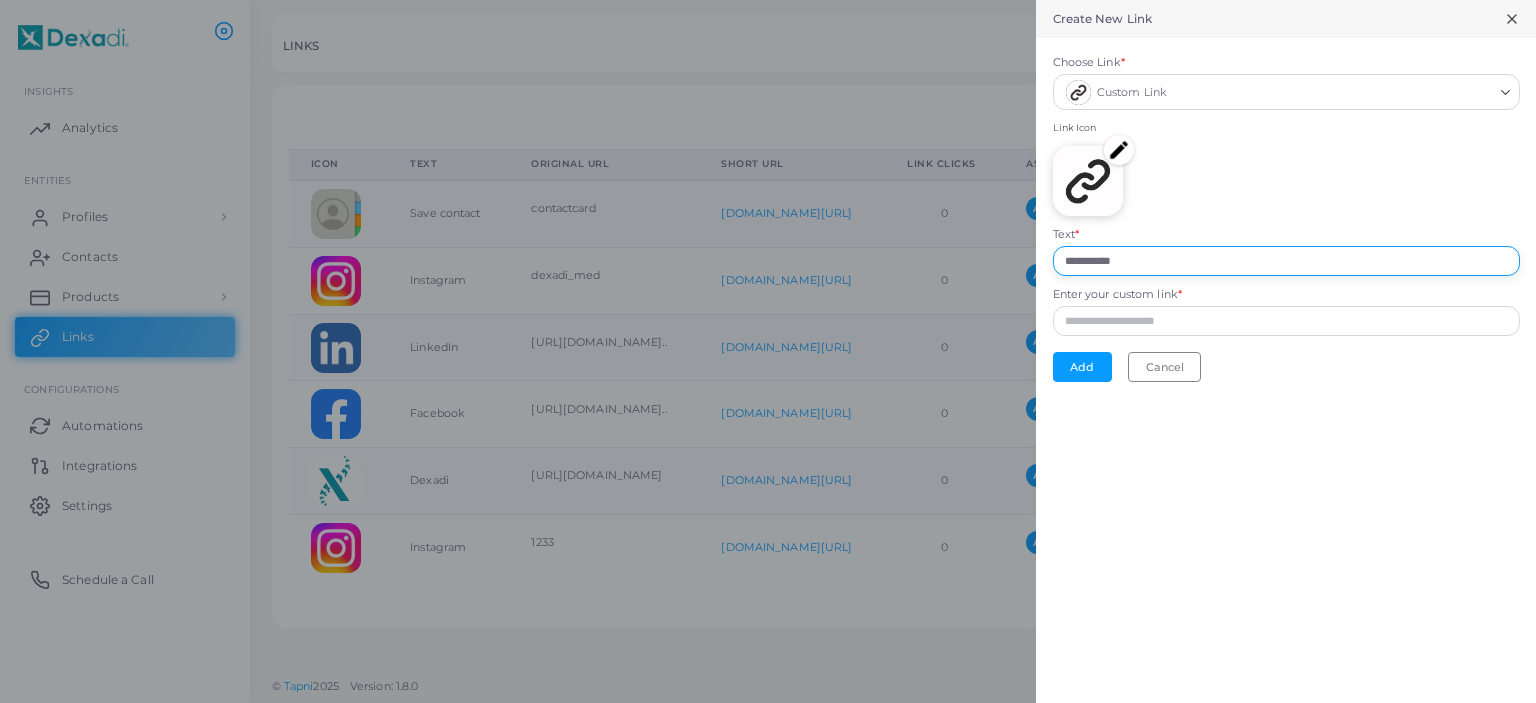 drag, startPoint x: 1168, startPoint y: 262, endPoint x: 922, endPoint y: 218, distance: 249.90398 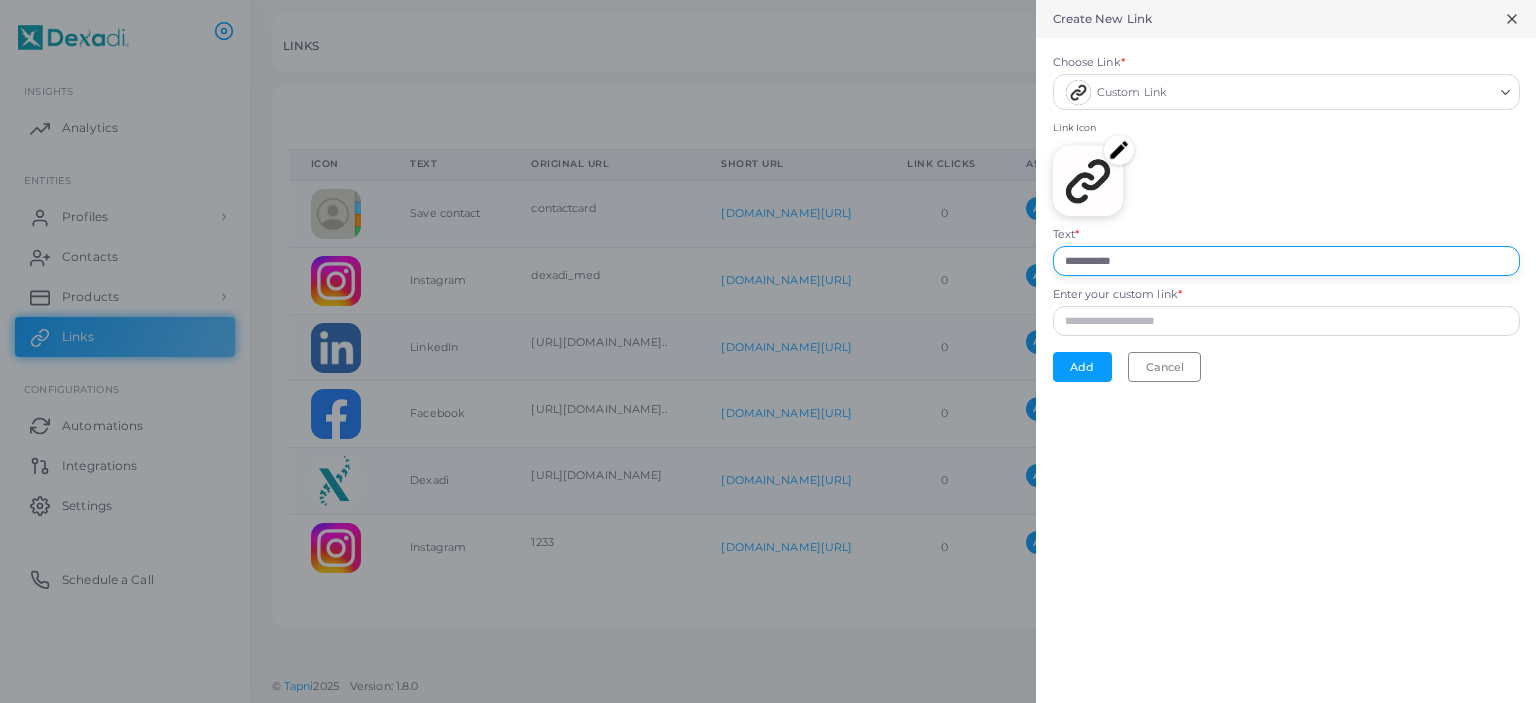 click on "**********" at bounding box center [1286, 261] 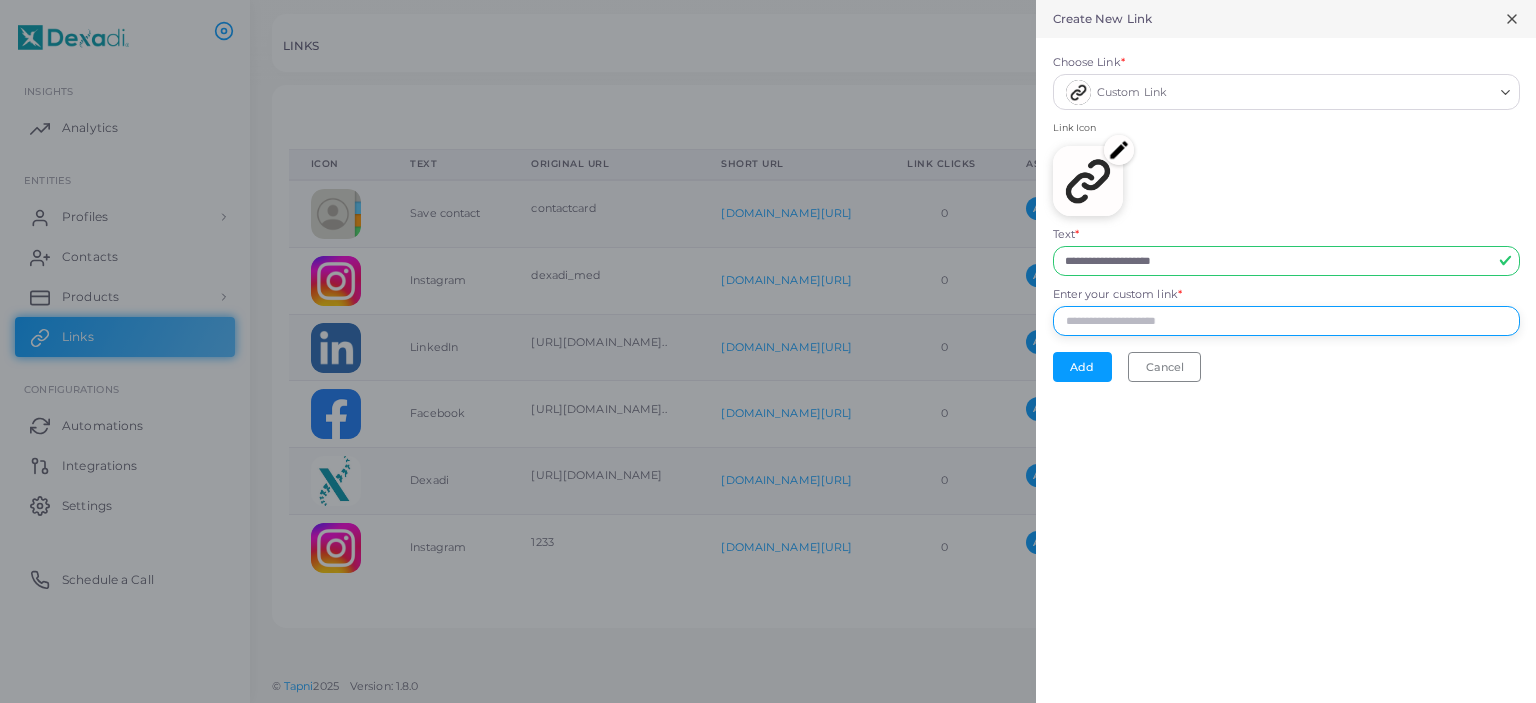 type on "**********" 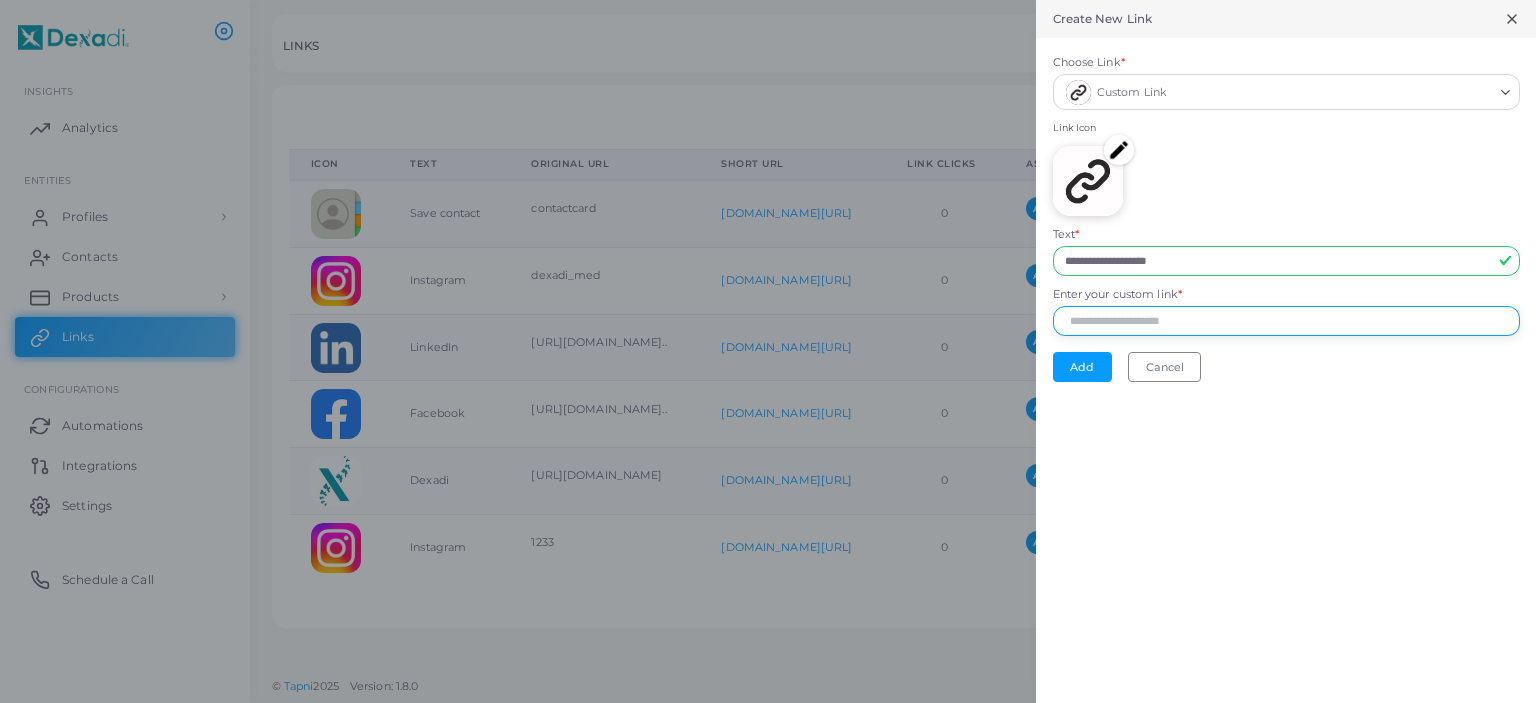 click on "Enter your custom link  *" at bounding box center [1286, 321] 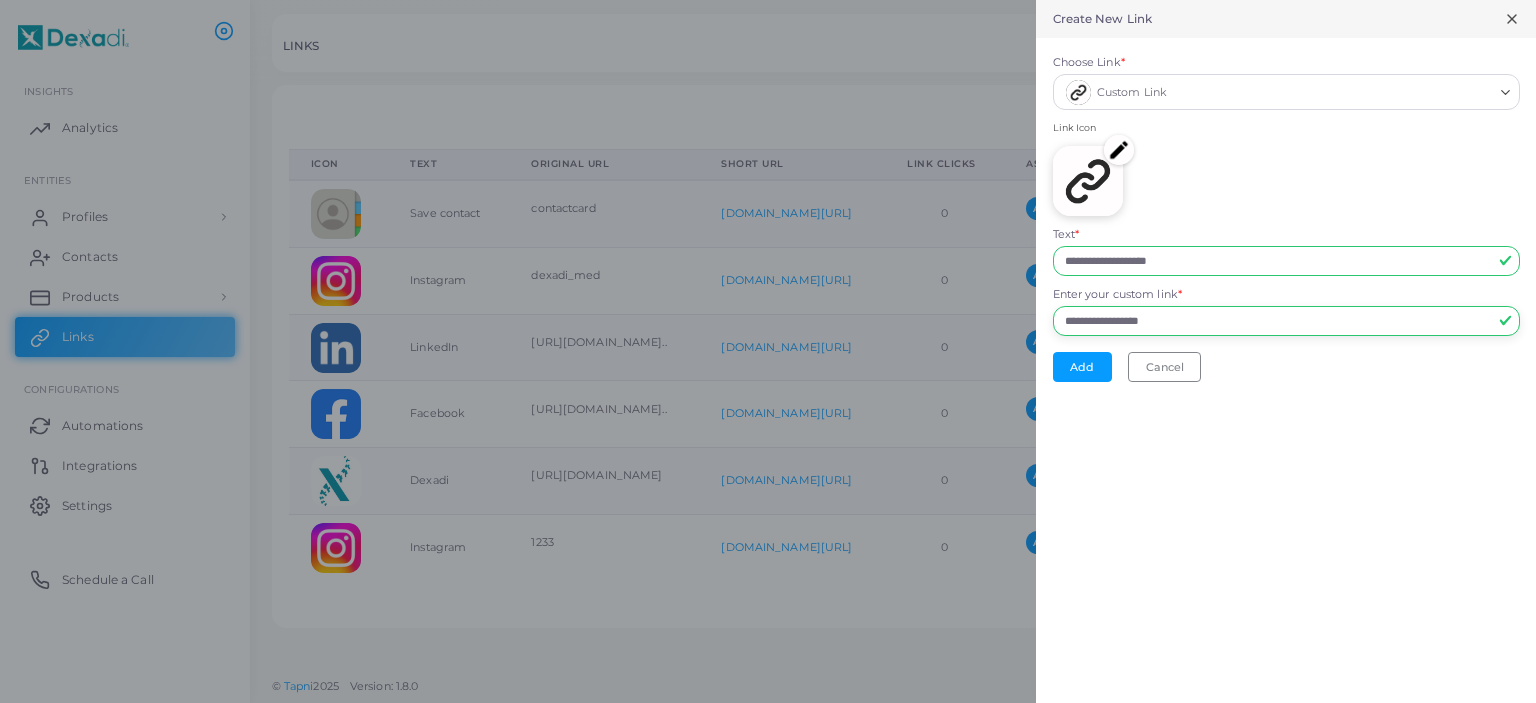type on "**********" 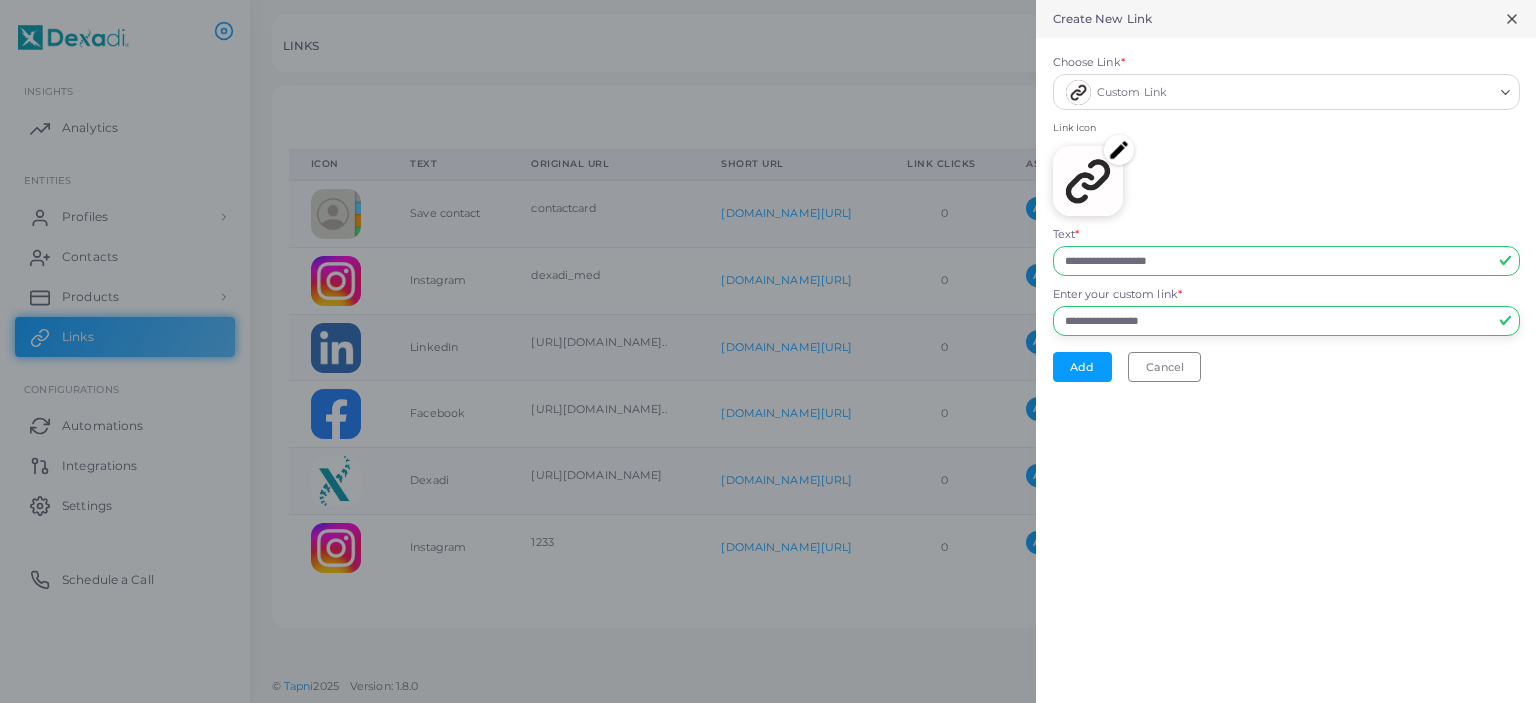 click on "Add" at bounding box center (1082, 367) 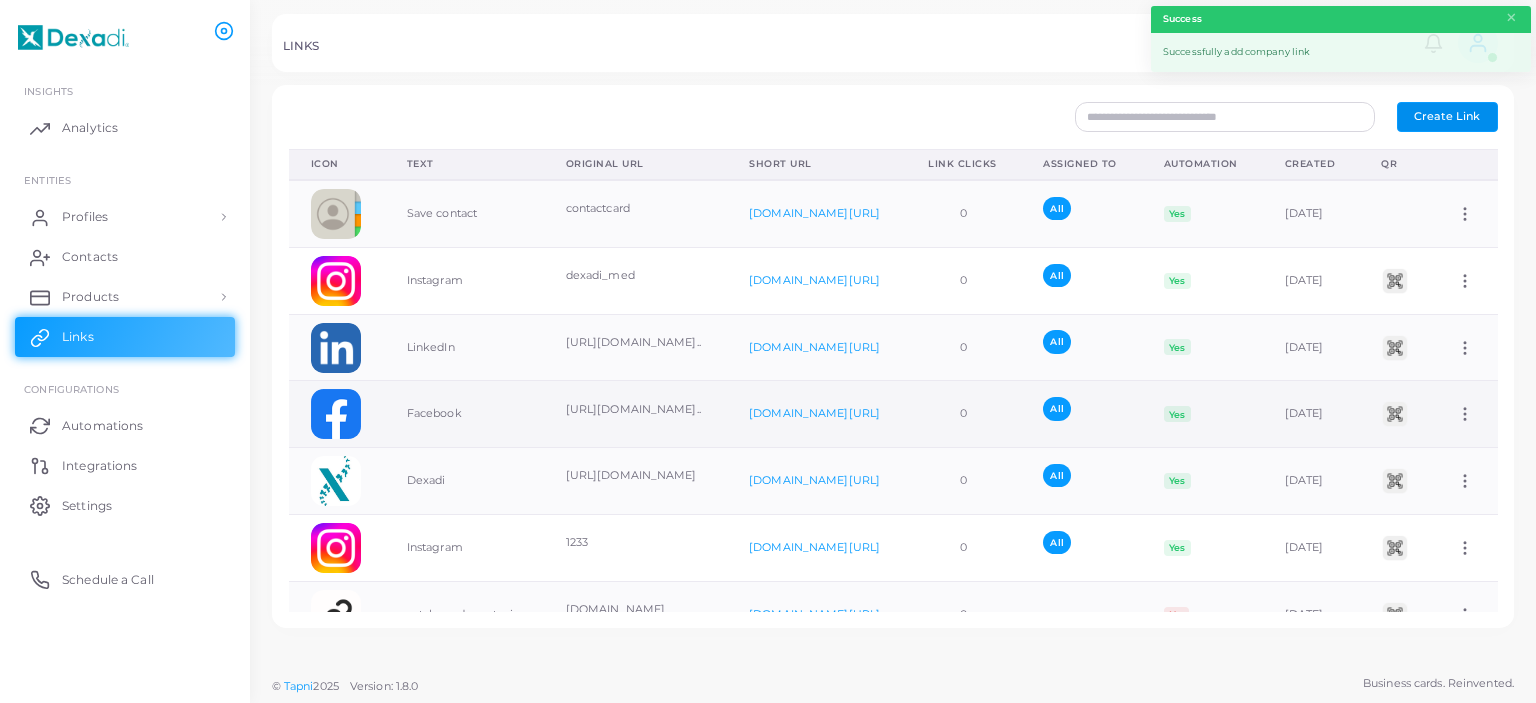 scroll, scrollTop: 45, scrollLeft: 0, axis: vertical 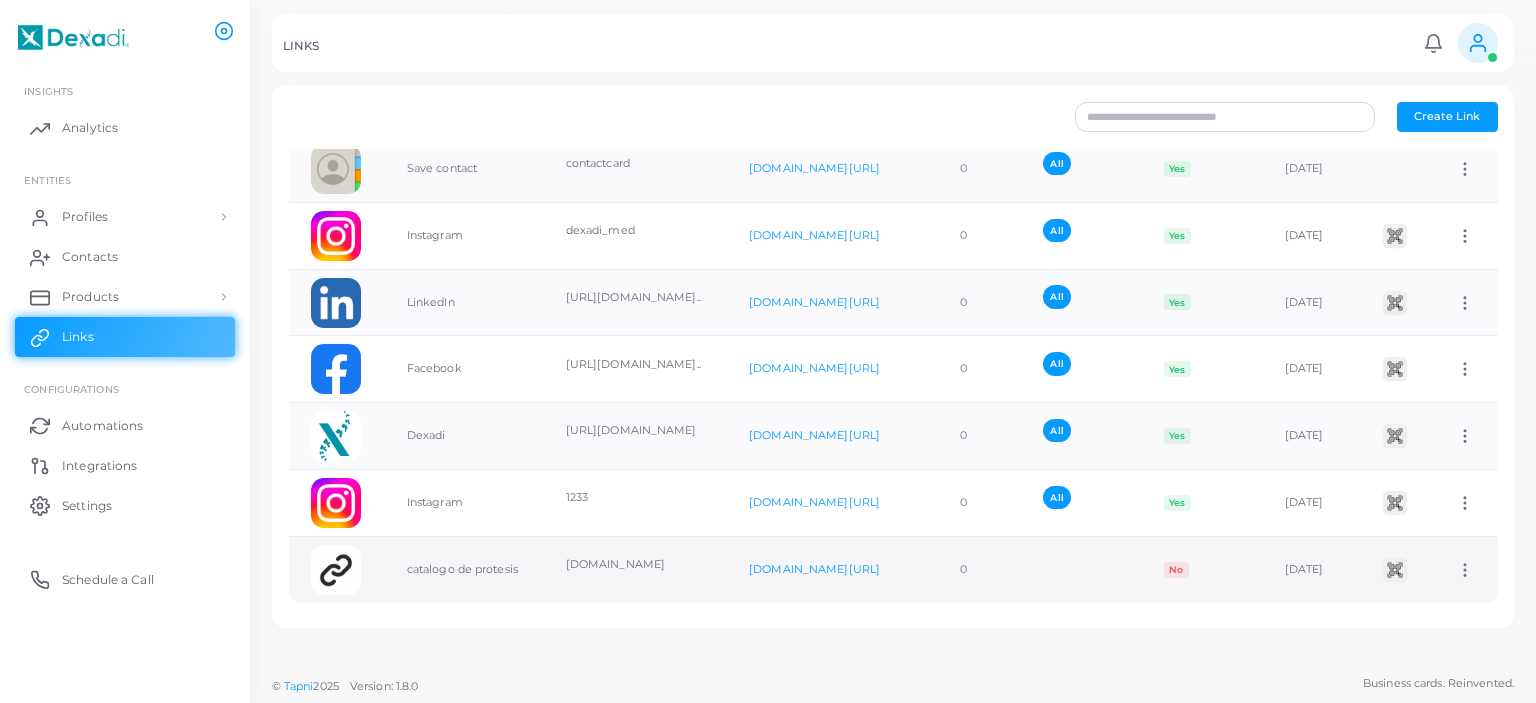 click 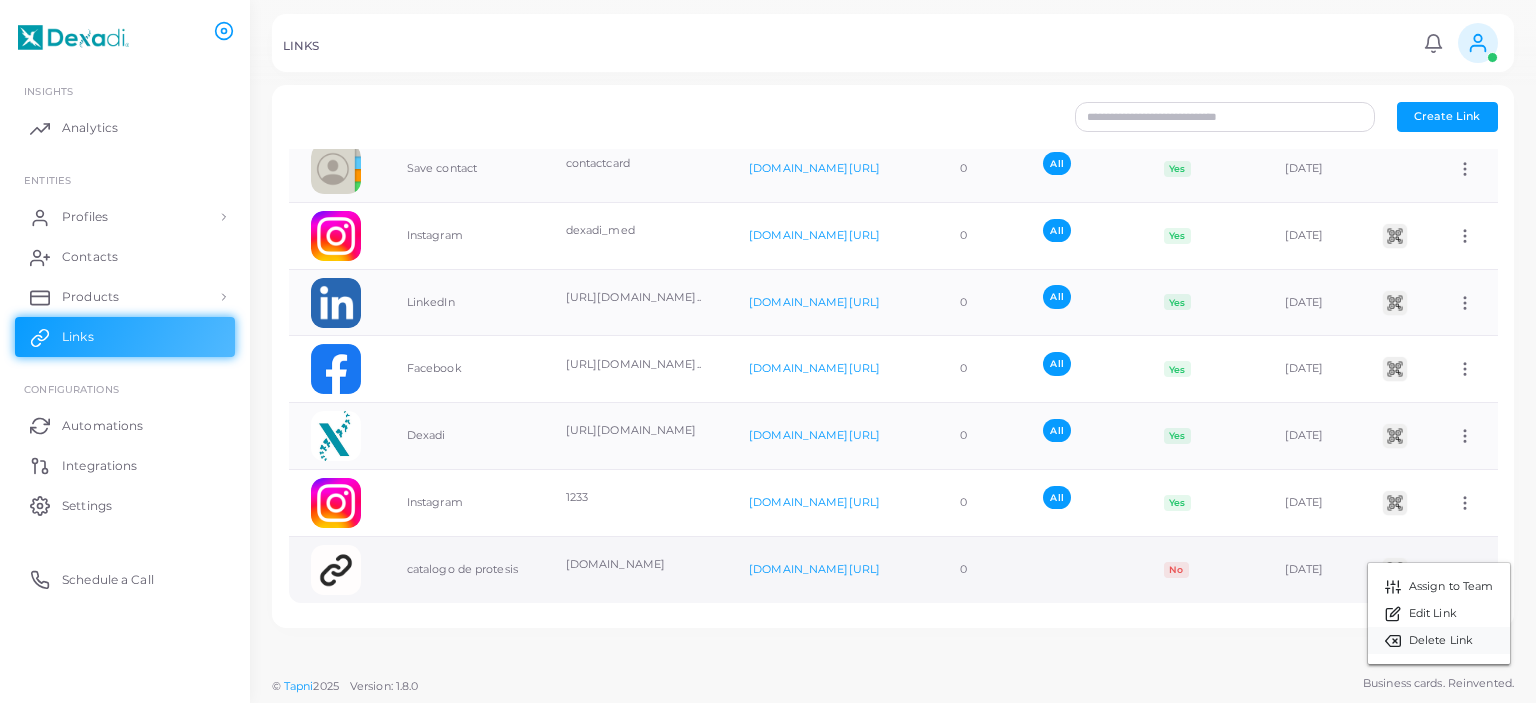 click on "Delete Link" at bounding box center [1441, 641] 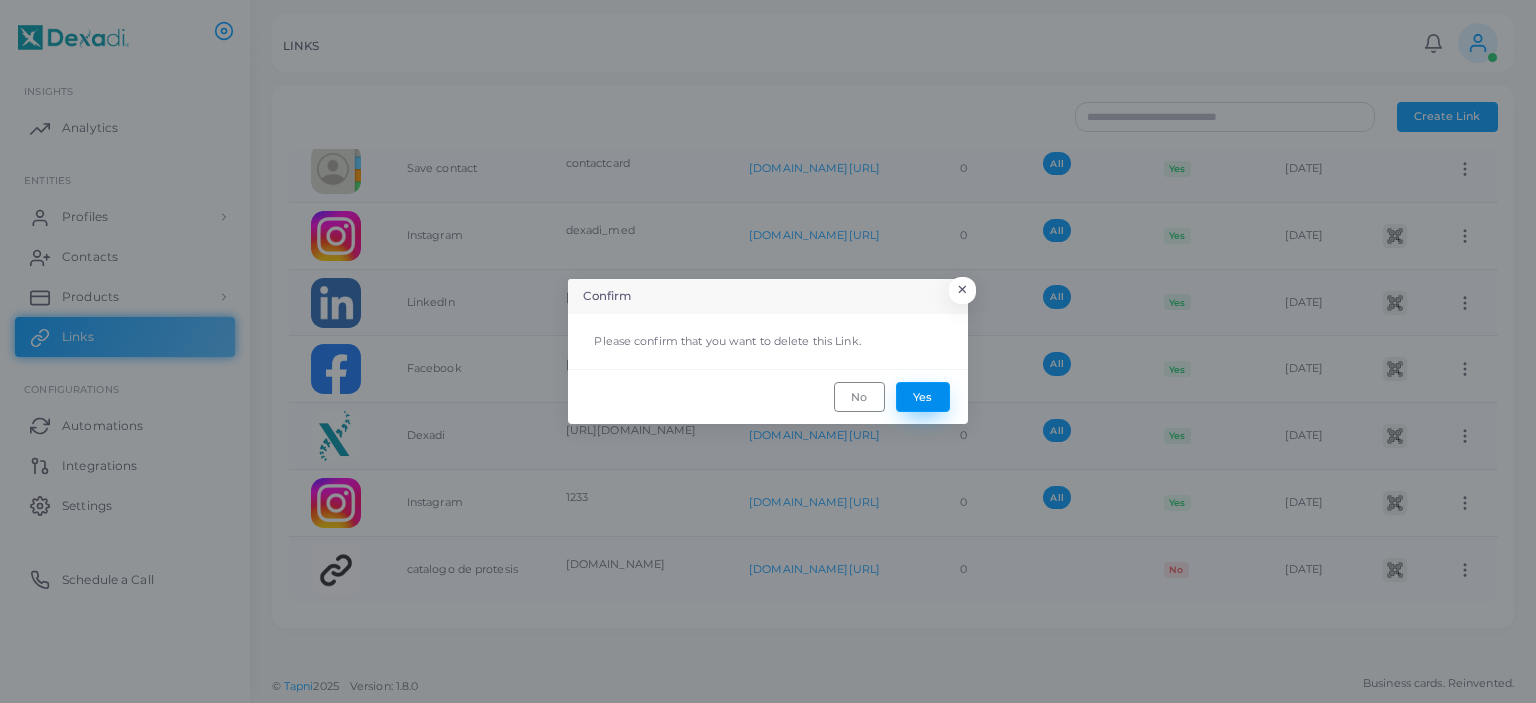 click on "Yes" at bounding box center (923, 397) 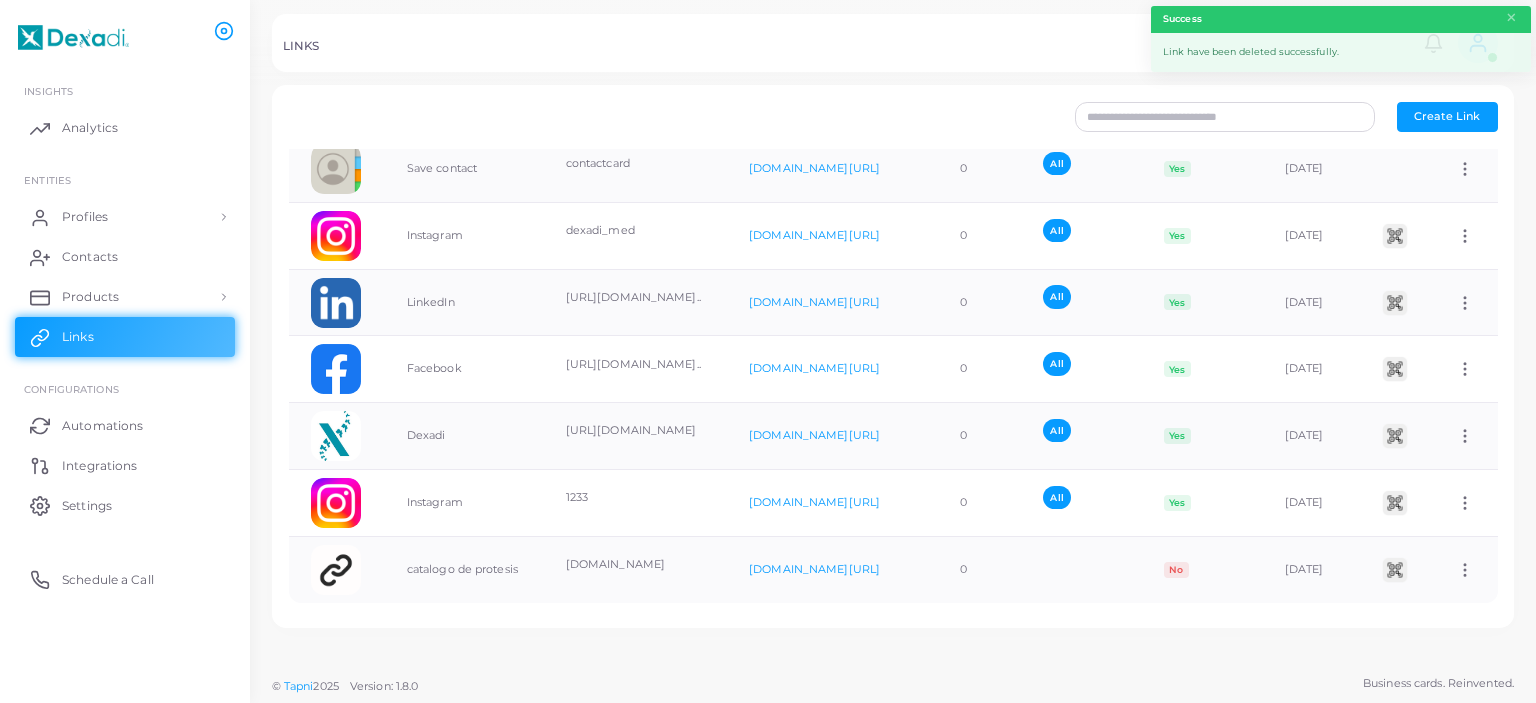 scroll, scrollTop: 0, scrollLeft: 0, axis: both 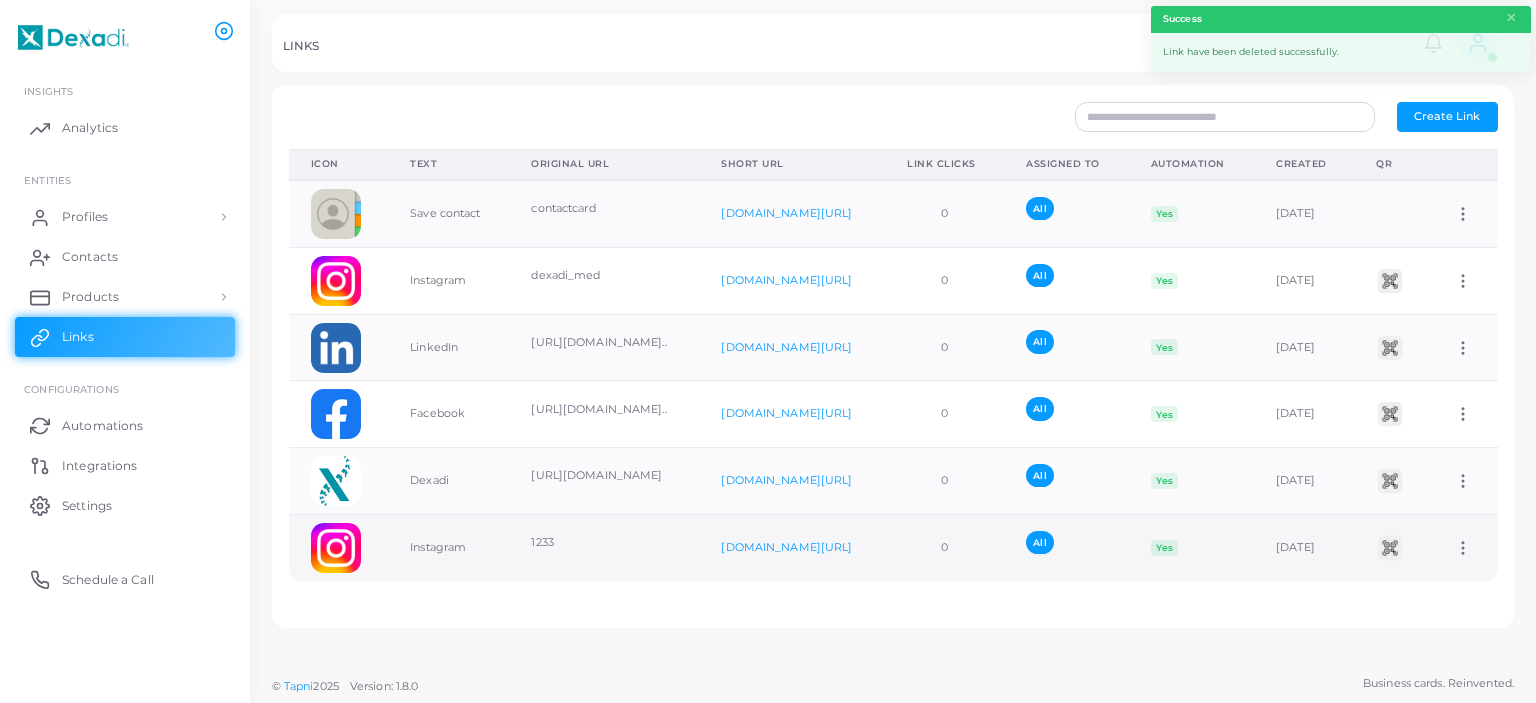 click 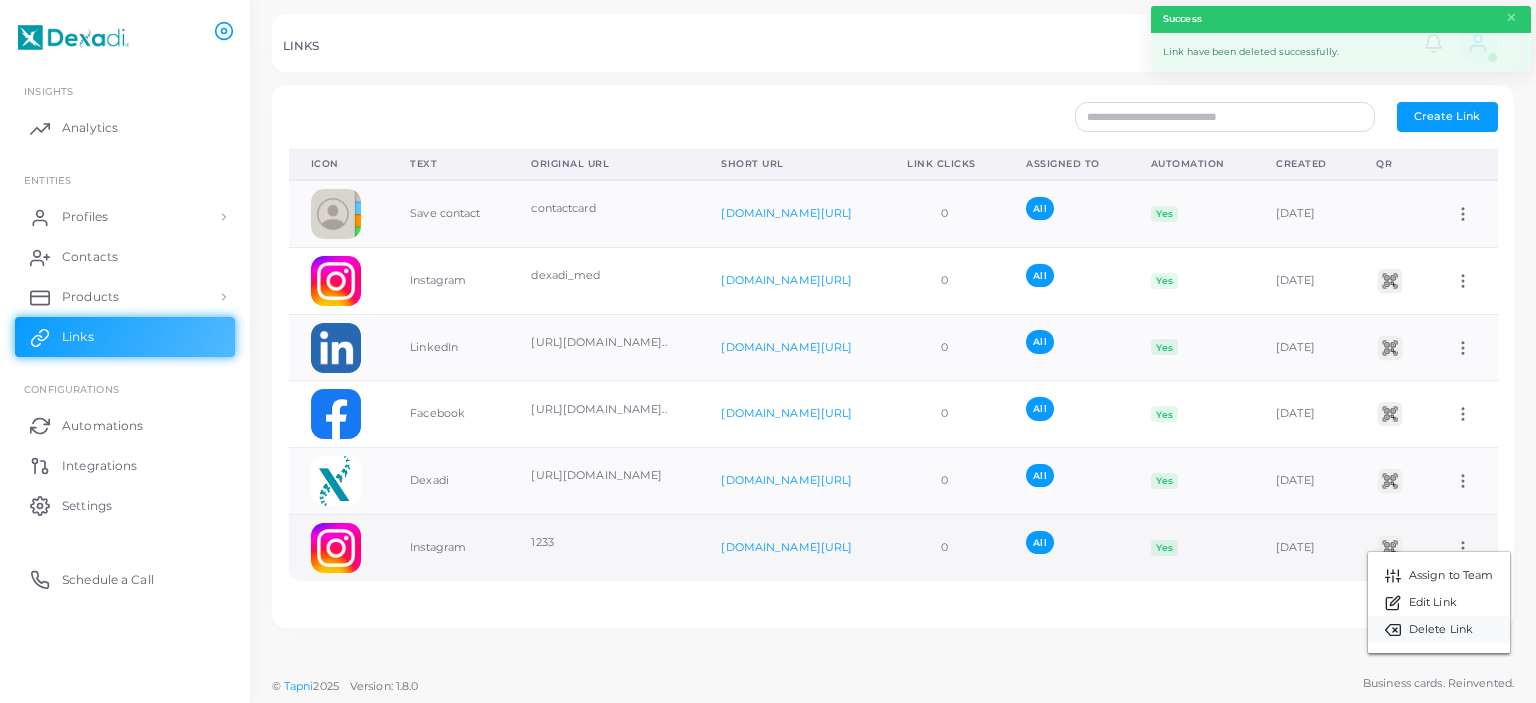 click on "Delete Link" at bounding box center [1441, 630] 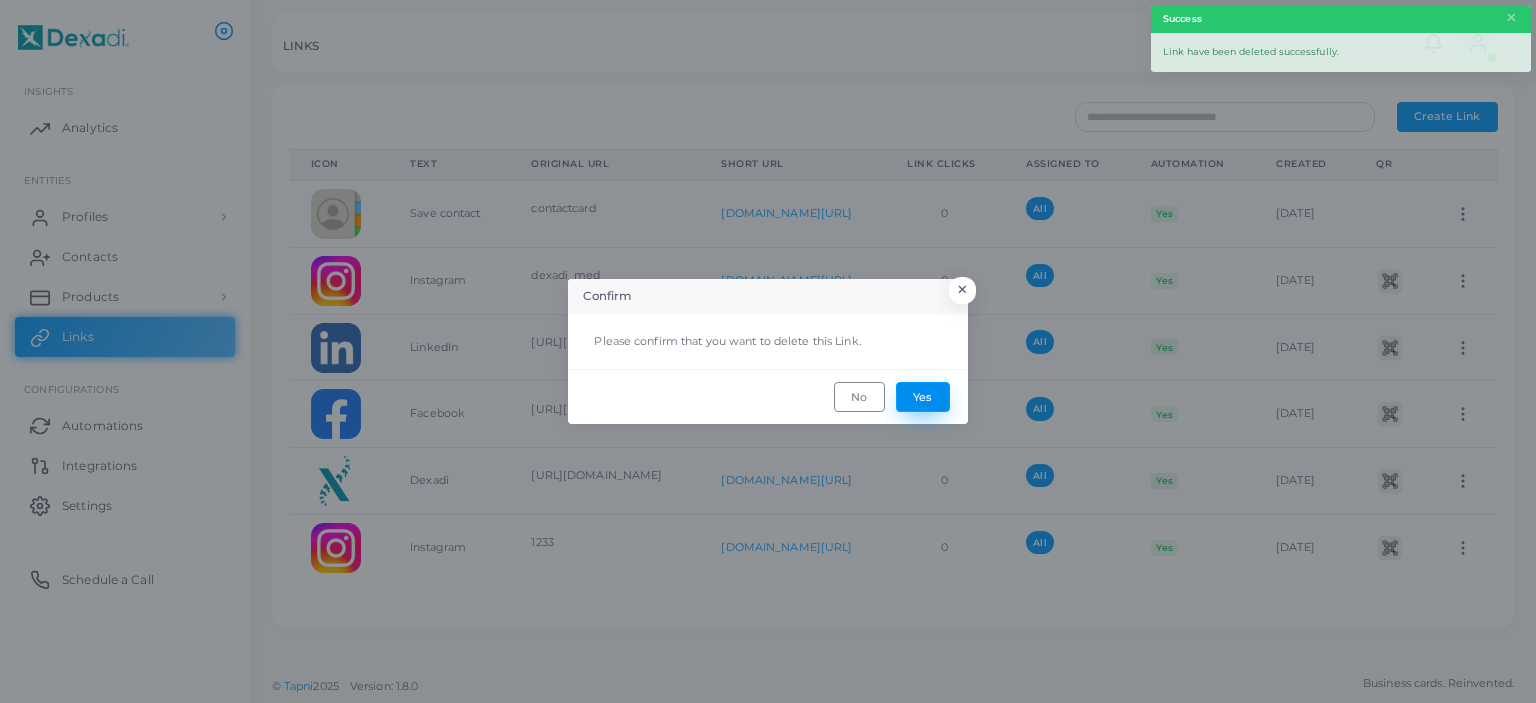 click on "Yes" at bounding box center [923, 397] 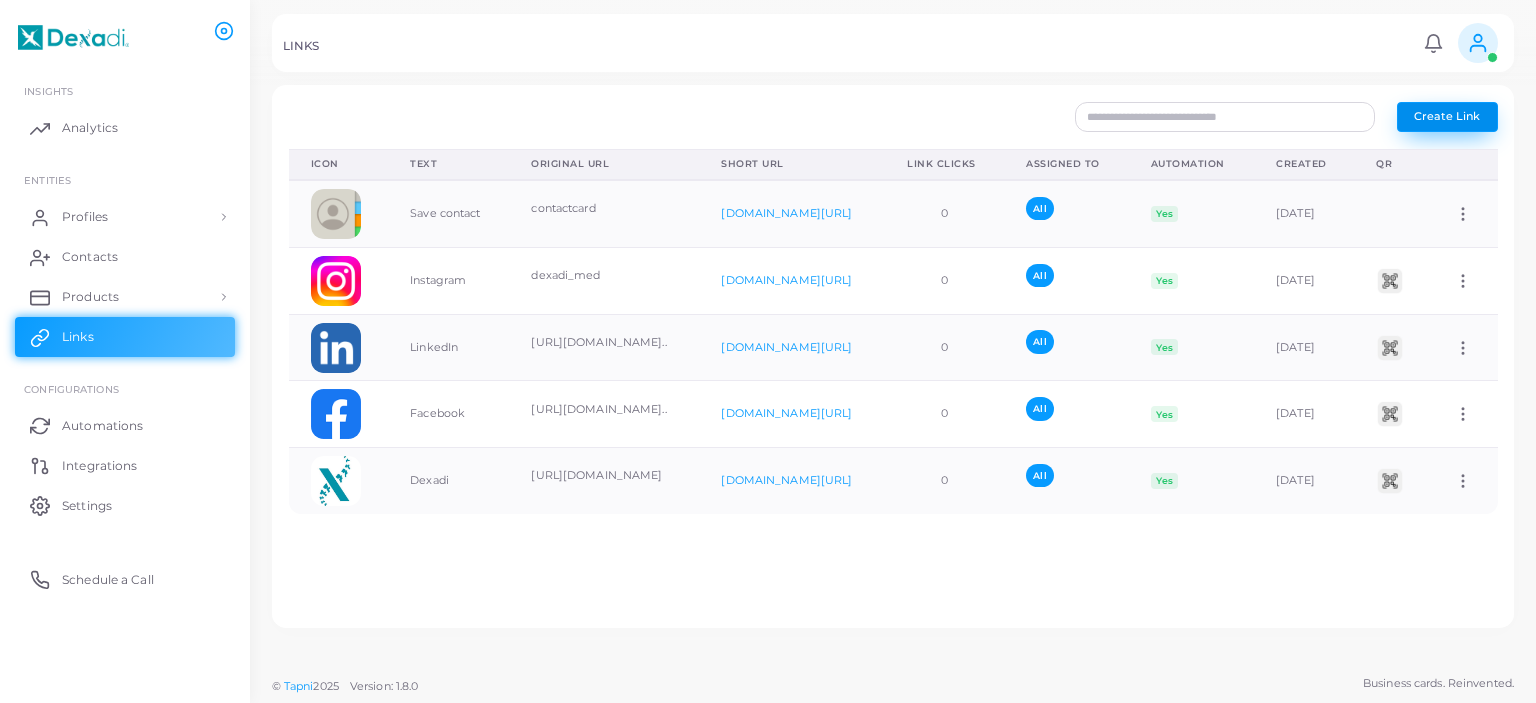click on "Create Link" at bounding box center (1447, 117) 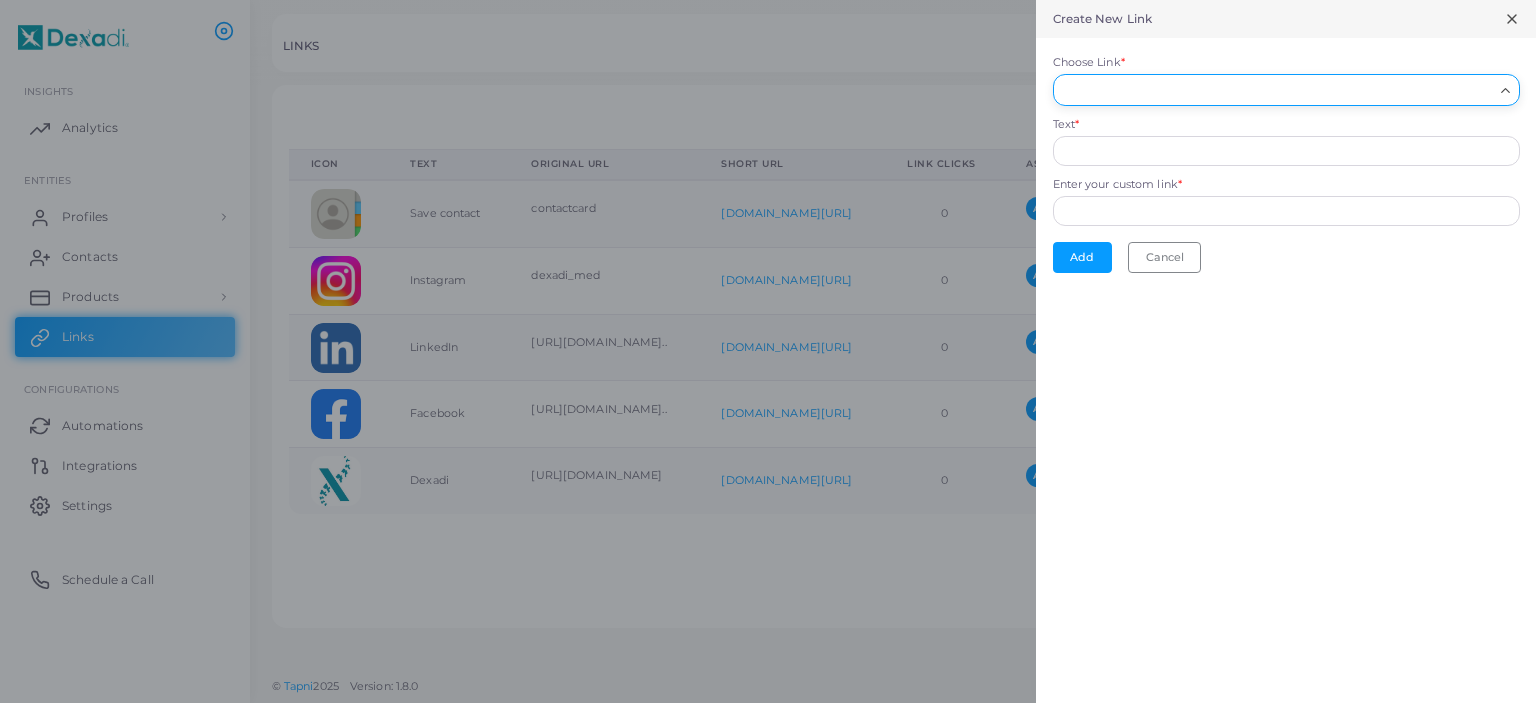 click on "Choose Link  *" at bounding box center [1277, 90] 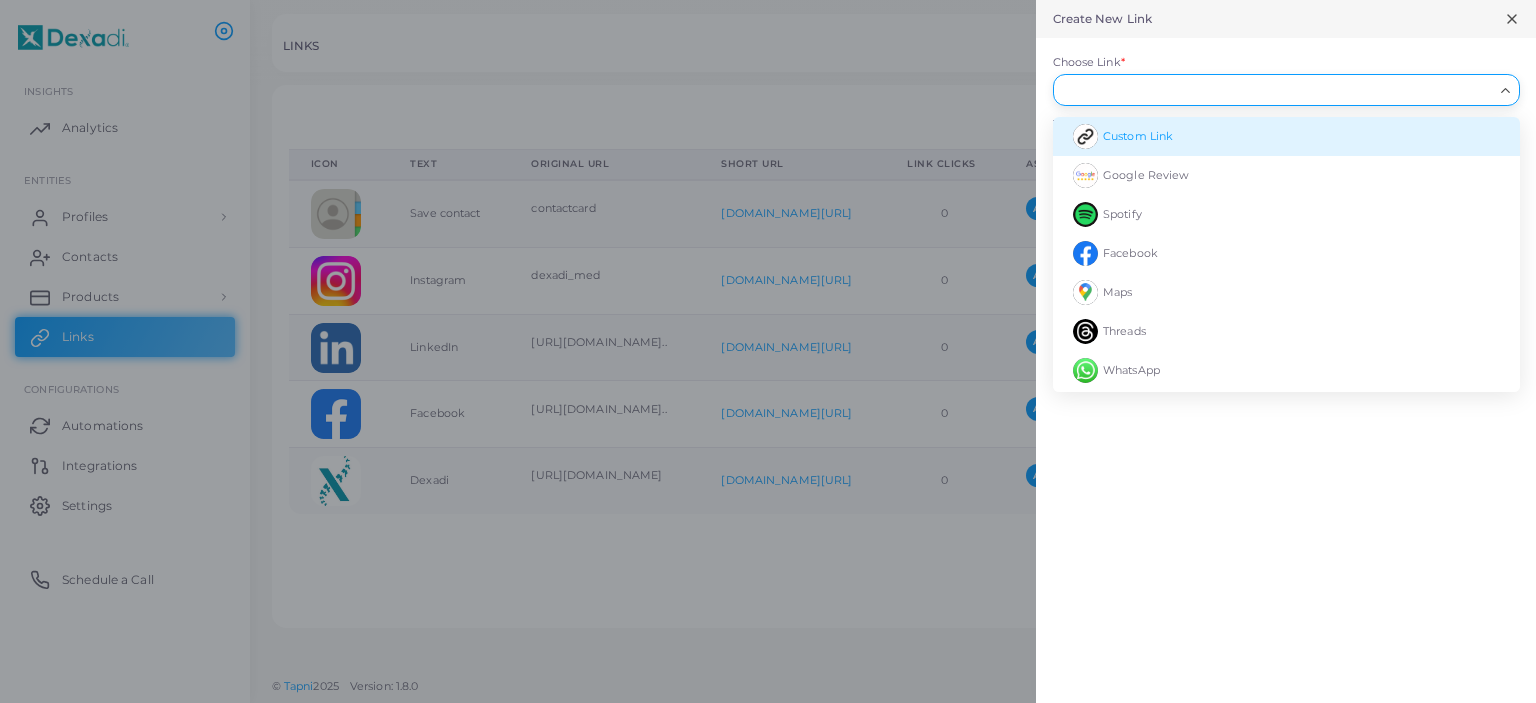 click on "Custom Link" at bounding box center [1286, 136] 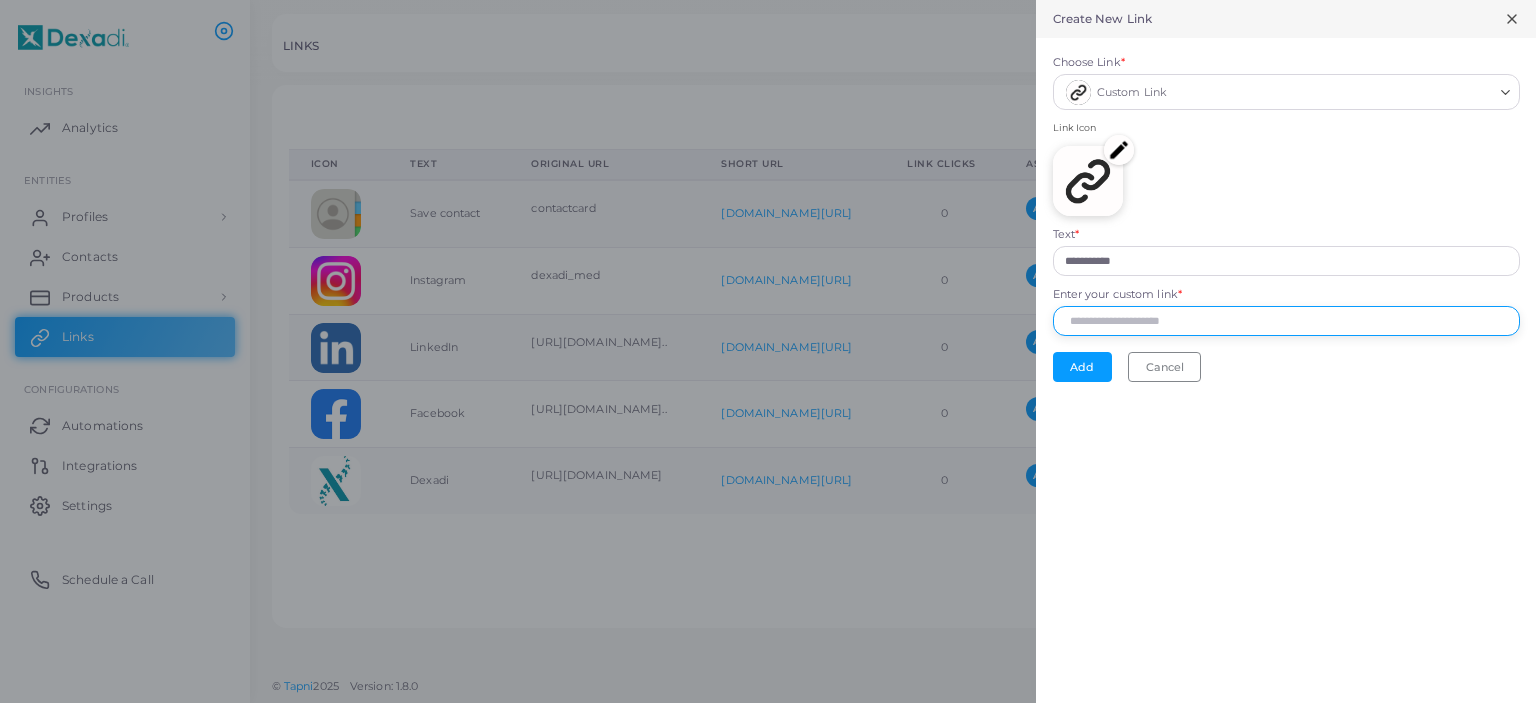 click on "Enter your custom link  *" at bounding box center (1286, 321) 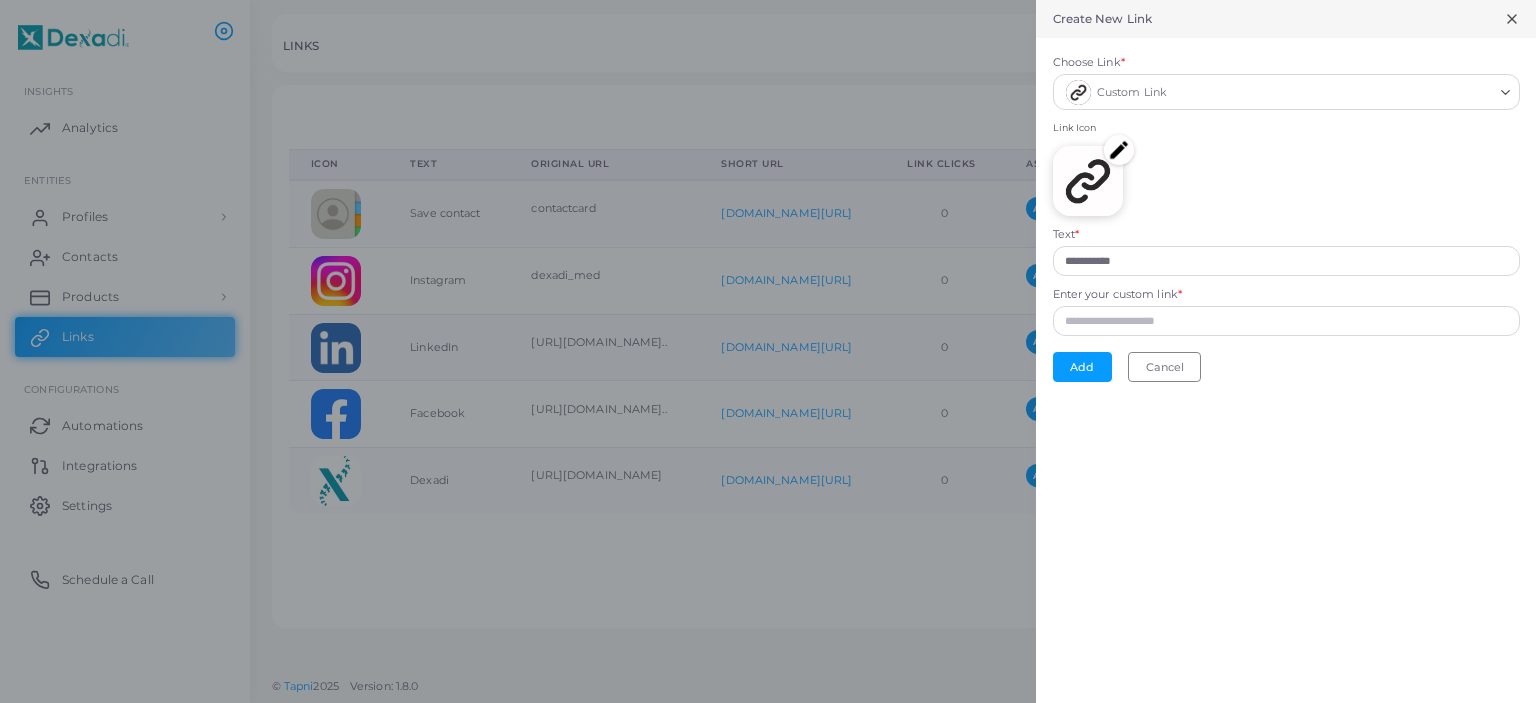 click at bounding box center [768, 351] 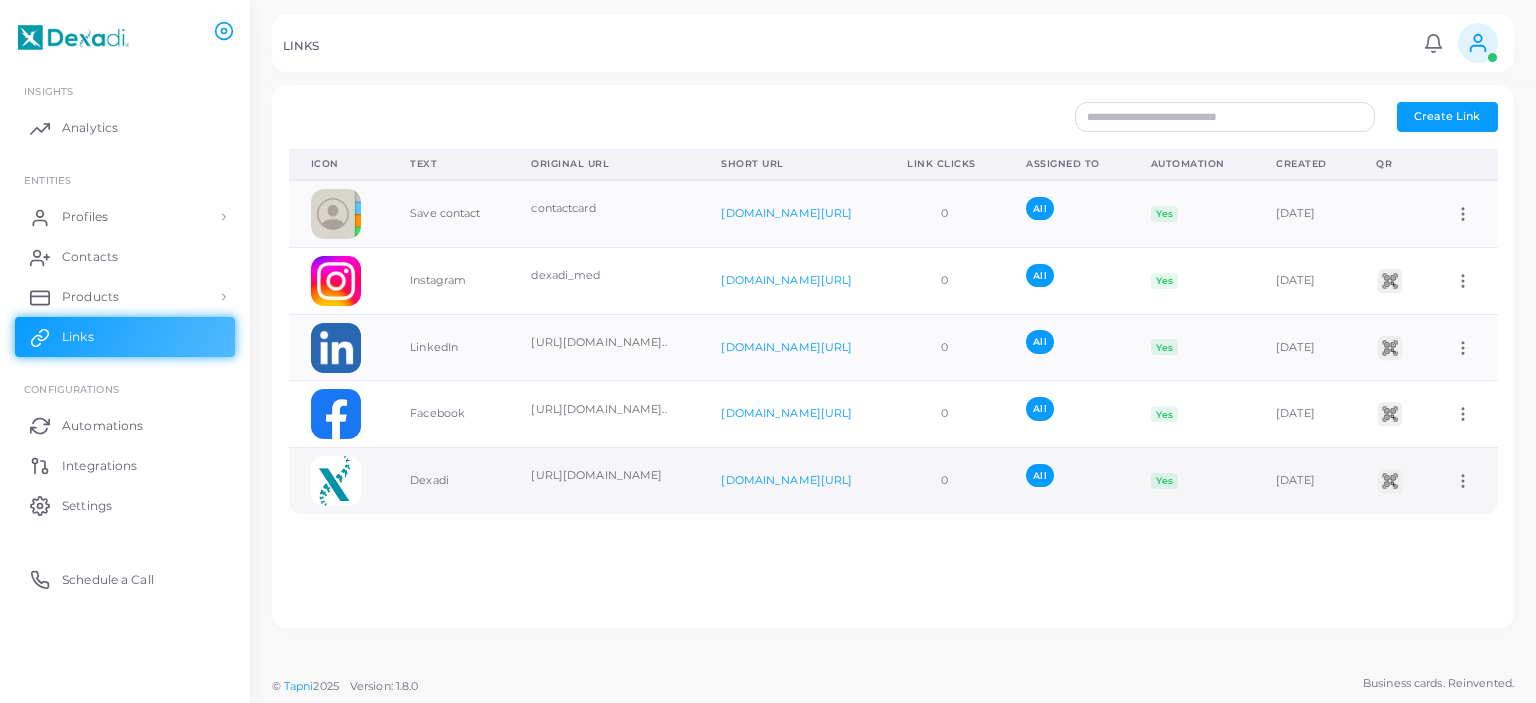 click 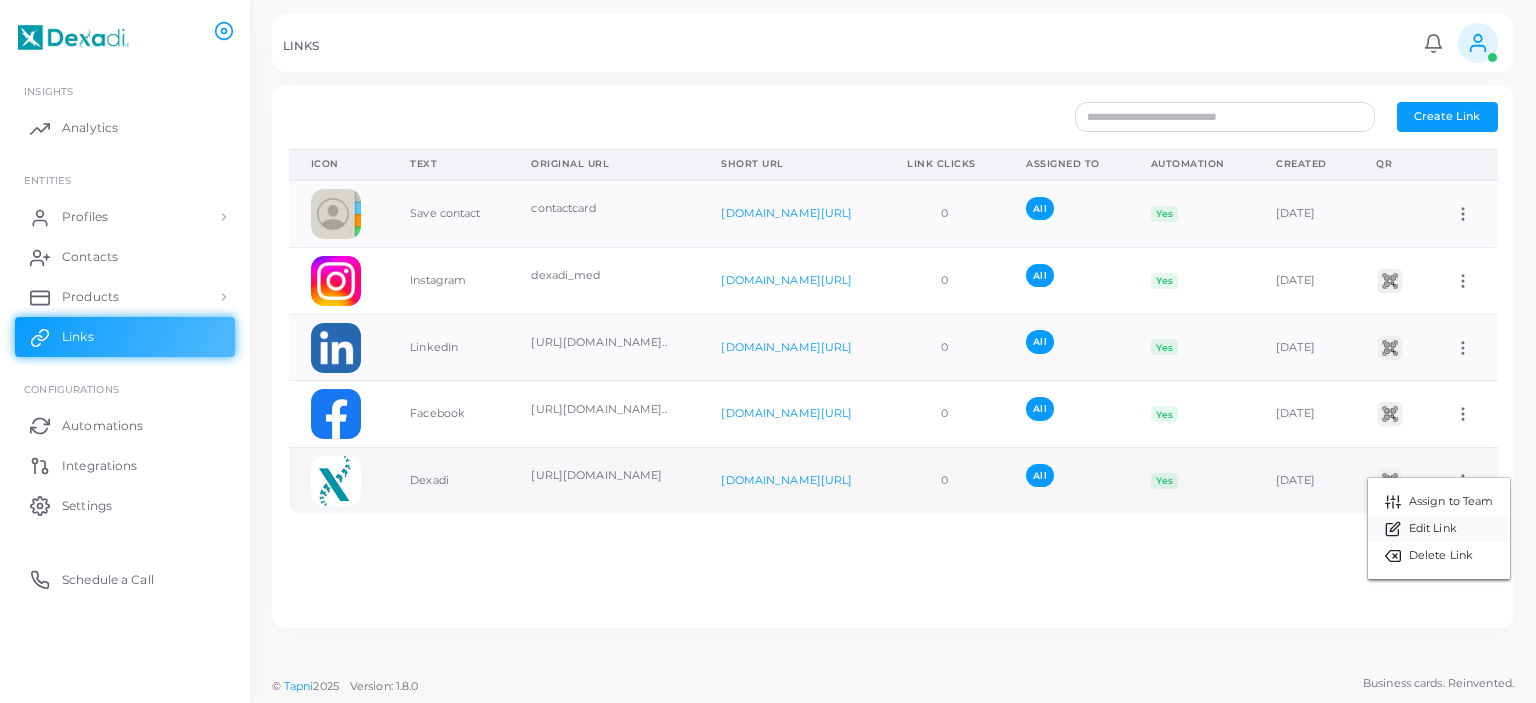 click on "Edit Link" at bounding box center (1433, 529) 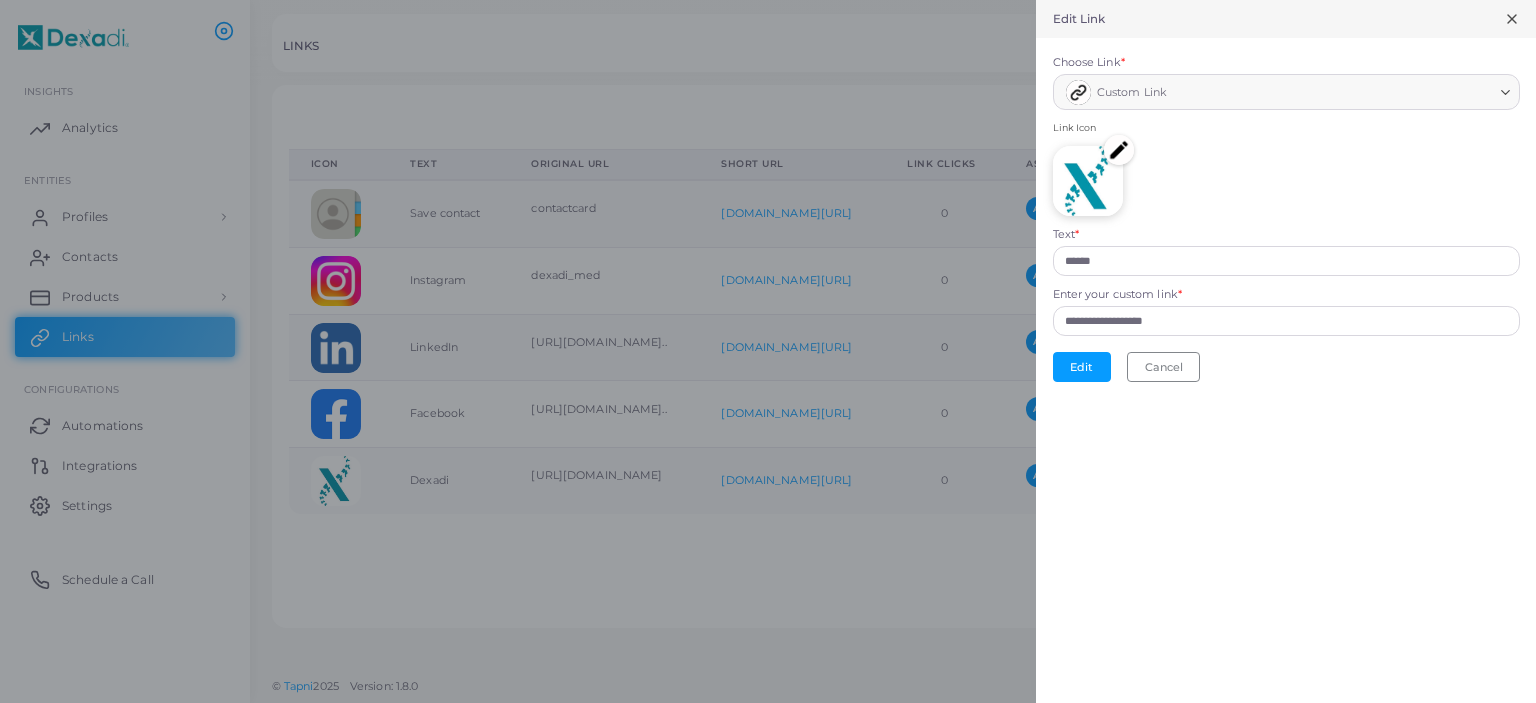 click at bounding box center [1119, 150] 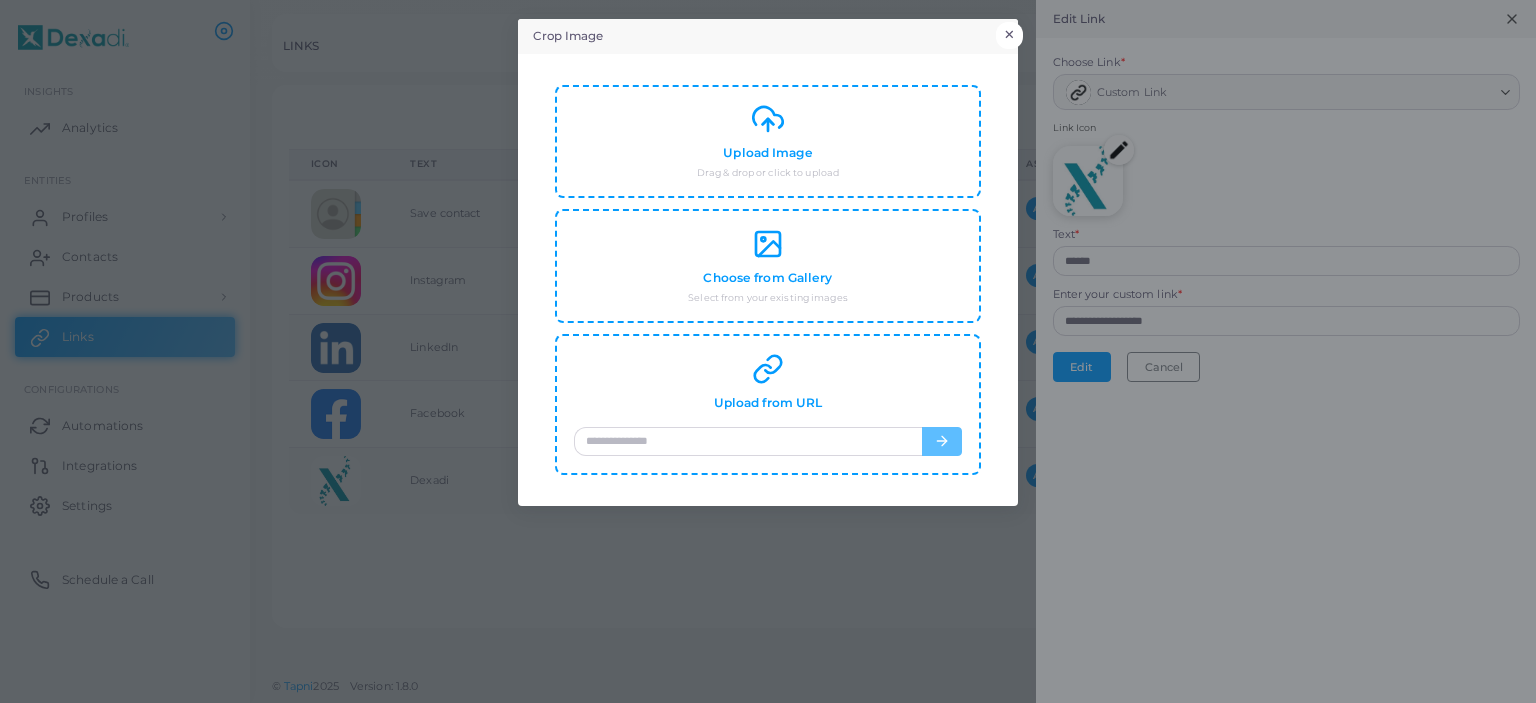 click on "×" at bounding box center (1009, 35) 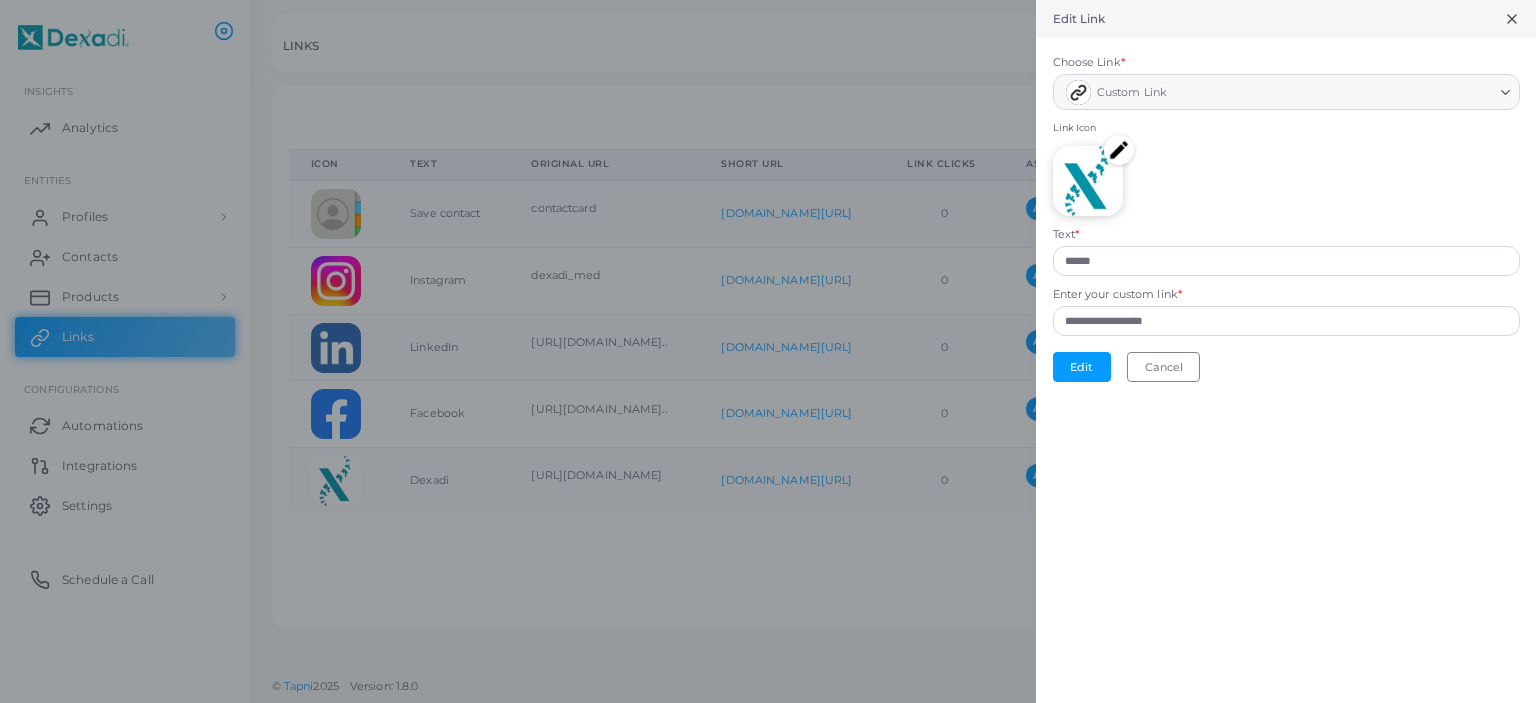 click at bounding box center [768, 351] 